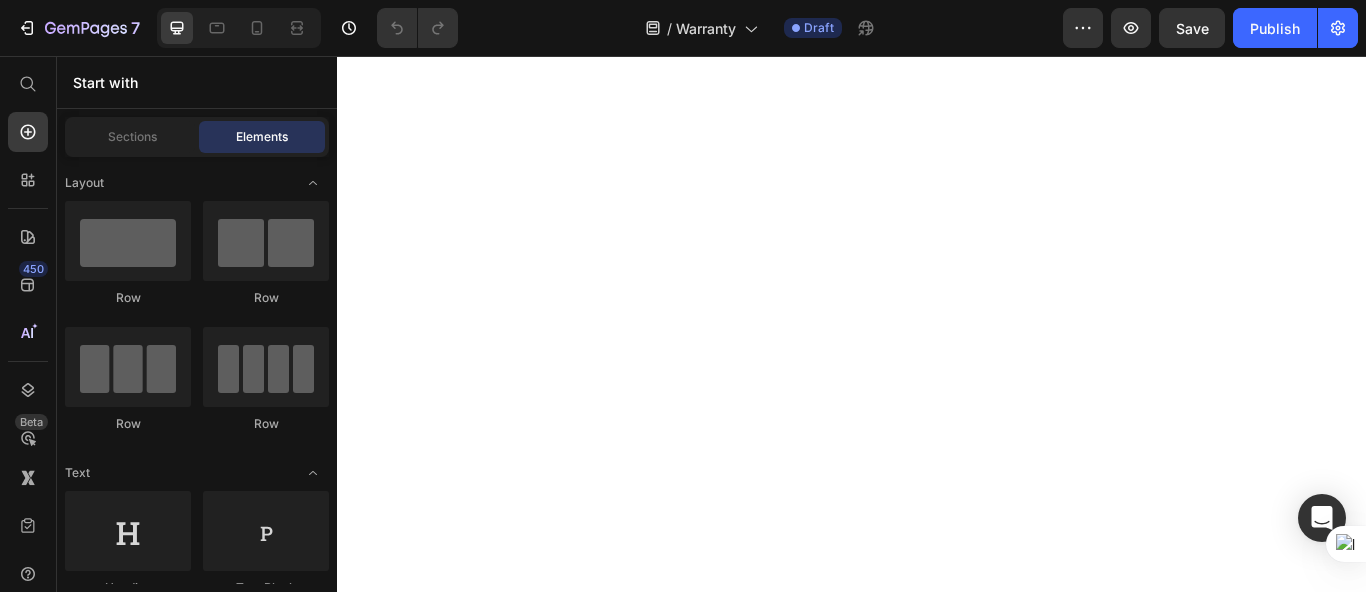 scroll, scrollTop: 0, scrollLeft: 0, axis: both 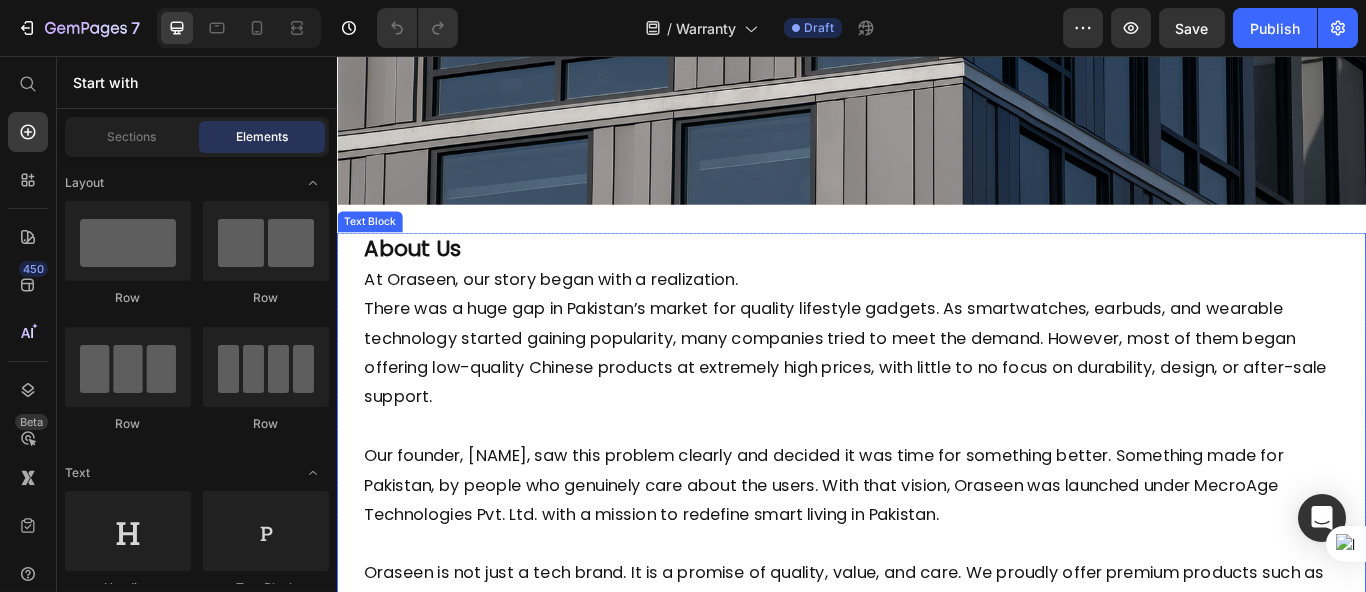 click on "Oraseen is not just a tech brand. It is a promise of quality, value, and care. We proudly offer premium products such as smartwatches, wireless earbuds, headphones, and more. Each product is thoughtfully designed, rigorously tested, and built to match international standards. We are also working on launching smart glasses and other advanced lifestyle gadgets in the near future." at bounding box center [936, 710] 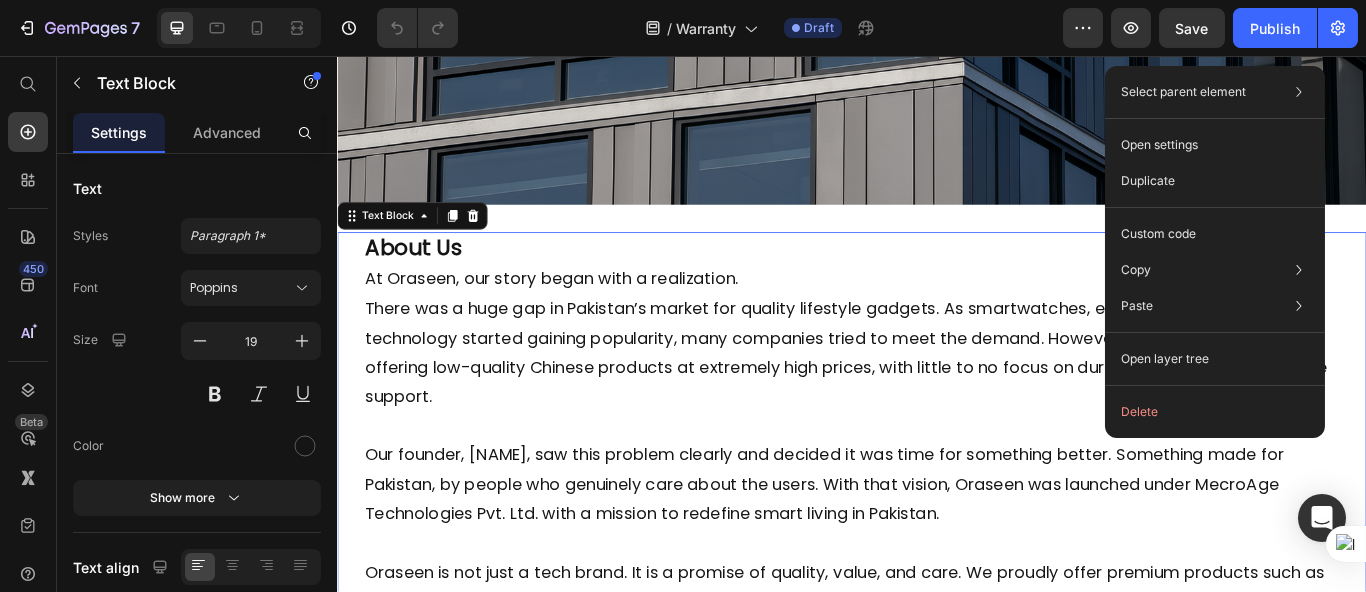 click on "At Oraseen, our story began with a realization. There was a huge gap in Pakistan’s market for quality lifestyle gadgets. As smartwatches, earbuds, and wearable technology started gaining popularity, many companies tried to meet the demand. However, most of them began offering low-quality Chinese products at extremely high prices, with little to no focus on durability, design, or after-sale support." at bounding box center (936, 385) 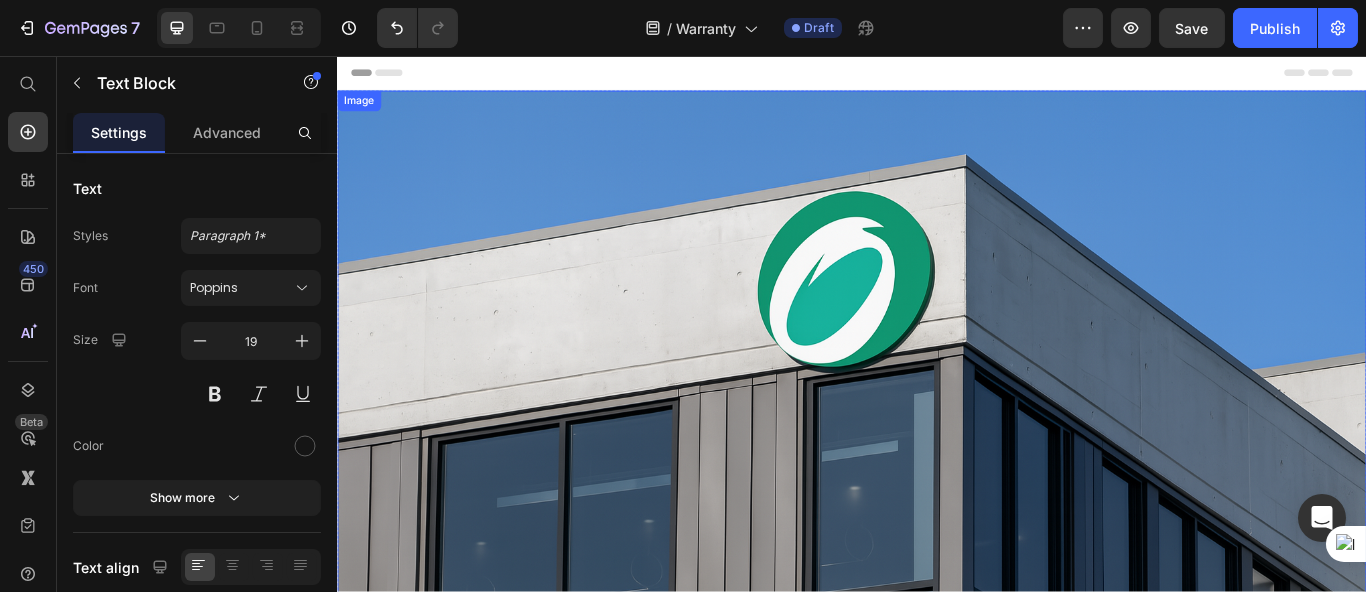scroll, scrollTop: 667, scrollLeft: 0, axis: vertical 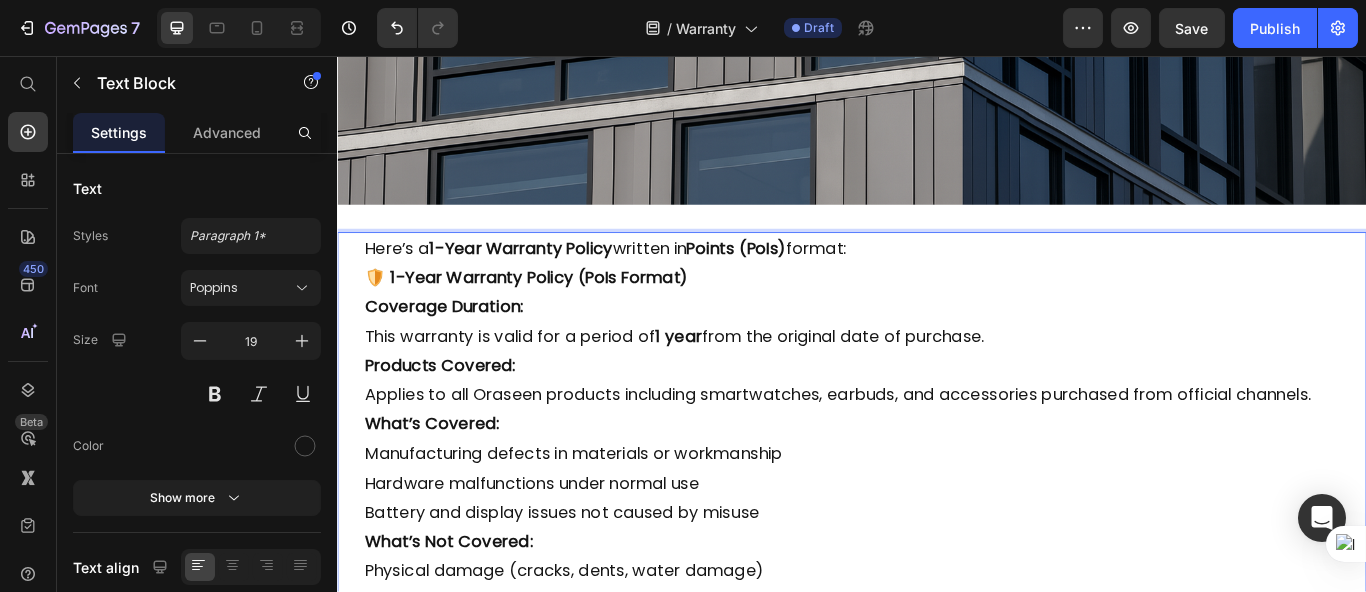 click on "🛡️ 1-Year Warranty Policy (PoIs Format)" at bounding box center (556, 314) 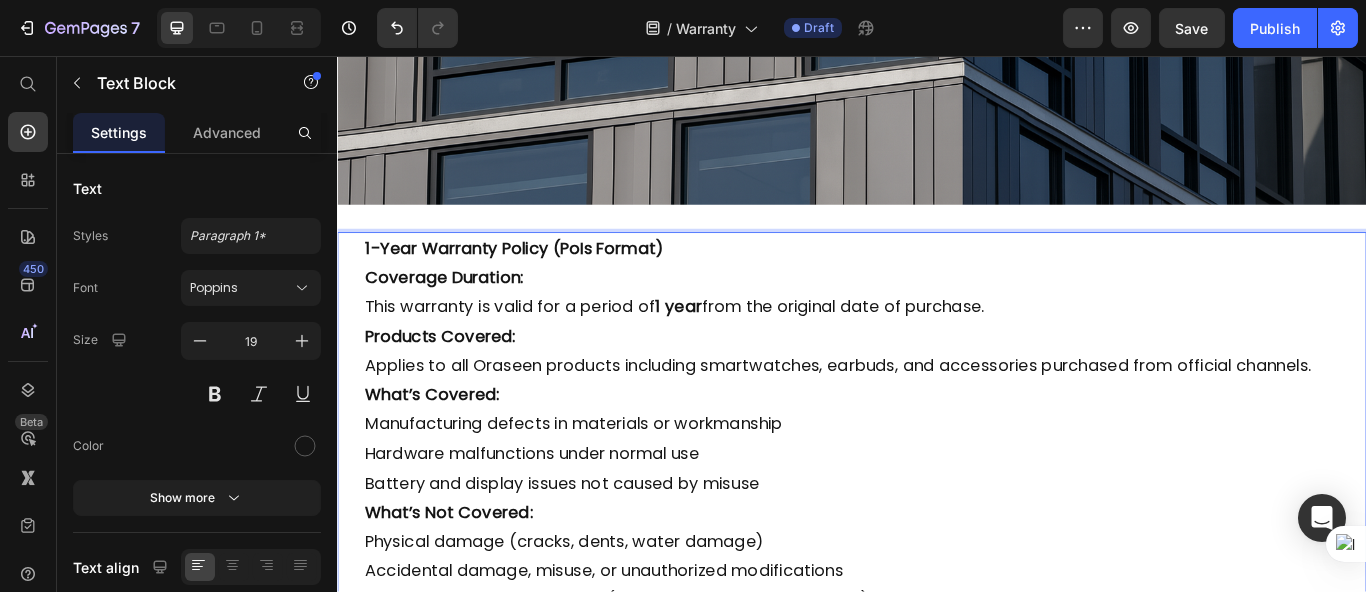 click on "1-Year Warranty Policy (PoIs Format)" at bounding box center [542, 280] 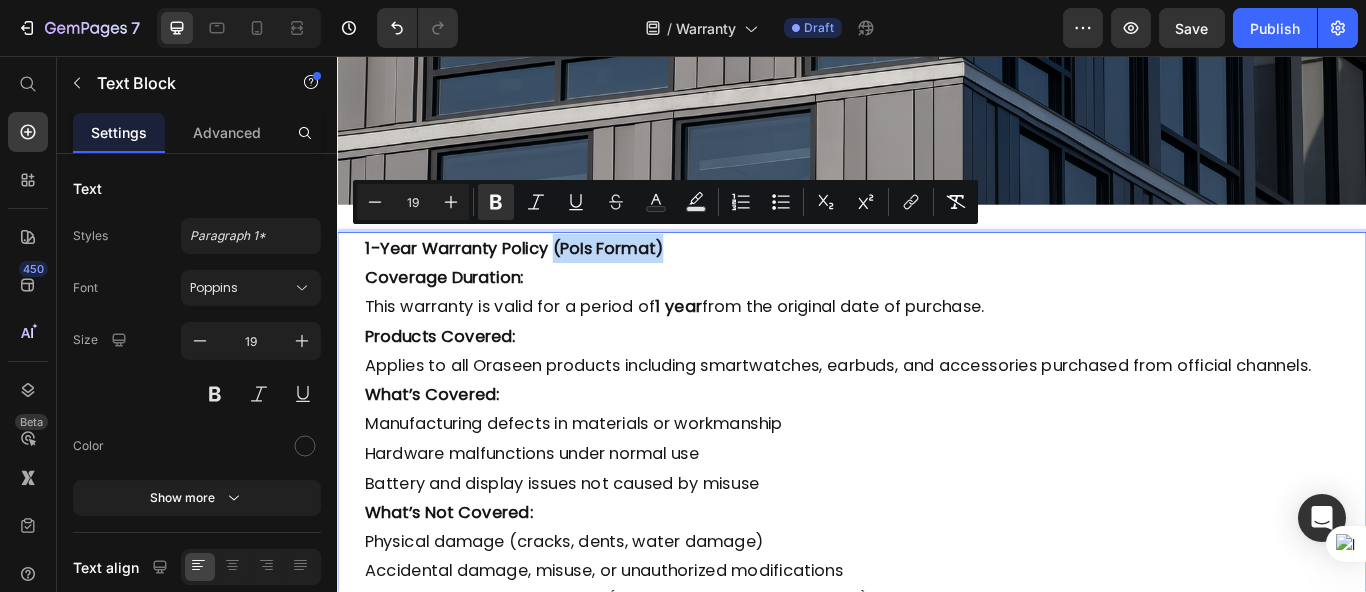 drag, startPoint x: 772, startPoint y: 265, endPoint x: 601, endPoint y: 271, distance: 171.10522 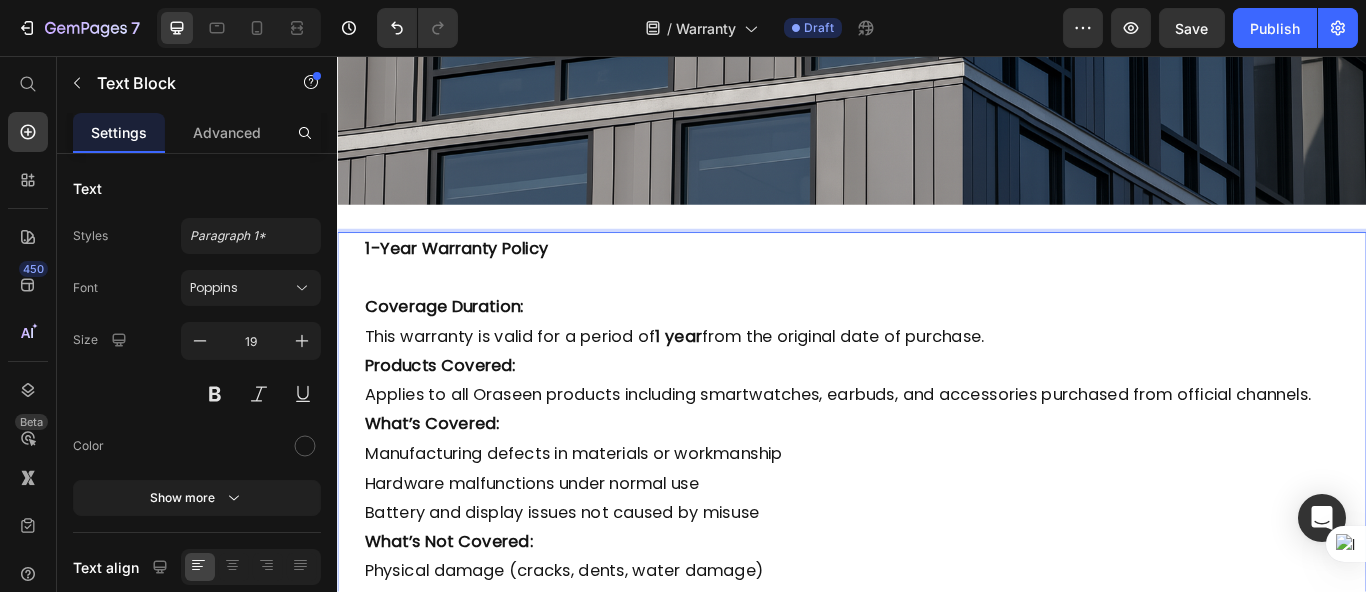 click on "1-Year Warranty Policy" at bounding box center (936, 281) 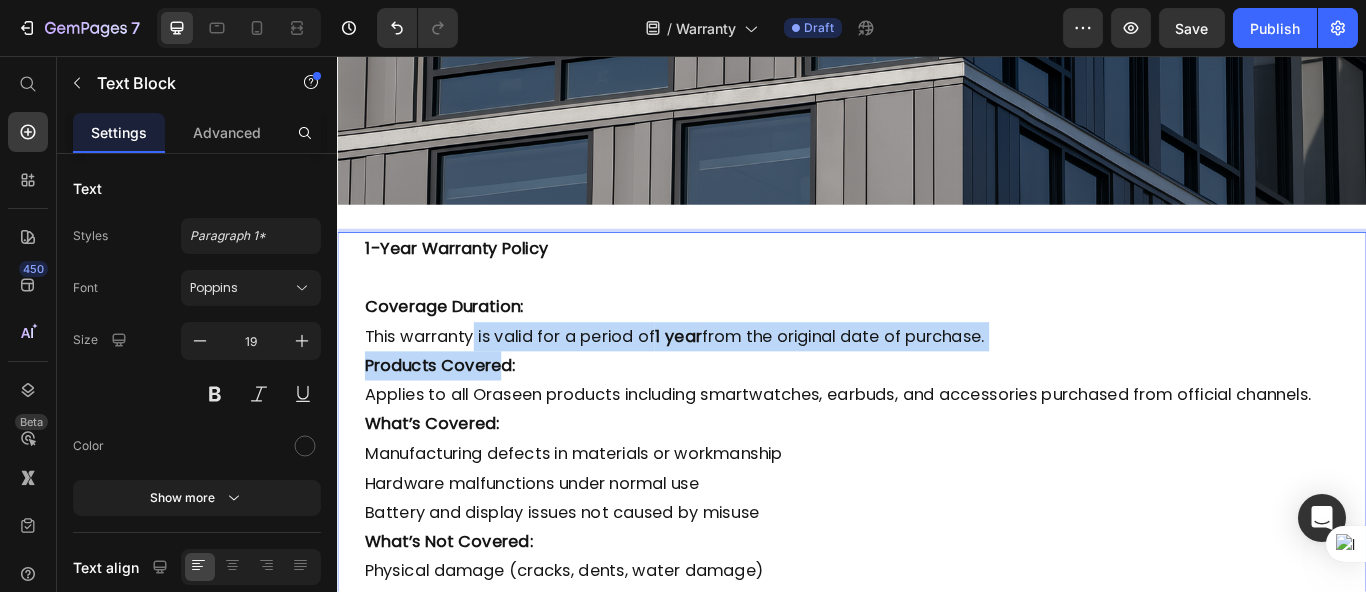 drag, startPoint x: 496, startPoint y: 372, endPoint x: 535, endPoint y: 394, distance: 44.777225 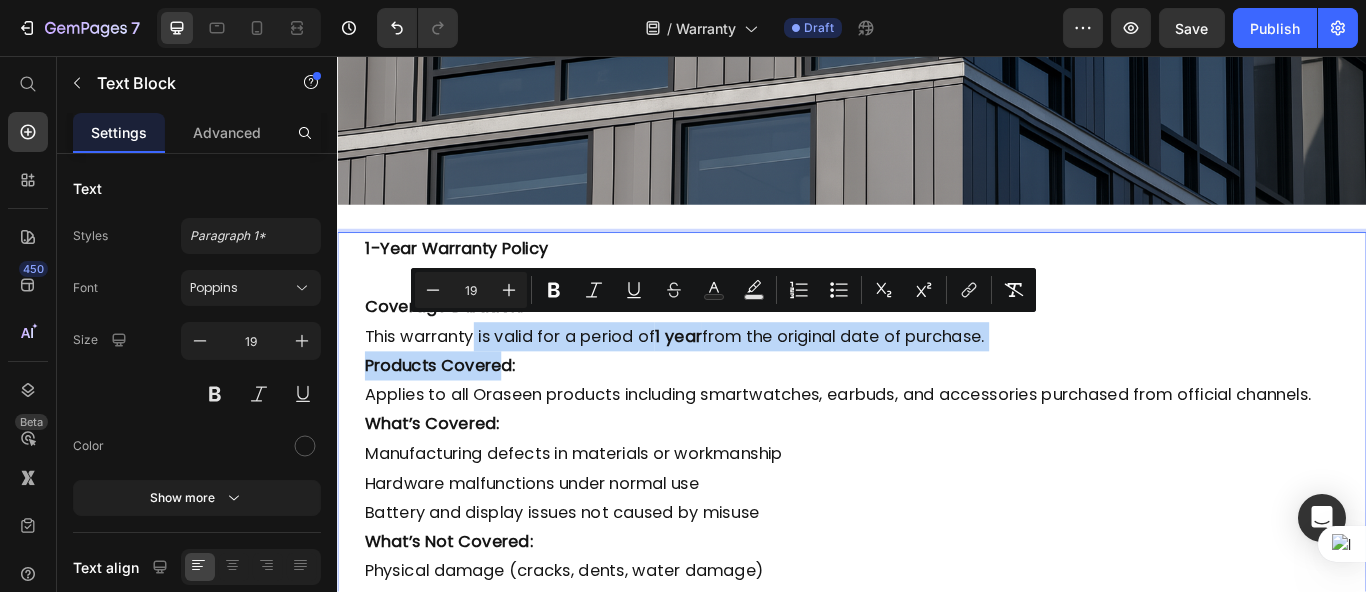 click on "Coverage Duration: This warranty is valid for a period of 1 year from the original date of purchase." at bounding box center (936, 366) 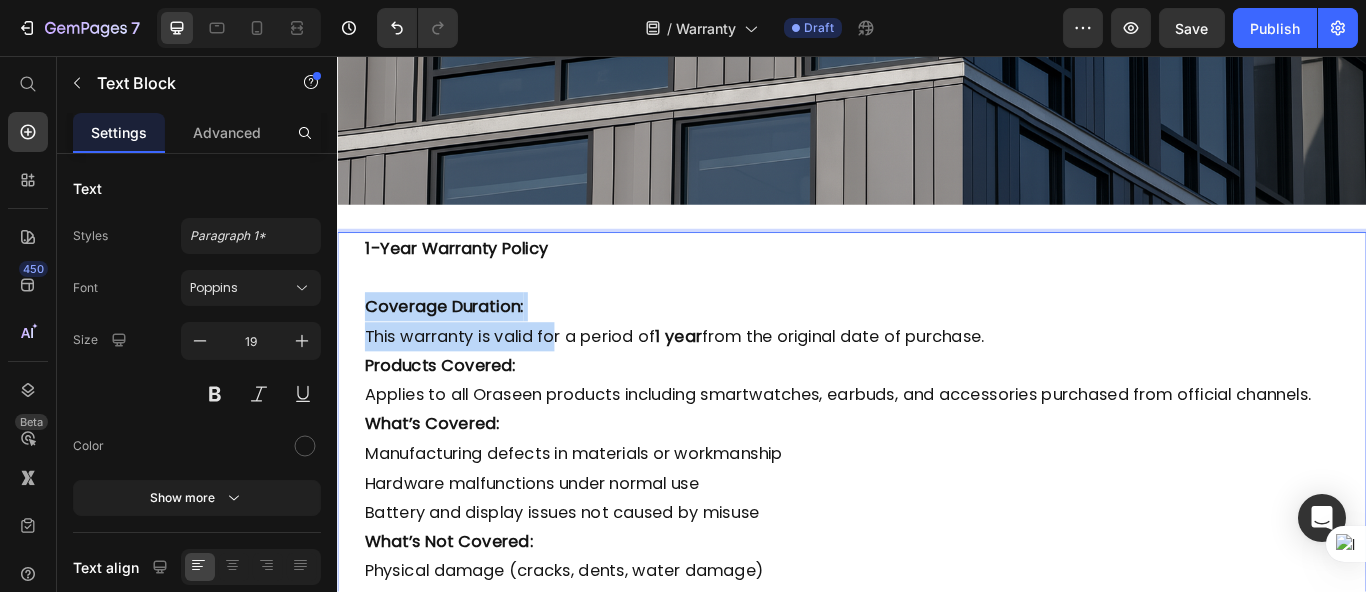 drag, startPoint x: 369, startPoint y: 333, endPoint x: 584, endPoint y: 365, distance: 217.36835 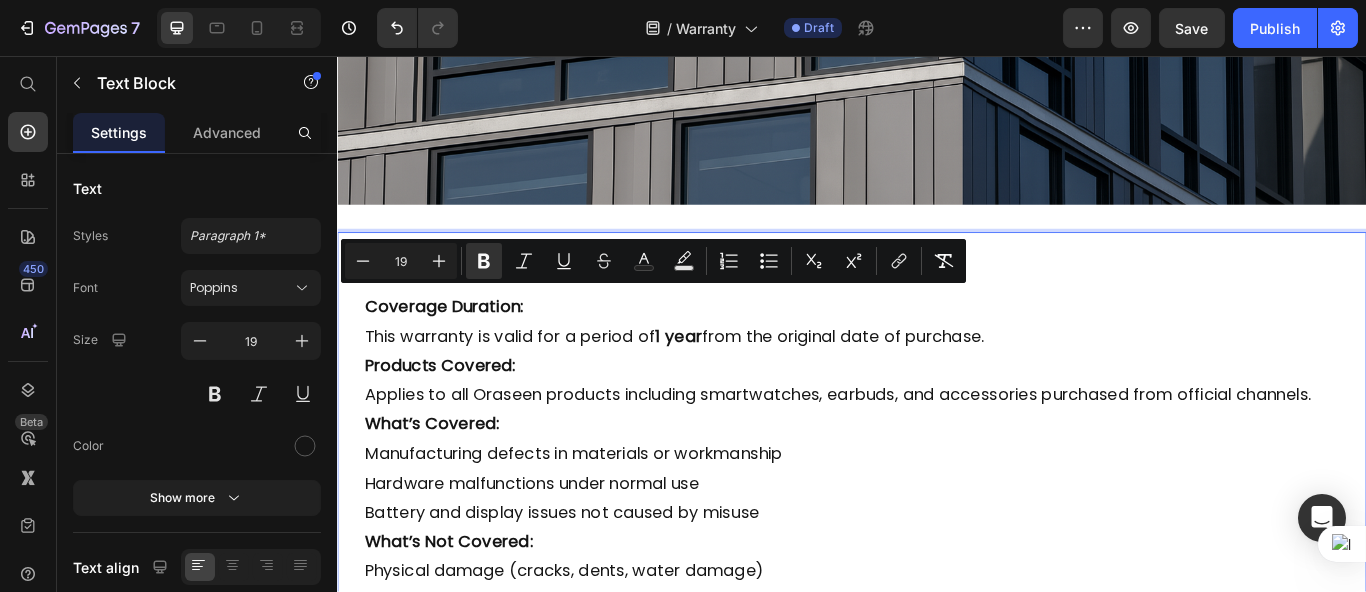 drag, startPoint x: 1062, startPoint y: 362, endPoint x: 1086, endPoint y: 362, distance: 24 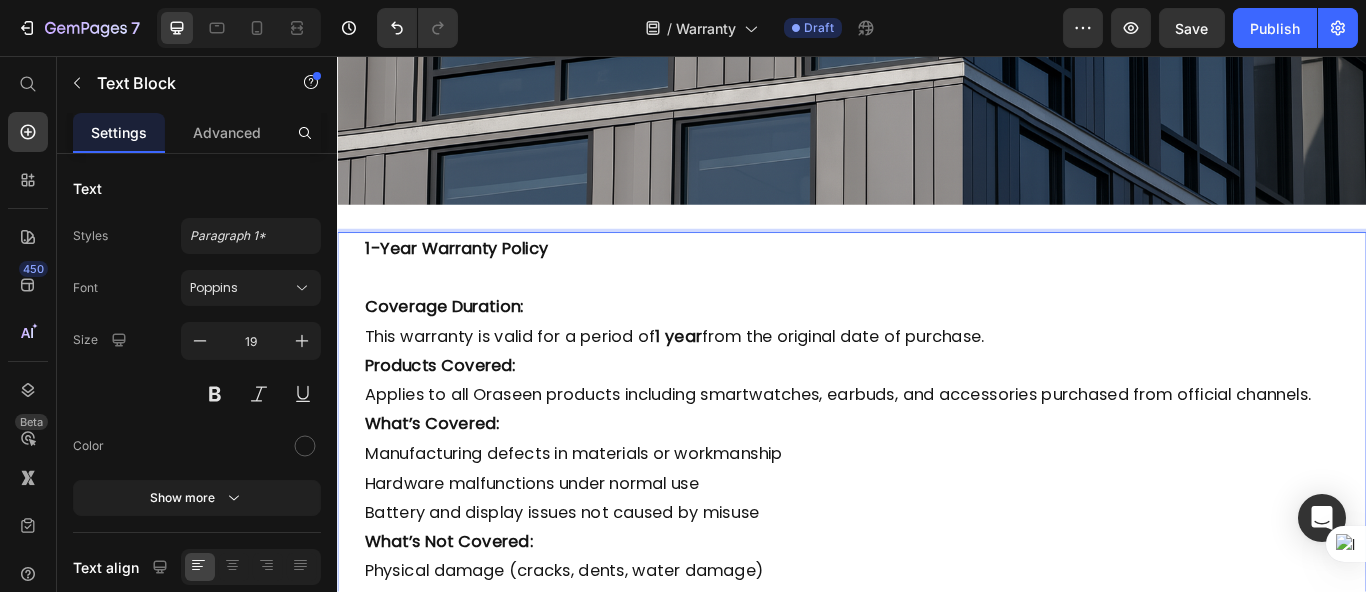 click on "Coverage Duration: This warranty is valid for a period of 1 year from the original date of purchase." at bounding box center [936, 366] 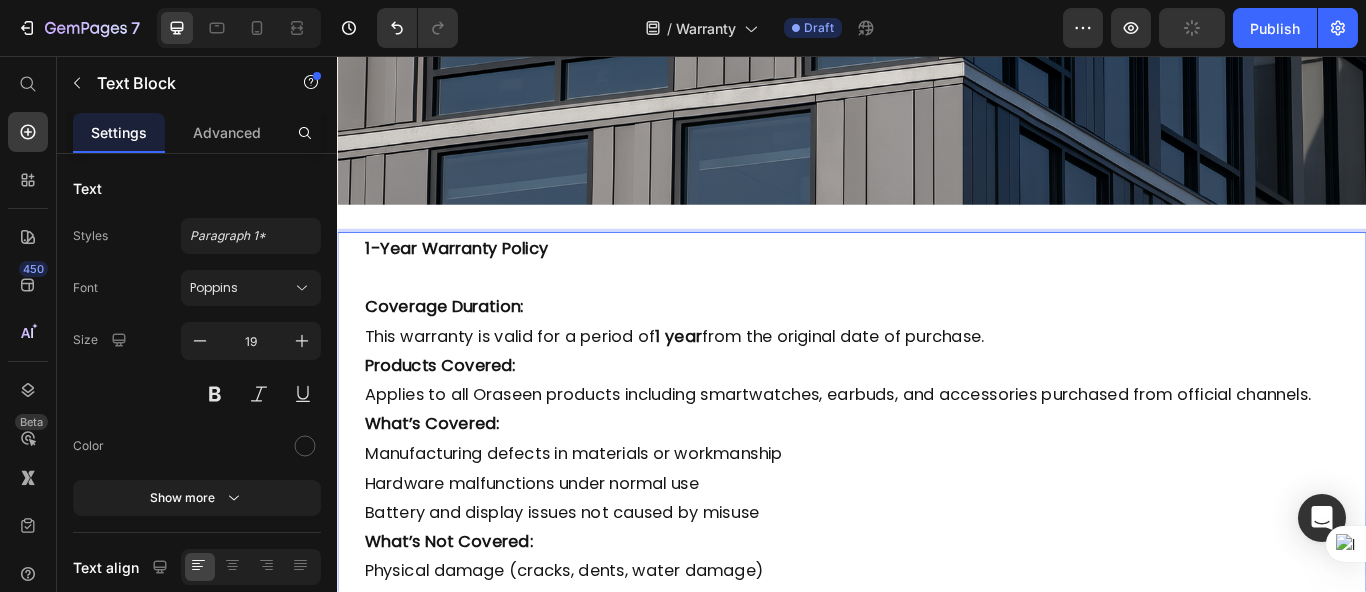 click on "Coverage Duration: This warranty is valid for a period of 1 year from the original date of purchase." at bounding box center [936, 366] 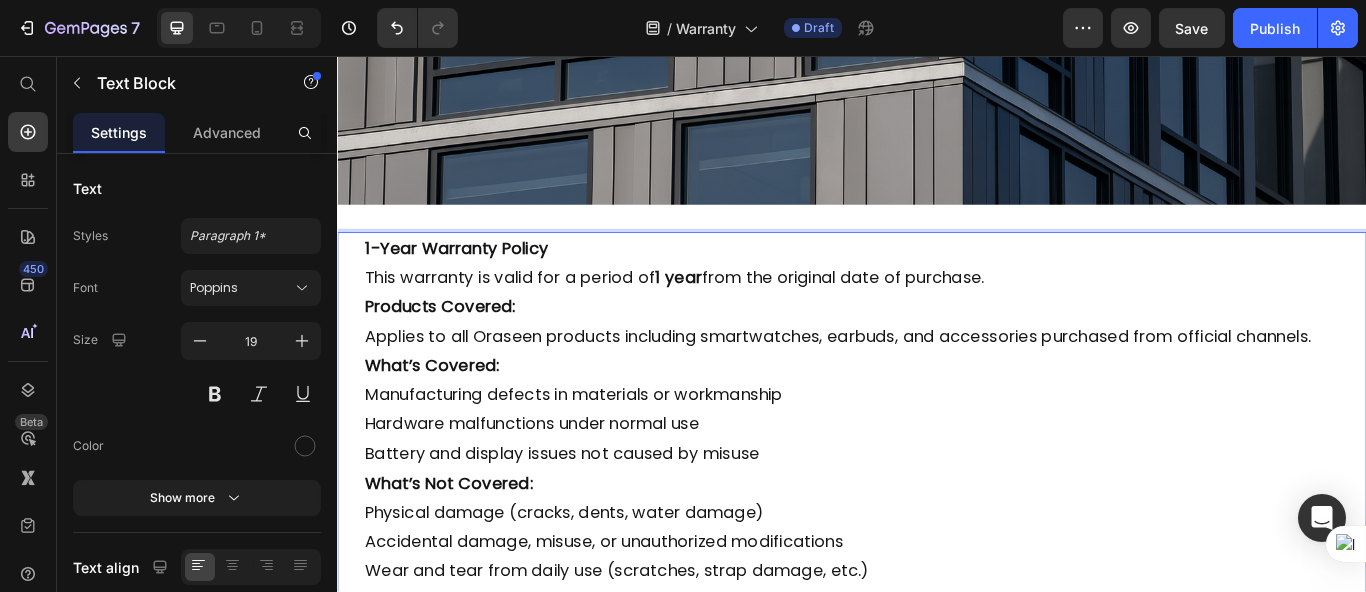 click on "This warranty is valid for a period of 1 year from the original date of purchase." at bounding box center [936, 315] 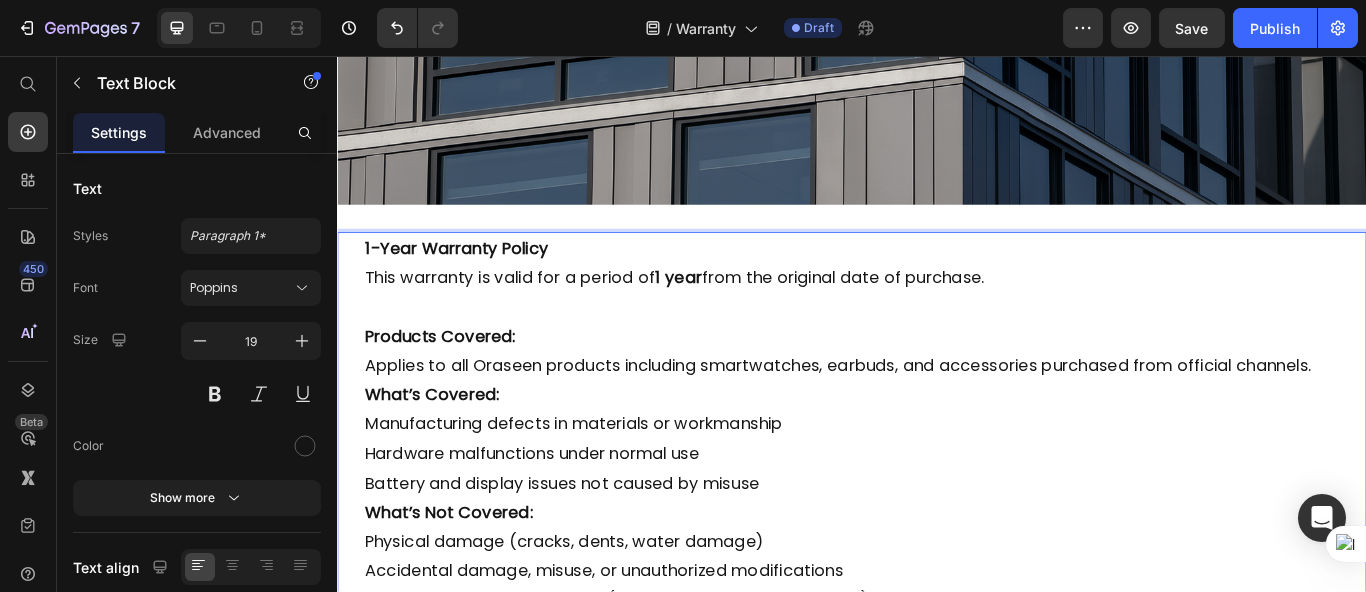click on "Products Covered: Applies to all Oraseen products including smartwatches, earbuds, and accessories purchased from official channels." at bounding box center [936, 401] 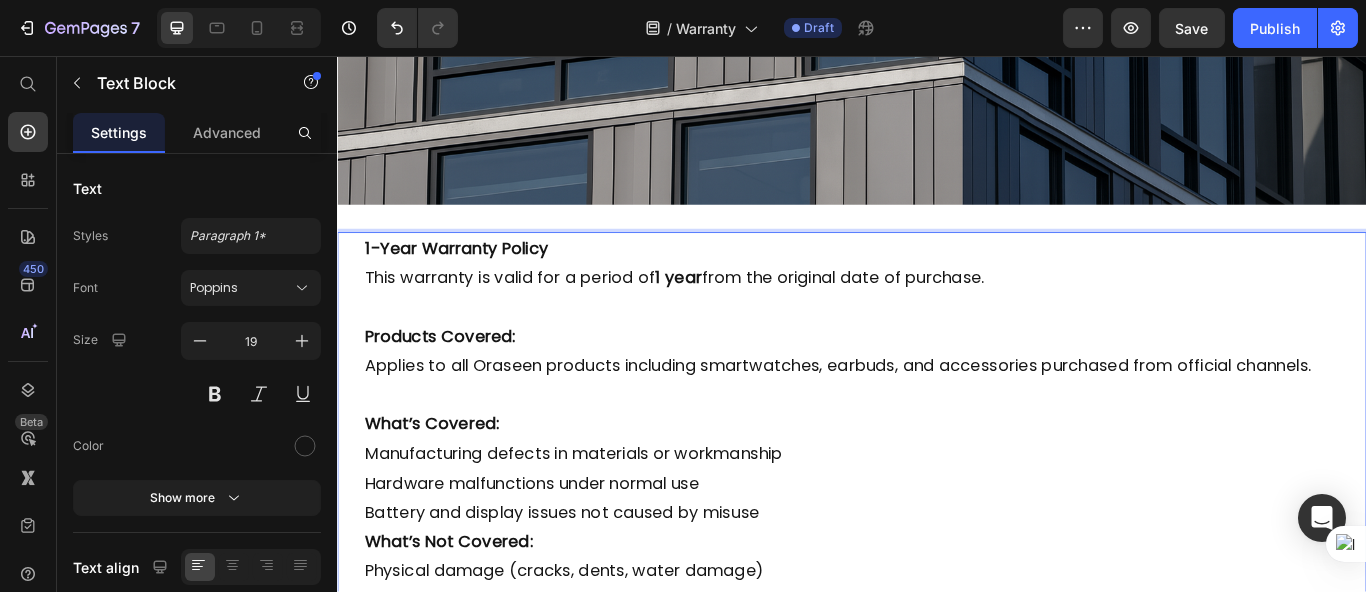 scroll, scrollTop: 888, scrollLeft: 0, axis: vertical 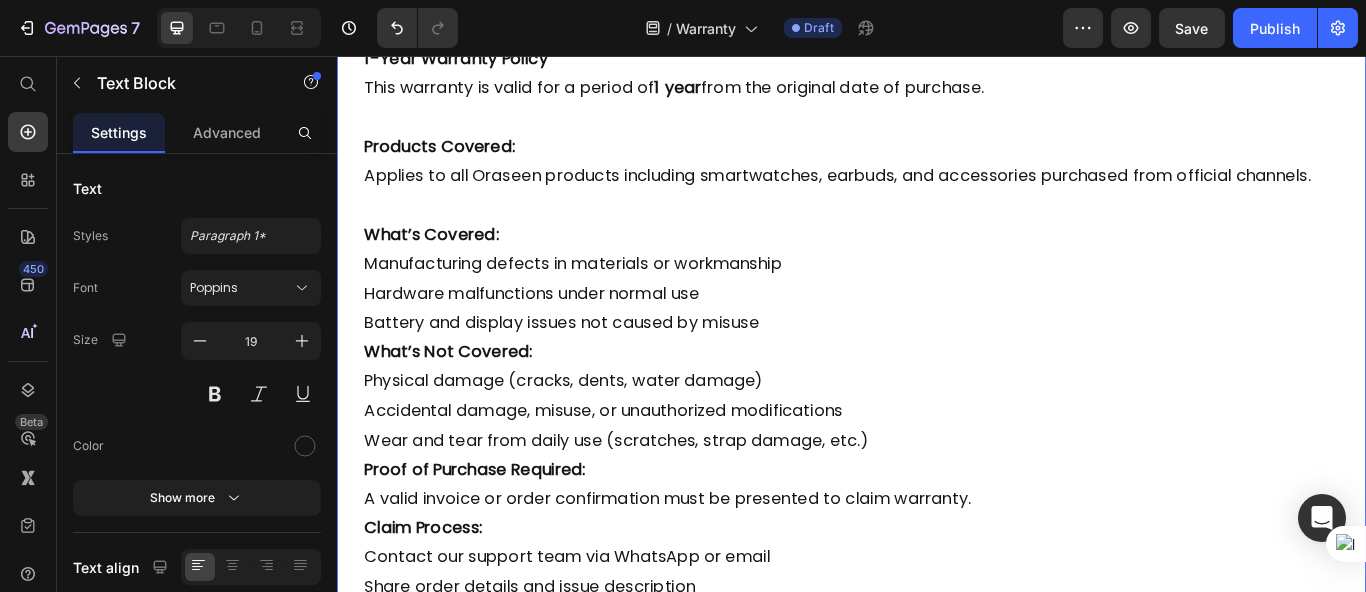 click on "Battery and display issues not caused by misuse" at bounding box center (936, 368) 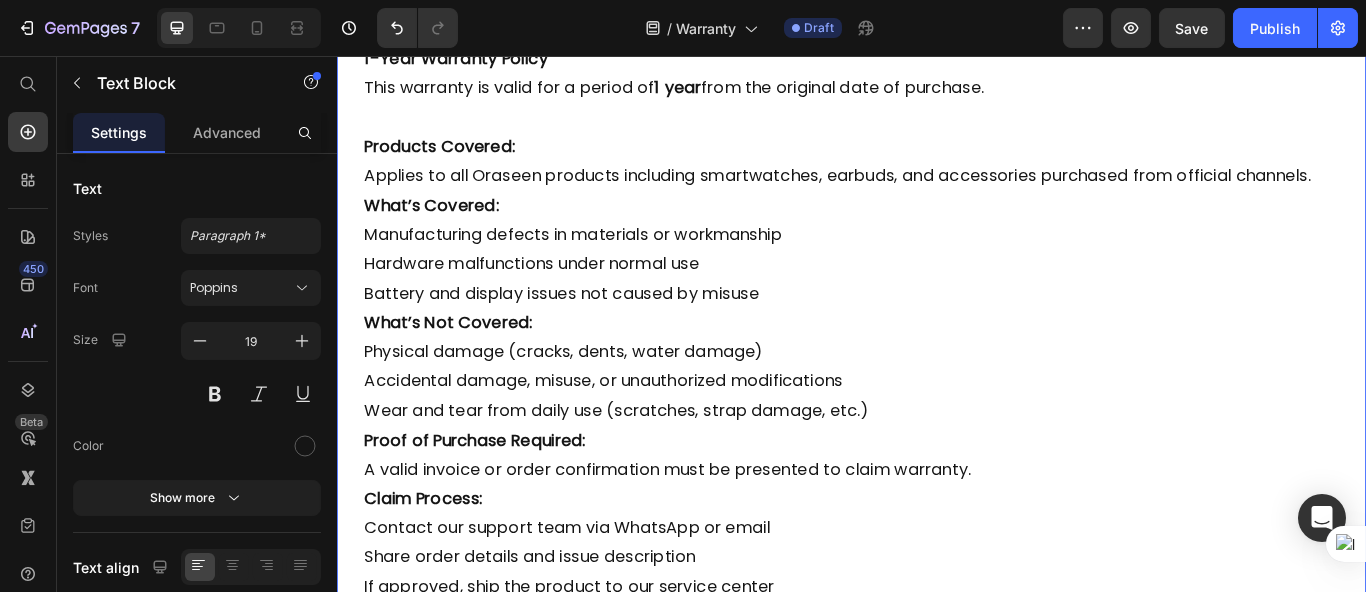 scroll, scrollTop: 667, scrollLeft: 0, axis: vertical 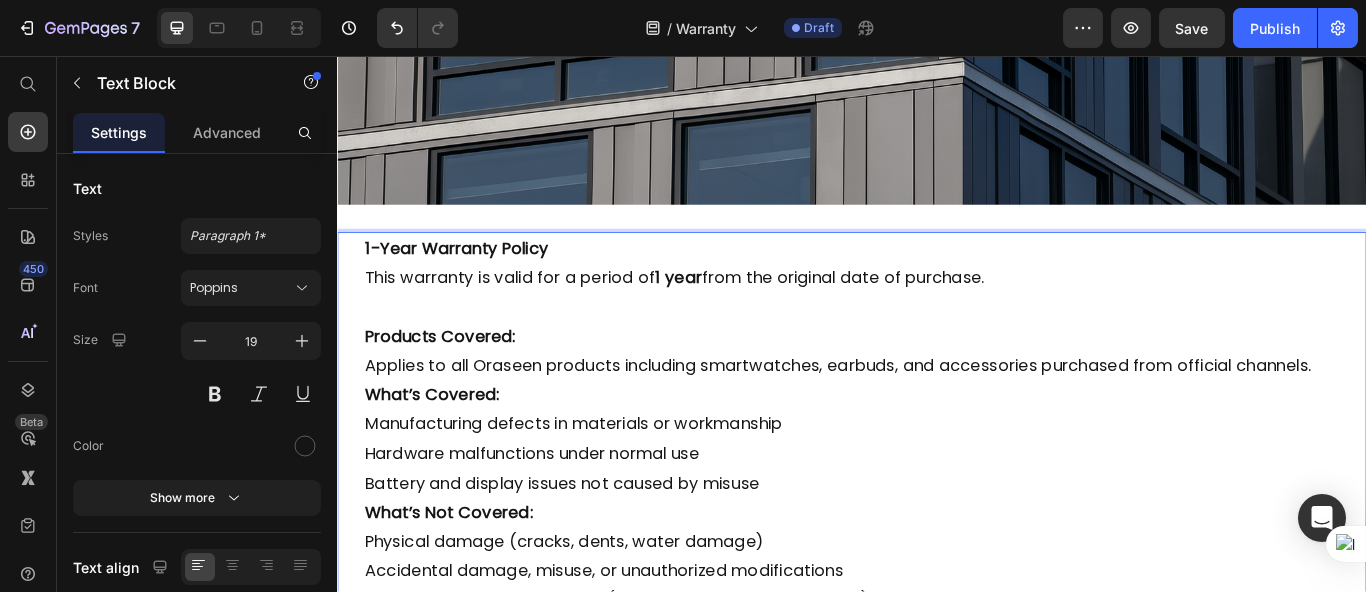 click on "This warranty is valid for a period of 1 year from the original date of purchase." at bounding box center (936, 315) 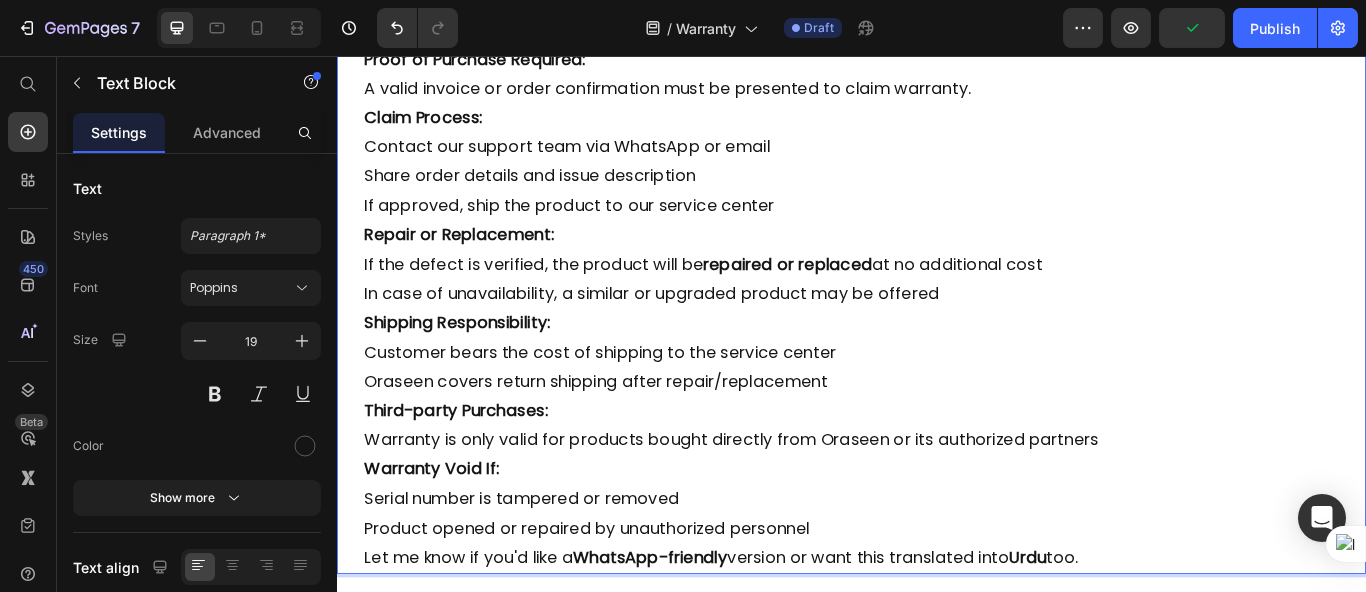 scroll, scrollTop: 1444, scrollLeft: 0, axis: vertical 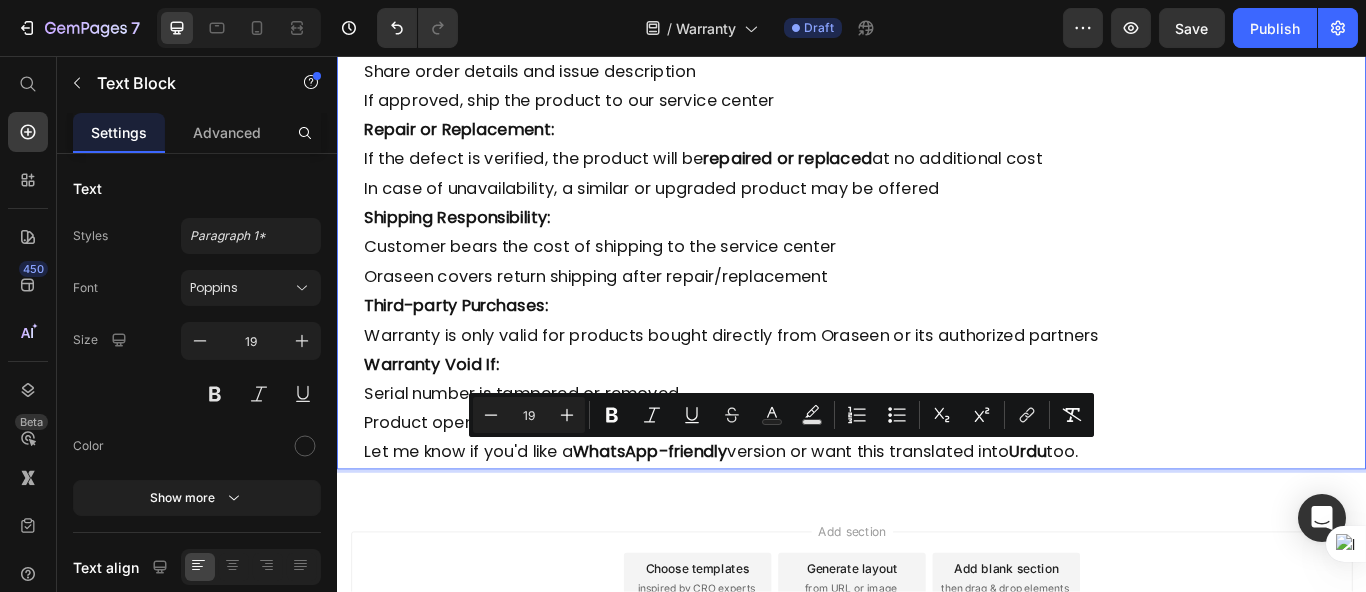 drag, startPoint x: 1287, startPoint y: 522, endPoint x: 1280, endPoint y: 498, distance: 25 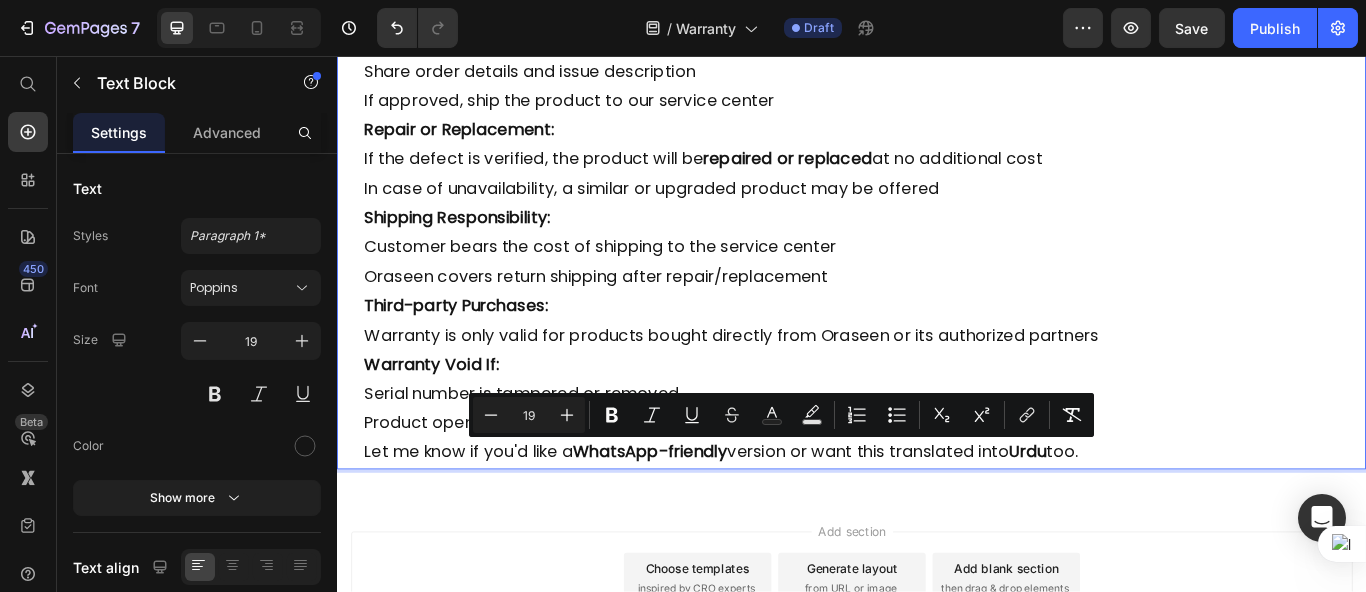 click on "Let me know if you'd like a WhatsApp-friendly version or want this translated into Urdu too." at bounding box center (936, 519) 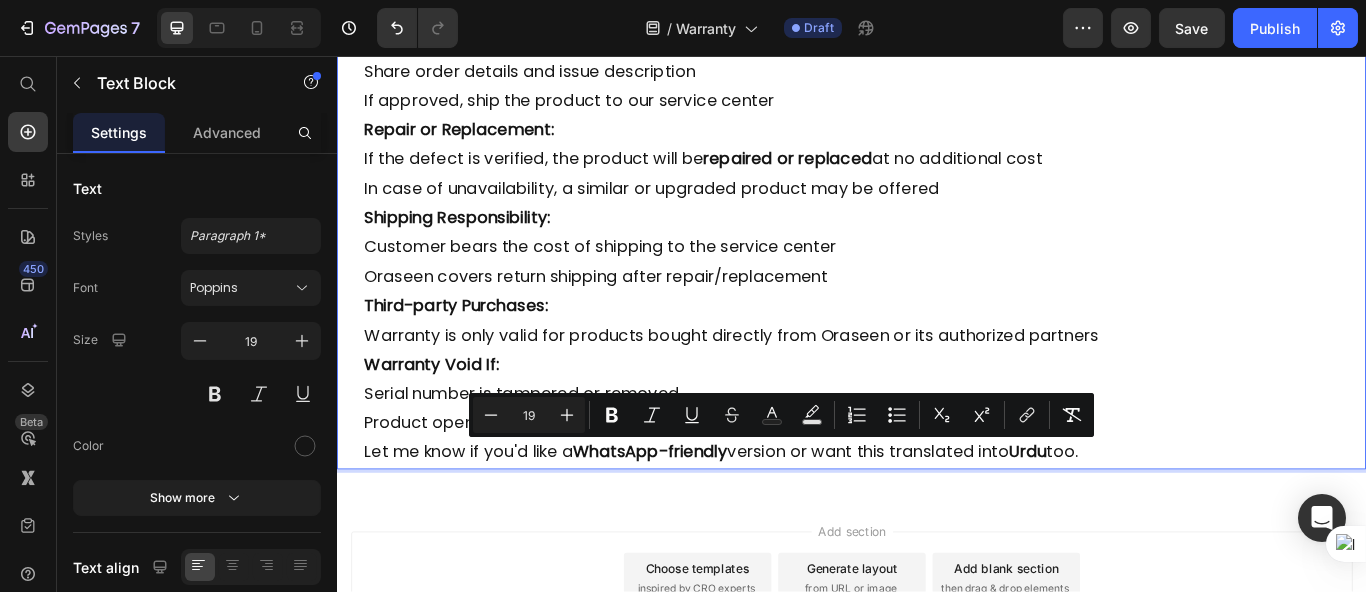 drag, startPoint x: 1297, startPoint y: 514, endPoint x: 1286, endPoint y: 499, distance: 18.601076 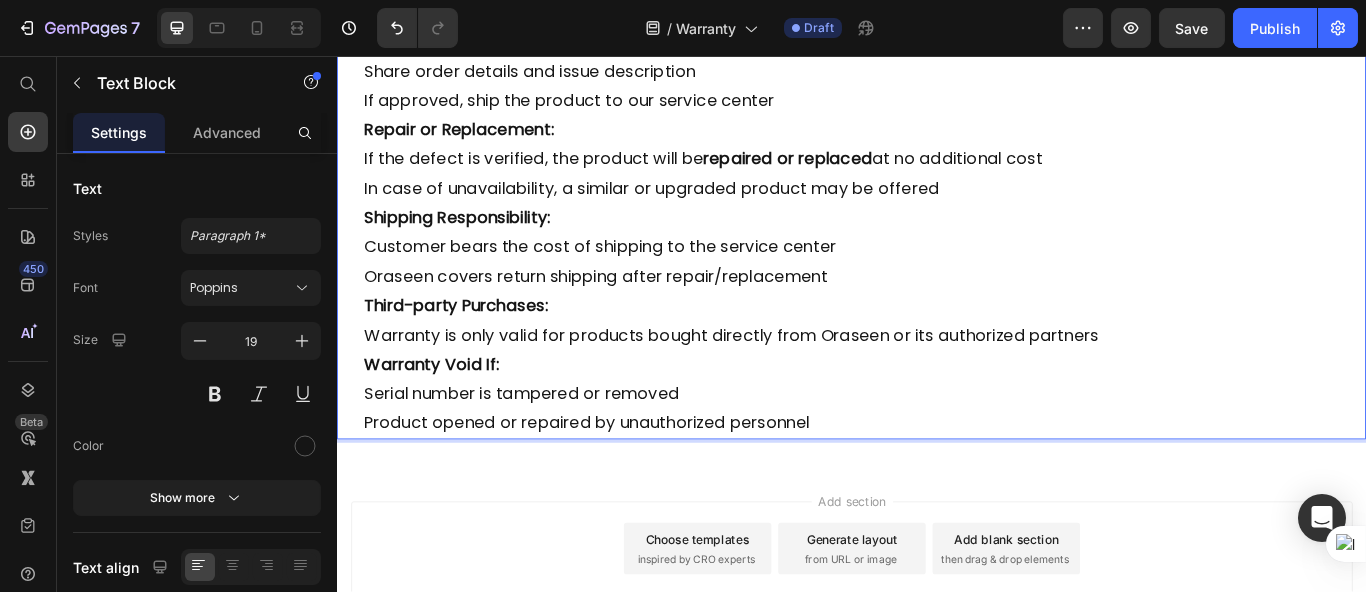 click on "Product opened or repaired by unauthorized personnel" at bounding box center [936, 485] 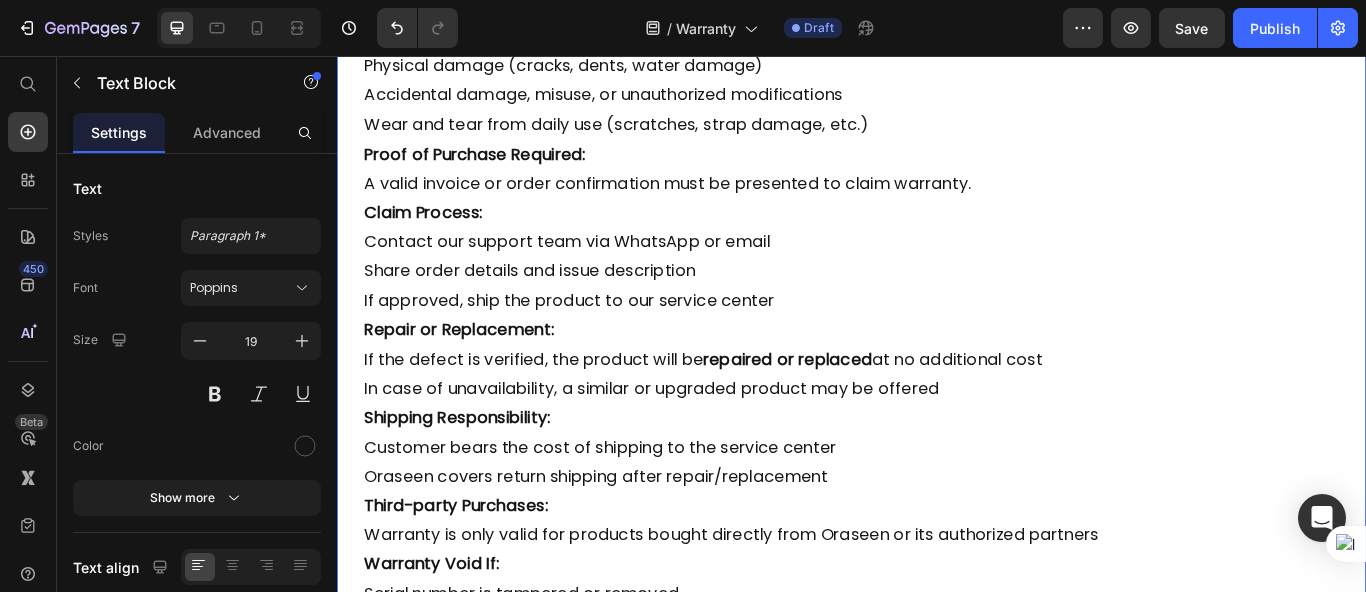 drag, startPoint x: 894, startPoint y: 406, endPoint x: 912, endPoint y: 405, distance: 18.027756 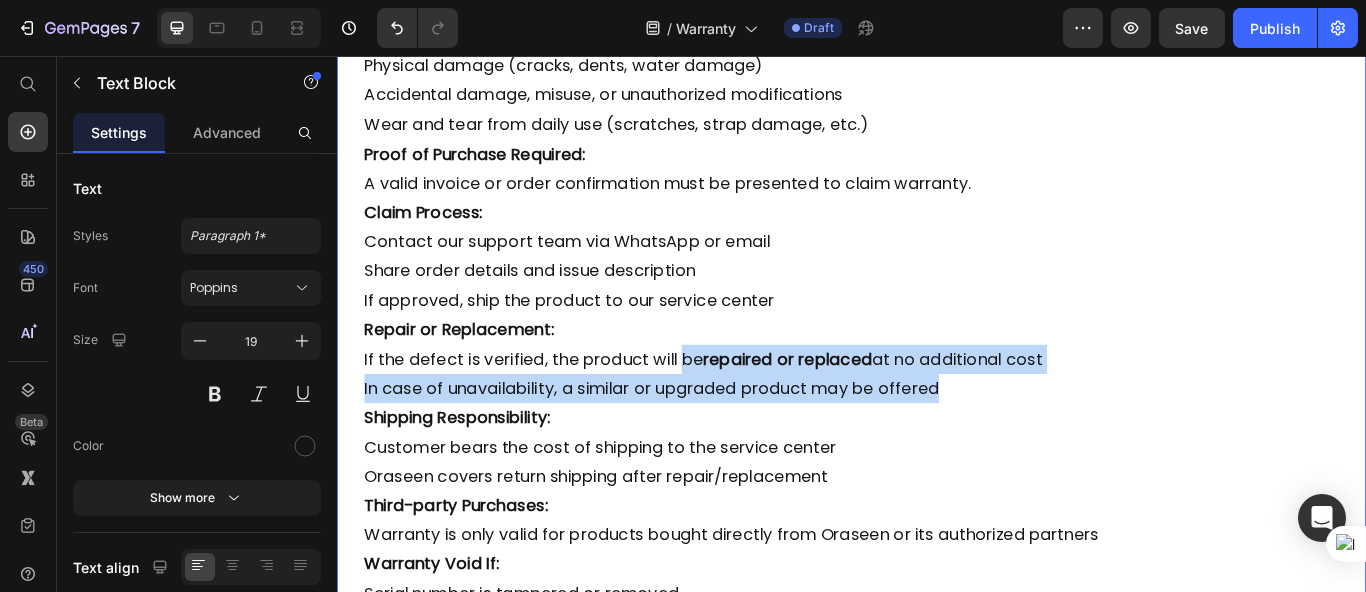 drag, startPoint x: 737, startPoint y: 393, endPoint x: 1094, endPoint y: 441, distance: 360.21243 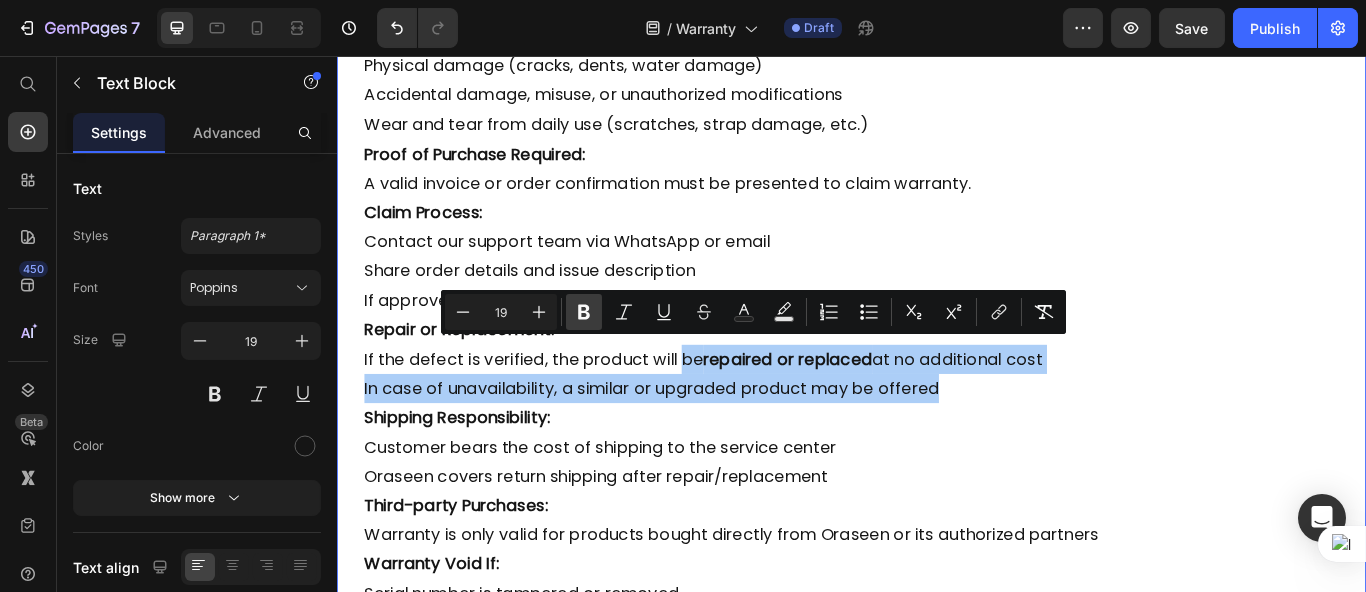 click 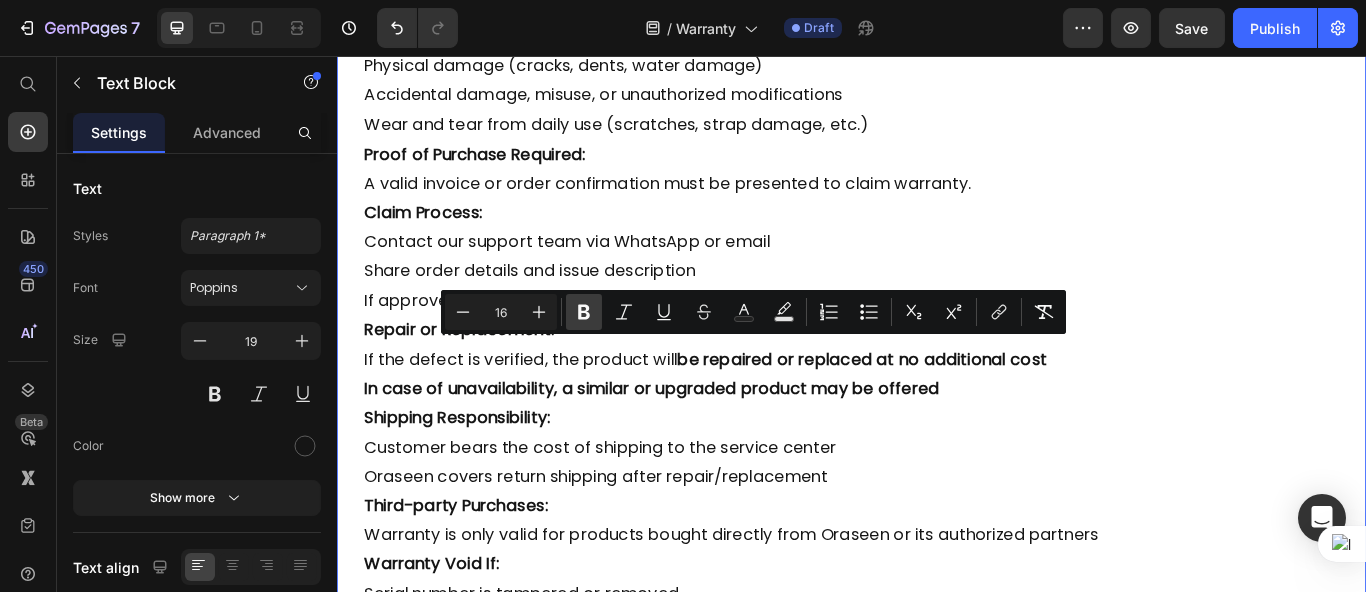 click 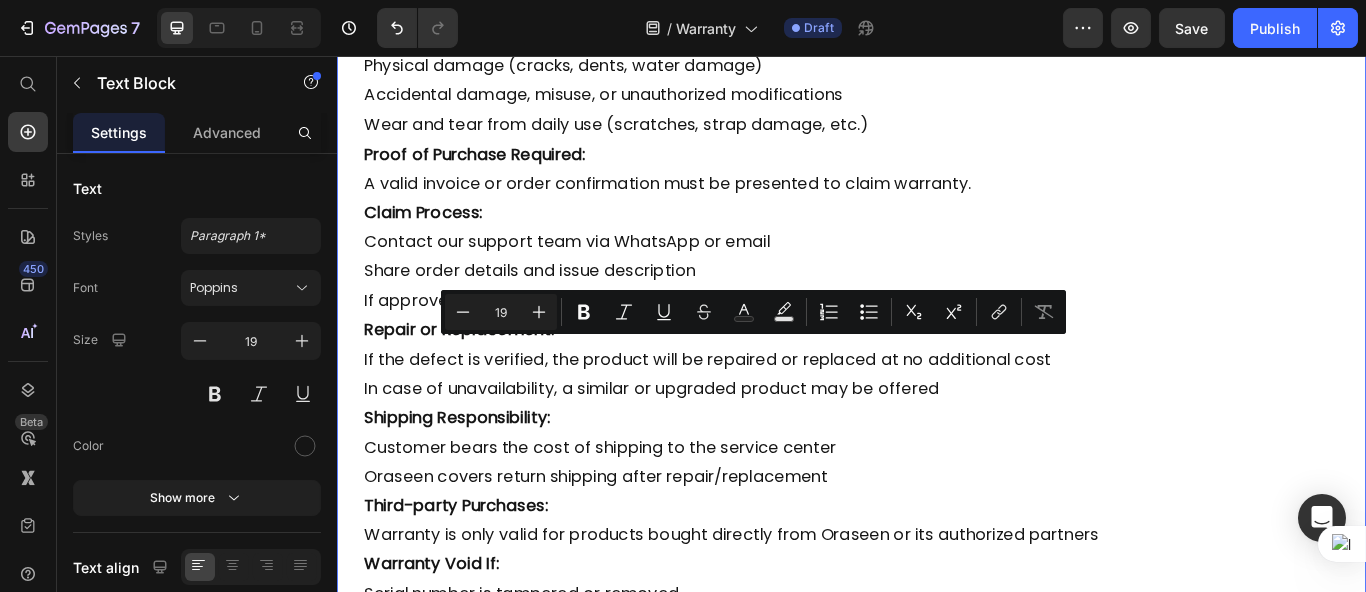 click on "In case of unavailability, a similar or upgraded product may be offered" at bounding box center [936, 444] 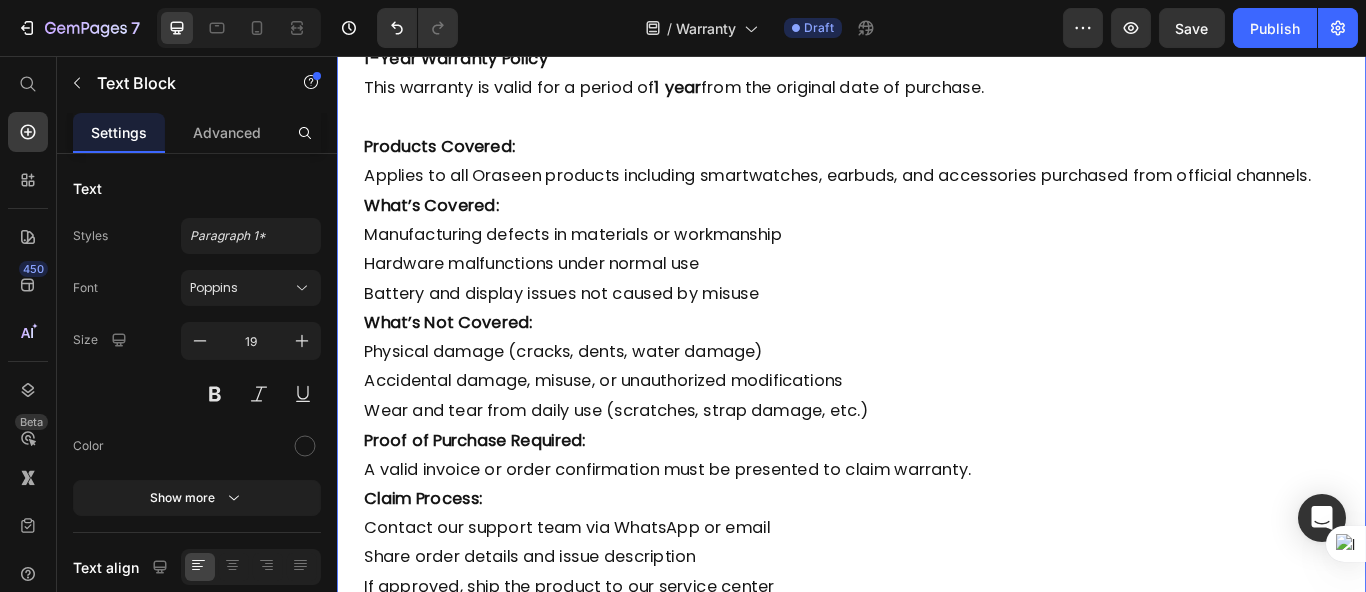 scroll, scrollTop: 667, scrollLeft: 0, axis: vertical 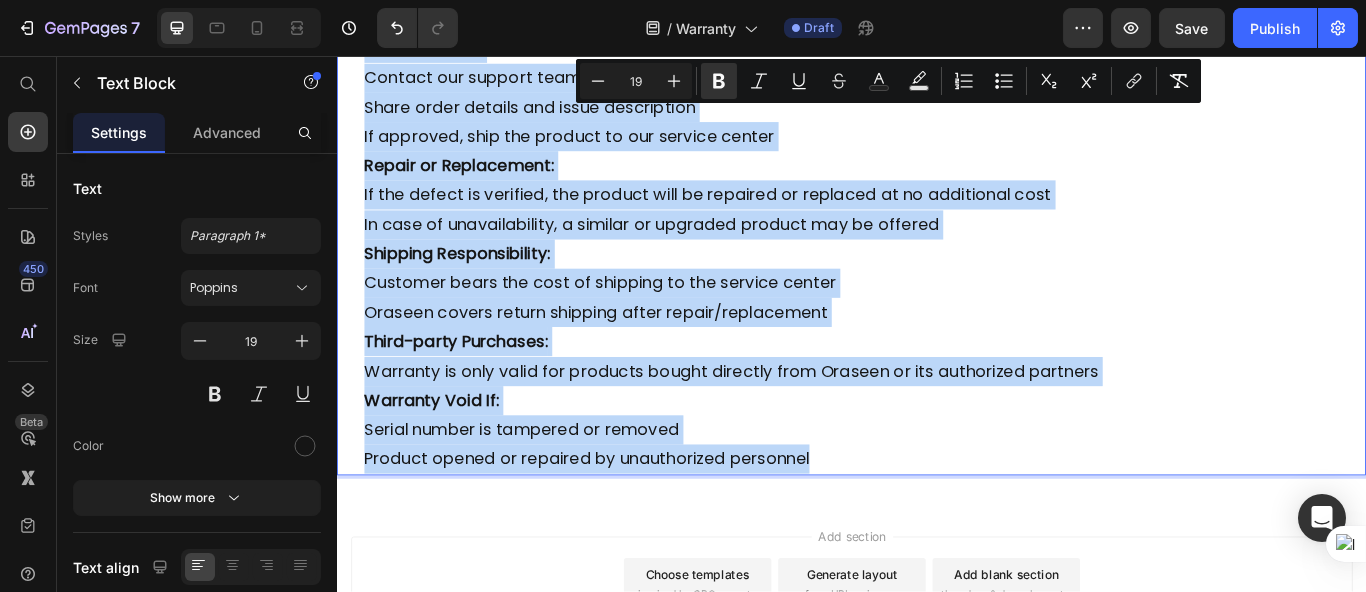 drag, startPoint x: 367, startPoint y: 369, endPoint x: 952, endPoint y: 524, distance: 605.1859 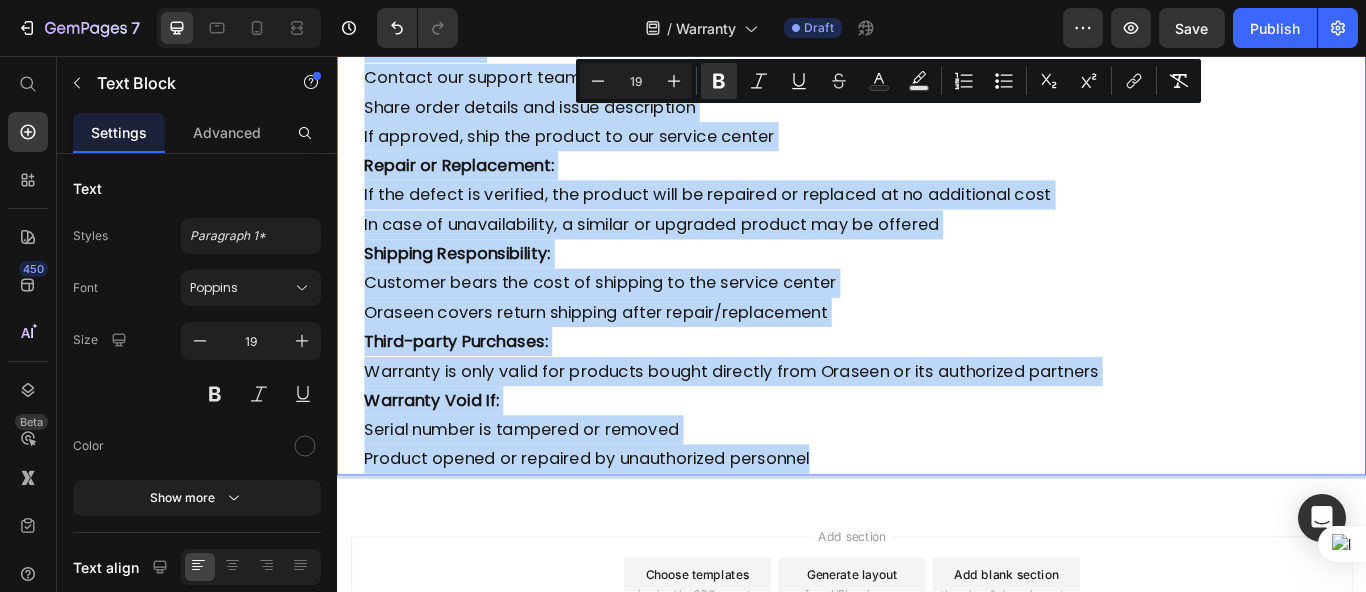 click on "Warranty Void If:" at bounding box center [936, 458] 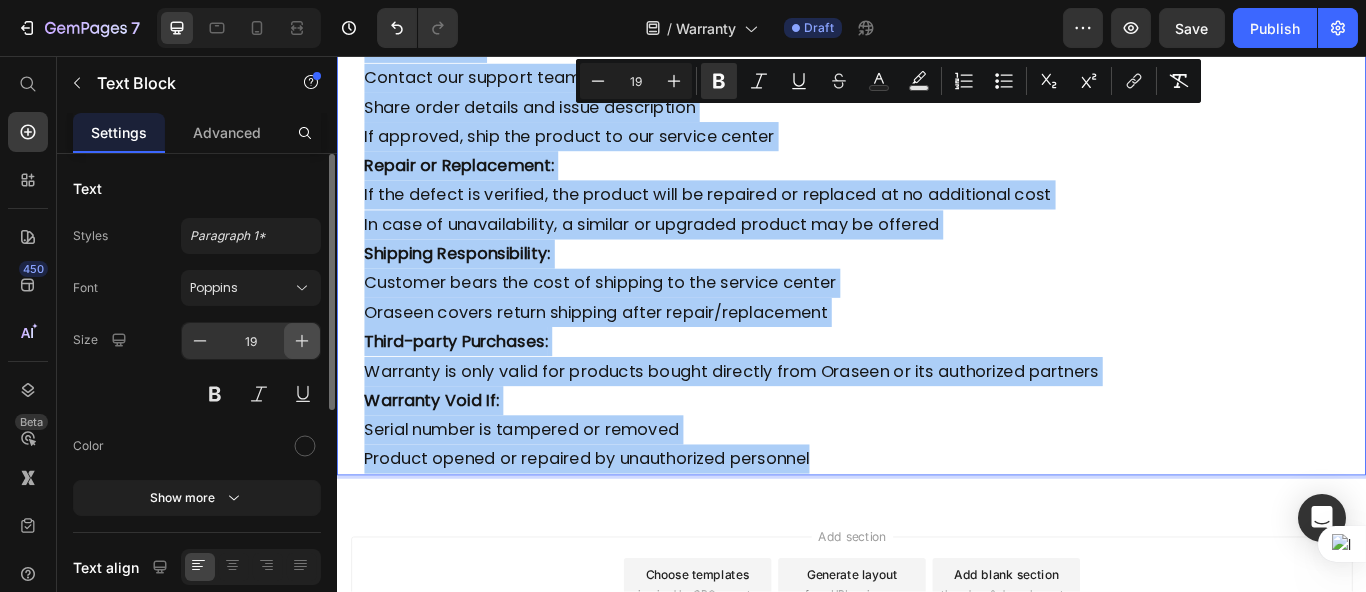 click at bounding box center (302, 341) 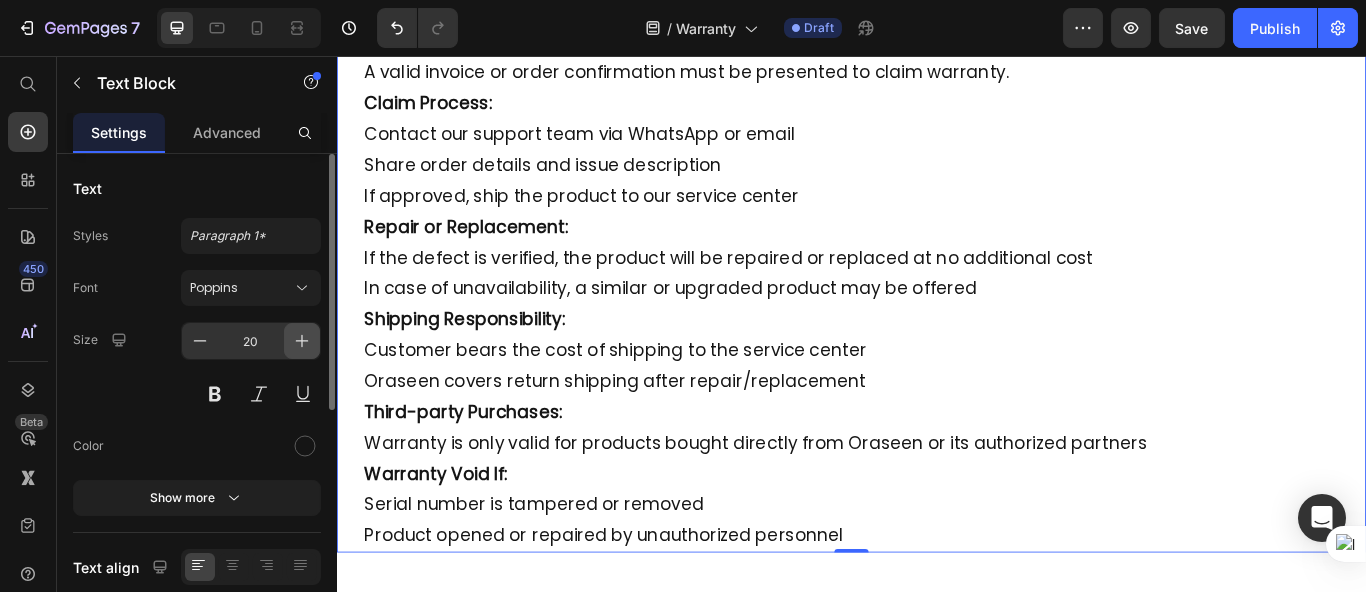 click 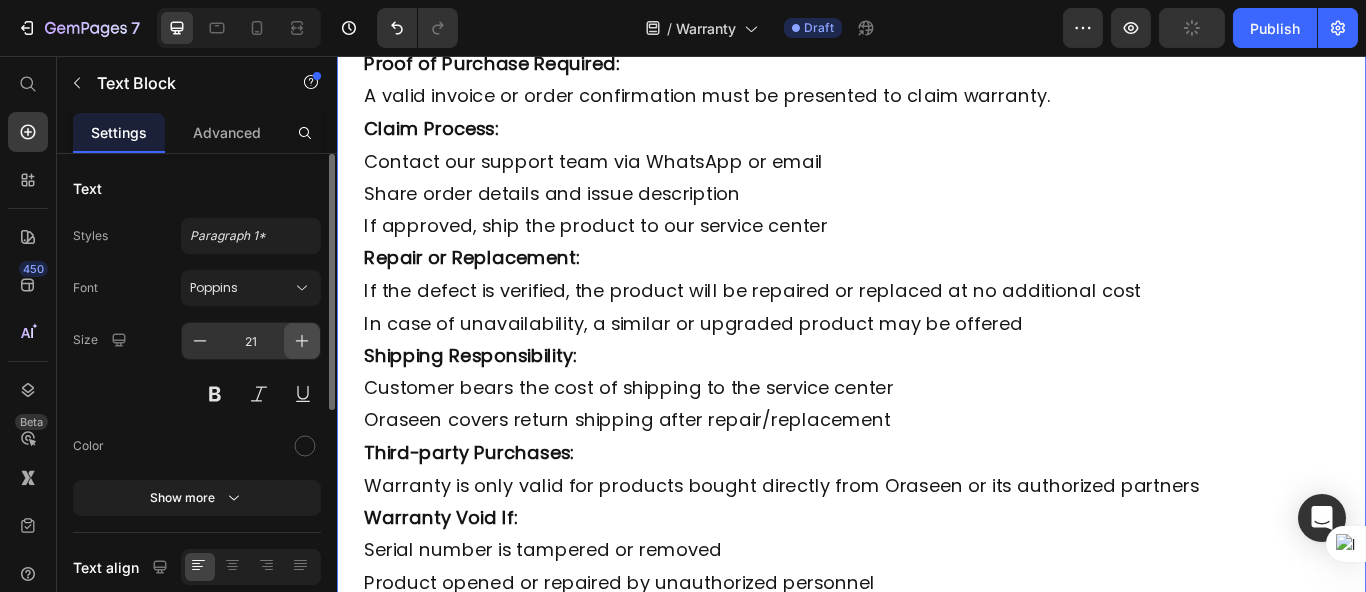 click 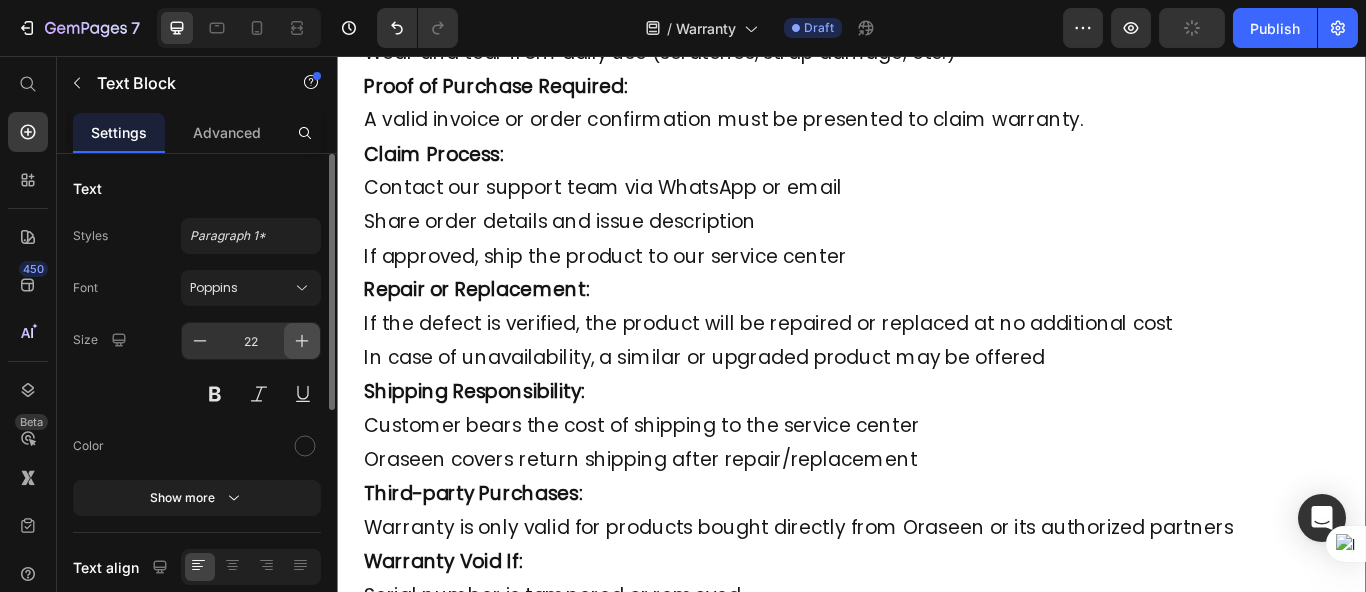 click 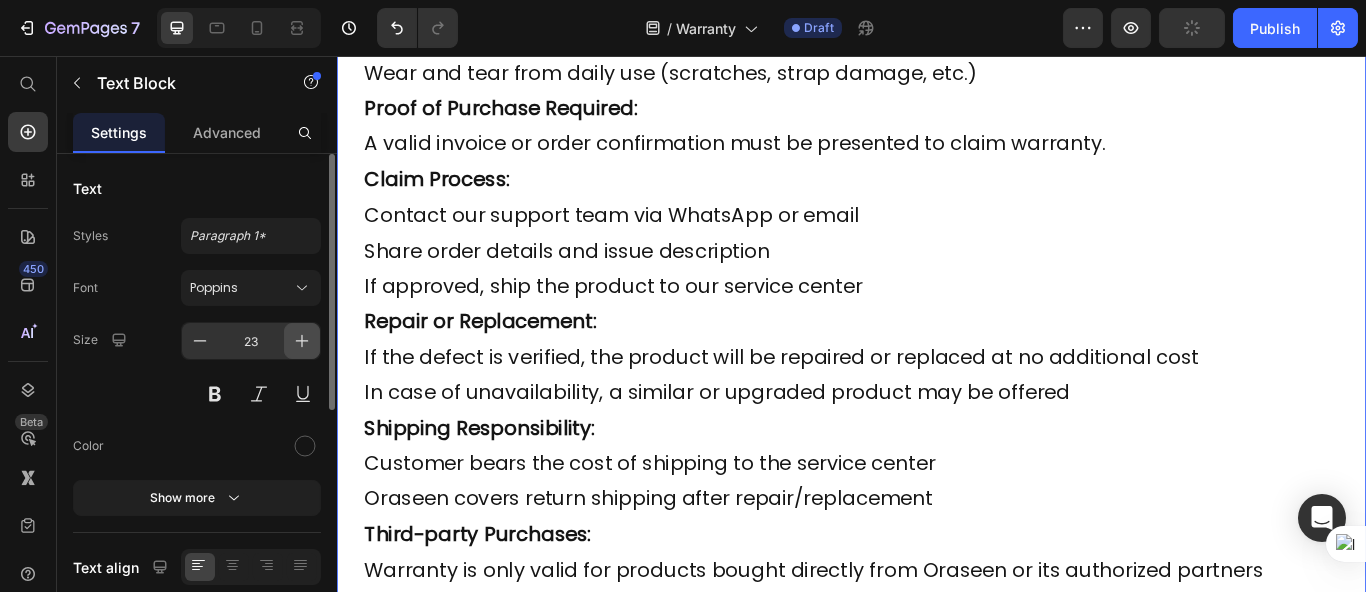 click 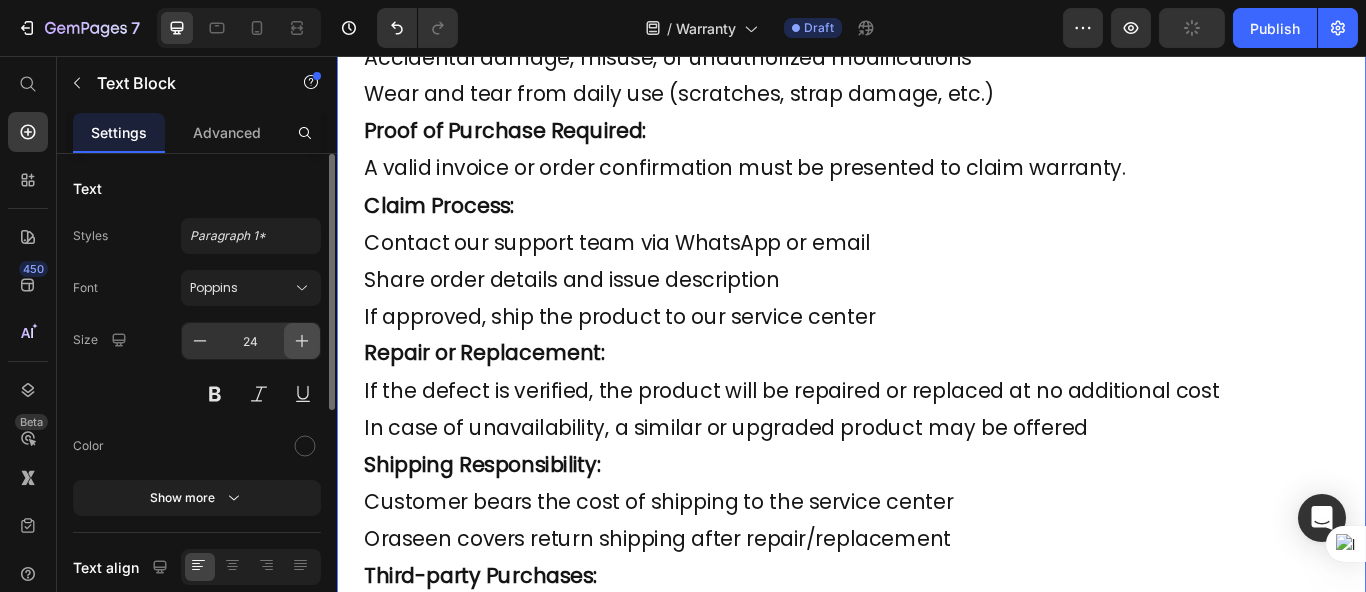 click 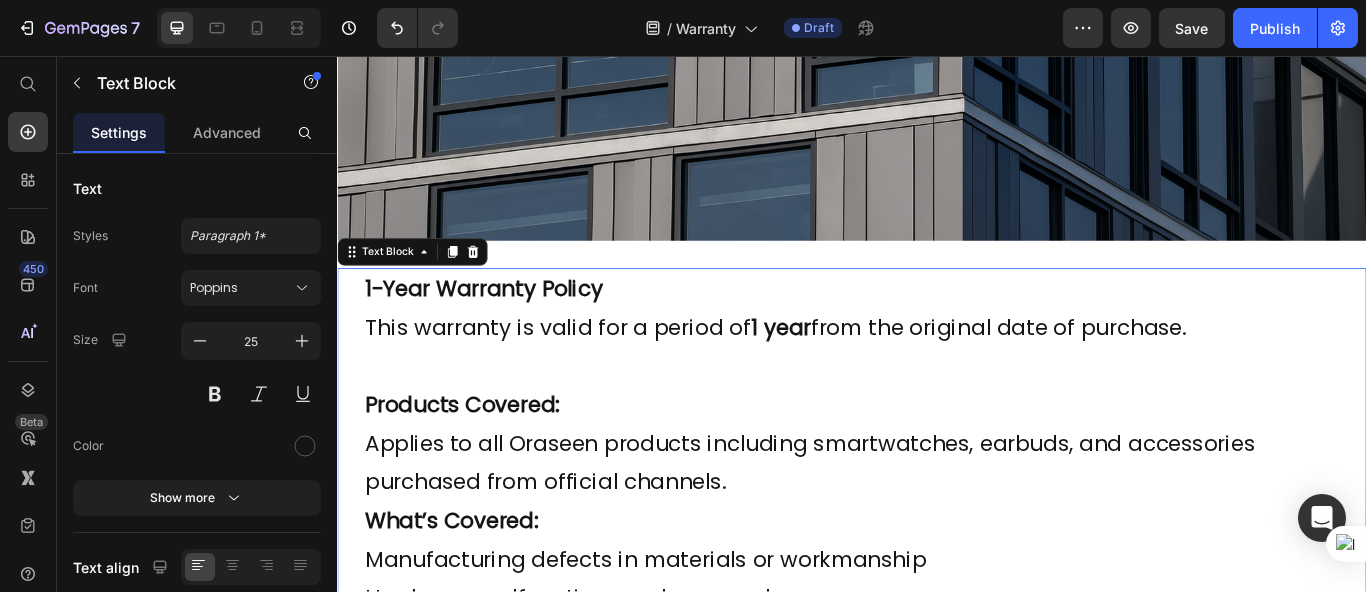 scroll, scrollTop: 846, scrollLeft: 0, axis: vertical 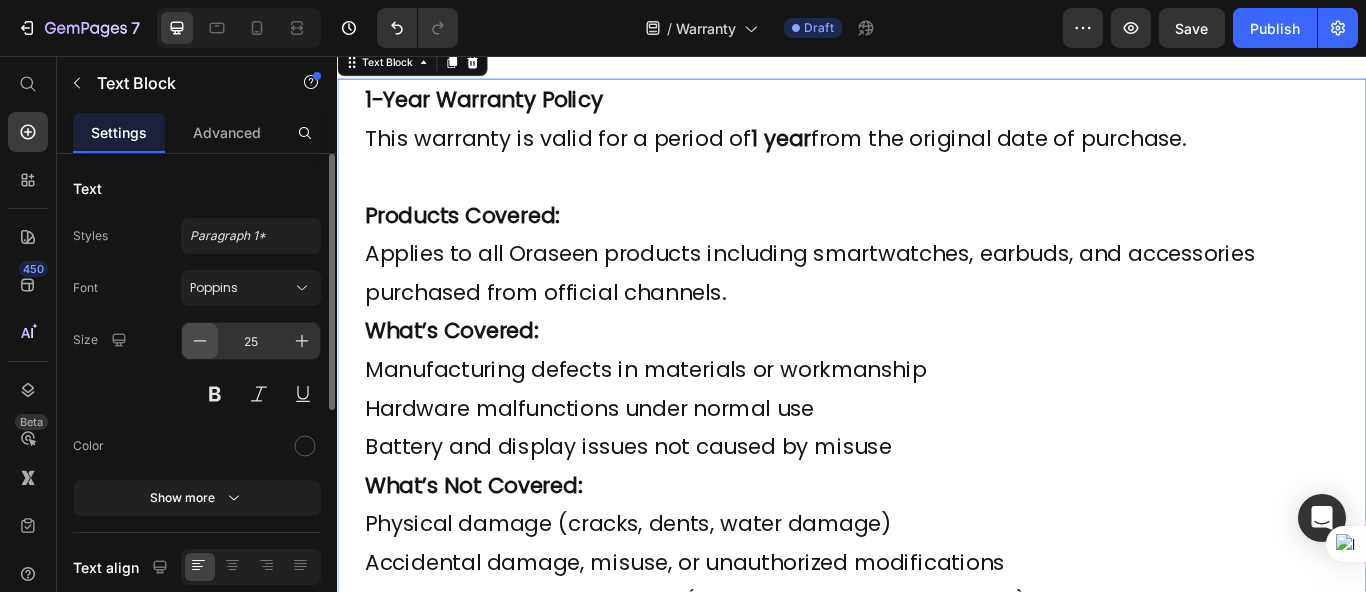 click 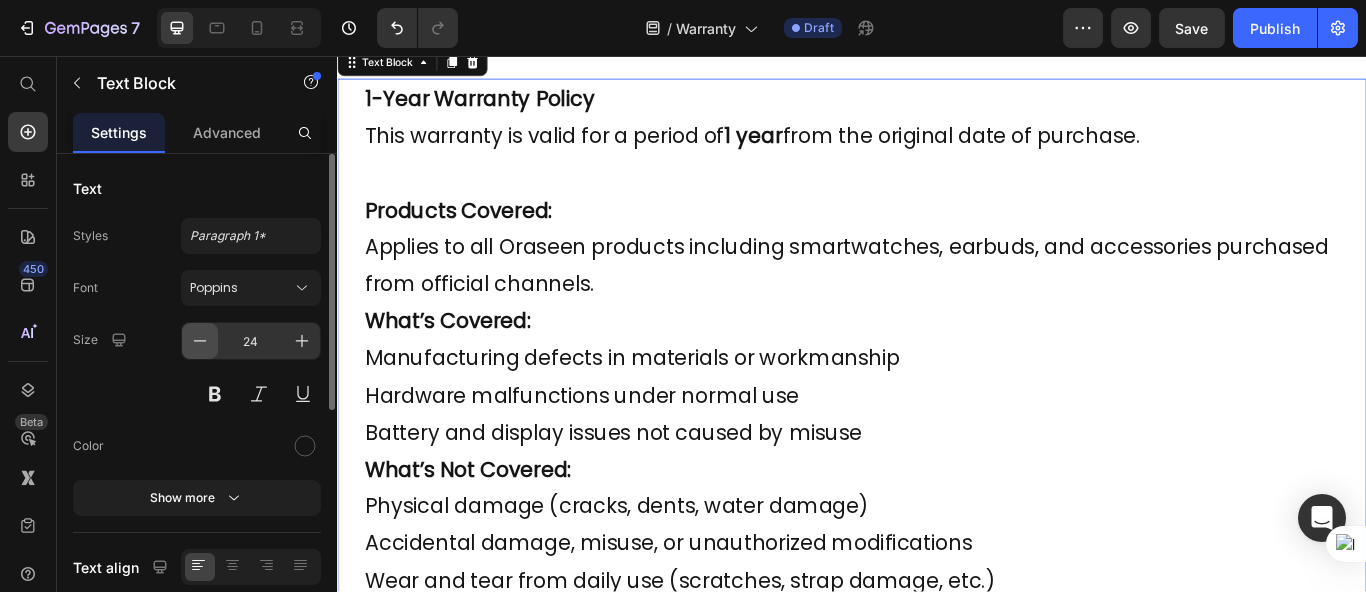 click 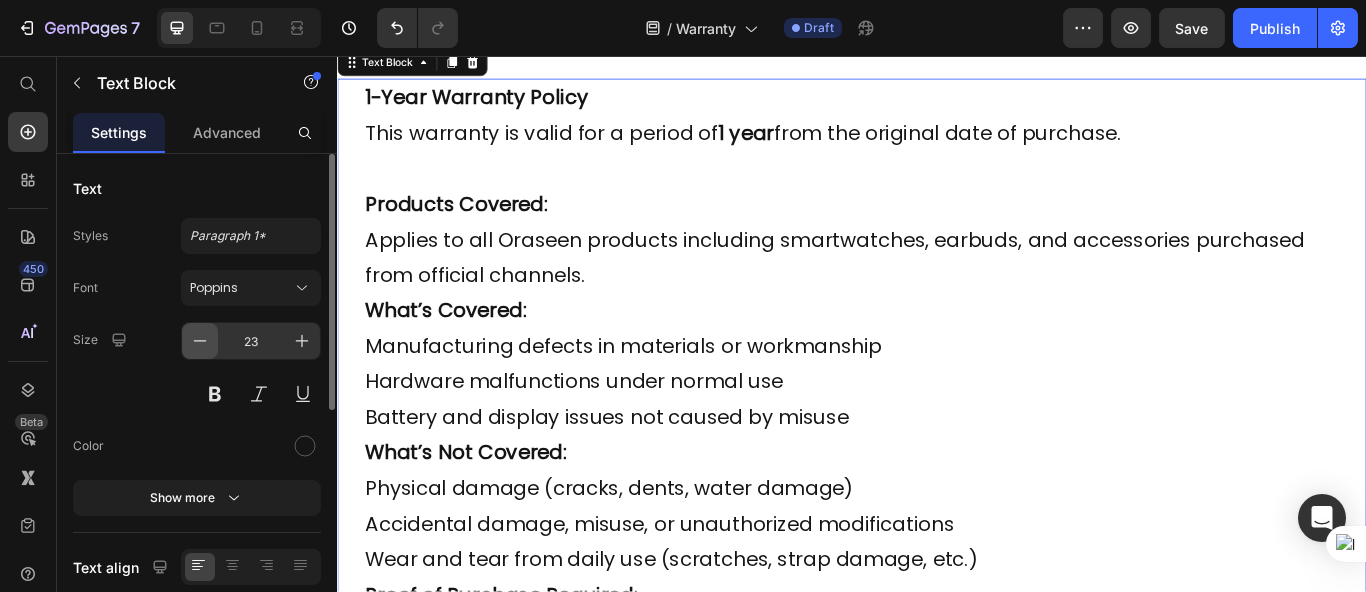 click 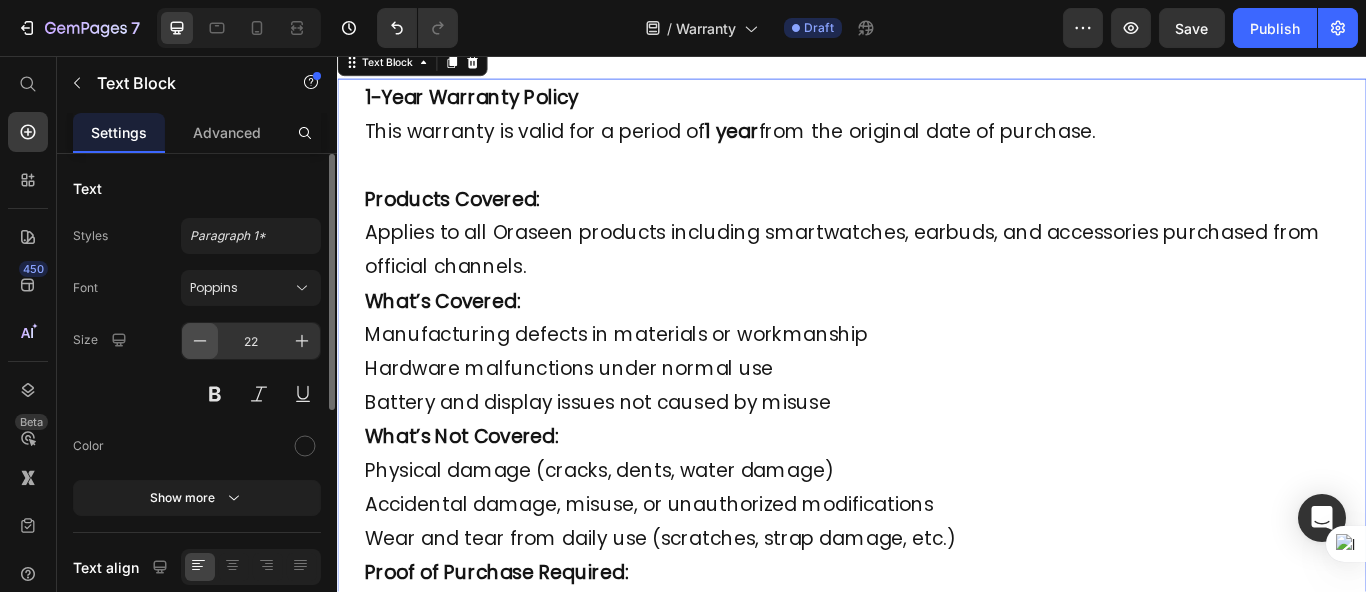 click 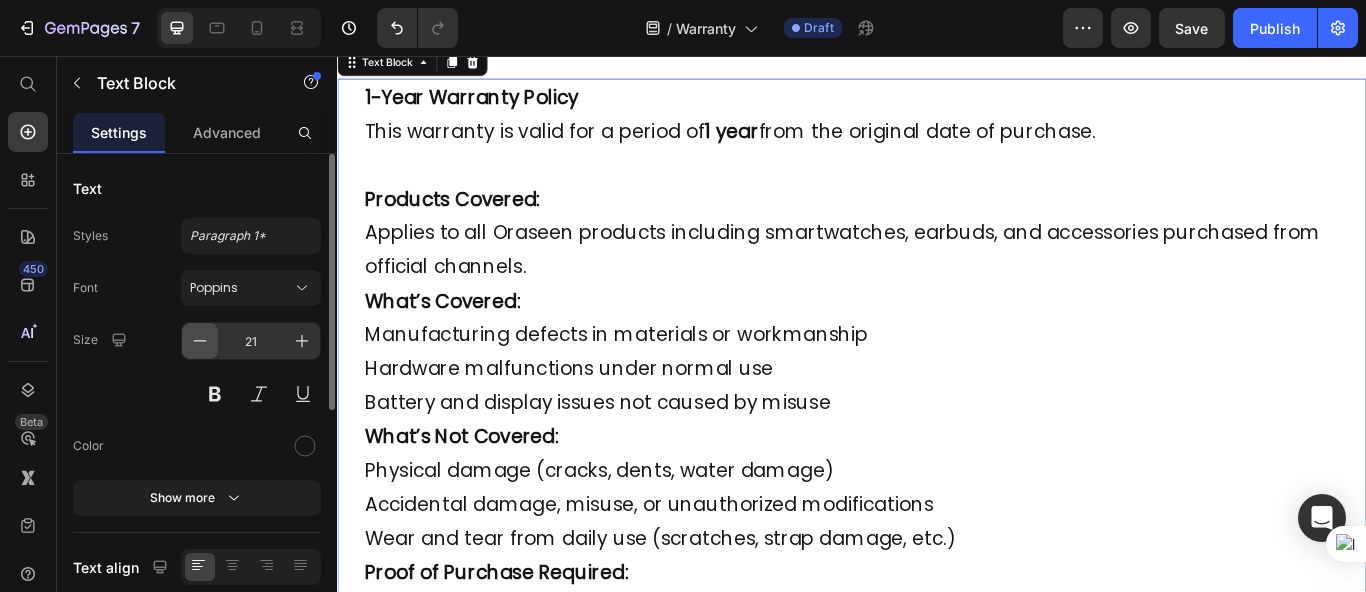 click 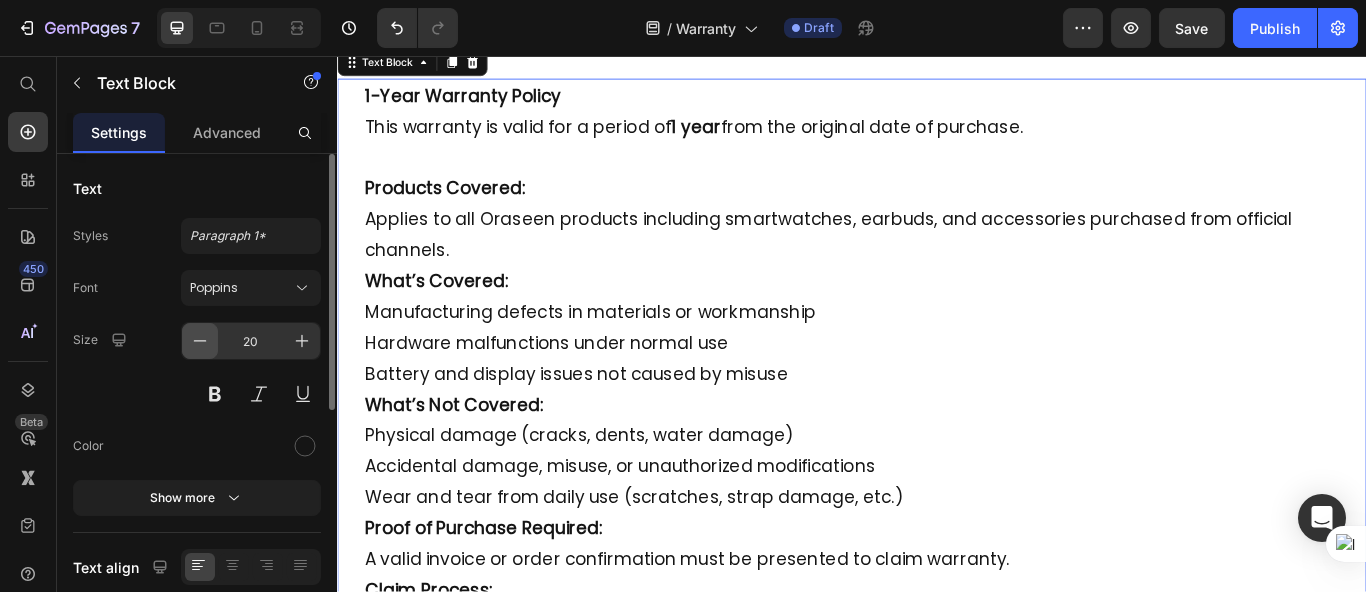 click 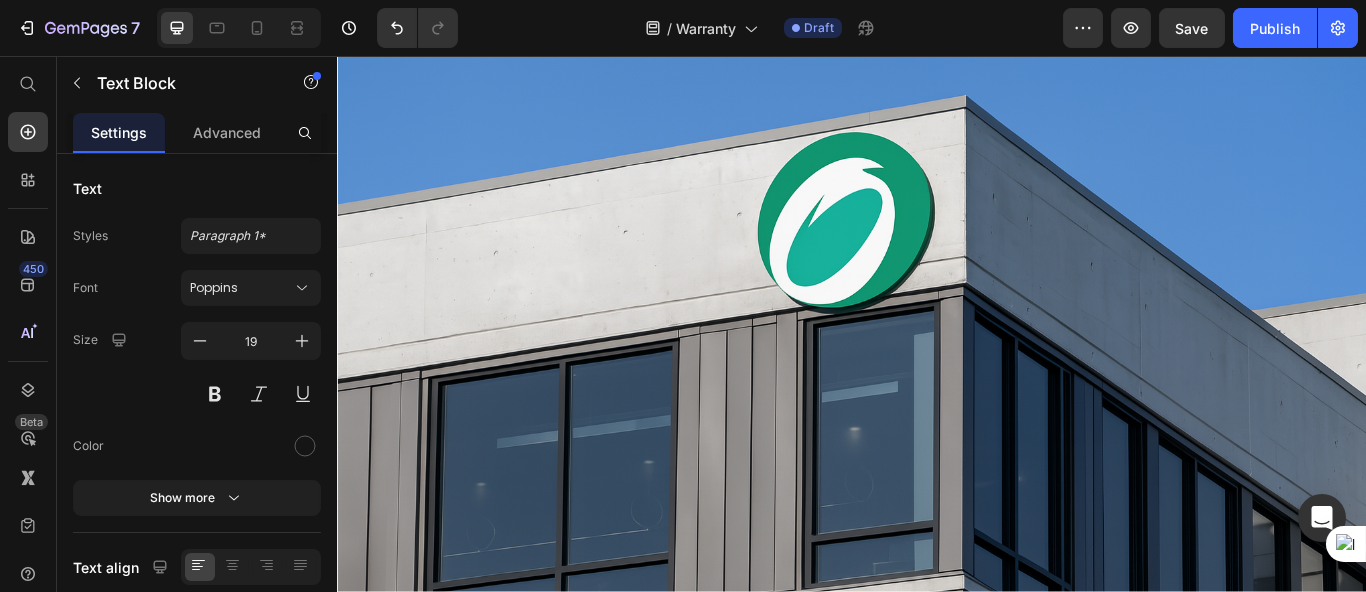 scroll, scrollTop: 514, scrollLeft: 0, axis: vertical 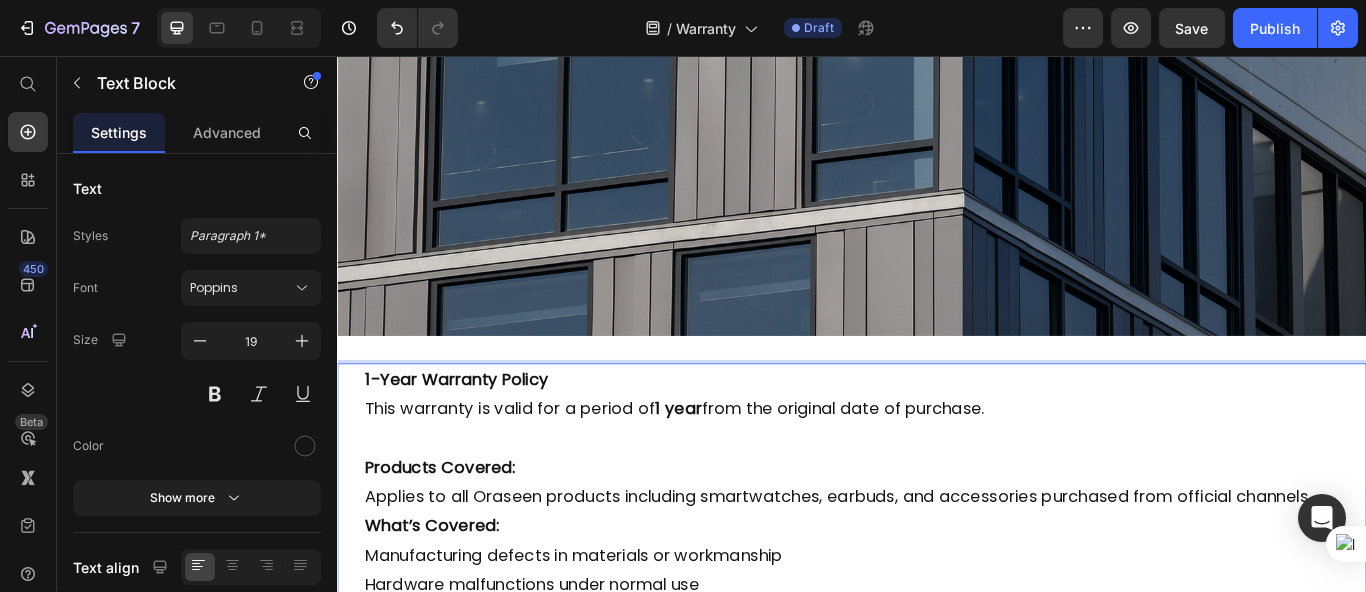 click at bounding box center [239, 28] 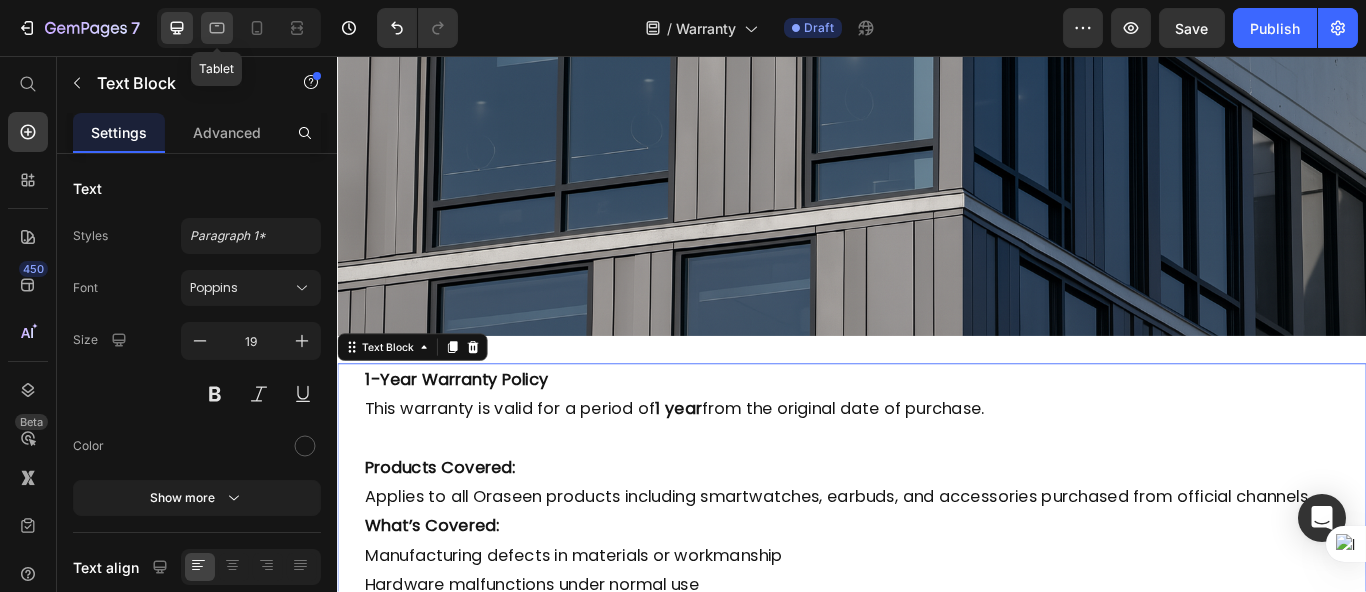 click 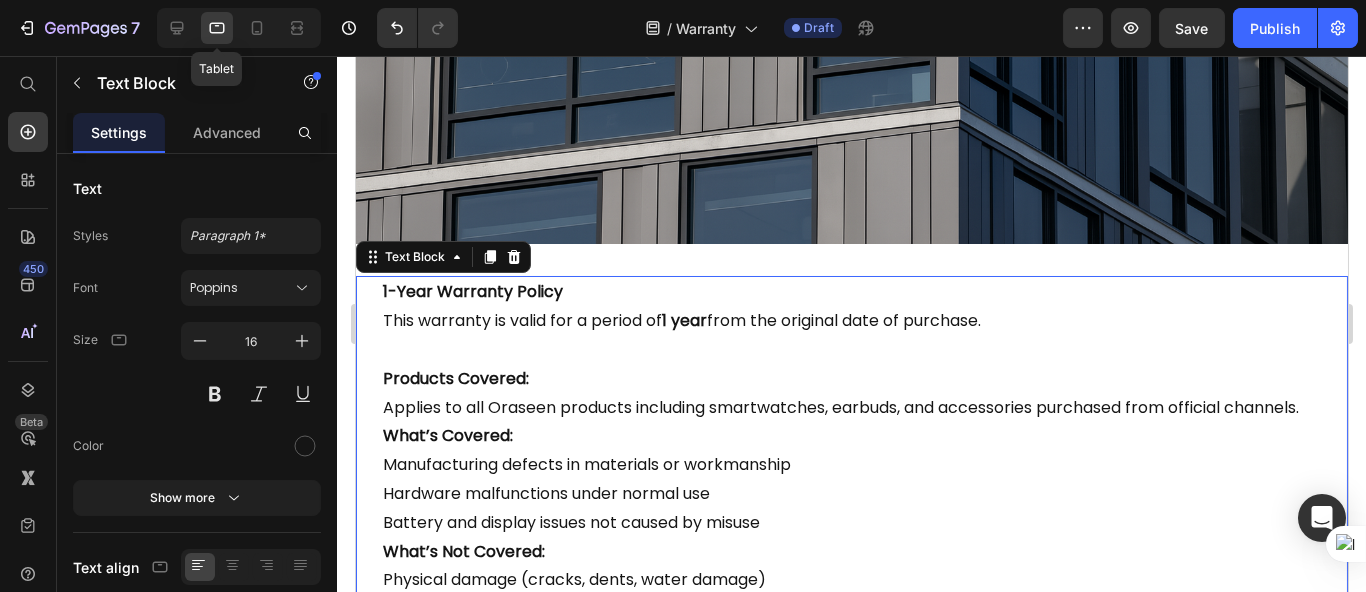 scroll, scrollTop: 652, scrollLeft: 0, axis: vertical 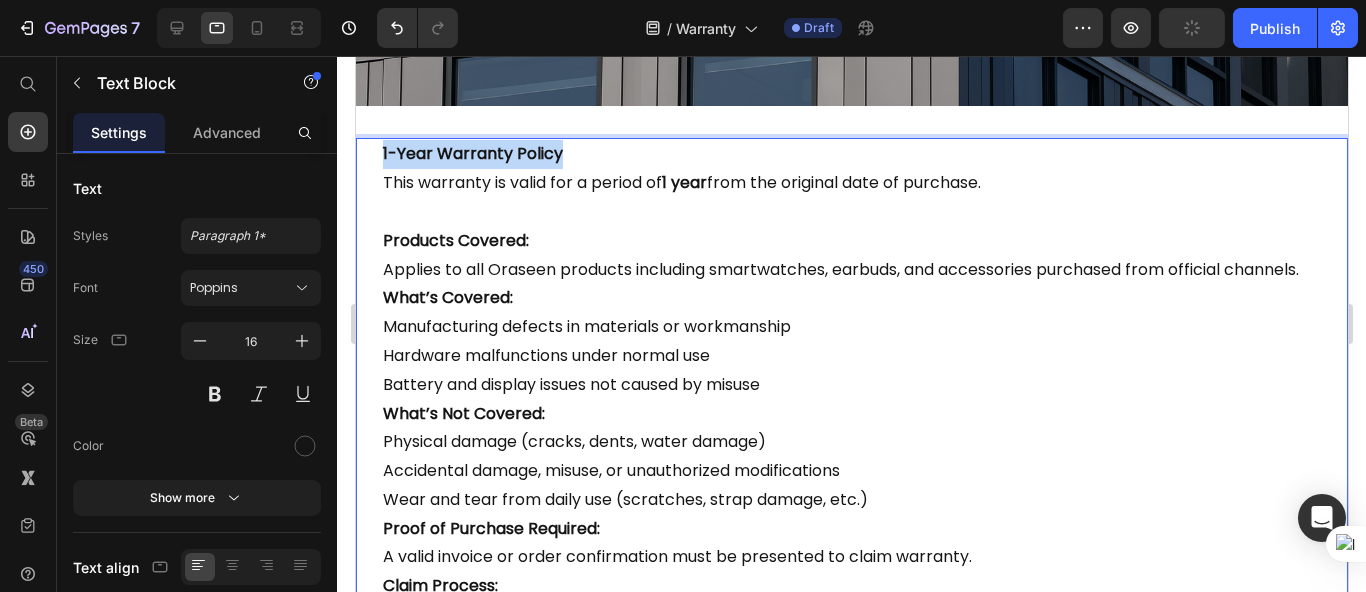 drag, startPoint x: 591, startPoint y: 141, endPoint x: 341, endPoint y: 141, distance: 250 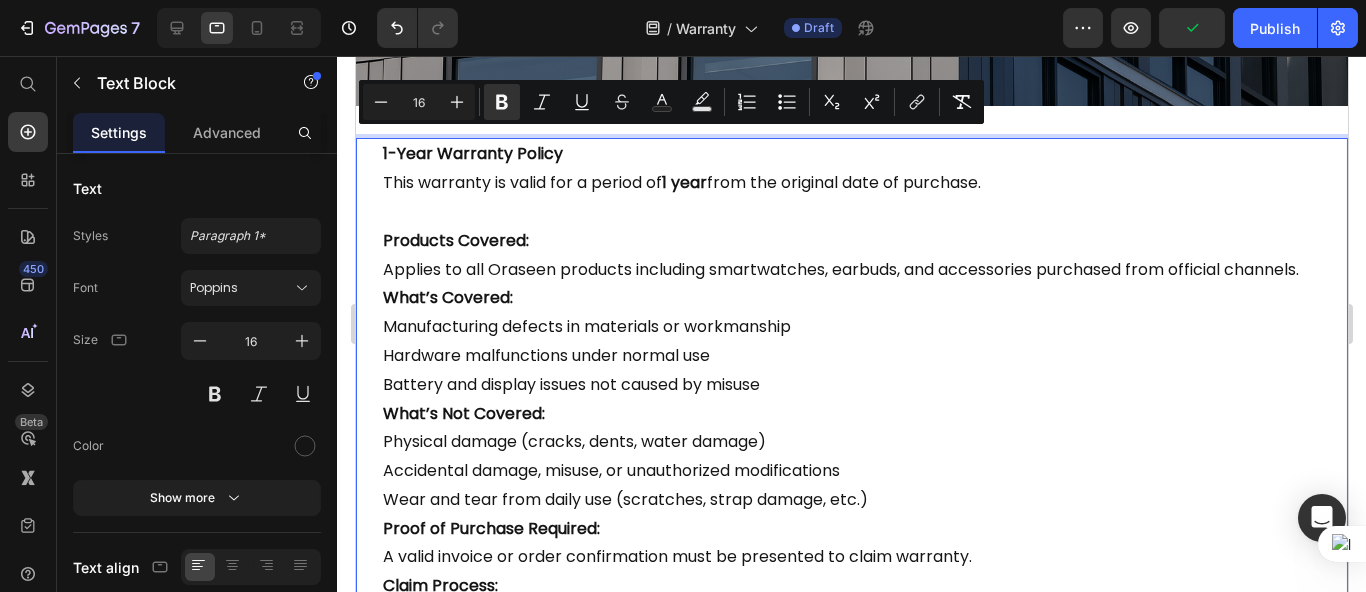 click on "Products Covered:" at bounding box center (455, 240) 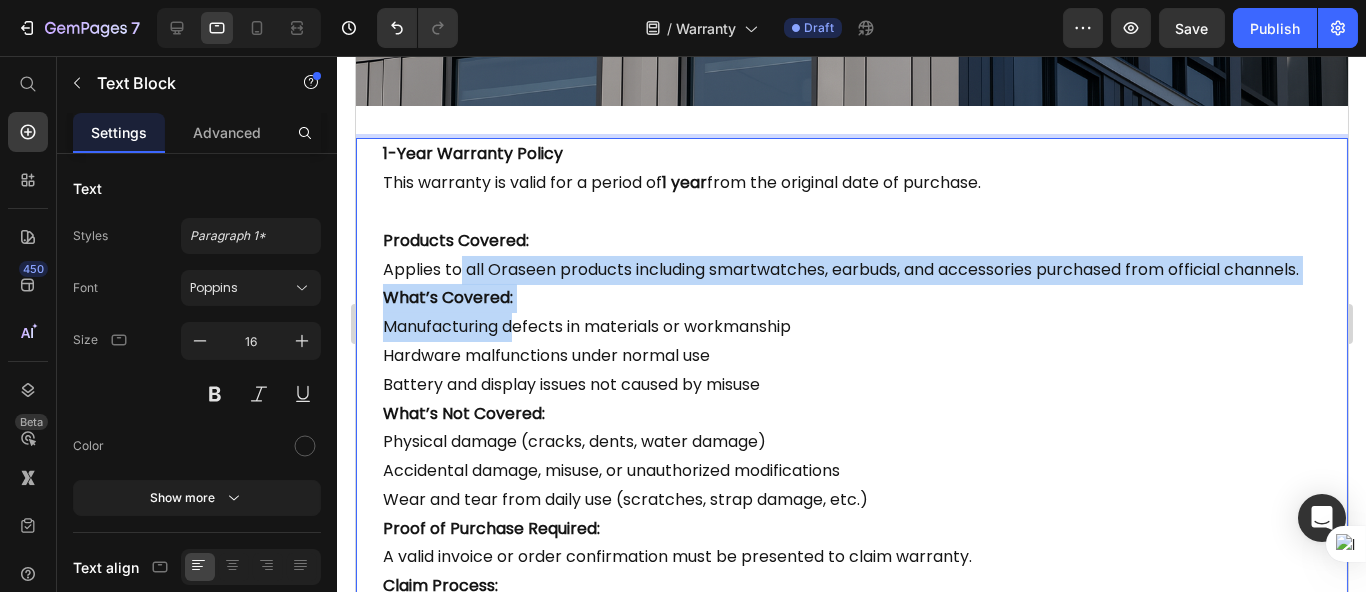 drag, startPoint x: 473, startPoint y: 293, endPoint x: 525, endPoint y: 336, distance: 67.47592 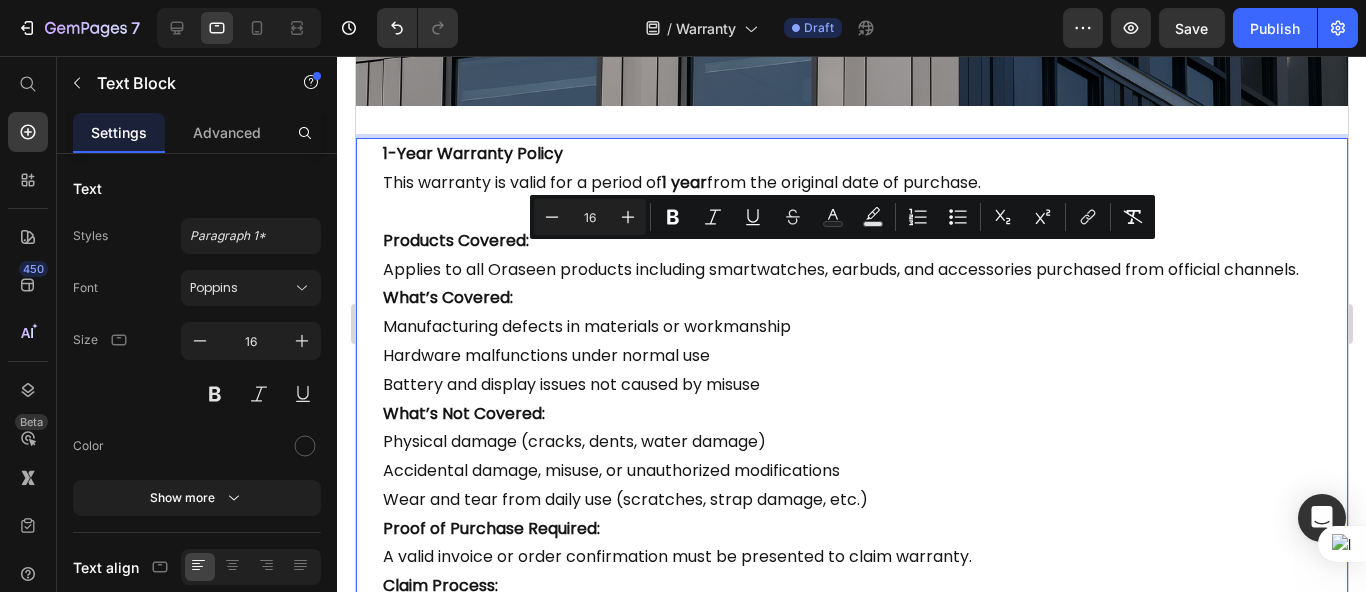 click on "Battery and display issues not caused by misuse" at bounding box center (851, 385) 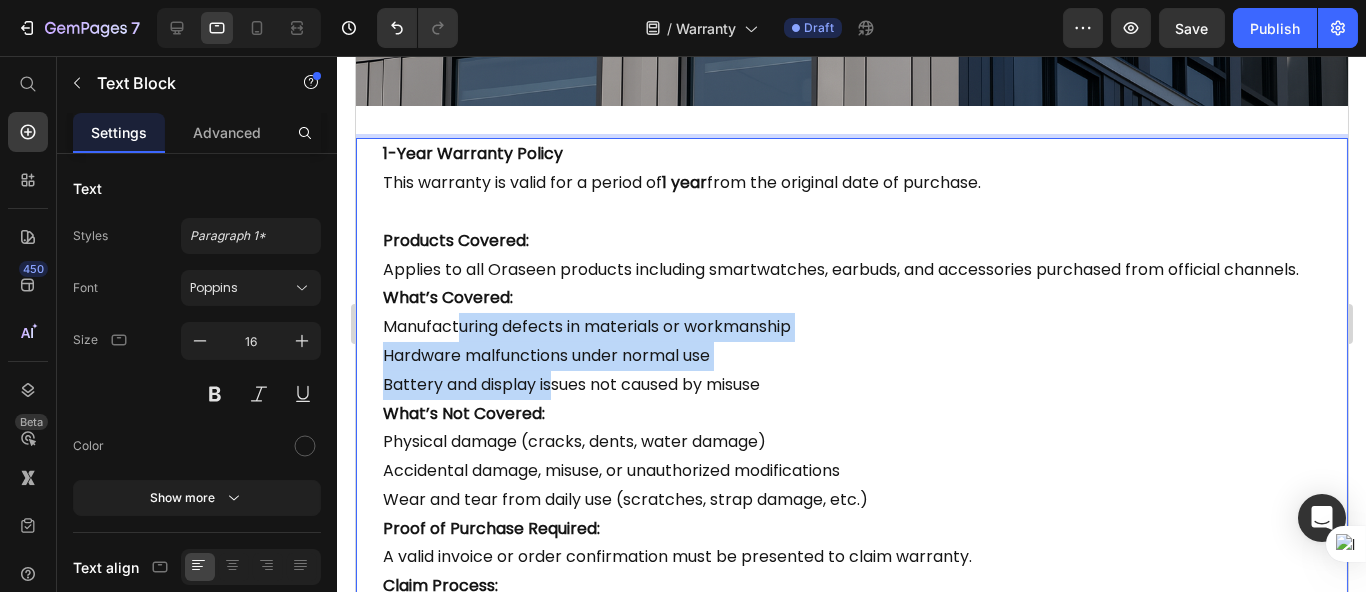 drag, startPoint x: 464, startPoint y: 340, endPoint x: 560, endPoint y: 401, distance: 113.74094 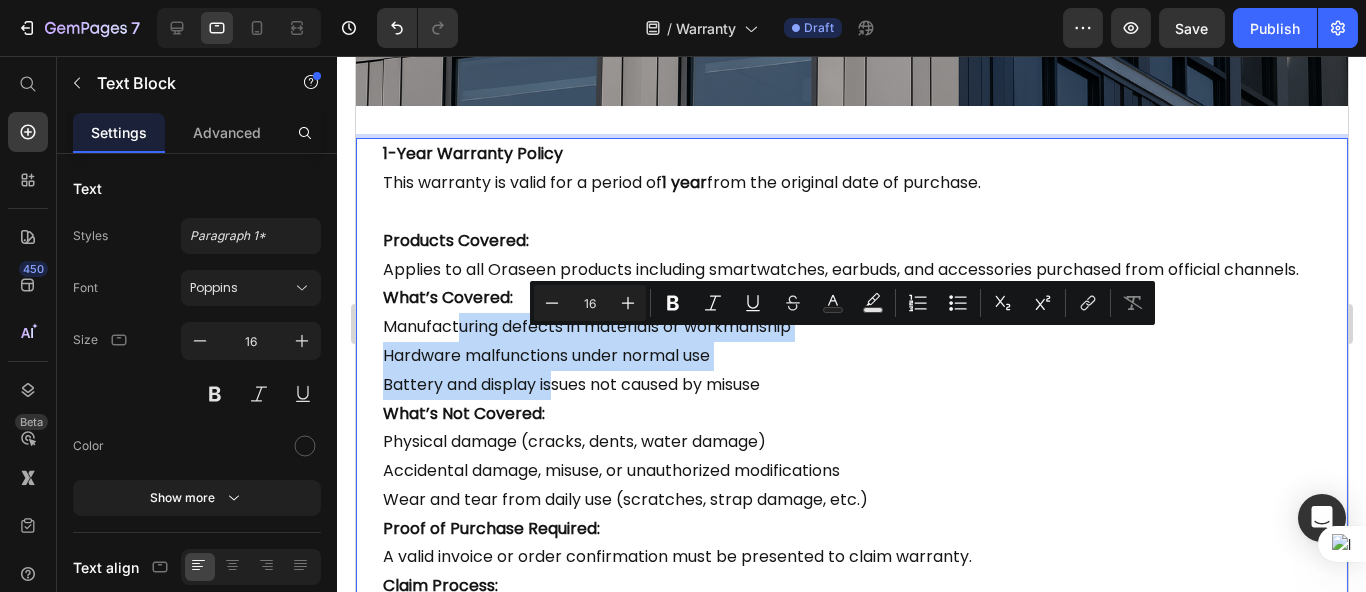 click on "Hardware malfunctions under normal use" at bounding box center [851, 356] 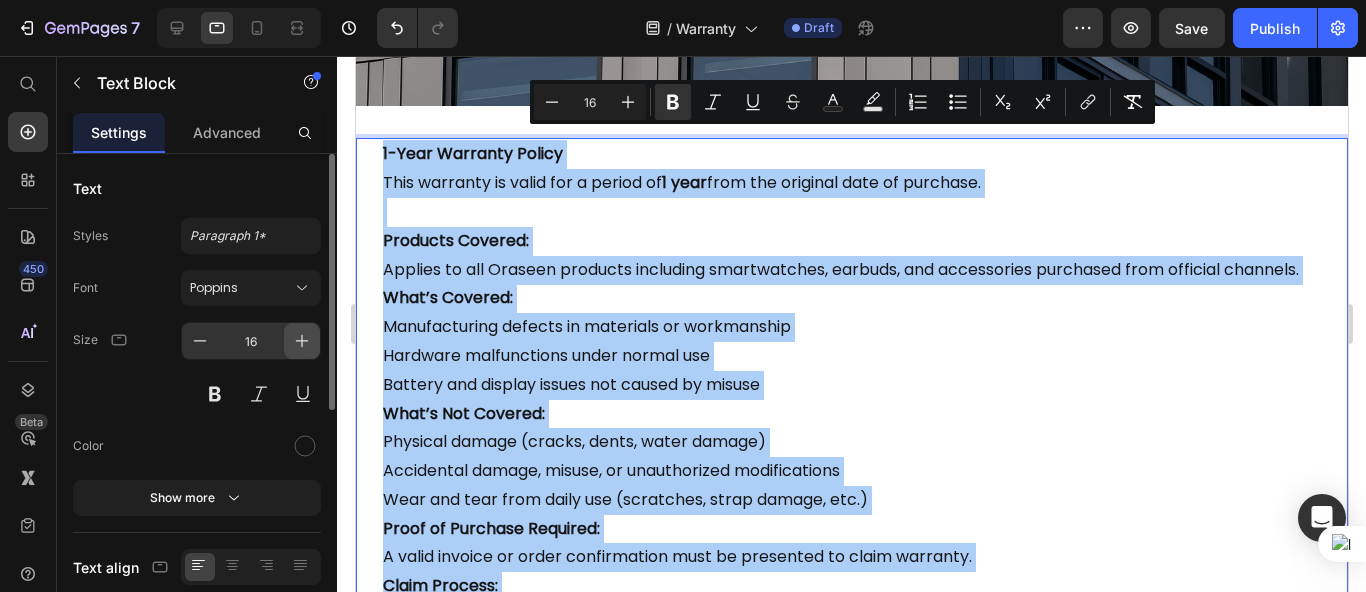 click 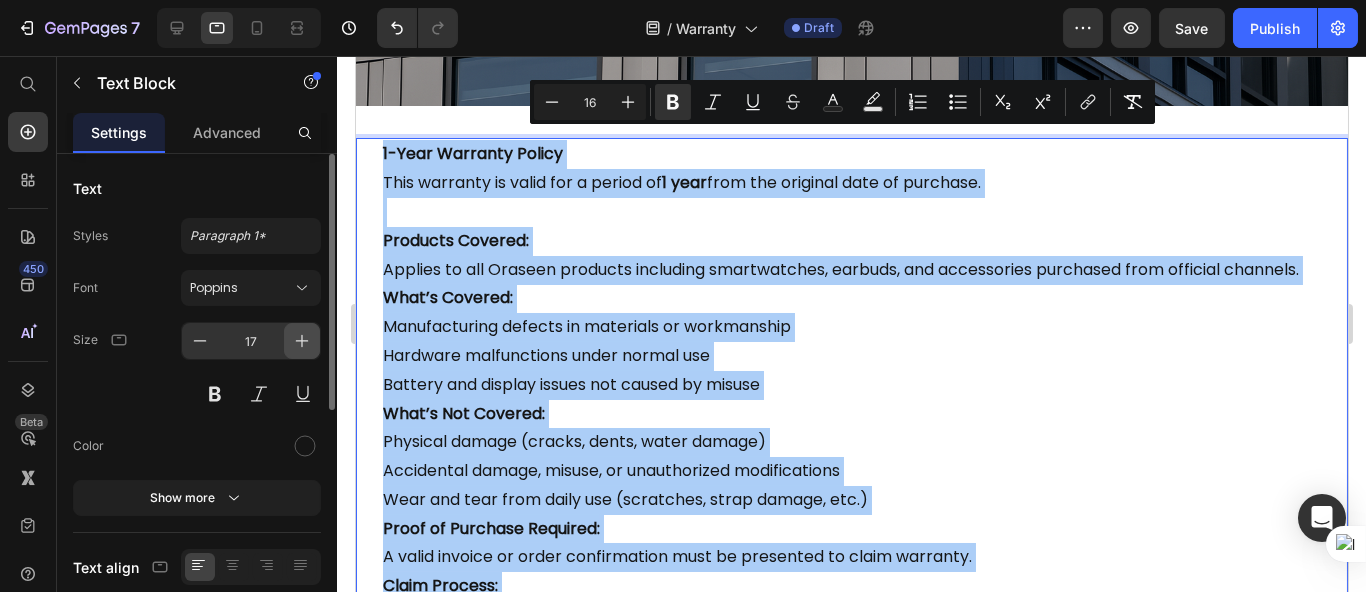 click 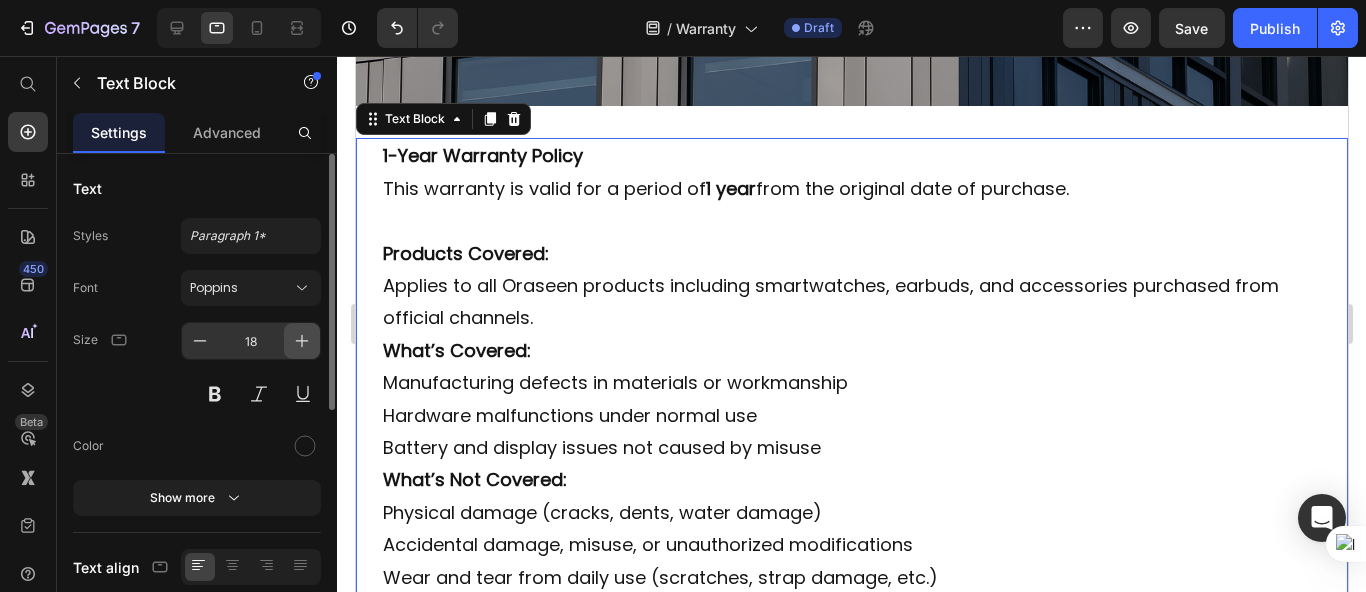 click 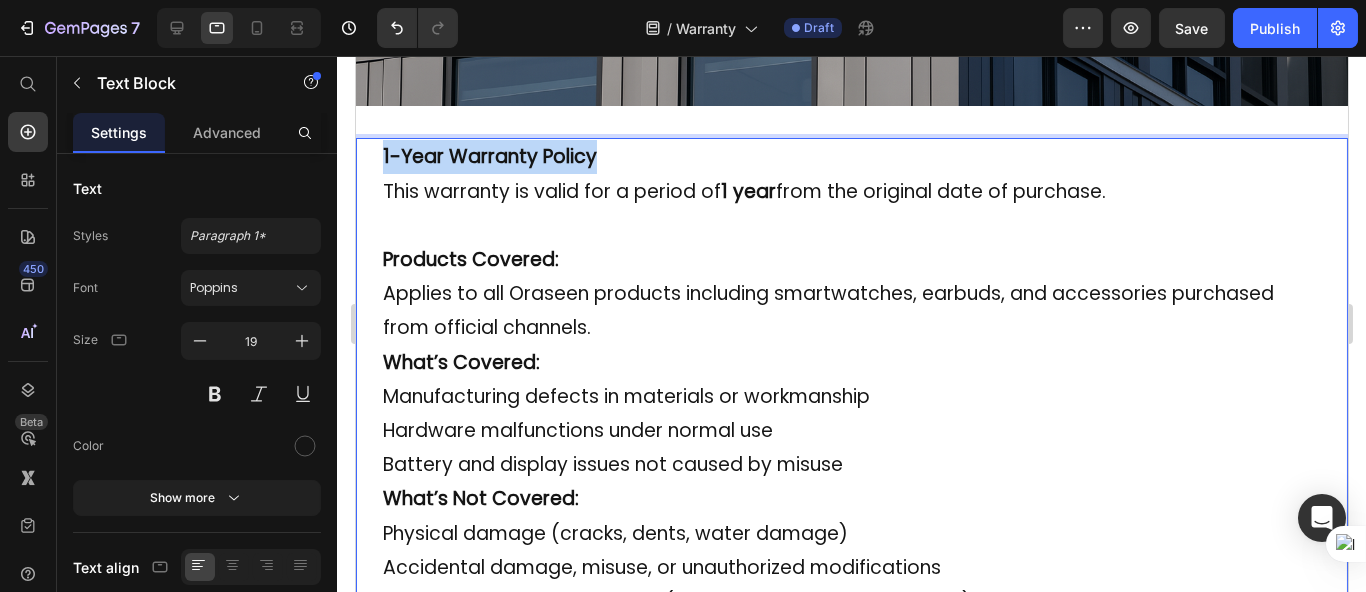 drag, startPoint x: 614, startPoint y: 137, endPoint x: 371, endPoint y: 133, distance: 243.03291 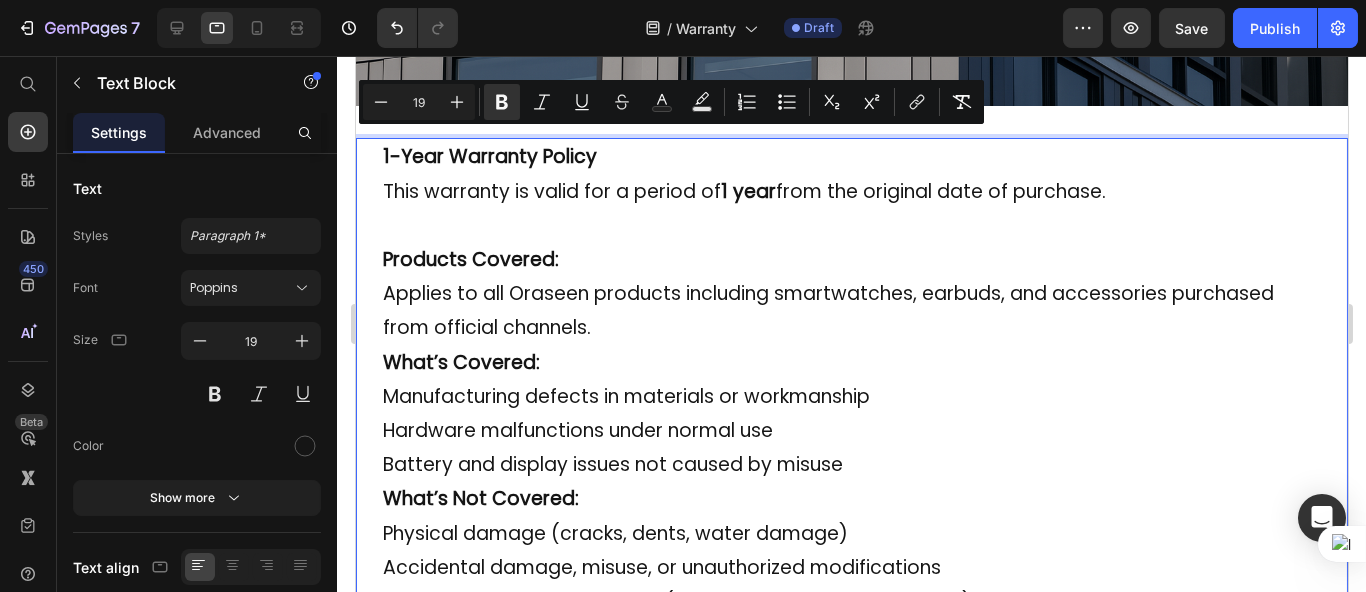 click on "Products Covered:" at bounding box center [470, 259] 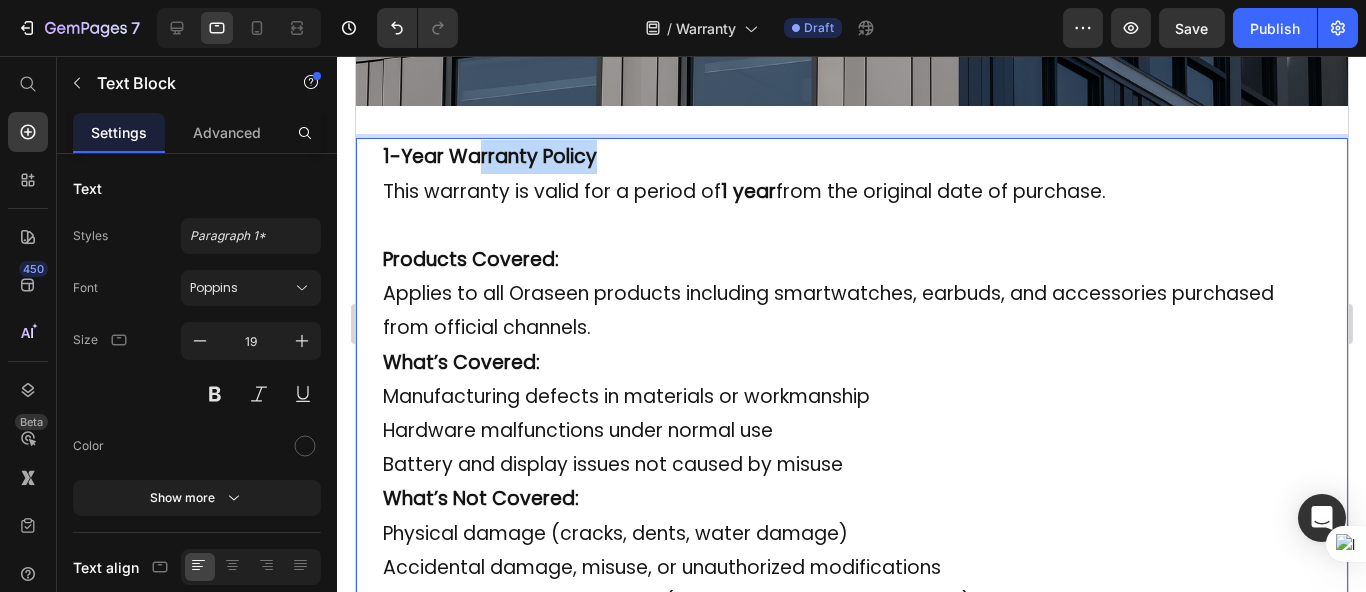 drag, startPoint x: 624, startPoint y: 145, endPoint x: 473, endPoint y: 145, distance: 151 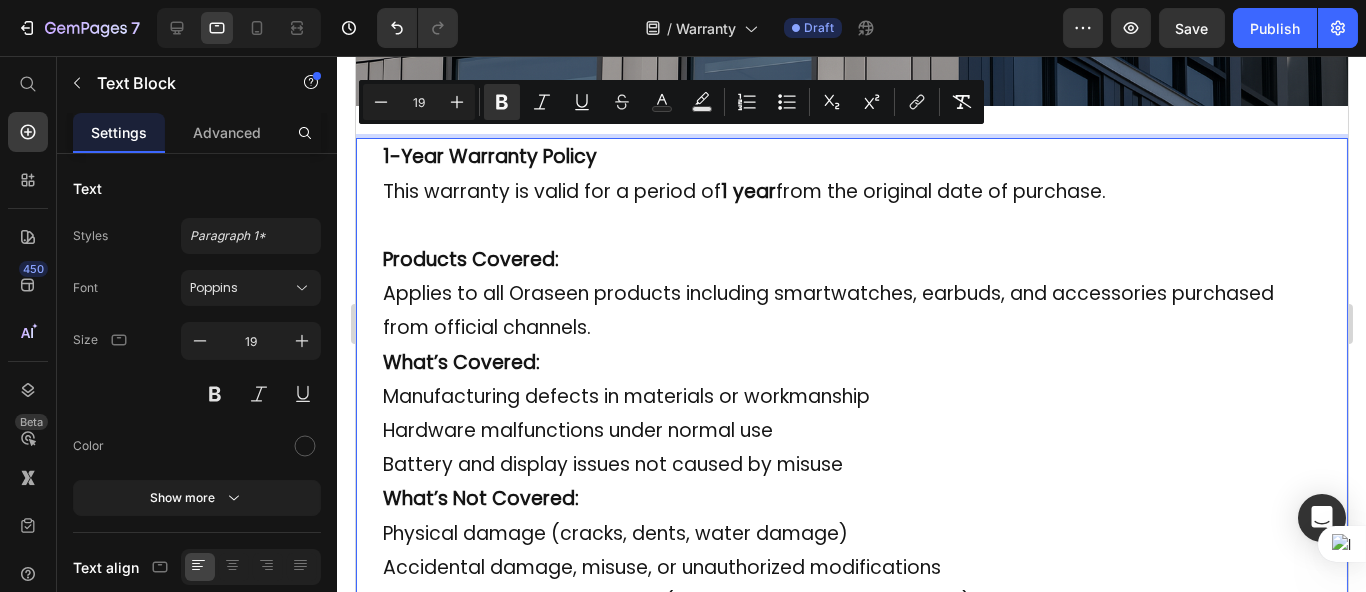 click on "This warranty is valid for a period of 1 year from the original date of purchase." at bounding box center (851, 192) 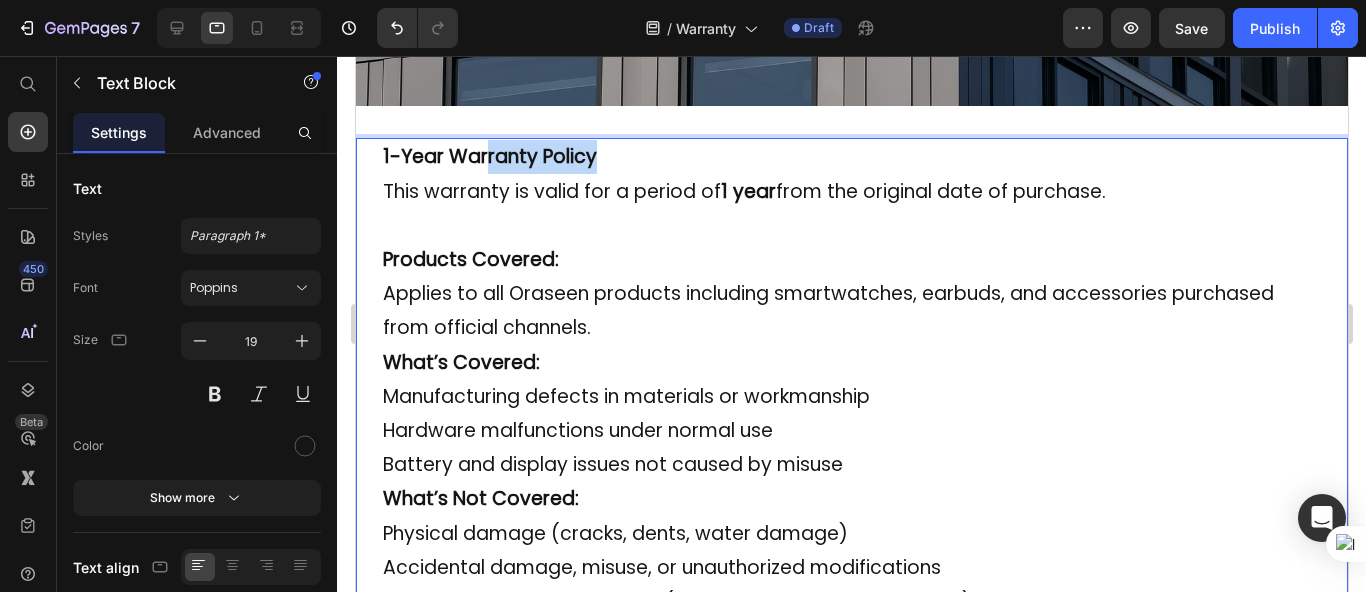 drag, startPoint x: 494, startPoint y: 149, endPoint x: 422, endPoint y: 149, distance: 72 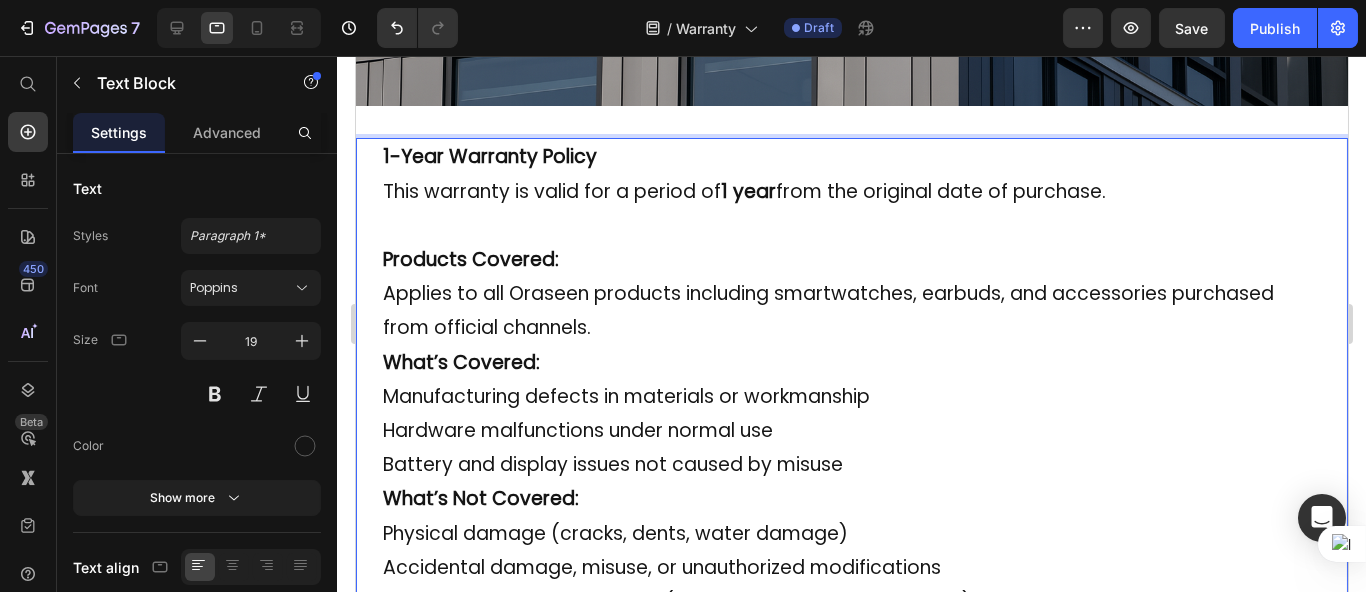 click at bounding box center [851, 226] 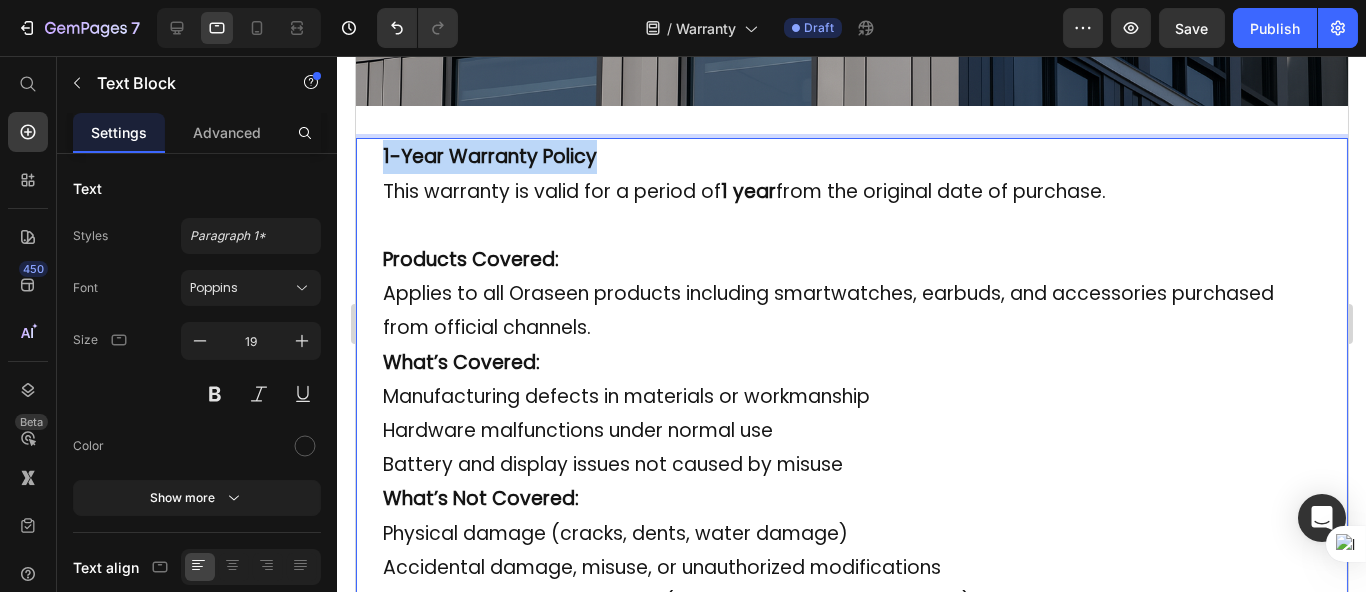 drag, startPoint x: 655, startPoint y: 150, endPoint x: 195, endPoint y: 150, distance: 460 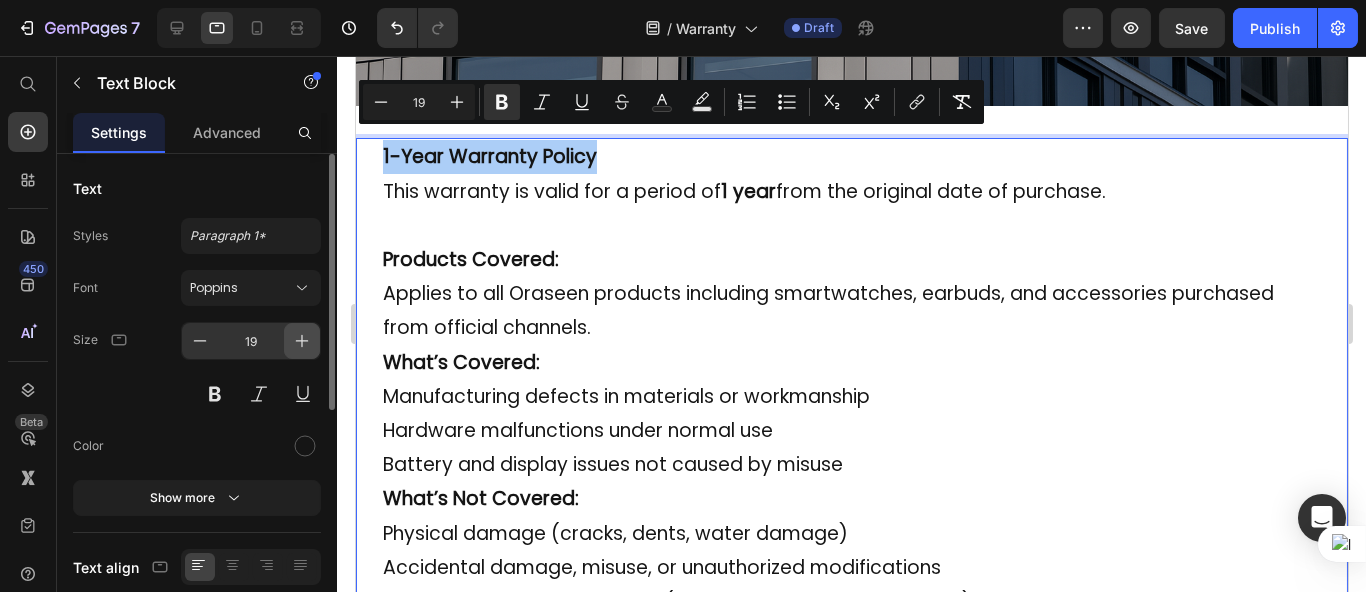 click 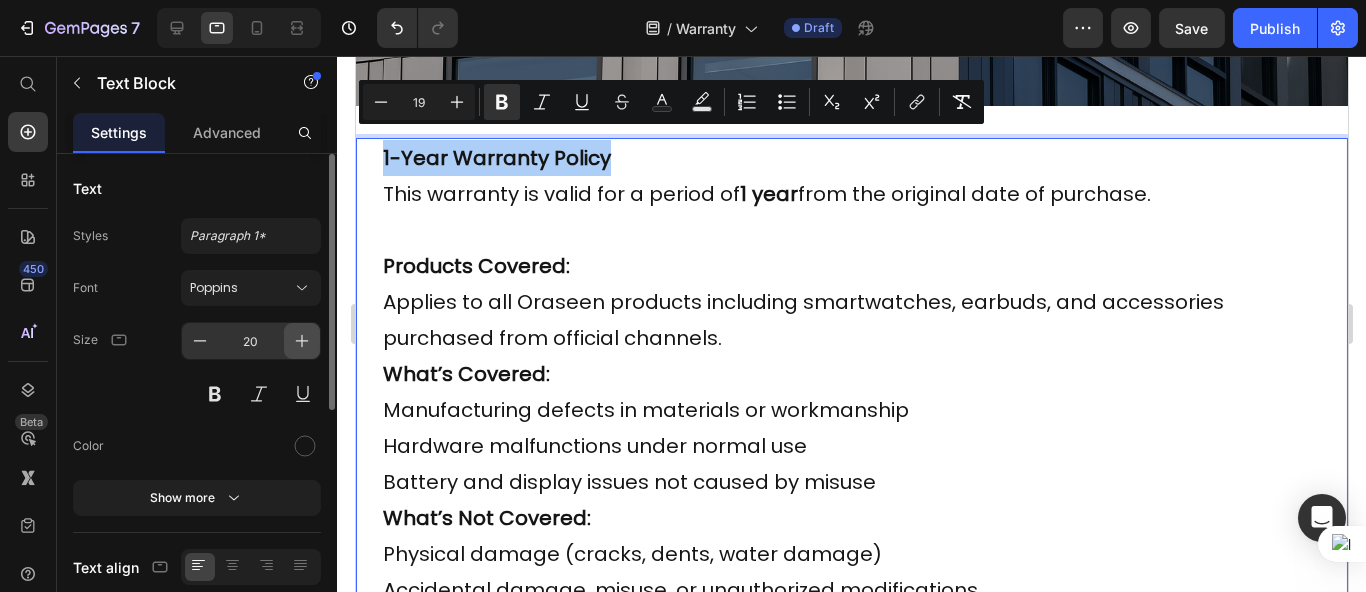 click 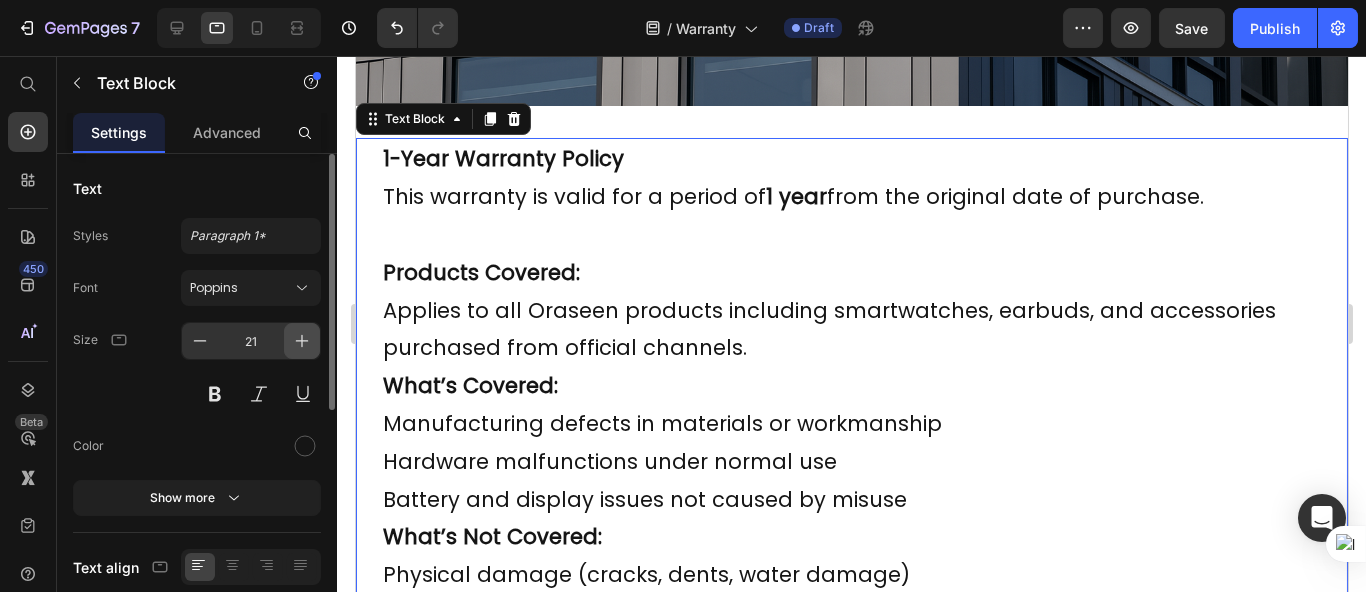 click 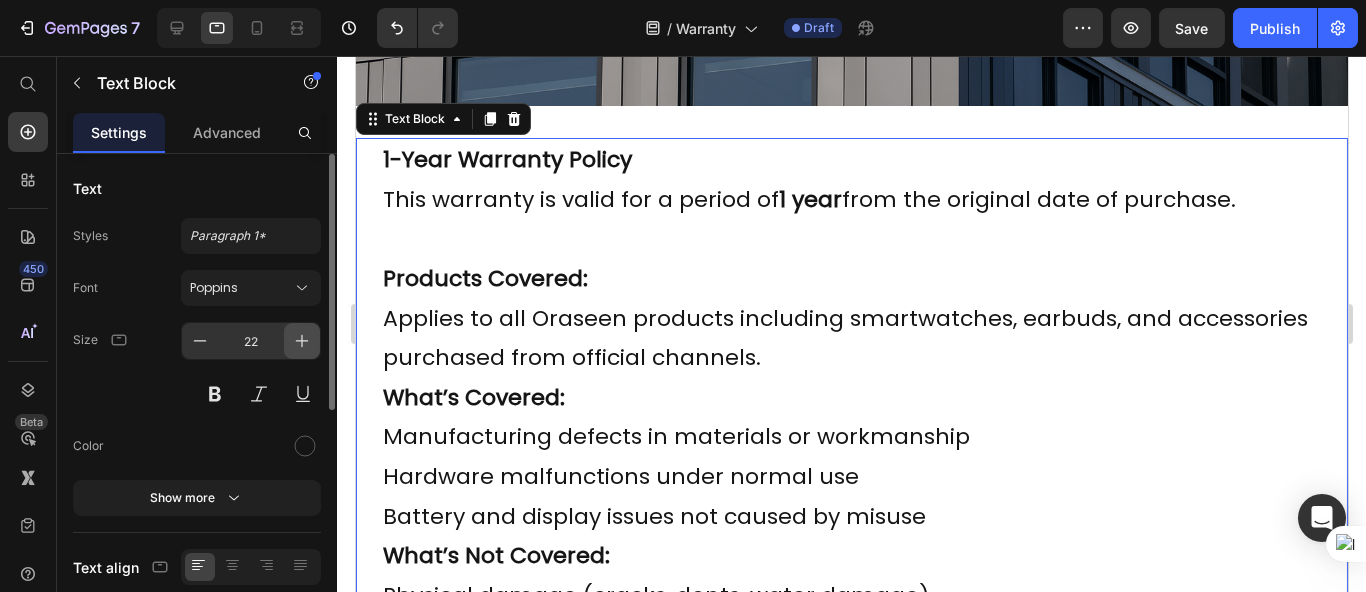 click 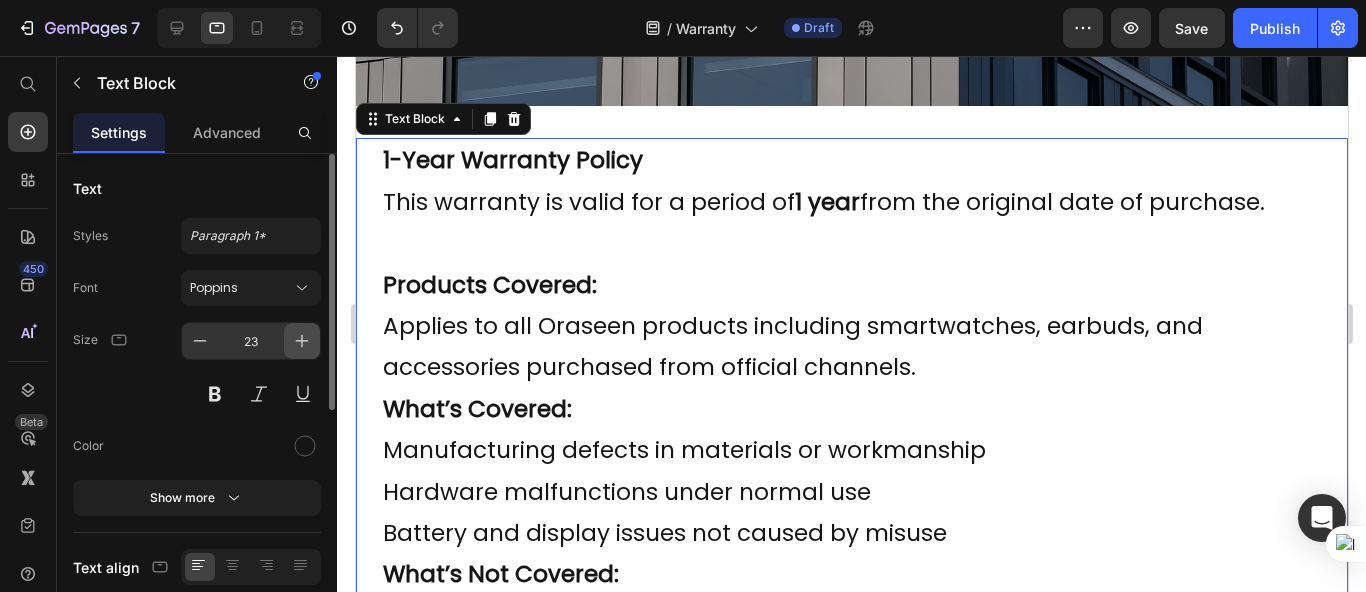 click 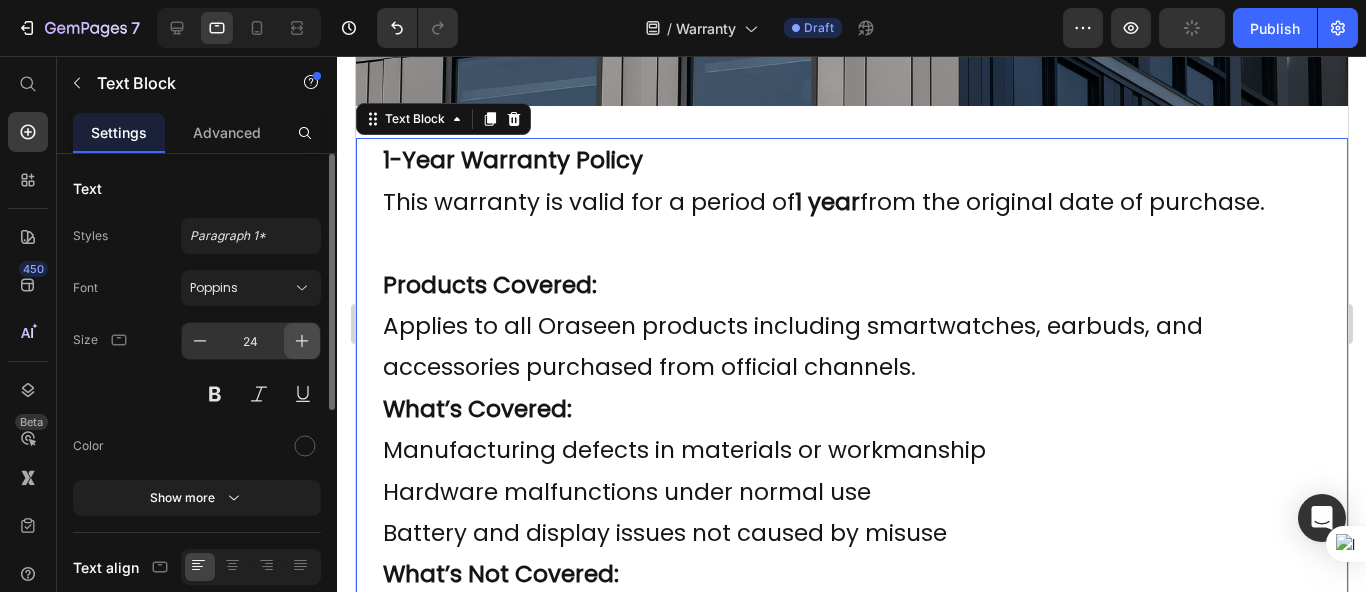 click 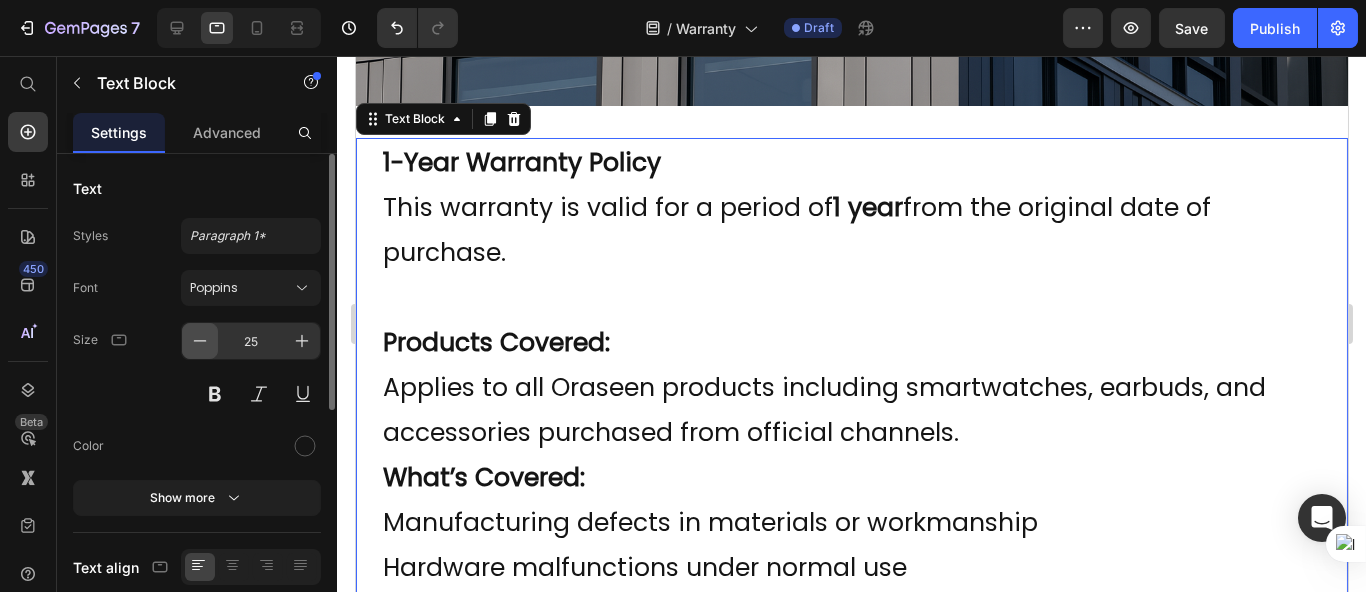 click at bounding box center [200, 341] 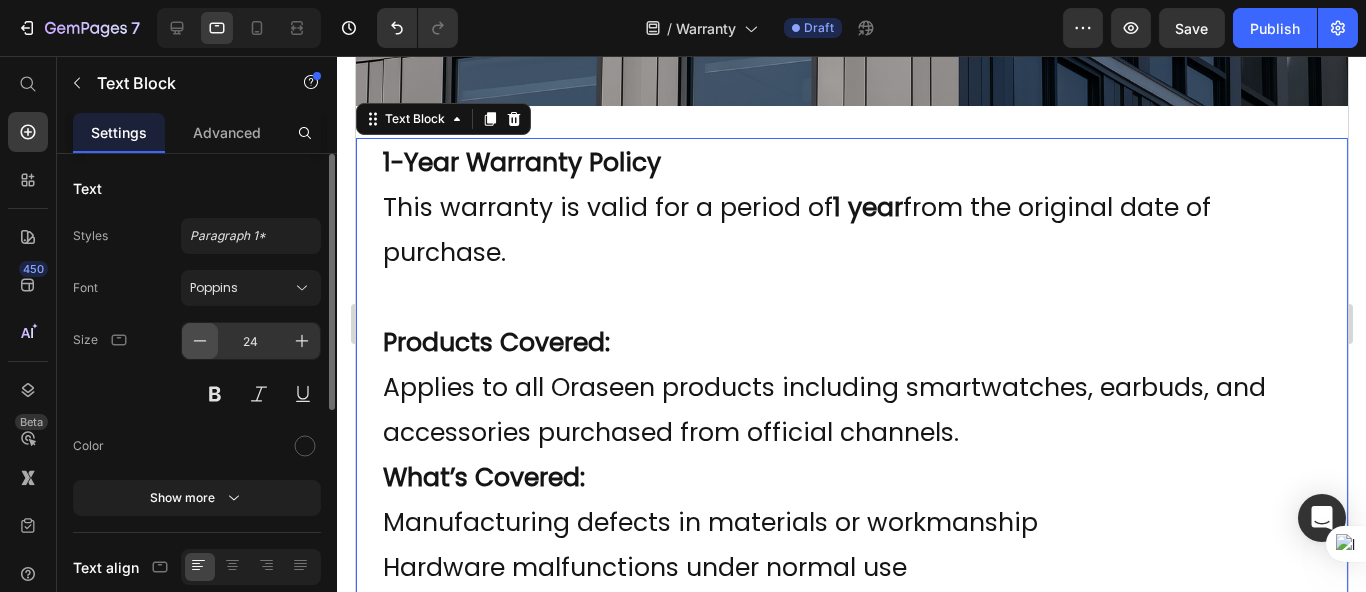 click at bounding box center [200, 341] 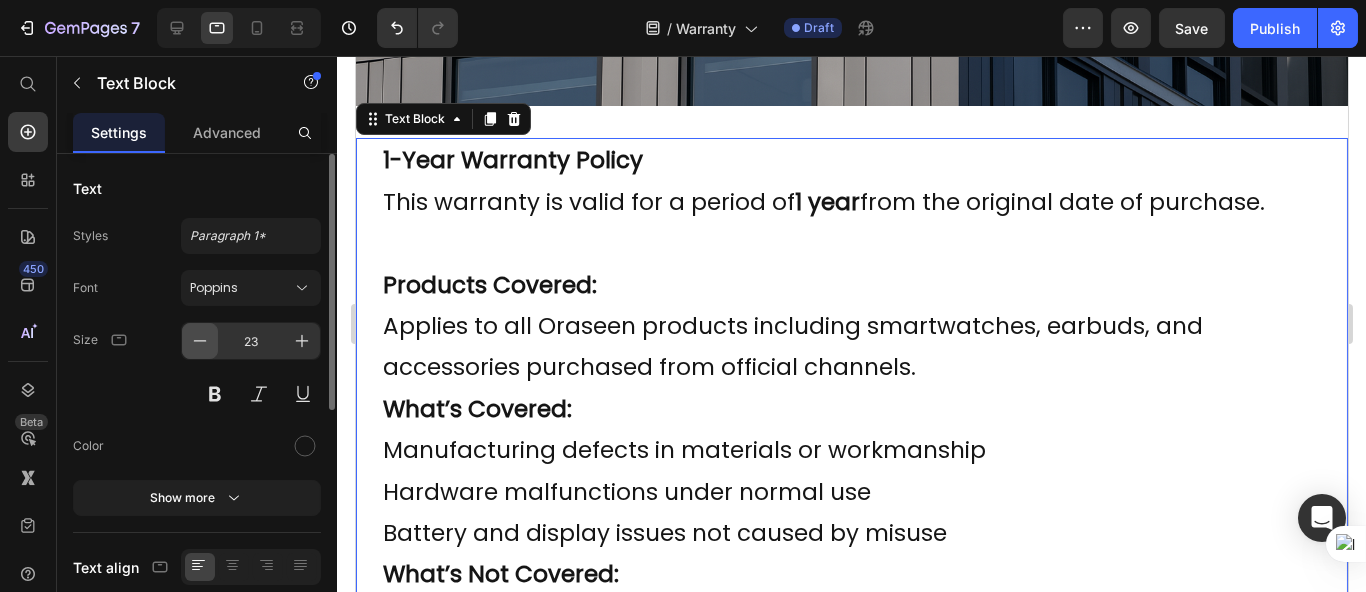click at bounding box center (200, 341) 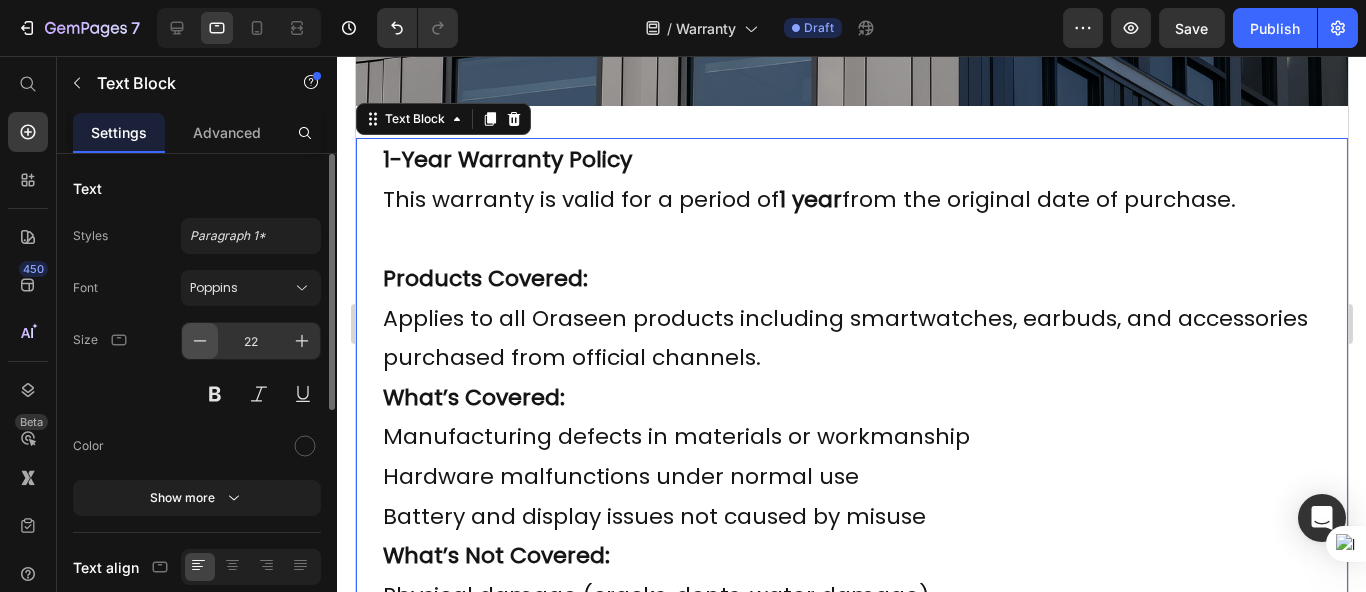 click at bounding box center [200, 341] 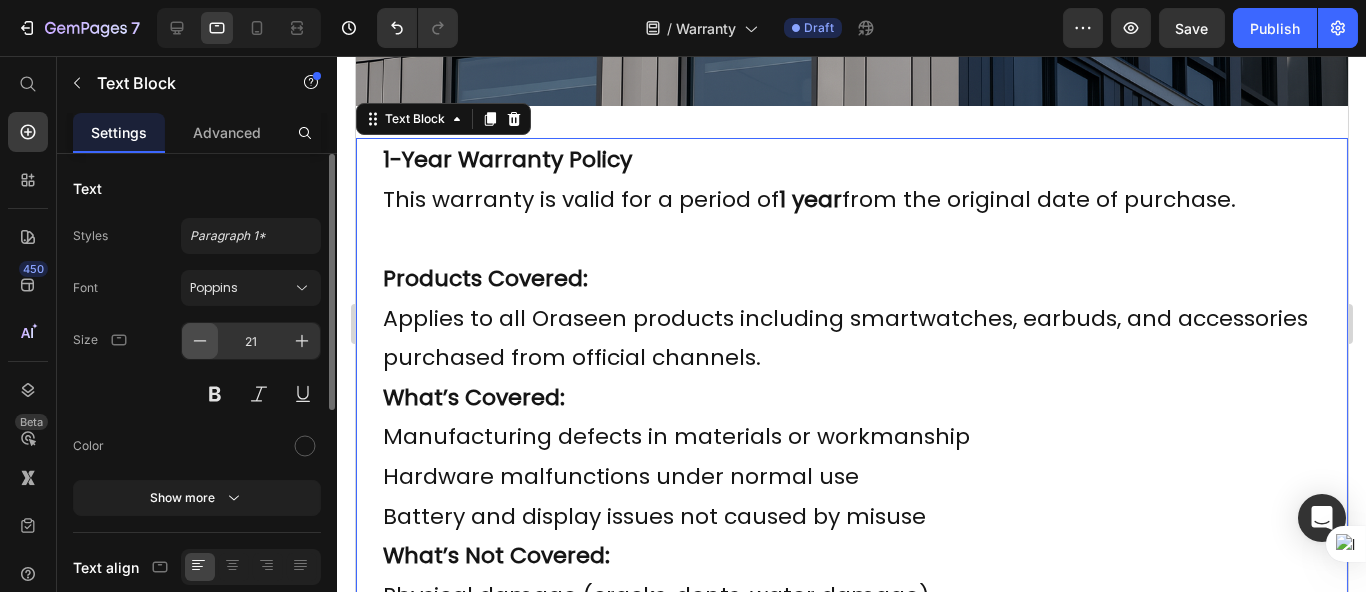 click at bounding box center [200, 341] 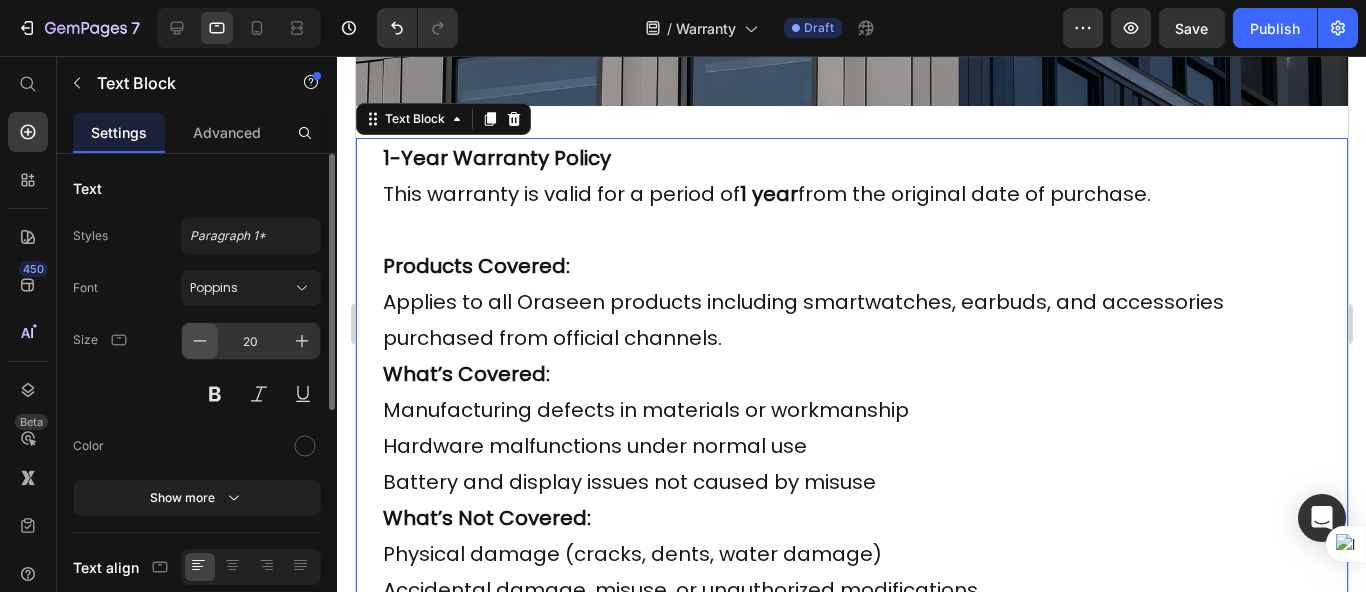 click at bounding box center (200, 341) 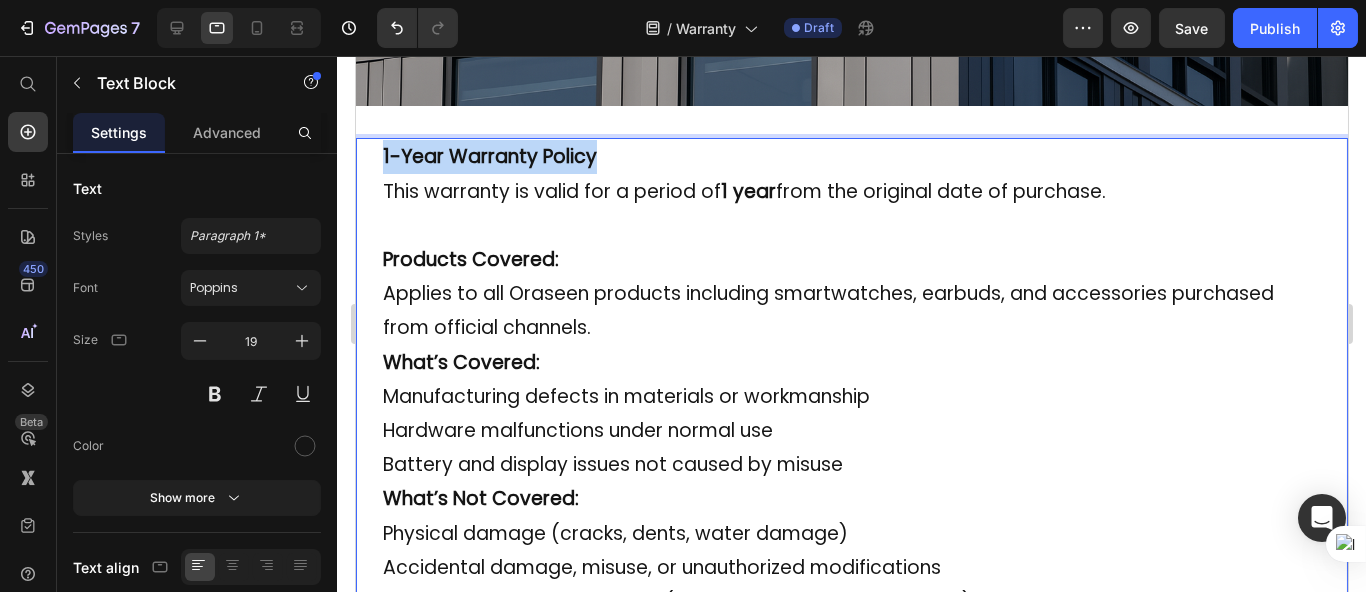 drag, startPoint x: 636, startPoint y: 142, endPoint x: 362, endPoint y: 140, distance: 274.0073 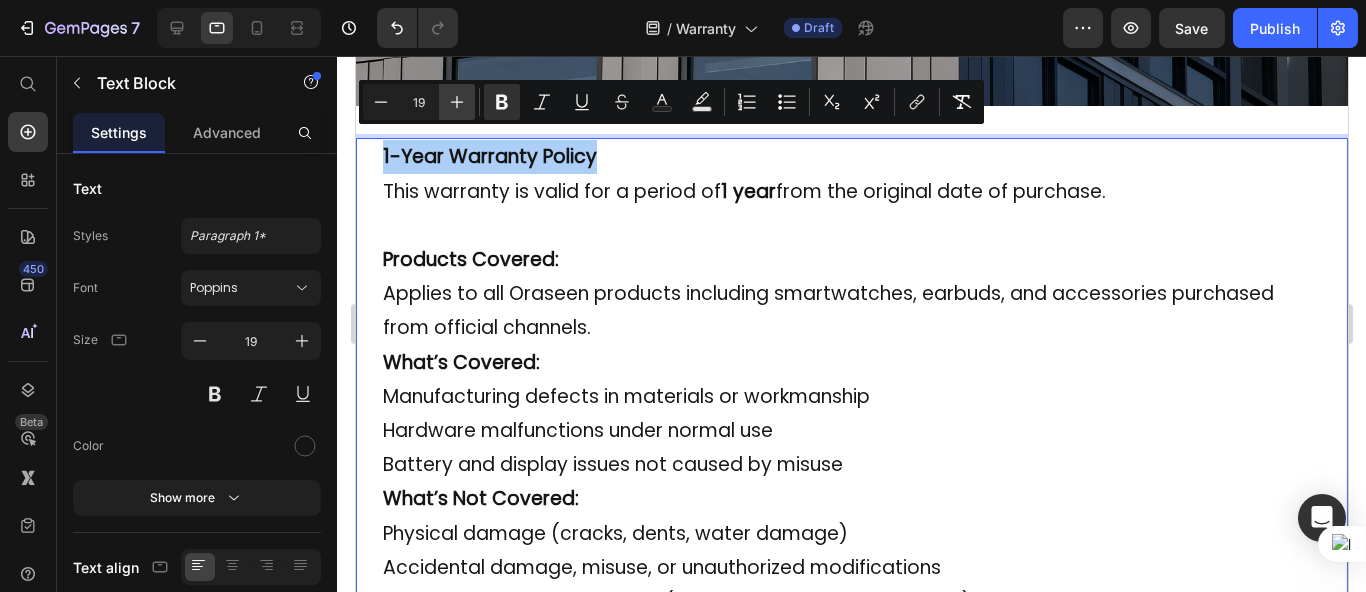 click on "Plus" at bounding box center (457, 102) 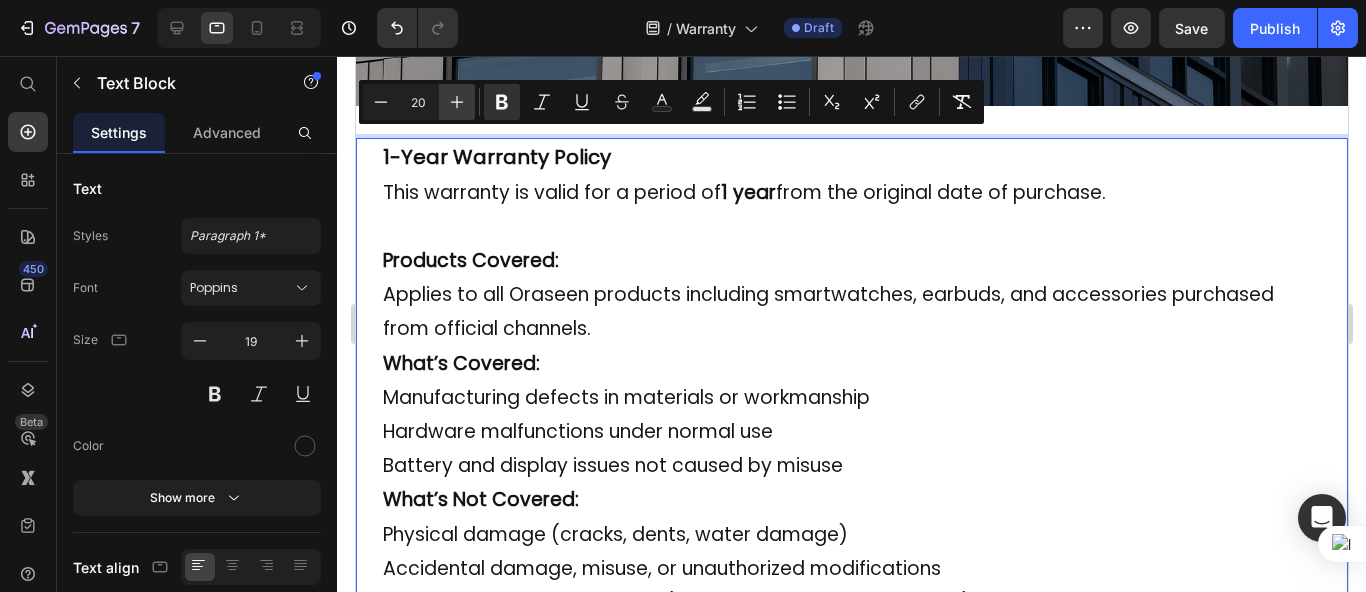 click on "Plus" at bounding box center (457, 102) 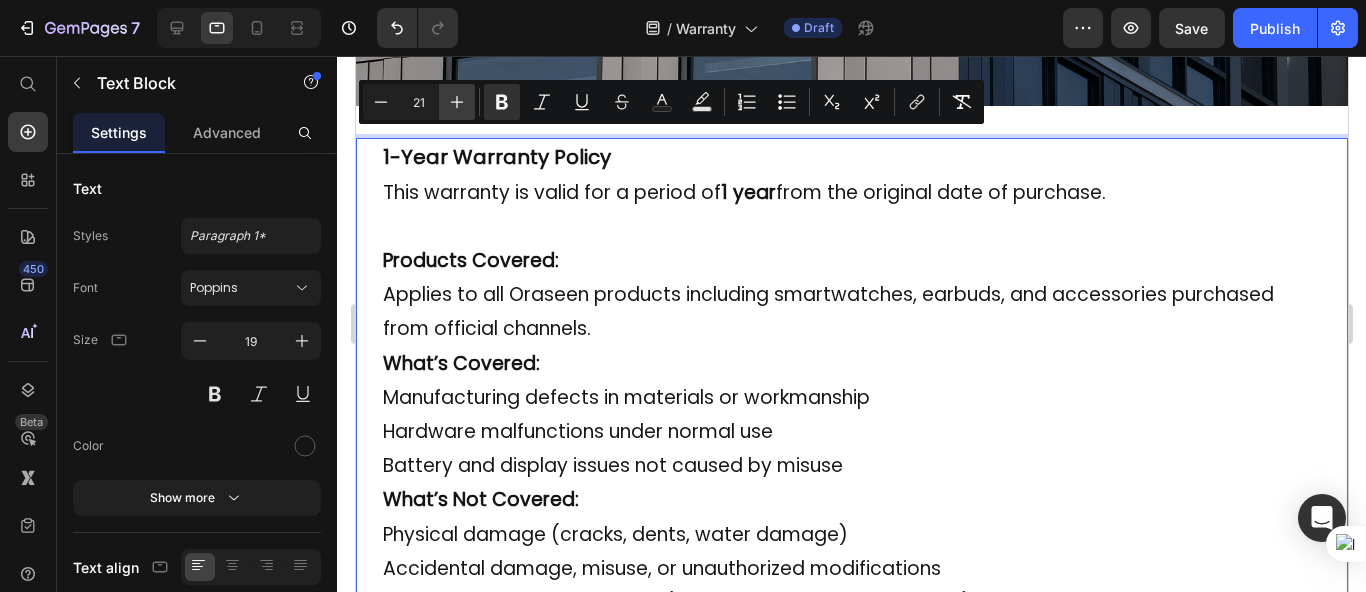 click on "Plus" at bounding box center (457, 102) 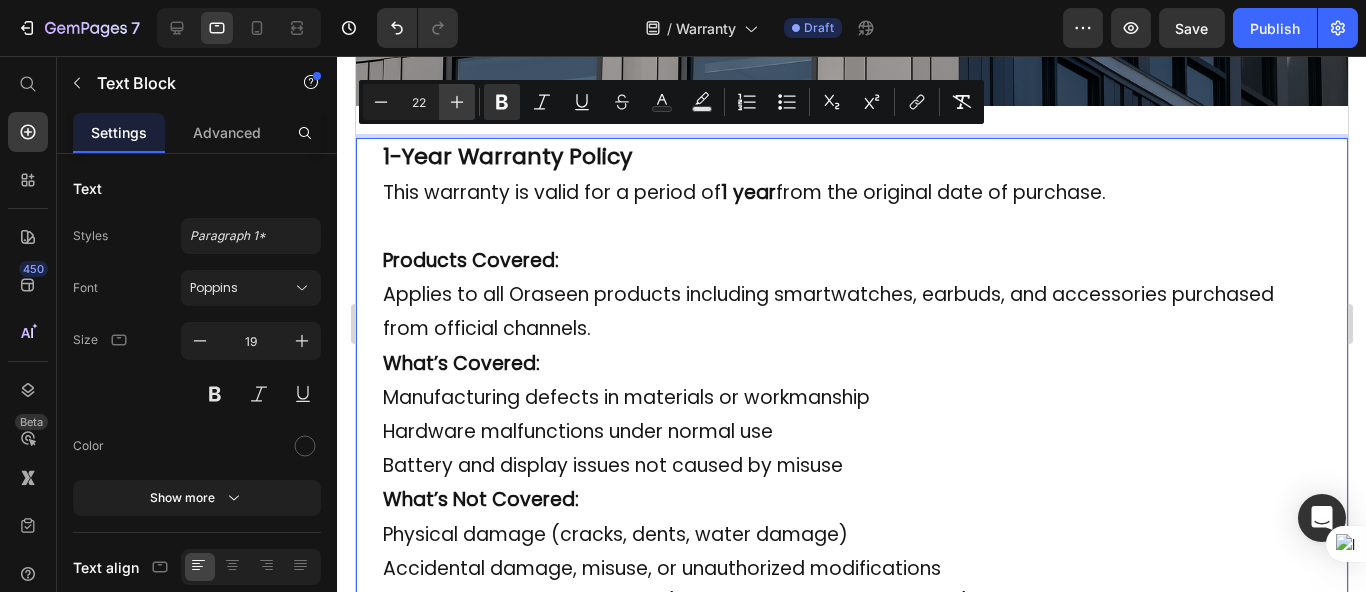 click on "Plus" at bounding box center [457, 102] 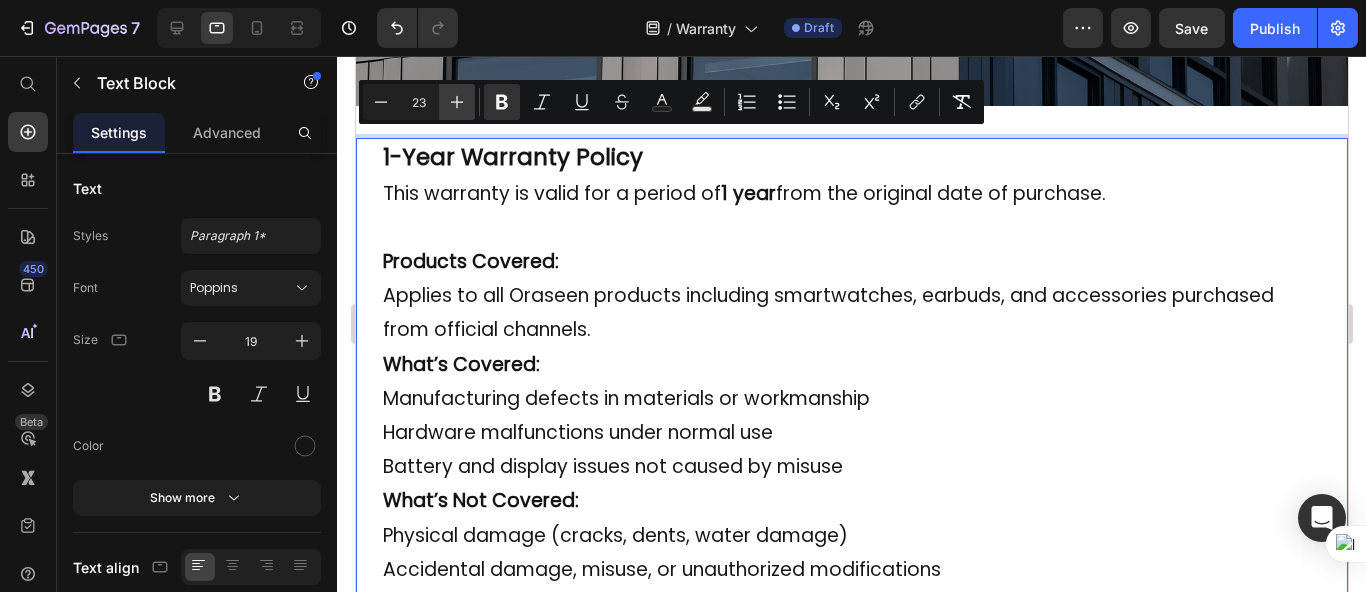 click on "Plus" at bounding box center [457, 102] 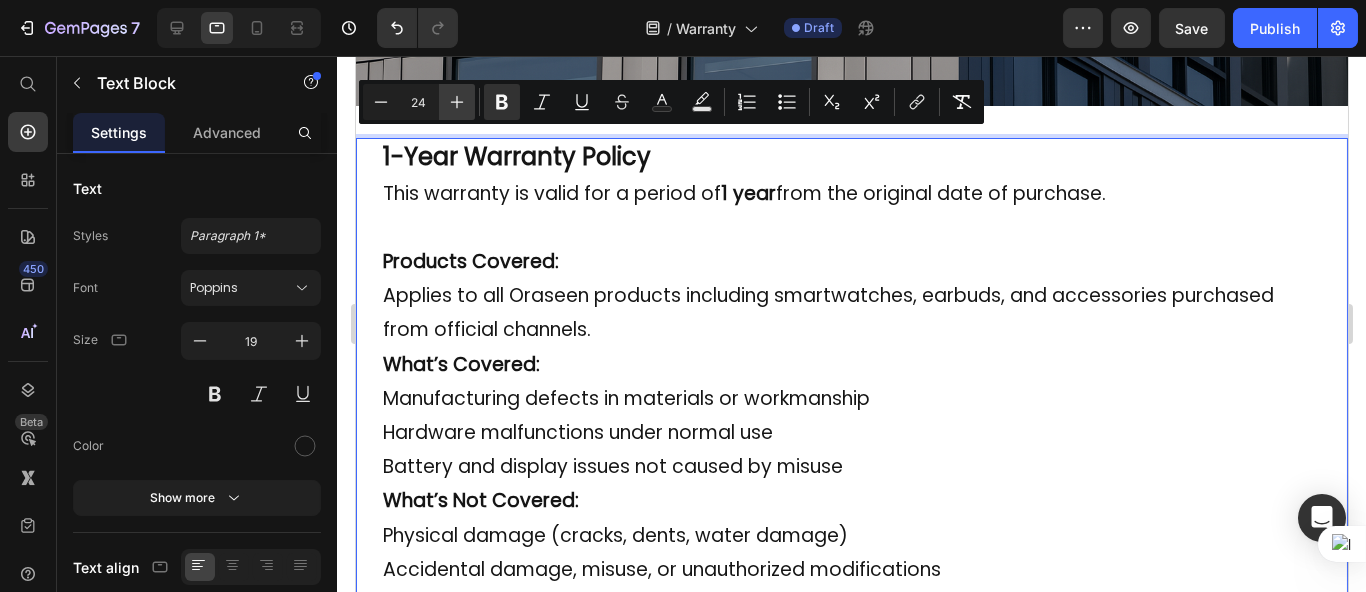 click on "Plus" at bounding box center (457, 102) 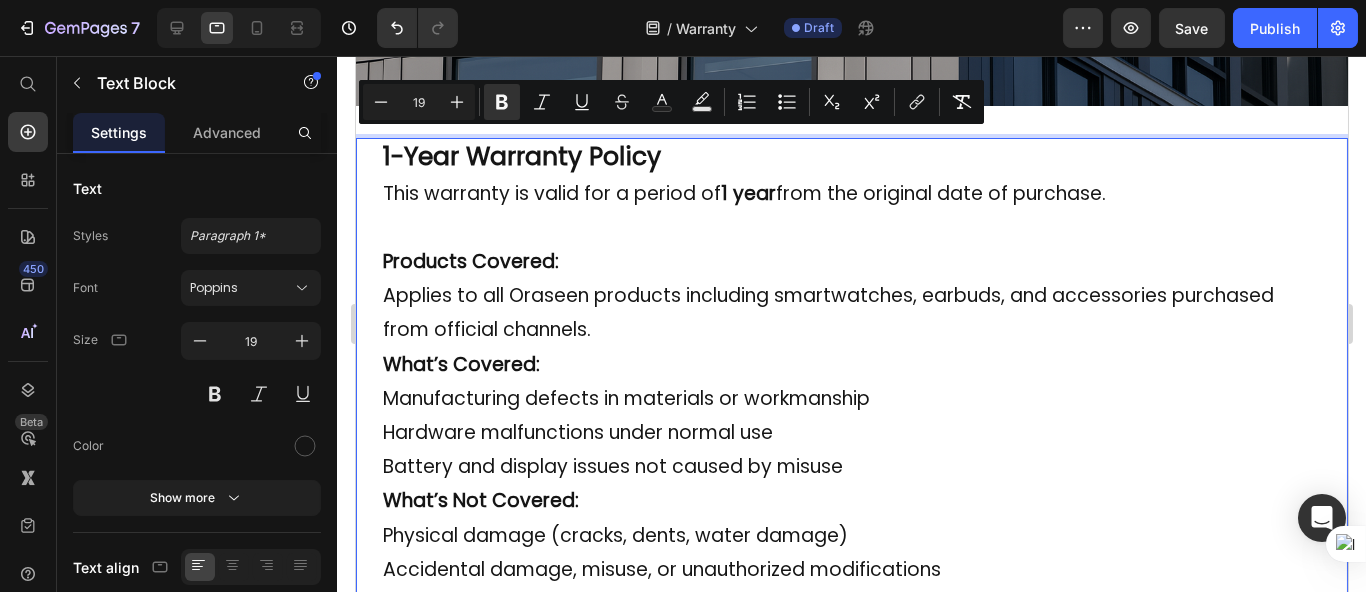 click at bounding box center (851, 228) 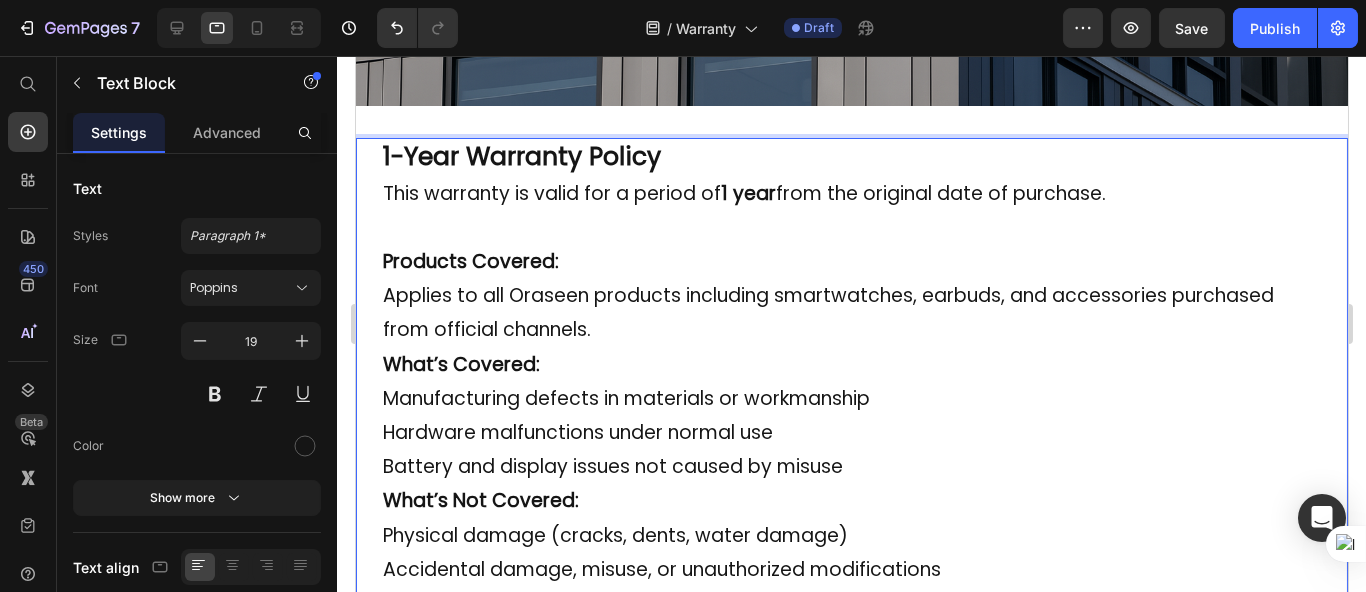 click on "Products Covered:" at bounding box center [470, 261] 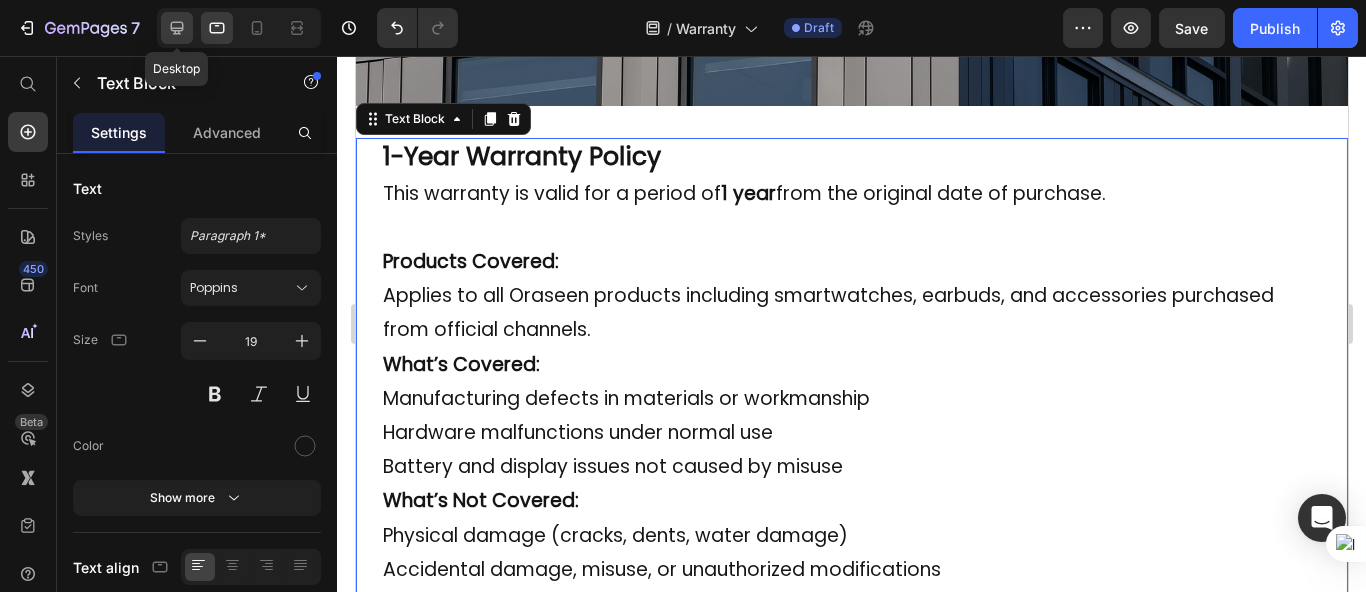 click 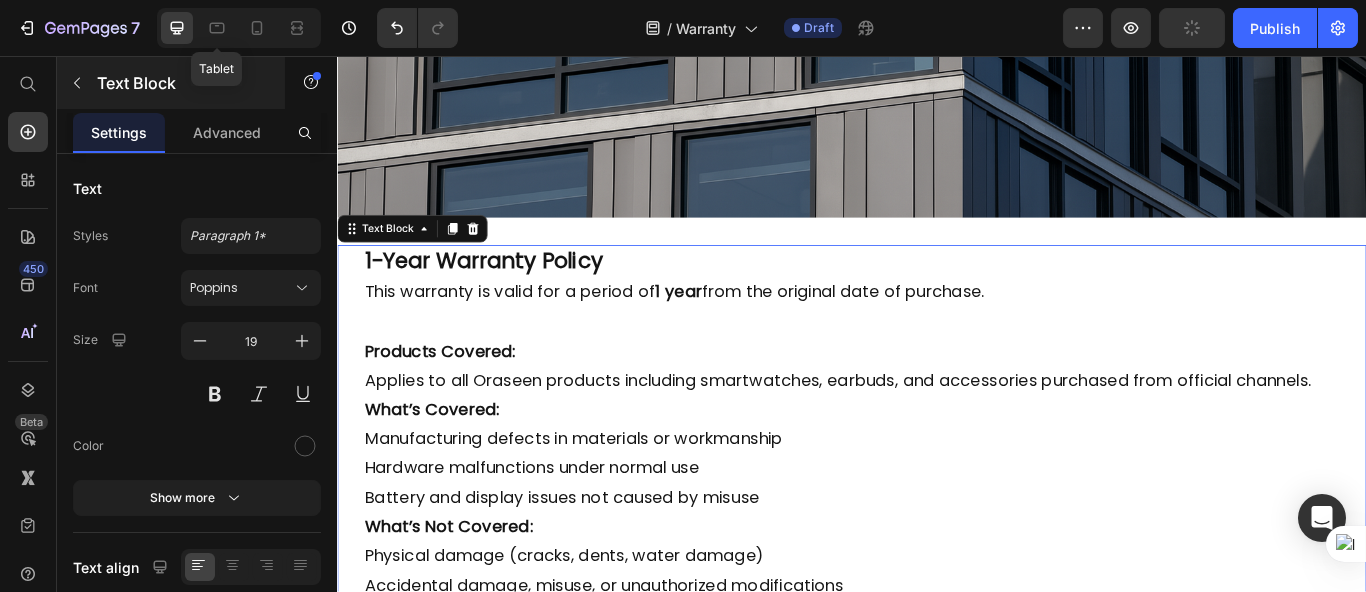 scroll, scrollTop: 792, scrollLeft: 0, axis: vertical 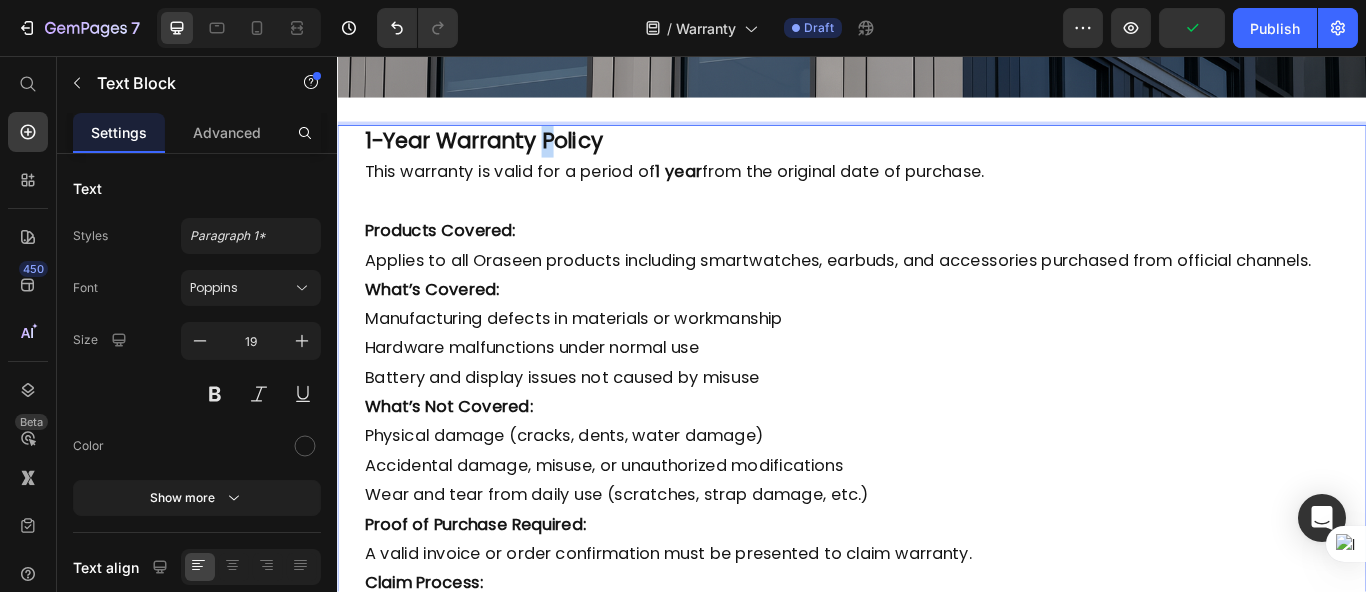 drag, startPoint x: 586, startPoint y: 143, endPoint x: 602, endPoint y: 144, distance: 16.03122 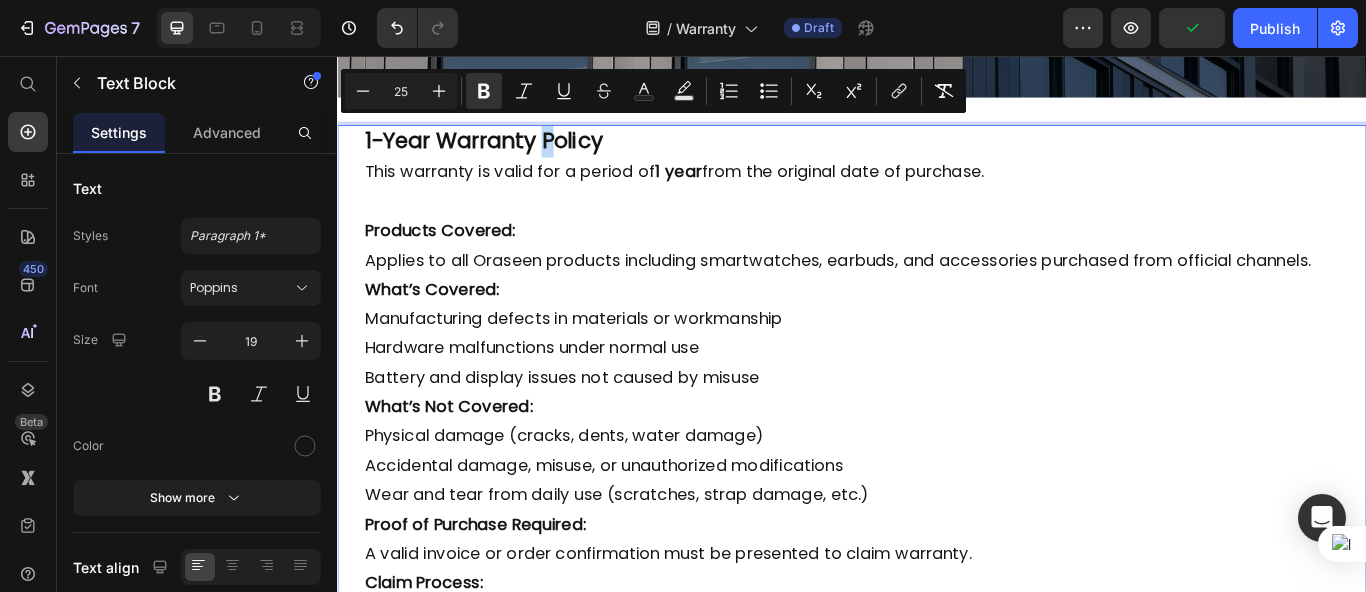 click on "1-Year Warranty Policy" at bounding box center (507, 155) 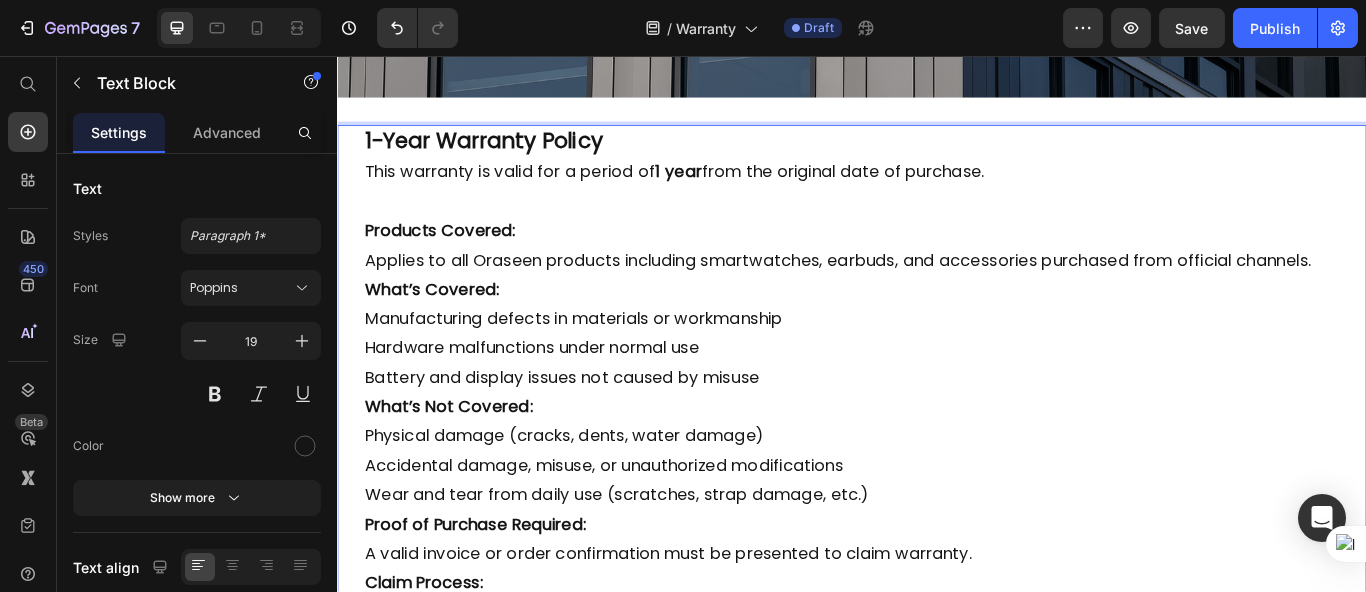 click on "1-Year Warranty Policy" at bounding box center (936, 157) 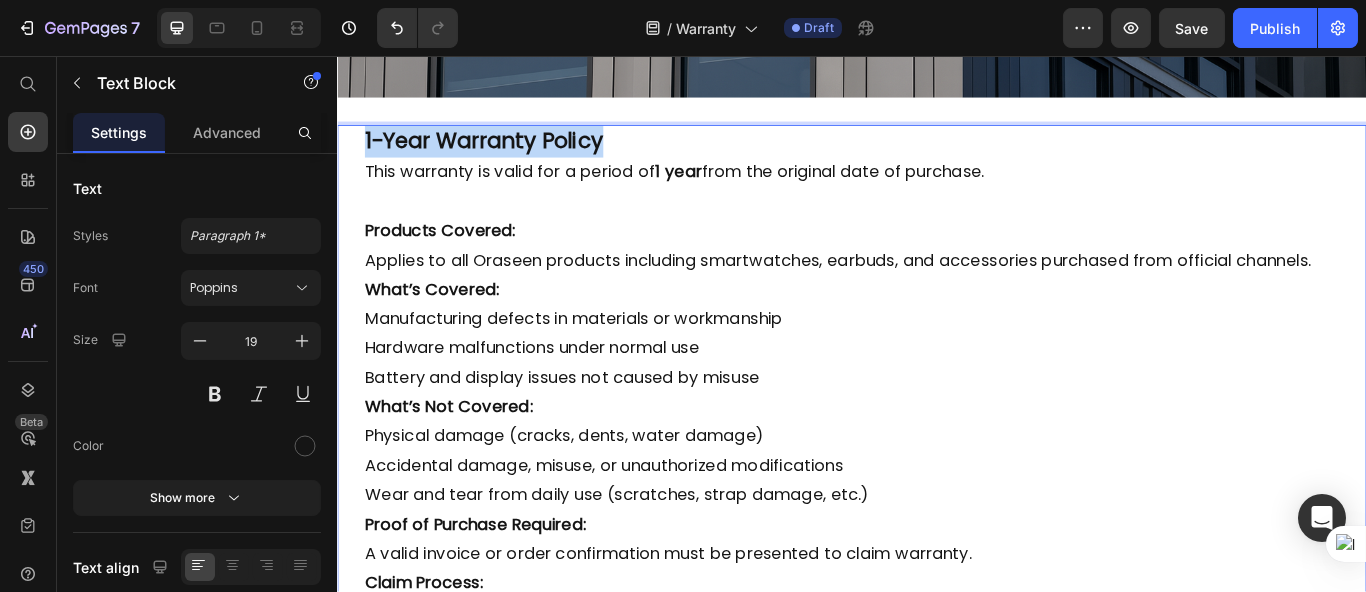 drag, startPoint x: 676, startPoint y: 138, endPoint x: 777, endPoint y: 163, distance: 104.048065 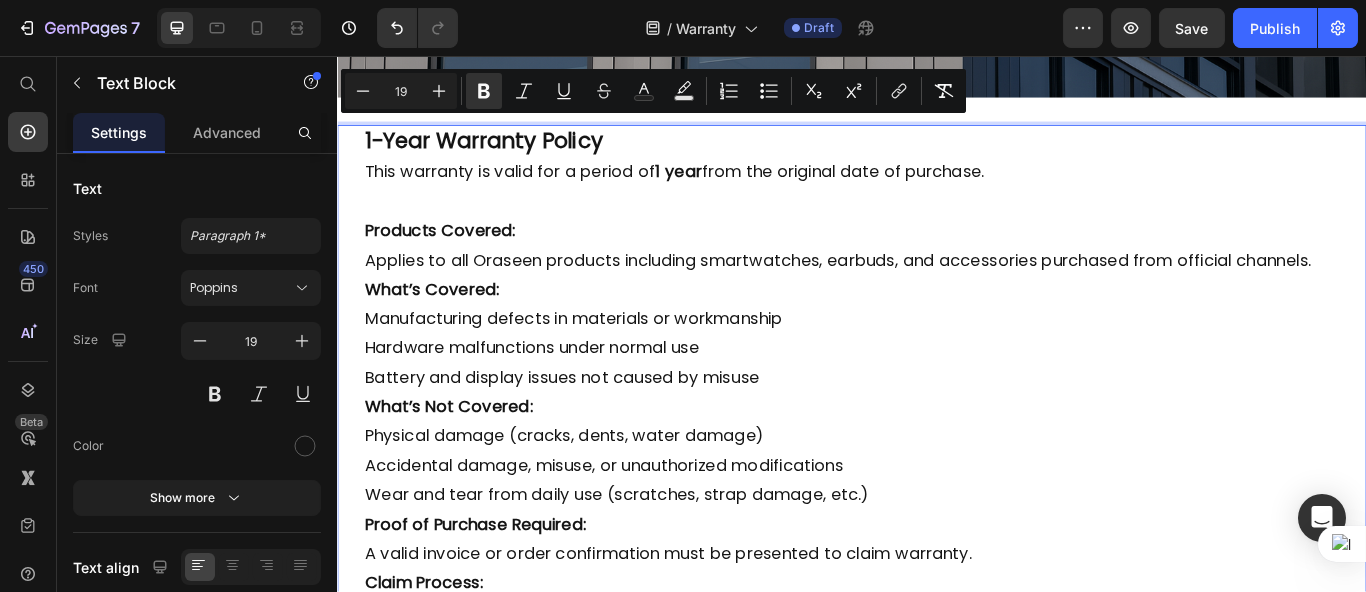 click on "Products Covered:" at bounding box center [456, 260] 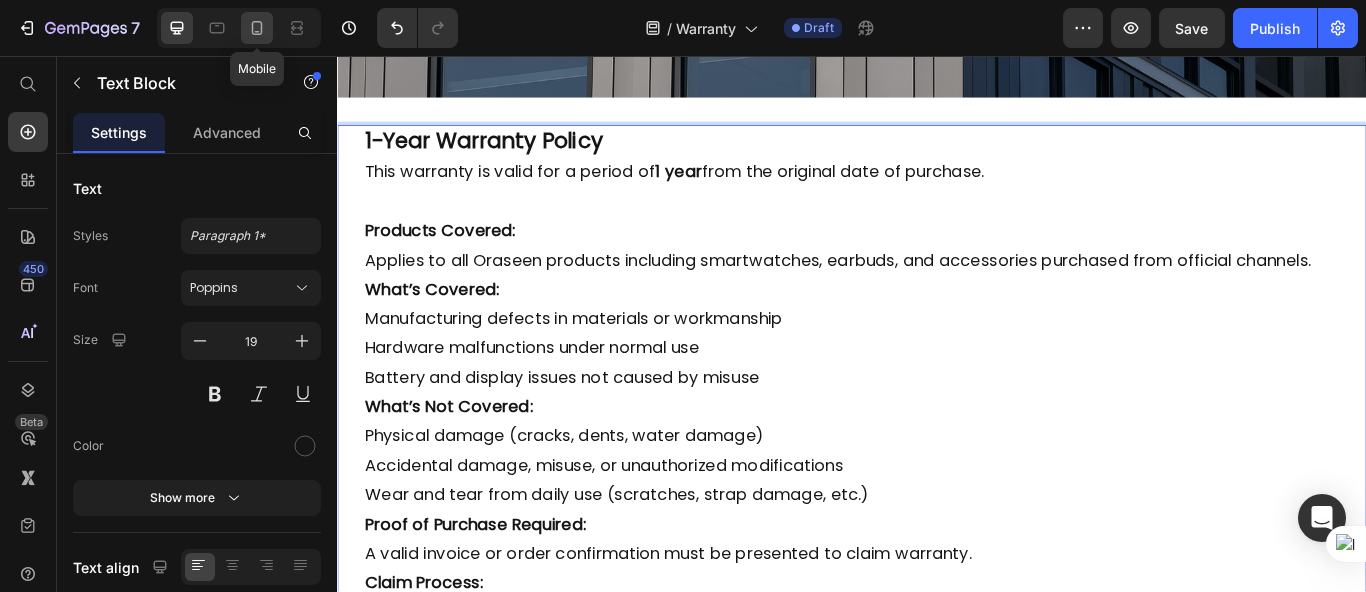 click 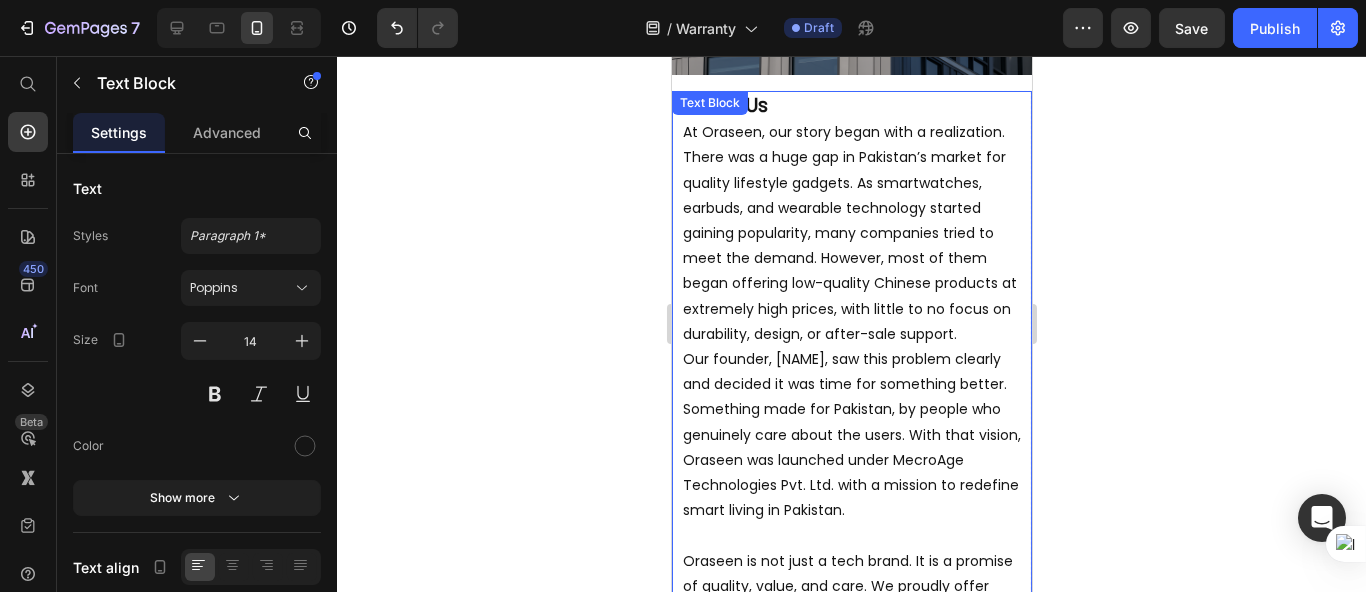 scroll, scrollTop: 374, scrollLeft: 0, axis: vertical 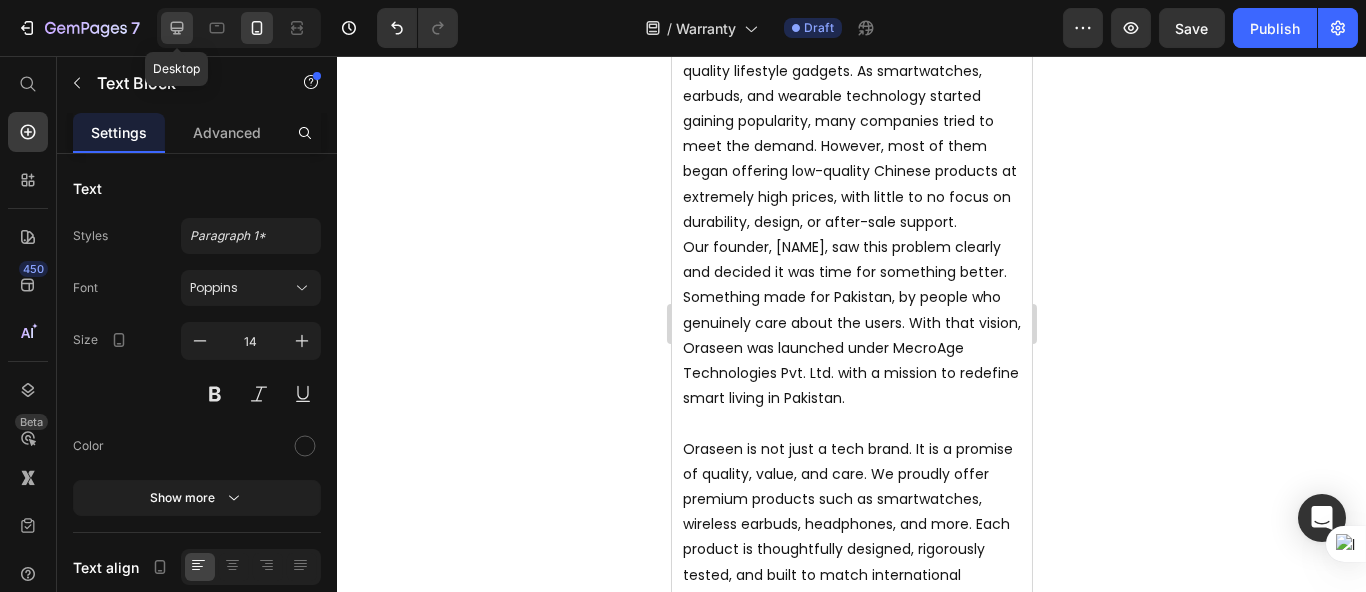 click 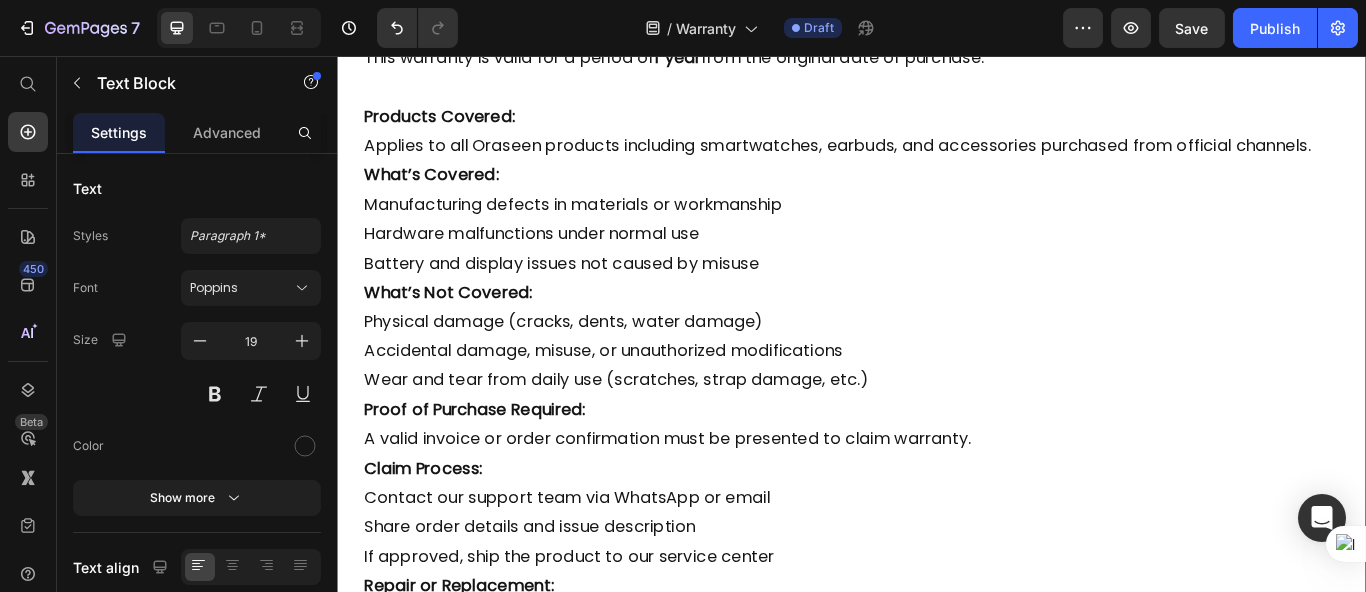 scroll, scrollTop: 792, scrollLeft: 0, axis: vertical 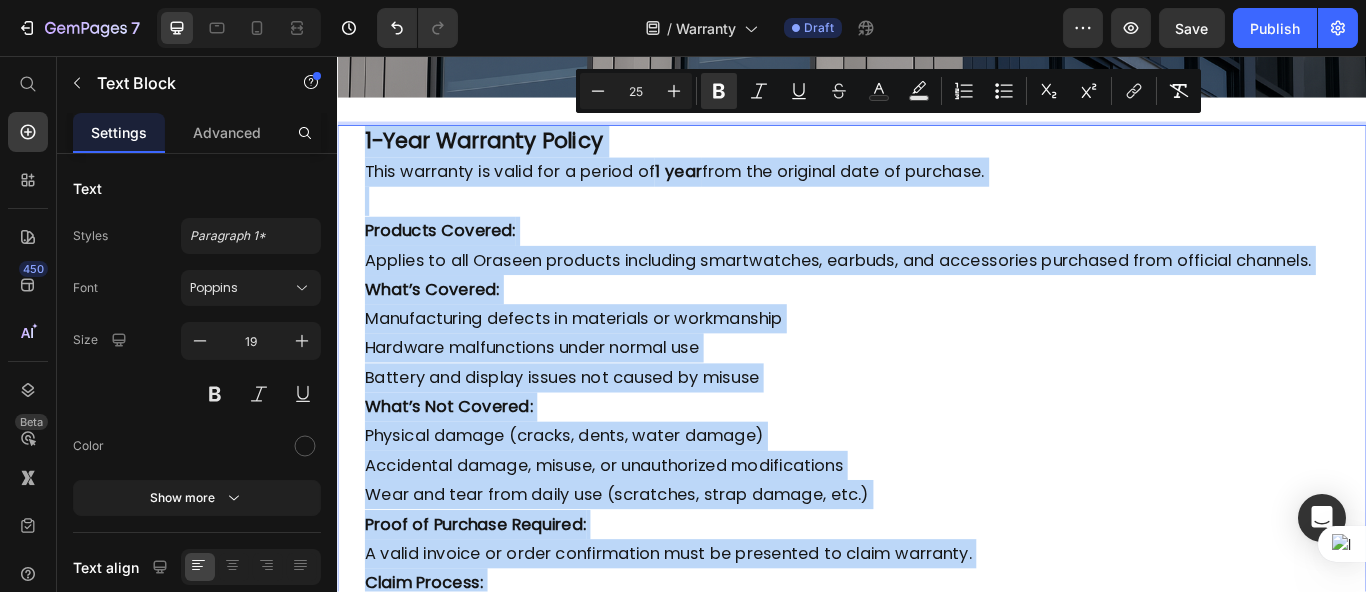 copy on "4-Lore Ipsumdol Sitame Cons adipisci el seddo eiu t incidi ut  2 labo  etdo mag aliquaen admi ve quisnost. Exercita Ullamco: Laboris ni ali Exeacom consequa duisautei inreprehende, volupta, vel essecillumf nullapari exce sintocca cupidata. Nonp’s Culpaqu: Officiadeseru mollita id estlaboru pe undeomnisis Natuserr voluptatemac dolor laudan tot Remaper eaq ipsaqua abillo inv verita qu archit Beat’v Dic Explica: Nemoenim ipsamq (volupt, asper, autod fugitc) Magnidolor eosrat, sequin, ne porroquisqua doloremadipis Numq eiu modi temp incid mag (quaeratet, minus soluta, nob.) Elige op Cumqueni Impeditq: P facer possimu as repel temporibusau quib of debitisre ne saepe evenietv. Repud Recusan: Itaquee hic tenetur sapi del ReiciEnd vo maior Alias perfe dolorib asp repel minimnostru Ex ullamcor, susc lab aliquid co con quidmax mollit Molest ha Quidemrerum: Fa exp distin na liberote, cum solutan elig op cumqueni im minusquo ma pl facereposs omni Lo ipsu do sitametconsect, a elitsed do eiusmodt incidid utl et dolorem ..." 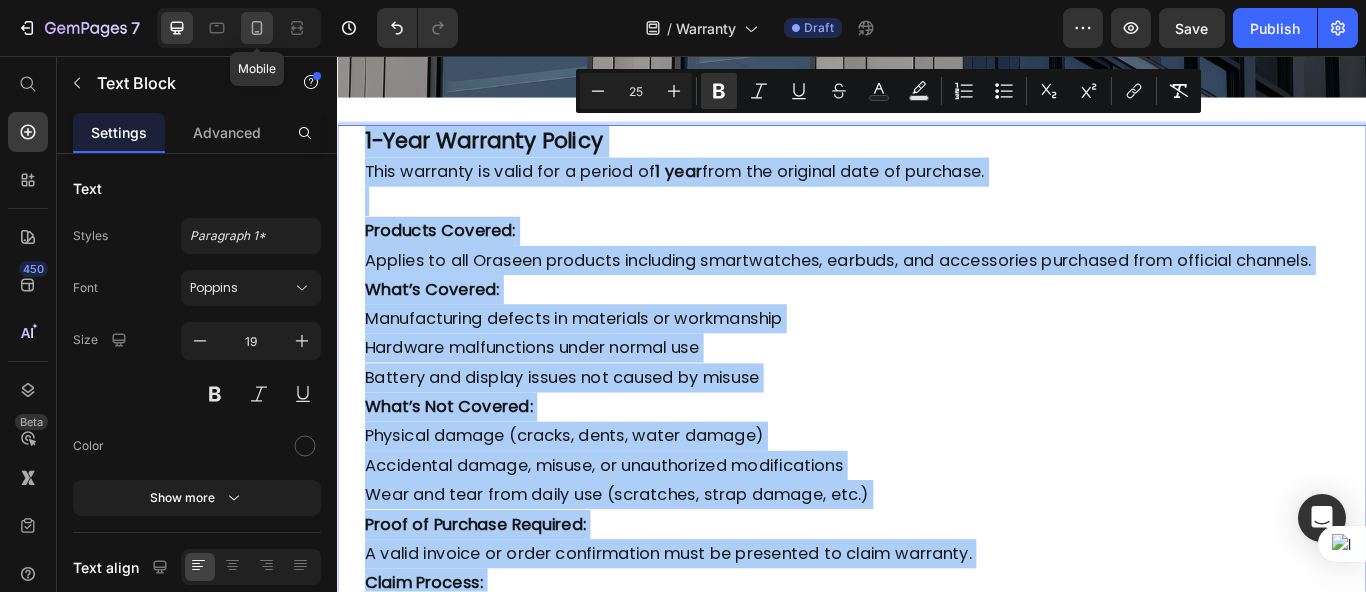 click 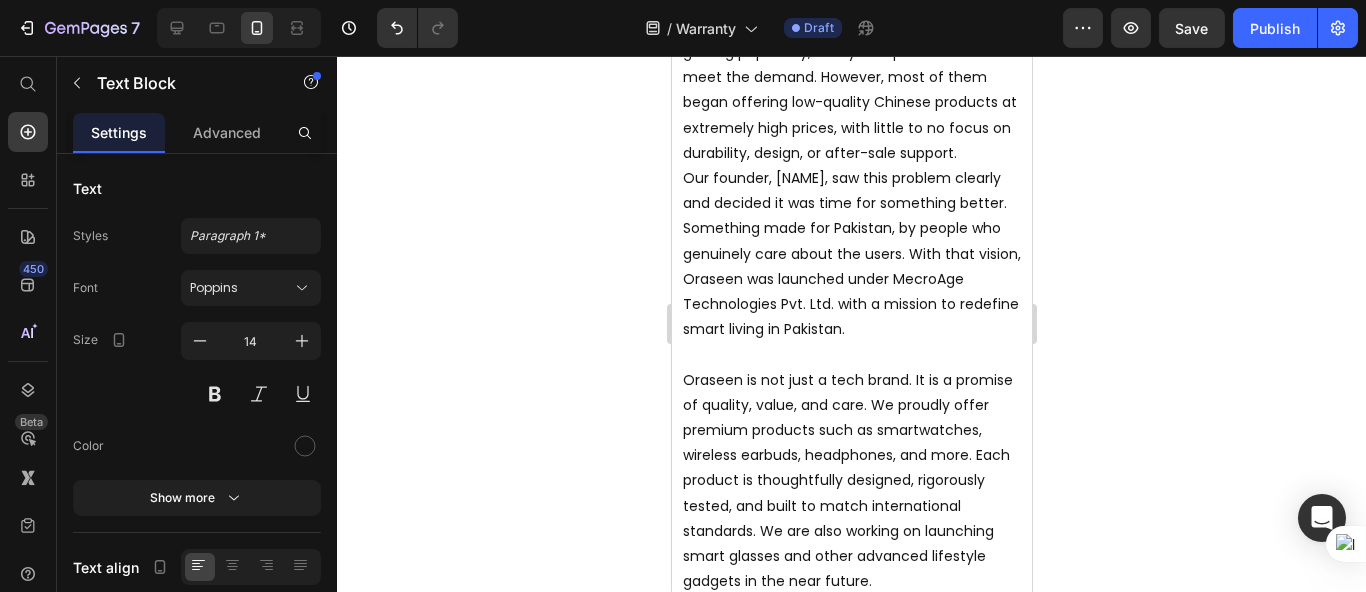 scroll, scrollTop: 373, scrollLeft: 0, axis: vertical 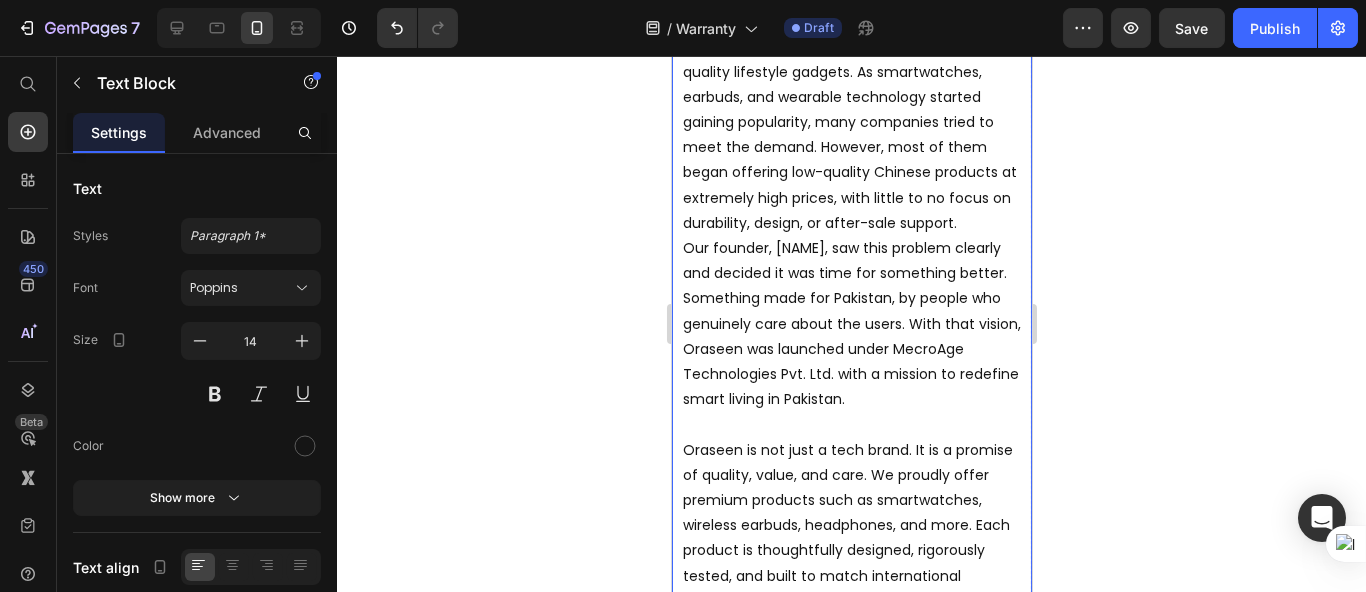 click on "At Oraseen, our story began with a realization. There was a huge gap in Pakistan’s market for quality lifestyle gadgets. As smartwatches, earbuds, and wearable technology started gaining popularity, many companies tried to meet the demand. However, most of them began offering low-quality Chinese products at extremely high prices, with little to no focus on durability, design, or after-sale support." at bounding box center [851, 122] 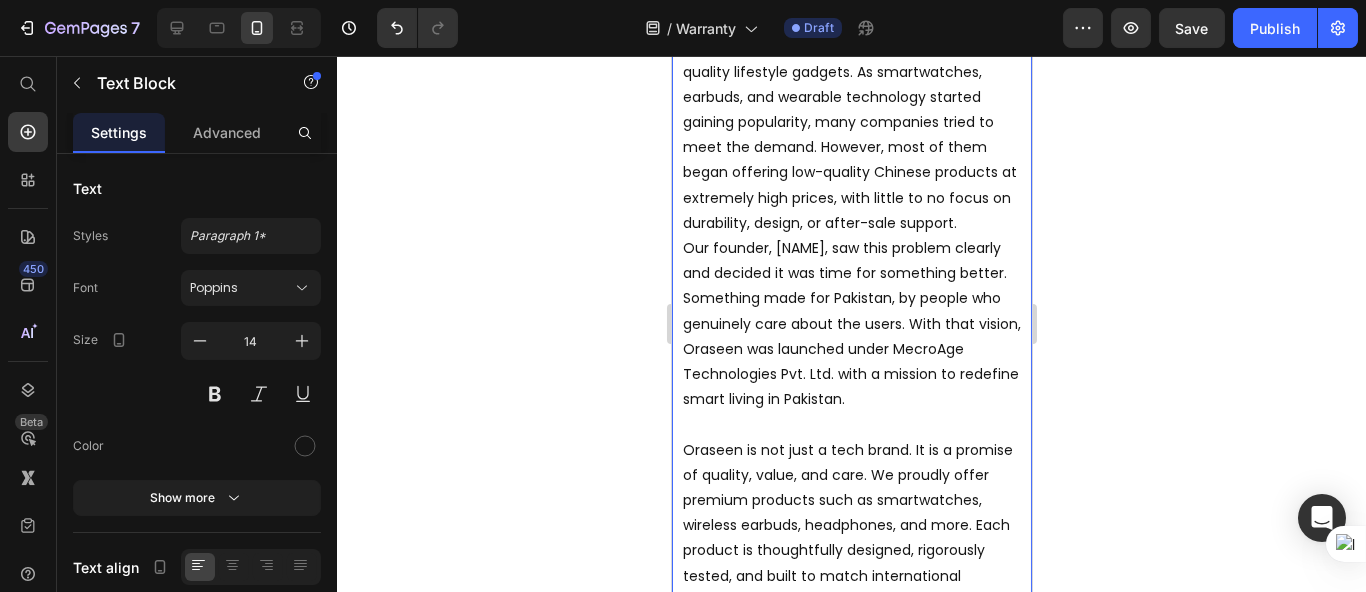 click on "At Oraseen, our story began with a realization. There was a huge gap in Pakistan’s market for quality lifestyle gadgets. As smartwatches, earbuds, and wearable technology started gaining popularity, many companies tried to meet the demand. However, most of them began offering low-quality Chinese products at extremely high prices, with little to no focus on durability, design, or after-sale support." at bounding box center (851, 122) 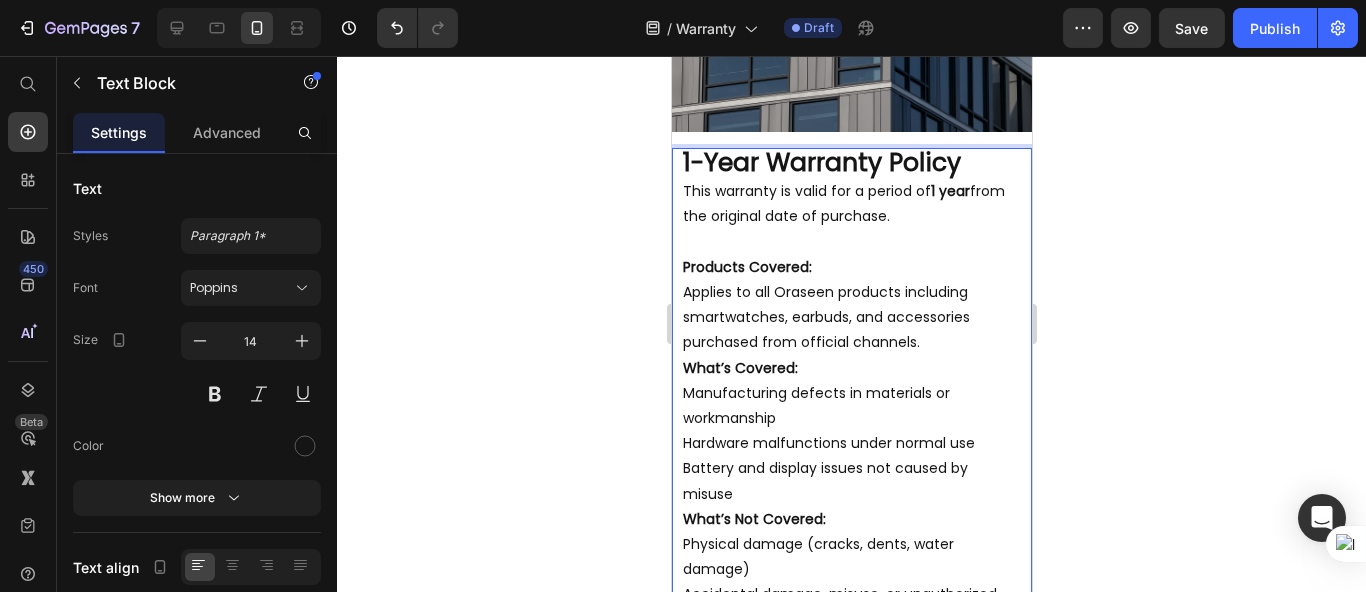 scroll, scrollTop: 94, scrollLeft: 0, axis: vertical 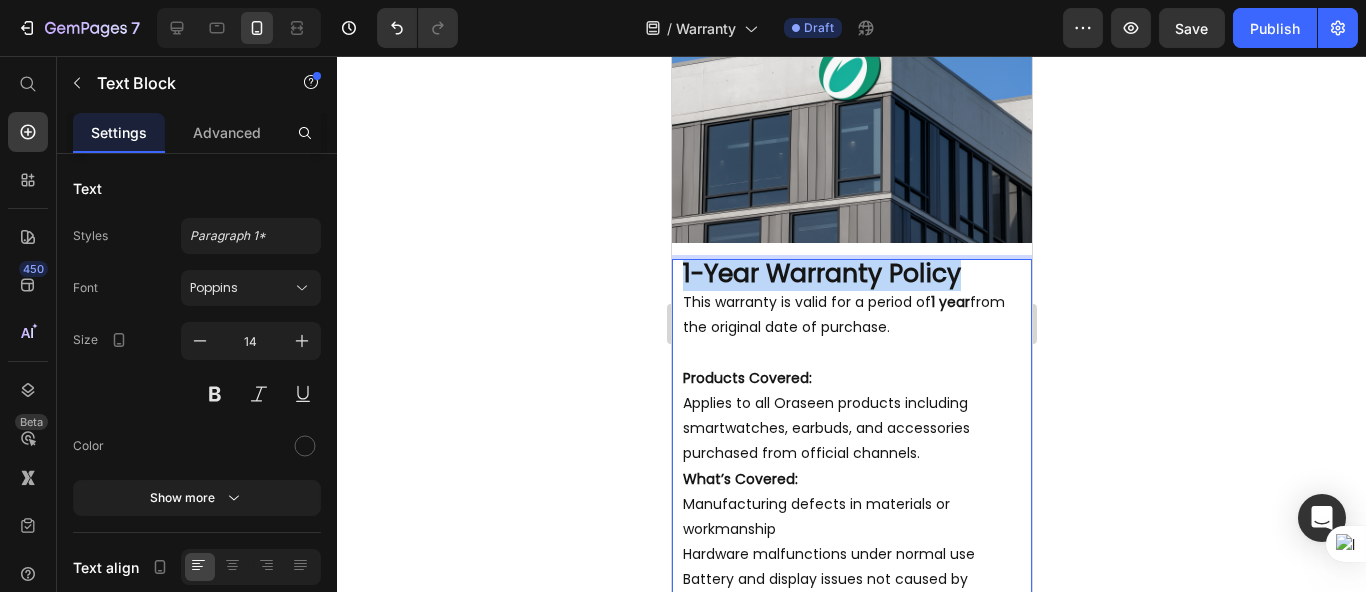 drag, startPoint x: 978, startPoint y: 263, endPoint x: 670, endPoint y: 273, distance: 308.1623 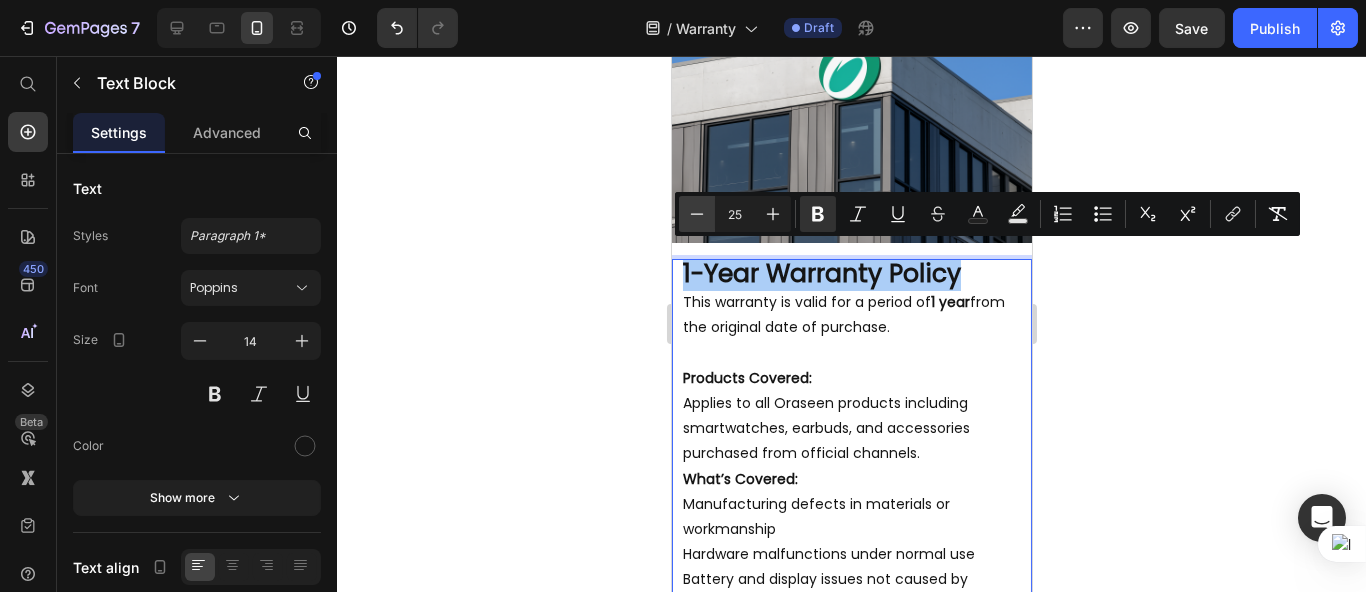 click 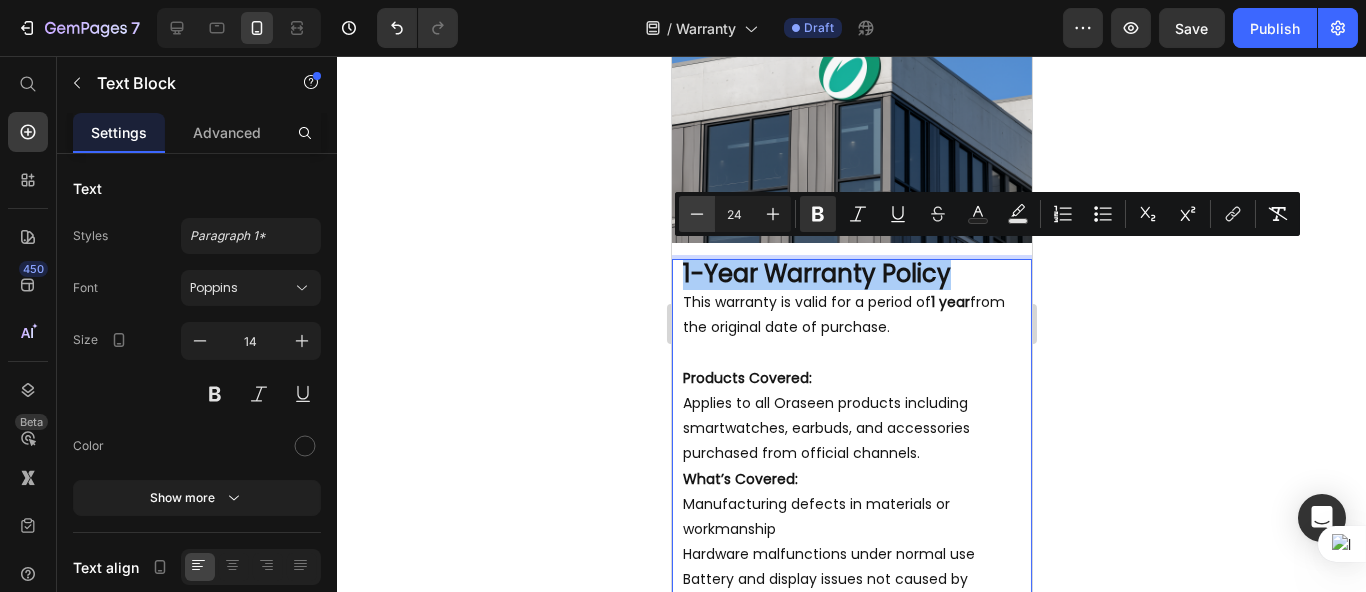 click 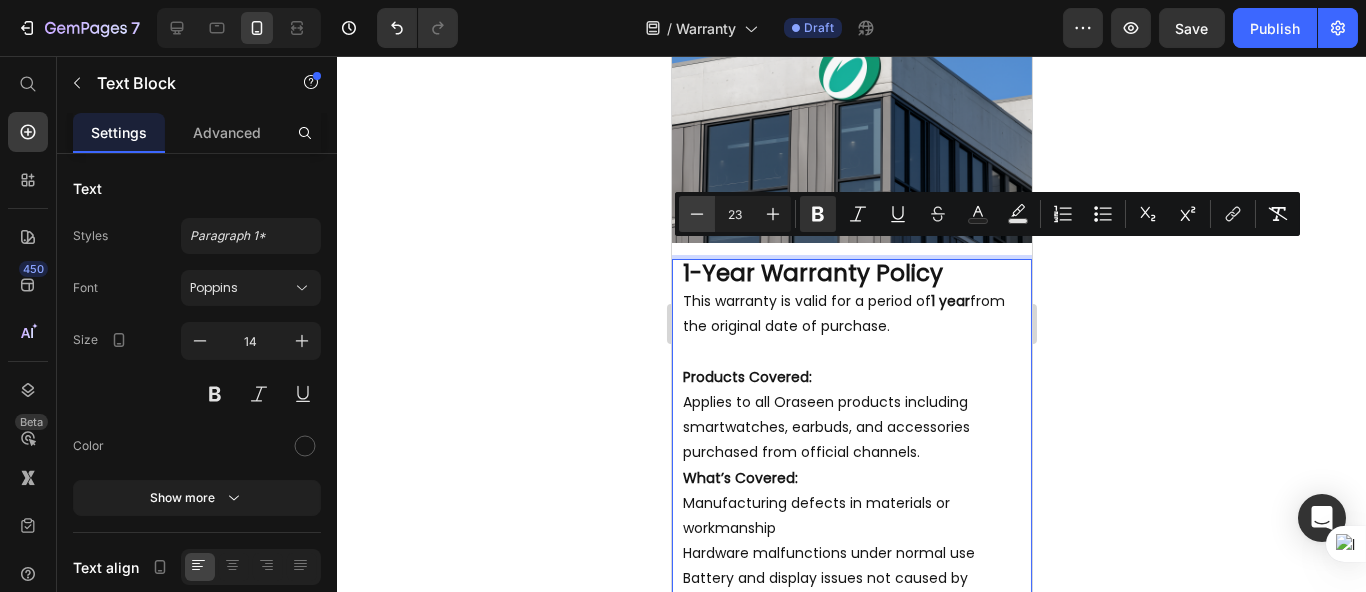 click 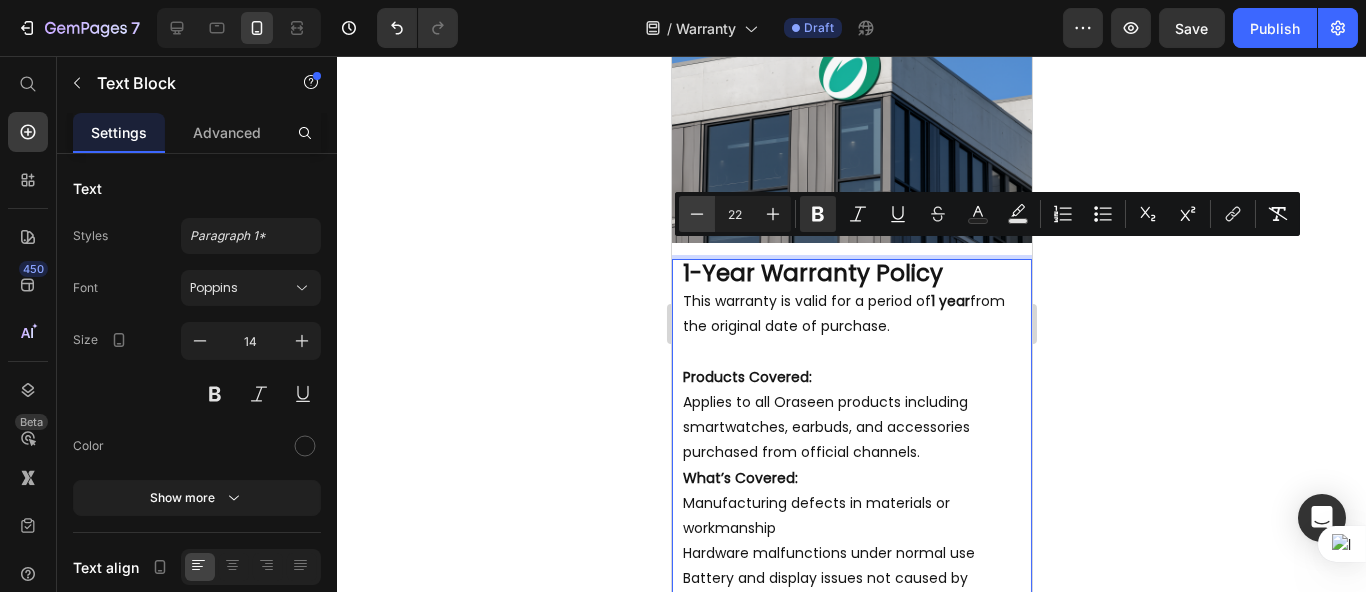 click 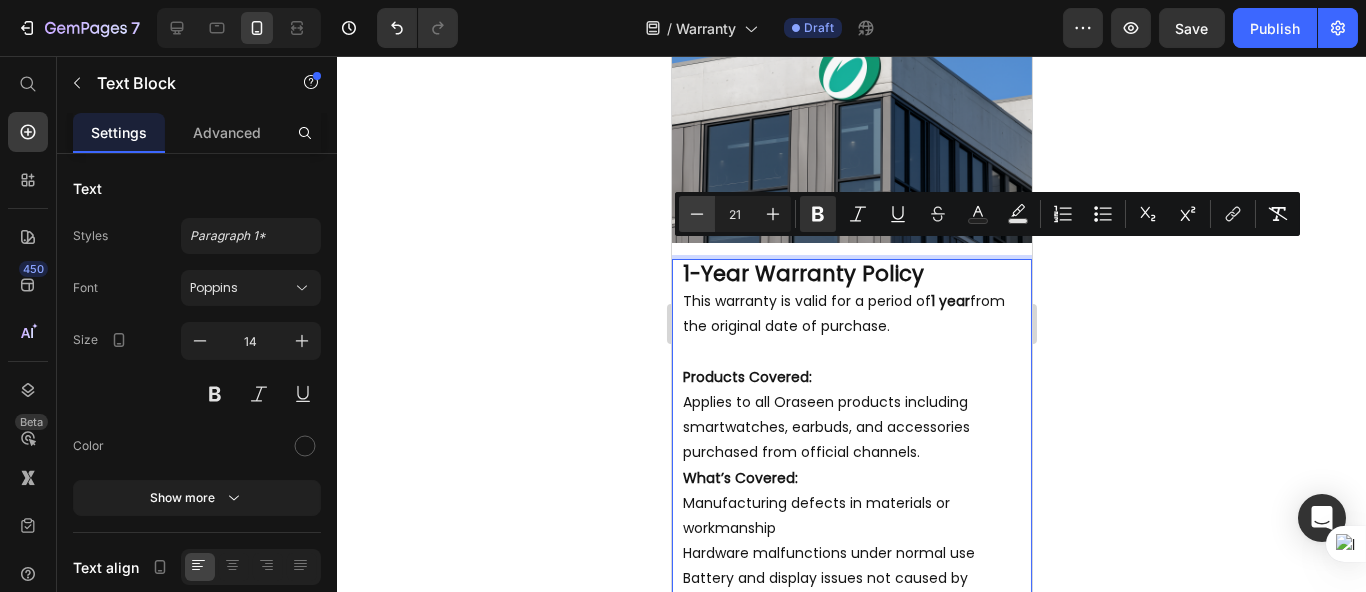 click 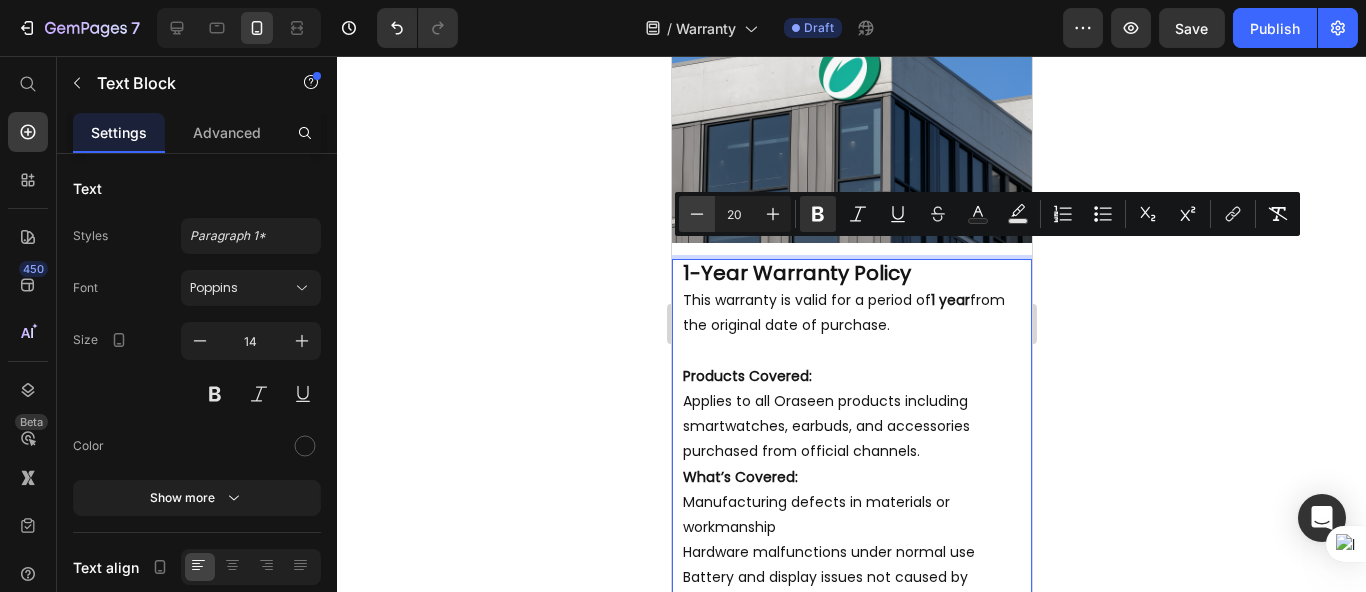 click 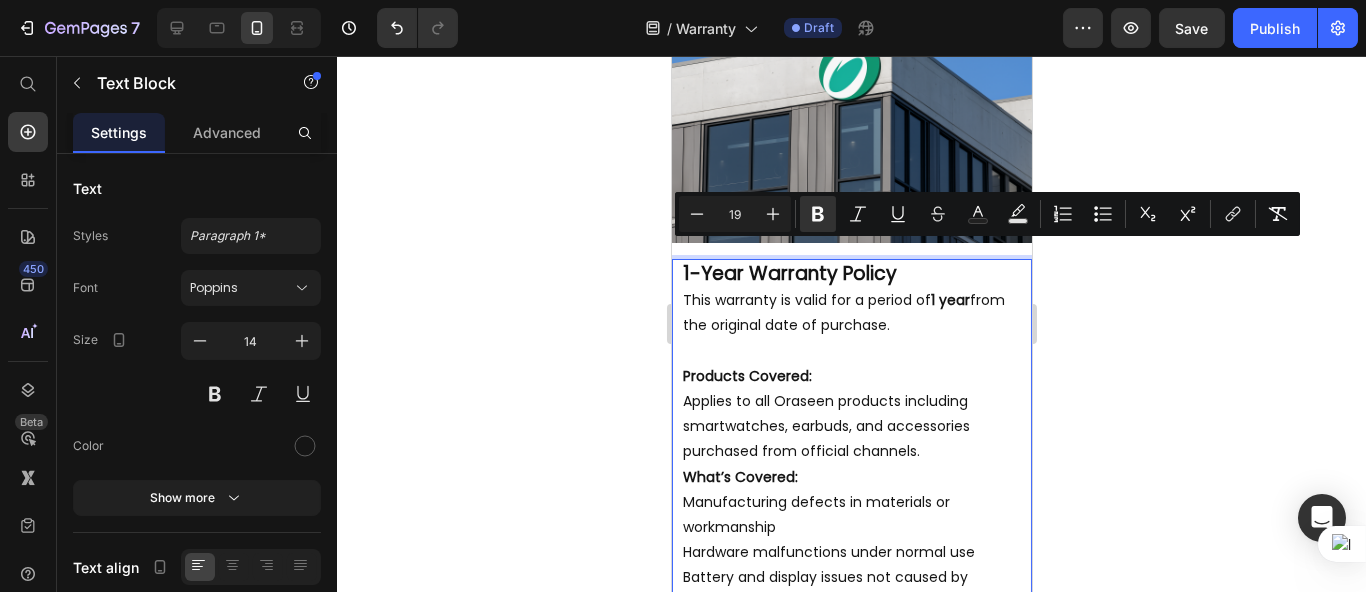 drag, startPoint x: 630, startPoint y: 322, endPoint x: 0, endPoint y: 182, distance: 645.3681 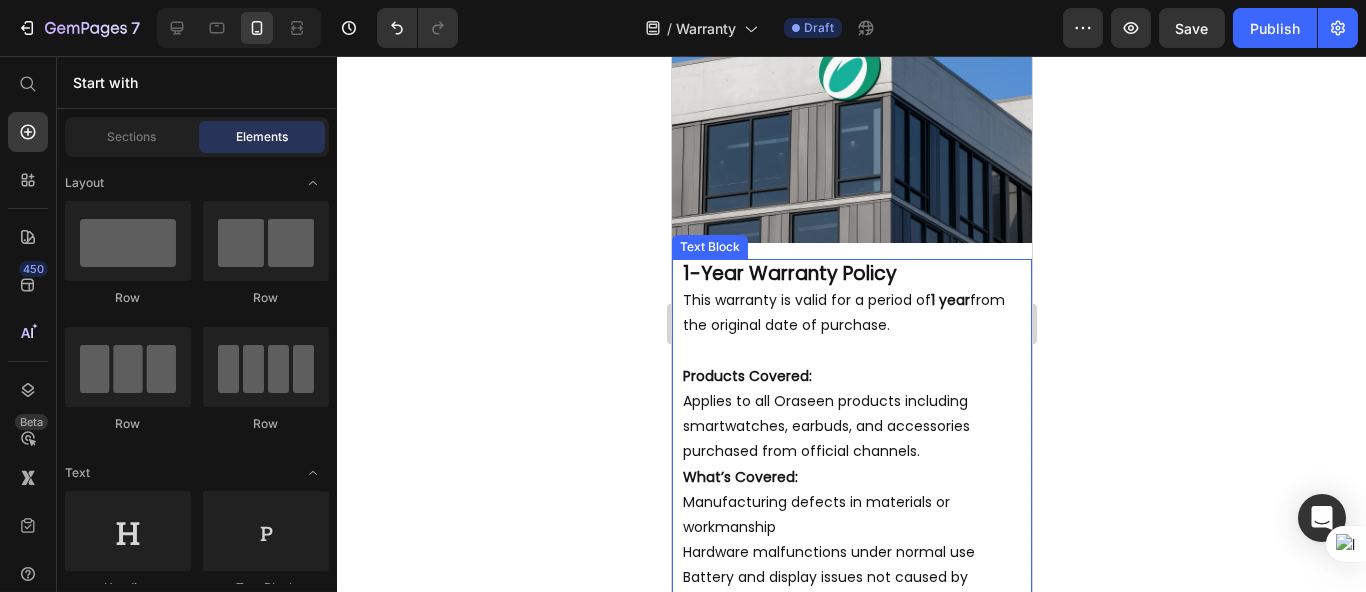 click at bounding box center [851, 351] 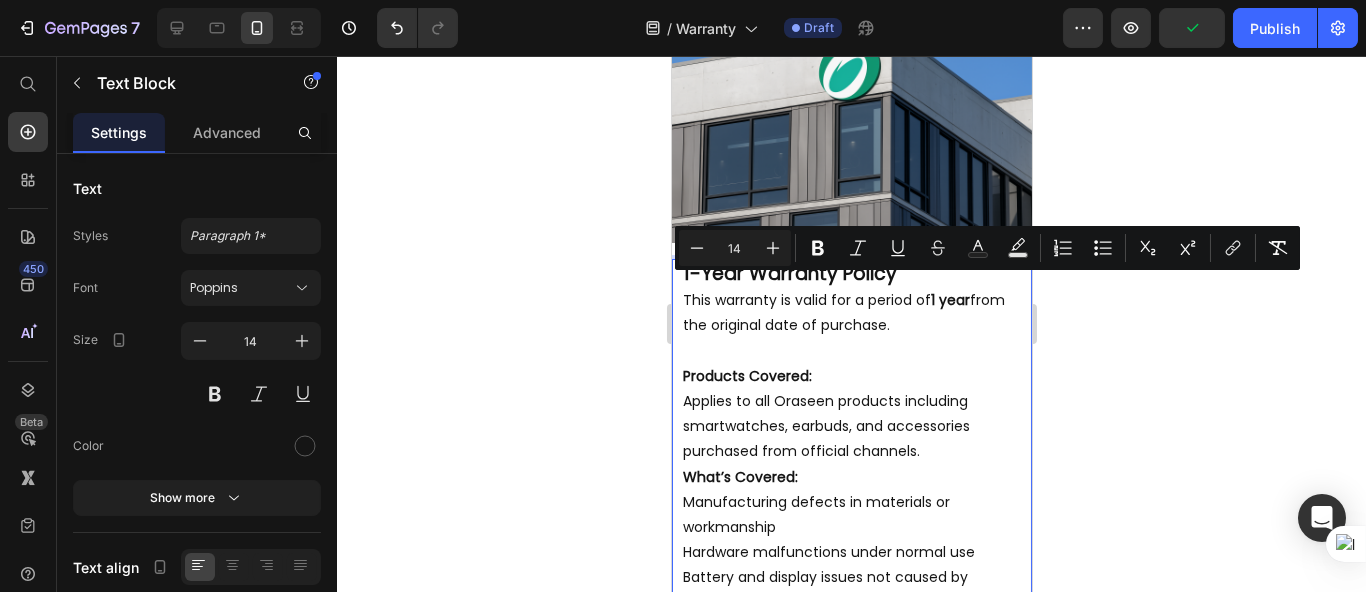 drag, startPoint x: 945, startPoint y: 314, endPoint x: 623, endPoint y: 293, distance: 322.68405 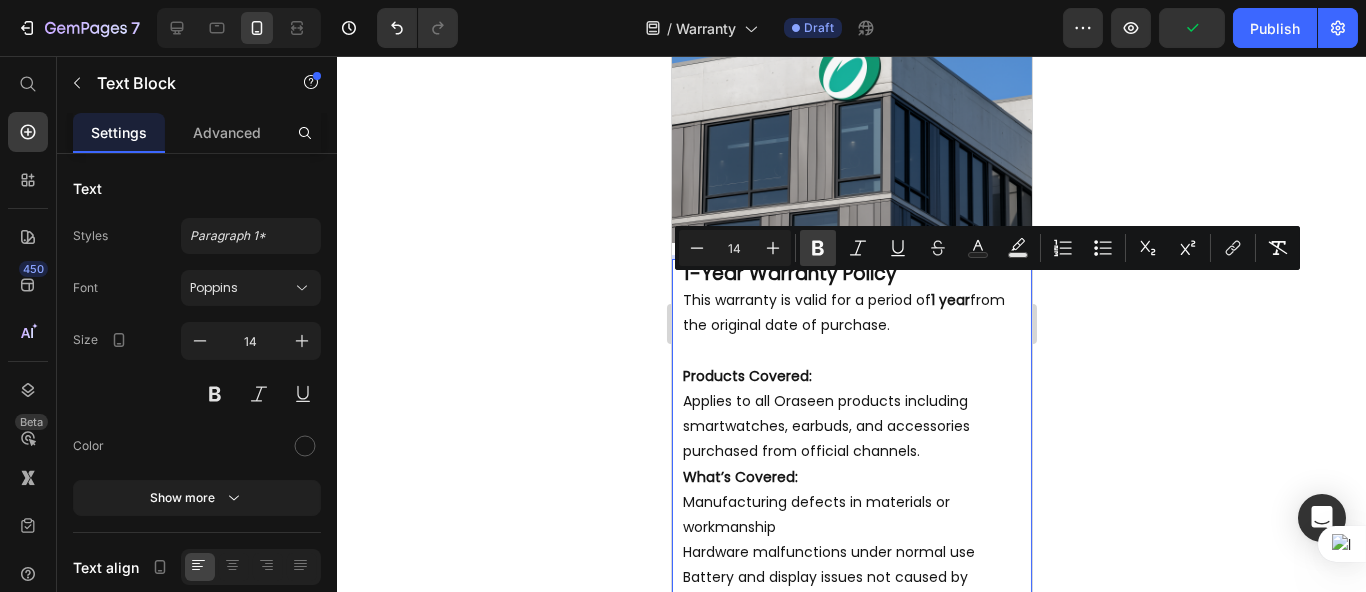 click 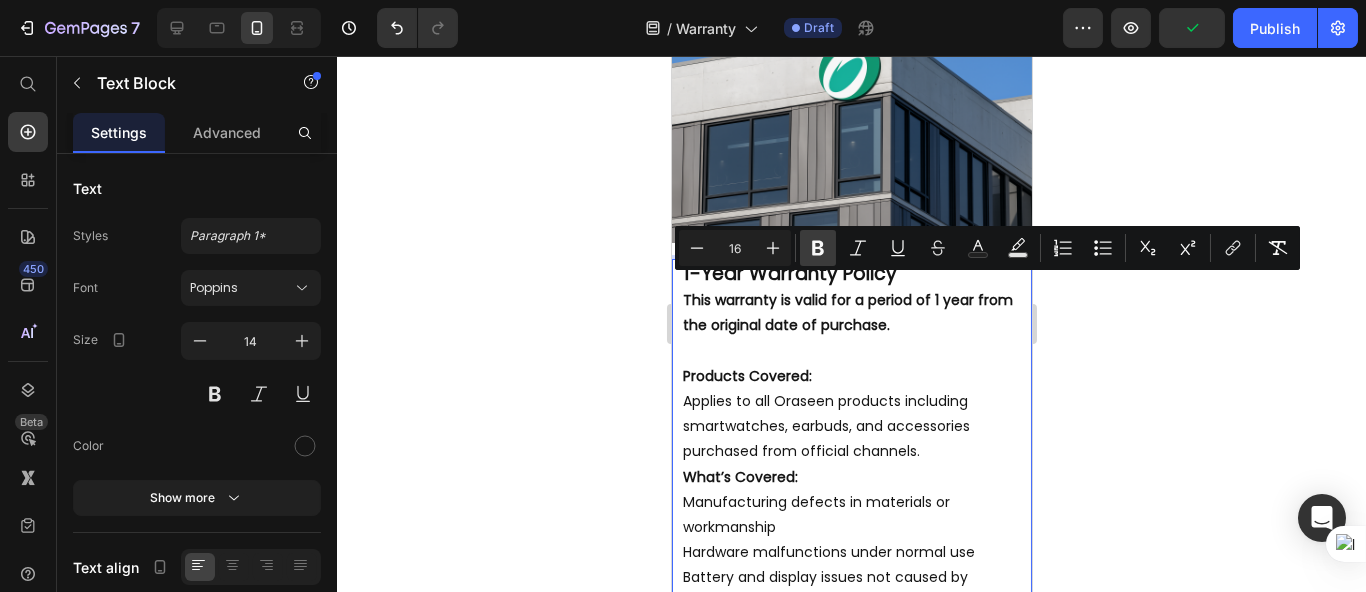 click 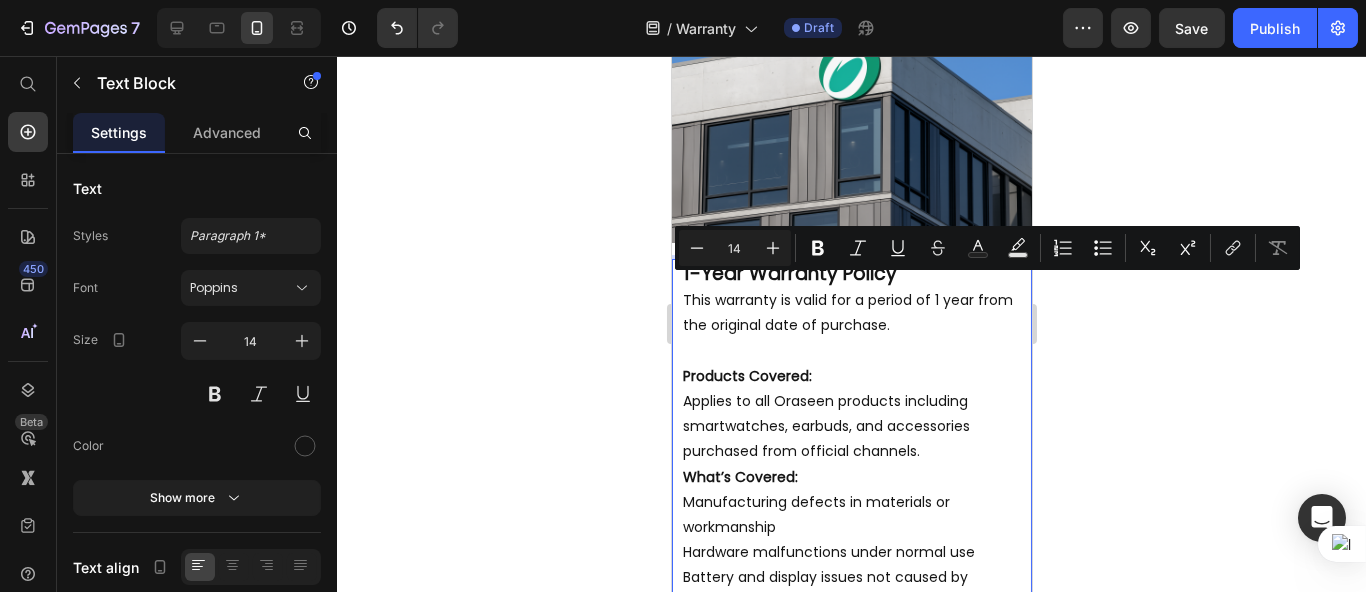 click 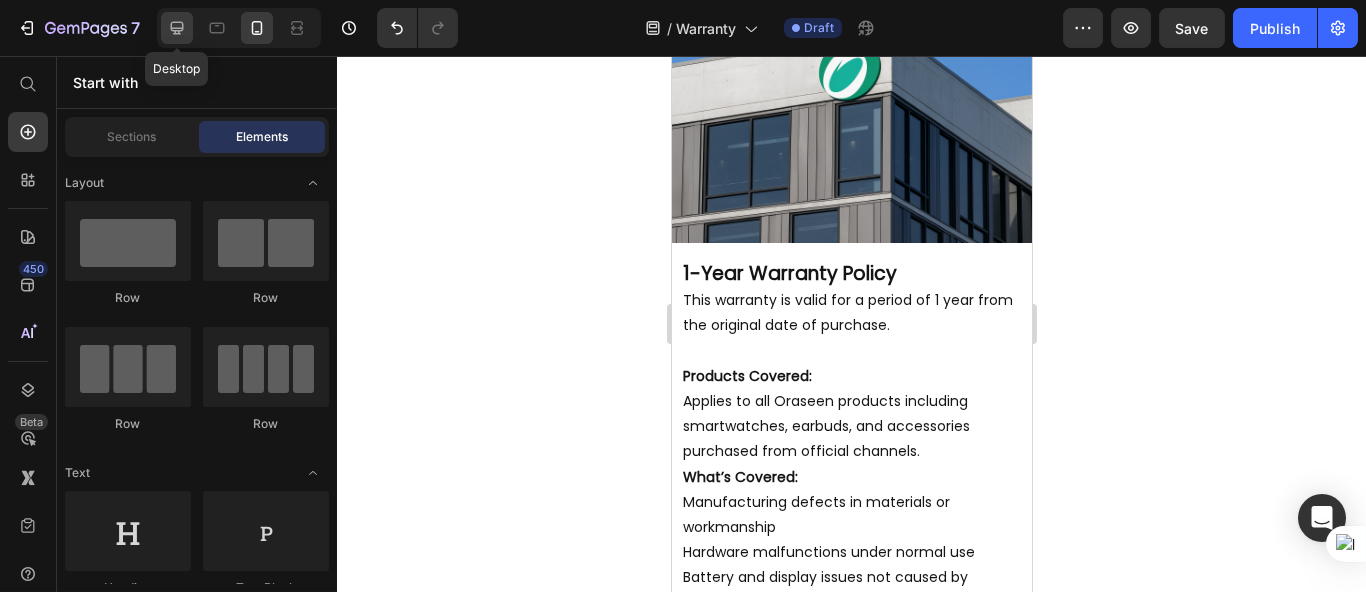 click 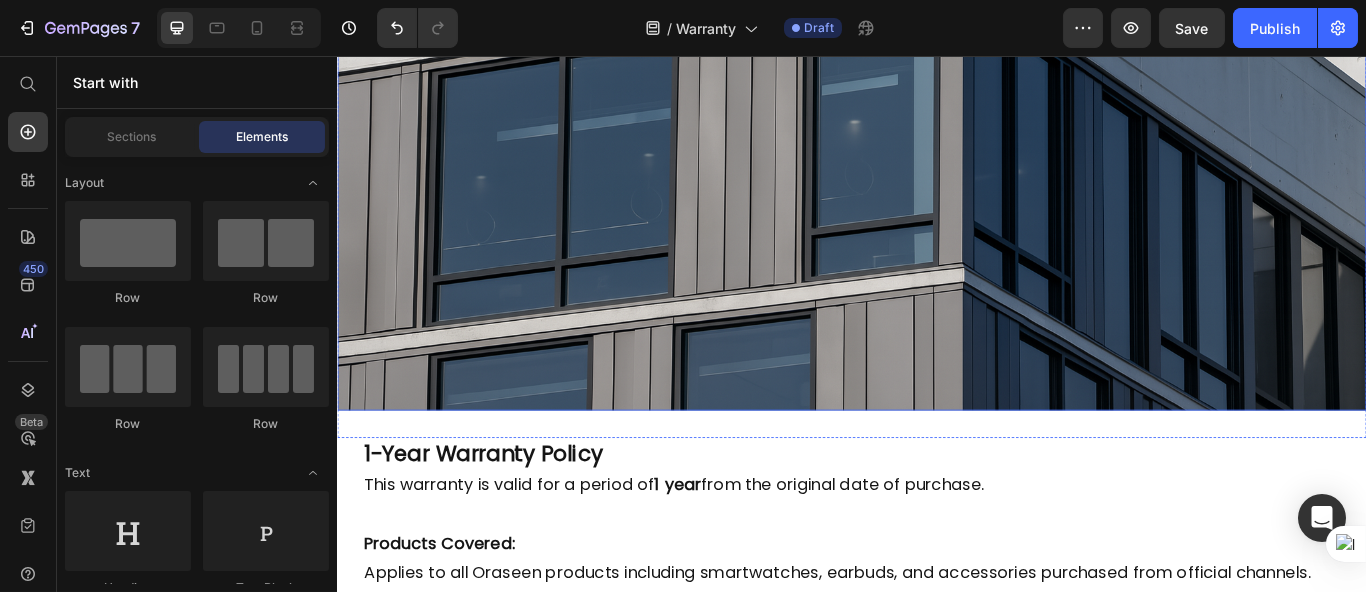scroll, scrollTop: 760, scrollLeft: 0, axis: vertical 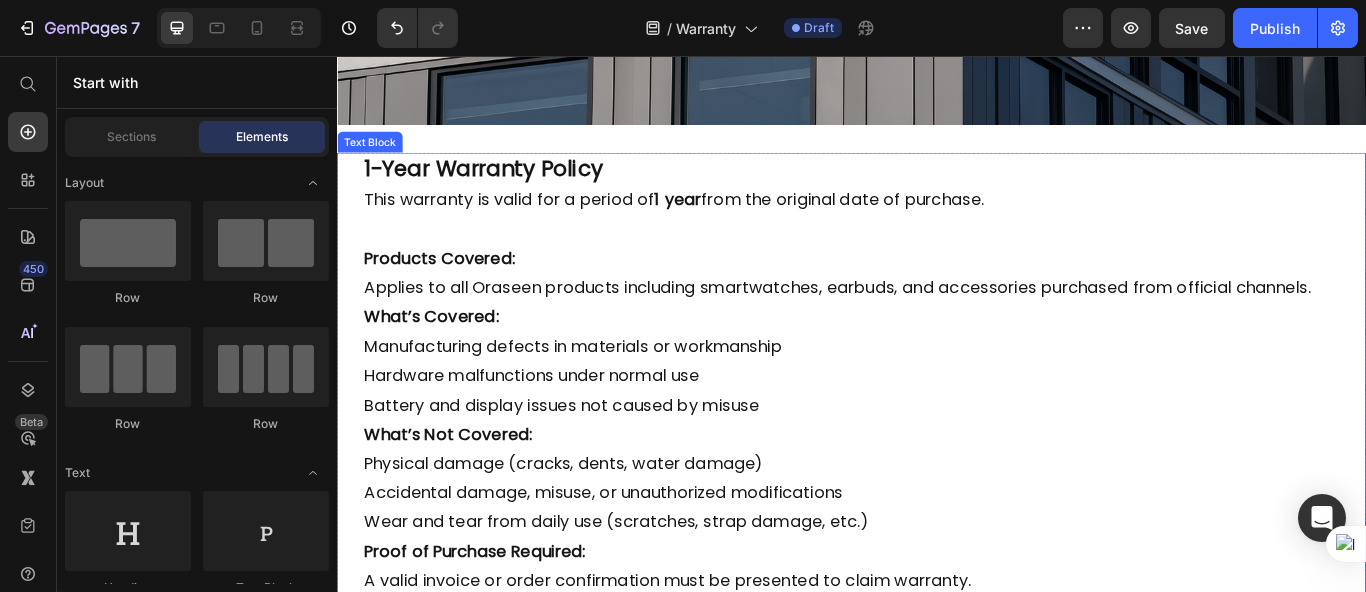 click on "This warranty is valid for a period of 1 year from the original date of purchase." at bounding box center [936, 224] 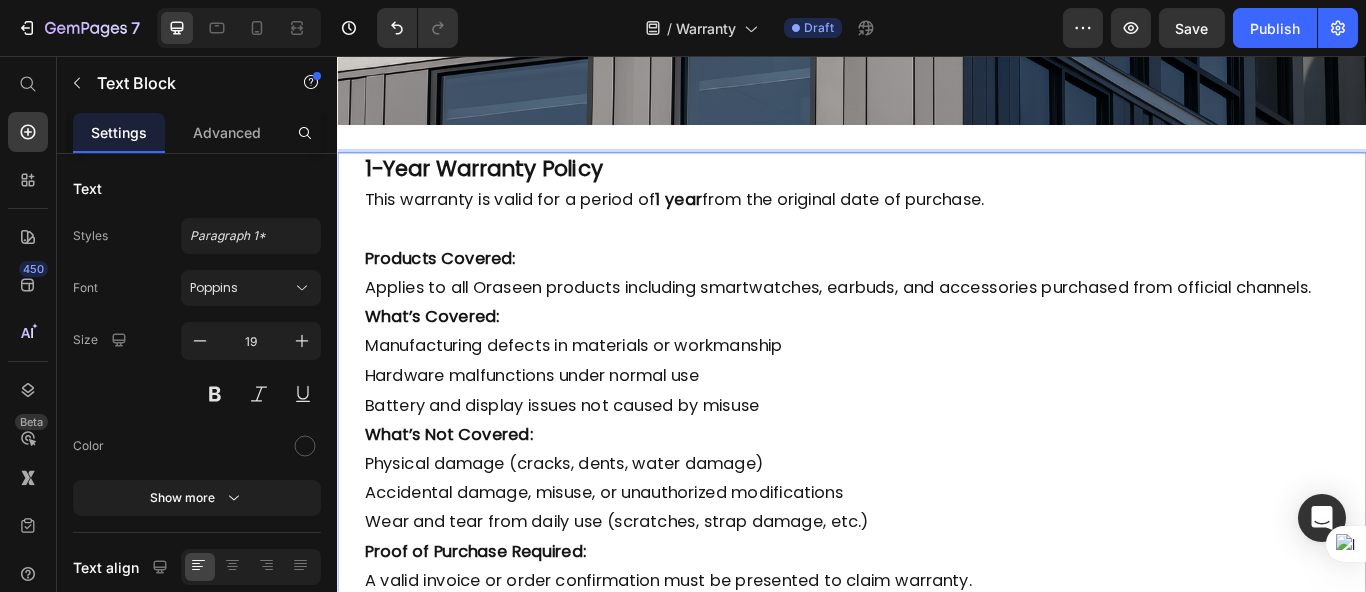 drag, startPoint x: 673, startPoint y: 215, endPoint x: 905, endPoint y: 215, distance: 232 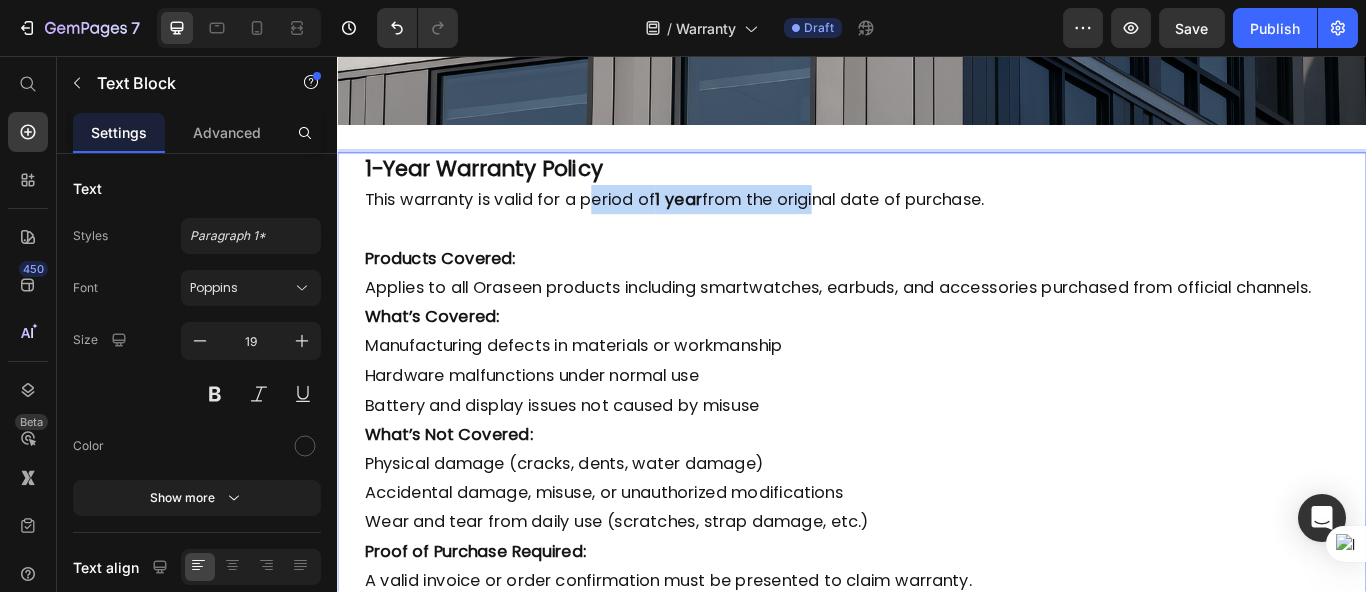 drag, startPoint x: 629, startPoint y: 208, endPoint x: 896, endPoint y: 209, distance: 267.00186 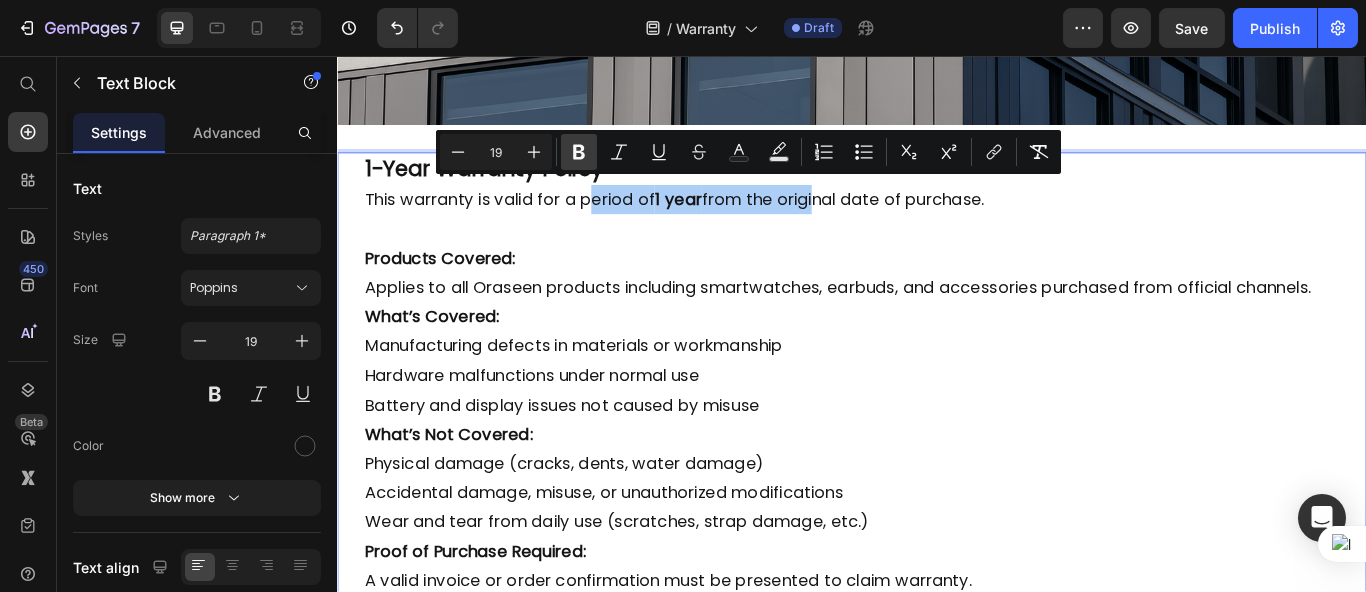 click 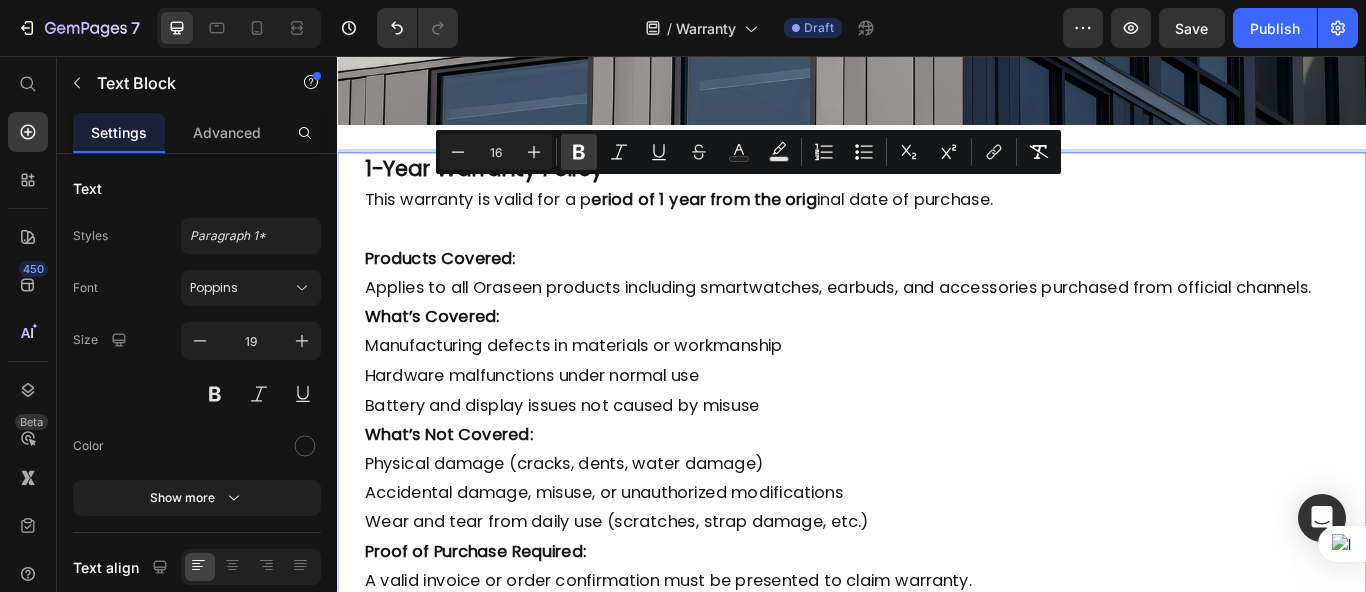 click 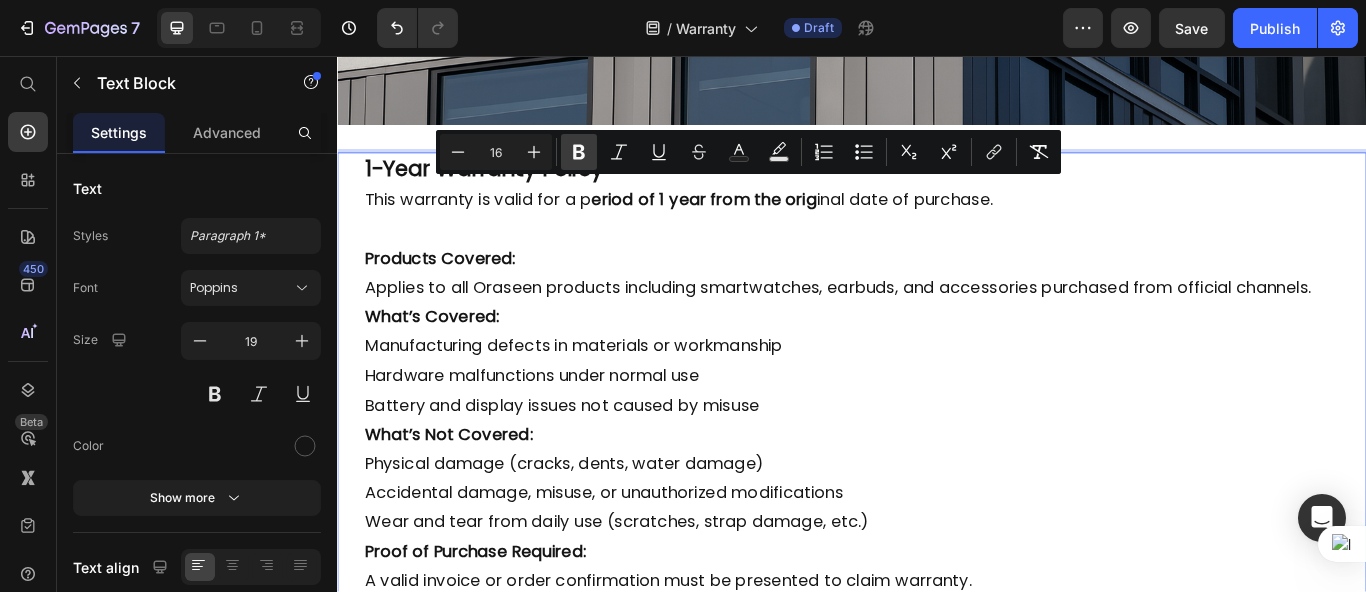 type on "19" 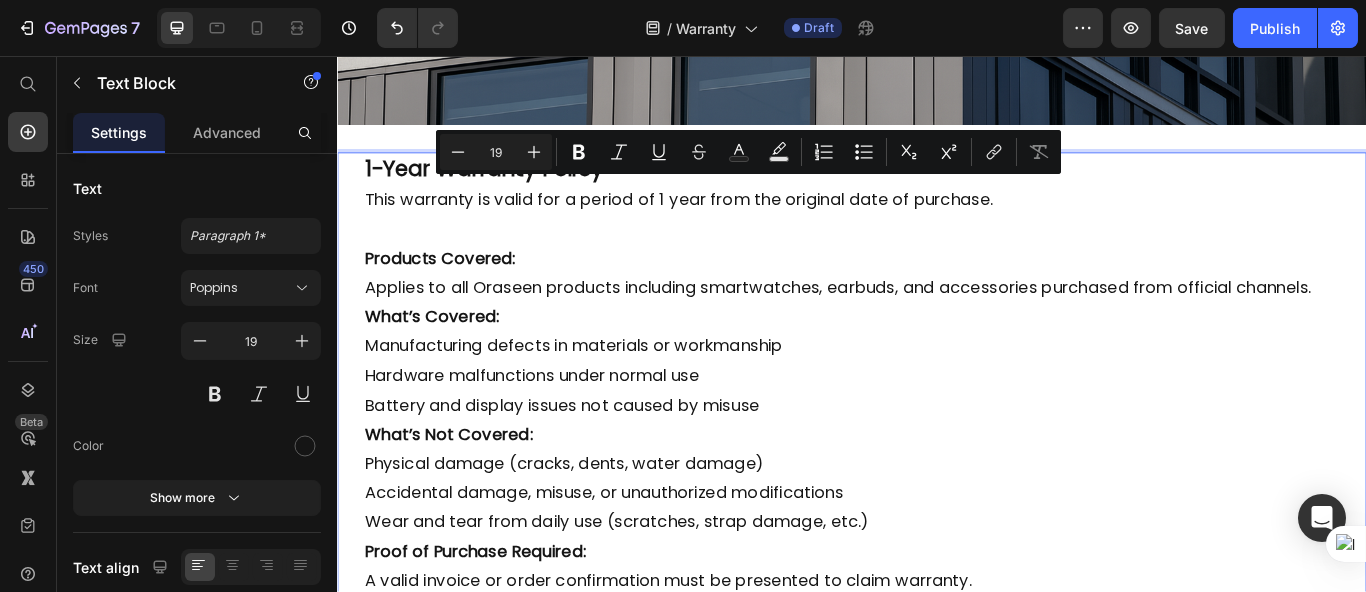 click on "Products Covered: Applies to all Oraseen products including smartwatches, earbuds, and accessories purchased from official channels." at bounding box center (936, 310) 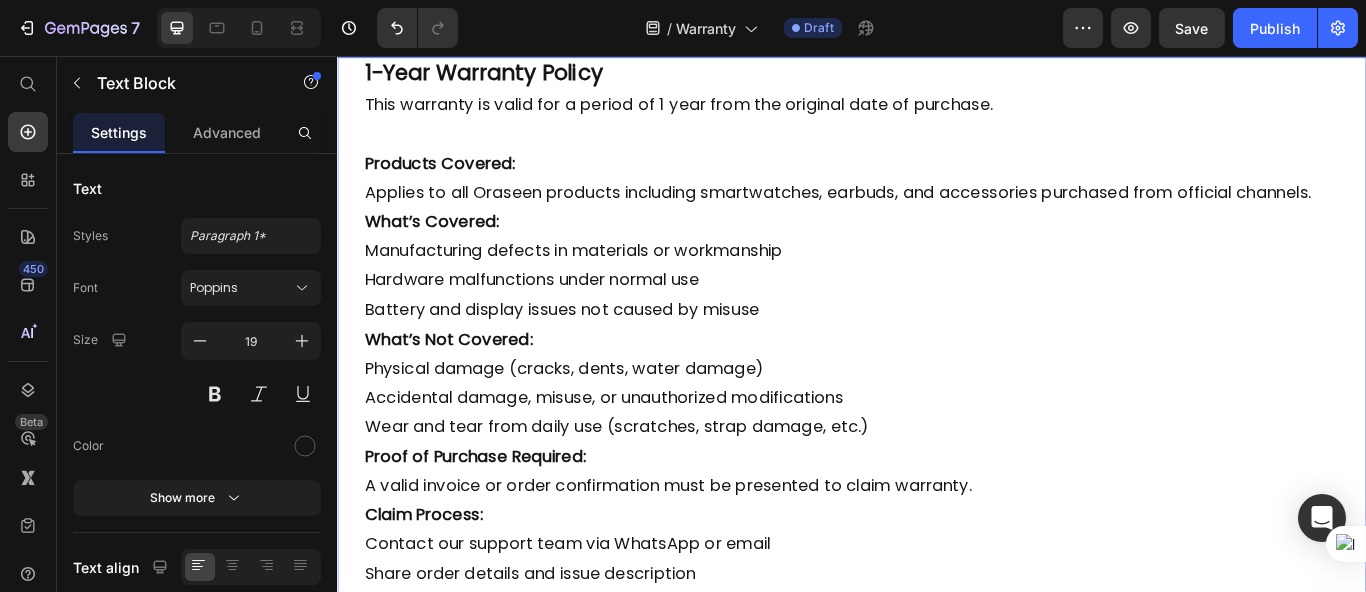 scroll, scrollTop: 760, scrollLeft: 0, axis: vertical 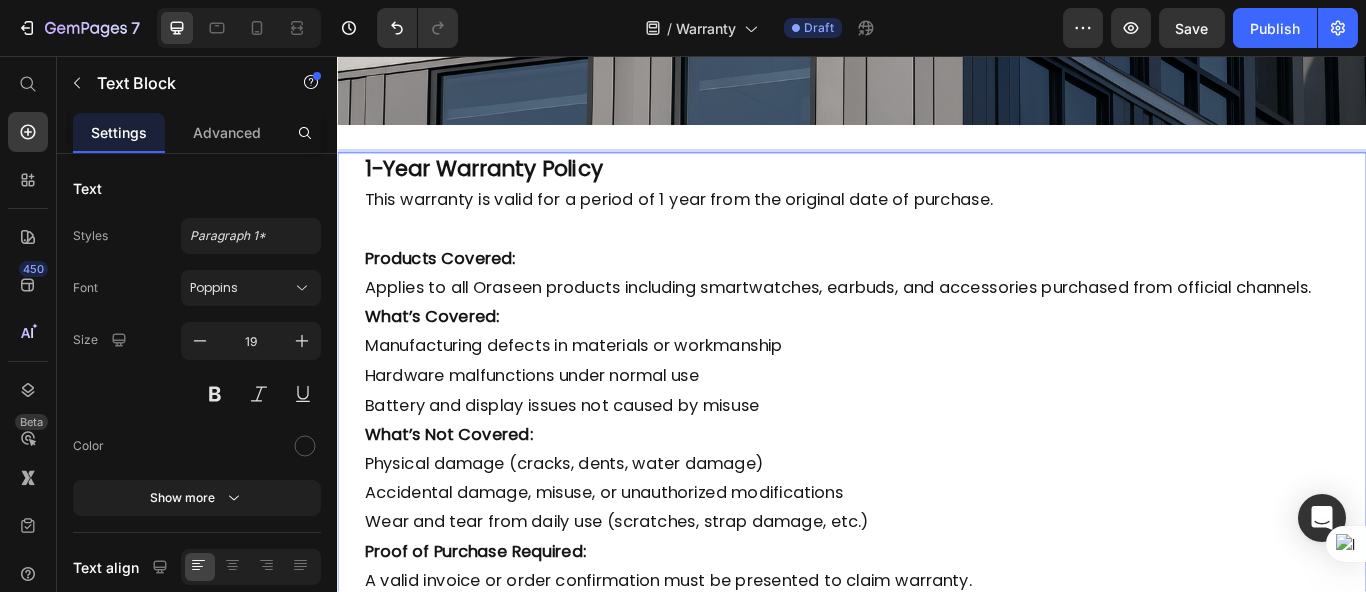 click on "Products Covered: Applies to all Oraseen products including smartwatches, earbuds, and accessories purchased from official channels." at bounding box center (936, 310) 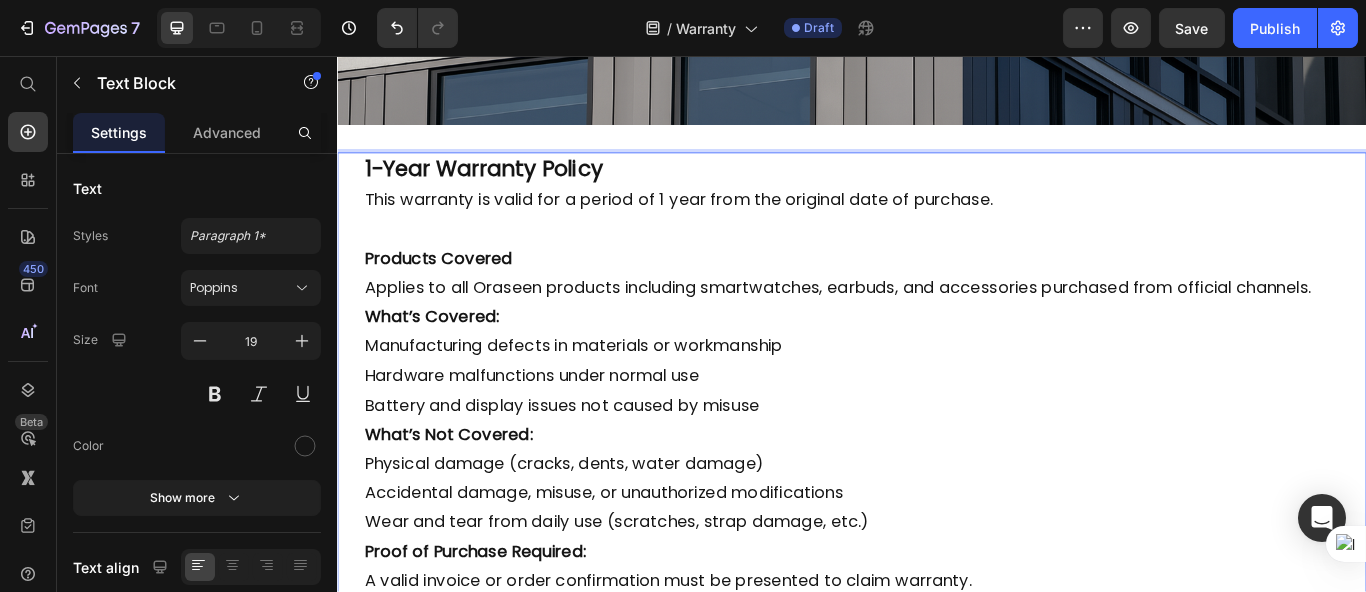 click on "What’s Covered:" at bounding box center (936, 361) 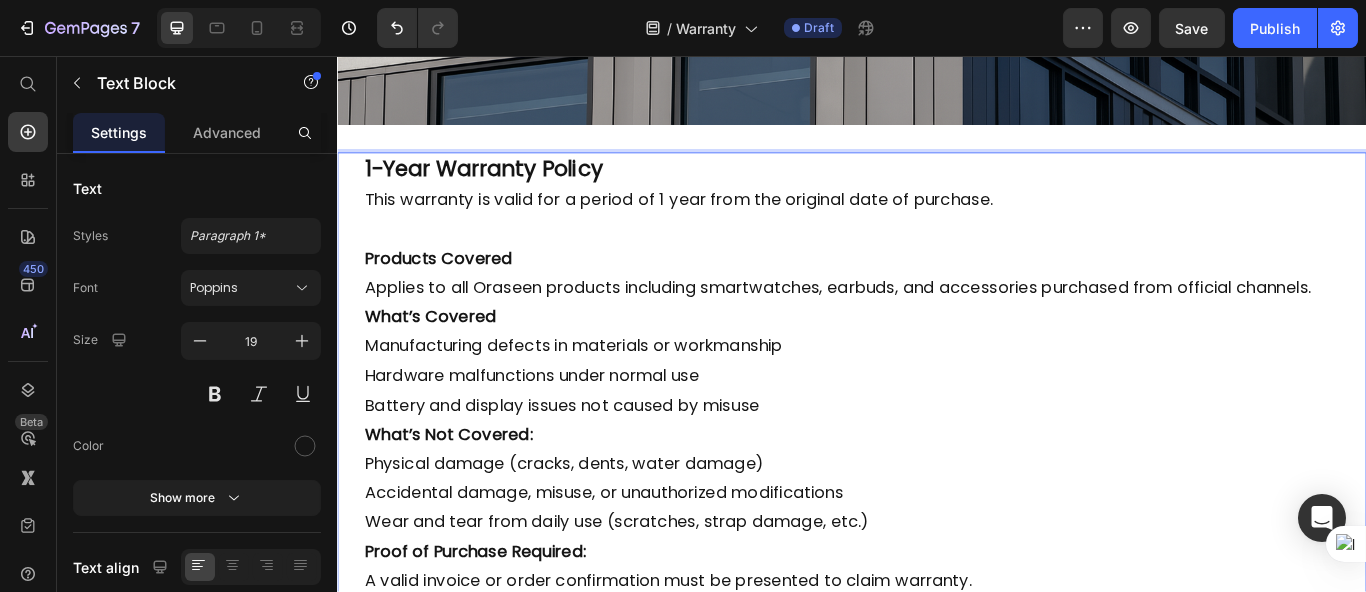 click on "What’s Not Covered:" at bounding box center (936, 498) 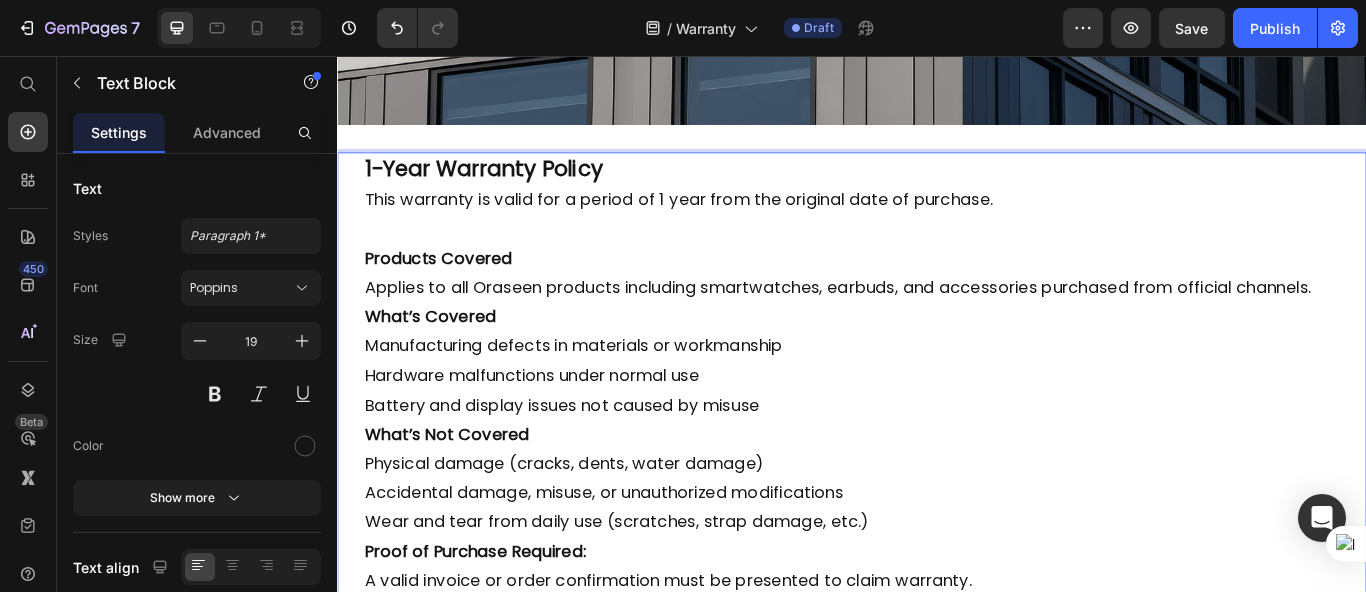 scroll, scrollTop: 871, scrollLeft: 0, axis: vertical 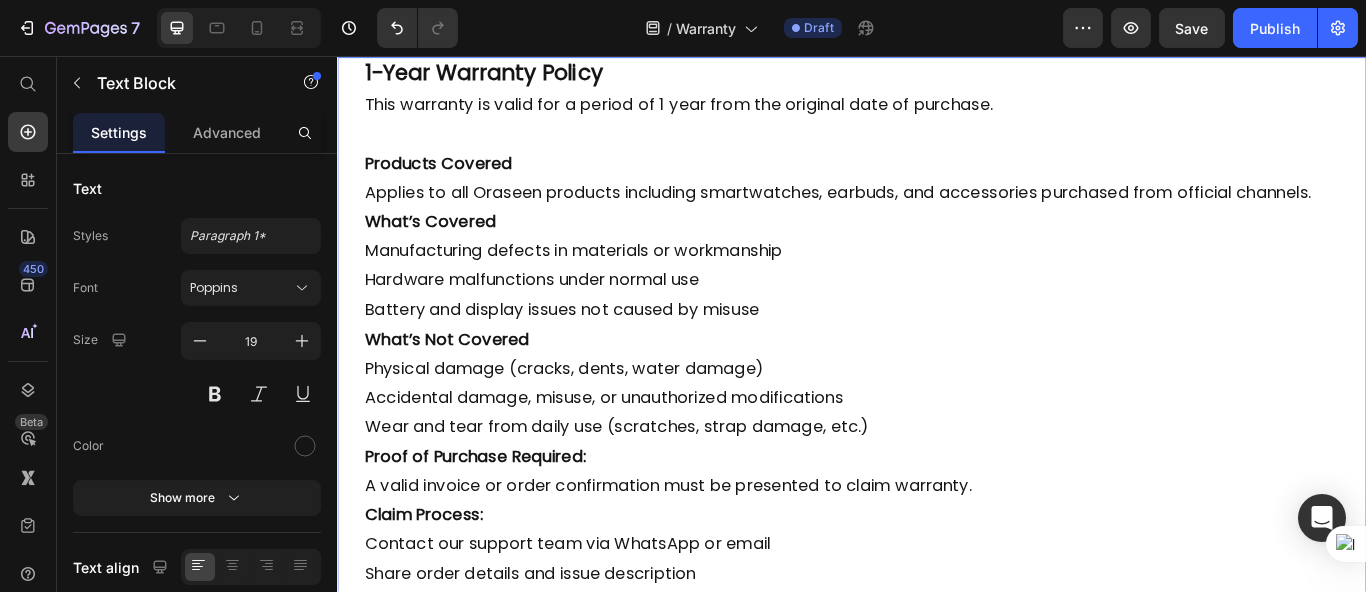 click on "Proof of Purchase Required: A valid invoice or order confirmation must be presented to claim warranty." at bounding box center (936, 541) 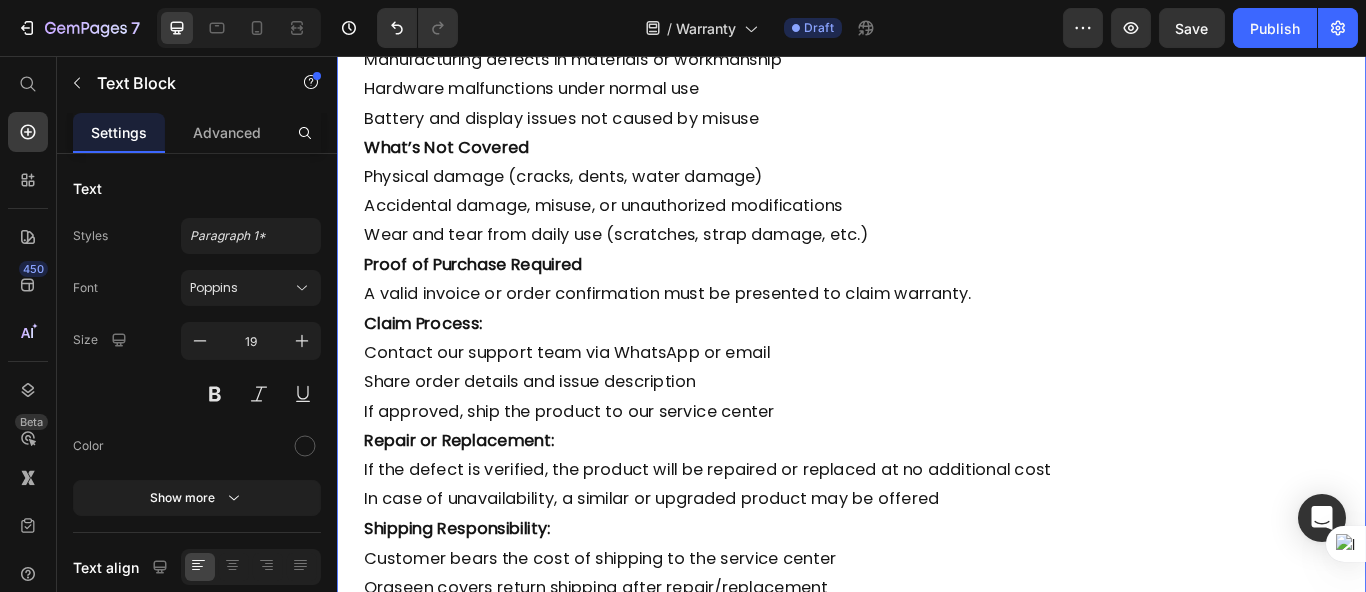 scroll, scrollTop: 1205, scrollLeft: 0, axis: vertical 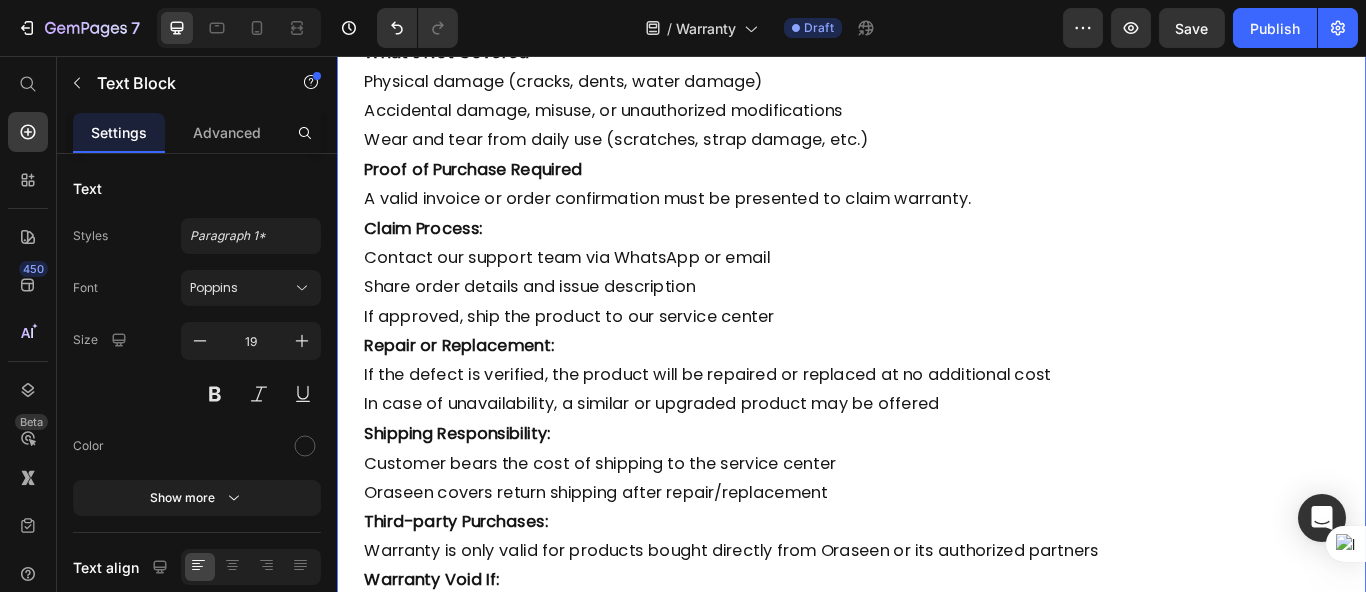 click on "Claim Process:" at bounding box center [936, 258] 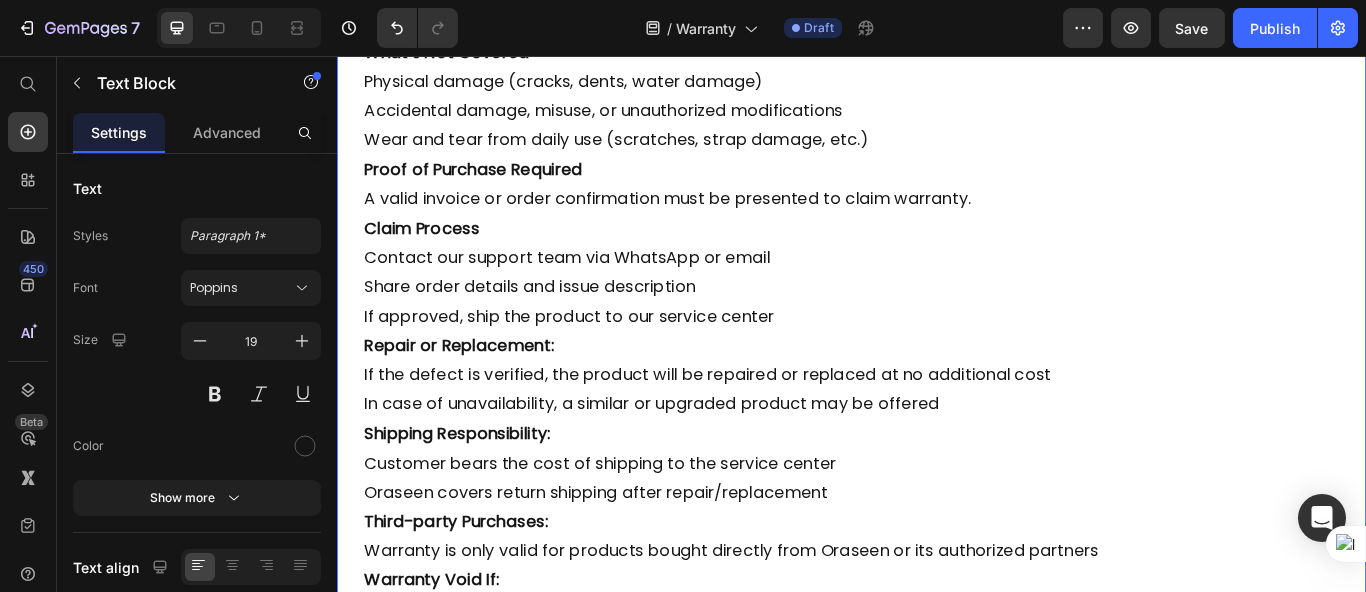 click on "Repair or Replacement:" at bounding box center [936, 395] 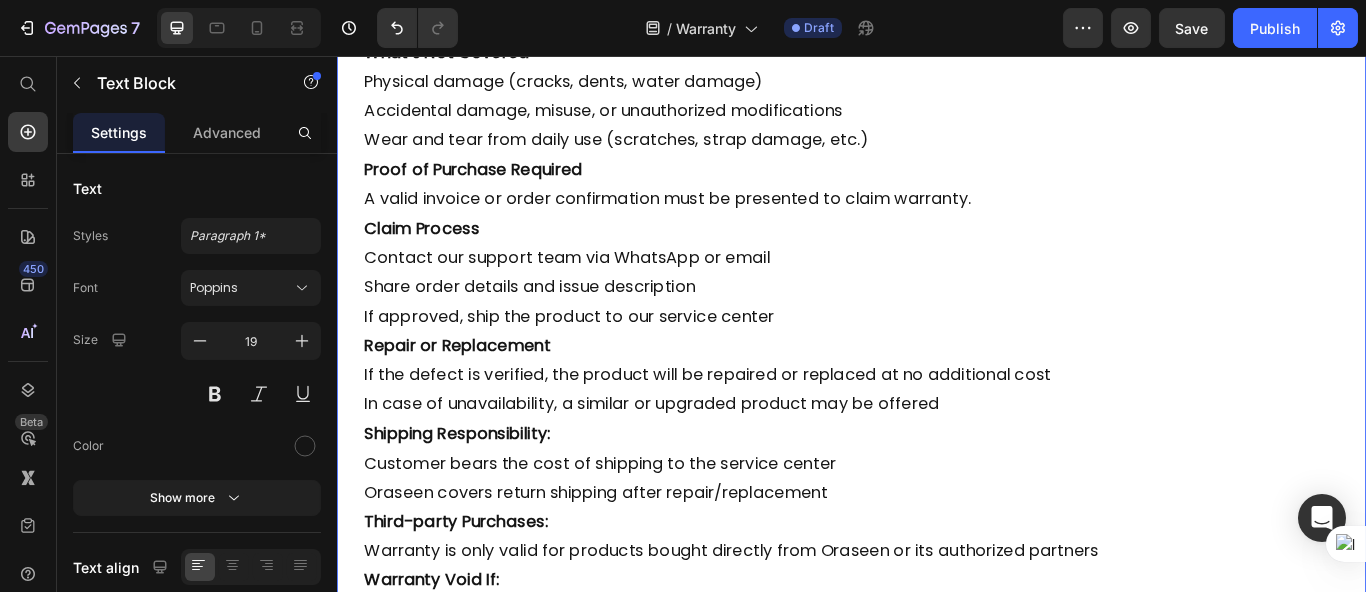 click on "Shipping Responsibility:" at bounding box center [936, 497] 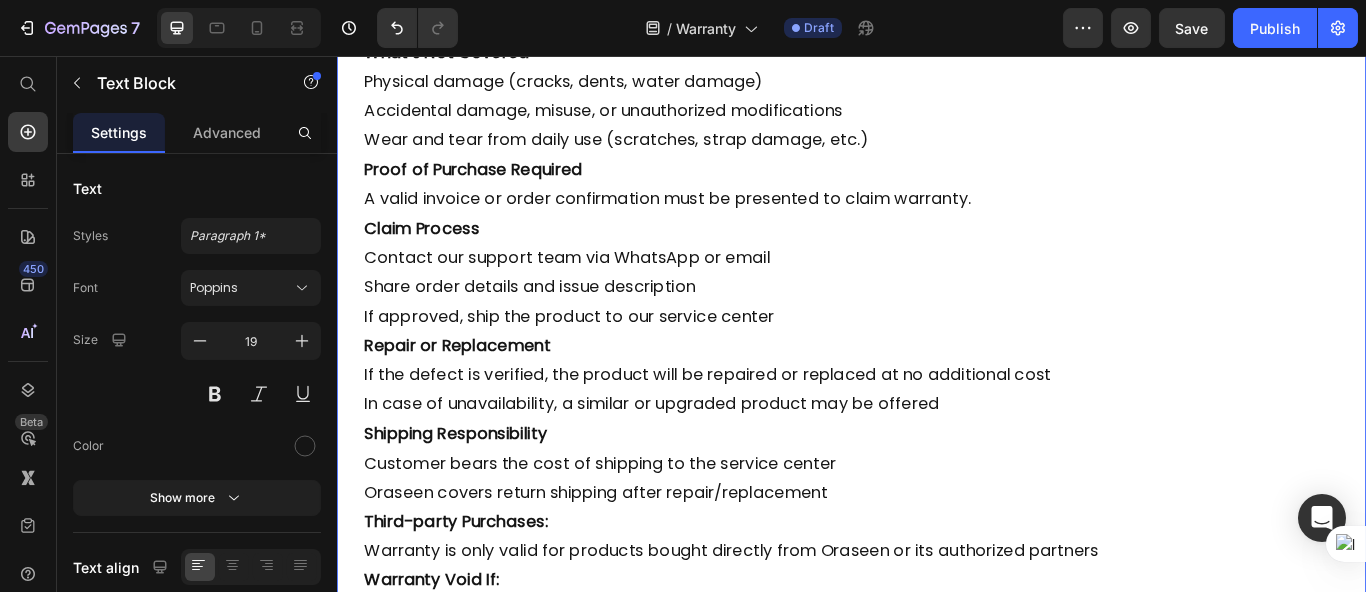 scroll, scrollTop: 1427, scrollLeft: 0, axis: vertical 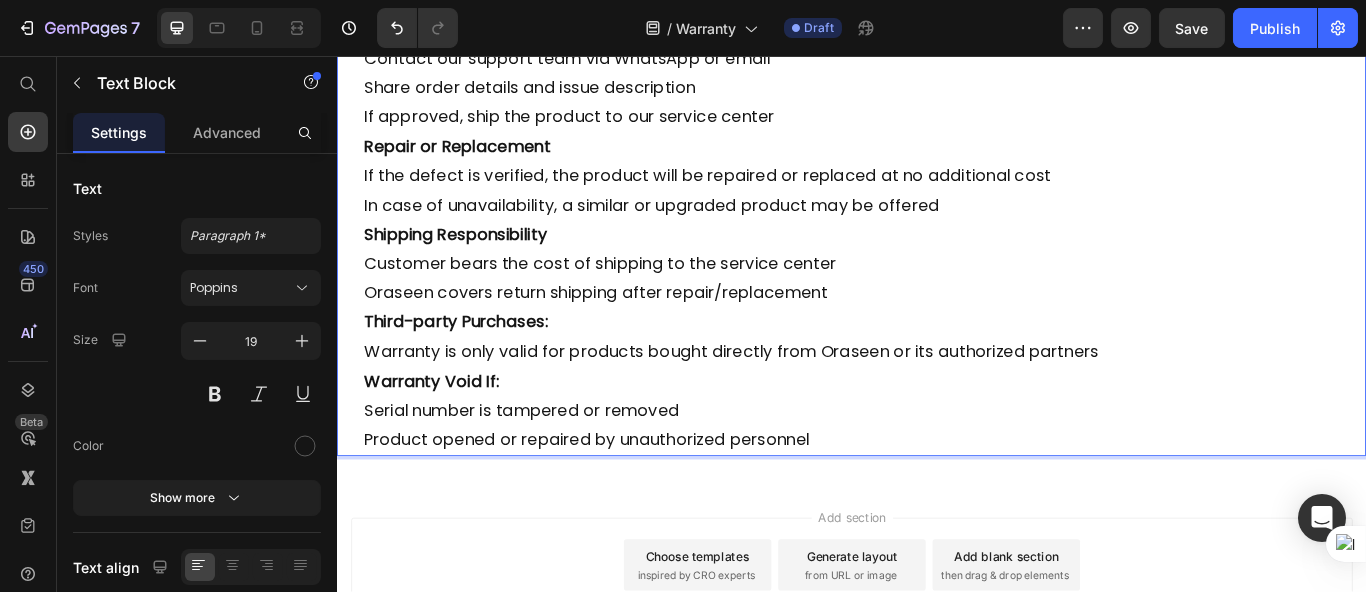 click on "Third-party Purchases: Warranty is only valid for products bought directly from Oraseen or its authorized partners" at bounding box center (936, 384) 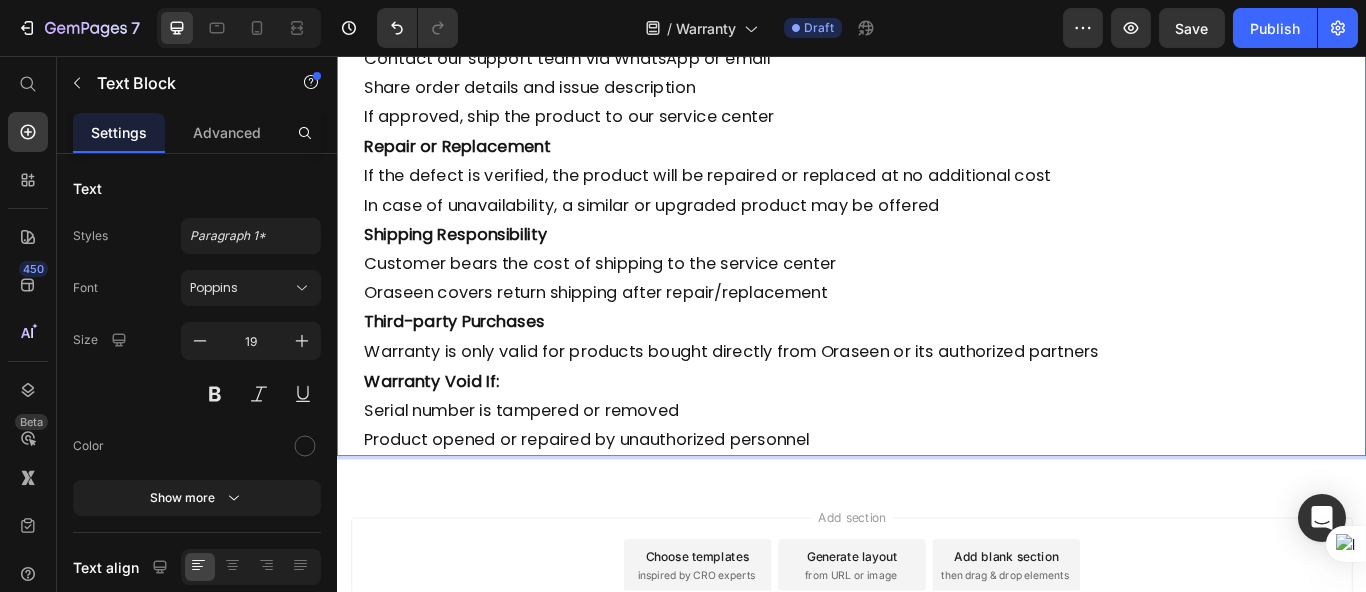 click on "Warranty Void If:" at bounding box center (936, 436) 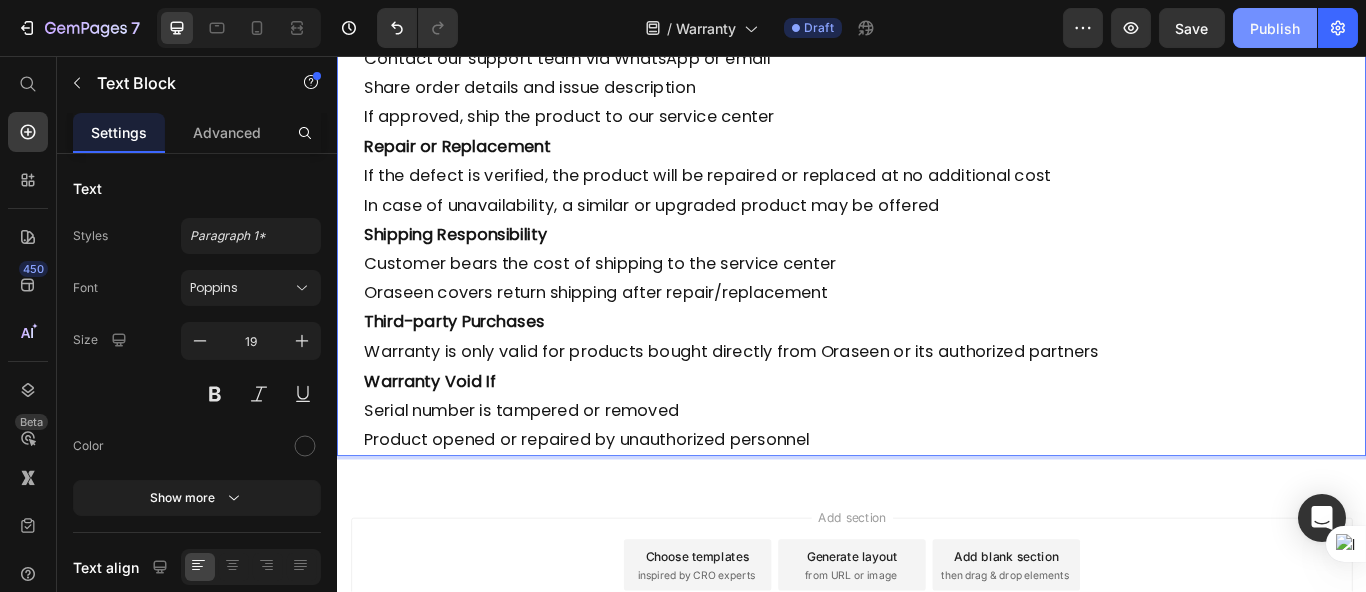 click on "Publish" 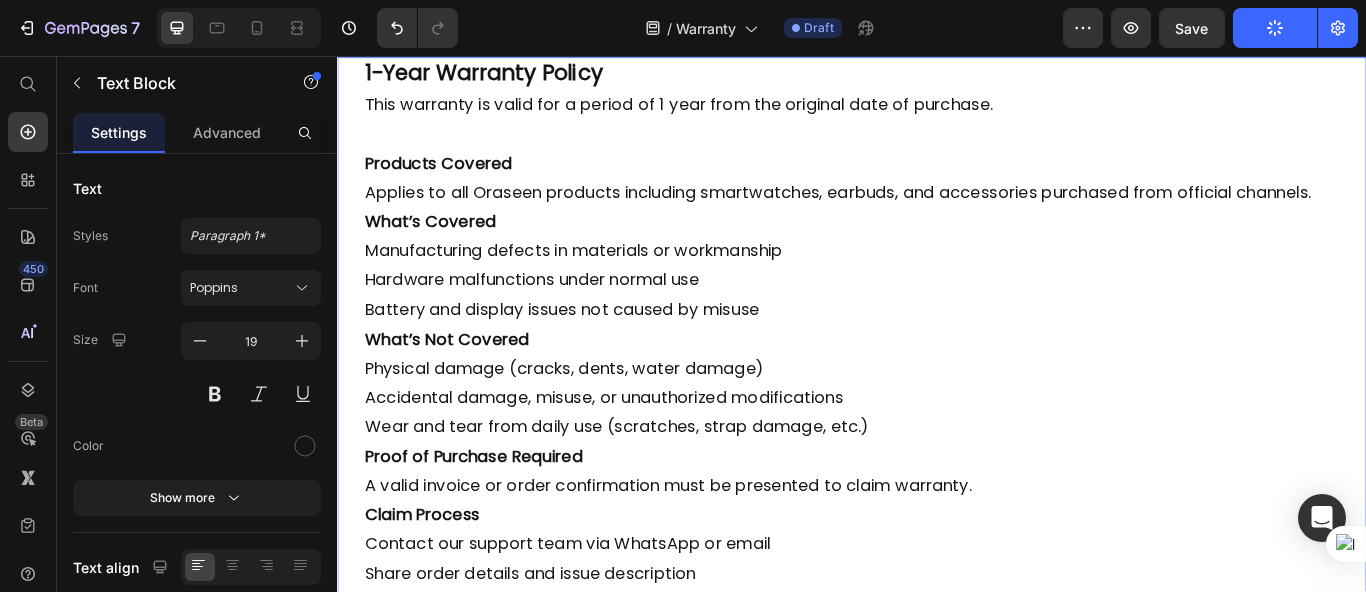 scroll, scrollTop: 760, scrollLeft: 0, axis: vertical 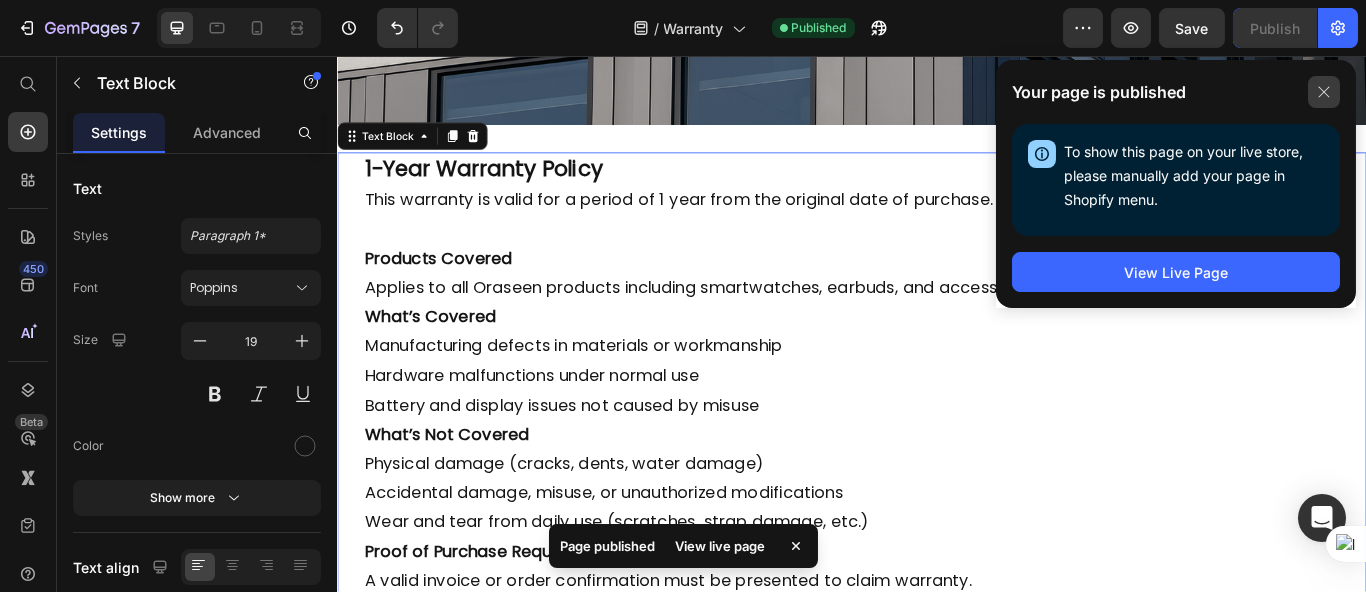 click 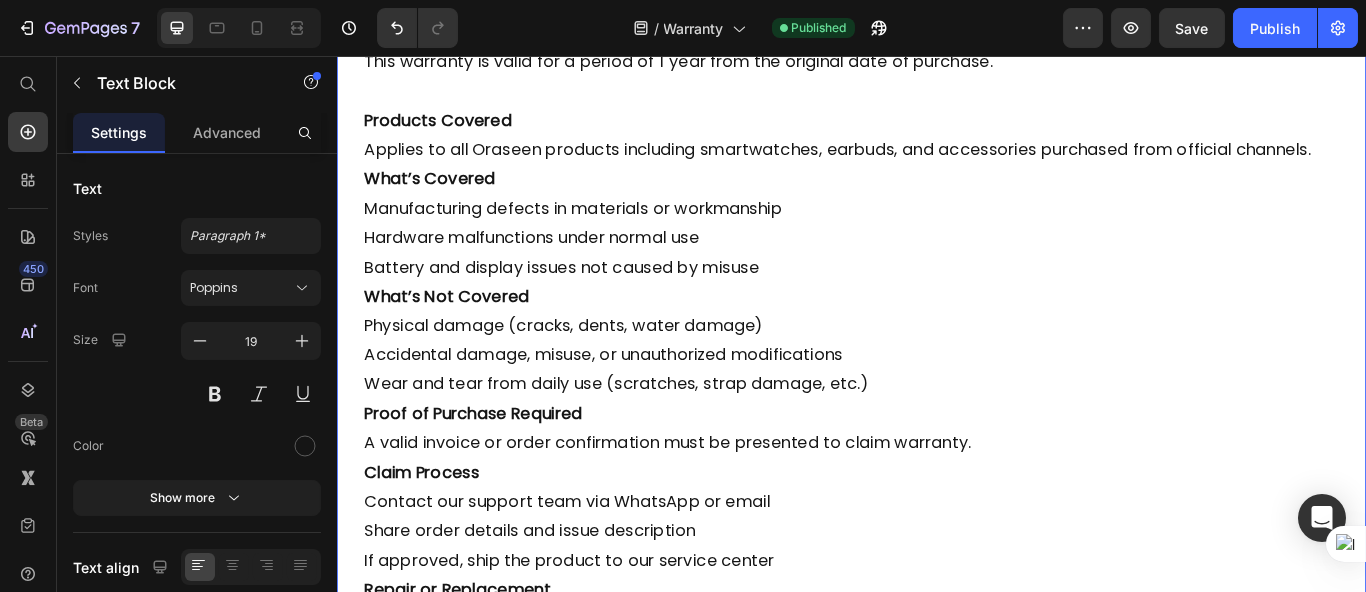 scroll, scrollTop: 809, scrollLeft: 0, axis: vertical 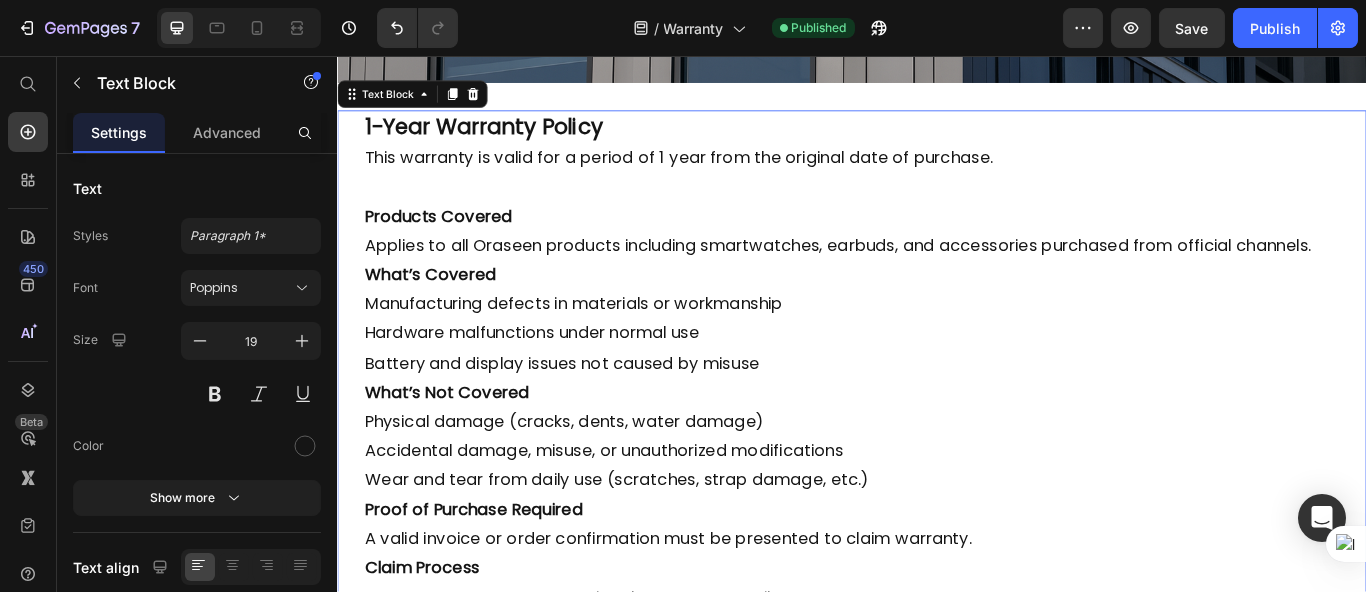 click on "Products Covered Applies to all Oraseen products including smartwatches, earbuds, and accessories purchased from official channels." at bounding box center (936, 261) 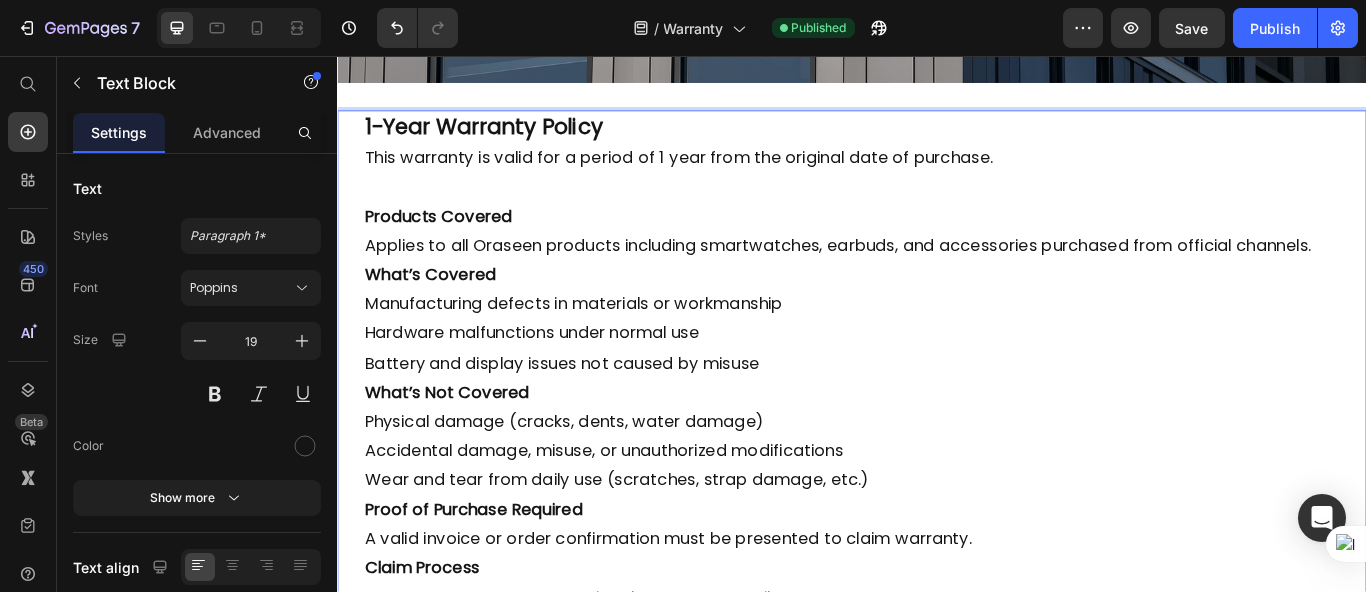 click on "Manufacturing defects in materials or workmanship" at bounding box center (936, 346) 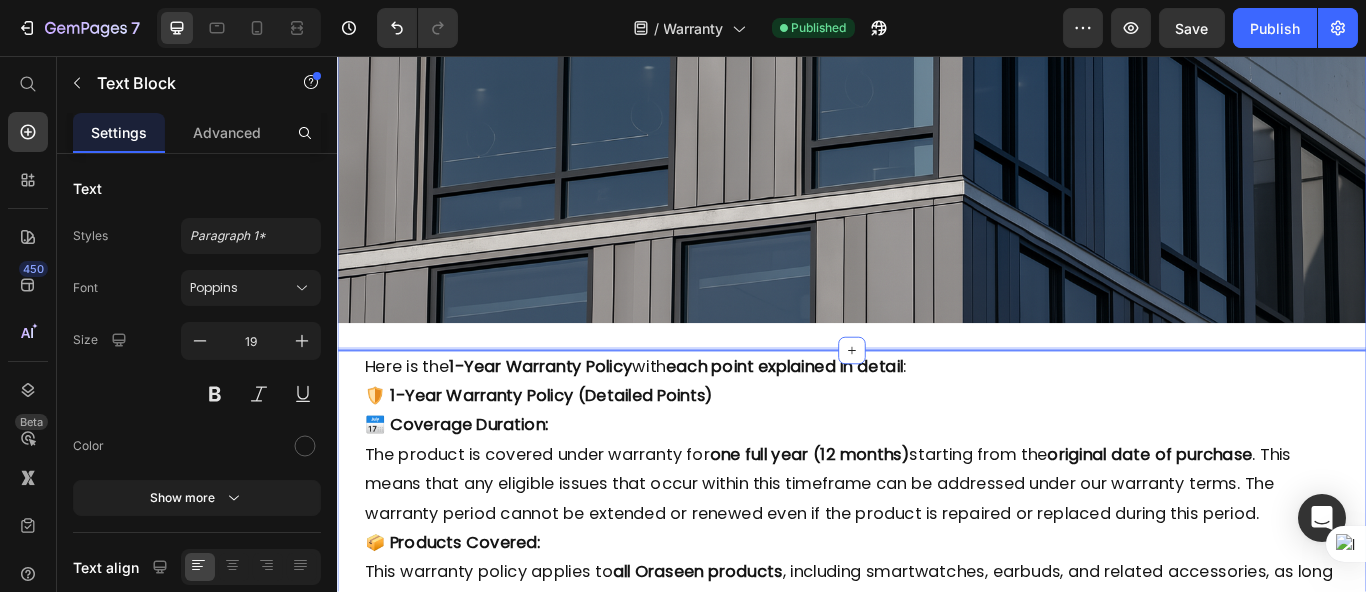 scroll, scrollTop: 751, scrollLeft: 0, axis: vertical 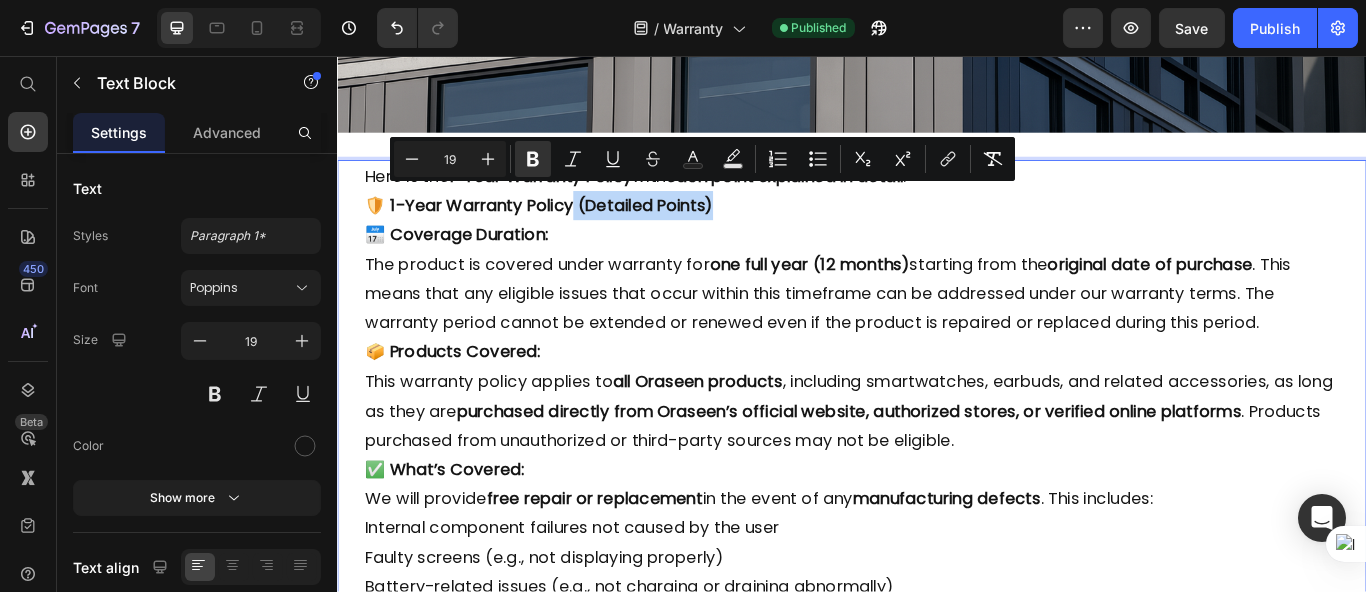 drag, startPoint x: 626, startPoint y: 218, endPoint x: 867, endPoint y: 220, distance: 241.0083 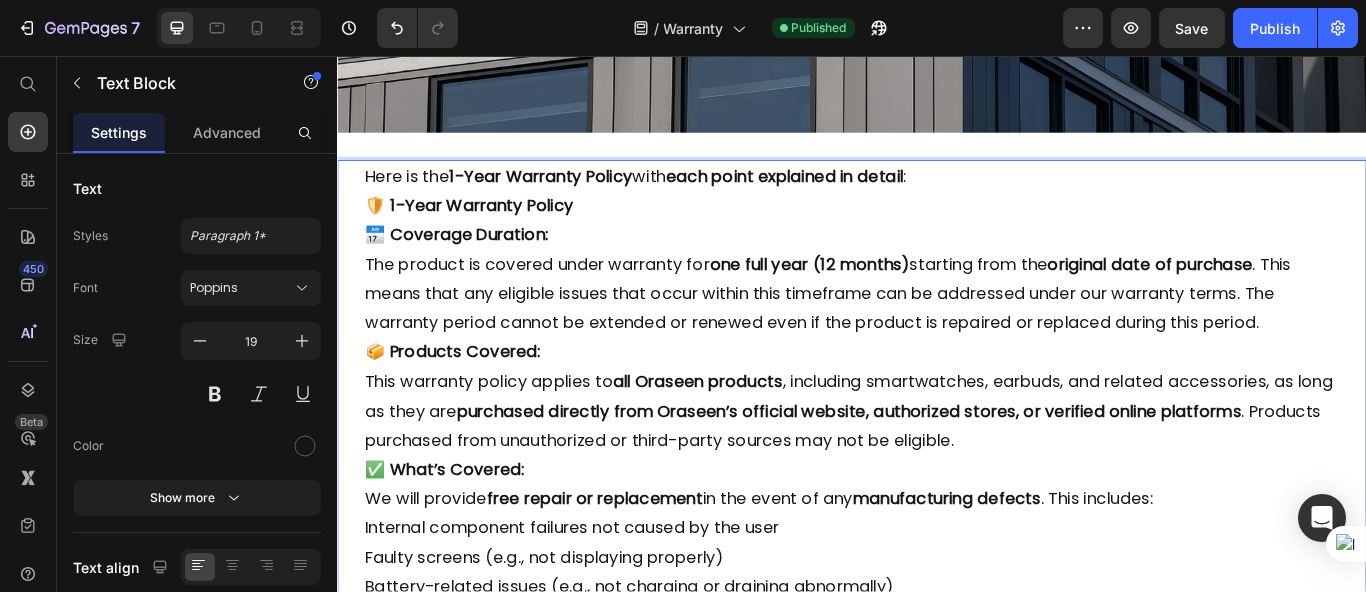 click on "🛡️ 1-Year Warranty Policy" at bounding box center (489, 230) 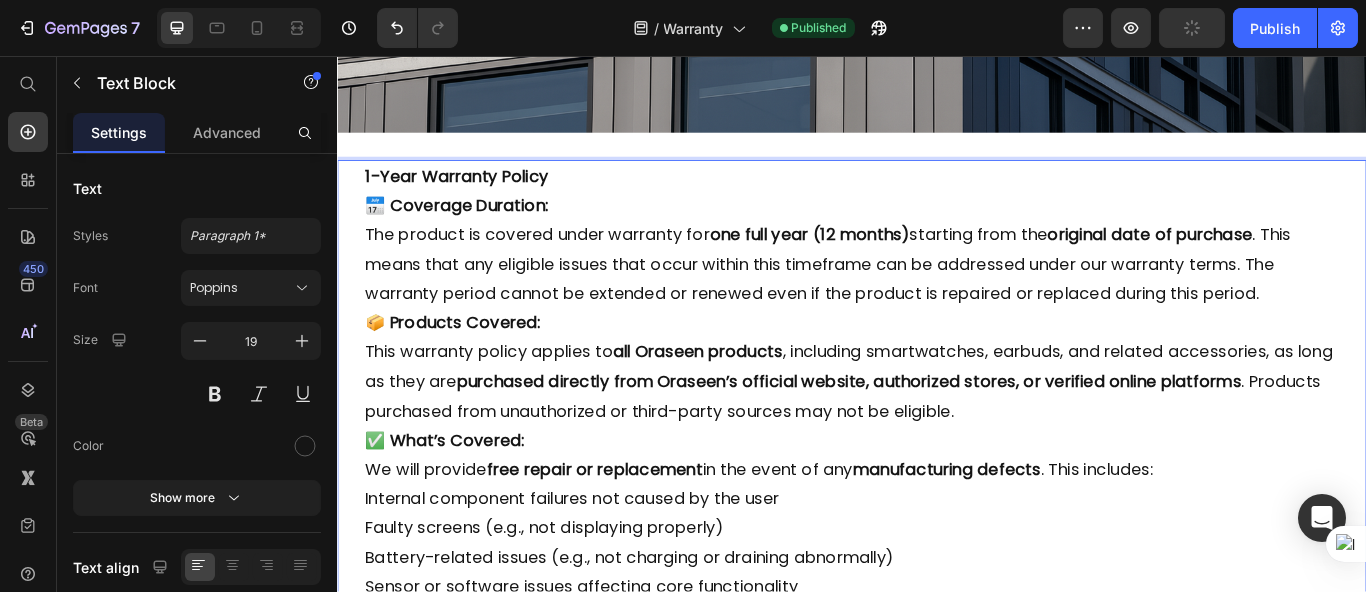 click on "📅 Coverage Duration: The product is covered under warranty for  one full year (12 months)  starting from the  original date of purchase . This means that any eligible issues that occur within this timeframe can be addressed under our warranty terms. The warranty period cannot be extended or renewed even if the product is repaired or replaced during this period." at bounding box center [936, 282] 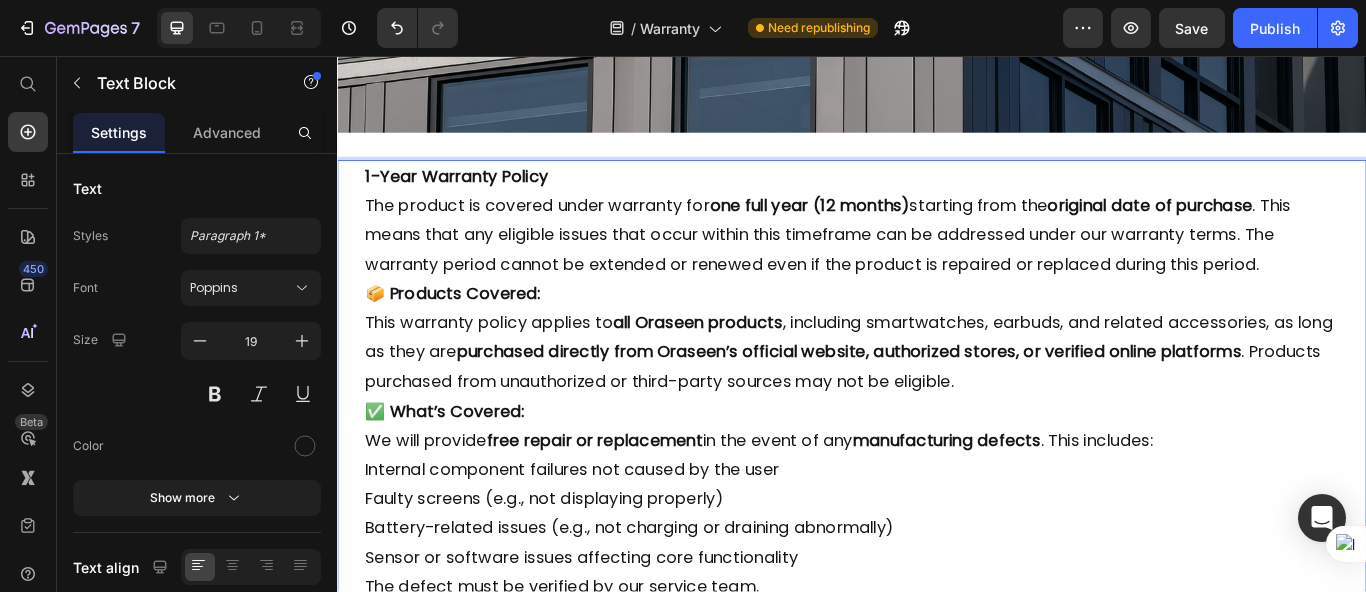 click on "📦 Products Covered: This warranty policy applies to  all Oraseen products , including smartwatches, earbuds, and related accessories, as long as they are  purchased directly from Oraseen’s official website, authorized stores, or verified online platforms . Products purchased from unauthorized or third-party sources may not be eligible." at bounding box center [936, 385] 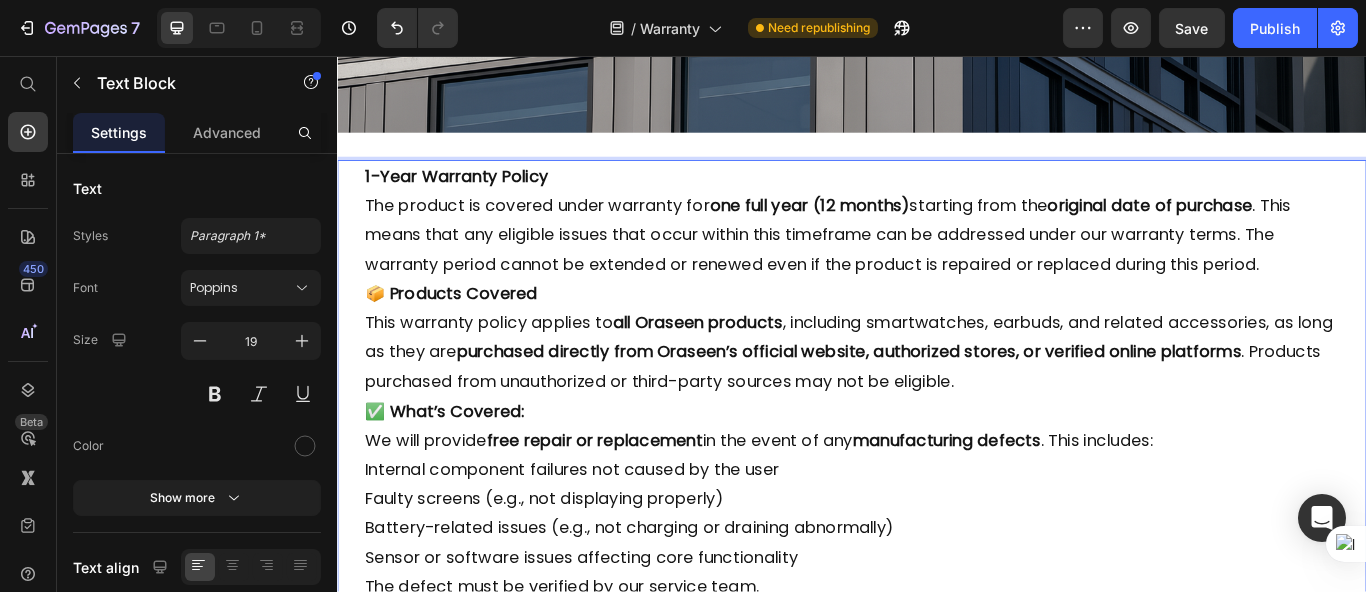 click on "📦 Products Covered" at bounding box center [468, 333] 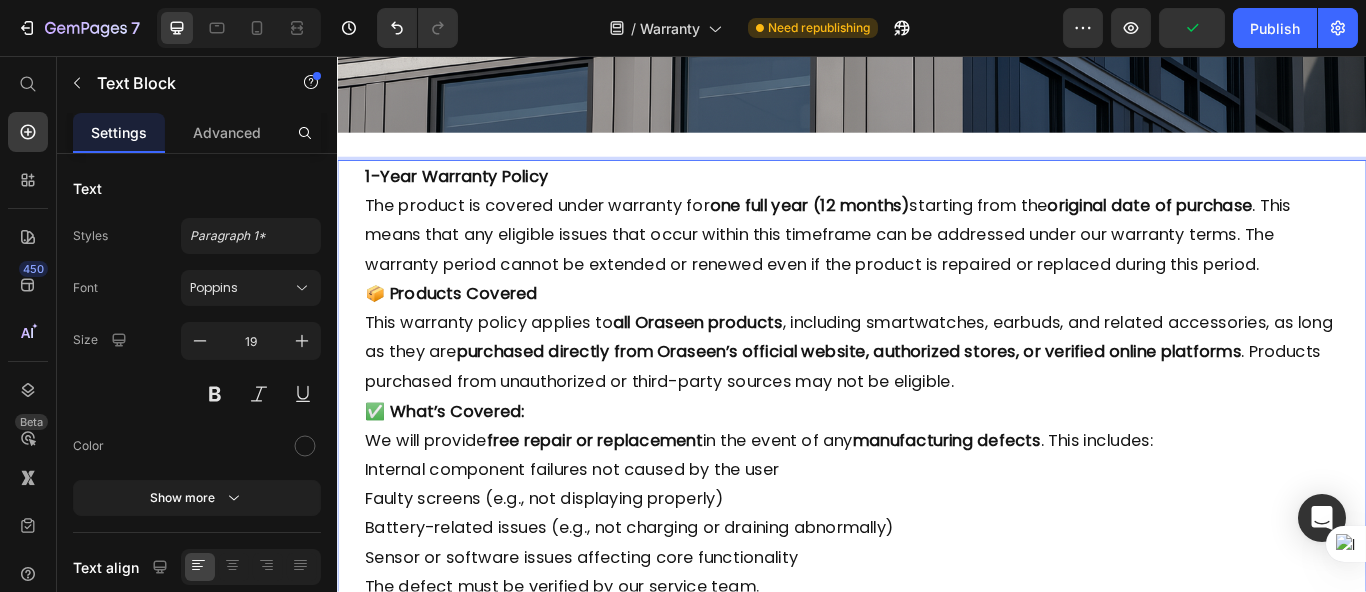 click on "📦 Products Covered" at bounding box center [468, 333] 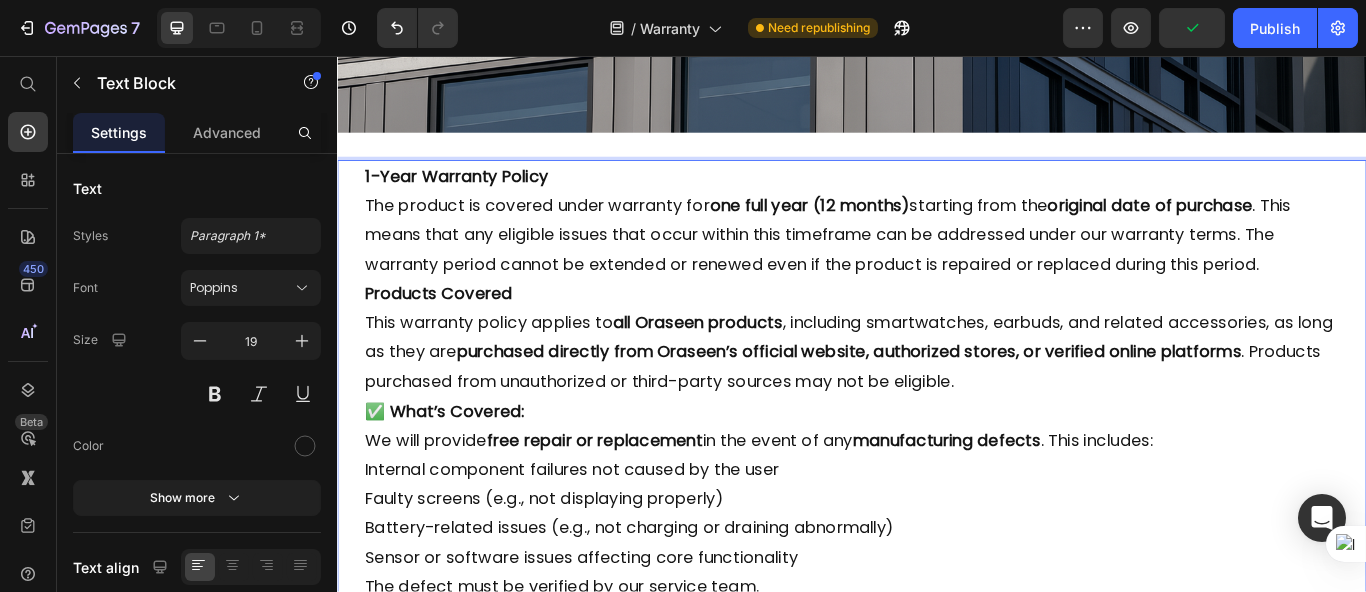 click on "✅ What’s Covered:" at bounding box center (461, 470) 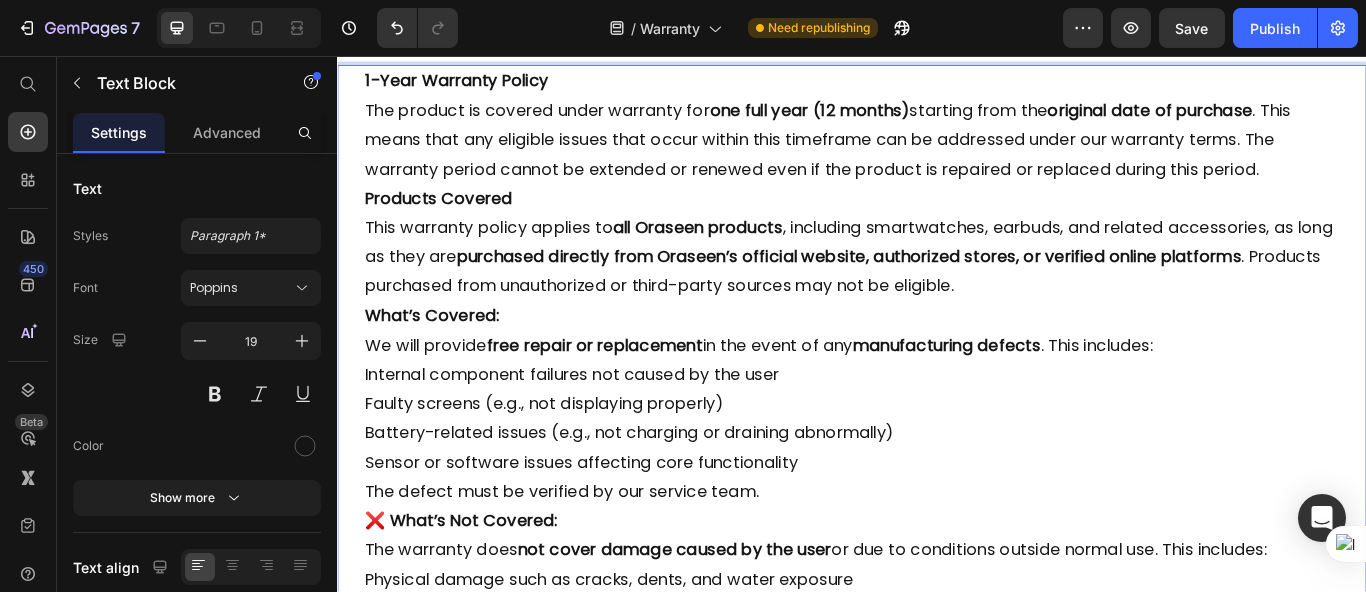 scroll, scrollTop: 1085, scrollLeft: 0, axis: vertical 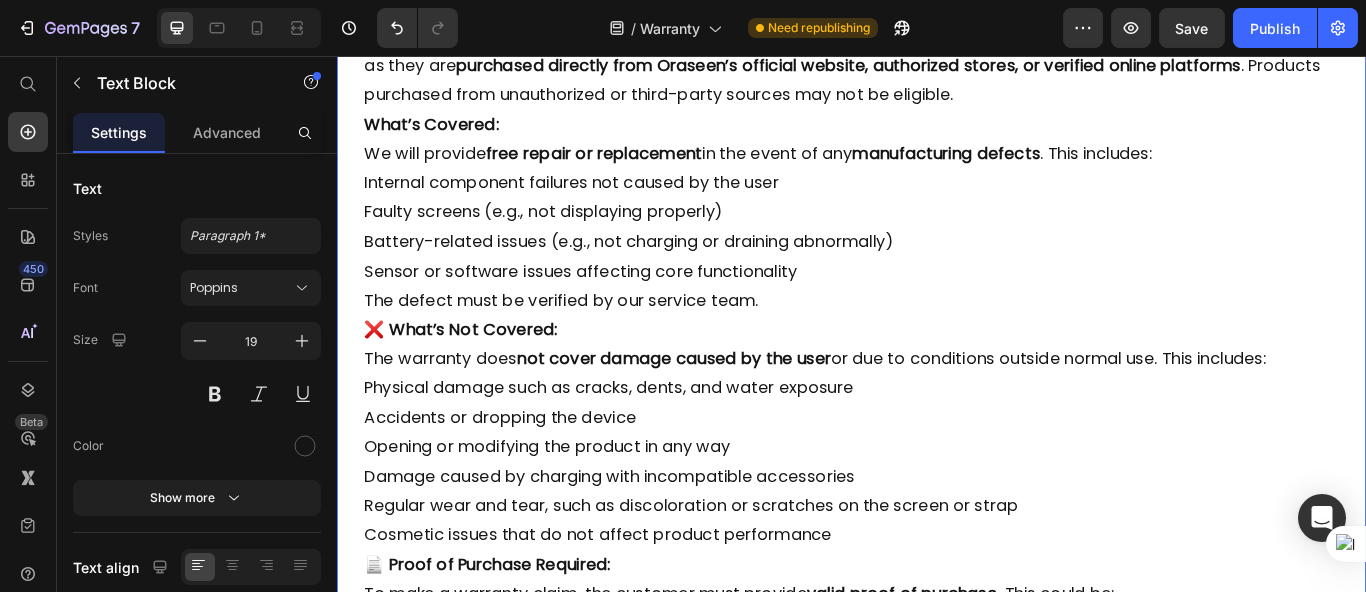 click on "❌ What’s Not Covered:" at bounding box center [480, 375] 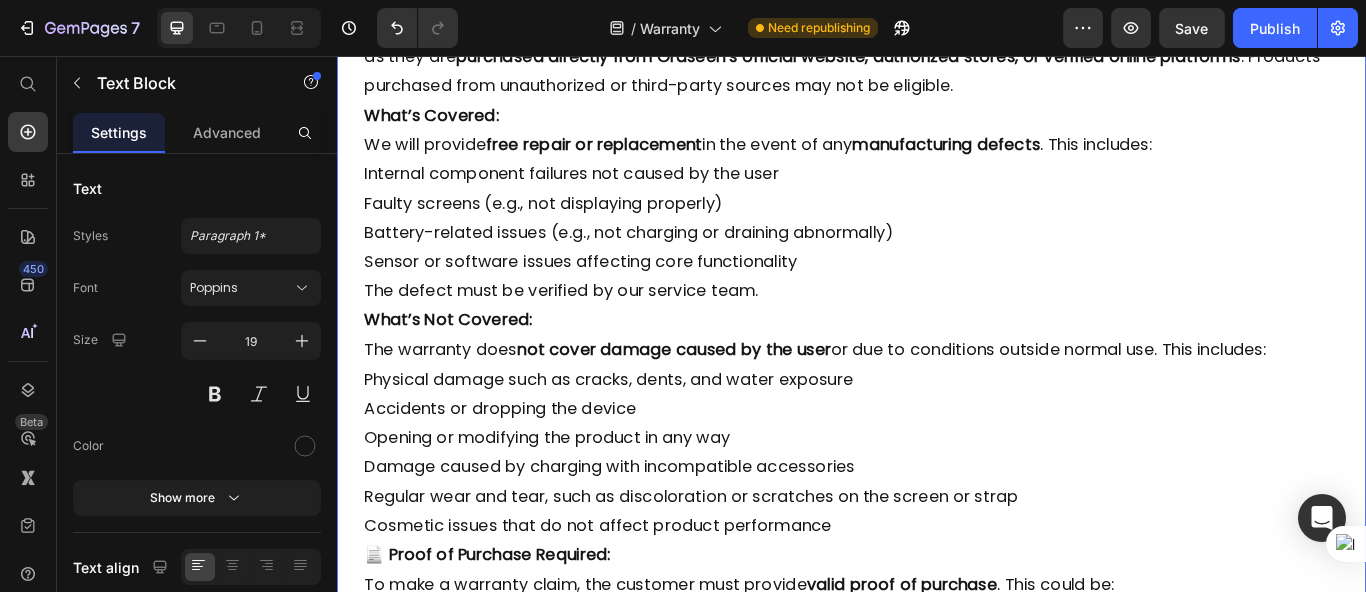 scroll, scrollTop: 1417, scrollLeft: 0, axis: vertical 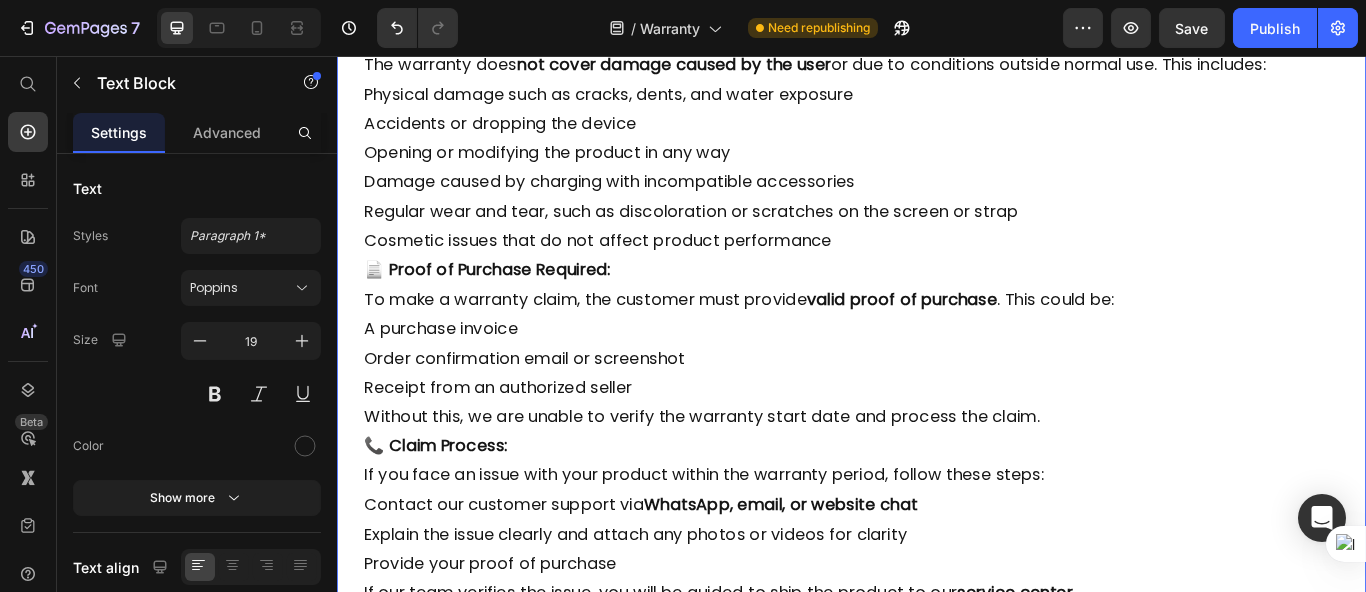 click on "📄 Proof of Purchase Required:" at bounding box center [511, 306] 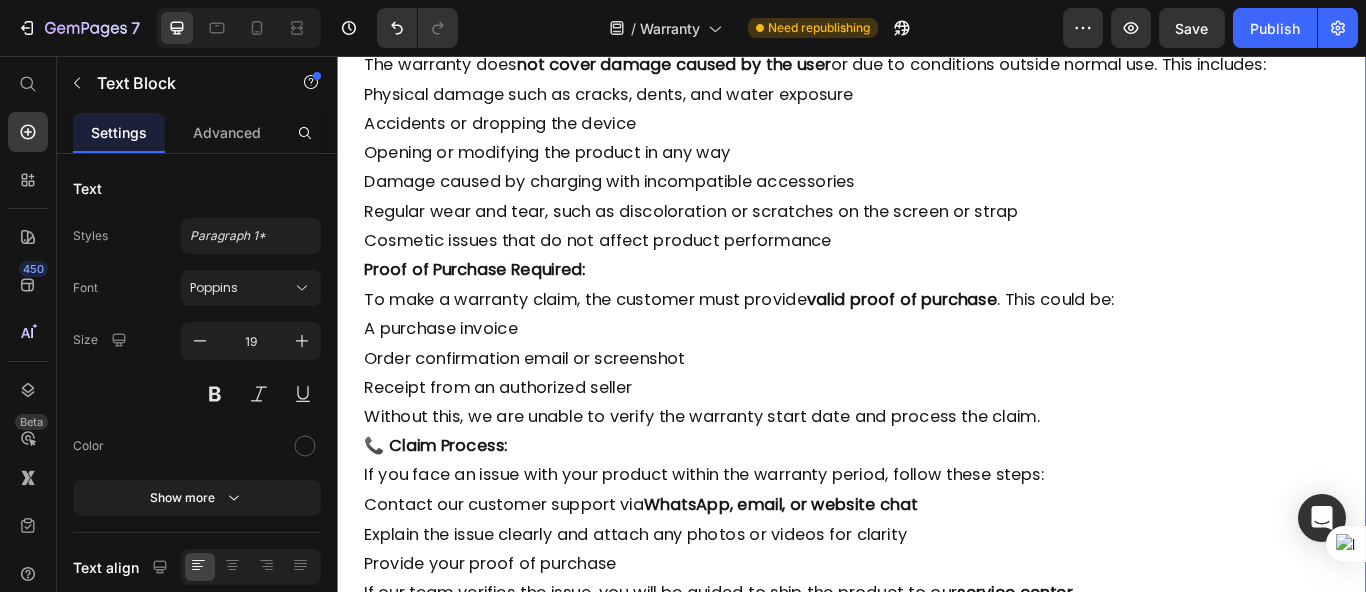 click on "📞 Claim Process:" at bounding box center (451, 511) 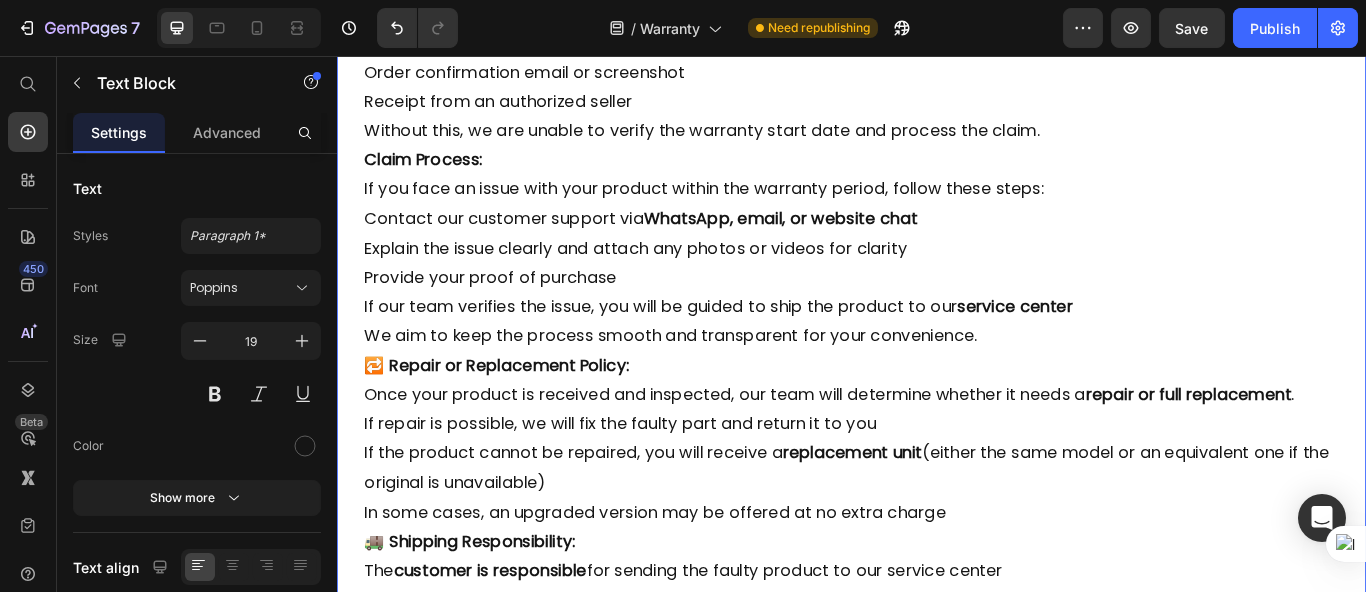 scroll, scrollTop: 1862, scrollLeft: 0, axis: vertical 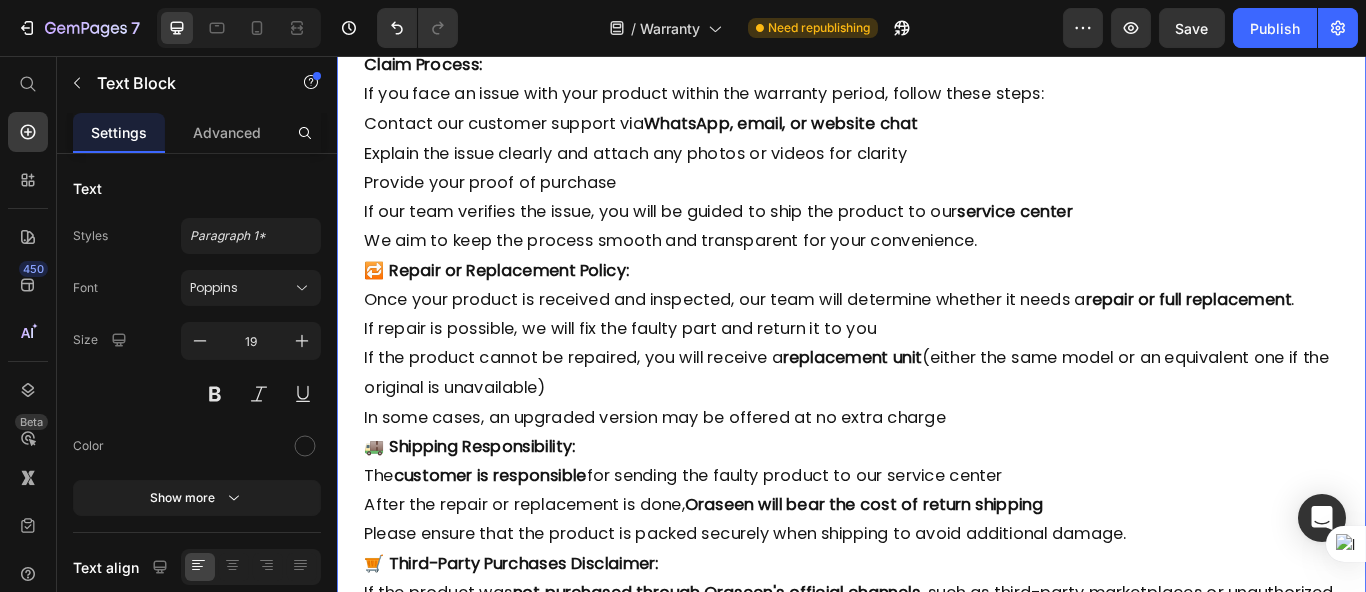 click on "🔁 Repair or Replacement Policy:" at bounding box center [522, 306] 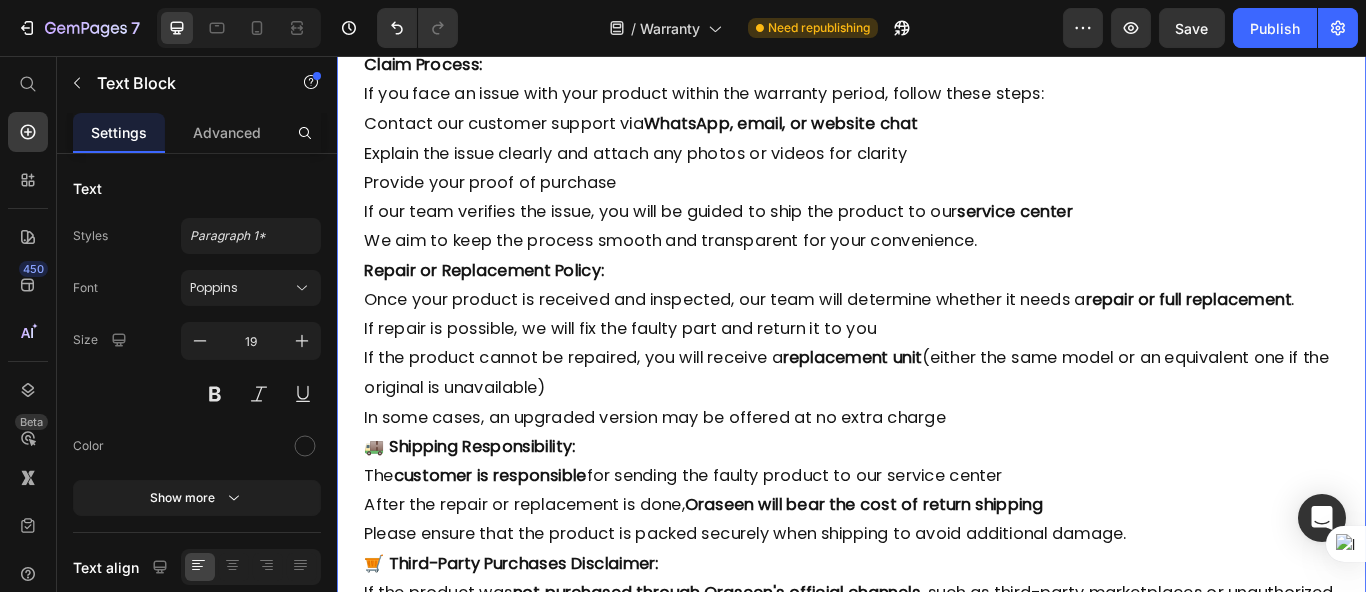 click on "🚚 Shipping Responsibility:" at bounding box center [491, 511] 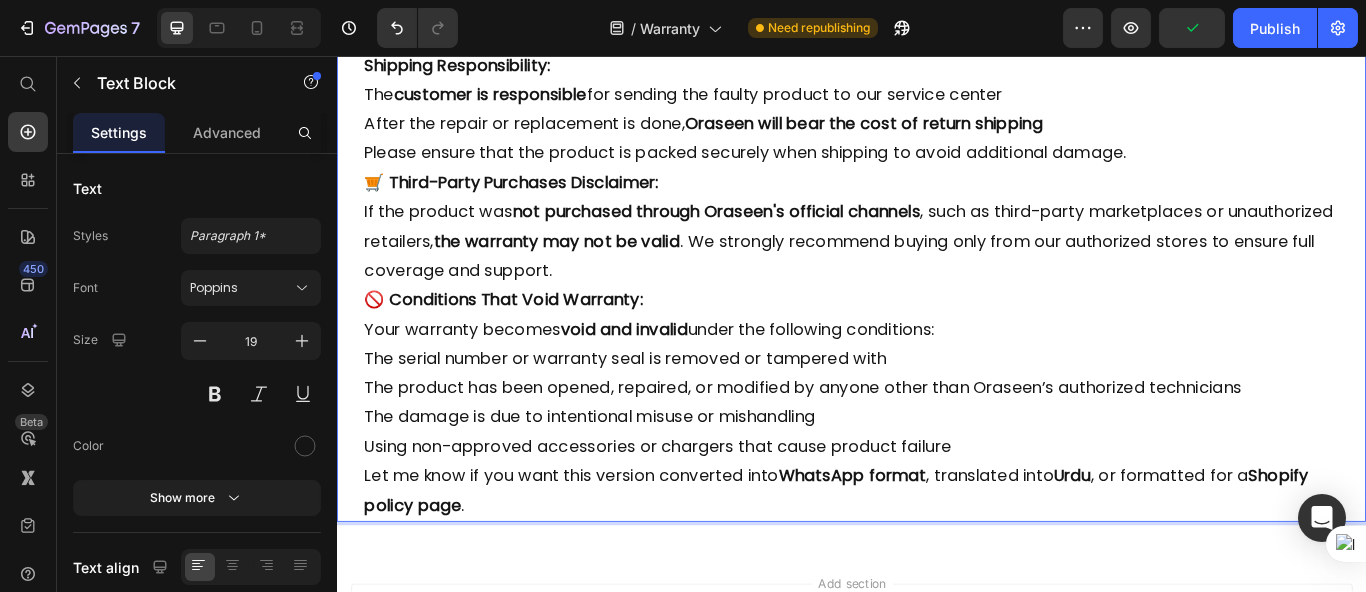 scroll, scrollTop: 2195, scrollLeft: 0, axis: vertical 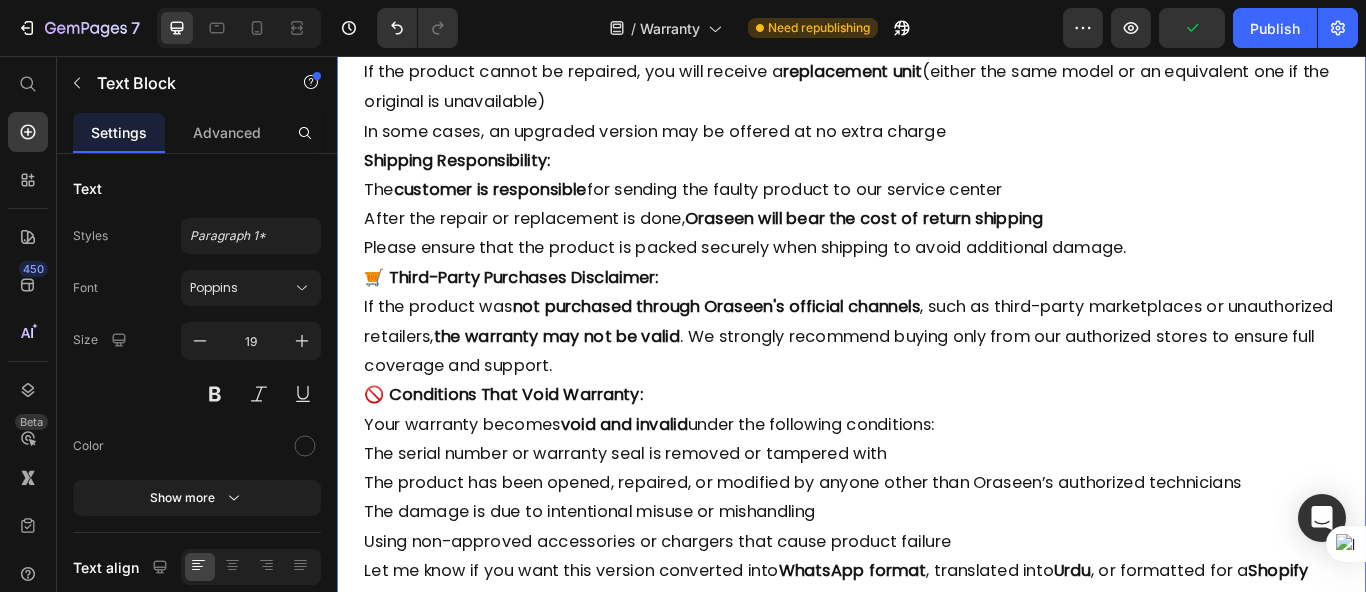 click on "🛒 Third-Party Purchases Disclaimer:" at bounding box center (539, 315) 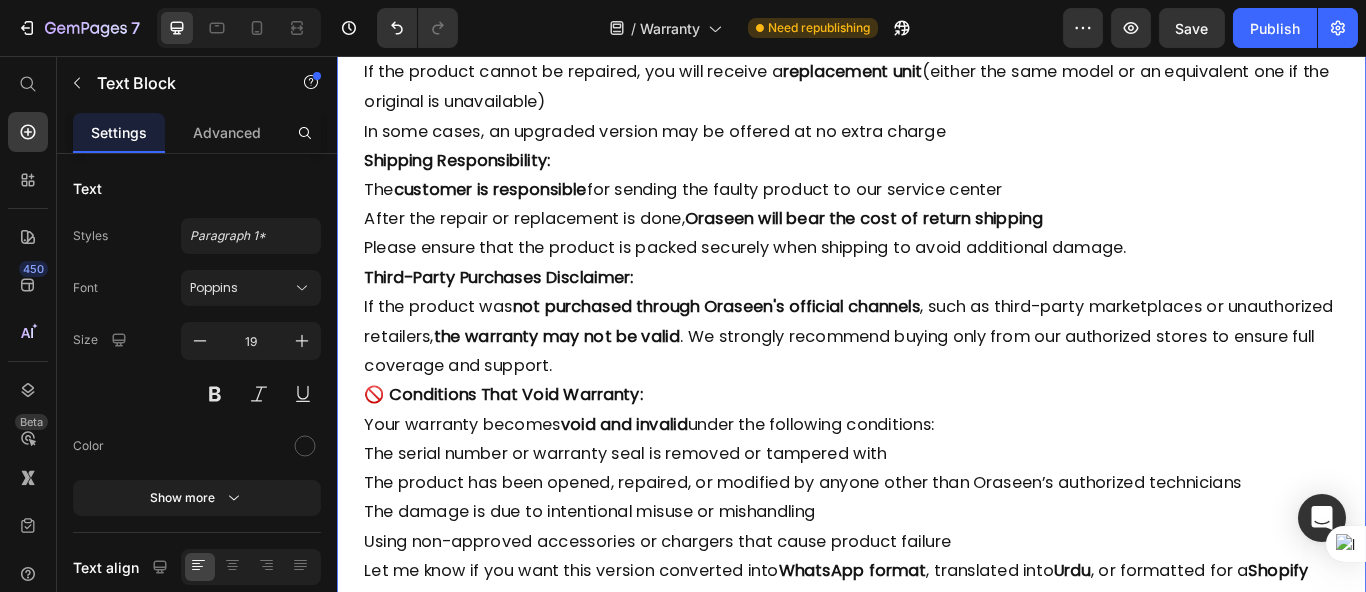 click on "🚫 Conditions That Void Warranty:" at bounding box center (530, 451) 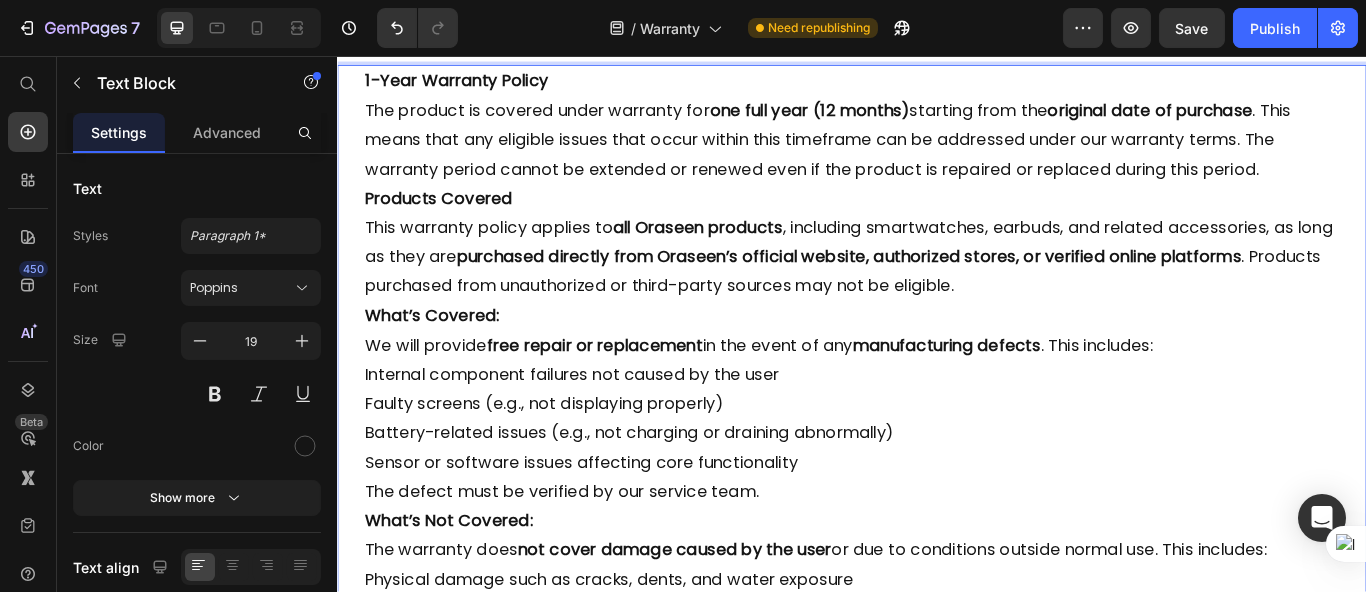 scroll, scrollTop: 751, scrollLeft: 0, axis: vertical 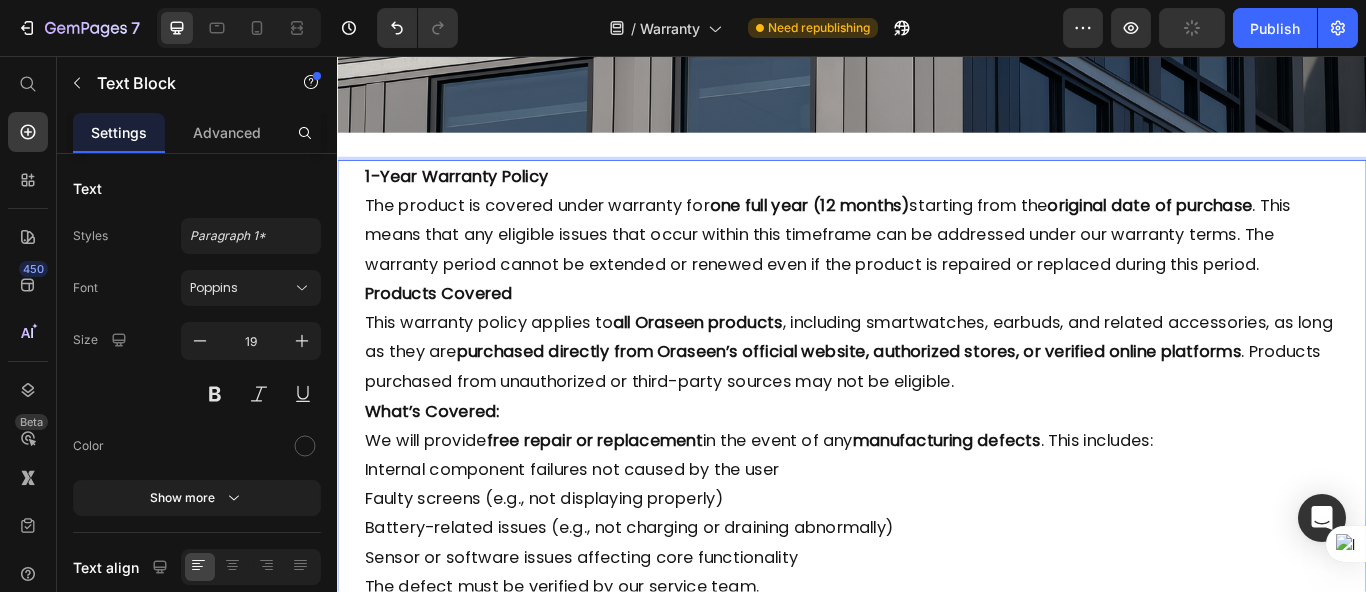 drag, startPoint x: 456, startPoint y: 368, endPoint x: 448, endPoint y: 357, distance: 13.601471 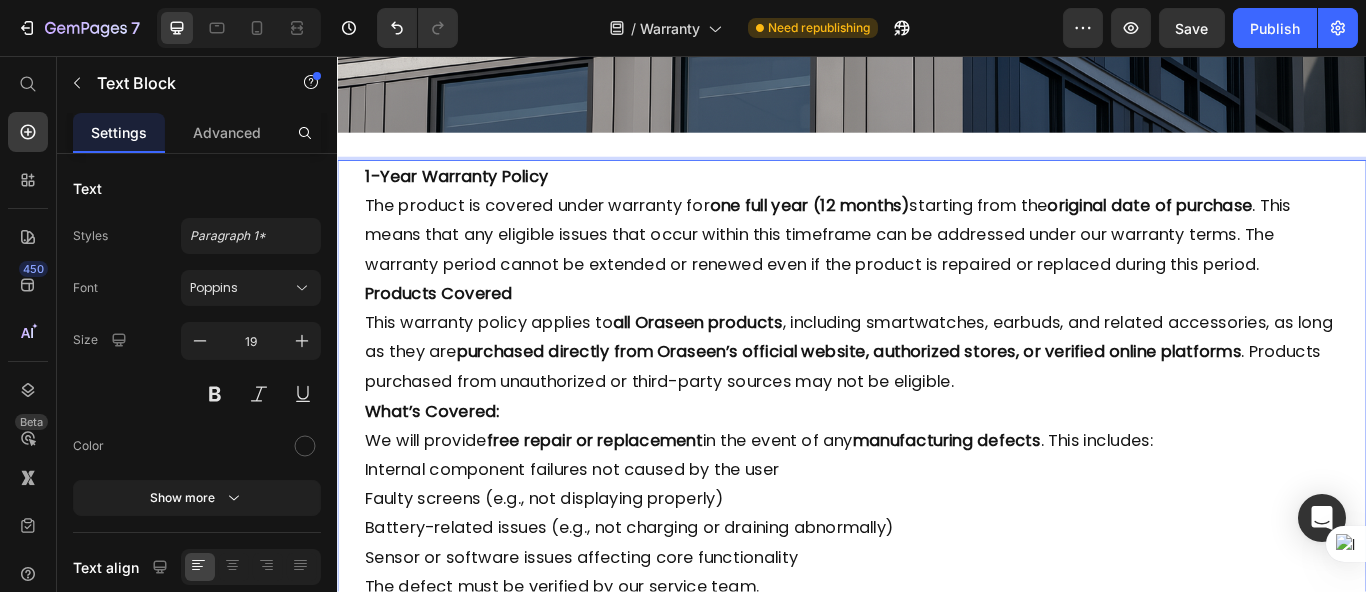 click on "Products Covered" at bounding box center (454, 333) 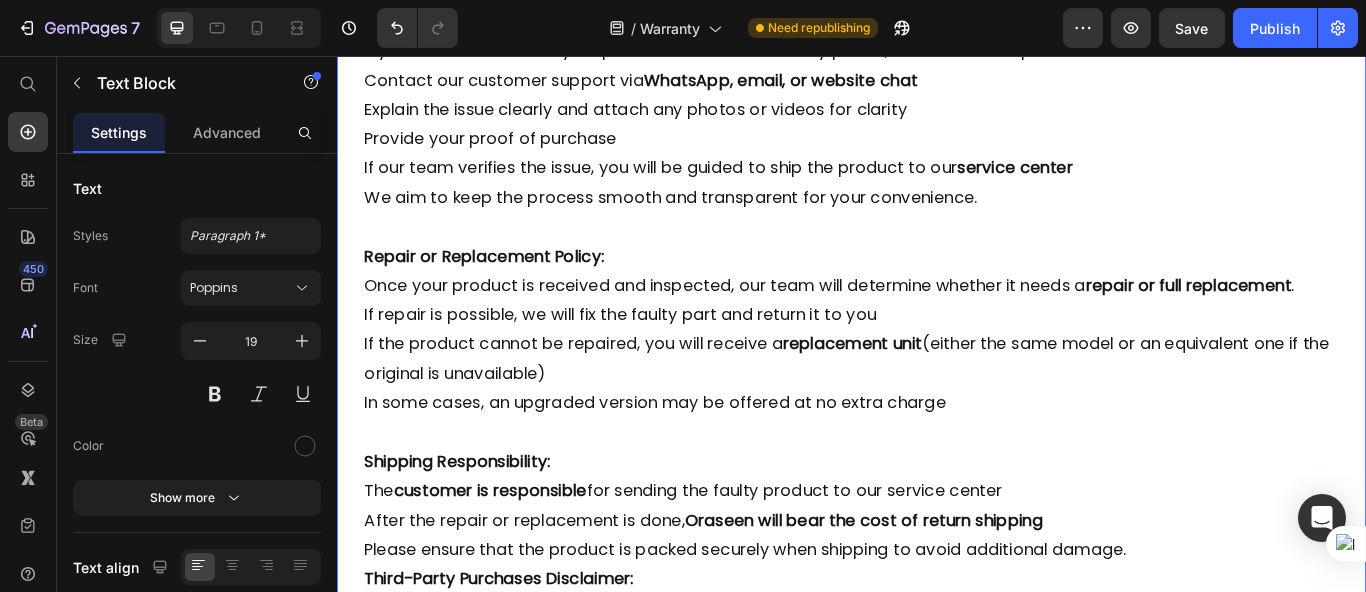 scroll, scrollTop: 2306, scrollLeft: 0, axis: vertical 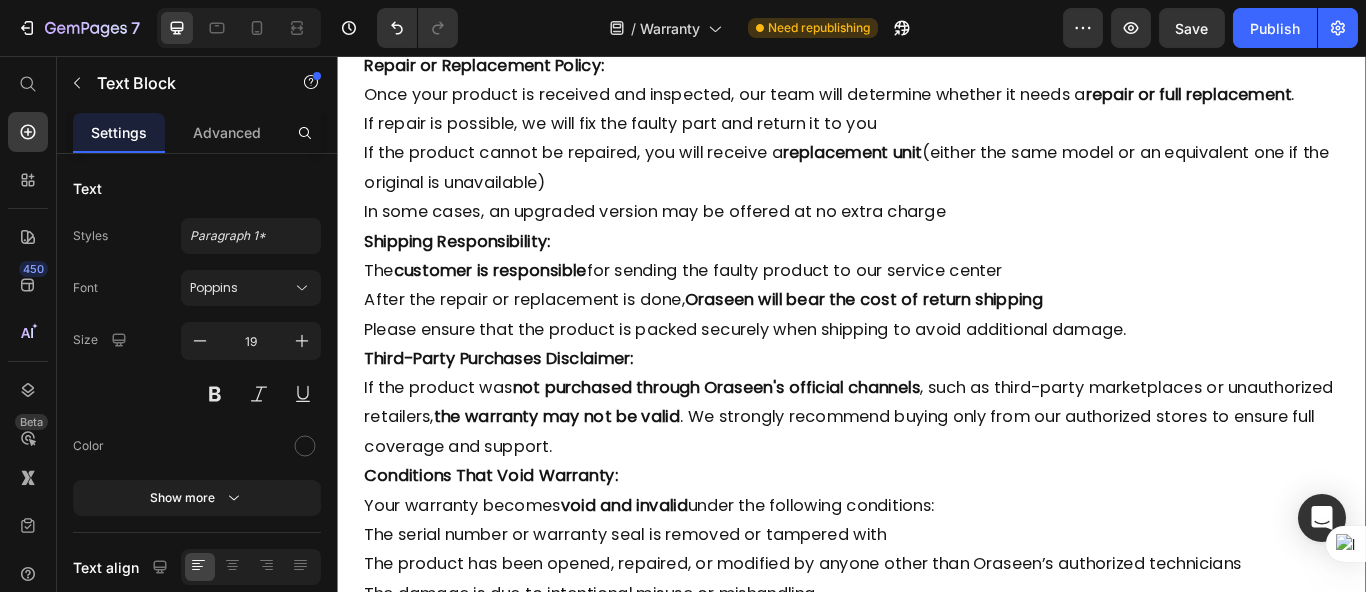 click on "After the repair or replacement is done, Oraseen will bear the cost of return shipping Please ensure that the product is packed securely when shipping to avoid additional damage." at bounding box center [936, 358] 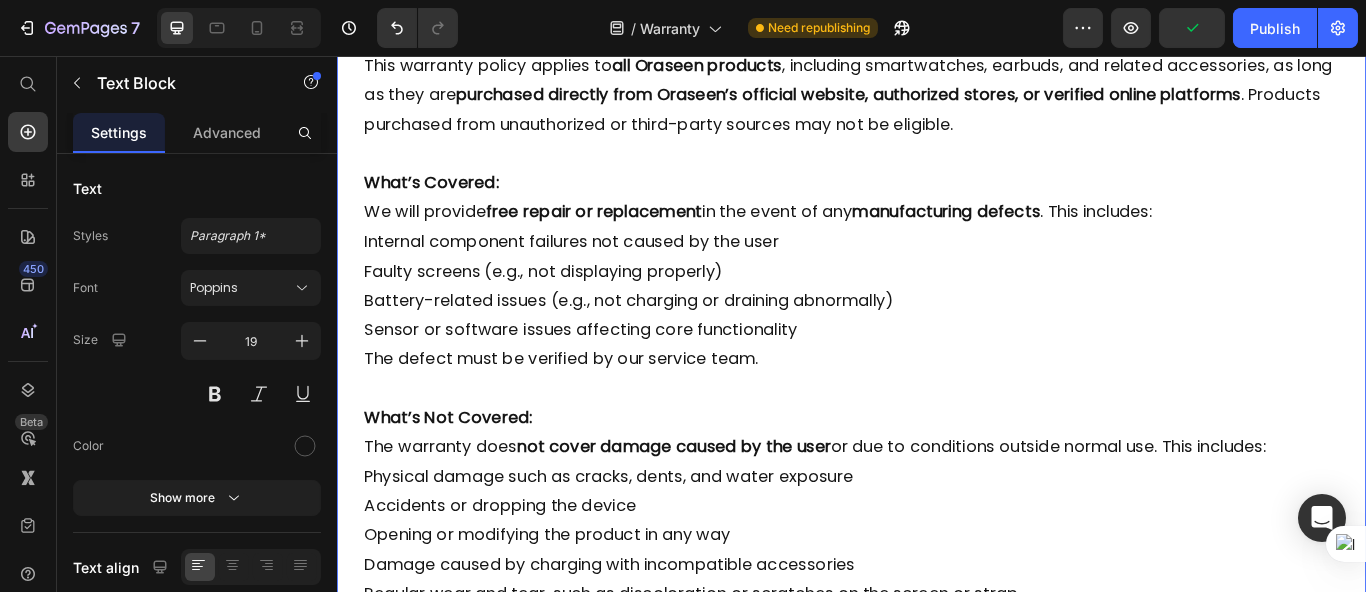 scroll, scrollTop: 640, scrollLeft: 0, axis: vertical 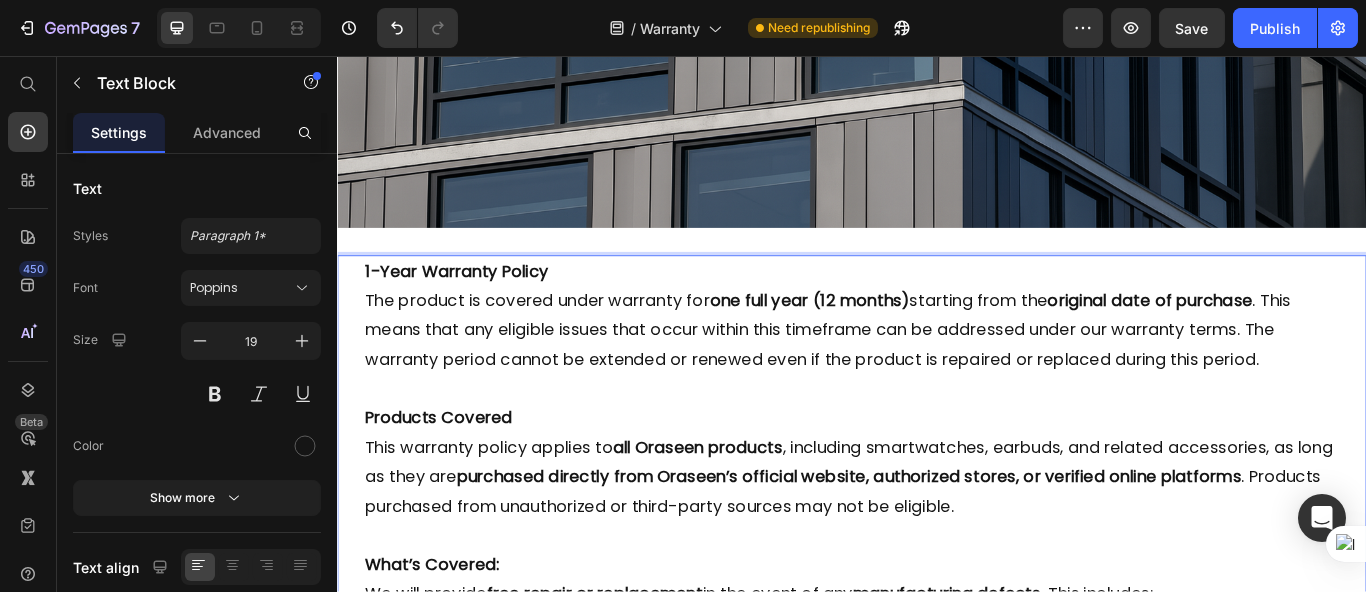 click on "The product is covered under warranty for one full year (12 months) starting from the original date of purchase. This means that any eligible issues that occur within this timeframe can be addressed under our warranty terms. The warranty period cannot be extended or renewed even if the product is repaired or replaced during this period." at bounding box center [936, 376] 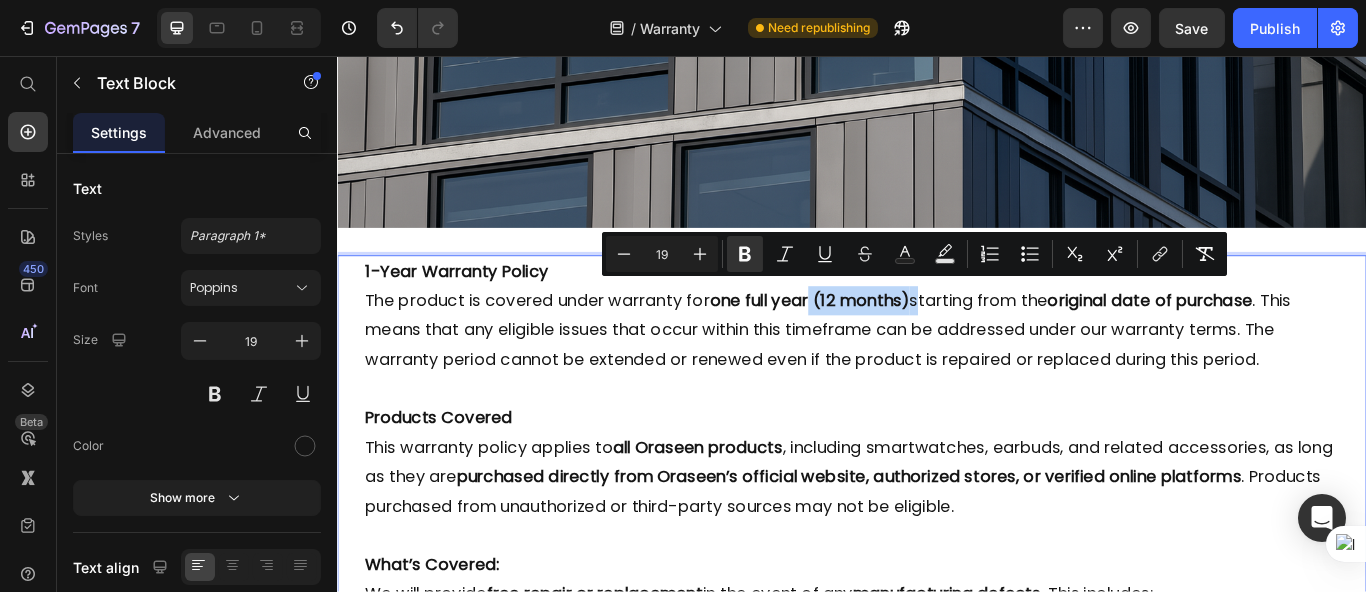 drag, startPoint x: 1021, startPoint y: 331, endPoint x: 896, endPoint y: 331, distance: 125 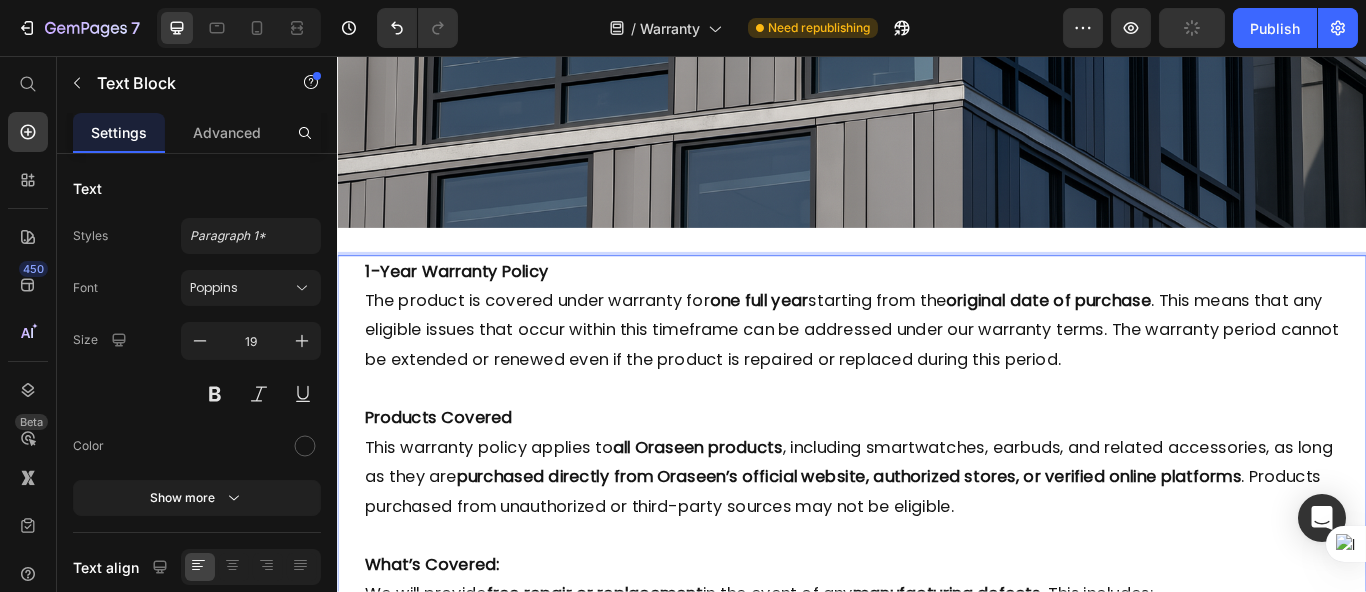 click on "The product is covered under warranty for one full year starting from the original date of purchase. This means that any eligible issues that occur within this timeframe can be addressed under our warranty terms. The warranty period cannot be extended or renewed even if the product is repaired or replaced during this period." at bounding box center (936, 376) 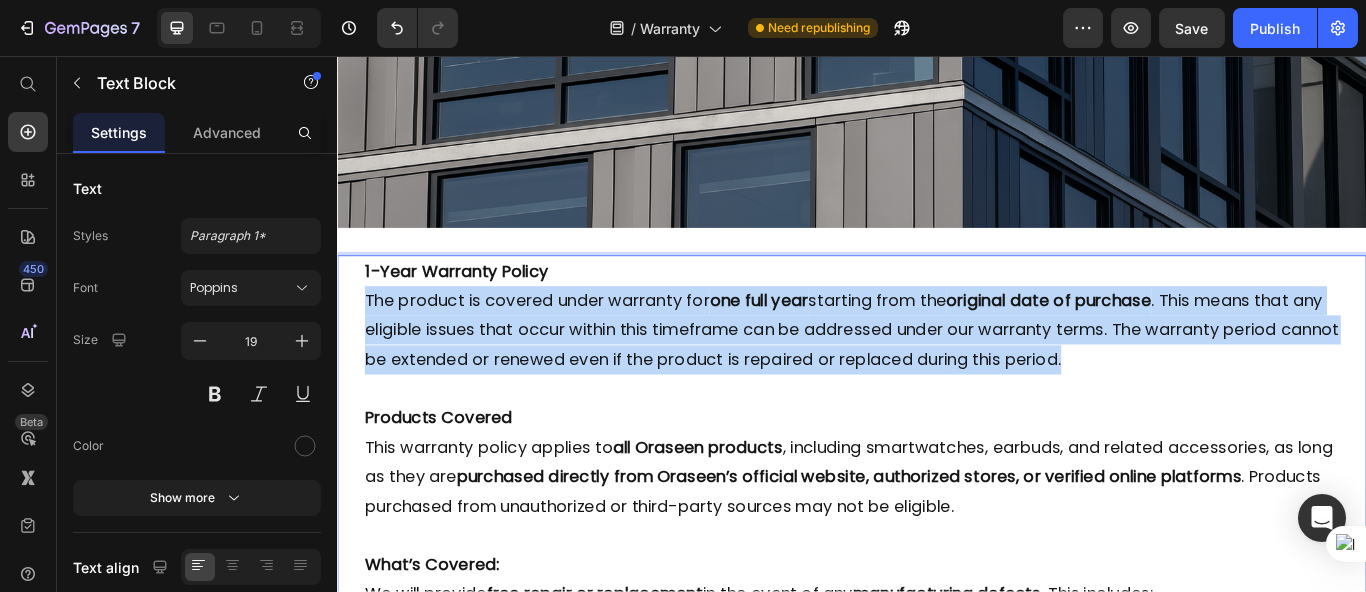 drag, startPoint x: 1286, startPoint y: 401, endPoint x: 360, endPoint y: 331, distance: 928.642 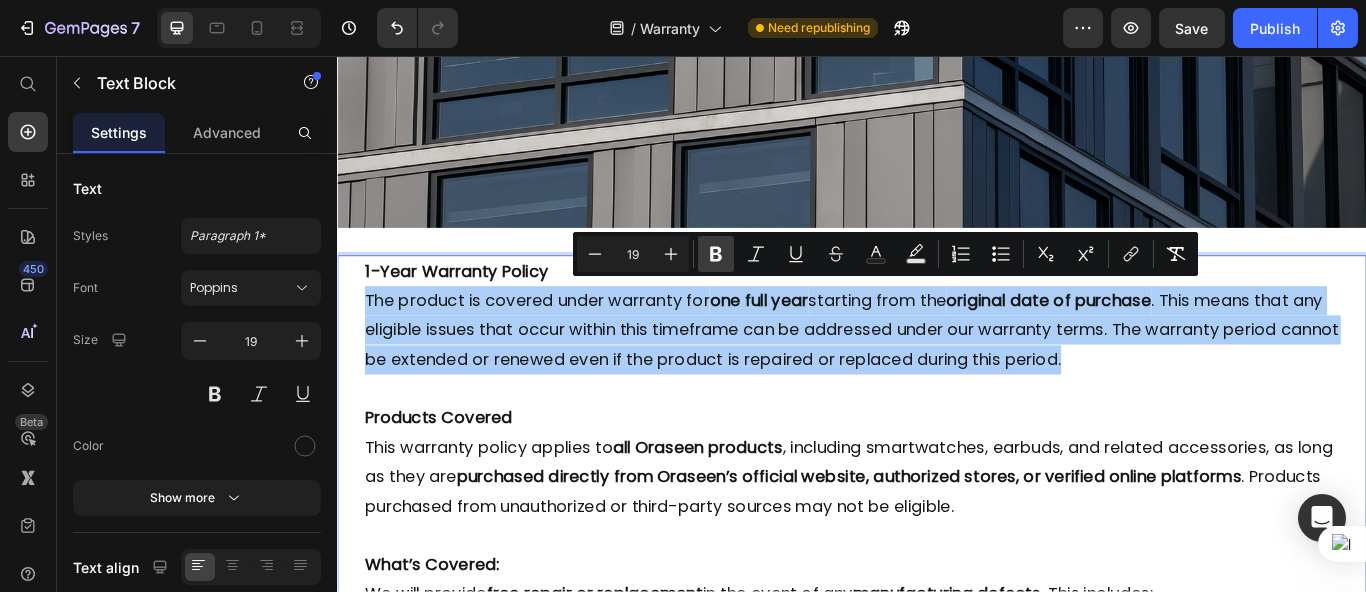 click on "Bold" at bounding box center (716, 254) 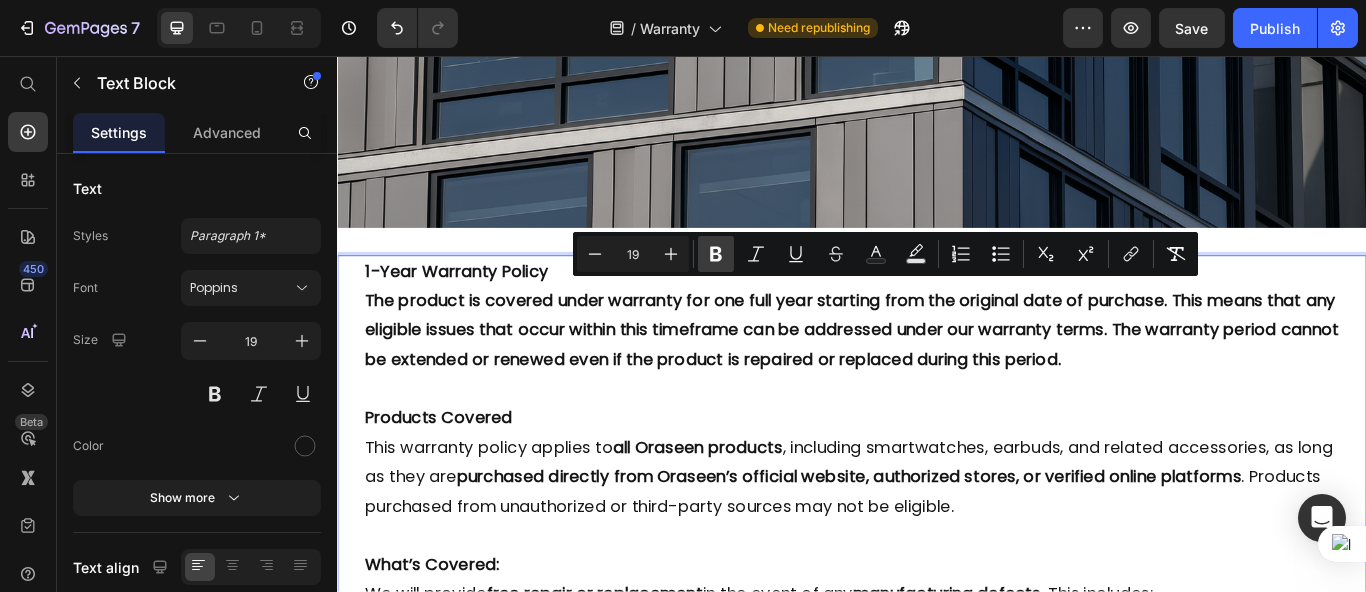 click 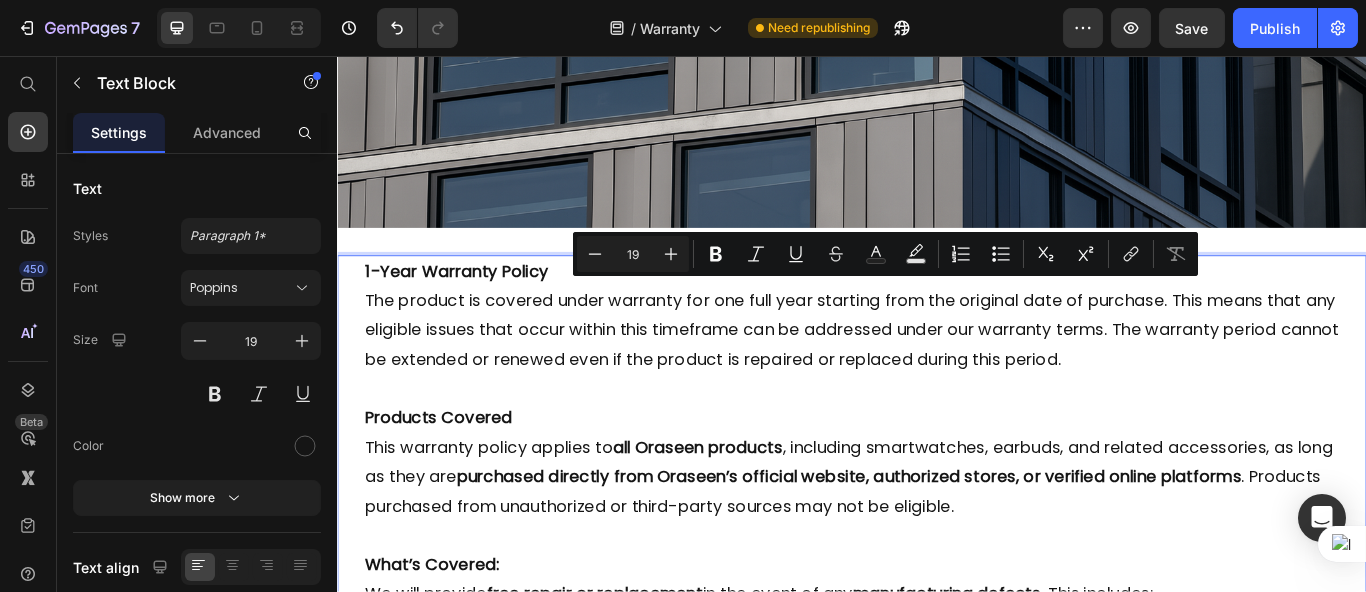 click on "The product is covered under warranty for one full year starting from the original date of purchase. This means that any eligible issues that occur within this timeframe can be addressed under our warranty terms. The warranty period cannot be extended or renewed even if the product is repaired or replaced during this period." at bounding box center (936, 376) 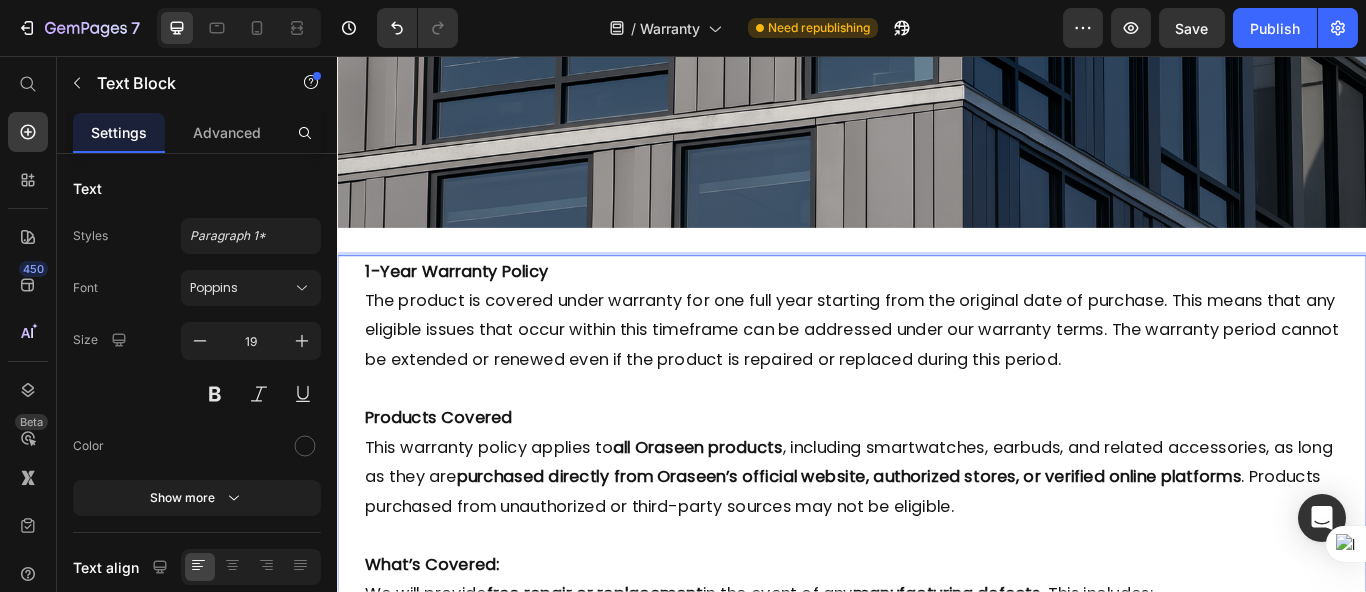 scroll, scrollTop: 862, scrollLeft: 0, axis: vertical 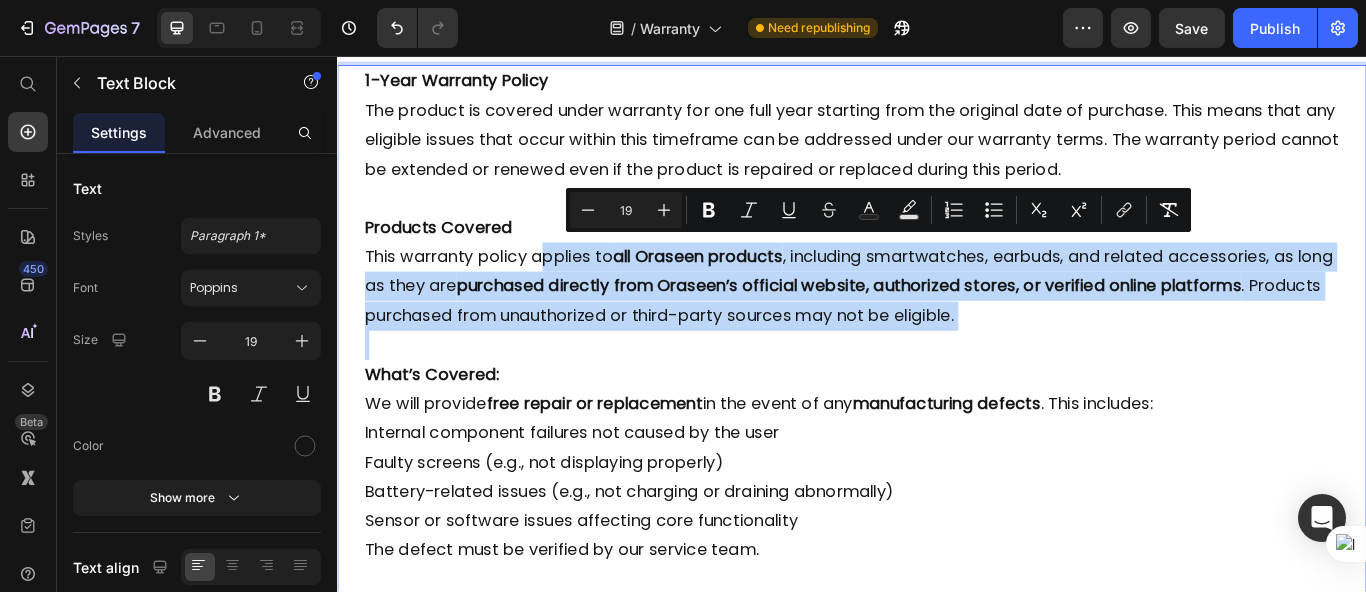 drag, startPoint x: 569, startPoint y: 271, endPoint x: 1264, endPoint y: 372, distance: 702.3005 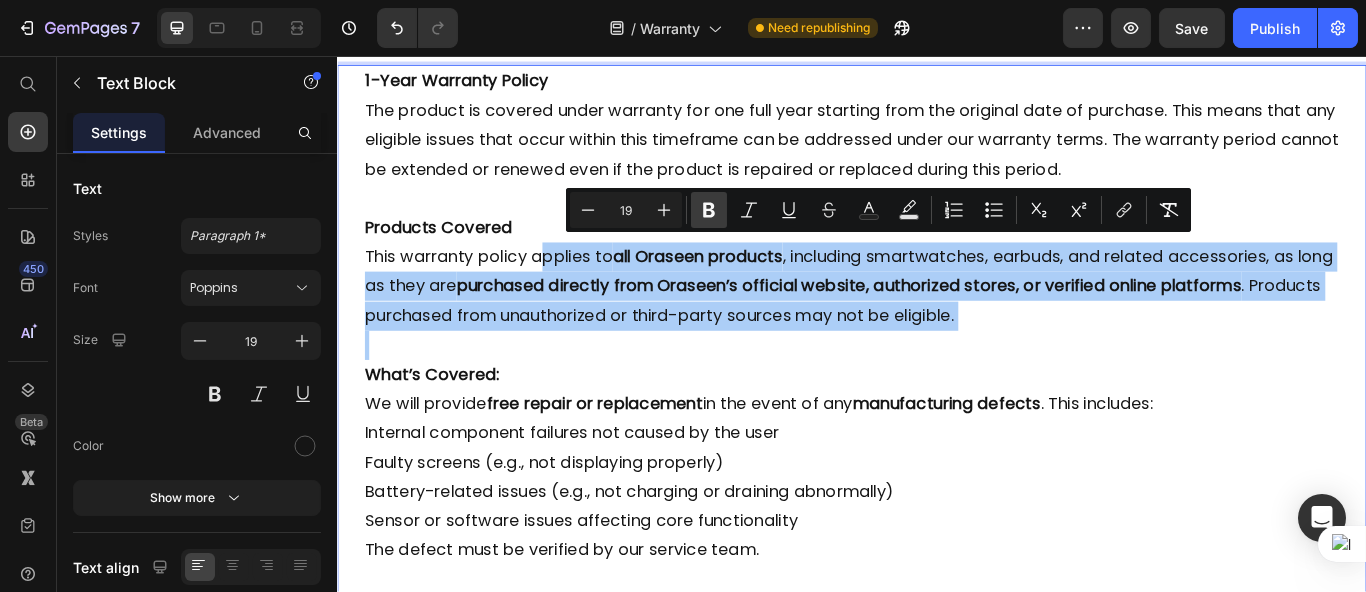 click 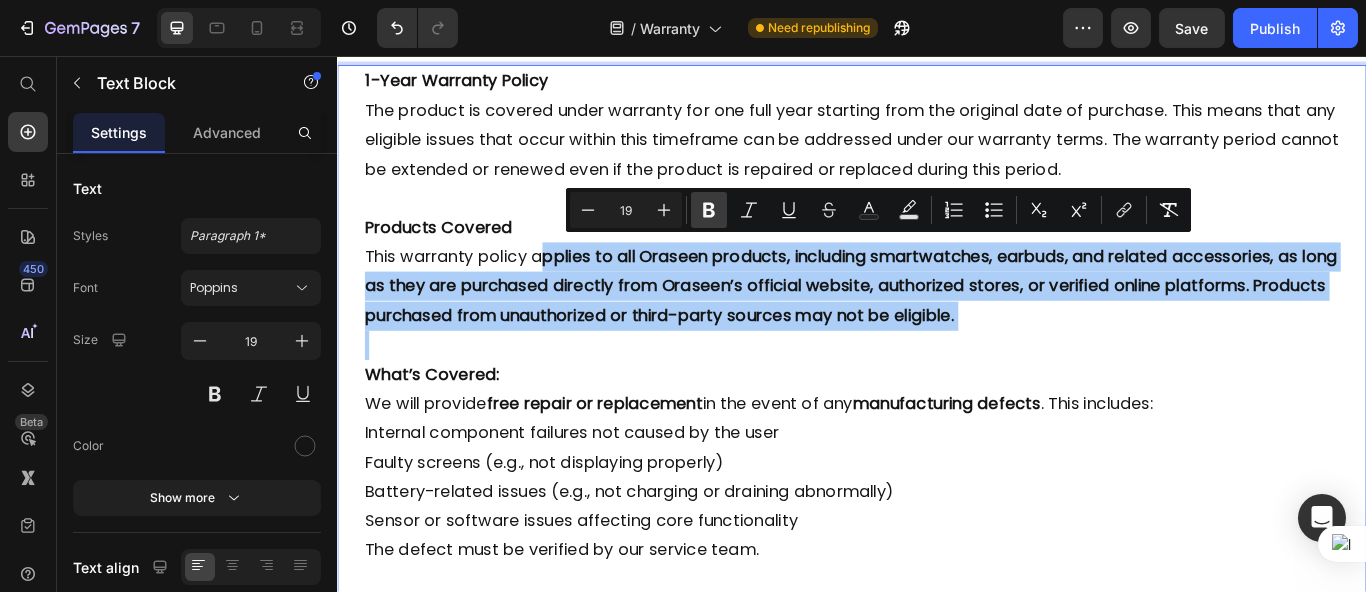 click 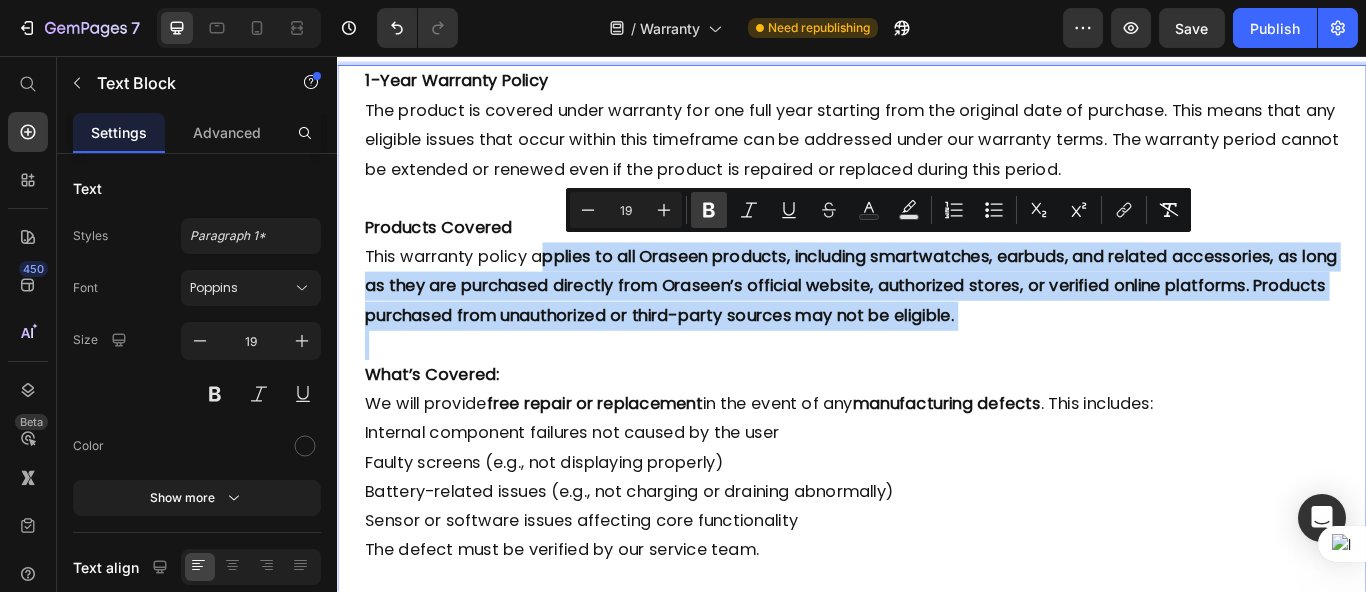 type on "19" 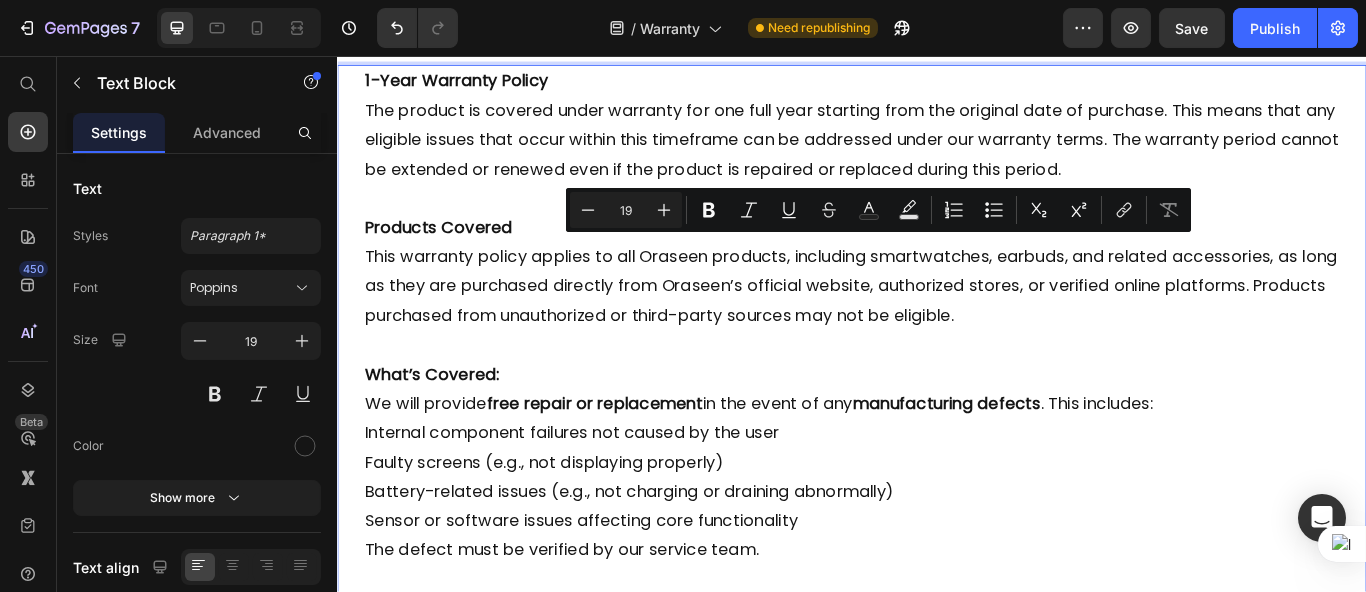 click on "Products Covered This warranty policy applies to all Oraseen products, including smartwatches, earbuds, and related accessories, as long as they are purchased directly from Oraseen’s official website, authorized stores, or verified online platforms. Products purchased from unauthorized or third-party sources may not be eligible." at bounding box center [936, 308] 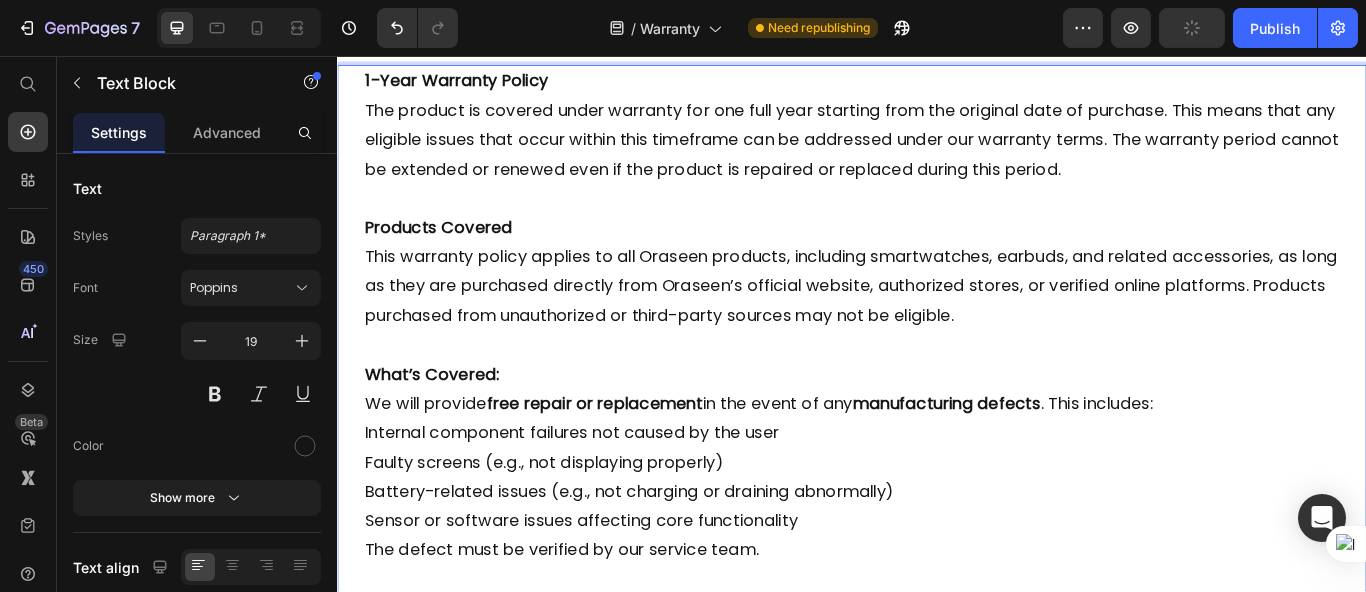 scroll, scrollTop: 973, scrollLeft: 0, axis: vertical 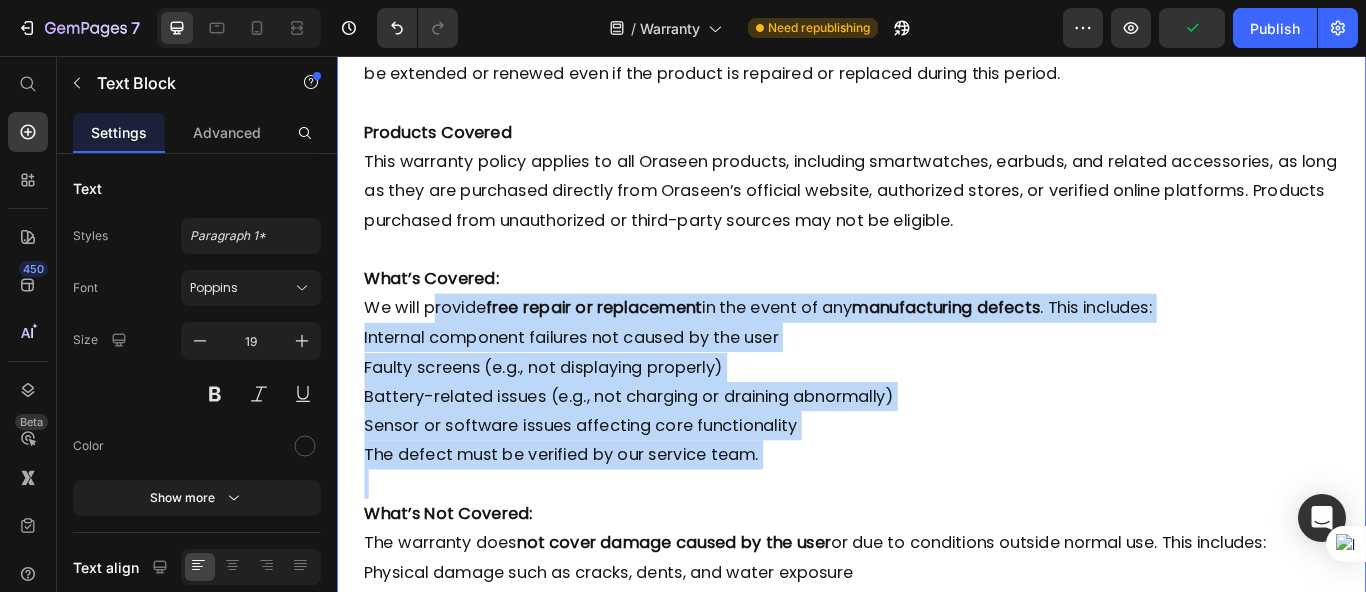 drag, startPoint x: 448, startPoint y: 333, endPoint x: 955, endPoint y: 528, distance: 543.20715 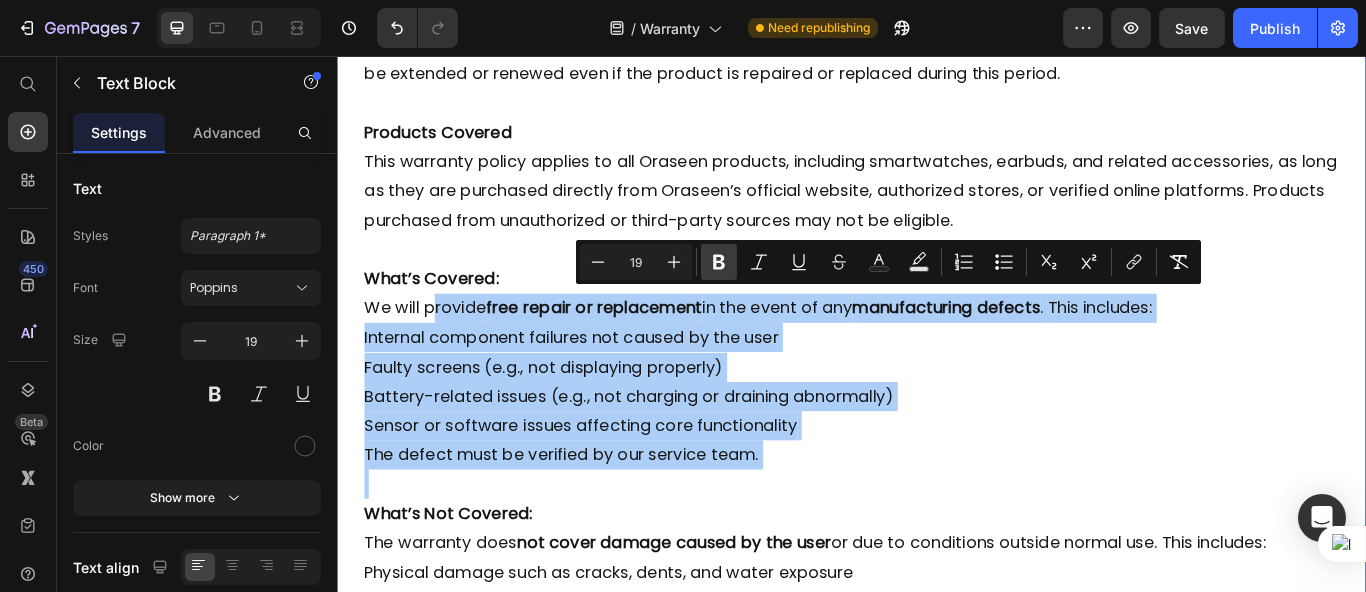 click 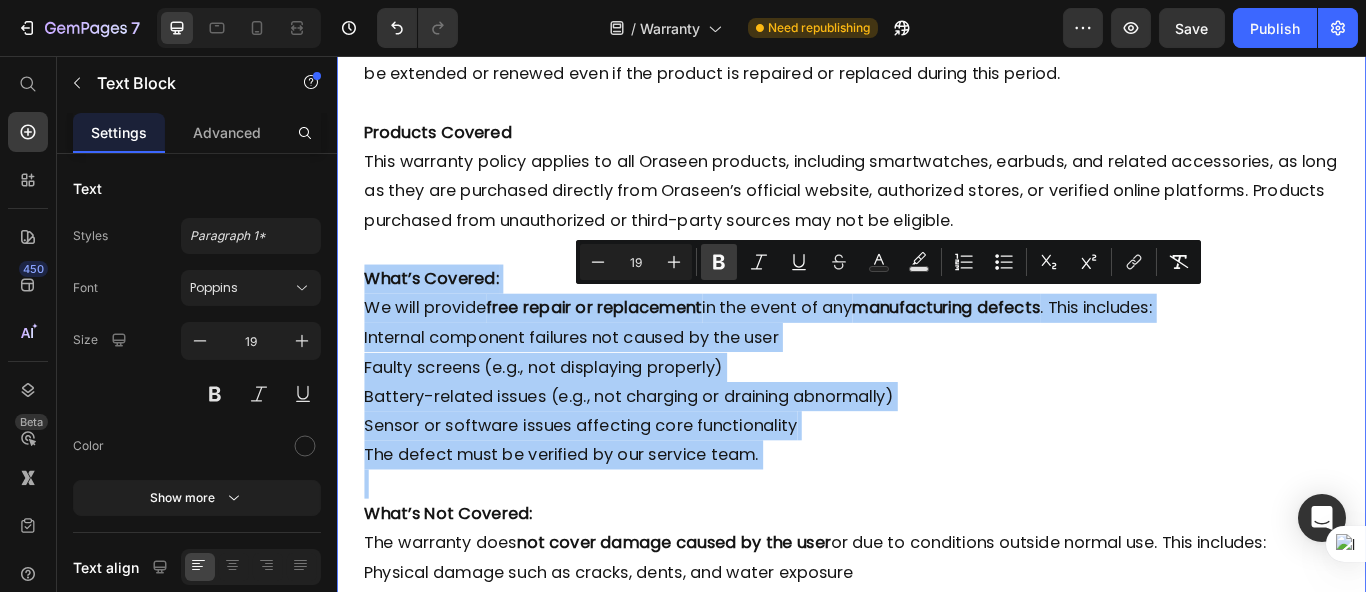 click 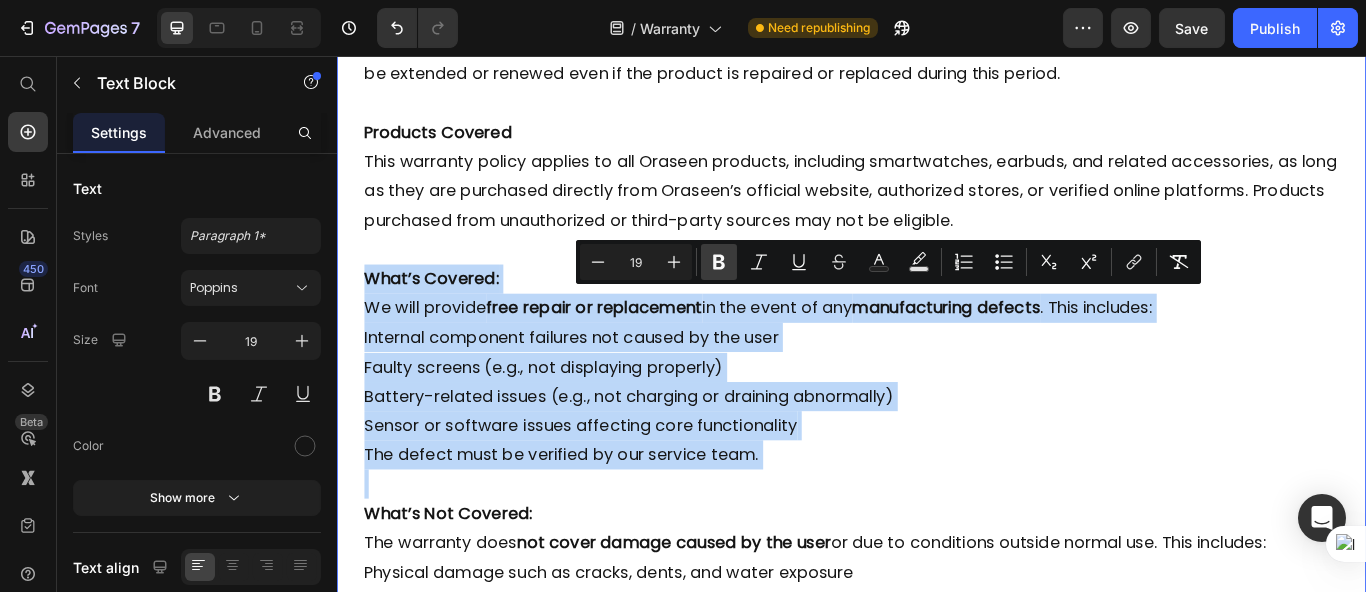 type on "19" 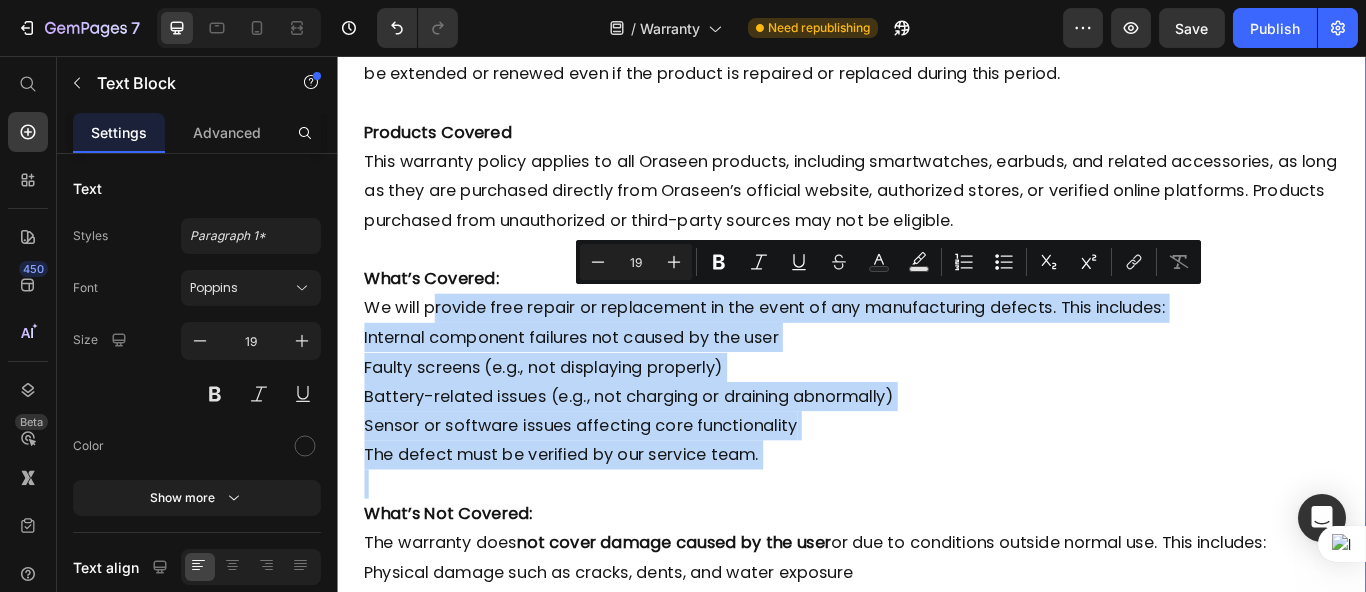 scroll, scrollTop: 1196, scrollLeft: 0, axis: vertical 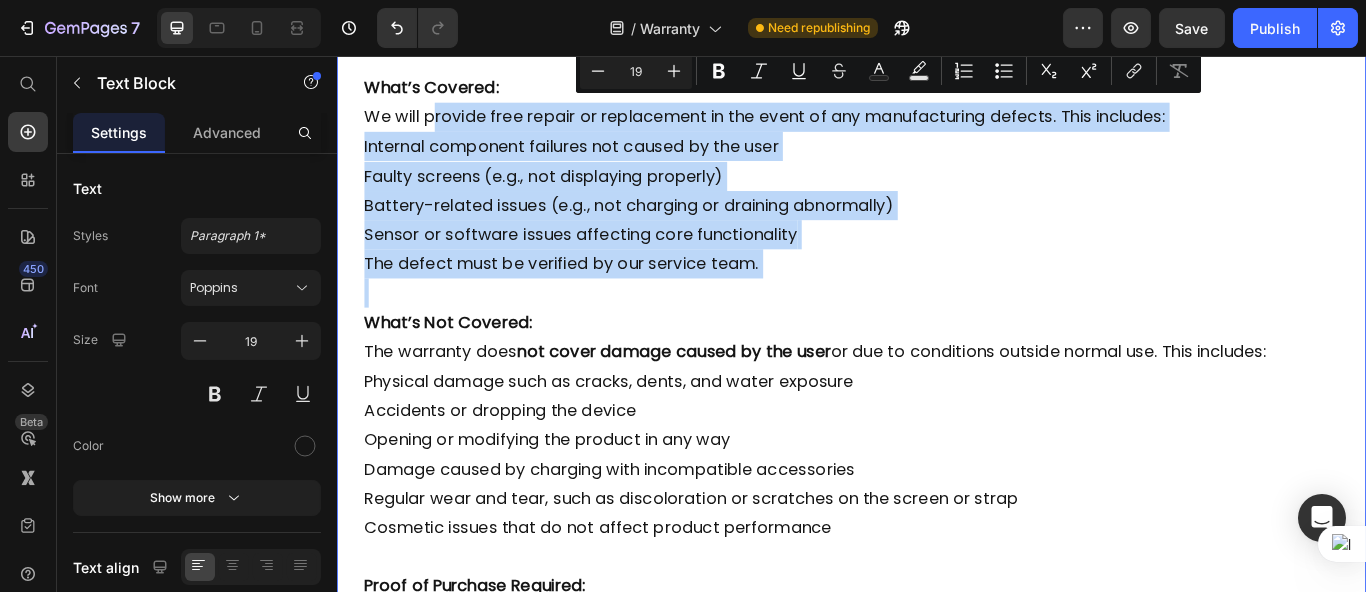 click on "not cover damage caused by the user" at bounding box center (729, 401) 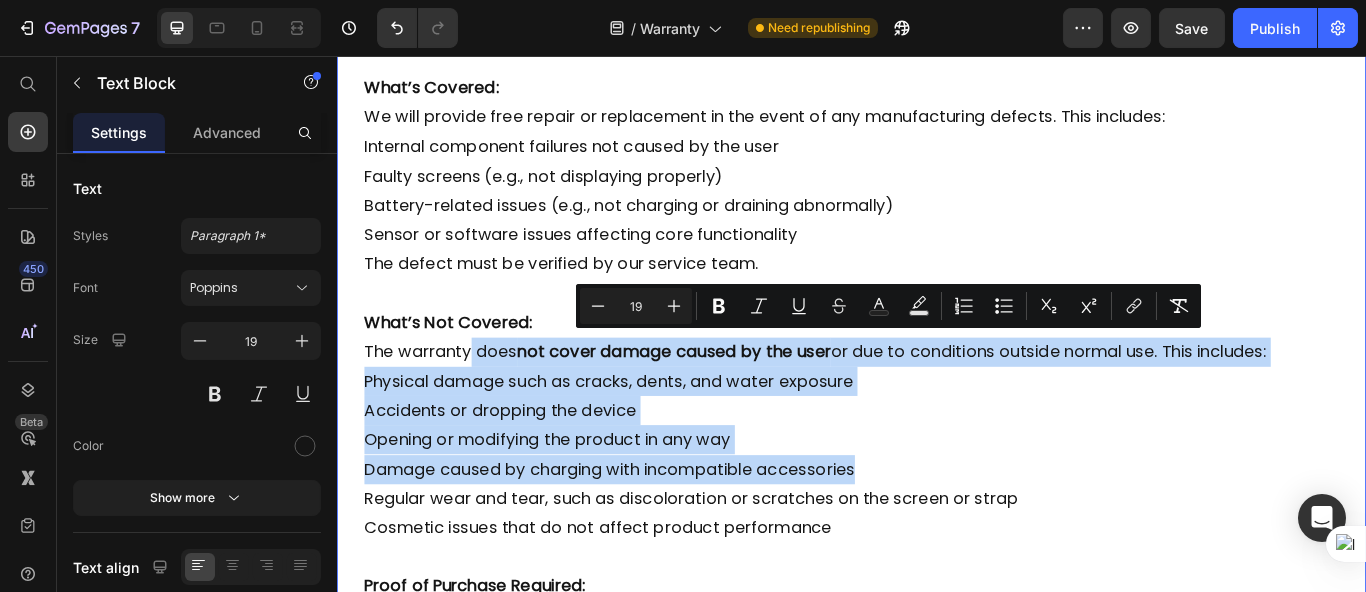 drag, startPoint x: 491, startPoint y: 389, endPoint x: 978, endPoint y: 527, distance: 506.17487 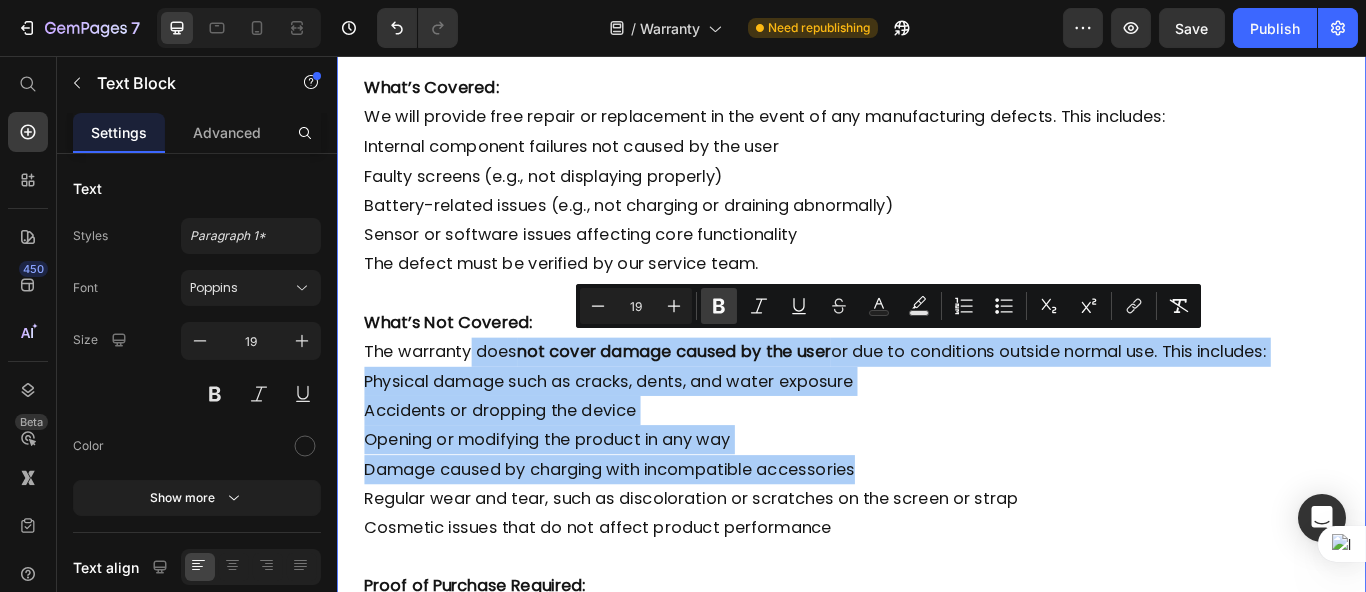 click 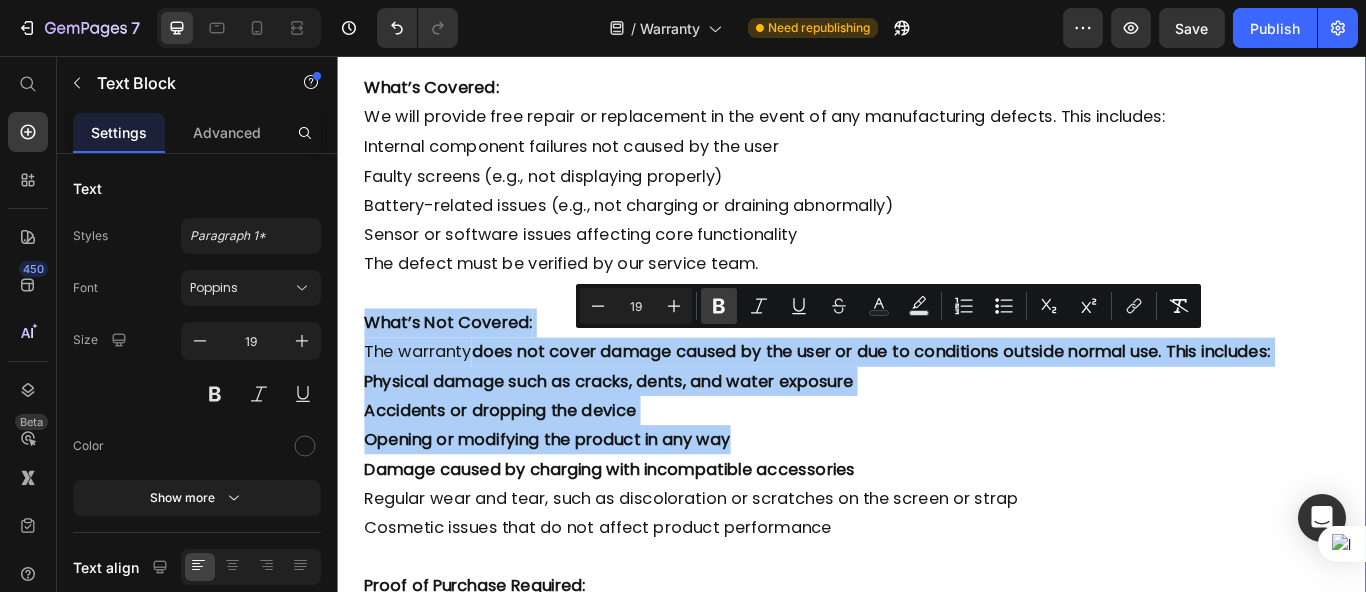 click 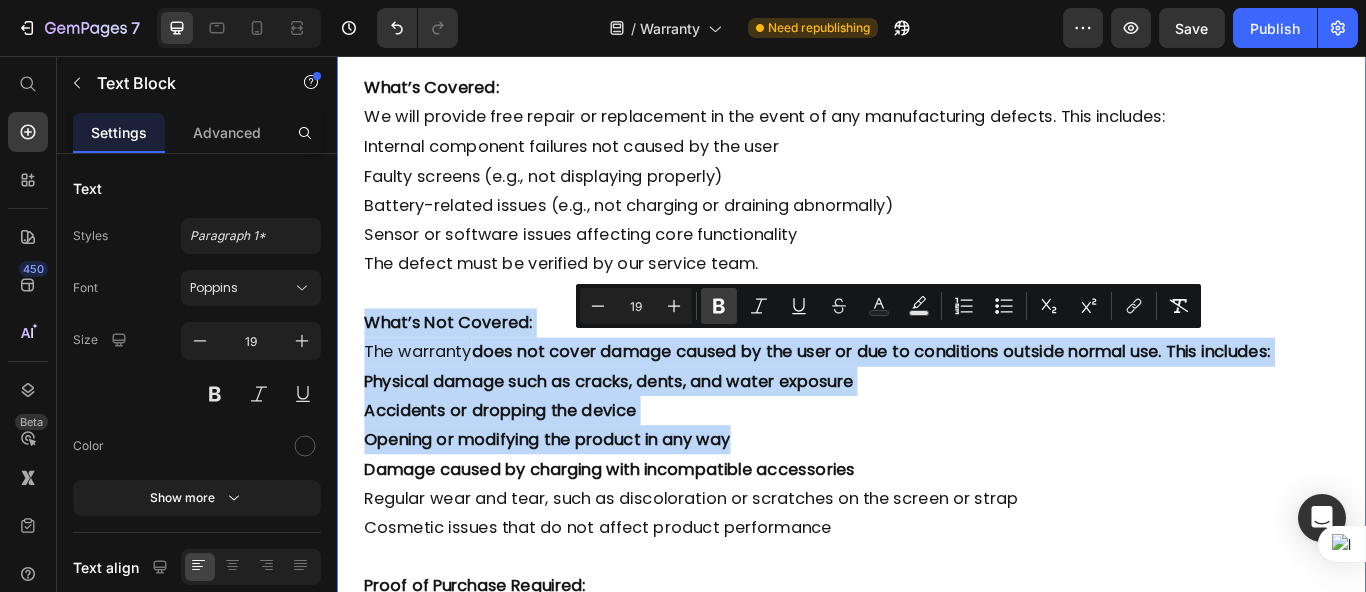 type on "19" 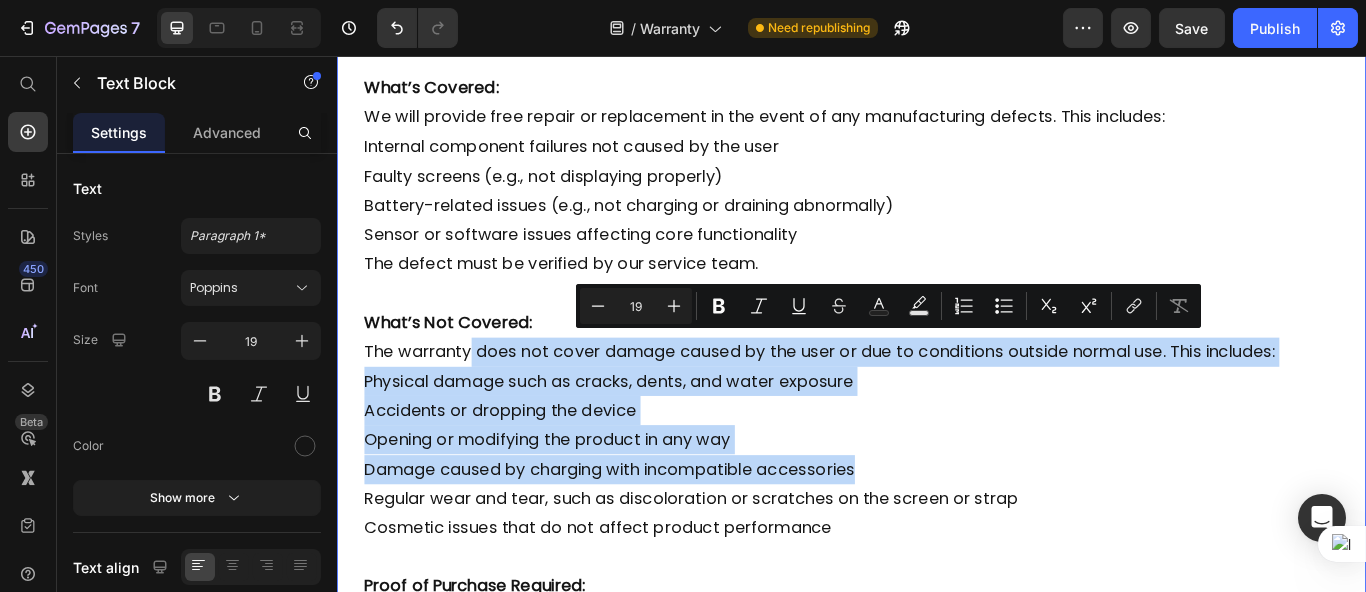 click on "Accidents or dropping the device" at bounding box center (936, 470) 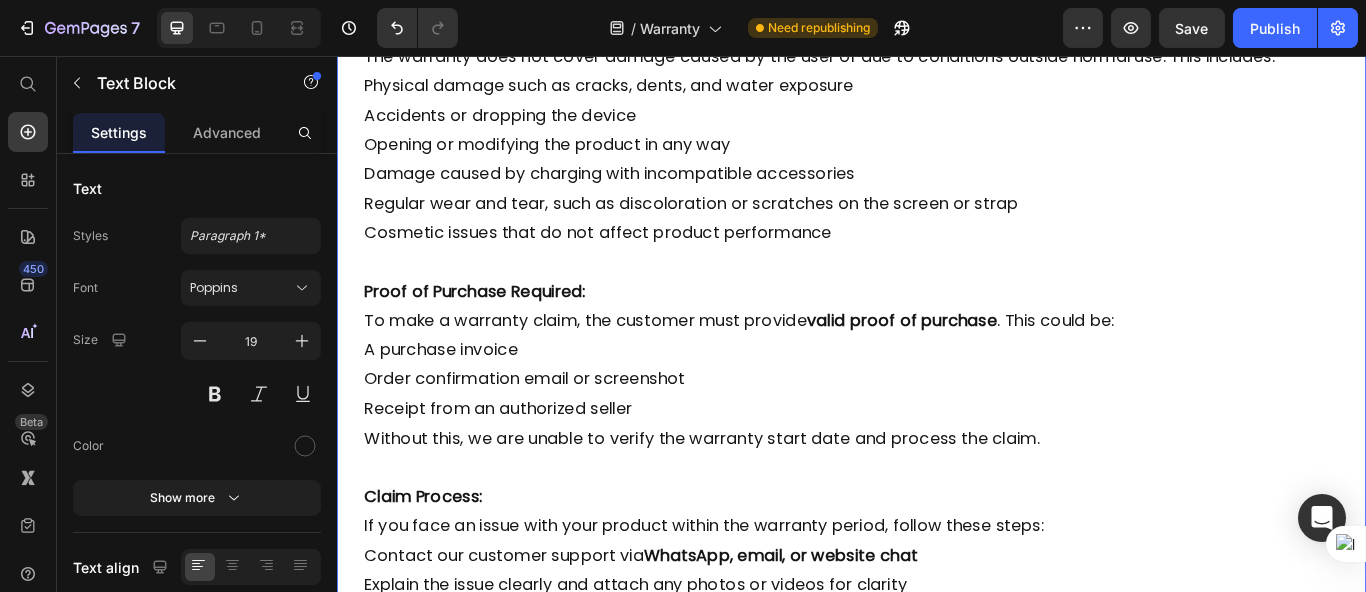 scroll, scrollTop: 1640, scrollLeft: 0, axis: vertical 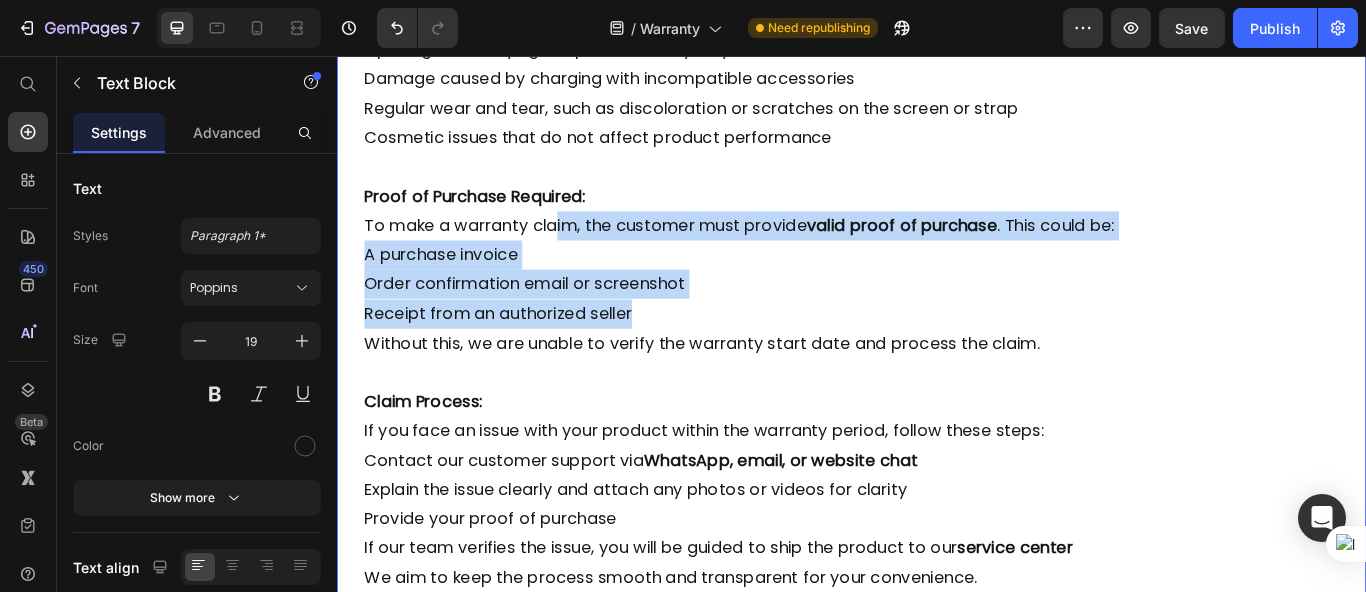drag, startPoint x: 593, startPoint y: 259, endPoint x: 725, endPoint y: 348, distance: 159.20113 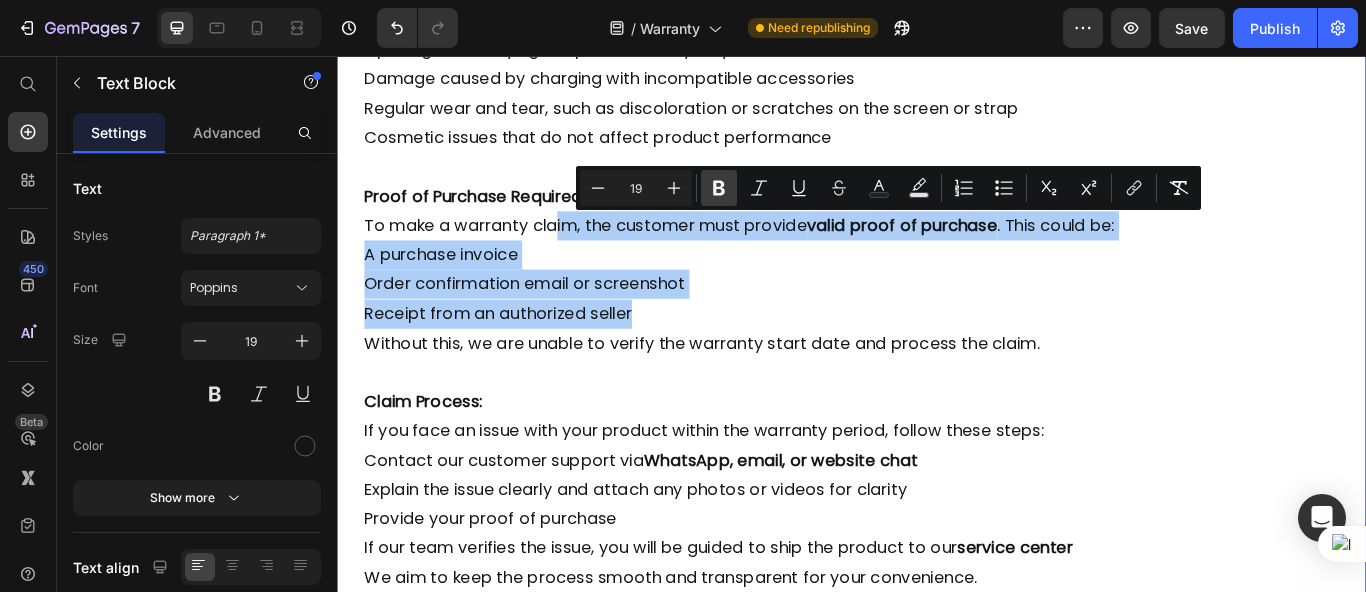 click on "Bold" at bounding box center [719, 188] 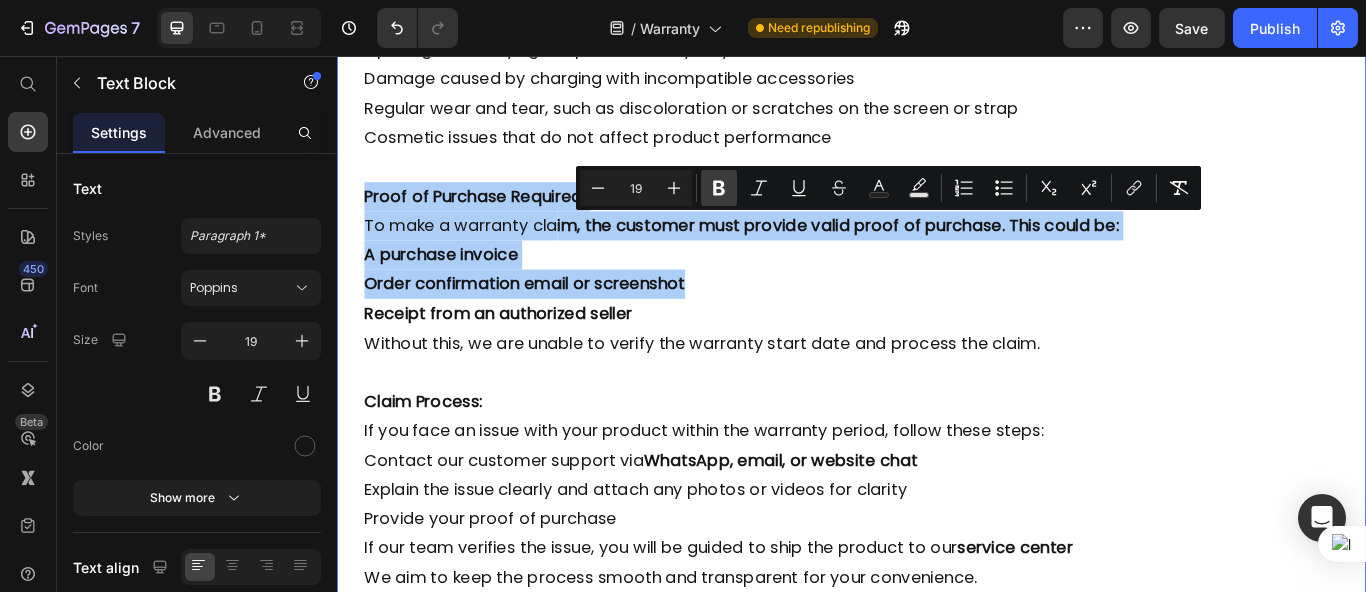 click on "Bold" at bounding box center (719, 188) 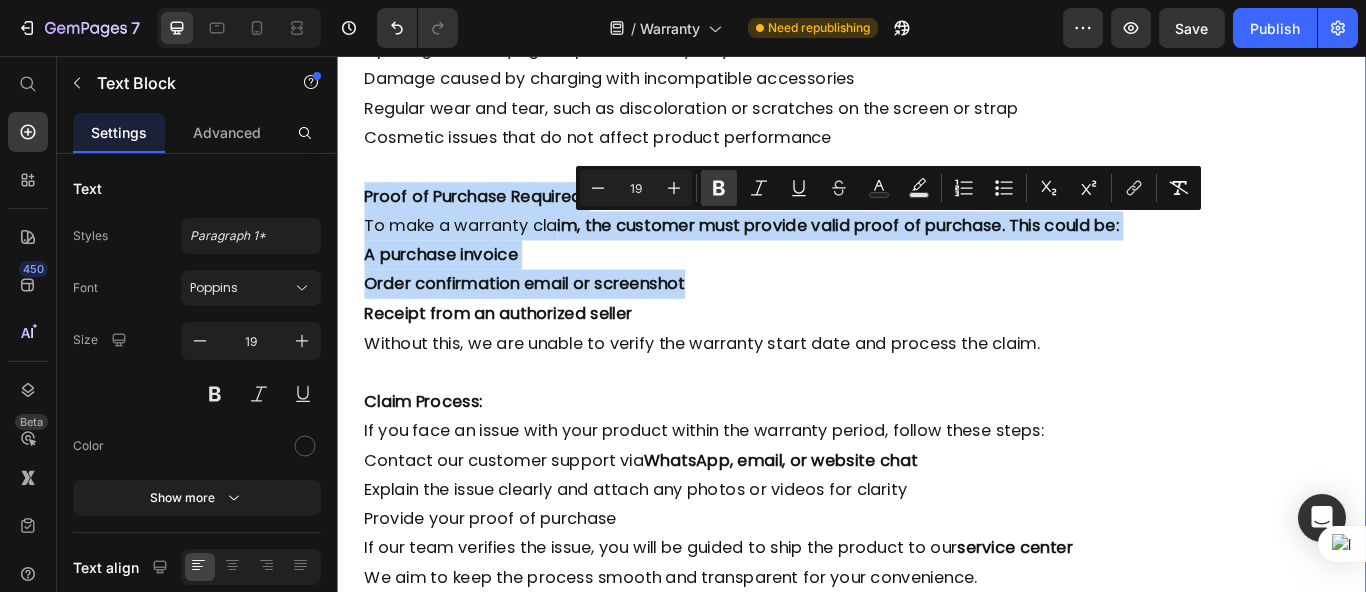 type on "19" 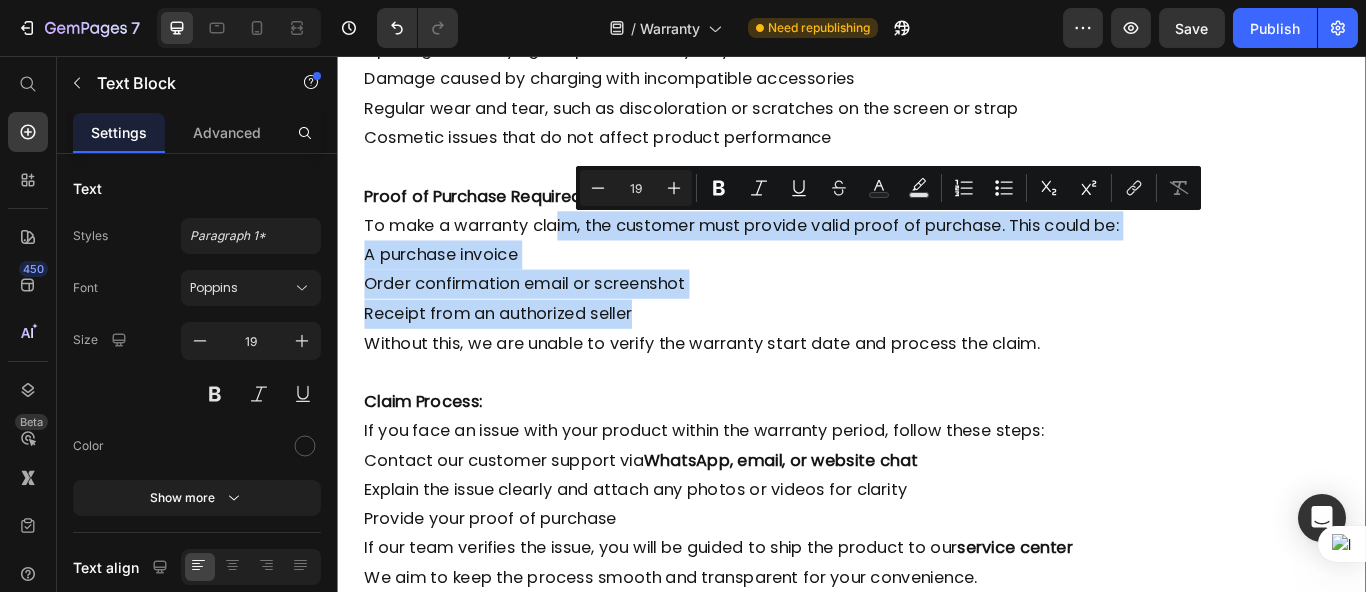 click on "Order confirmation email or screenshot" at bounding box center (936, 323) 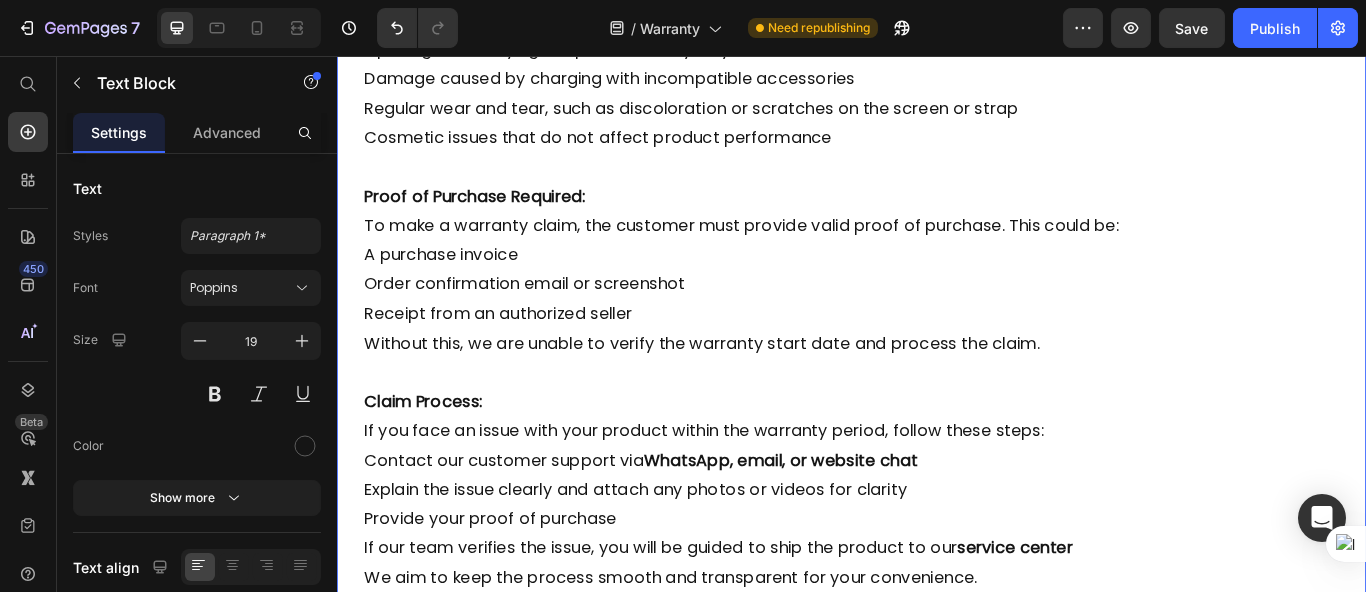 scroll, scrollTop: 1862, scrollLeft: 0, axis: vertical 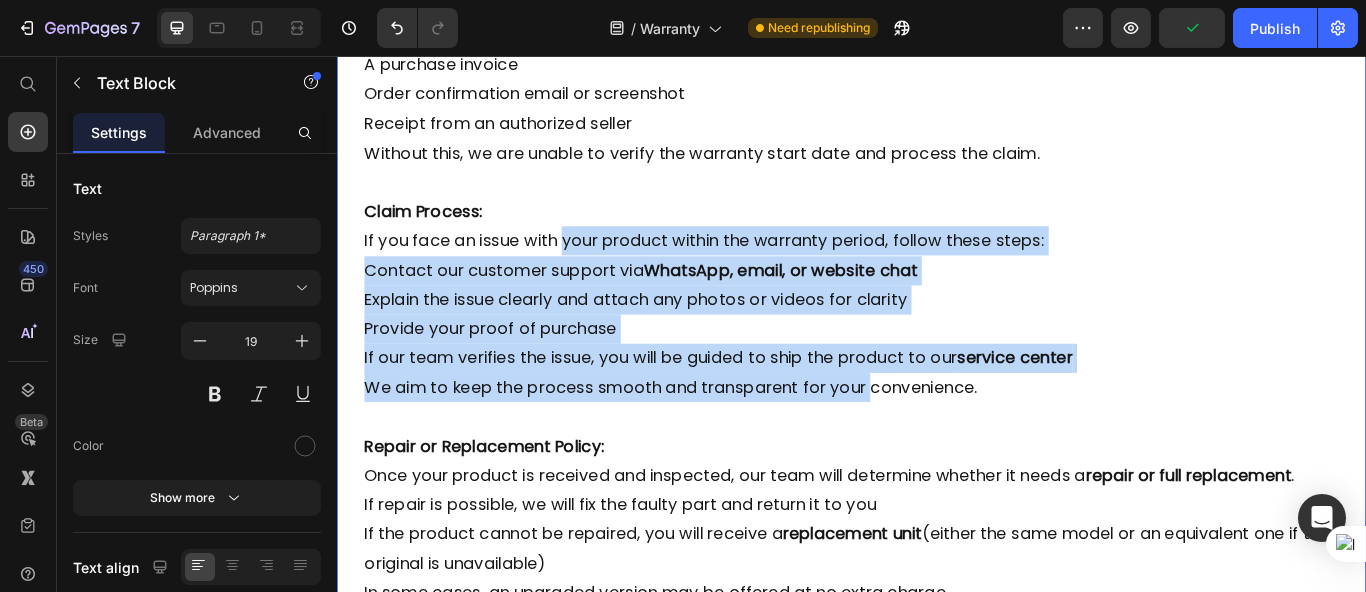 drag, startPoint x: 598, startPoint y: 274, endPoint x: 955, endPoint y: 440, distance: 393.70676 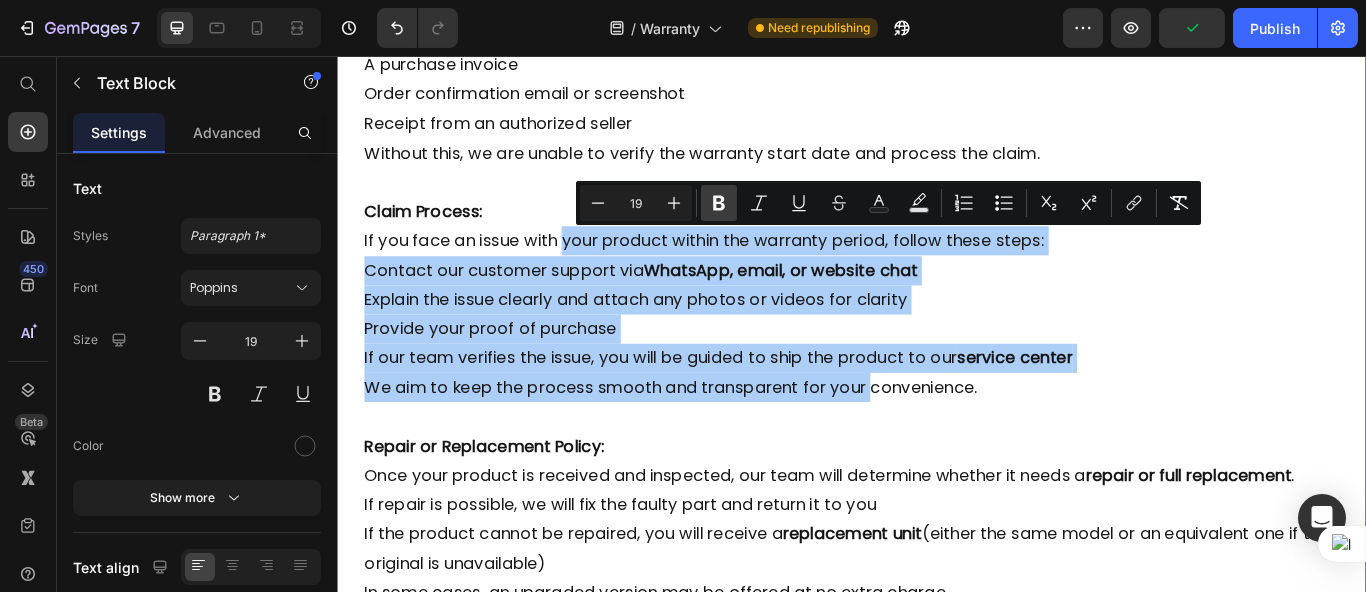 click on "Bold" at bounding box center (719, 203) 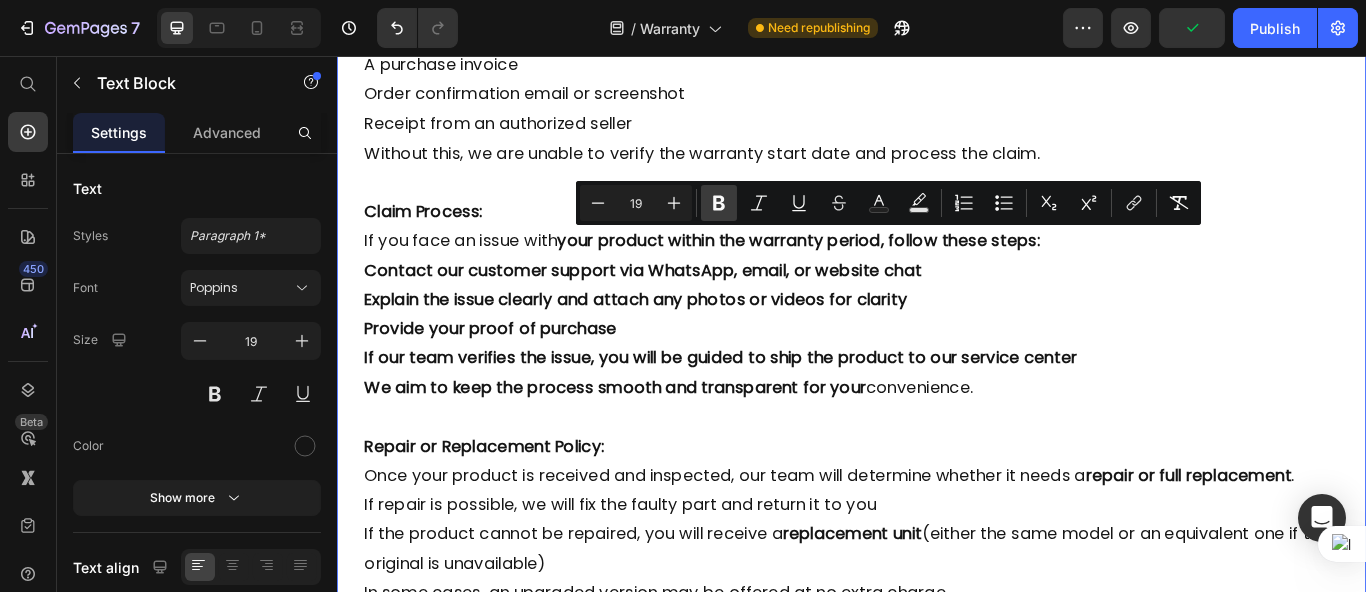 click on "Bold" at bounding box center [719, 203] 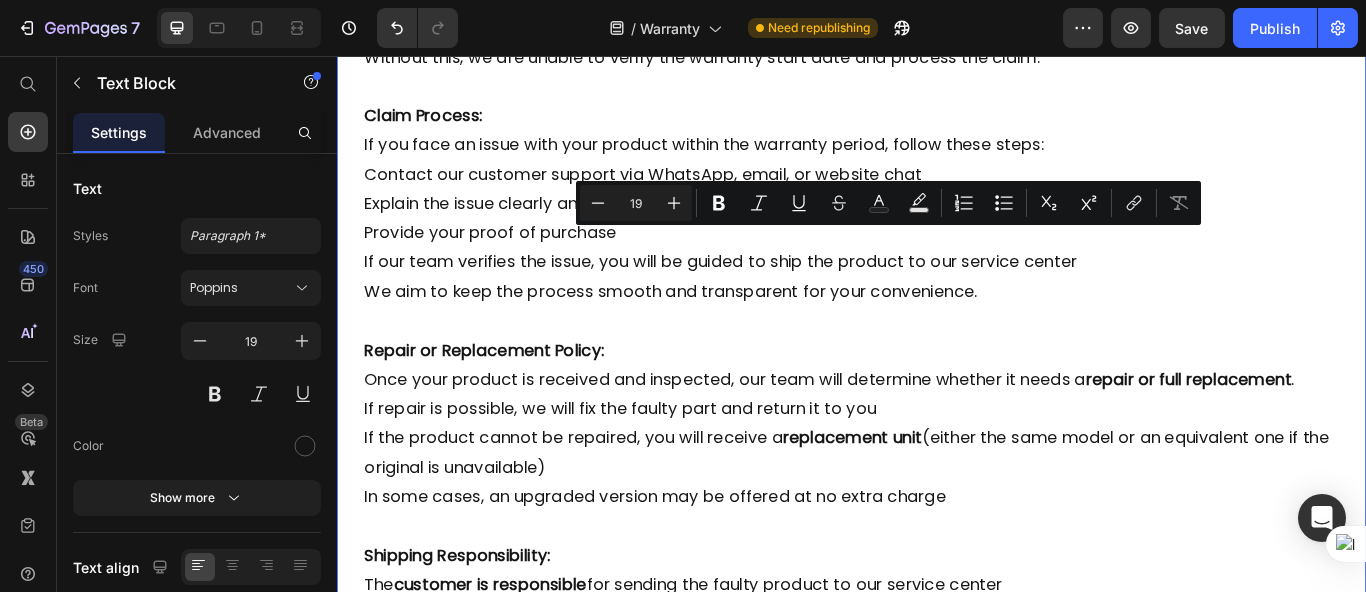 scroll, scrollTop: 2084, scrollLeft: 0, axis: vertical 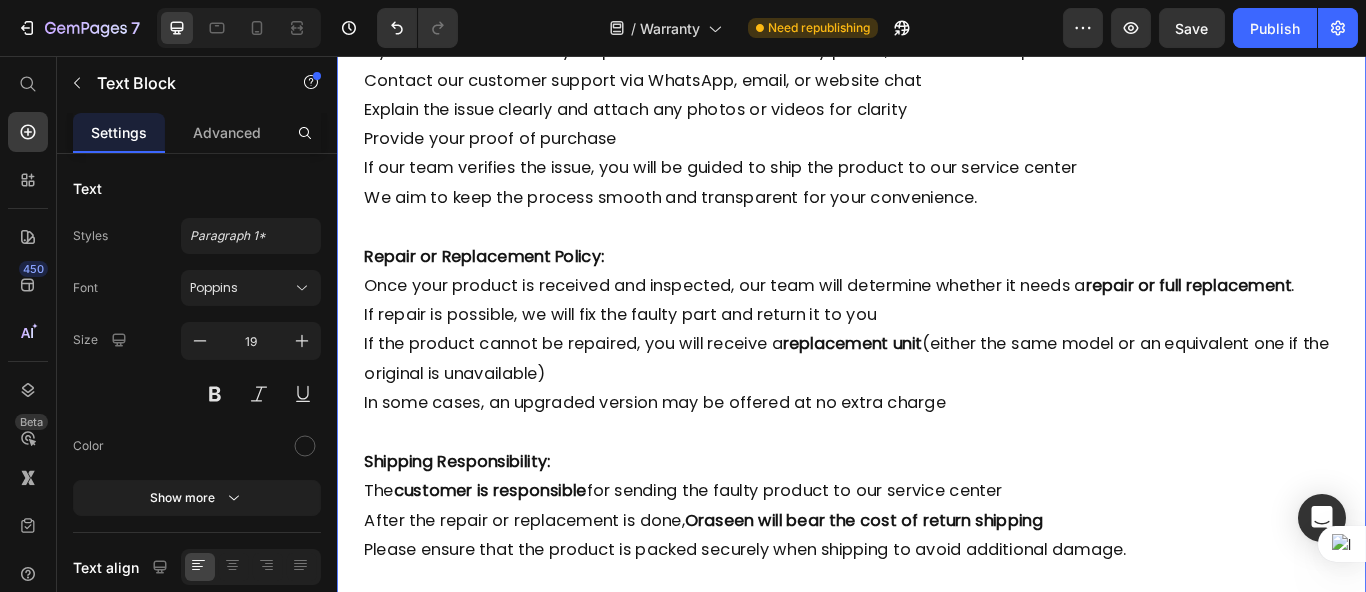 click on "Repair or Replacement Policy: Once your product is received and inspected, our team will determine whether it needs a  repair or full replacement ." at bounding box center (936, 307) 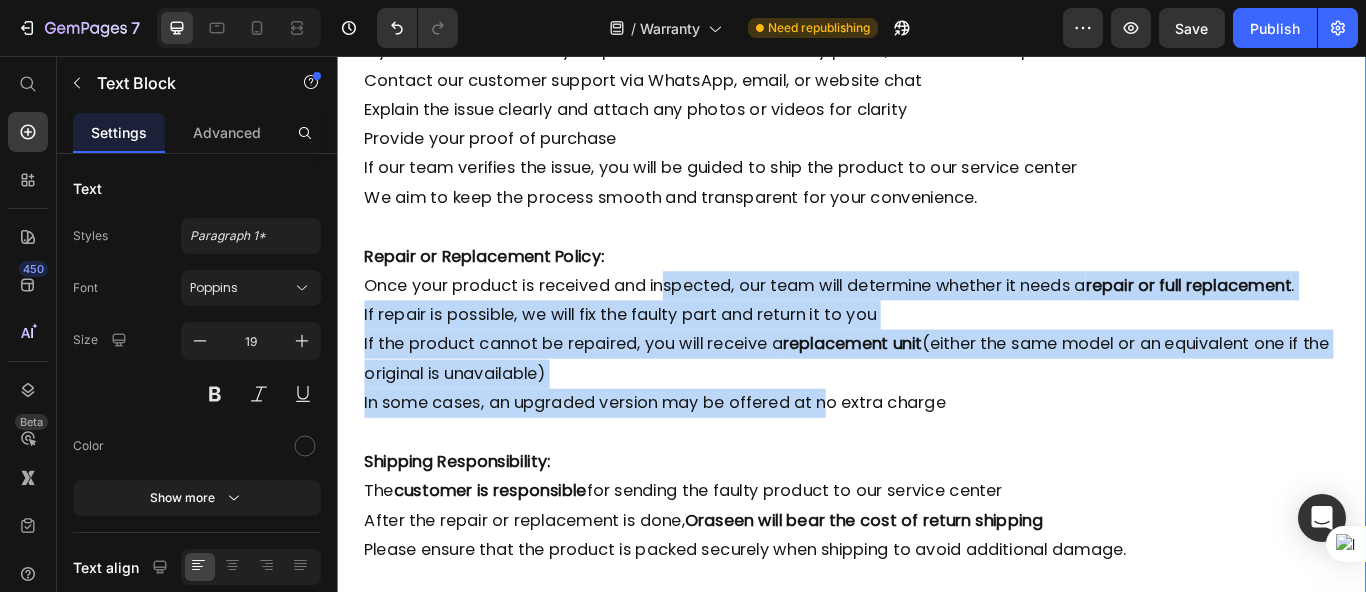 drag, startPoint x: 721, startPoint y: 330, endPoint x: 906, endPoint y: 442, distance: 216.26141 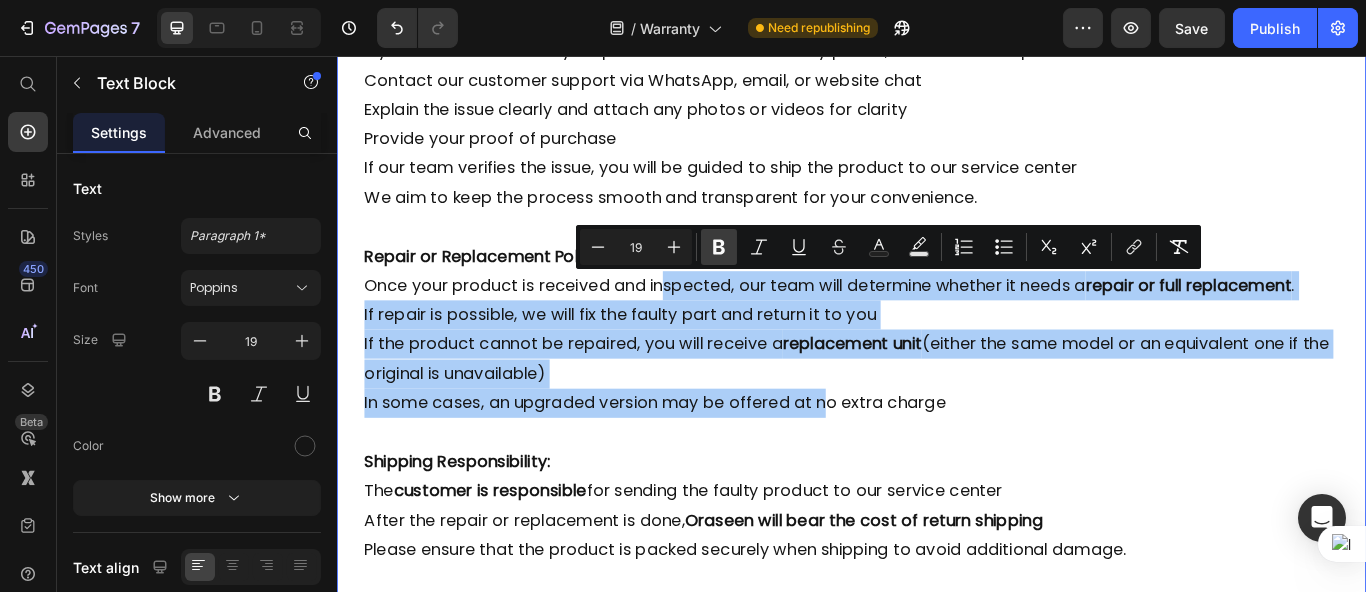 click on "Bold" at bounding box center [719, 247] 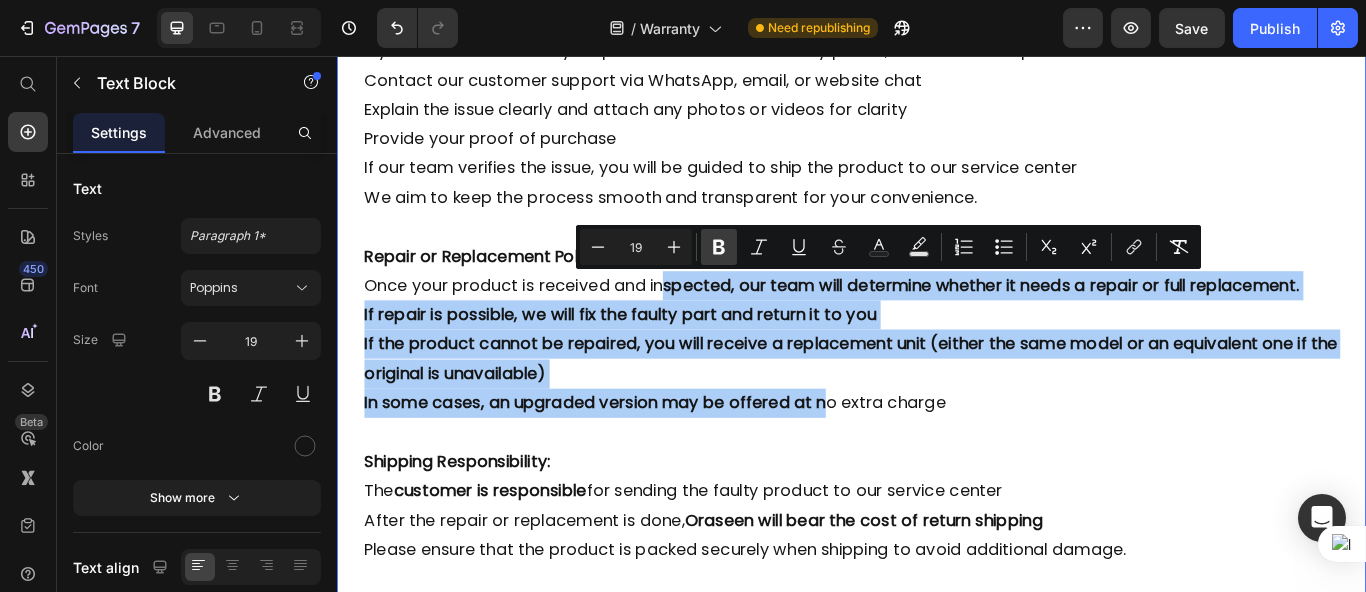 click on "Bold" at bounding box center [719, 247] 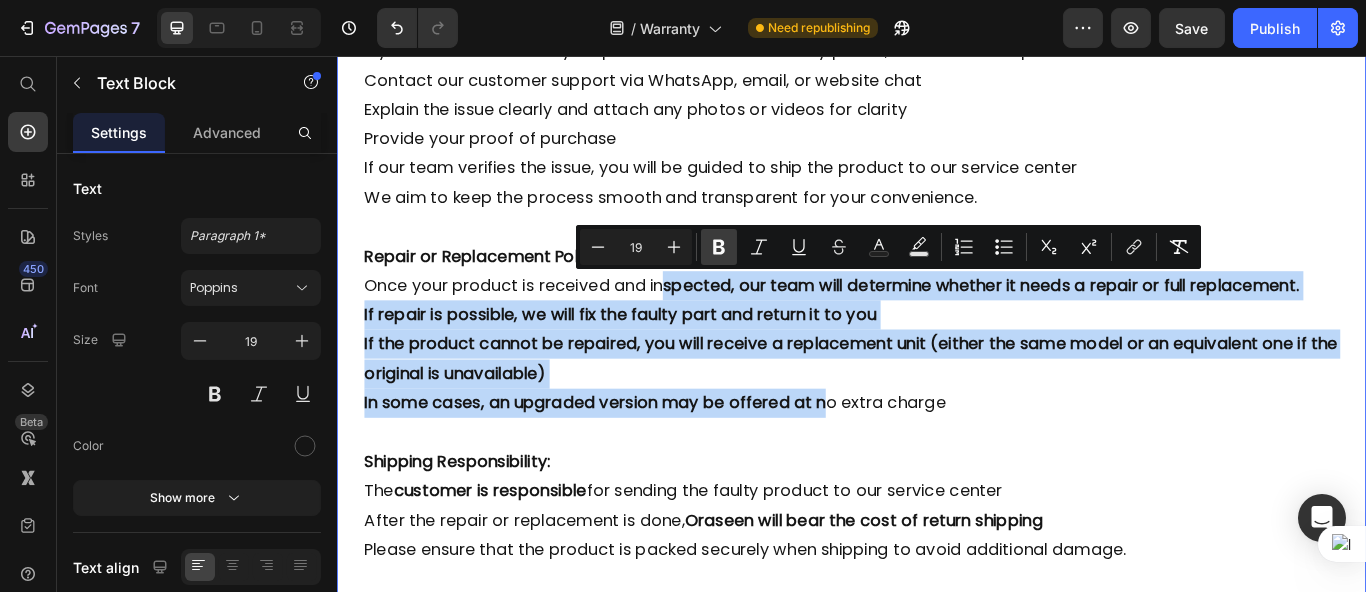 type on "19" 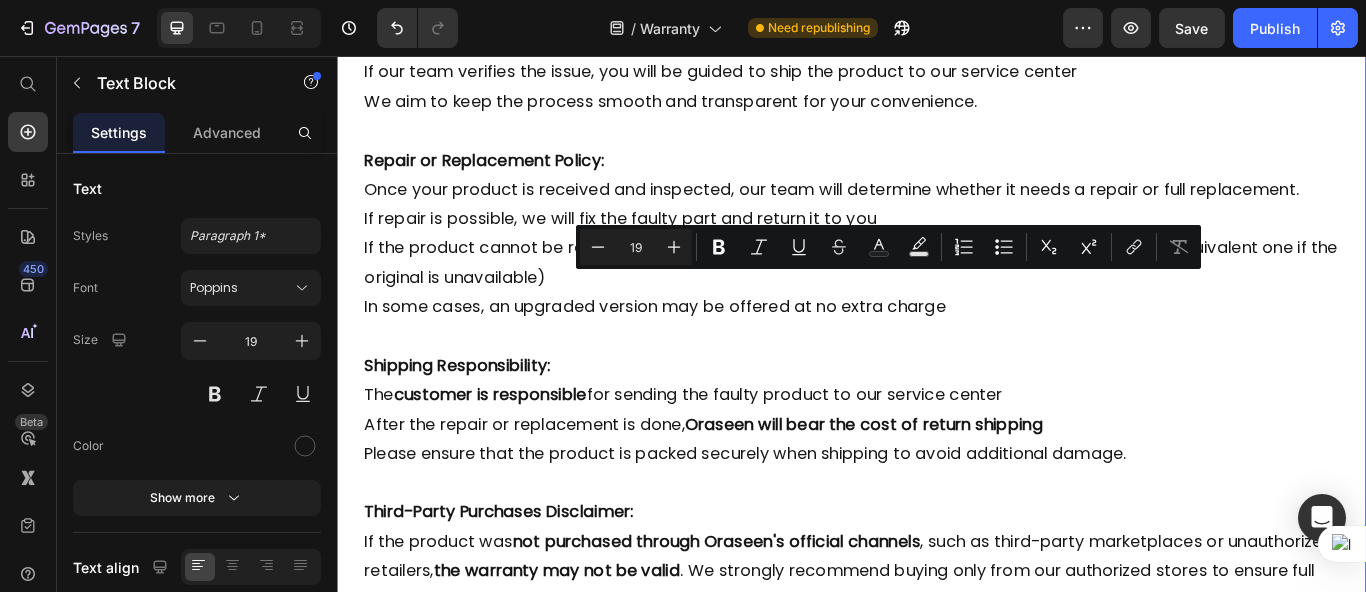 scroll, scrollTop: 2306, scrollLeft: 0, axis: vertical 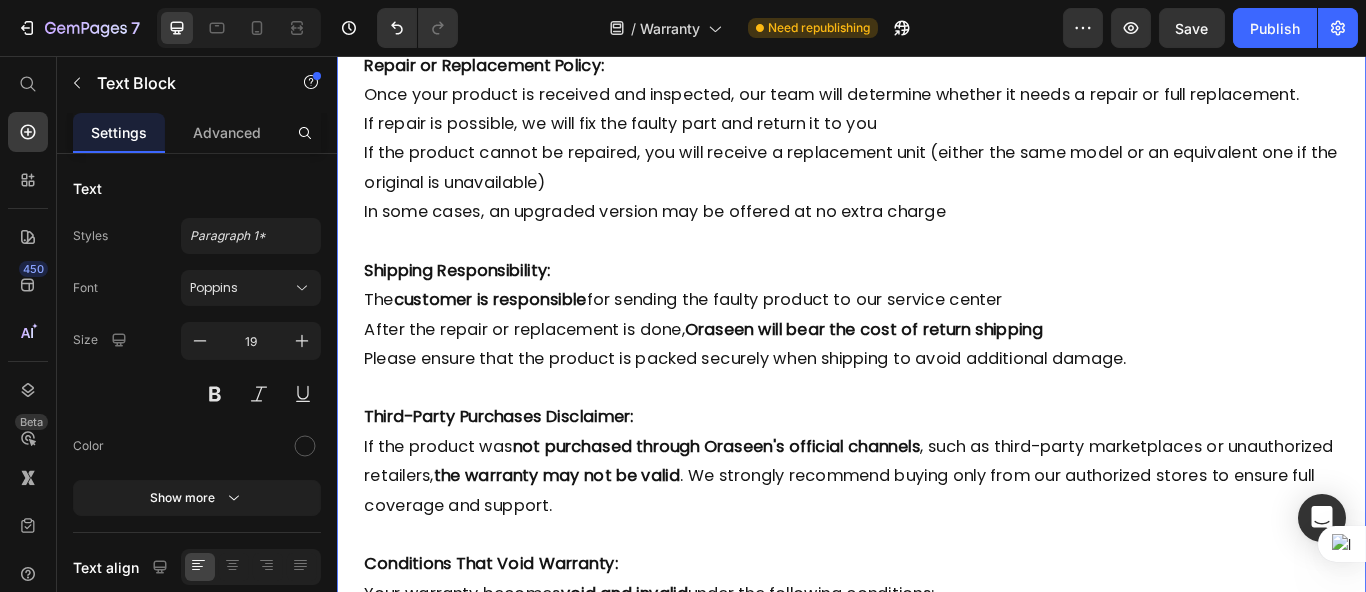 click on "Shipping Responsibility:" at bounding box center (936, 307) 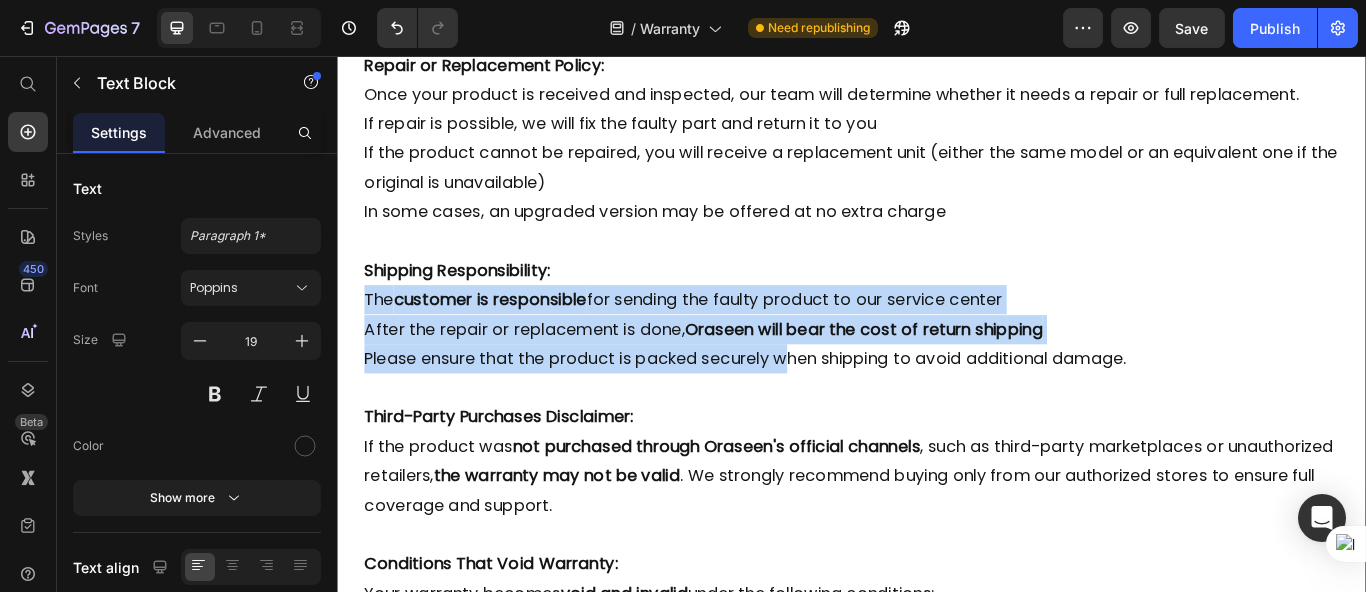 drag, startPoint x: 628, startPoint y: 309, endPoint x: 861, endPoint y: 409, distance: 253.55275 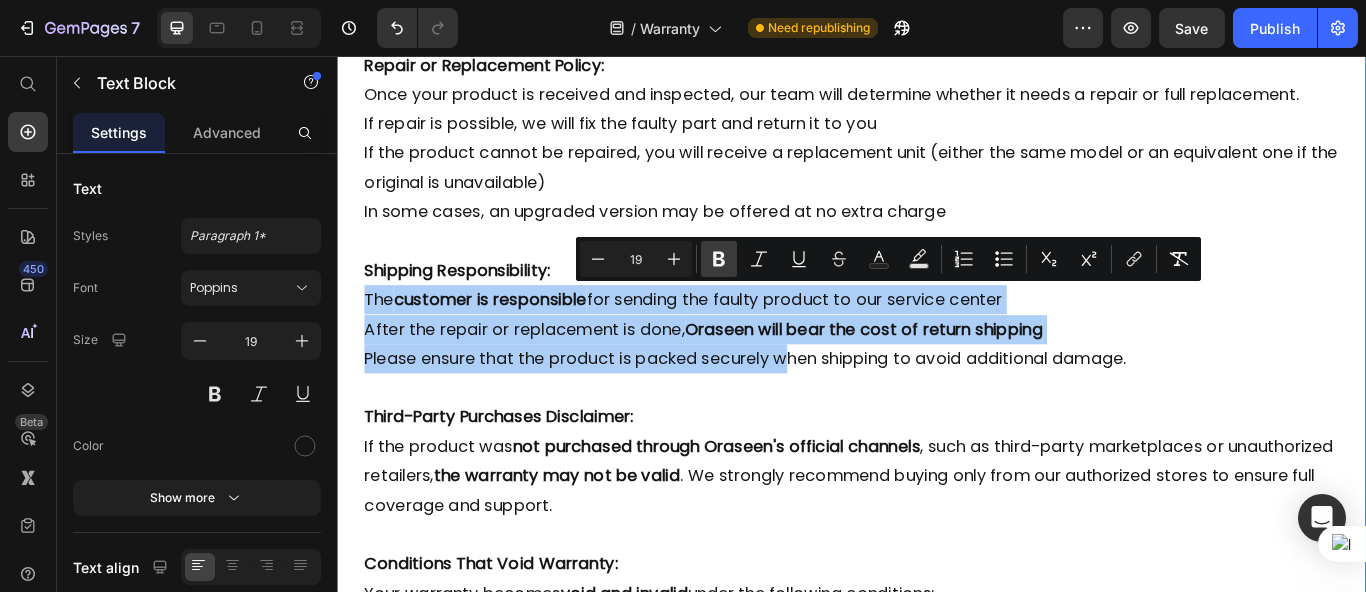 click 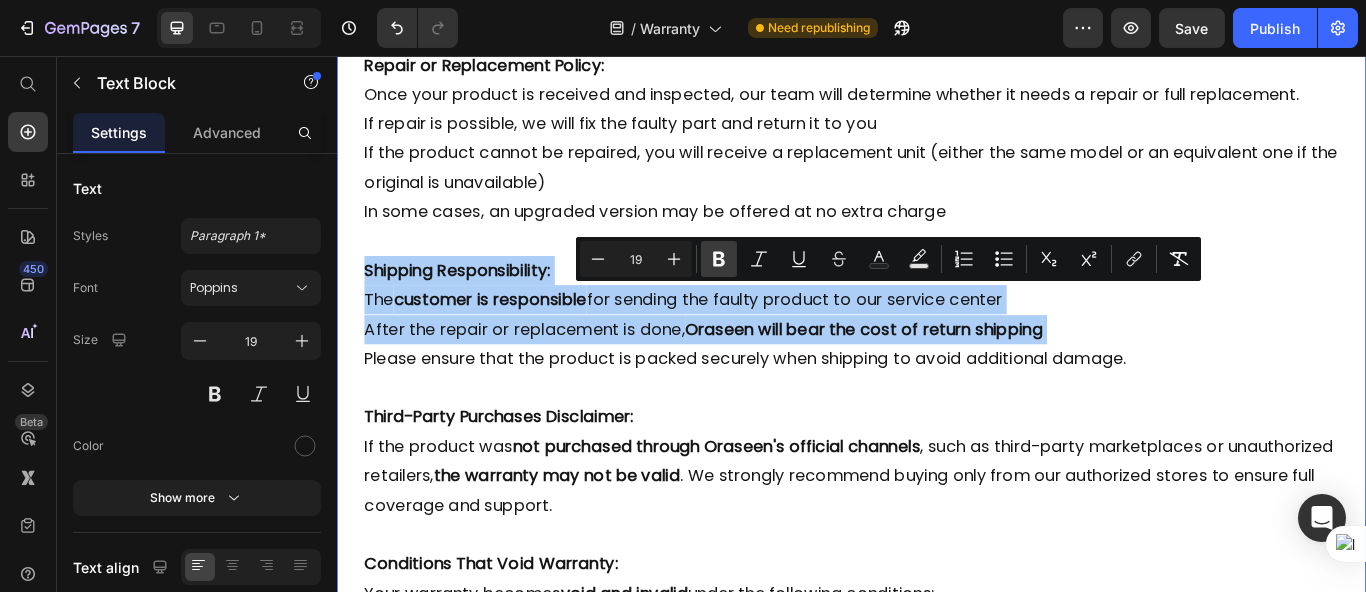 click 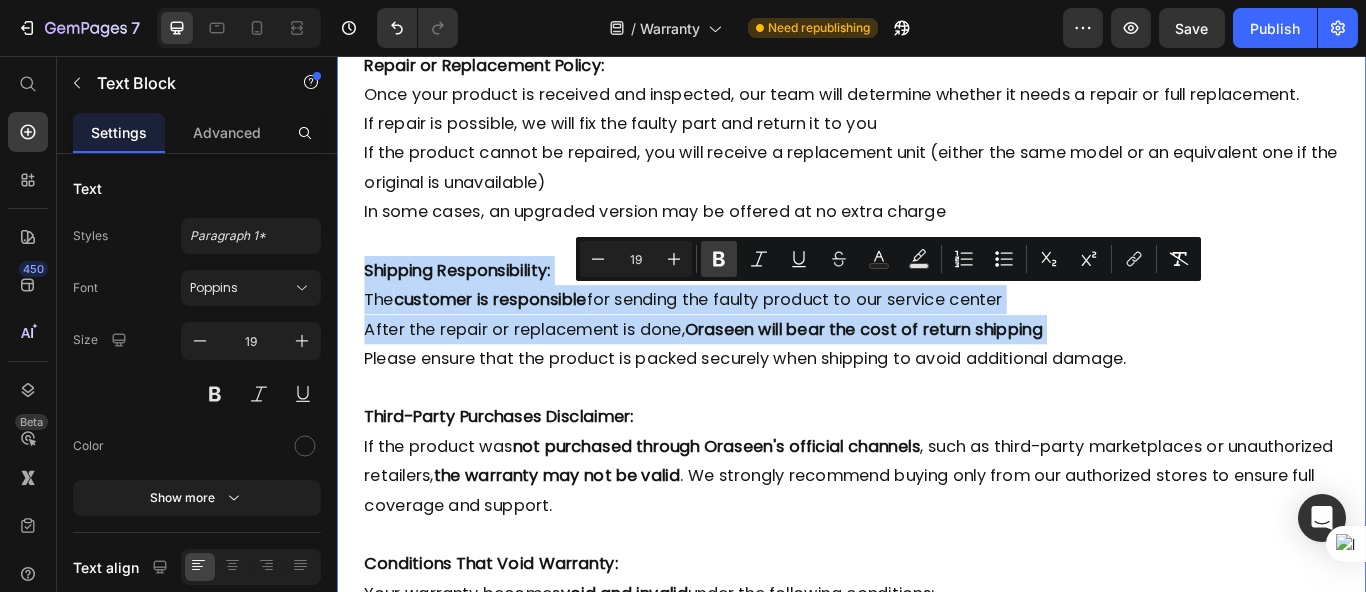 type on "19" 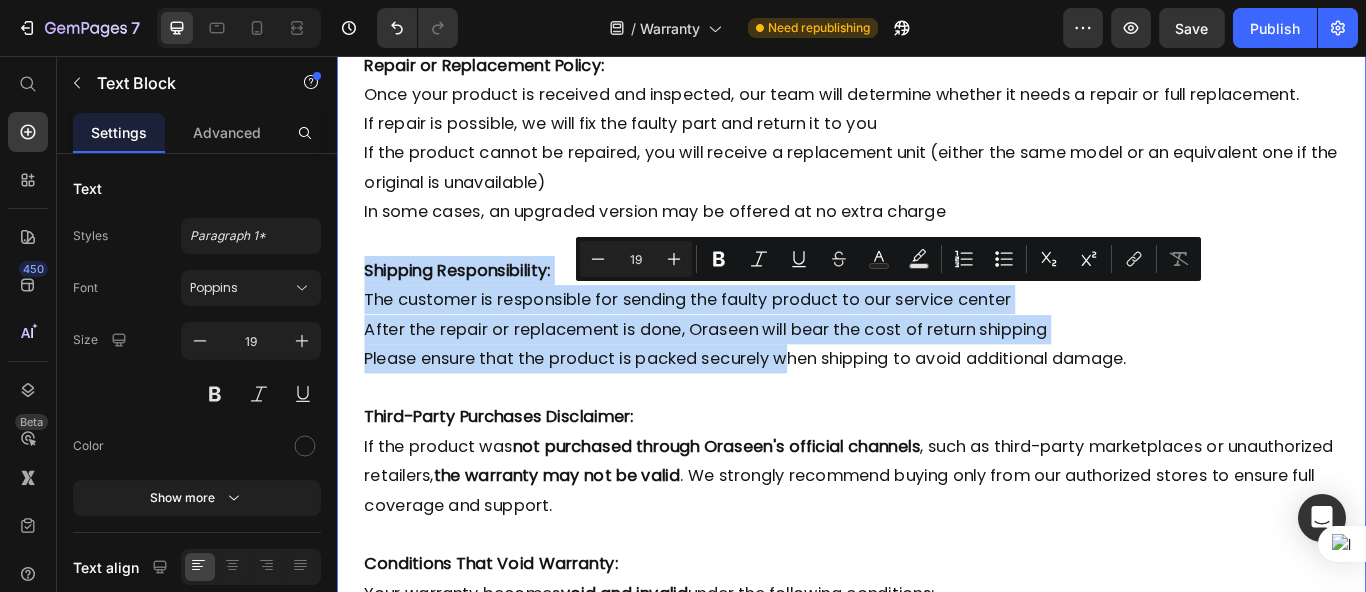 click on "The customer is responsible for sending the faulty product to our service center" at bounding box center (936, 341) 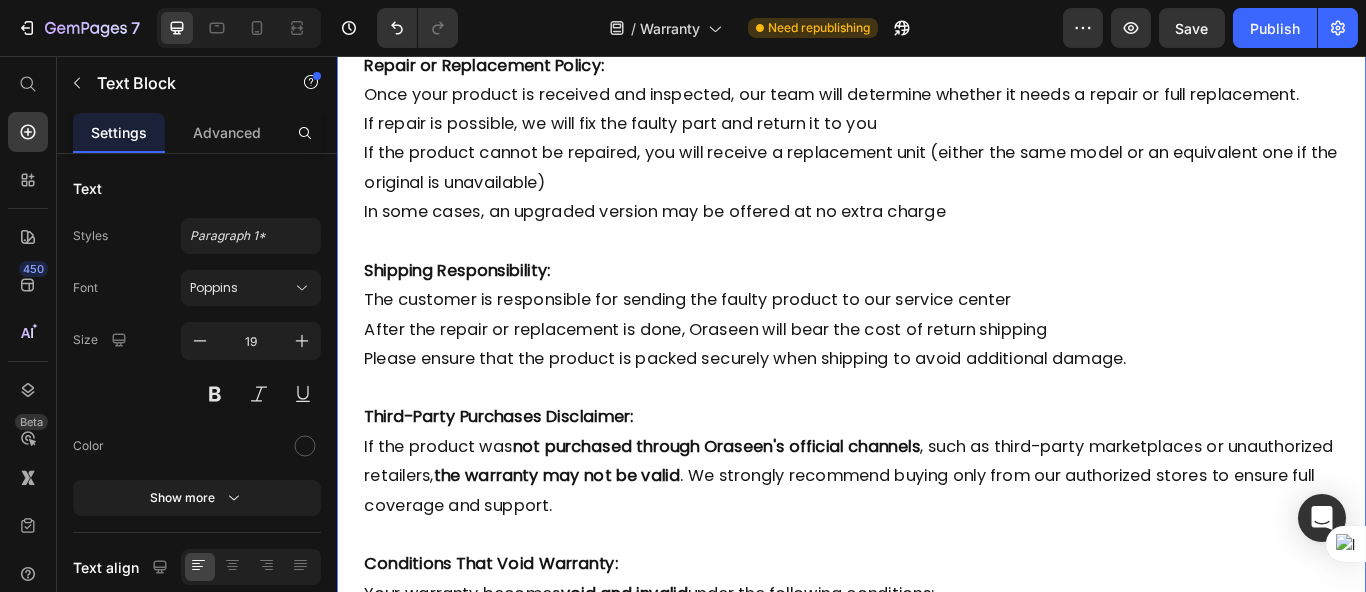 scroll, scrollTop: 2529, scrollLeft: 0, axis: vertical 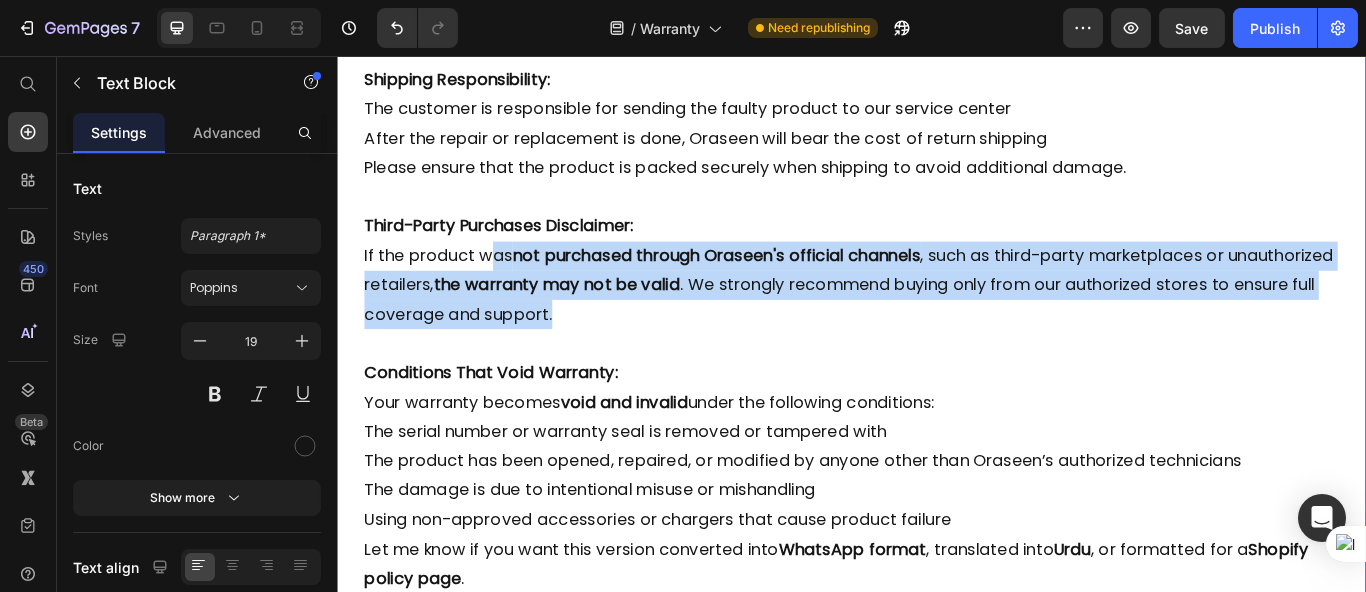 drag, startPoint x: 517, startPoint y: 285, endPoint x: 802, endPoint y: 350, distance: 292.31833 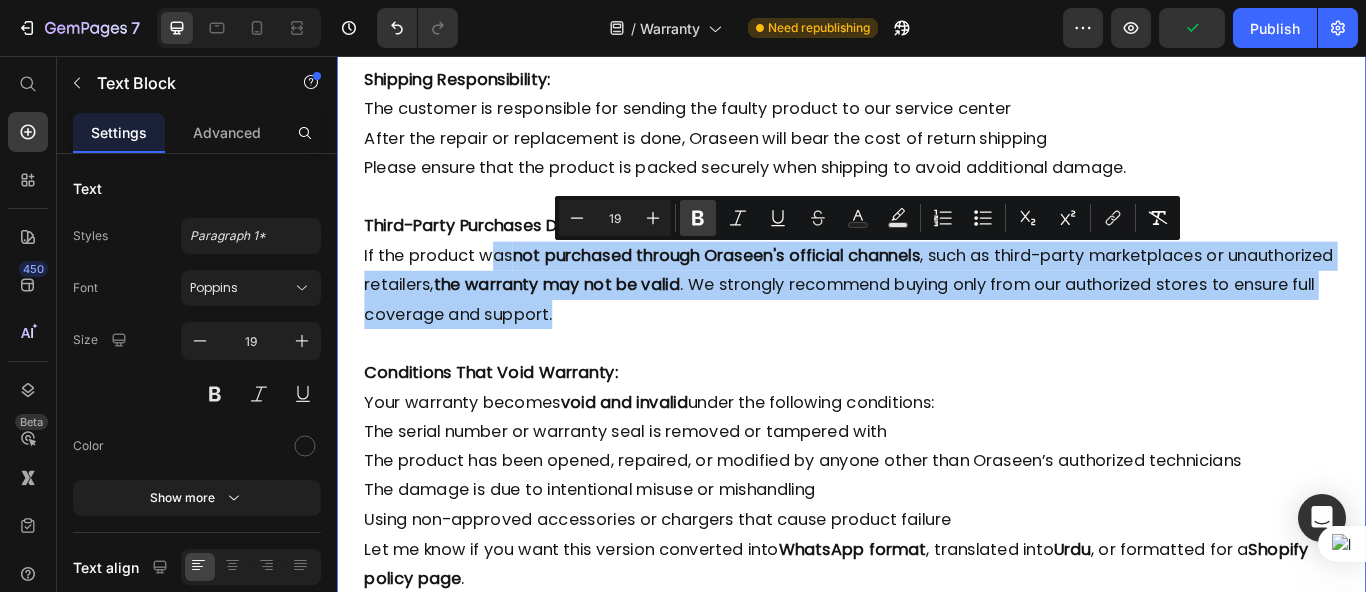 click on "Bold" at bounding box center (698, 218) 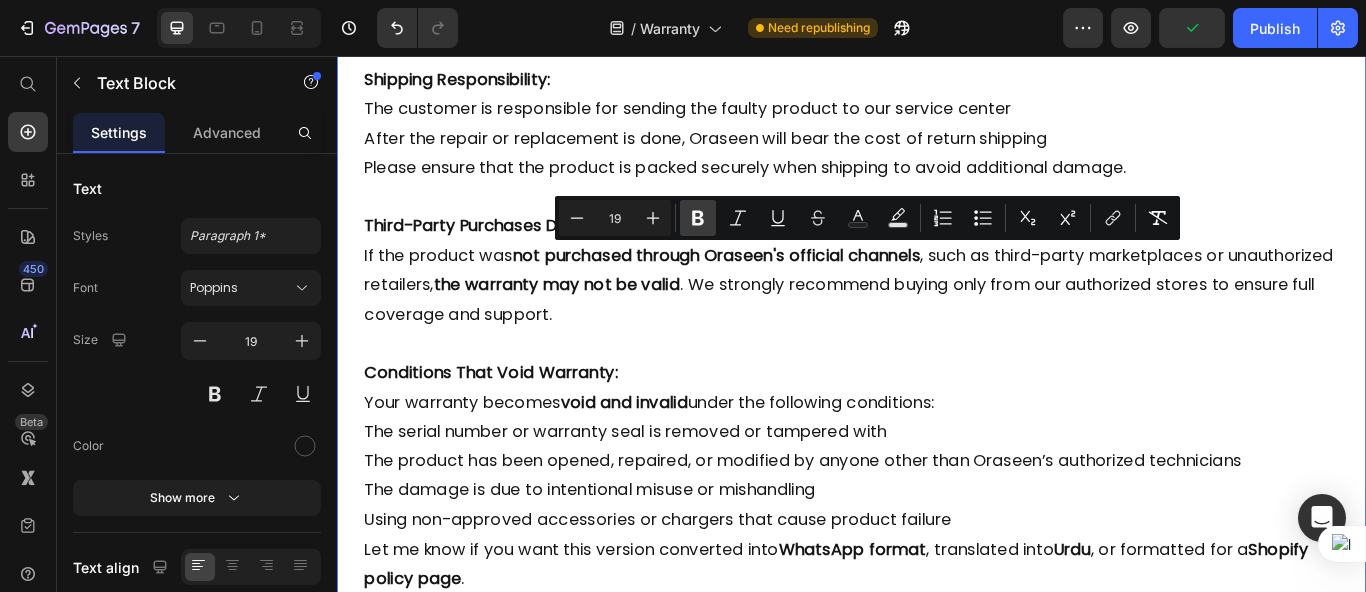 click on "Bold" at bounding box center [698, 218] 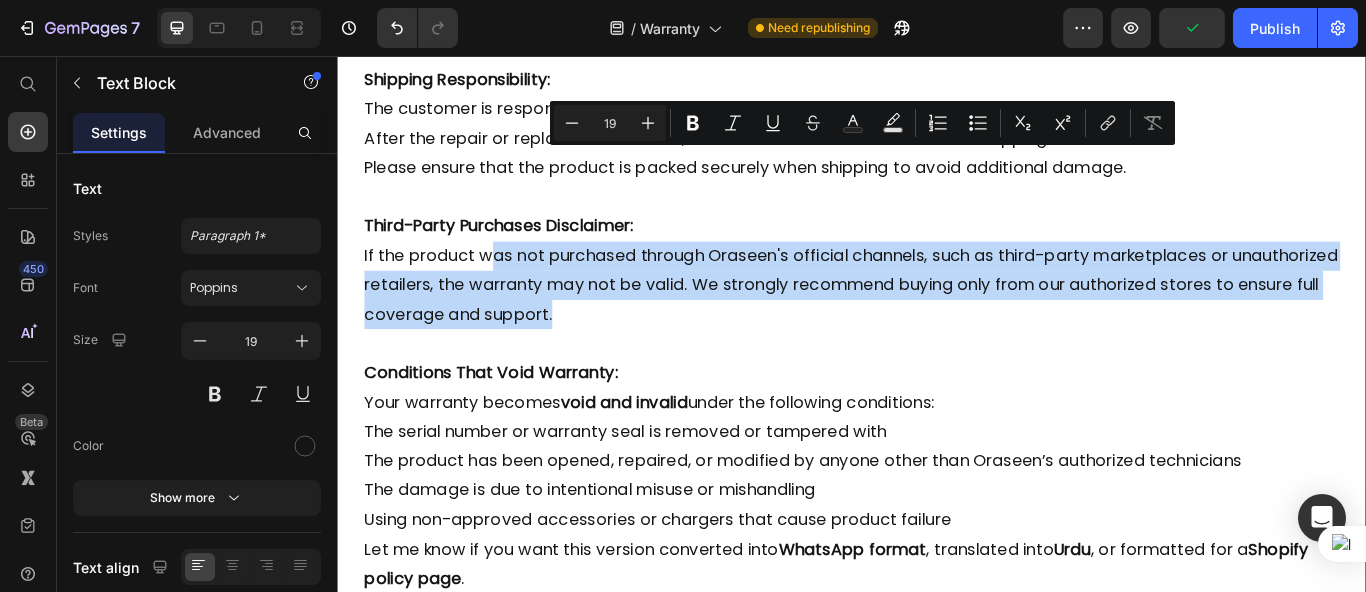 scroll, scrollTop: 2751, scrollLeft: 0, axis: vertical 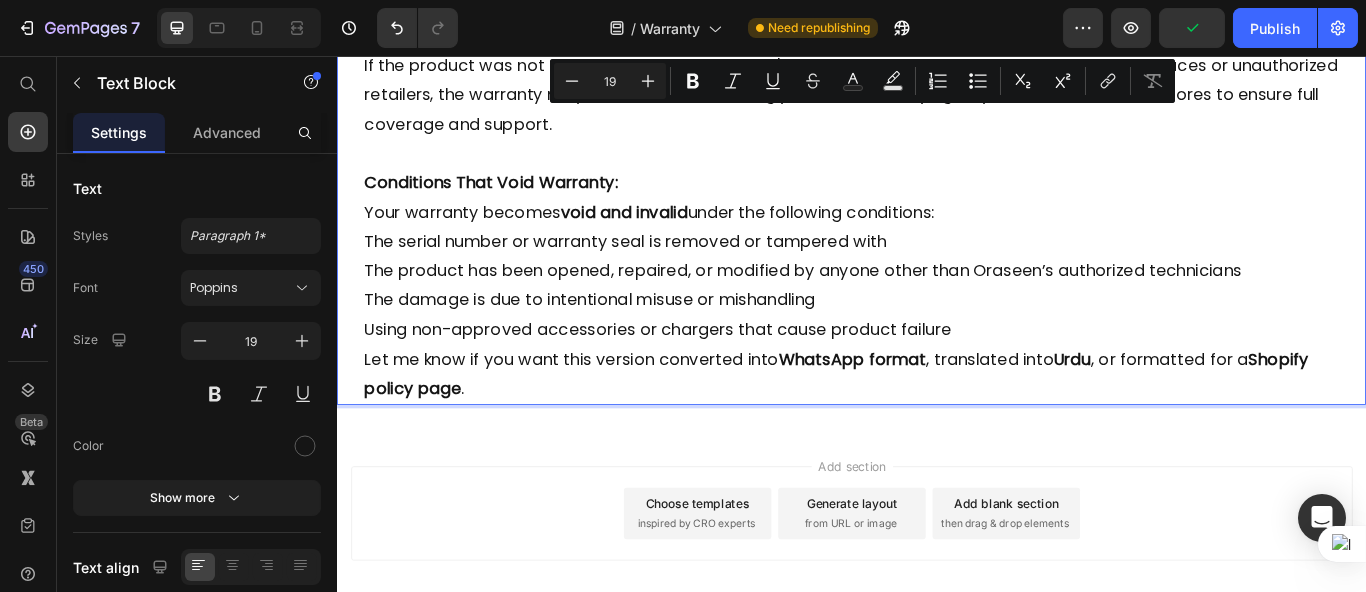 click on "The serial number or warranty seal is removed or tampered with" at bounding box center [936, 273] 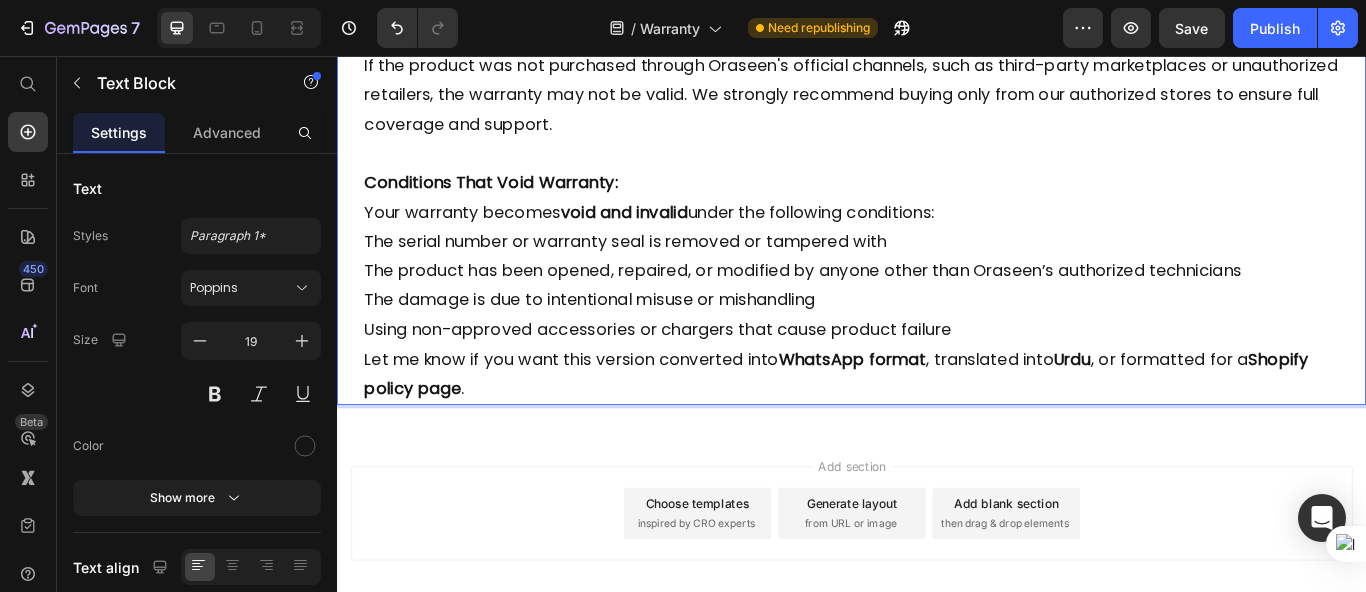 scroll, scrollTop: 2529, scrollLeft: 0, axis: vertical 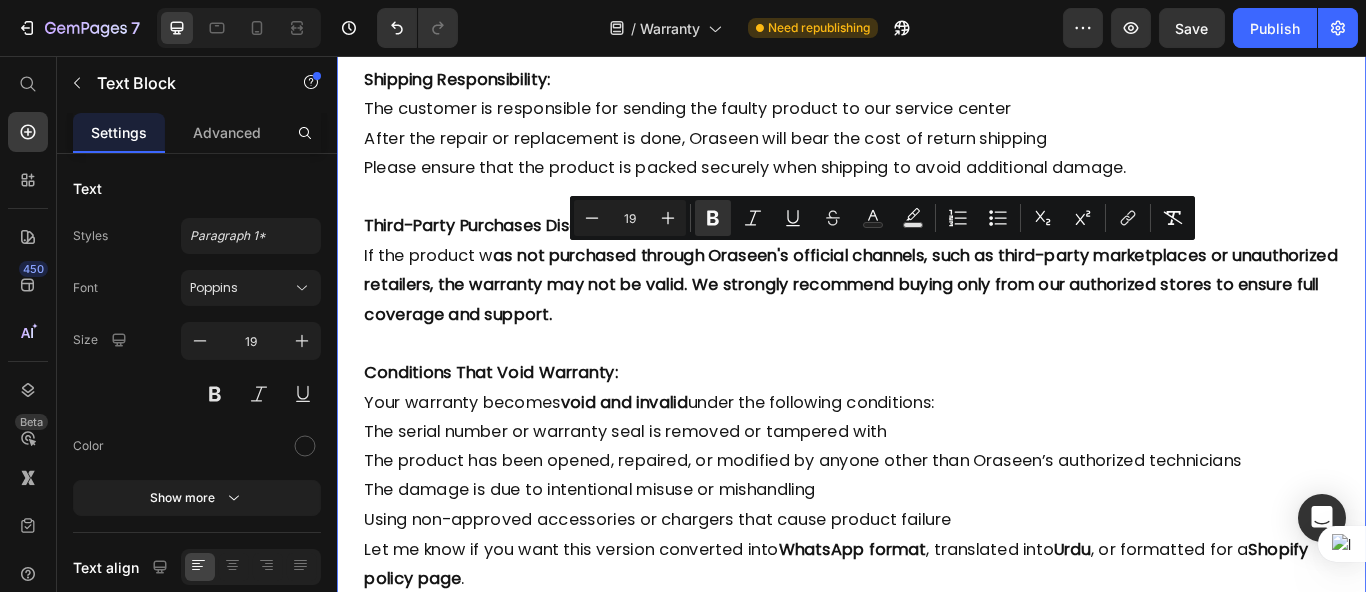 click on "Third-Party Purchases Disclaimer: If the product w as not purchased through Oraseen's official channels, such as third-party marketplaces or unauthorized retailers, the warranty may not be valid. We strongly recommend buying only from our authorized stores to ensure full coverage and support." at bounding box center [936, 306] 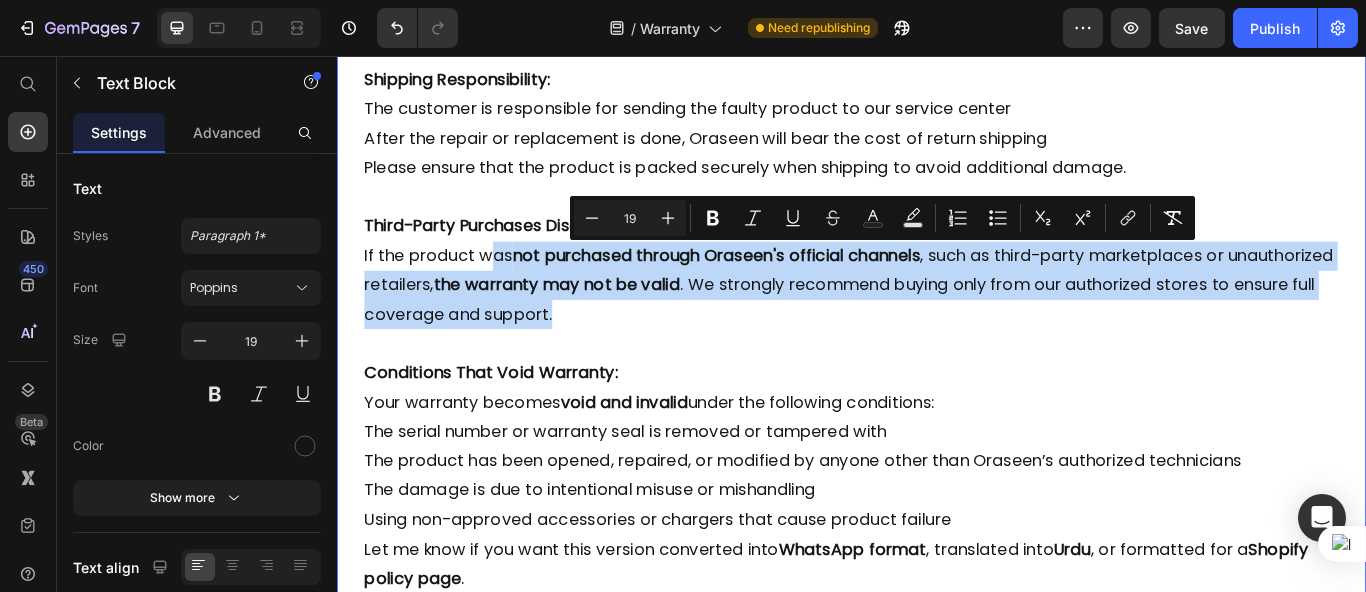 click on "the warranty may not be valid" at bounding box center [592, 323] 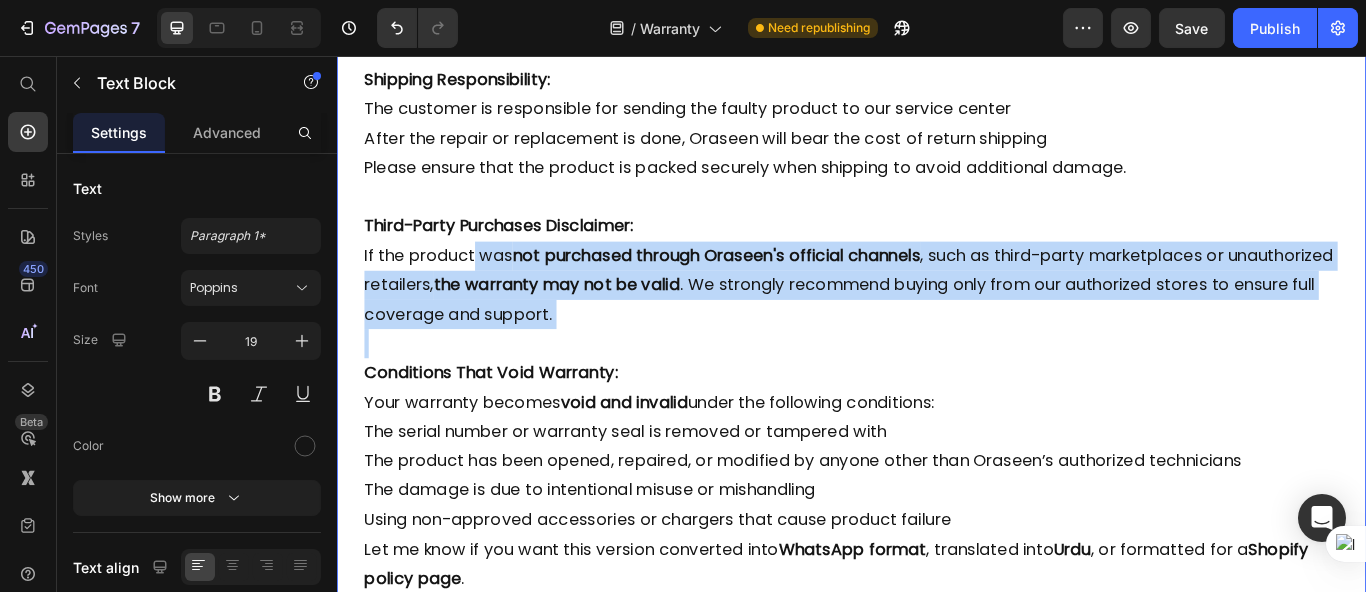 drag, startPoint x: 496, startPoint y: 283, endPoint x: 810, endPoint y: 382, distance: 329.237 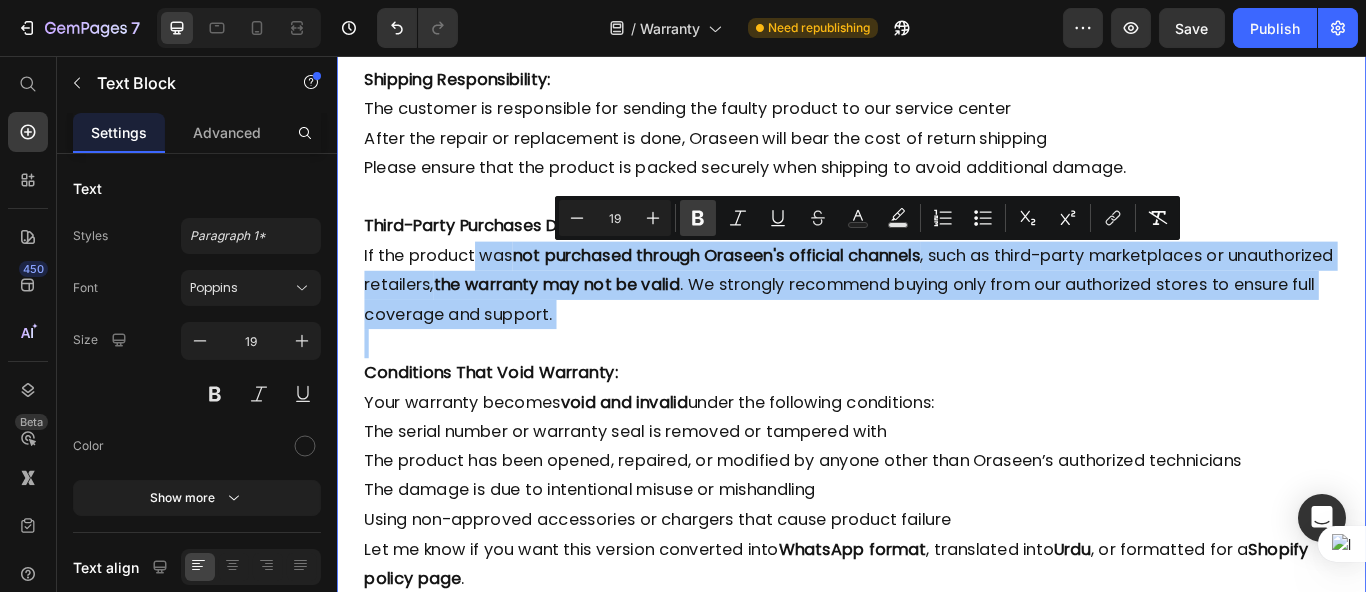 click 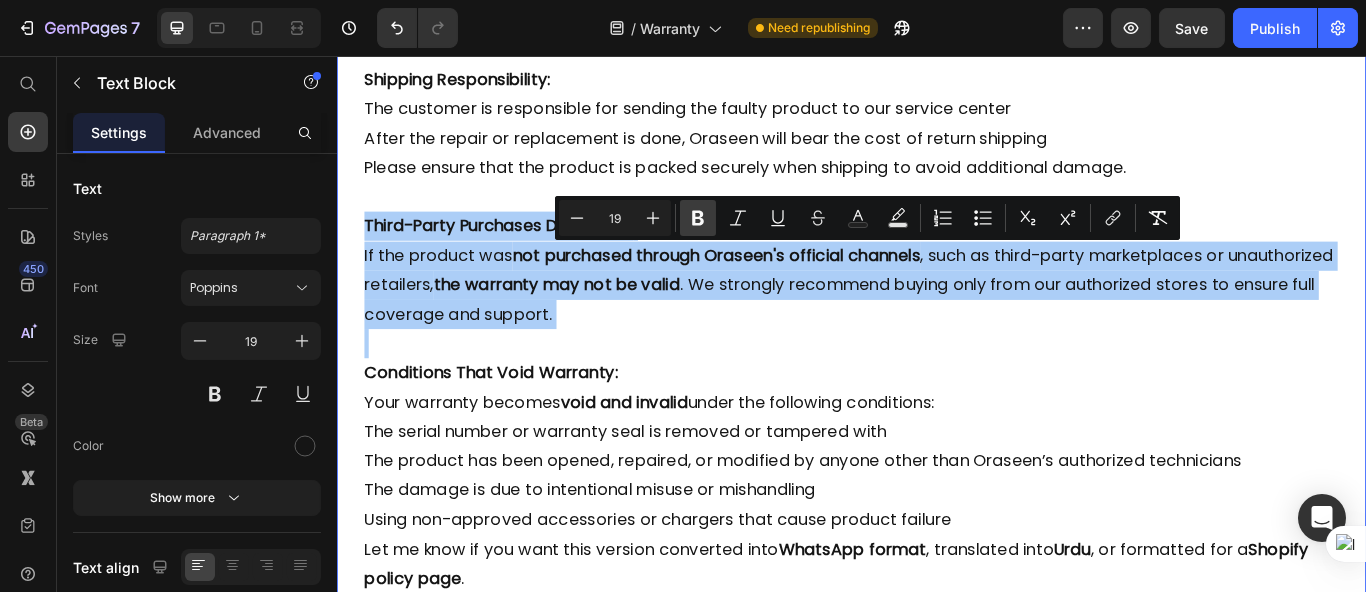 click 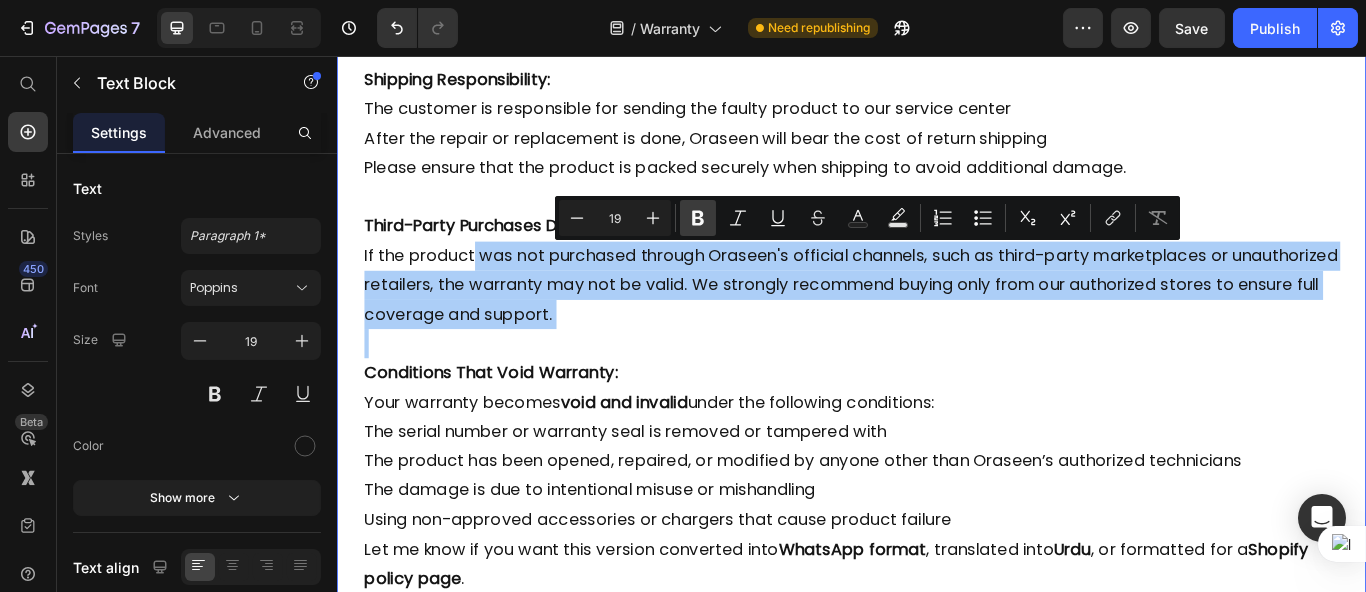 click 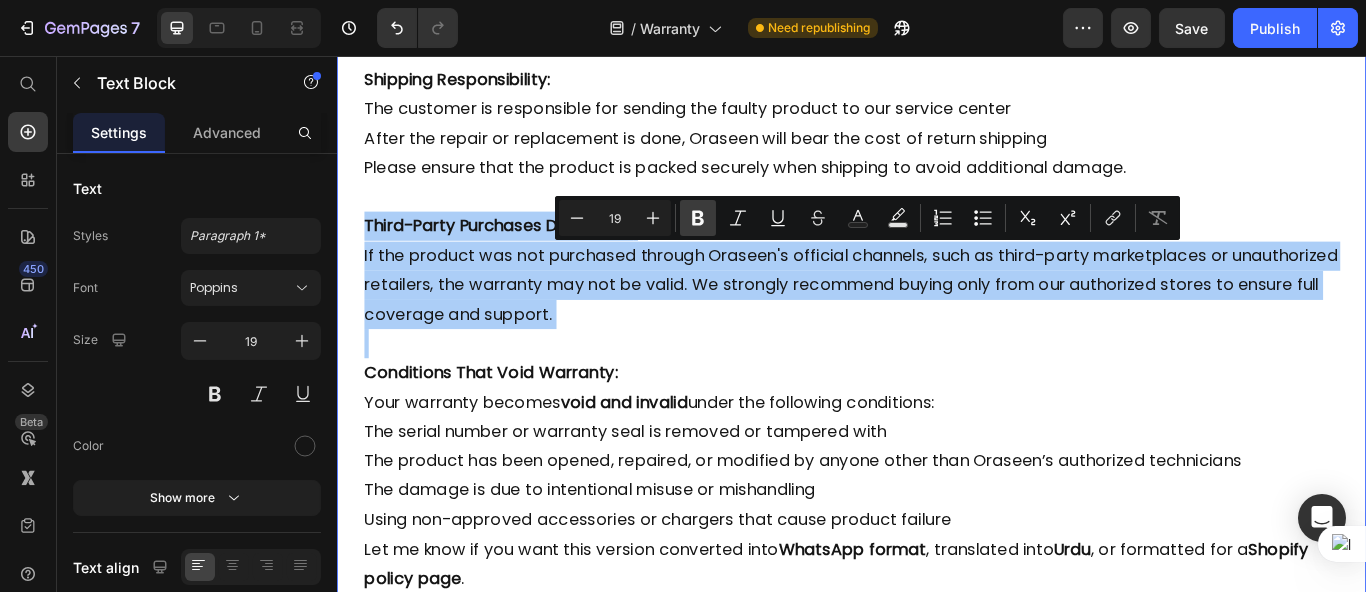 click 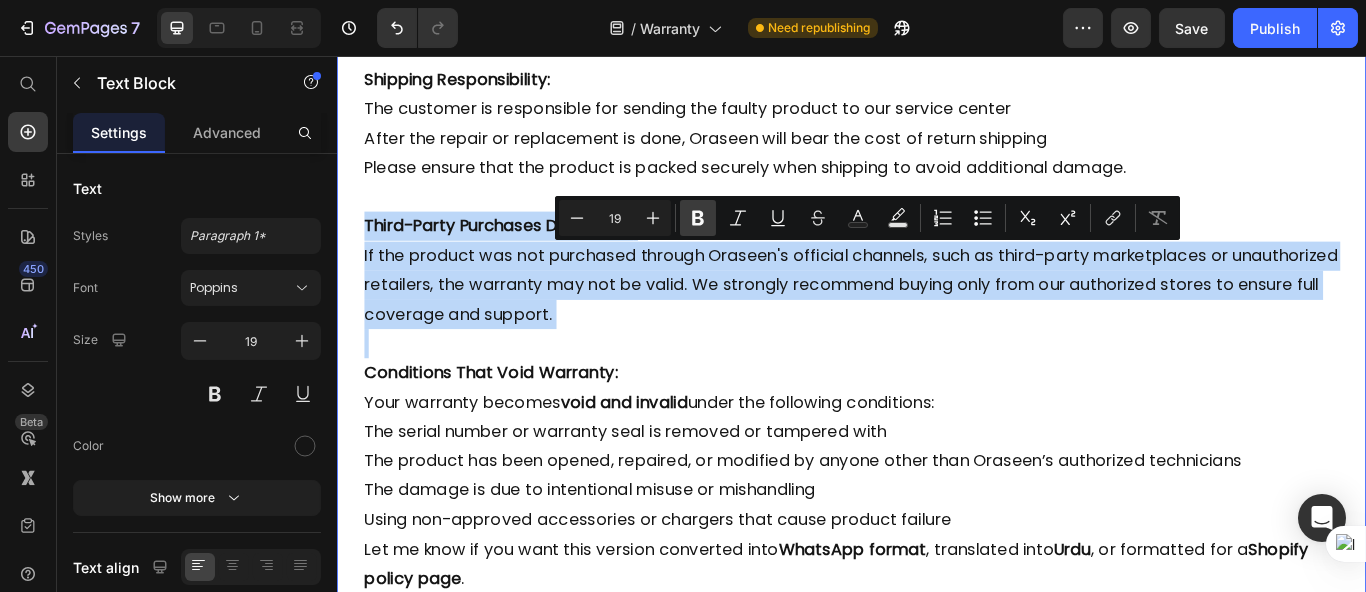 type on "19" 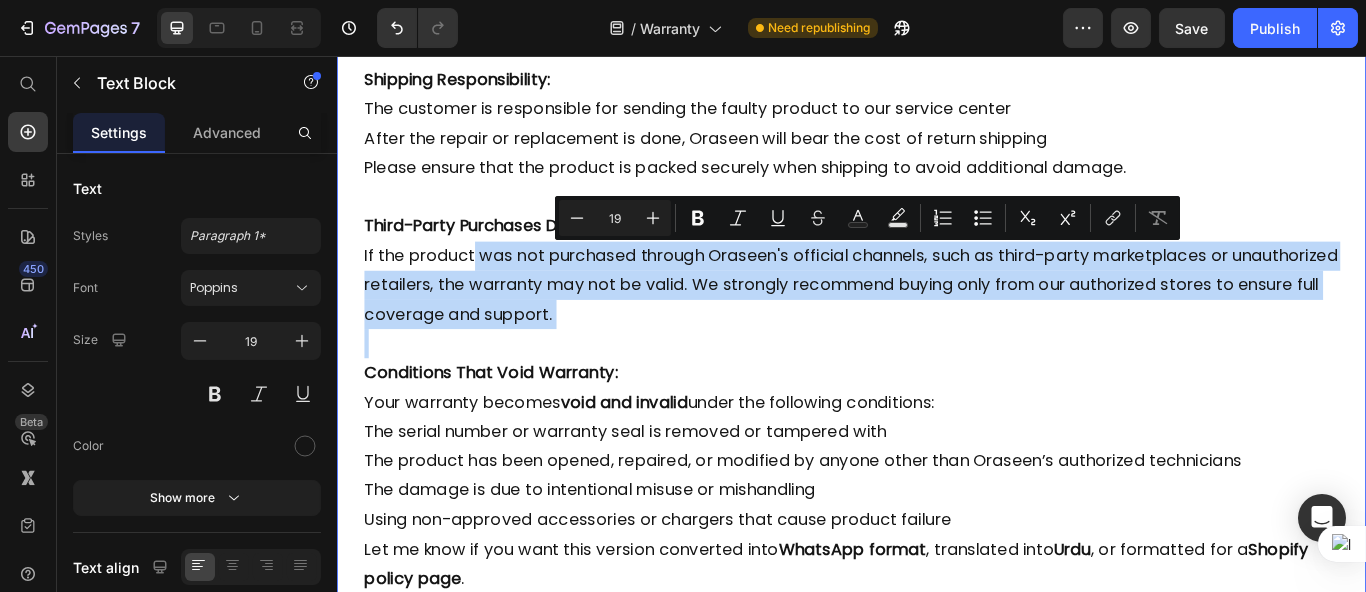 click on "Third-Party Purchases Disclaimer: If the product was not purchased through Oraseen's official channels, such as third-party marketplaces or unauthorized retailers, the warranty may not be valid. We strongly recommend buying only from our authorized stores to ensure full coverage and support." at bounding box center (936, 306) 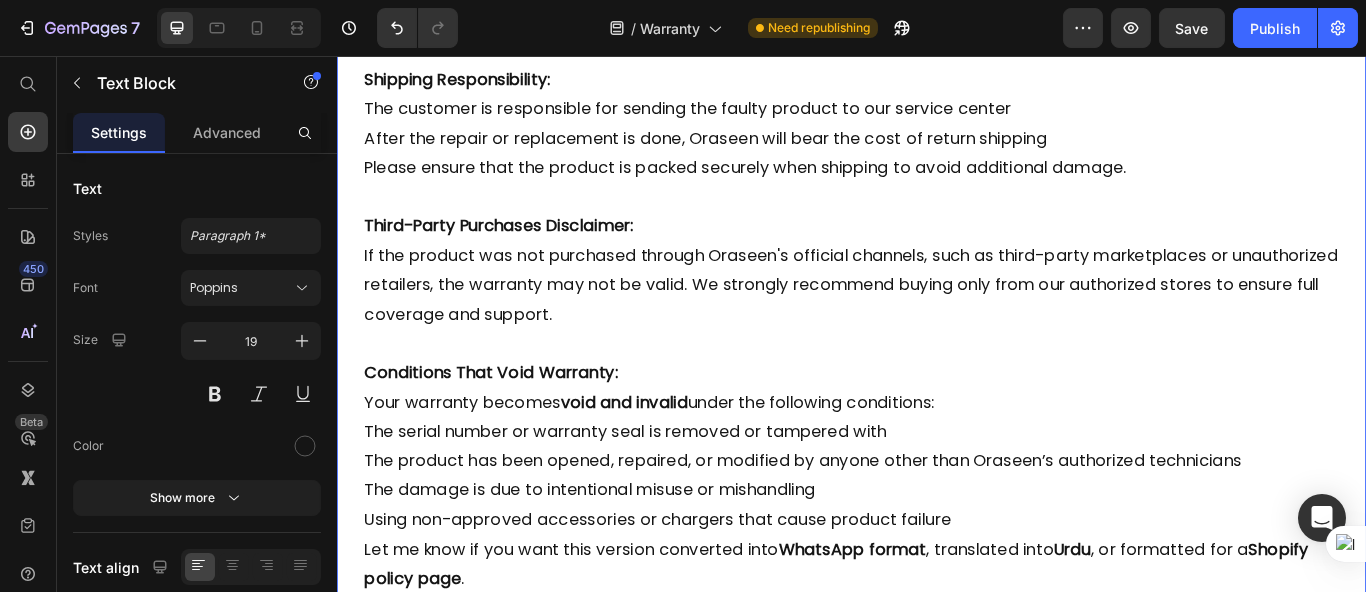 scroll, scrollTop: 2751, scrollLeft: 0, axis: vertical 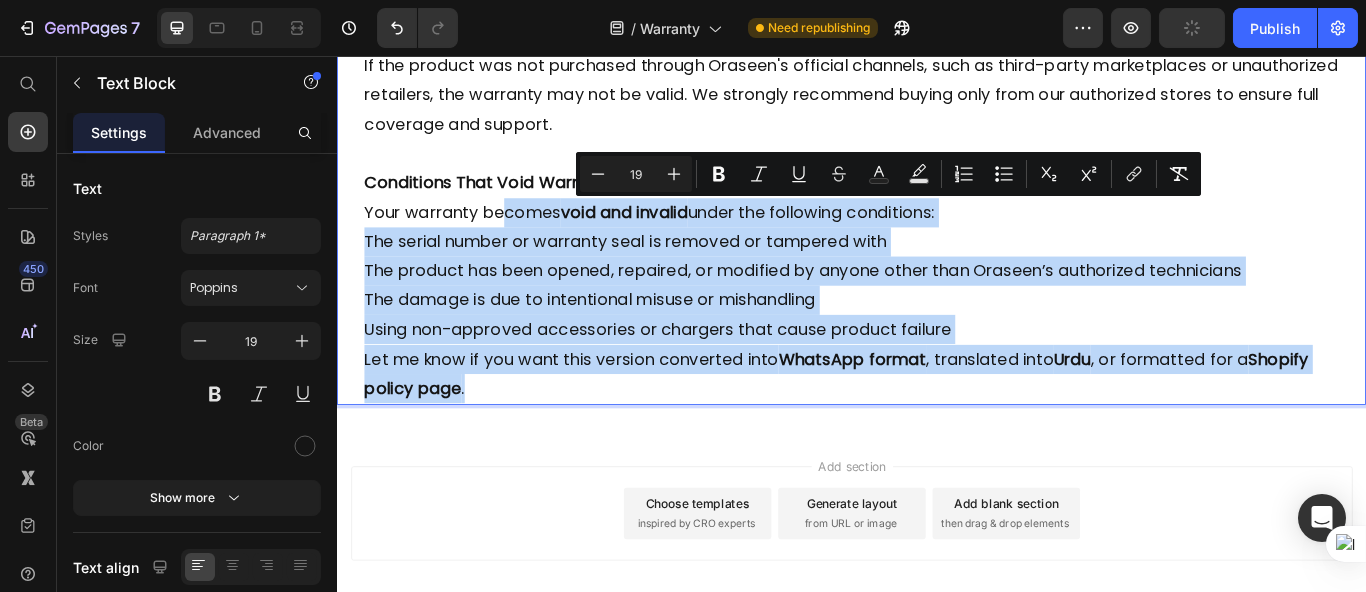 drag, startPoint x: 534, startPoint y: 235, endPoint x: 862, endPoint y: 446, distance: 390.0064 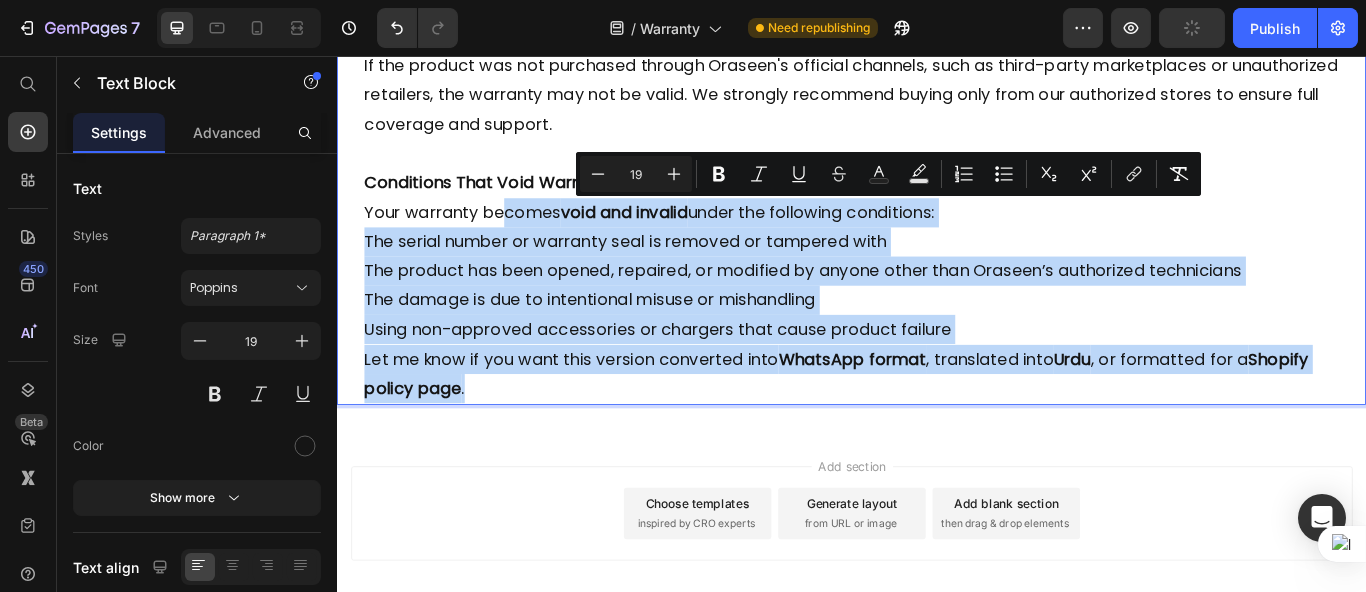 click on "Let me know if you want this version converted into WhatsApp format, translated into Urdu, or formatted for a Shopify policy page." at bounding box center [936, 427] 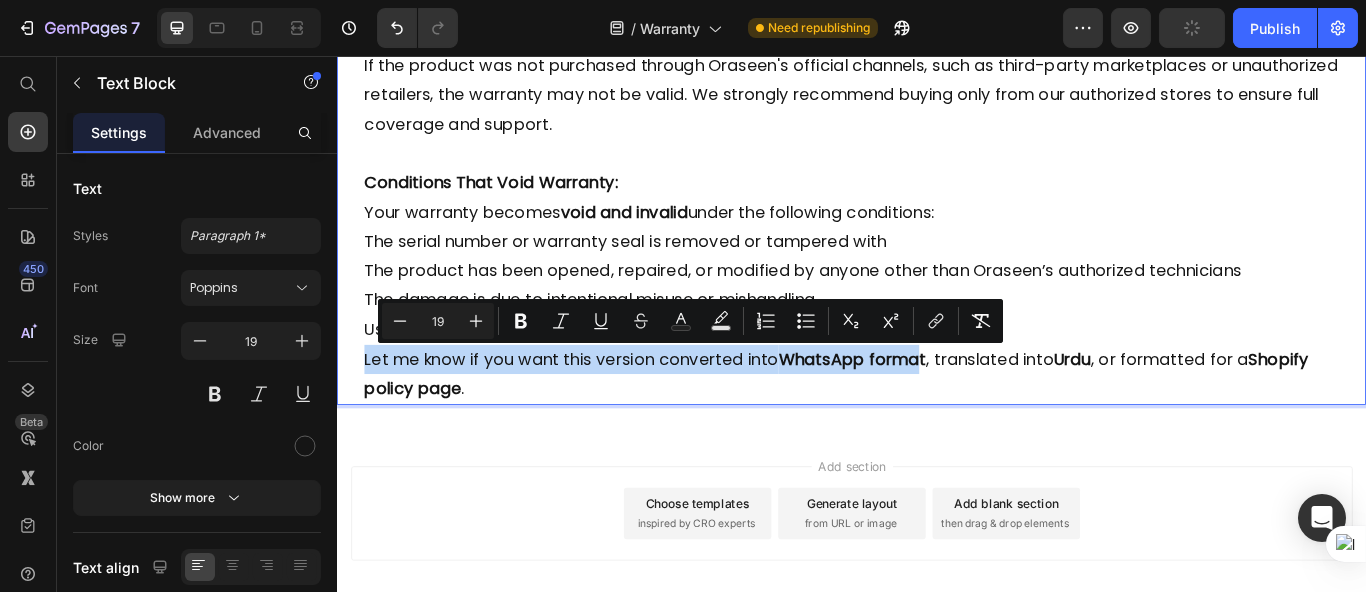 drag, startPoint x: 651, startPoint y: 445, endPoint x: 1151, endPoint y: 372, distance: 505.3009 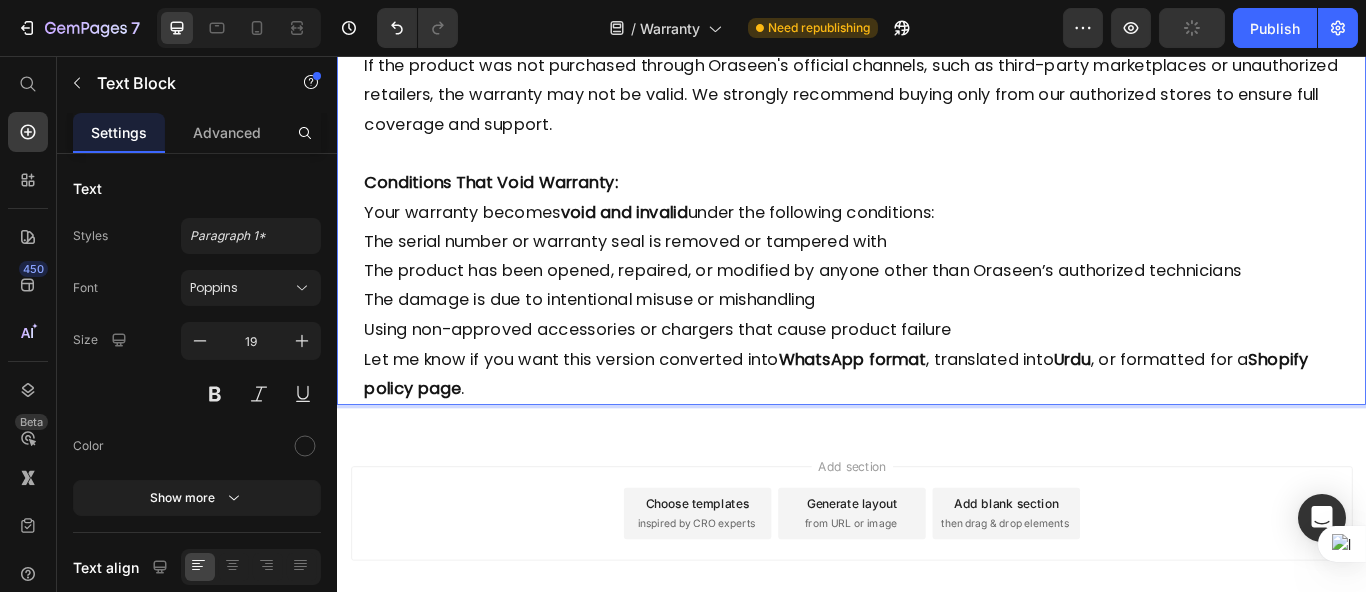 click on "Let me know if you want this version converted into WhatsApp format, translated into Urdu, or formatted for a Shopify policy page." at bounding box center [936, 427] 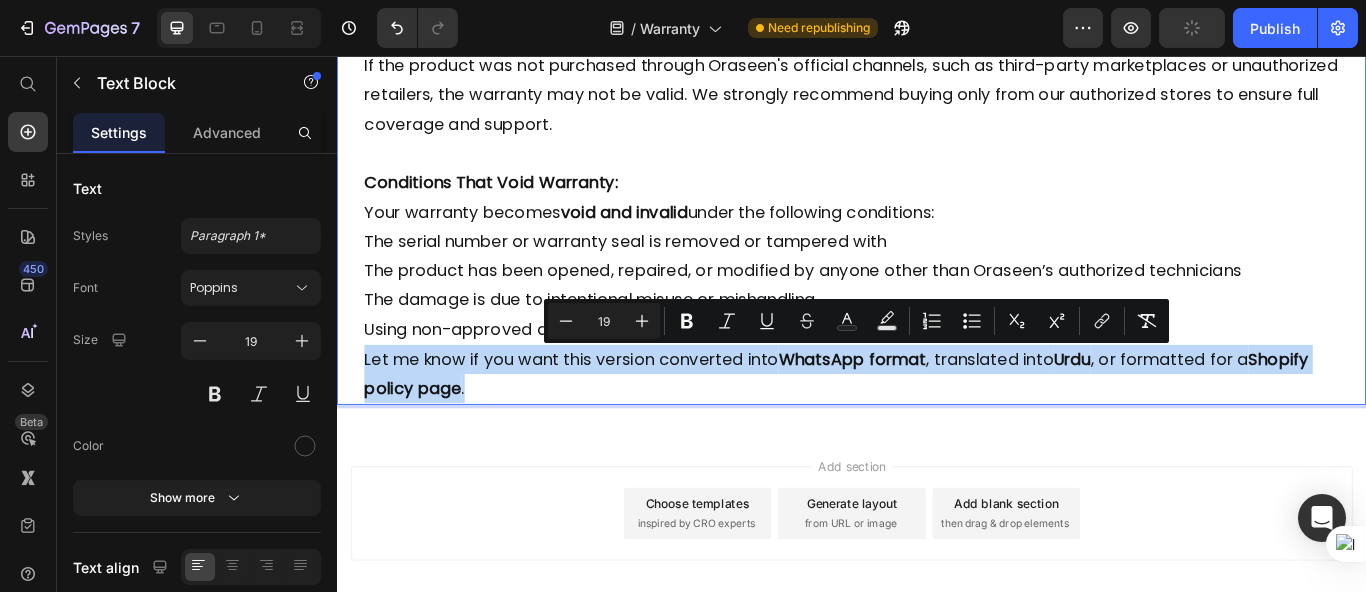drag, startPoint x: 1114, startPoint y: 443, endPoint x: 1118, endPoint y: 379, distance: 64.12488 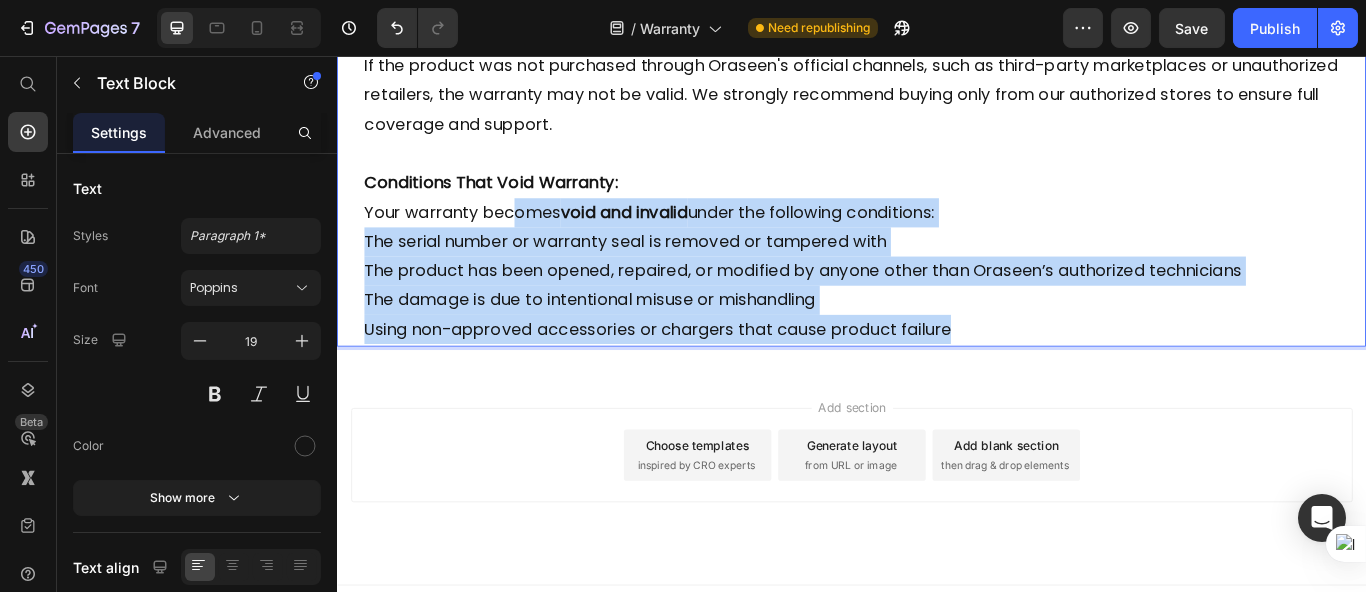 drag, startPoint x: 1064, startPoint y: 372, endPoint x: 540, endPoint y: 240, distance: 540.37024 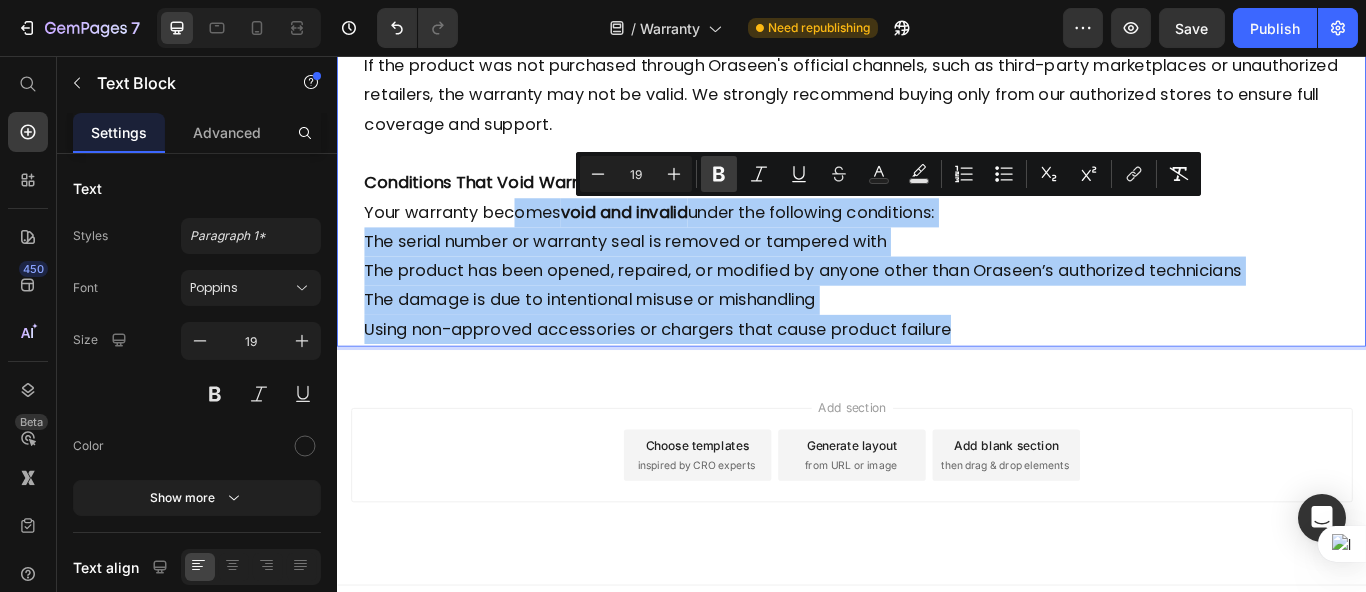 click on "Bold" at bounding box center (719, 174) 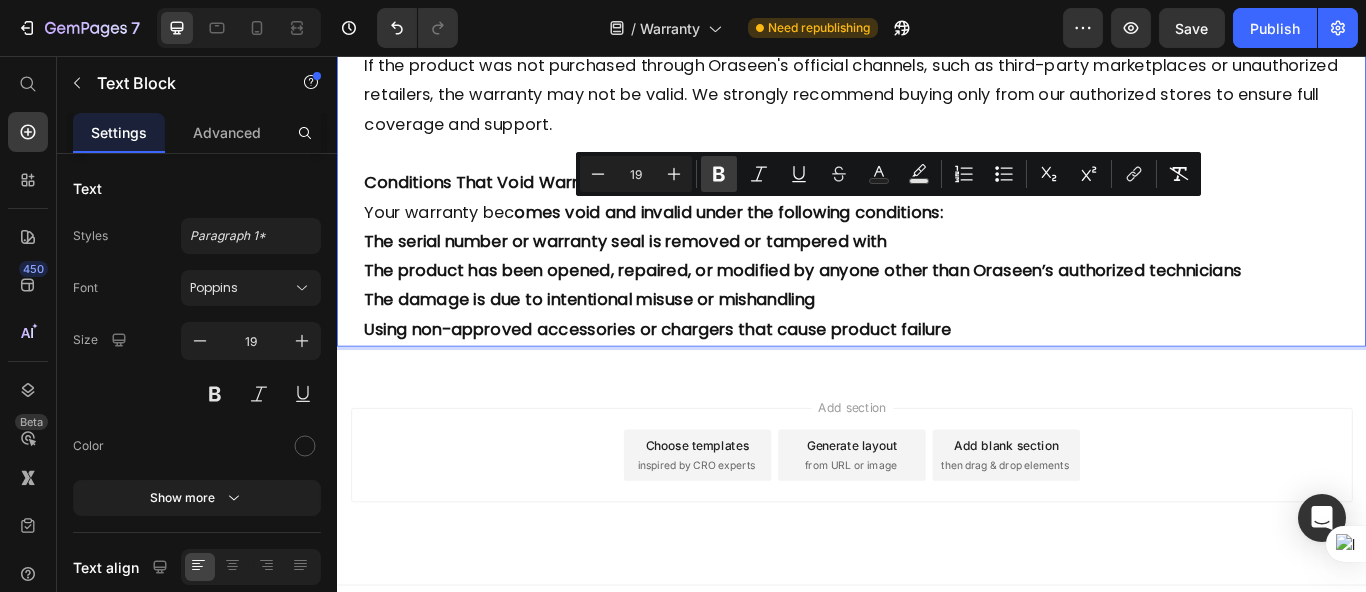 click on "Bold" at bounding box center [719, 174] 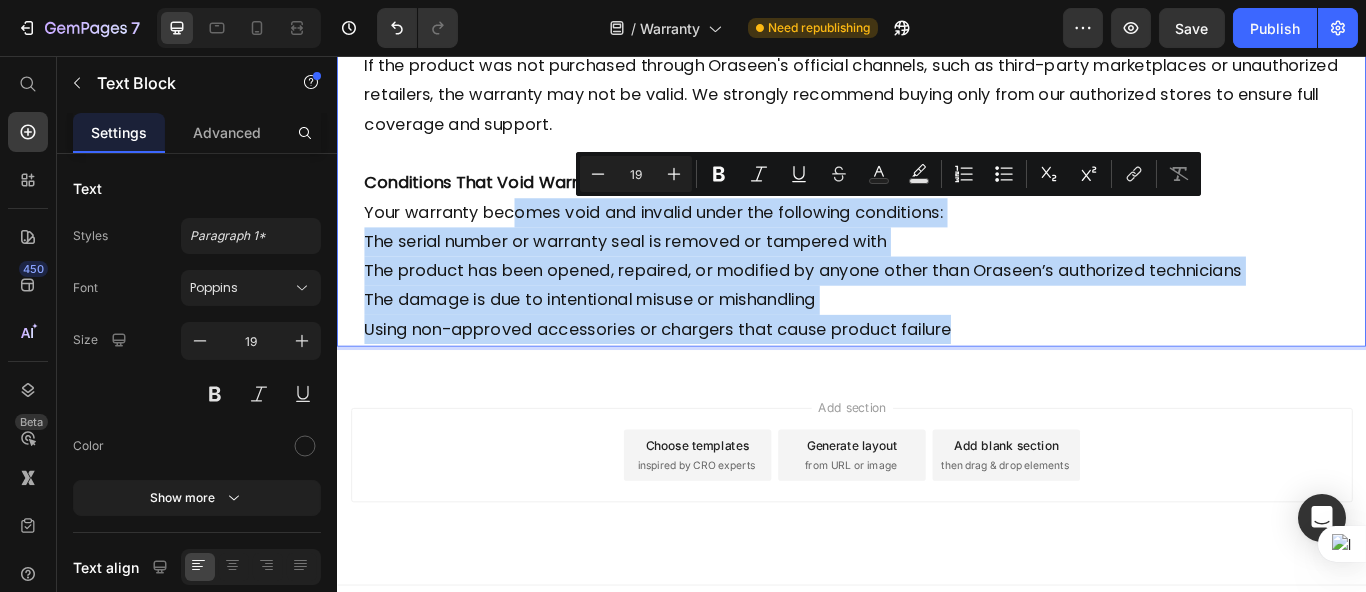 click on "The serial number or warranty seal is removed or tampered with" at bounding box center [936, 273] 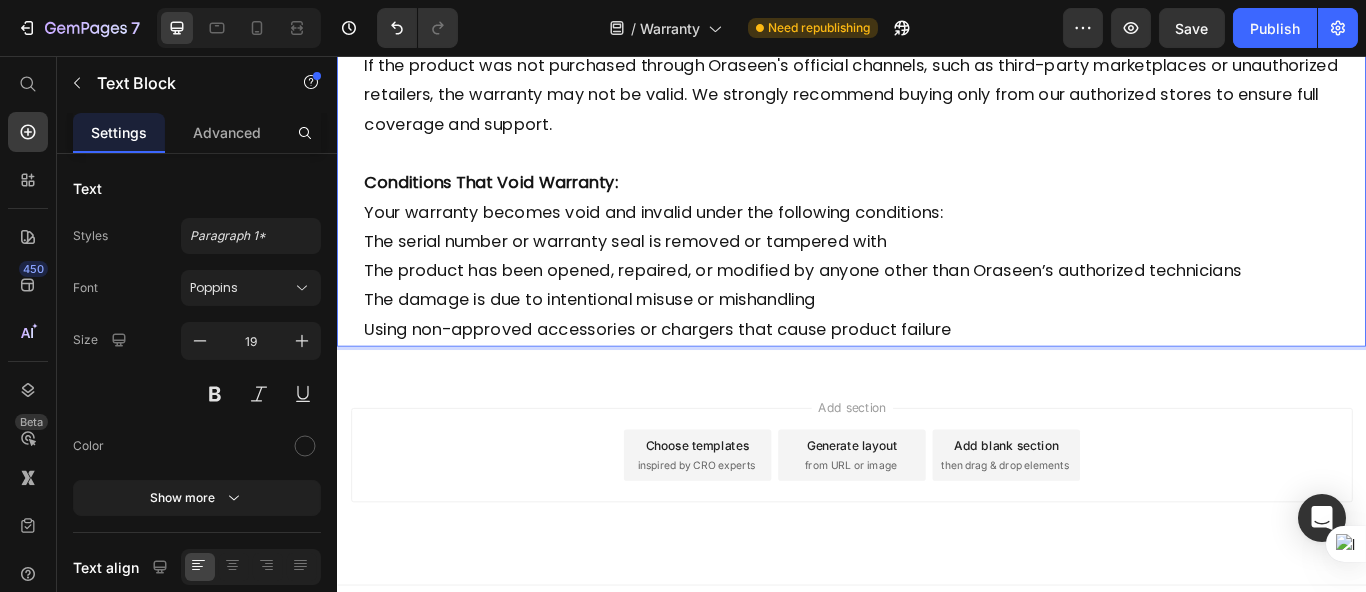 scroll, scrollTop: 2640, scrollLeft: 0, axis: vertical 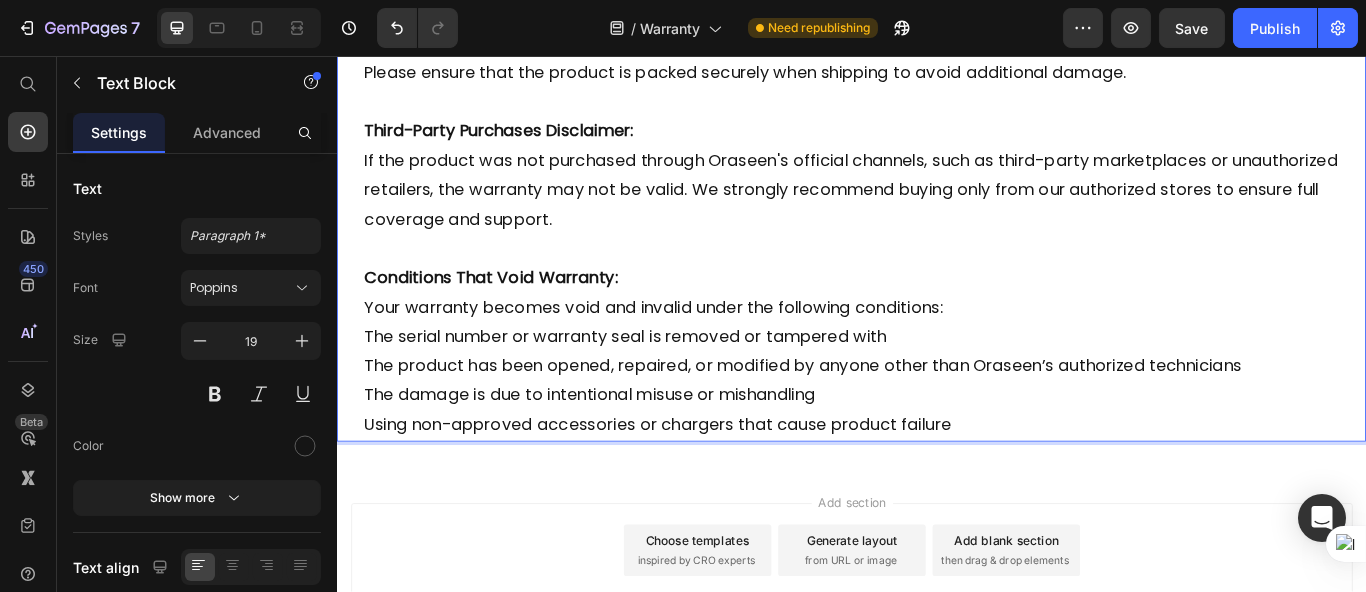 click on "The serial number or warranty seal is removed or tampered with" at bounding box center [936, 384] 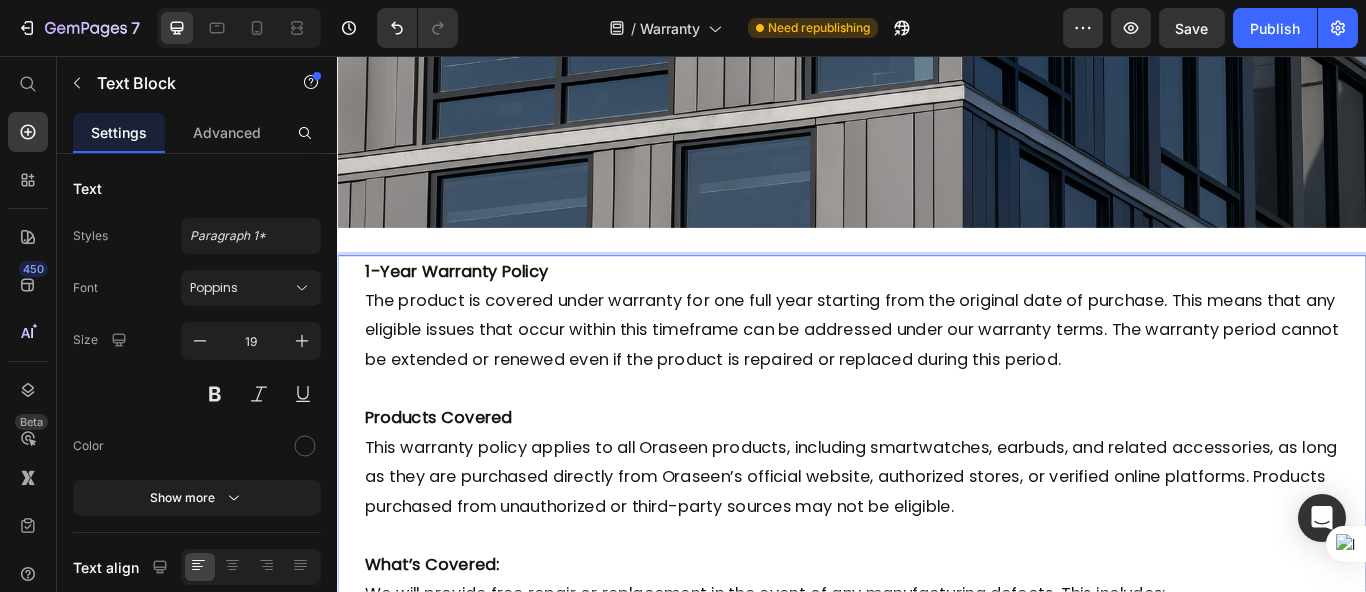 scroll, scrollTop: 529, scrollLeft: 0, axis: vertical 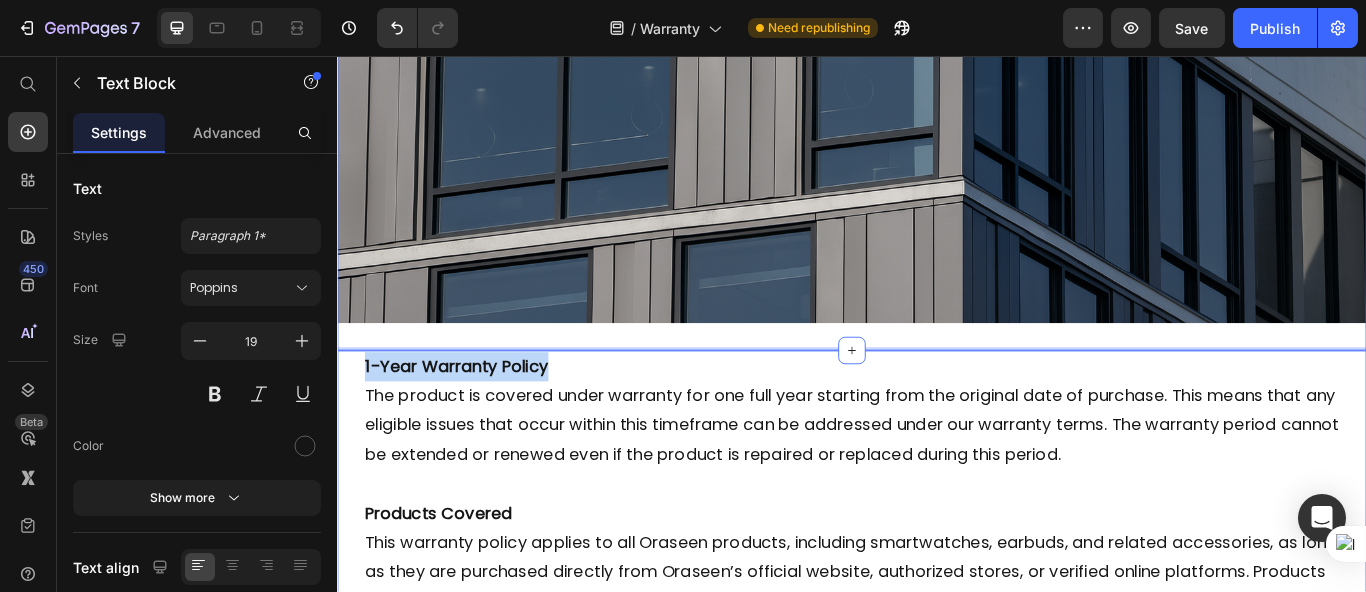 drag, startPoint x: 691, startPoint y: 406, endPoint x: 353, endPoint y: 383, distance: 338.78165 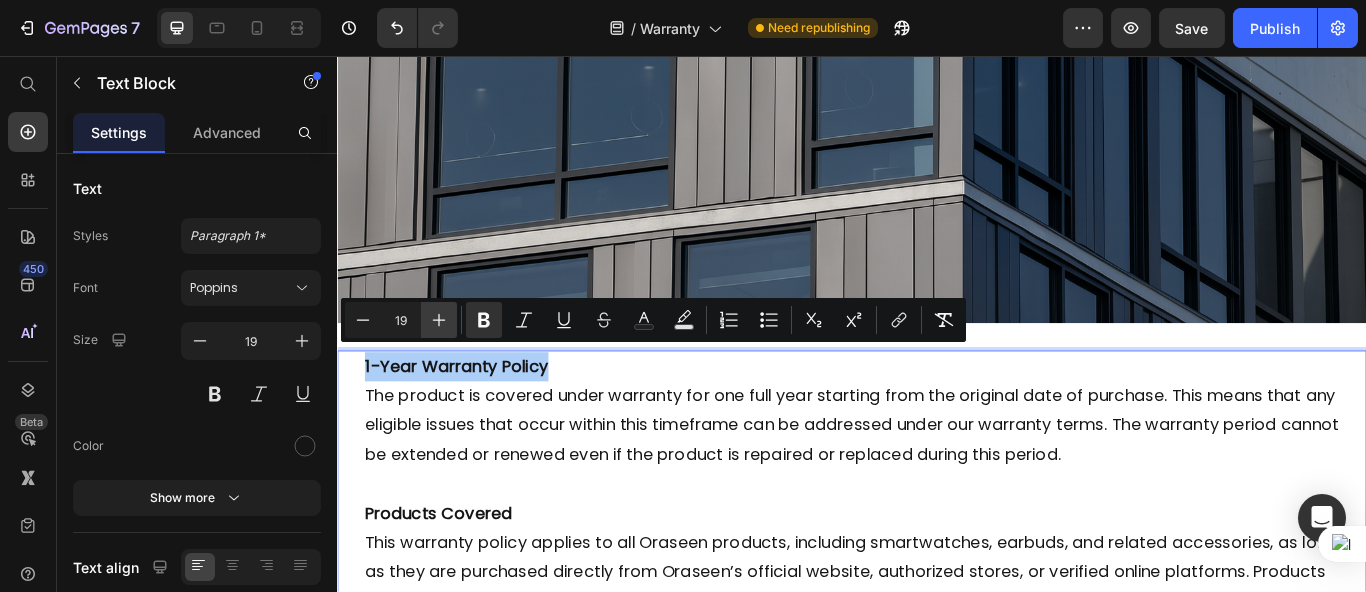 click 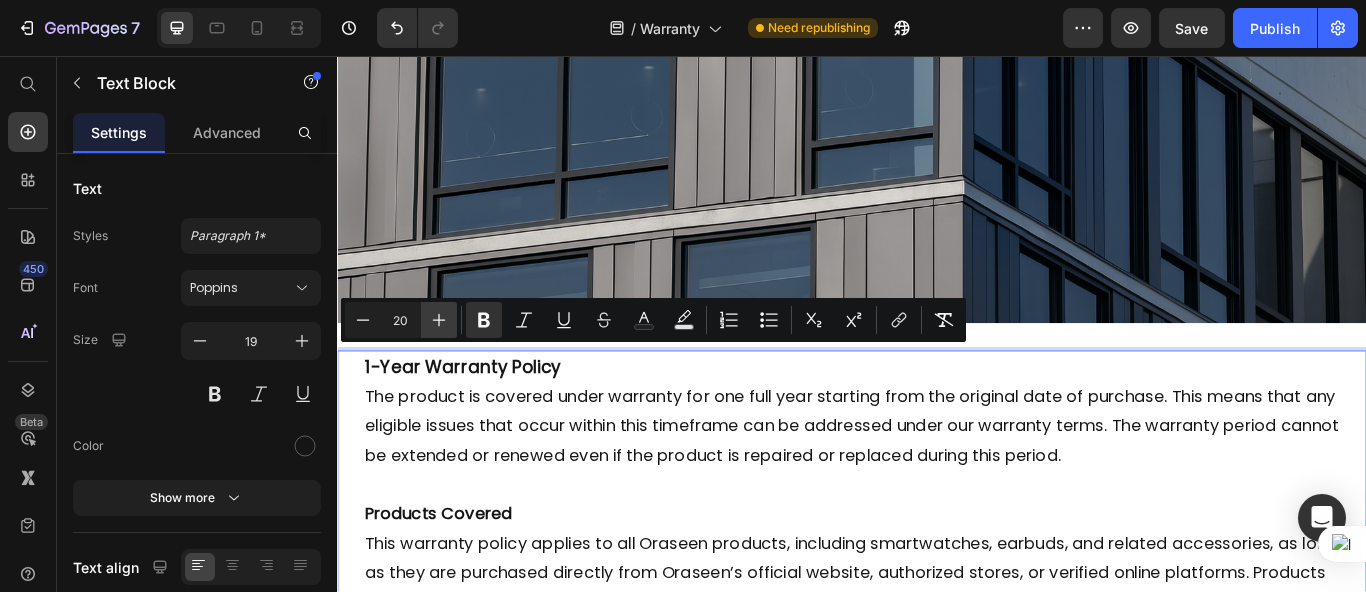 click 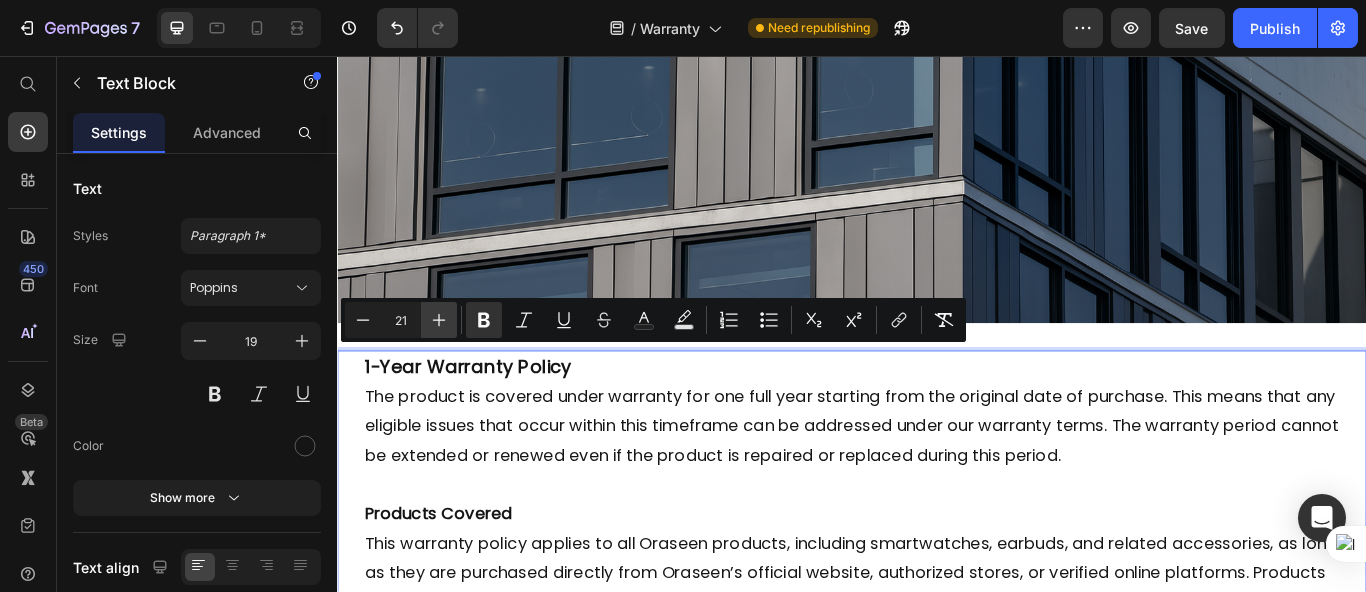 click 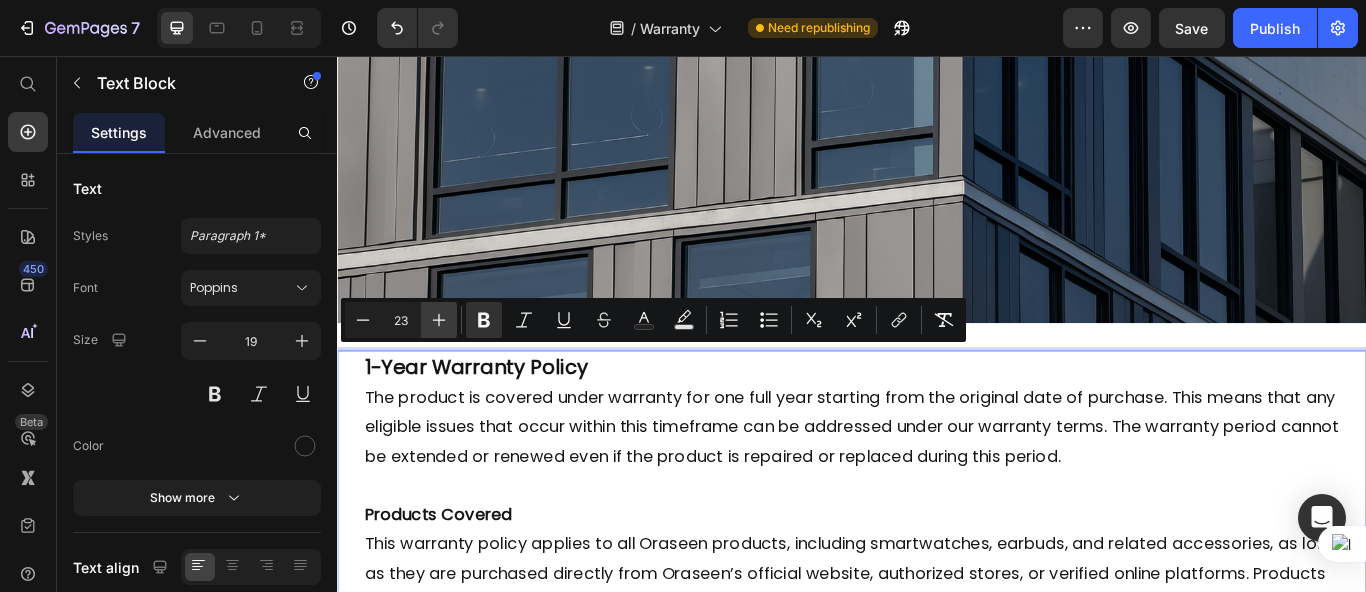 click 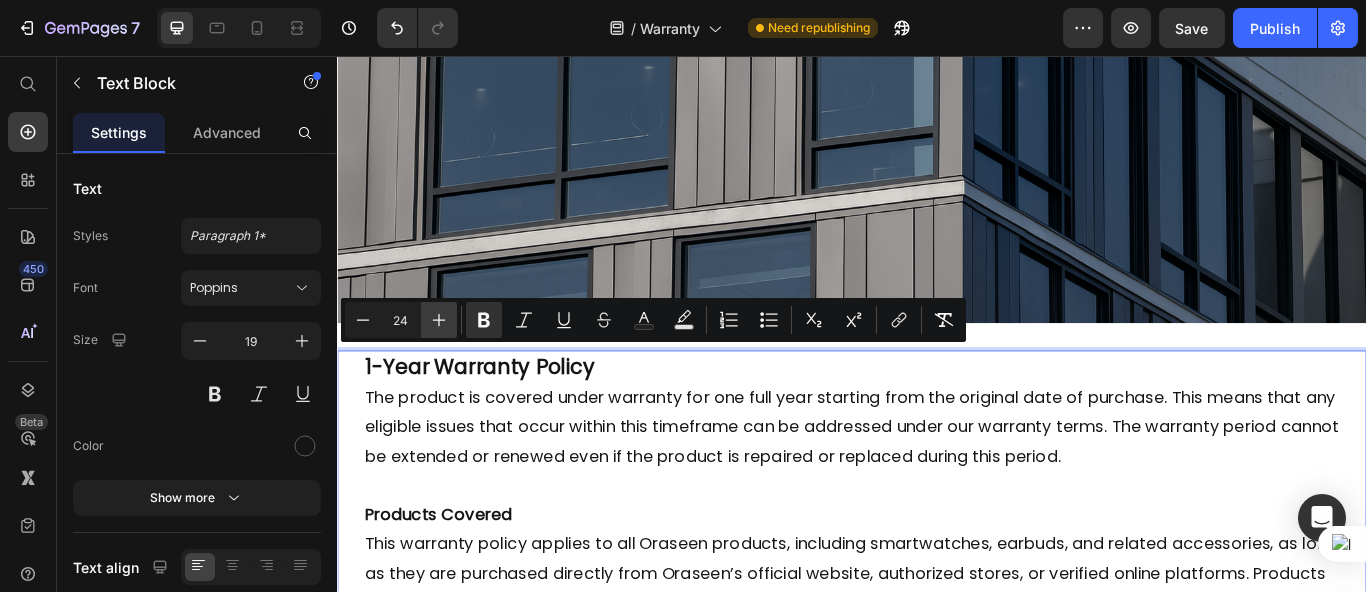 click 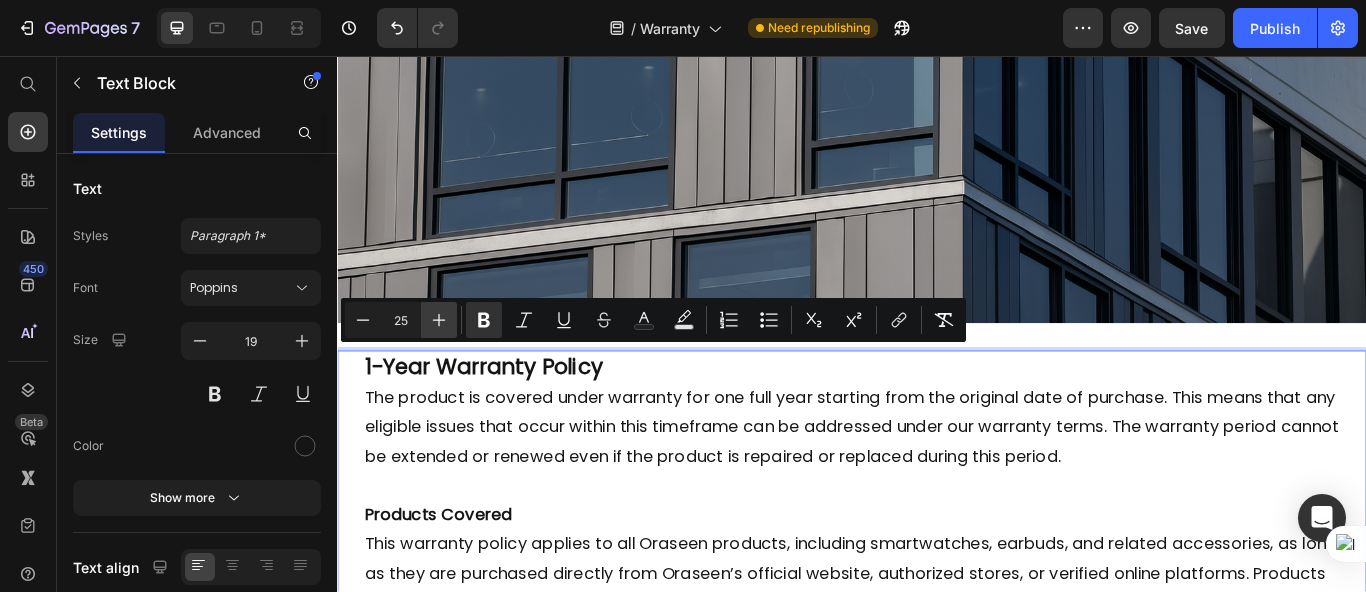click 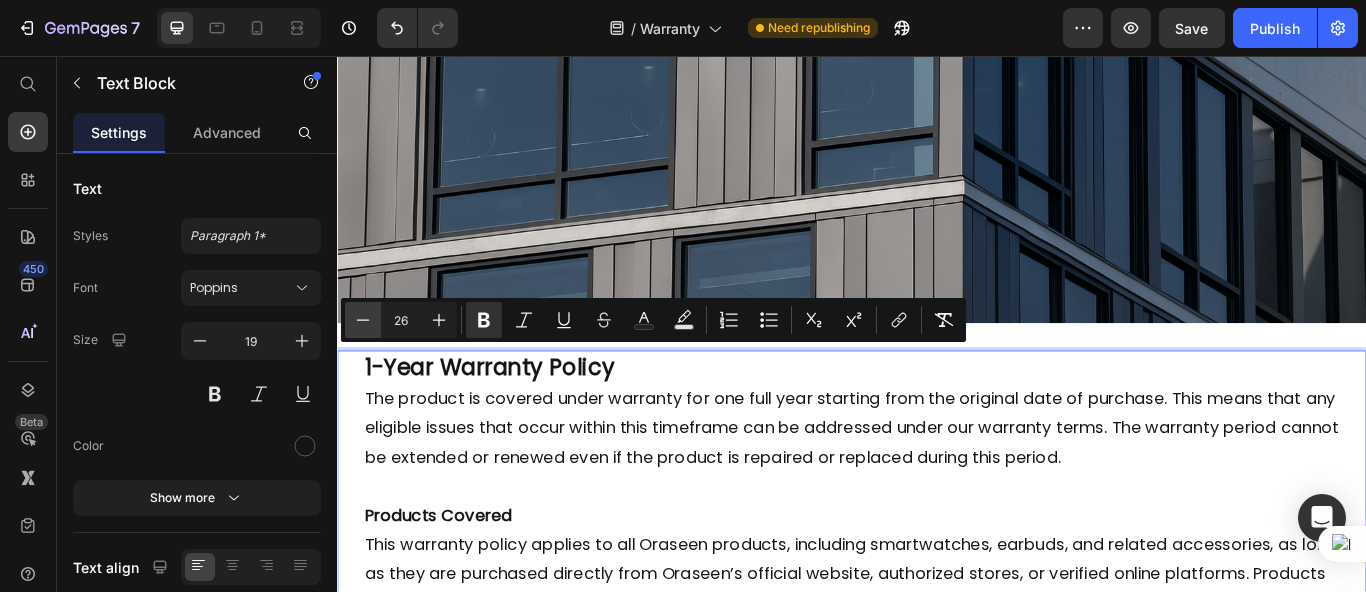click 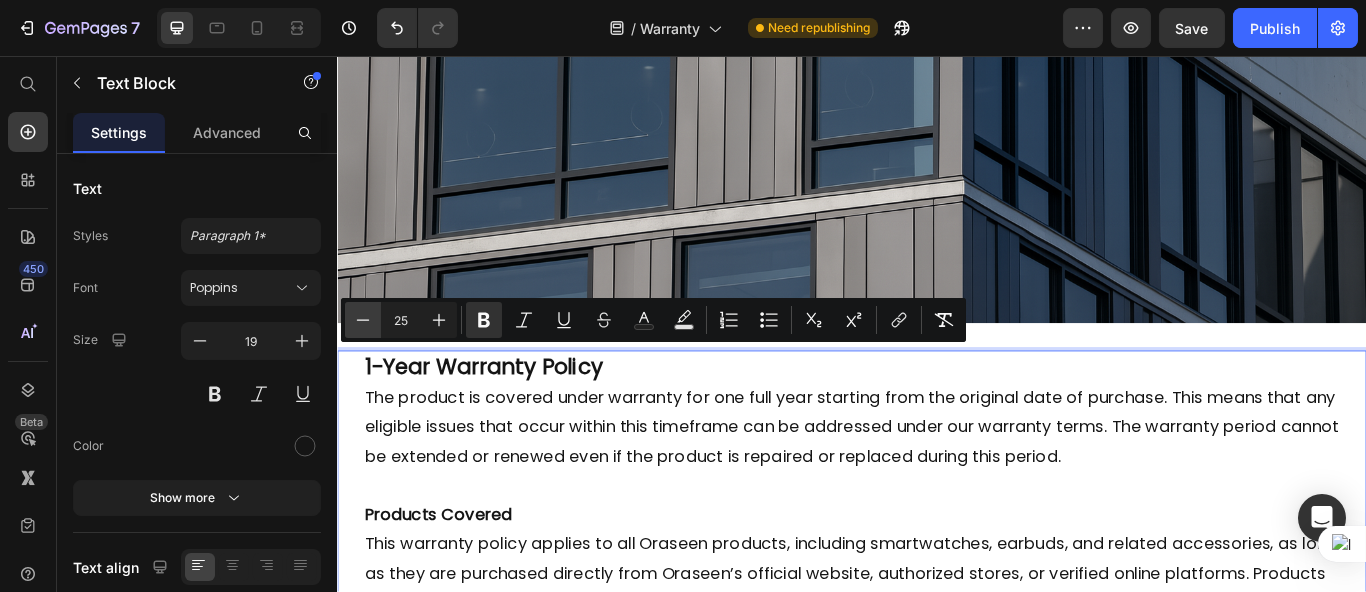 click 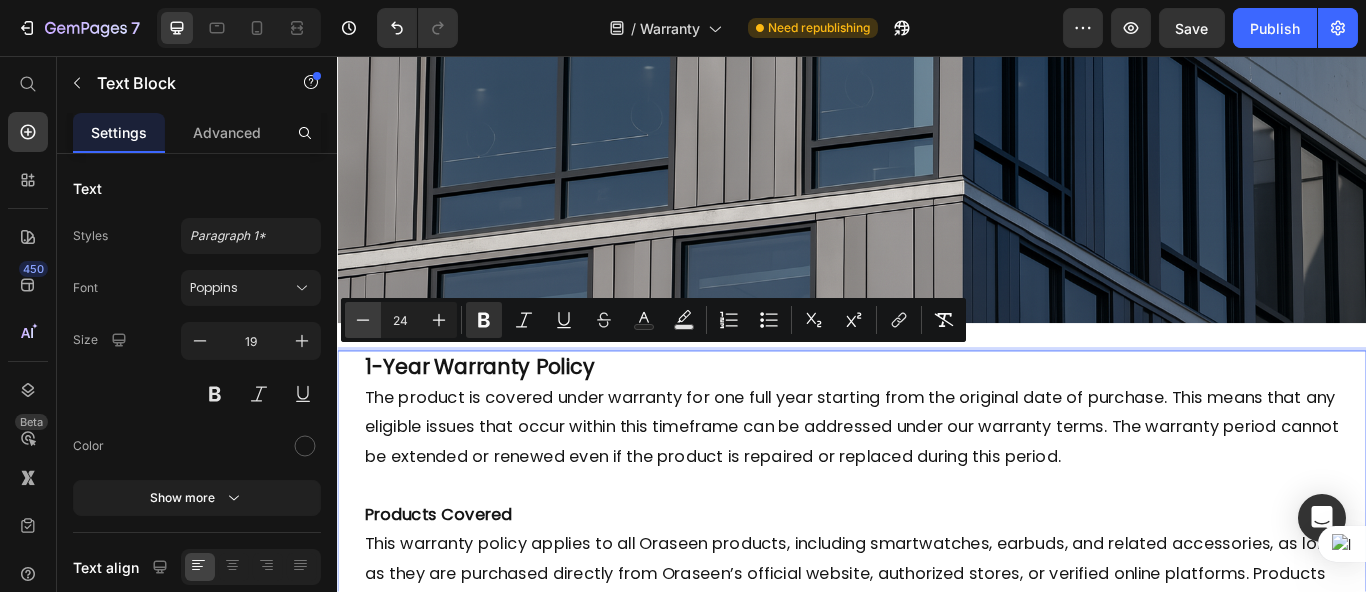 click 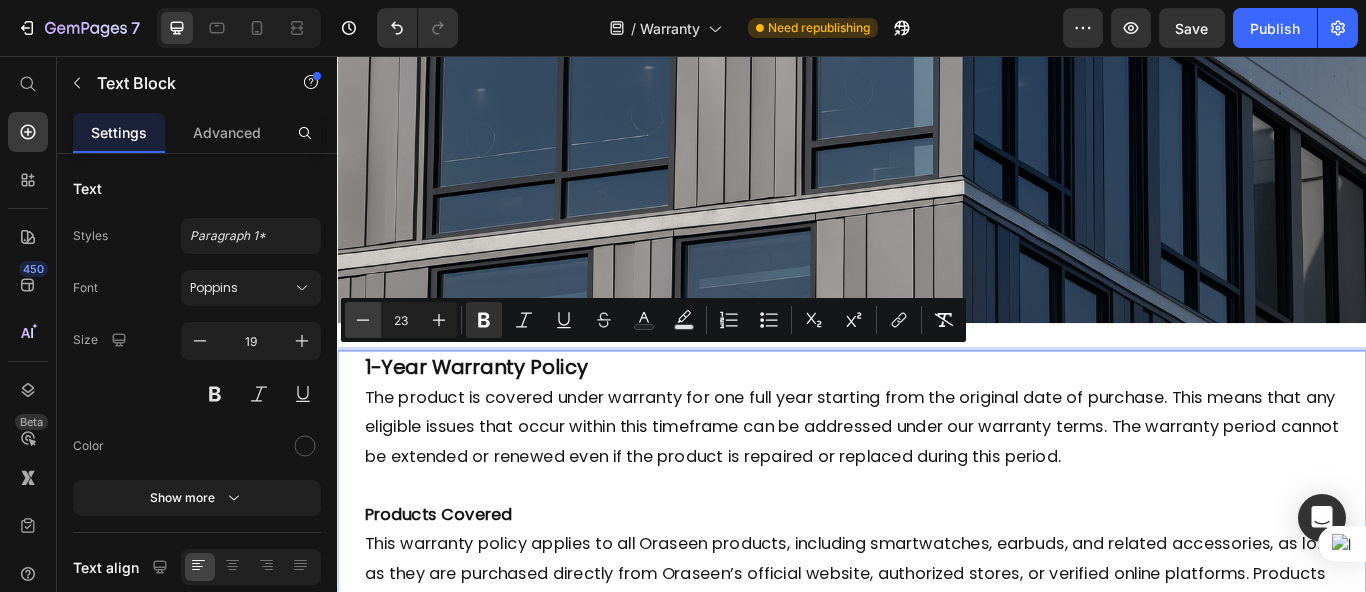 click 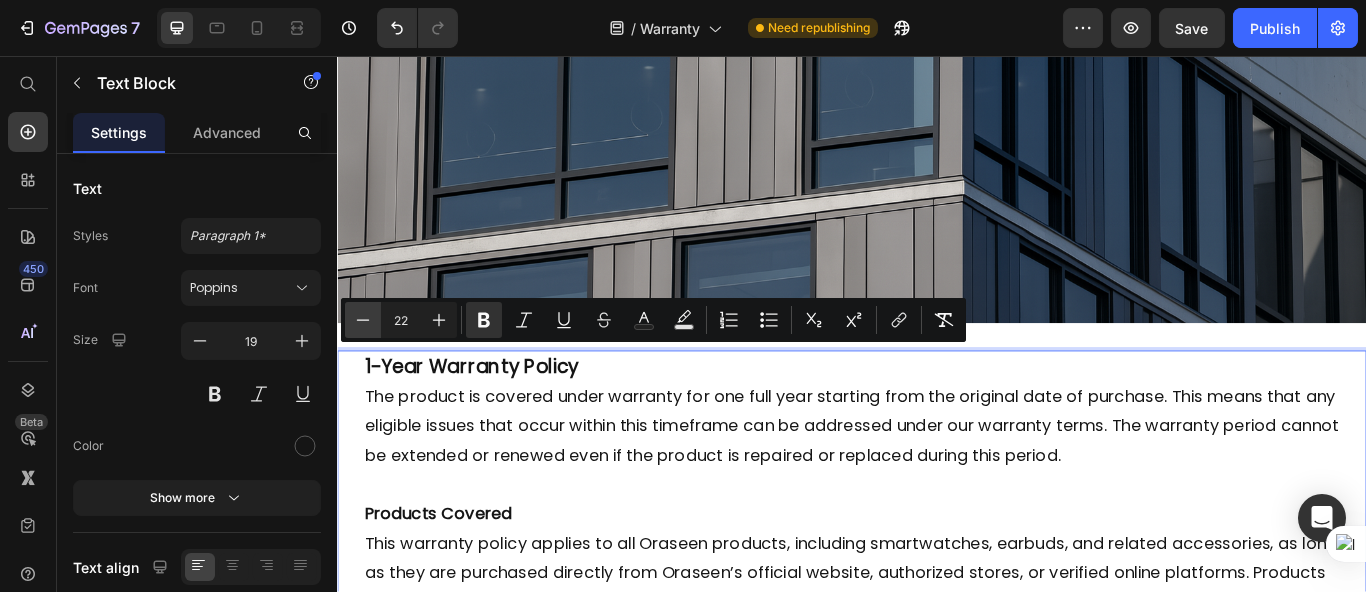 click 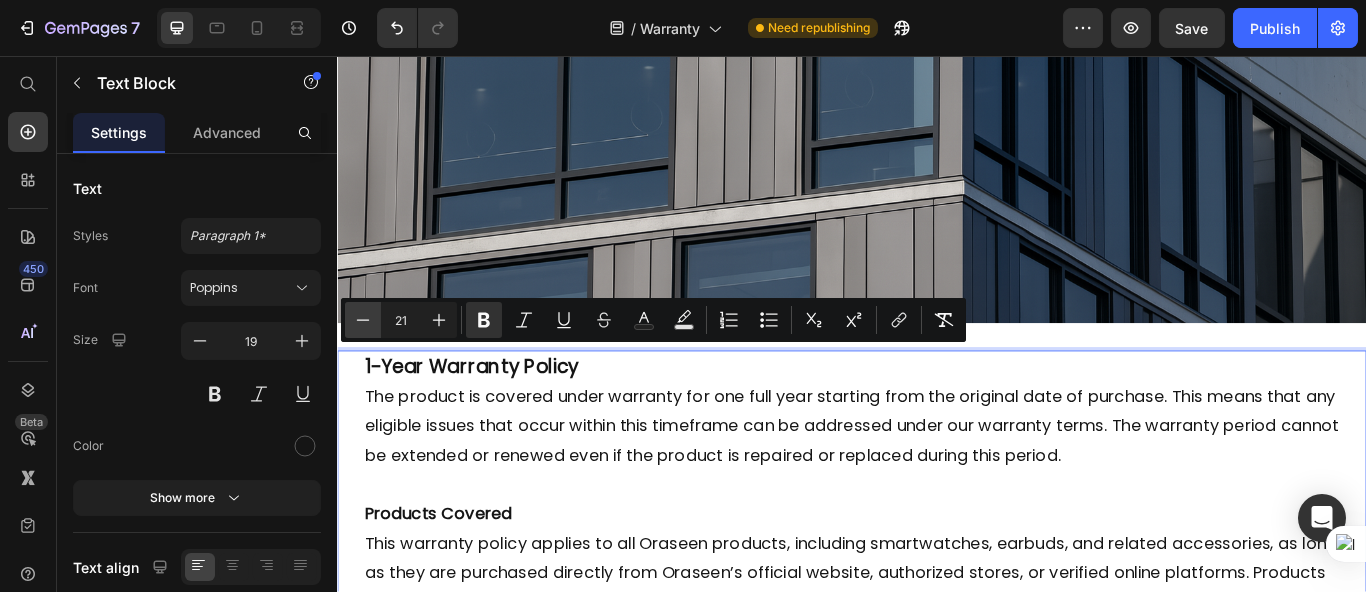 click 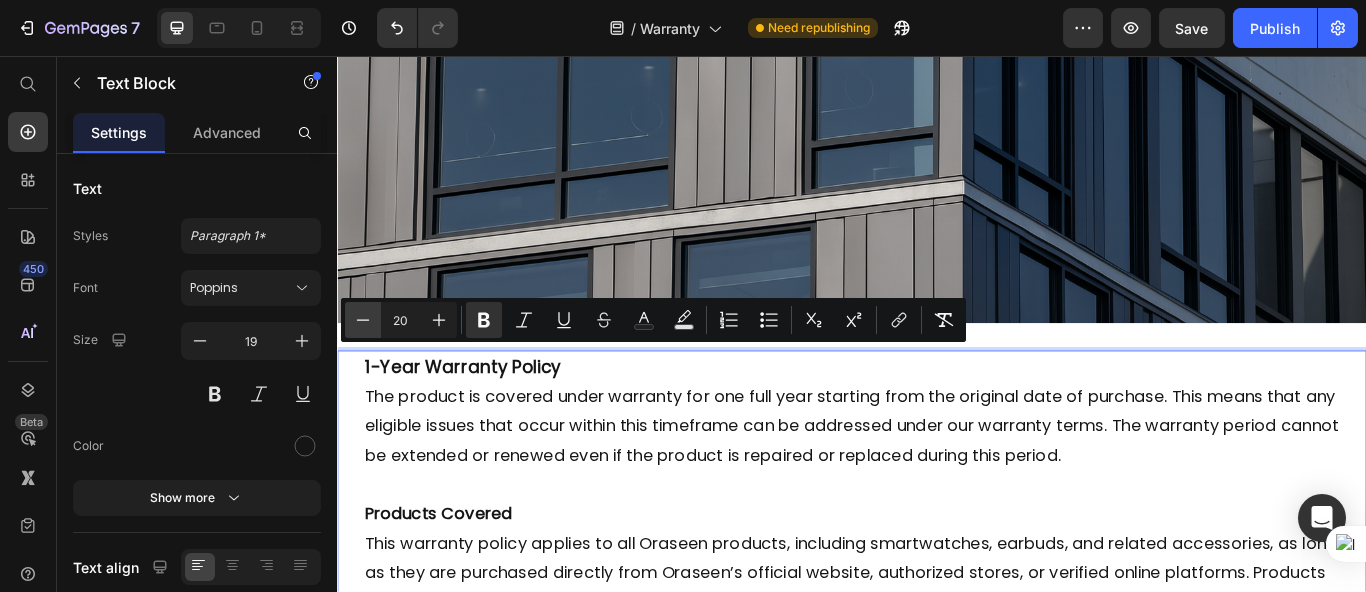 click 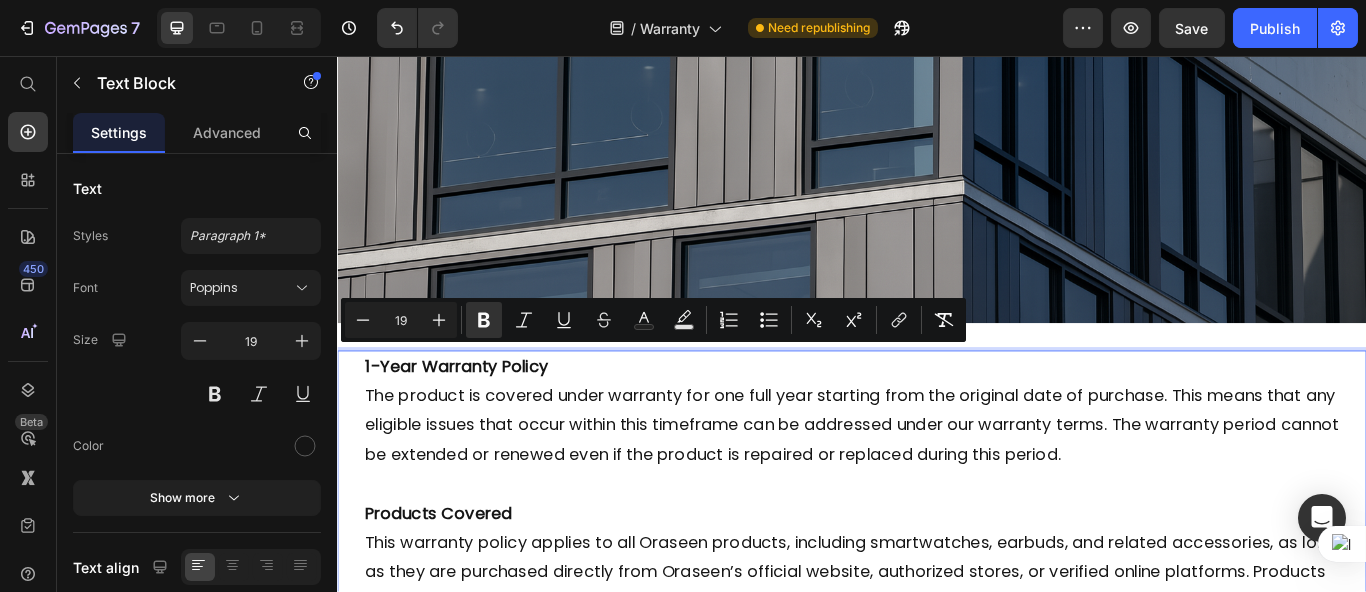 click on "1-Year Warranty Policy" at bounding box center (475, 418) 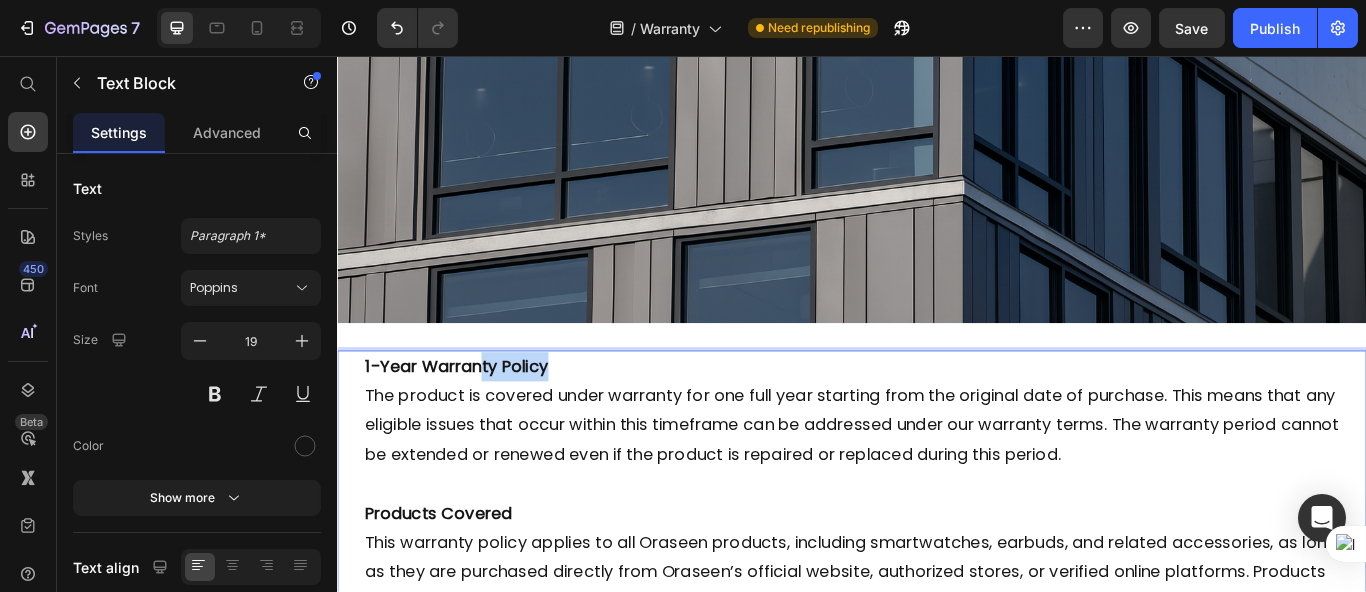 drag, startPoint x: 633, startPoint y: 406, endPoint x: 503, endPoint y: 403, distance: 130.0346 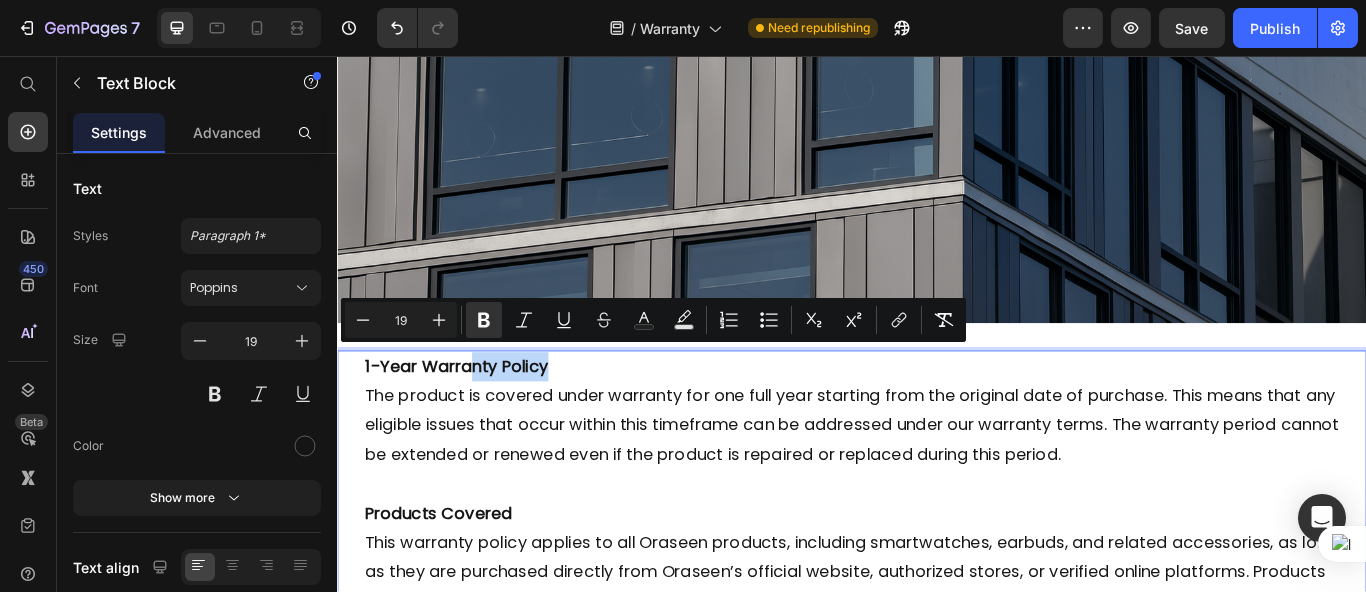 click on "1-Year Warranty Policy" at bounding box center (936, 419) 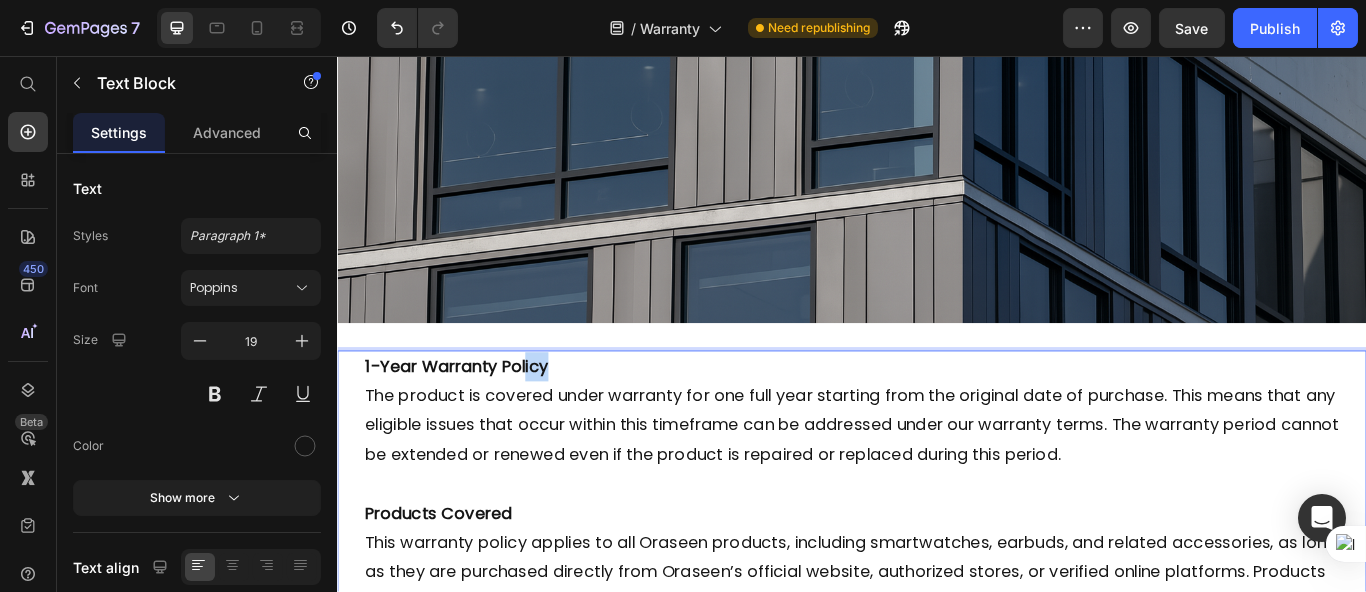 drag, startPoint x: 619, startPoint y: 408, endPoint x: 564, endPoint y: 408, distance: 55 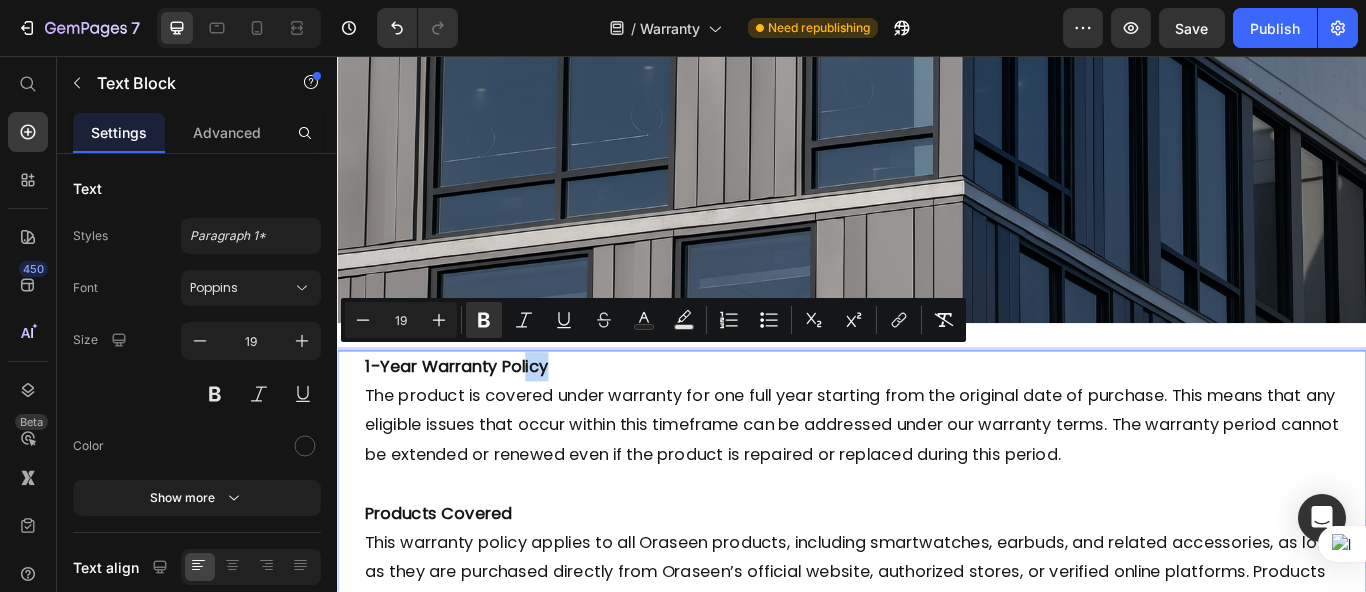click on "1-Year Warranty Policy" at bounding box center [936, 419] 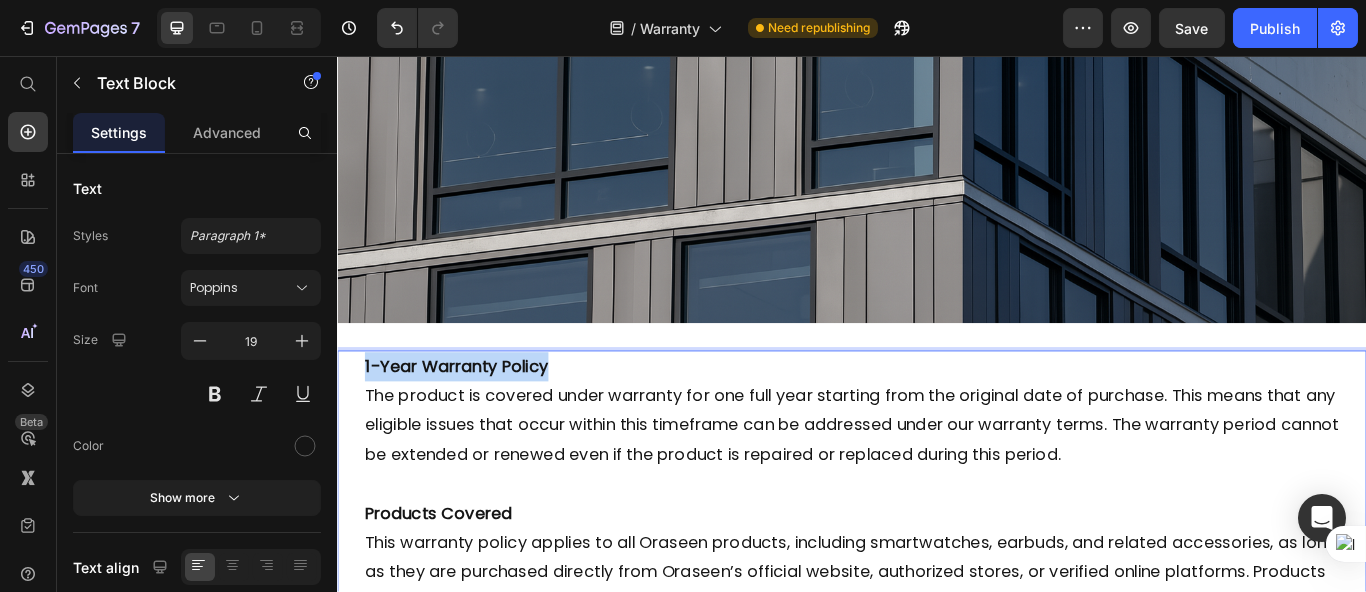 drag, startPoint x: 614, startPoint y: 408, endPoint x: 376, endPoint y: 392, distance: 238.53722 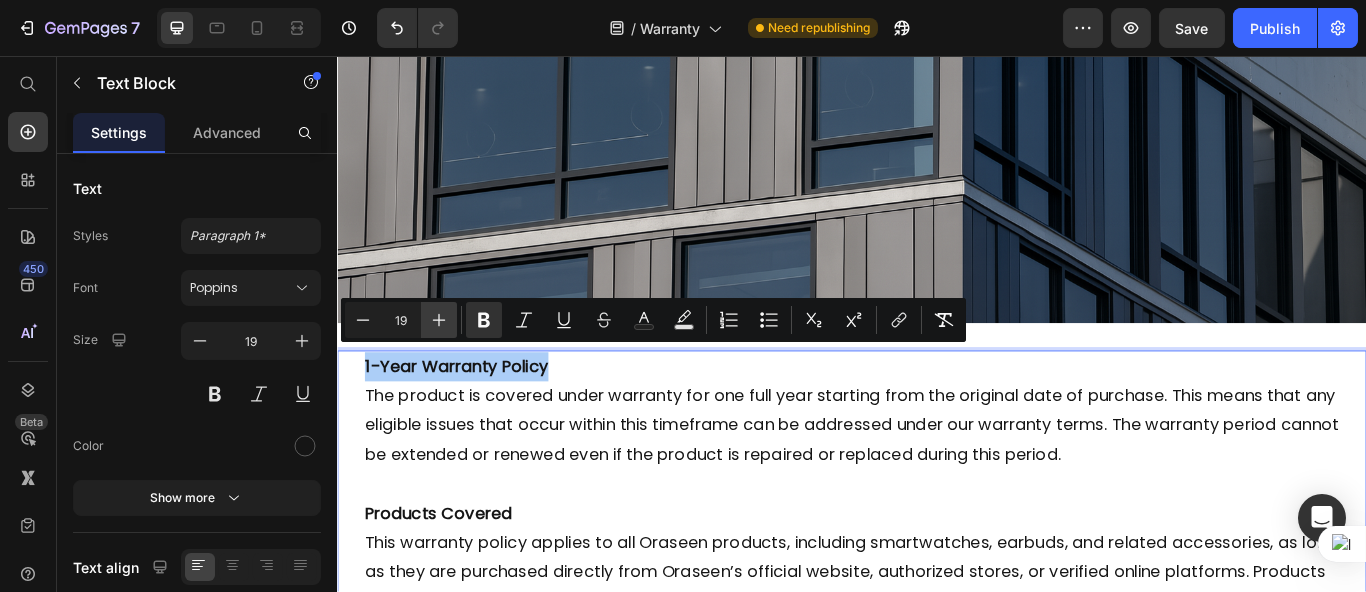 click on "Plus" at bounding box center [439, 320] 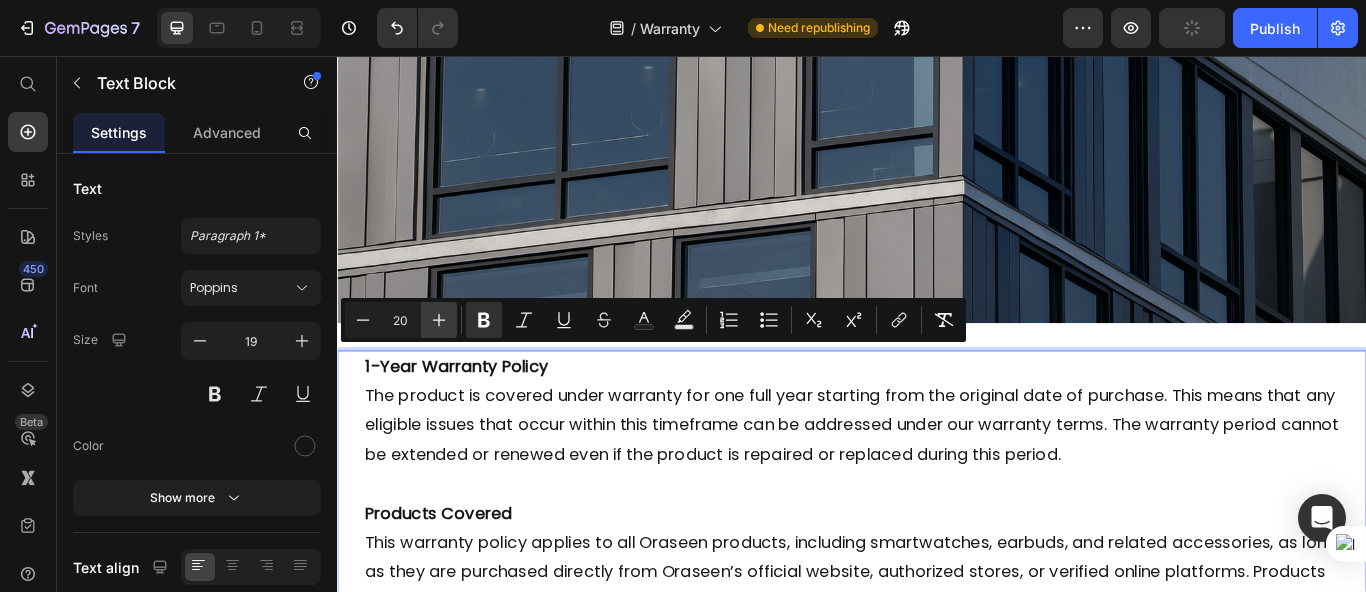 click on "Plus" at bounding box center [439, 320] 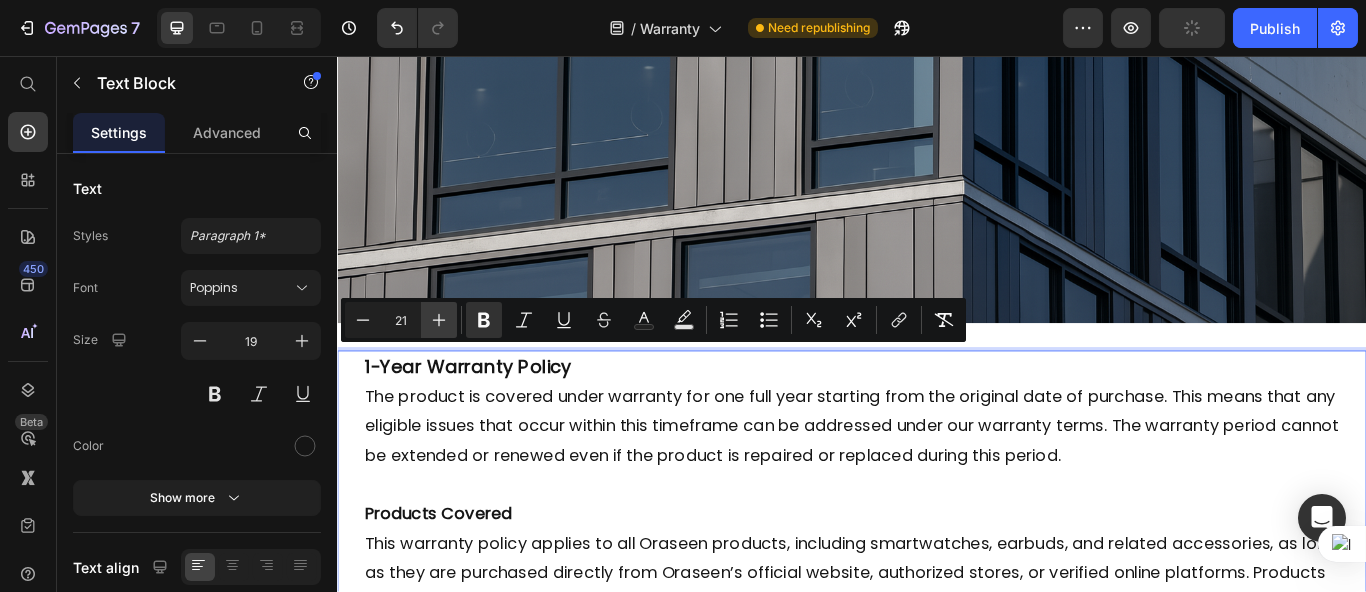 click on "Plus" at bounding box center [439, 320] 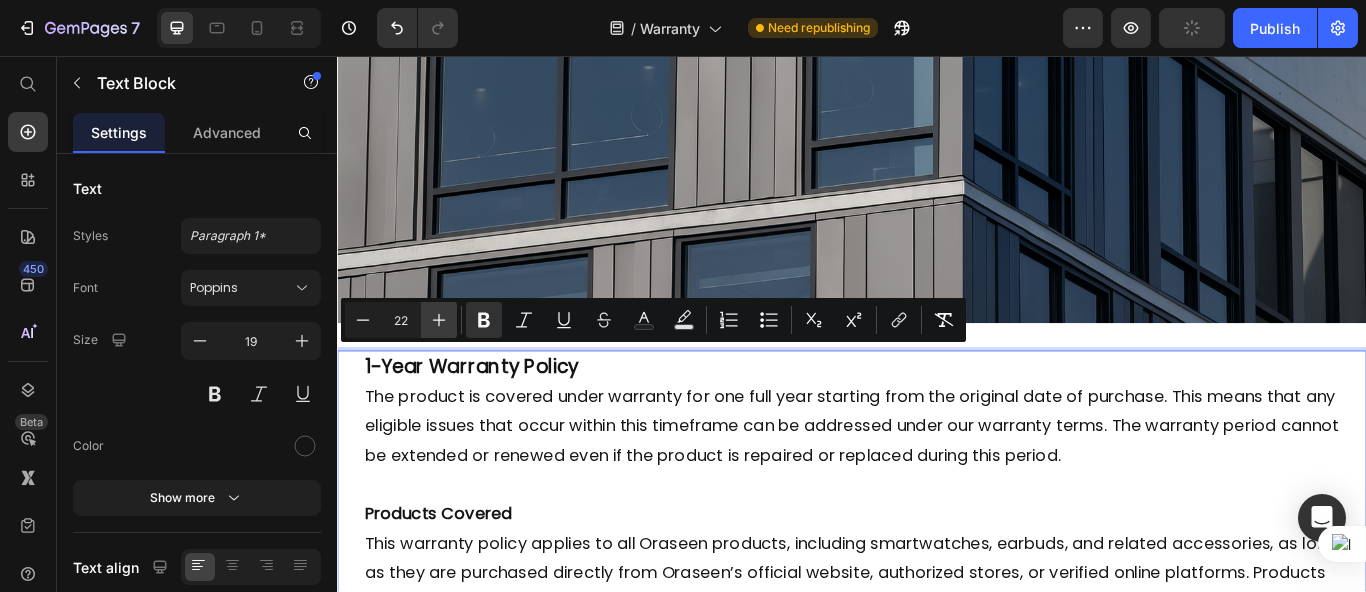click 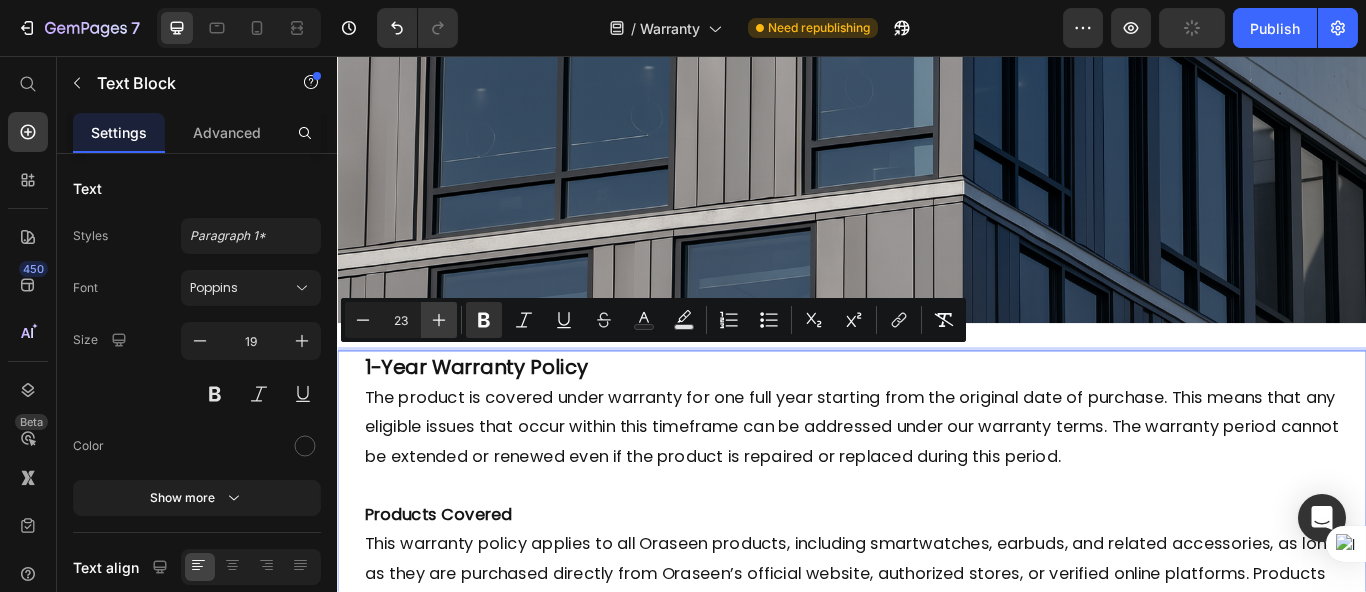 click 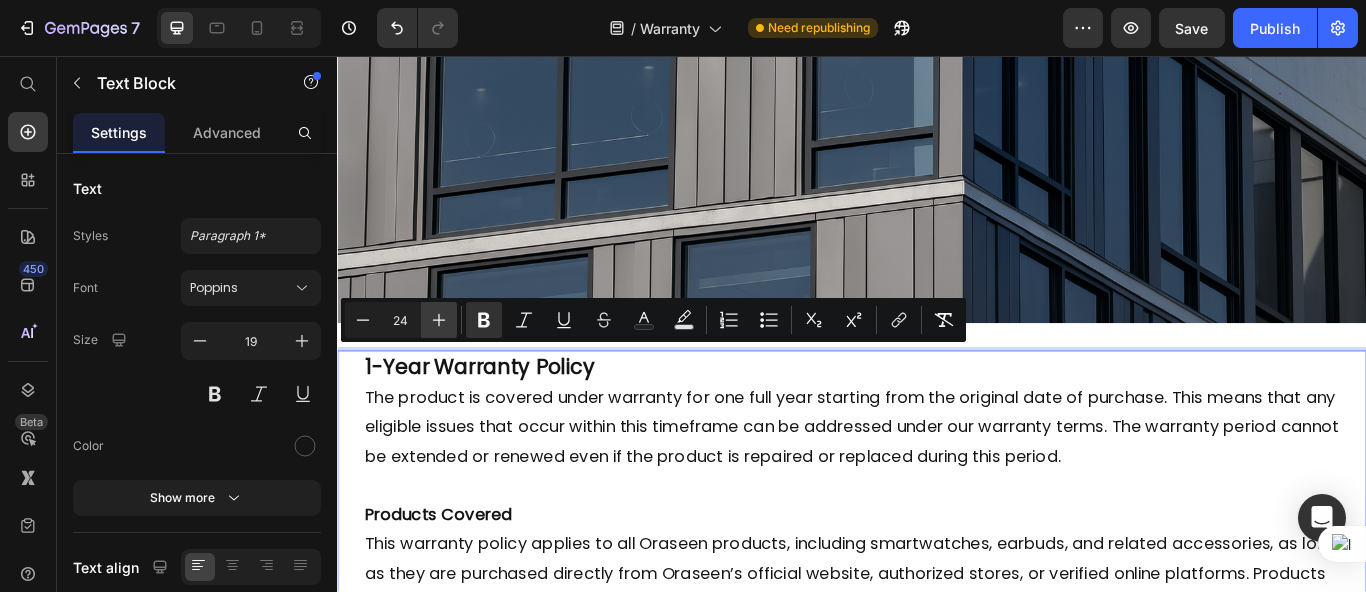 click 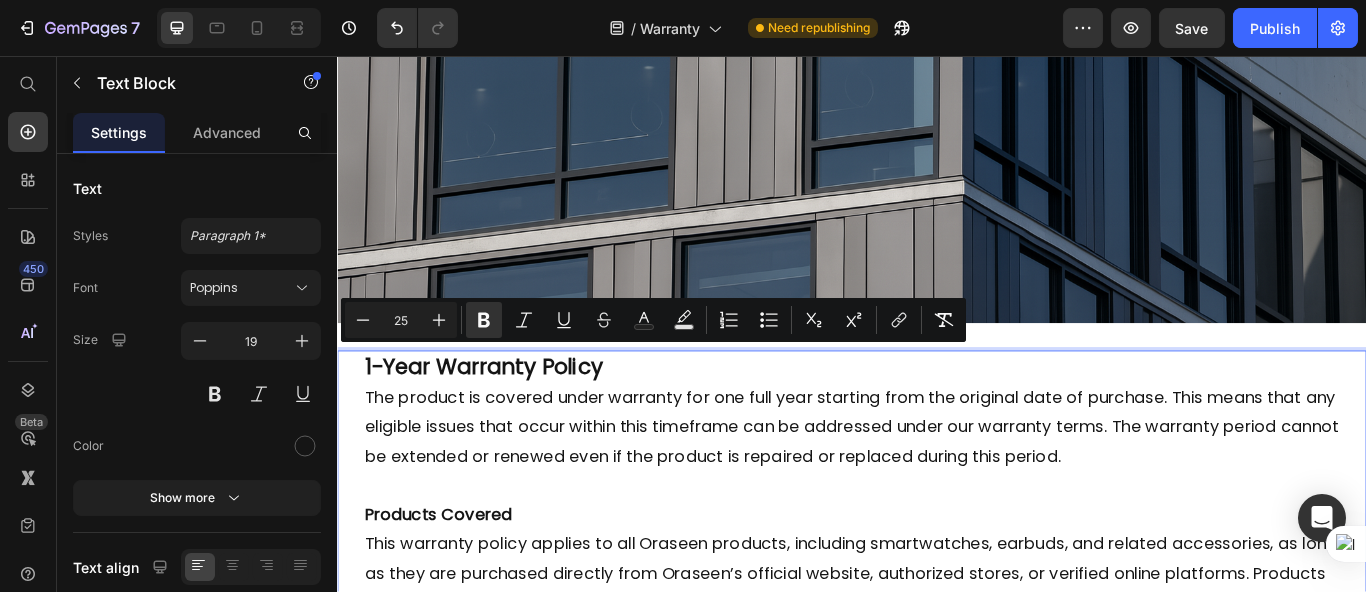 click on "1-Year Warranty Policy" at bounding box center (507, 418) 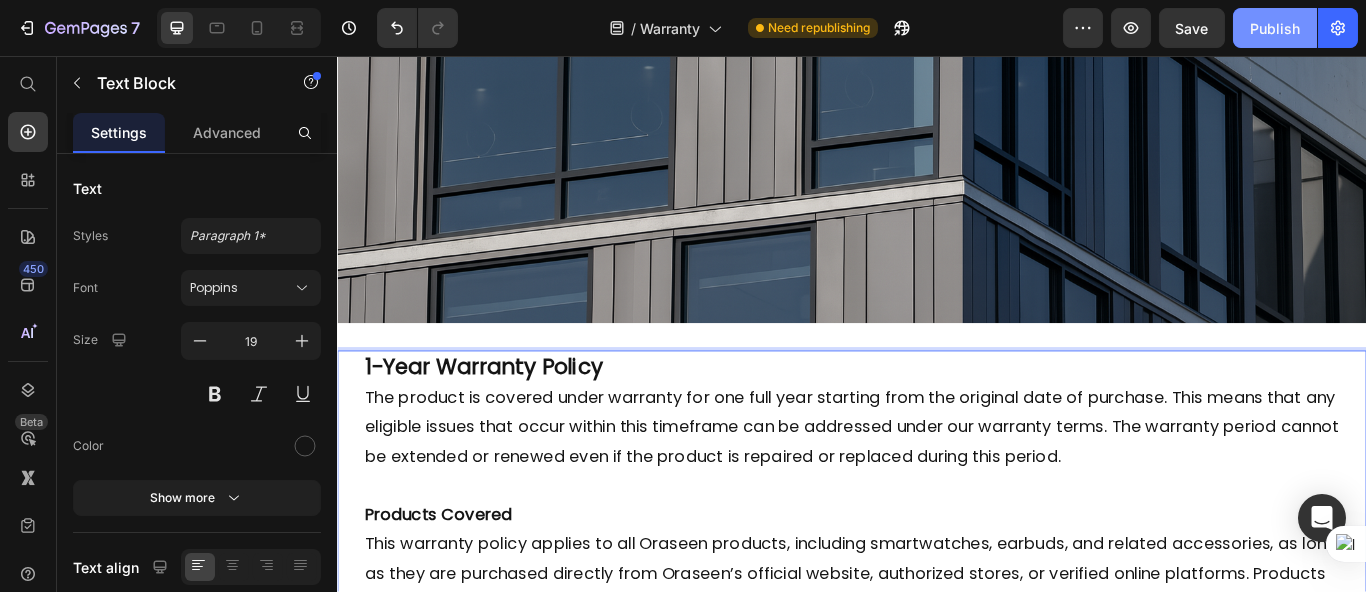click on "Publish" at bounding box center [1275, 28] 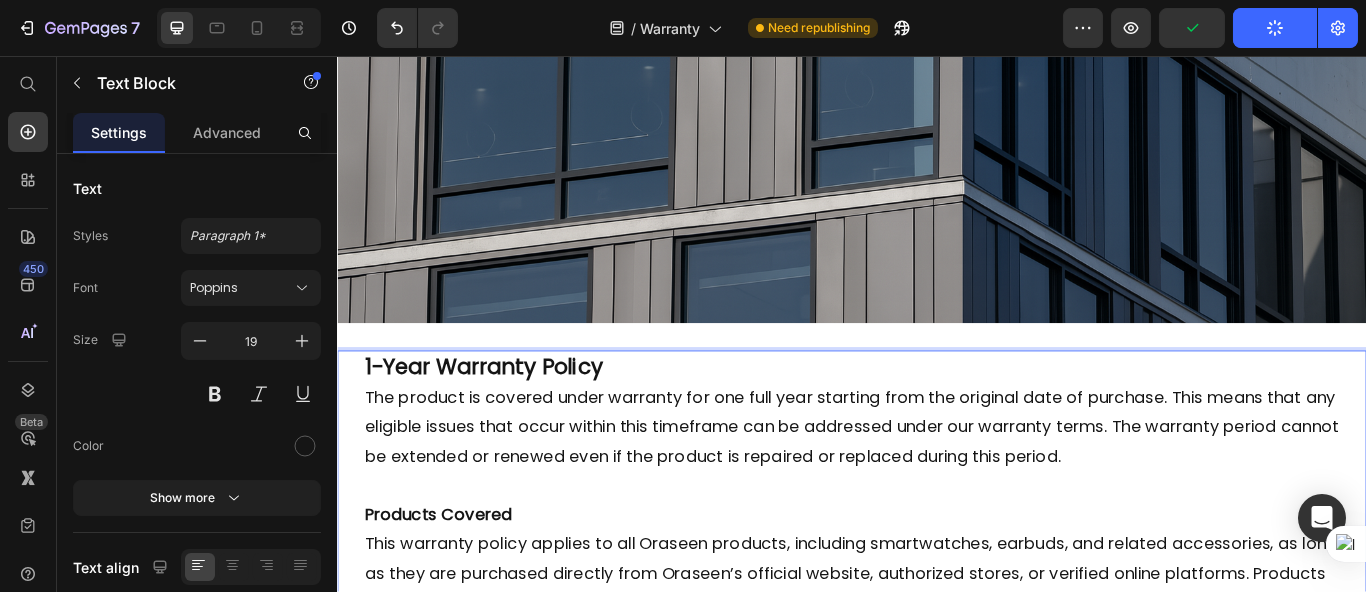 click on "The product is covered under warranty for one full year starting from the original date of purchase. This means that any eligible issues that occur within this timeframe can be addressed under our warranty terms. The warranty period cannot be extended or renewed even if the product is repaired or replaced during this period." at bounding box center [936, 489] 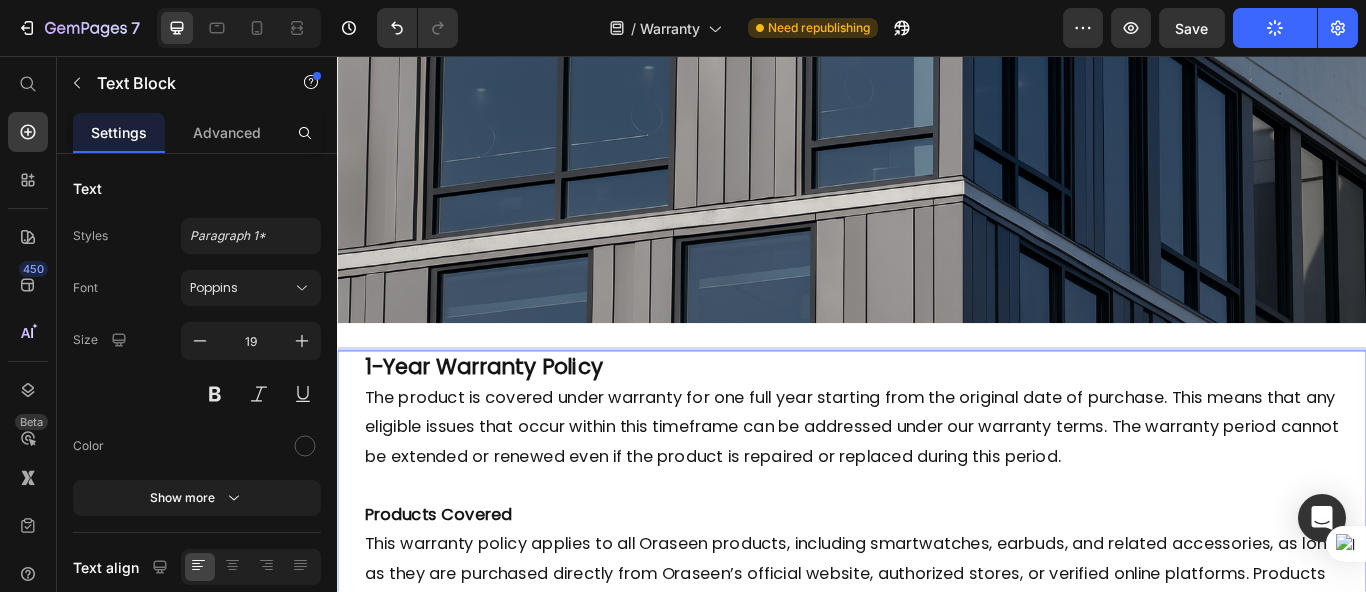 click on "1-Year Warranty Policy" at bounding box center (936, 420) 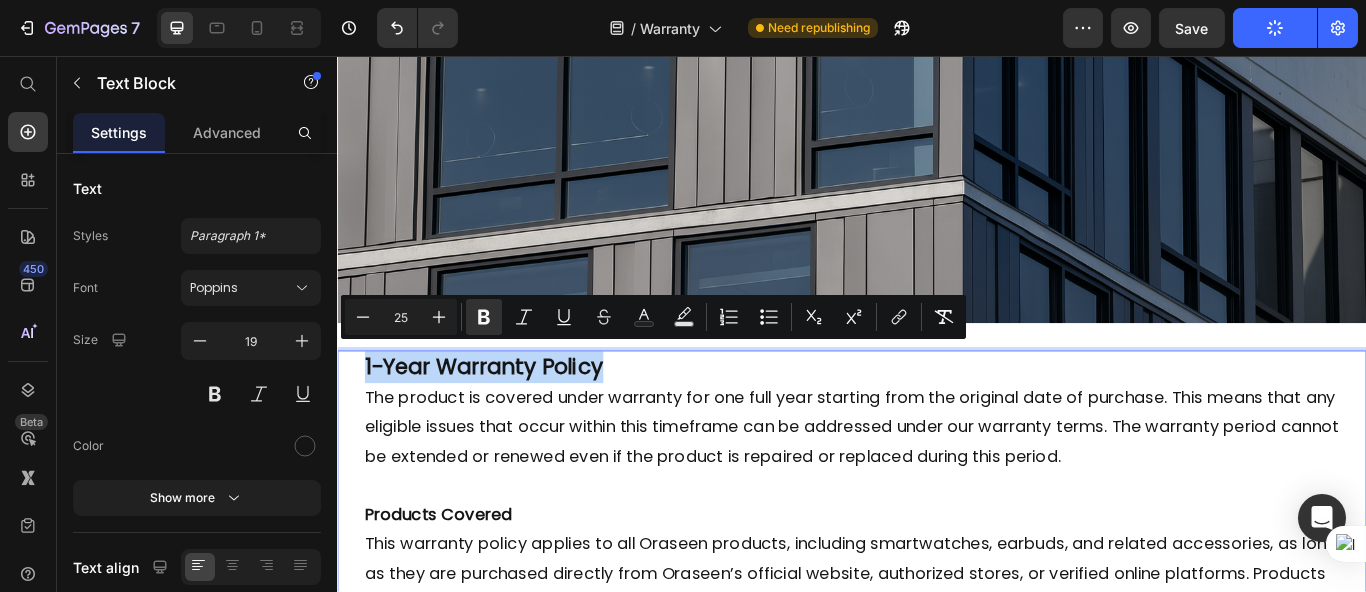 drag, startPoint x: 693, startPoint y: 413, endPoint x: 331, endPoint y: 414, distance: 362.00137 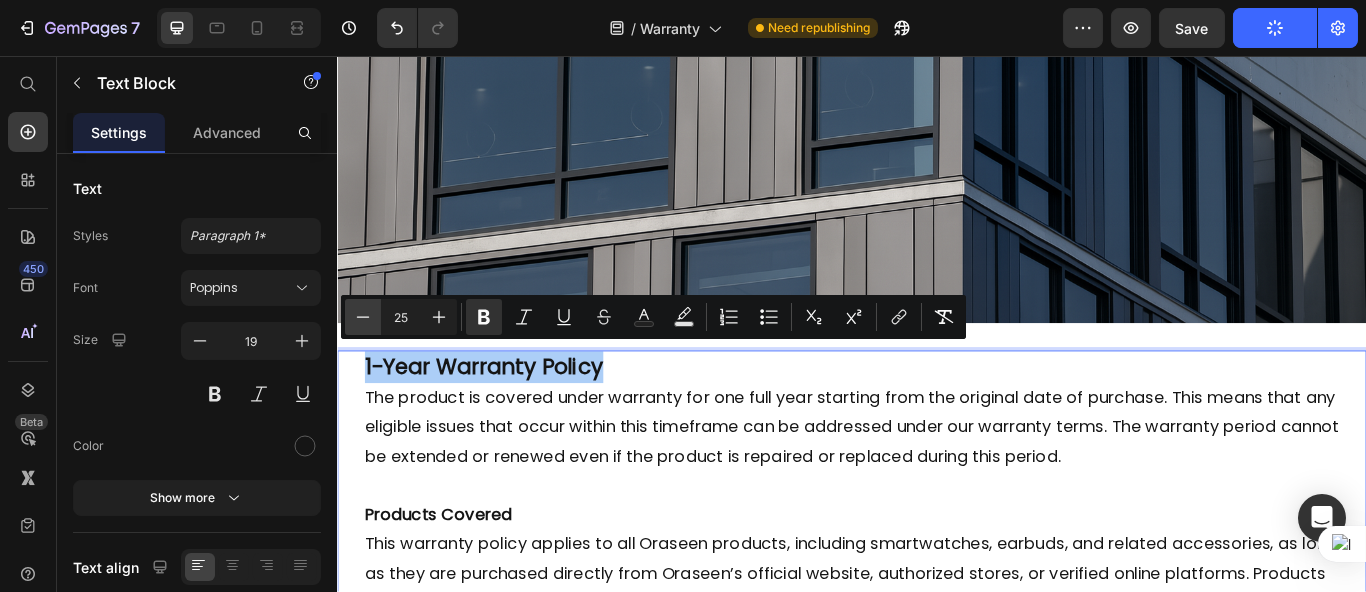 click 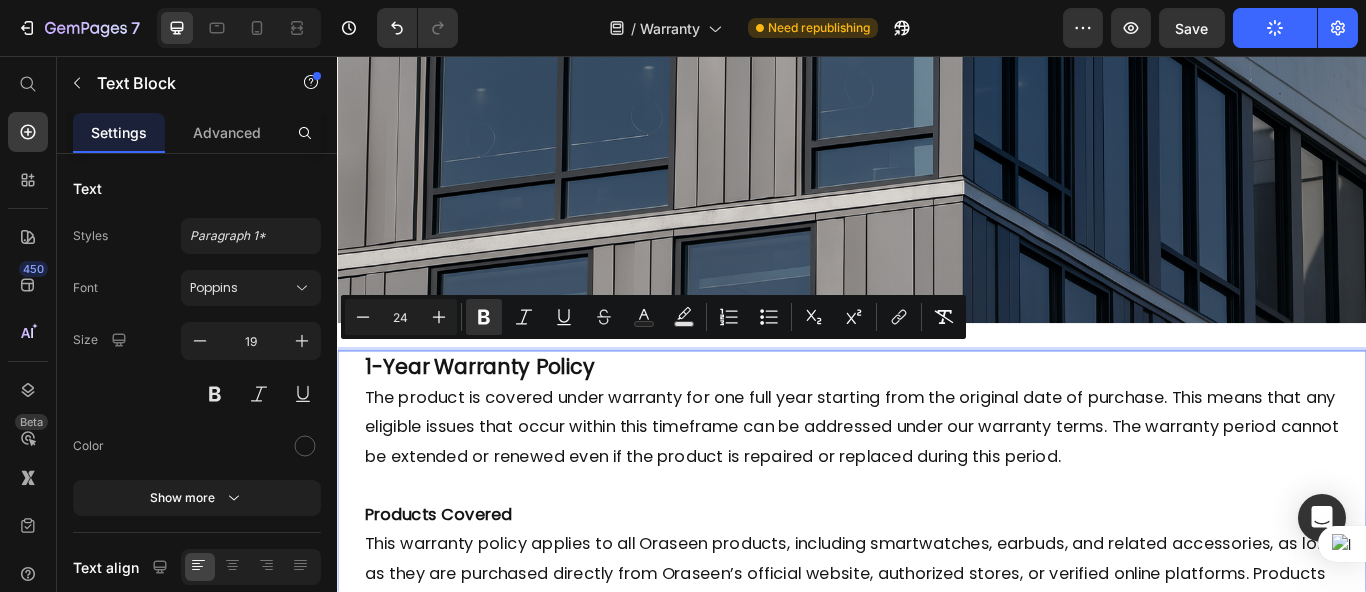 click 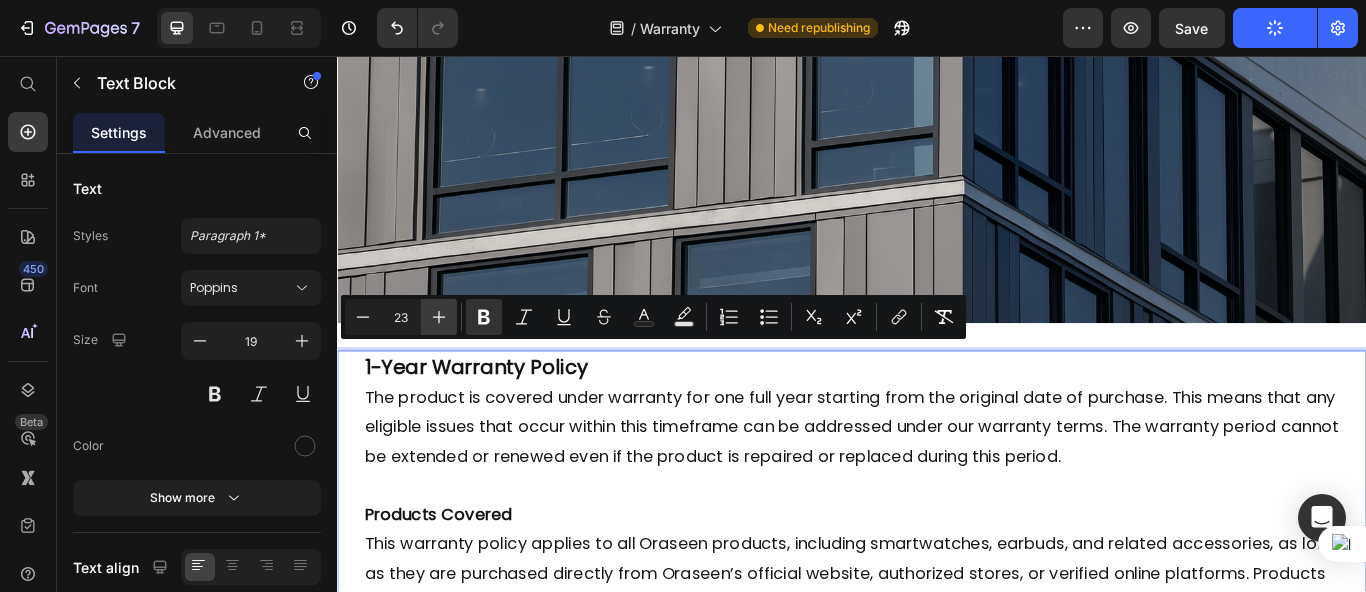 click 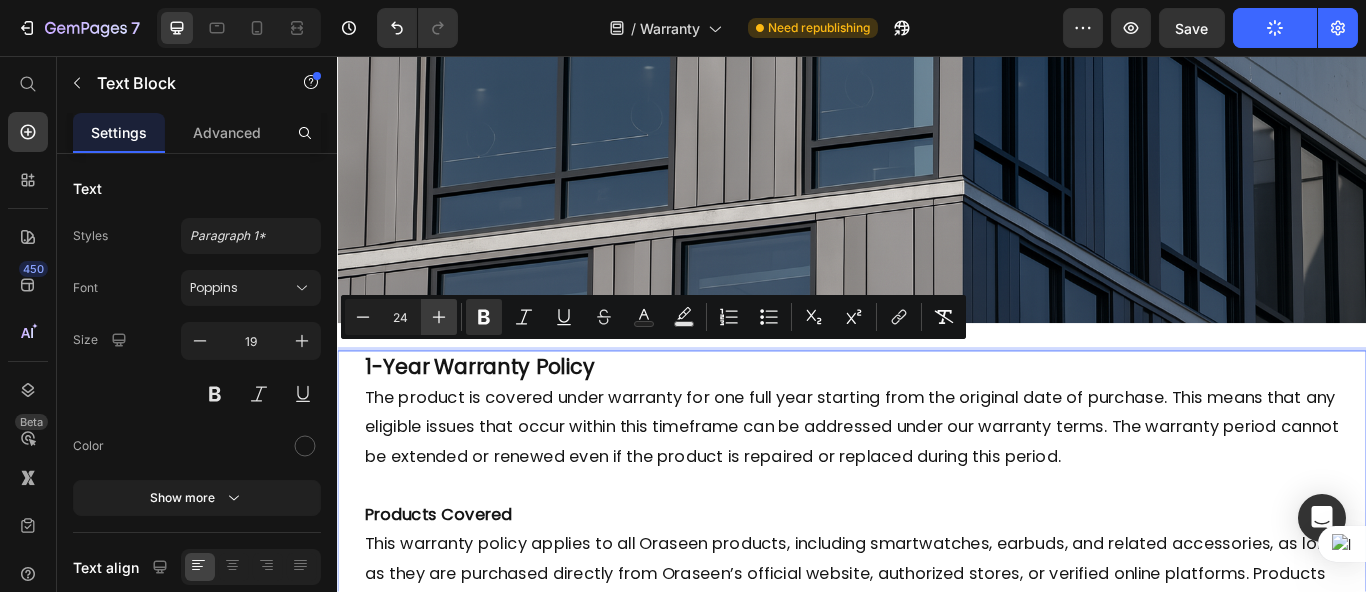 click 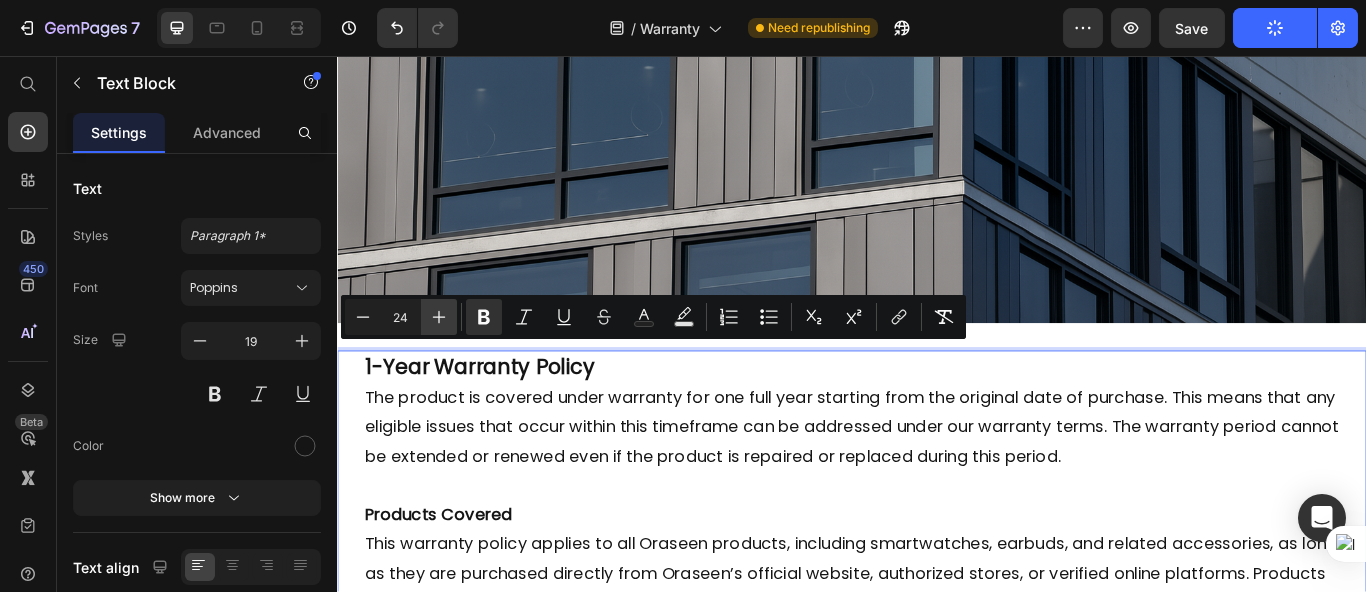 type on "25" 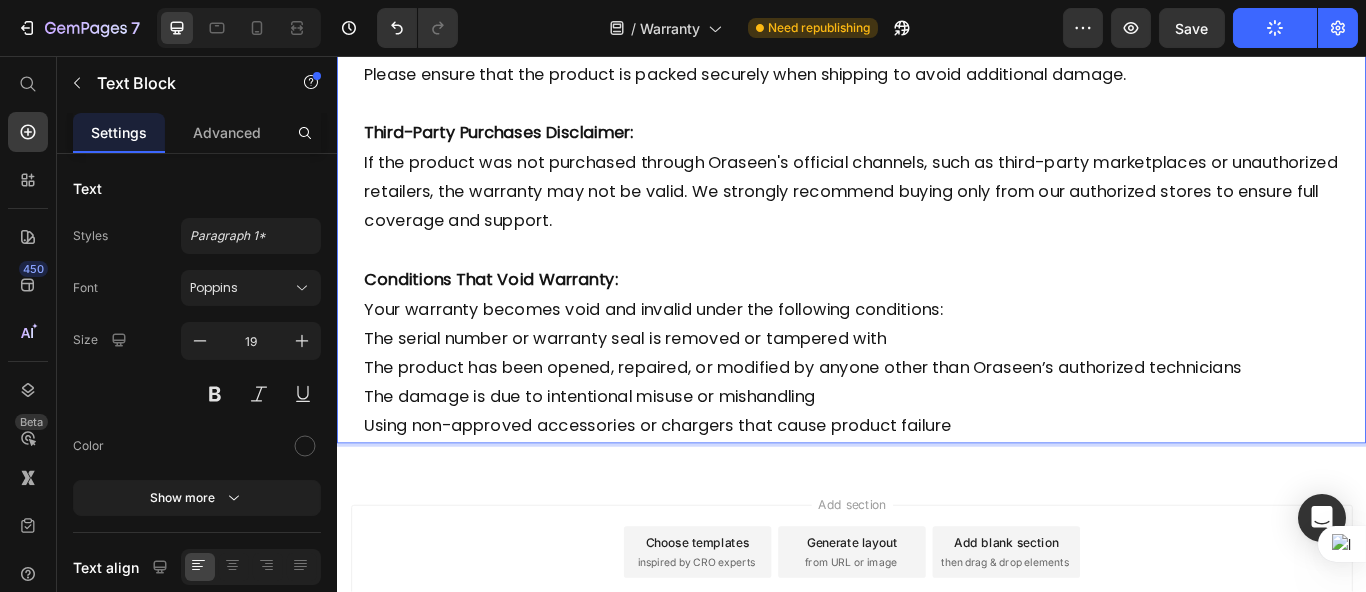 scroll, scrollTop: 2784, scrollLeft: 0, axis: vertical 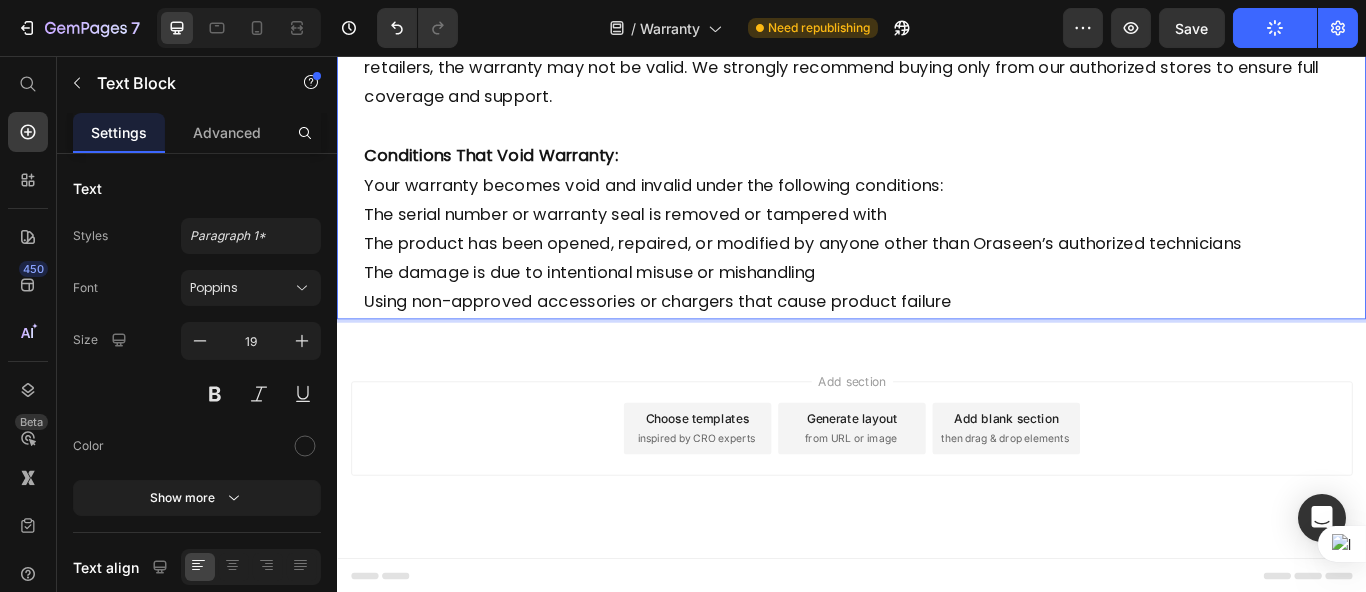 click on "The serial number or warranty seal is removed or tampered with" at bounding box center (936, 242) 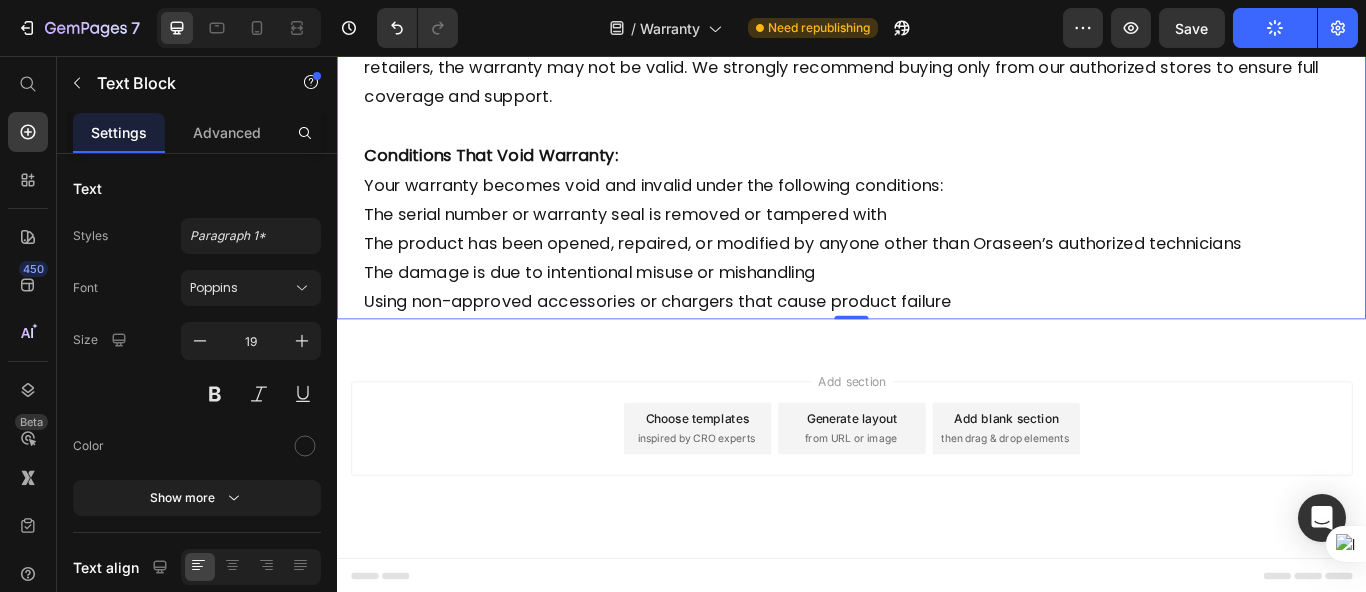 click on "Publish" 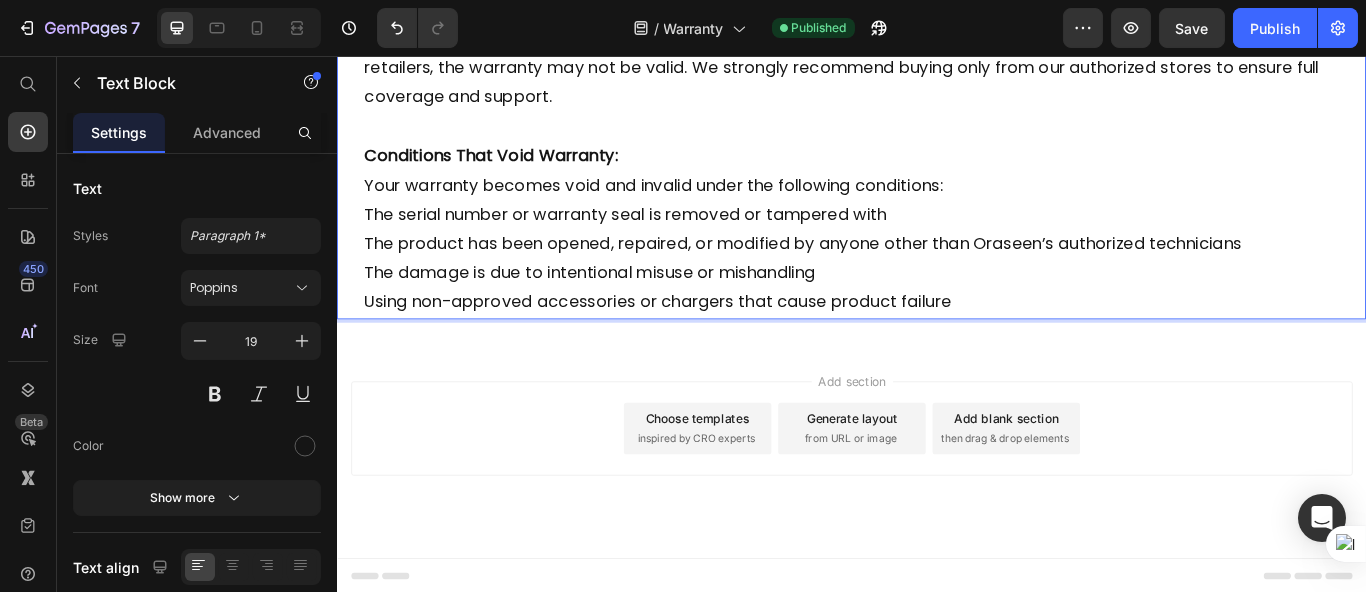 click on "Conditions That Void Warranty: Your warranty becomes void and invalid under the following conditions:" at bounding box center (936, 190) 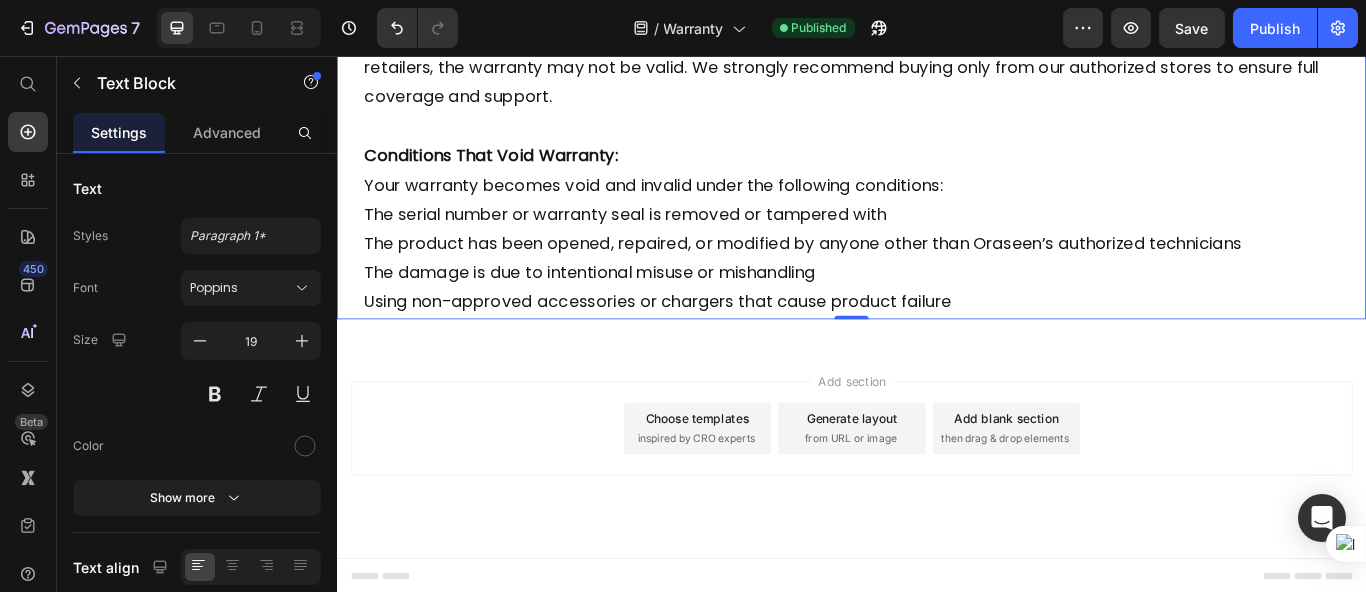 click on "The product has been opened, repaired, or modified by anyone other than Oraseen’s authorized technicians" at bounding box center (936, 276) 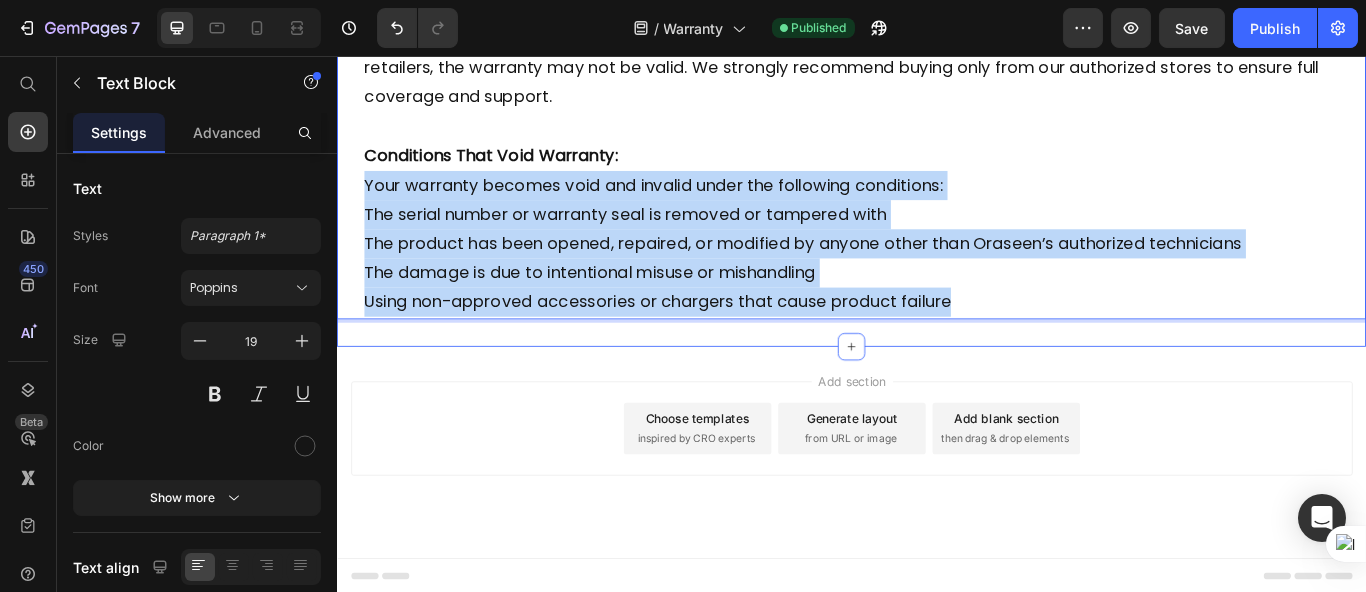 drag, startPoint x: 365, startPoint y: 203, endPoint x: 1109, endPoint y: 386, distance: 766.17554 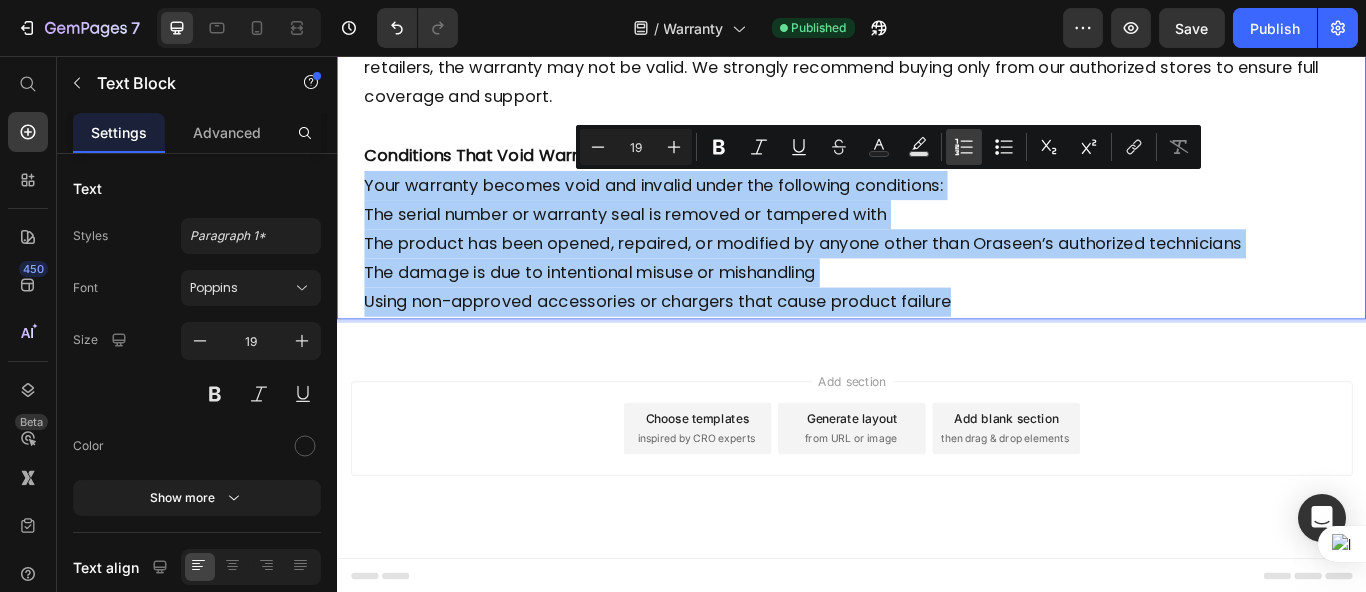 click 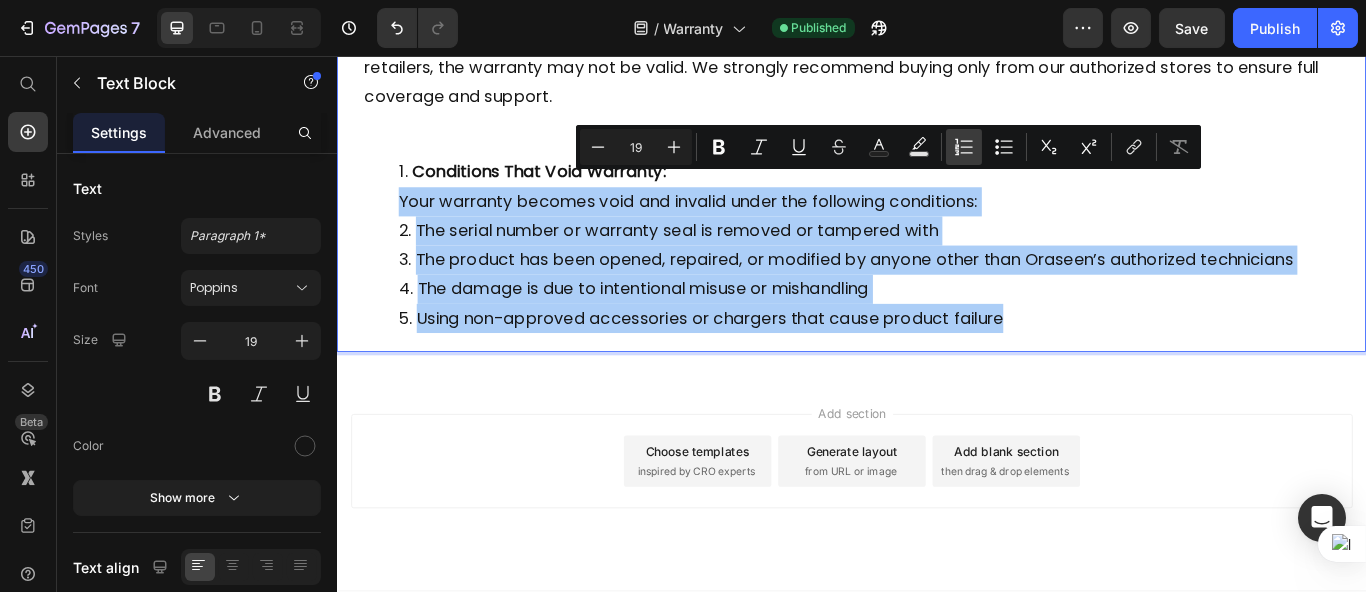 click 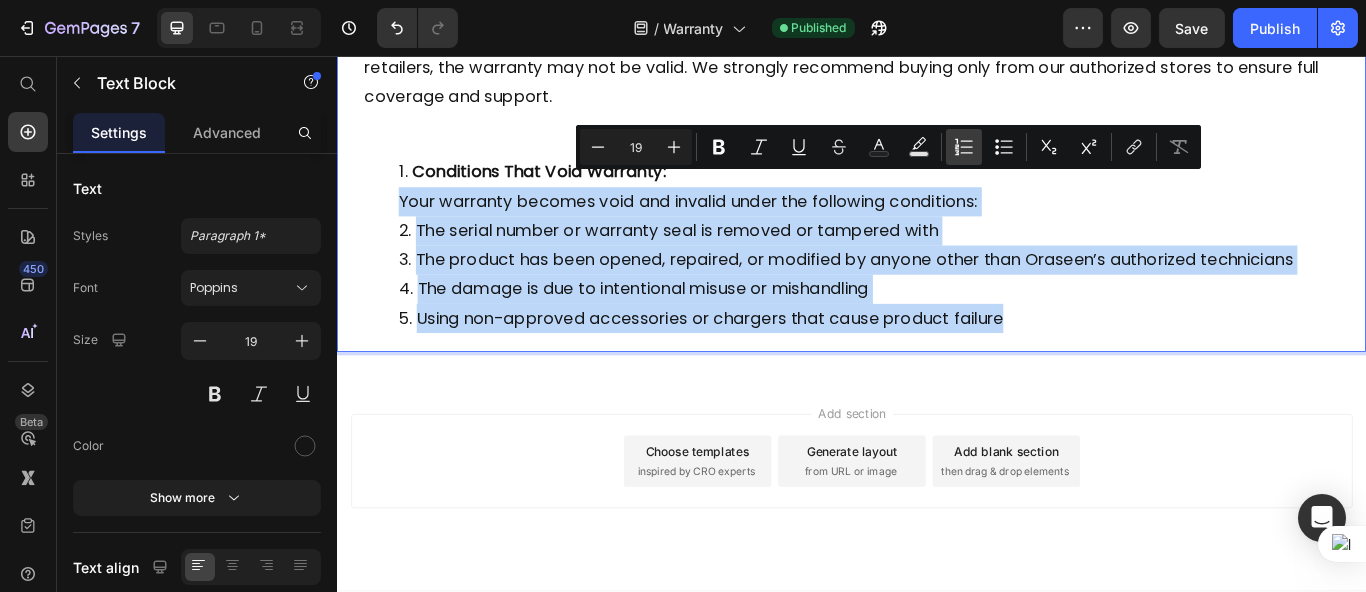 type on "19" 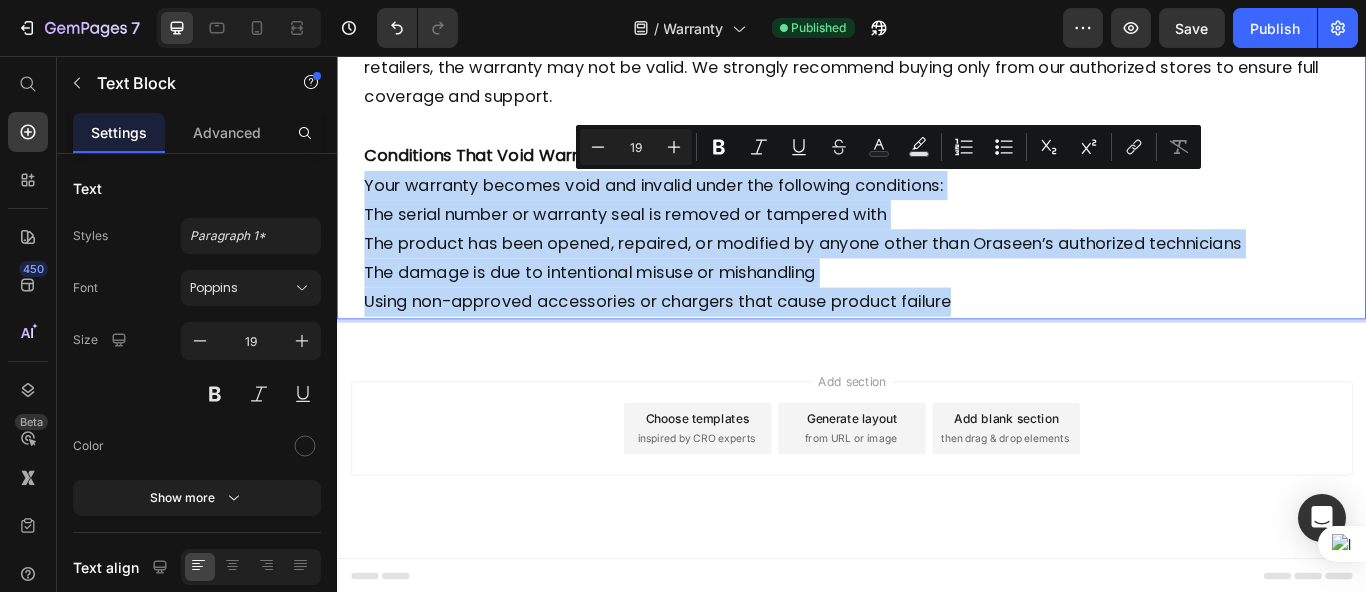click on "The product has been opened, repaired, or modified by anyone other than Oraseen’s authorized technicians" at bounding box center [936, 276] 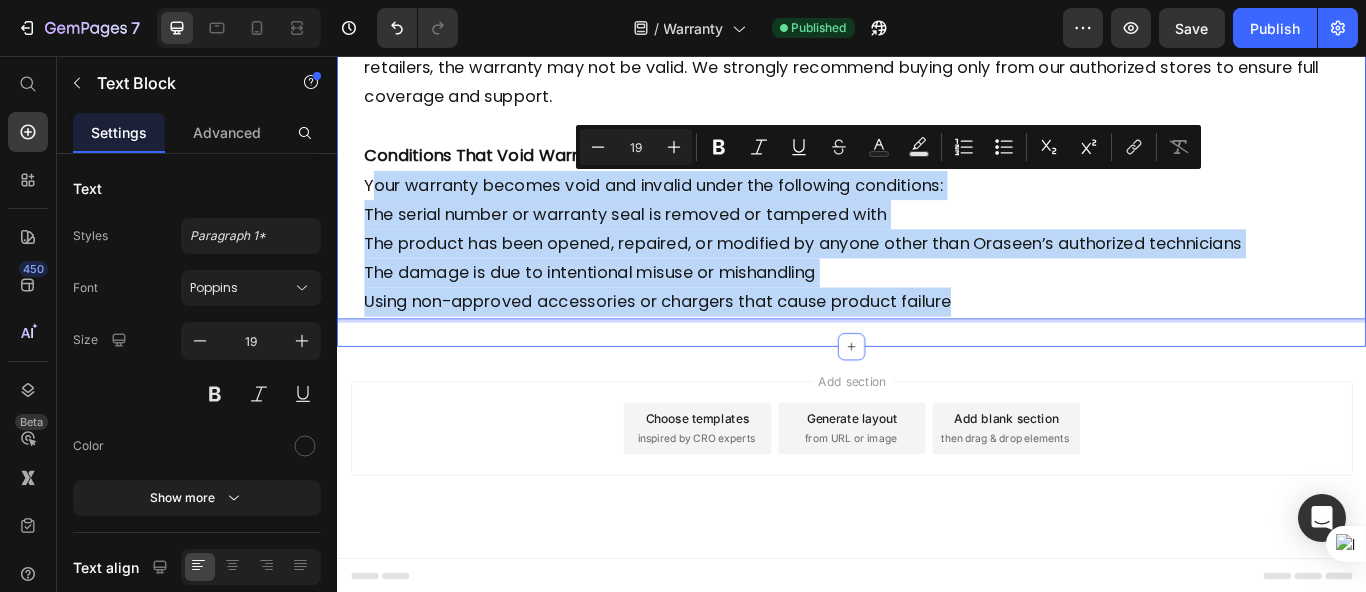 drag, startPoint x: 378, startPoint y: 204, endPoint x: 1192, endPoint y: 376, distance: 831.9736 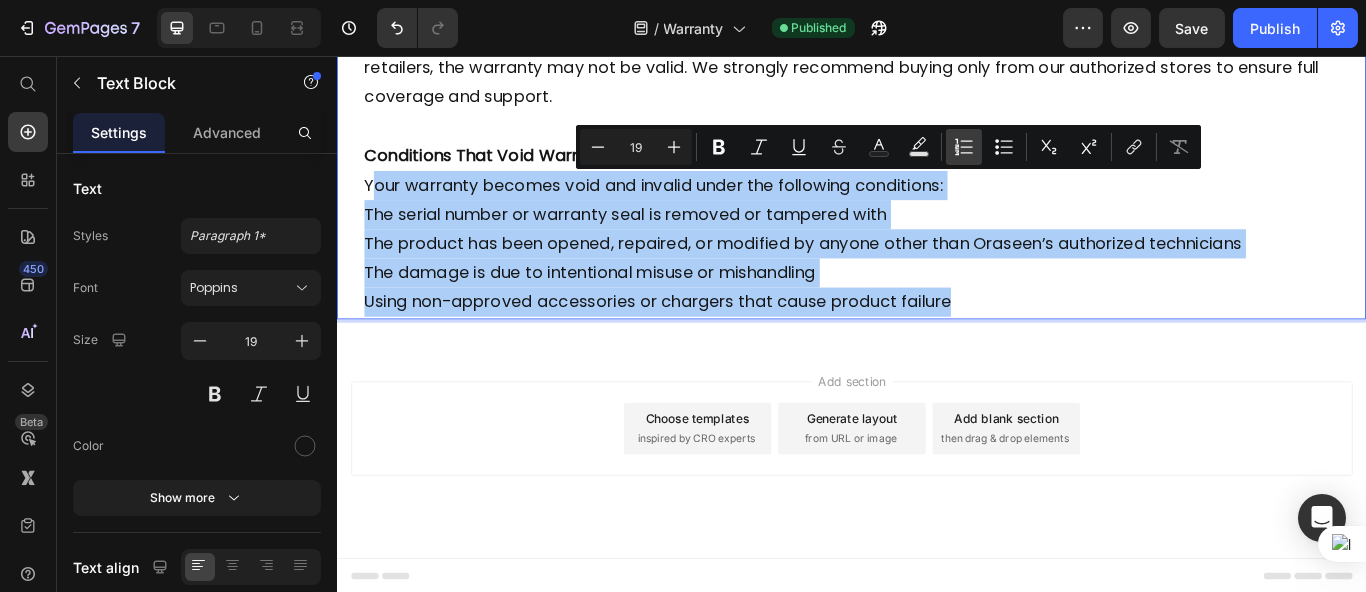 click on "Numbered List" at bounding box center (964, 147) 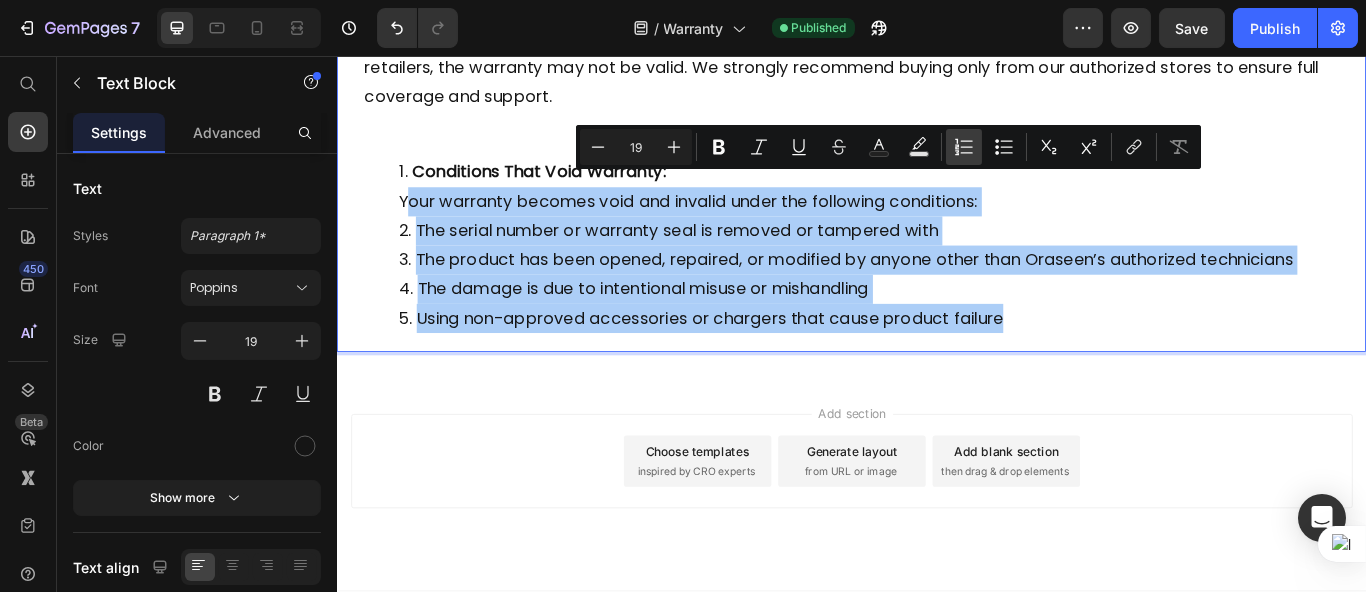click on "Numbered List" at bounding box center [964, 147] 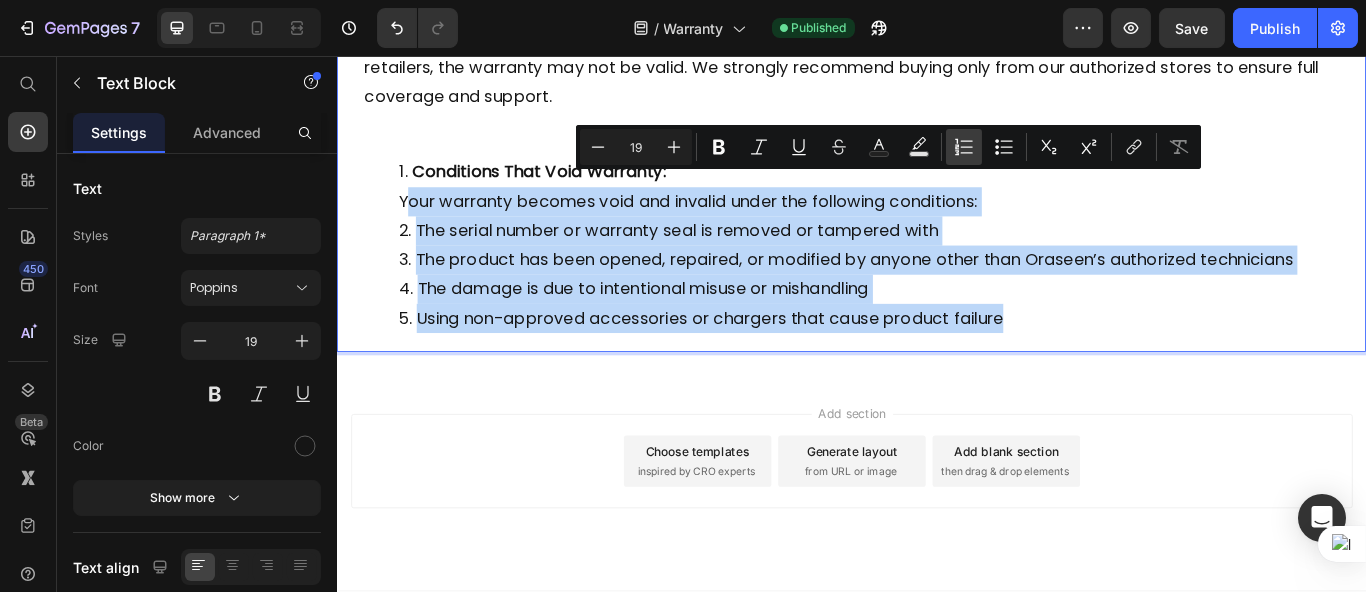 type on "19" 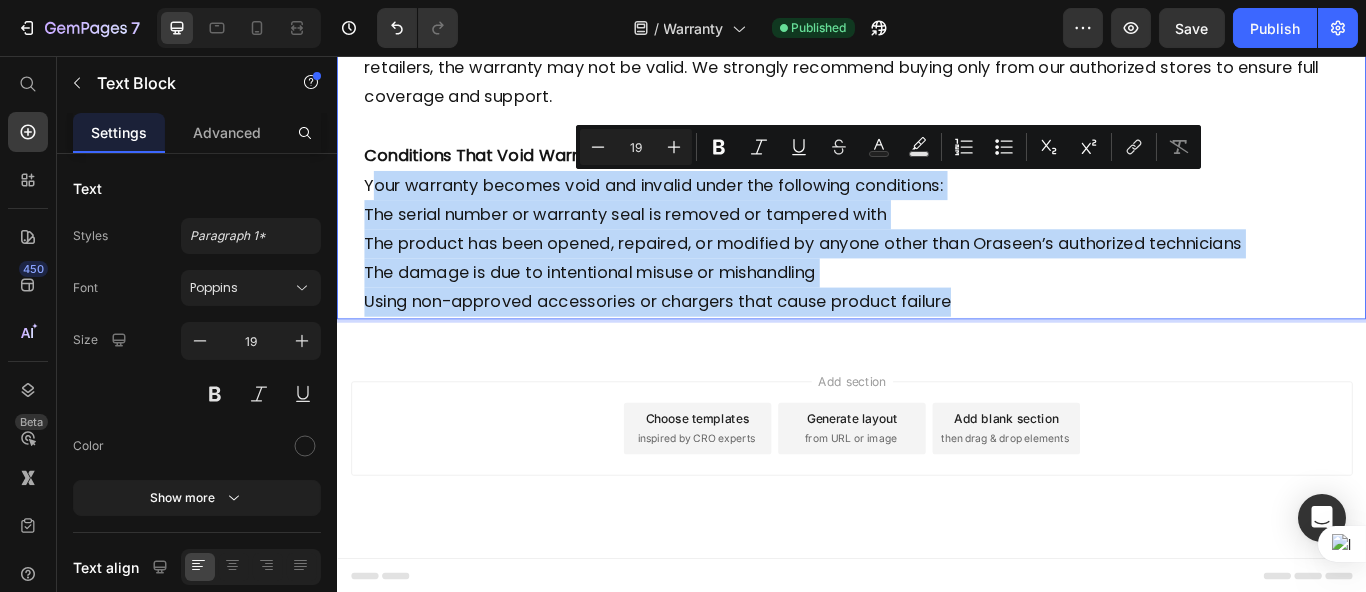 click on "Conditions That Void Warranty: Your warranty becomes void and invalid under the following conditions:" at bounding box center [936, 190] 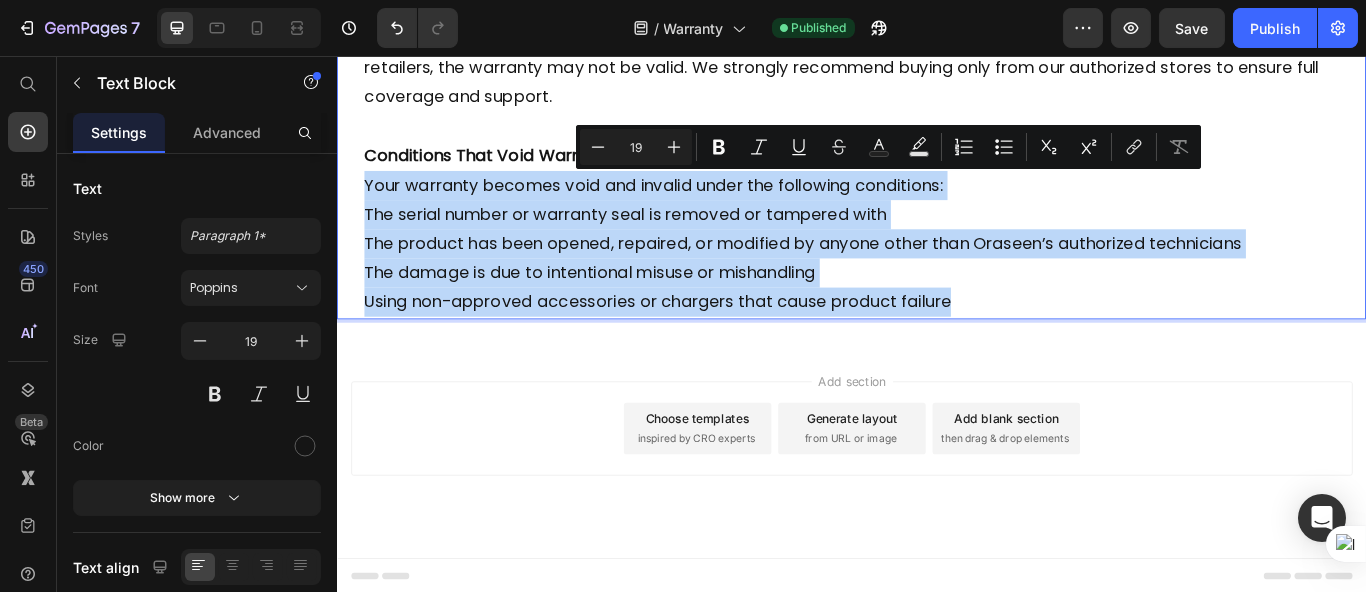 drag, startPoint x: 364, startPoint y: 203, endPoint x: 1229, endPoint y: 374, distance: 881.7403 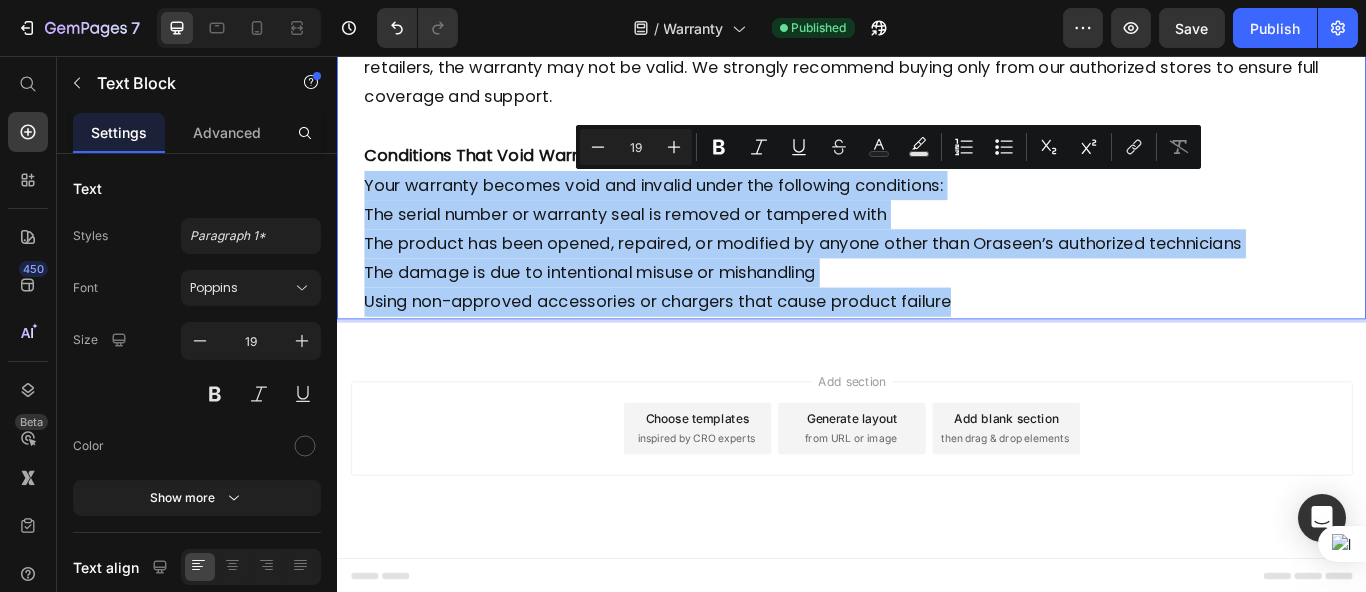 click on "Minus 19 Plus Bold Italic Underline       Strikethrough
Text Color
Text Background Color Numbered List Bulleted List Subscript Superscript       link Remove Format" at bounding box center [888, 147] 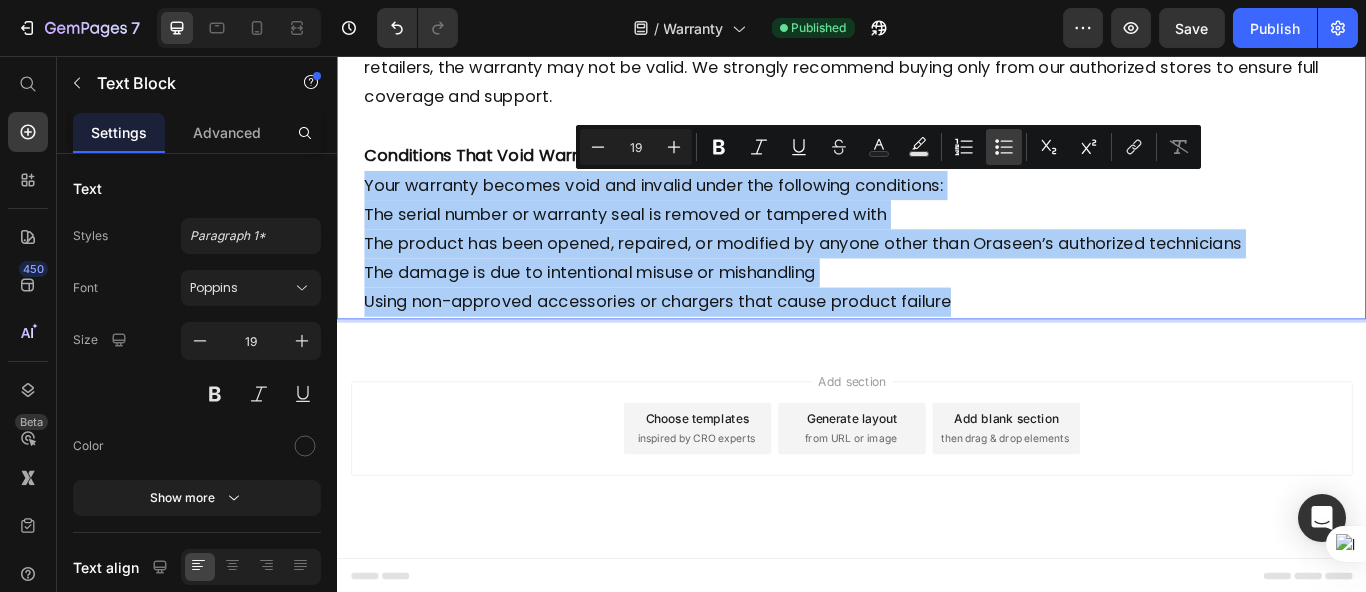 click on "Bulleted List" at bounding box center (1004, 147) 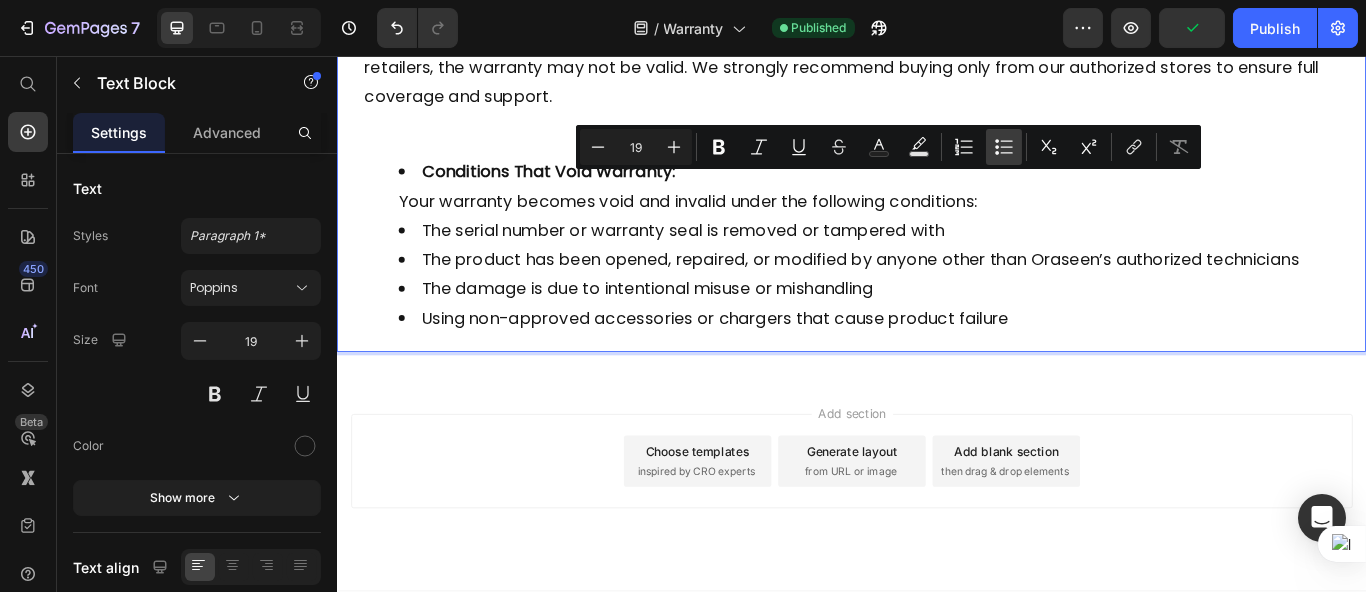 click 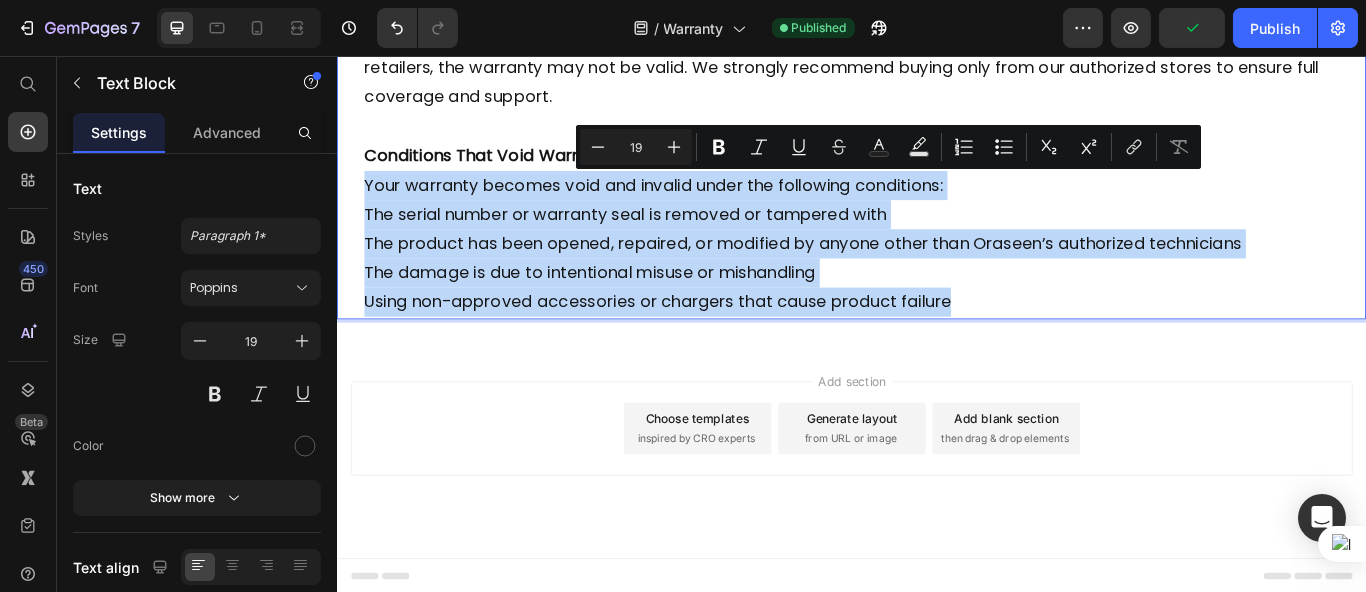 click on "The product has been opened, repaired, or modified by anyone other than Oraseen’s authorized technicians" at bounding box center [936, 276] 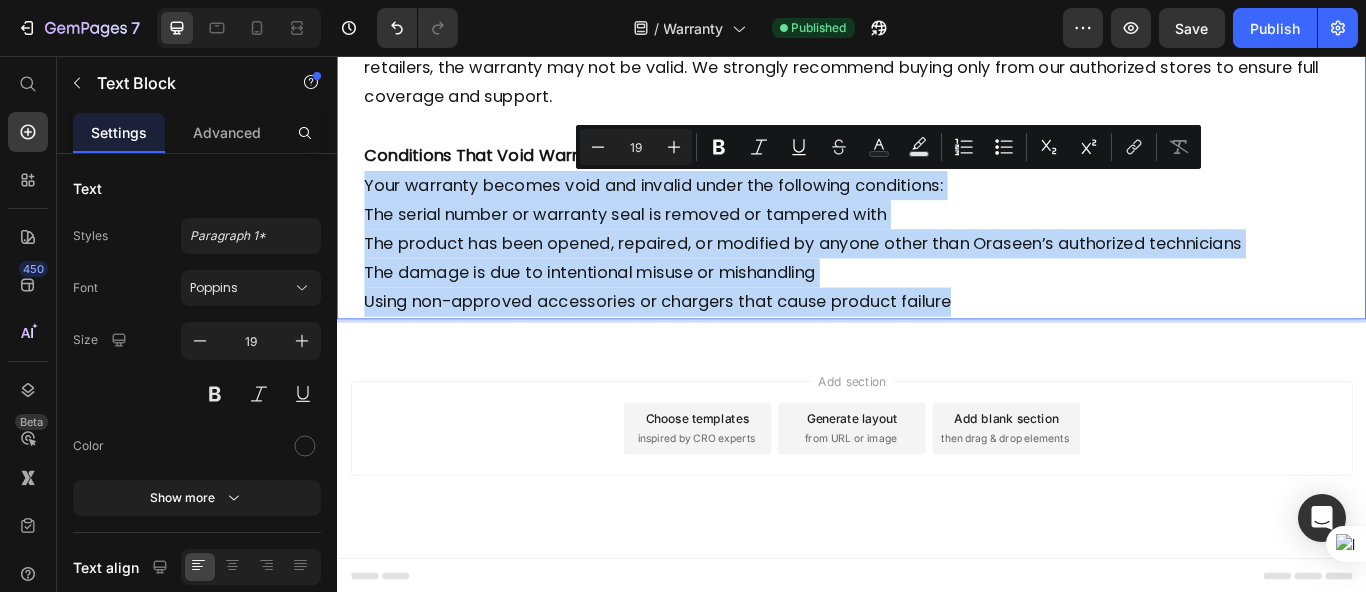 drag, startPoint x: 373, startPoint y: 204, endPoint x: 1312, endPoint y: 355, distance: 951.0636 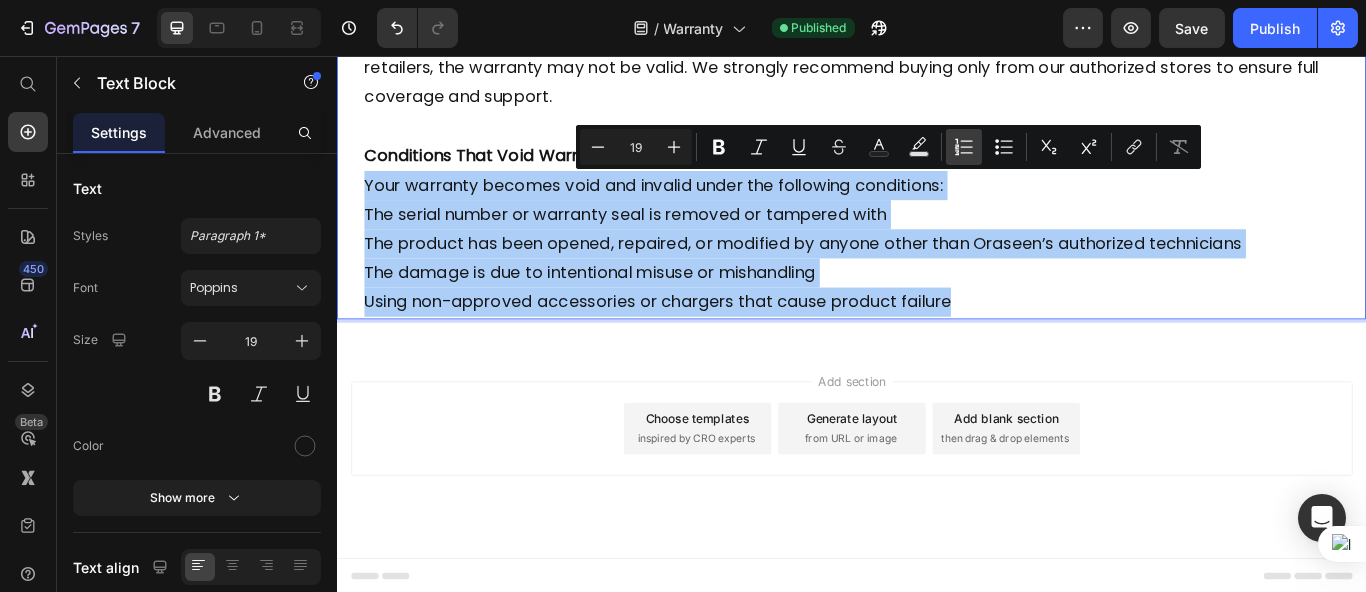 click on "Numbered List" at bounding box center [964, 147] 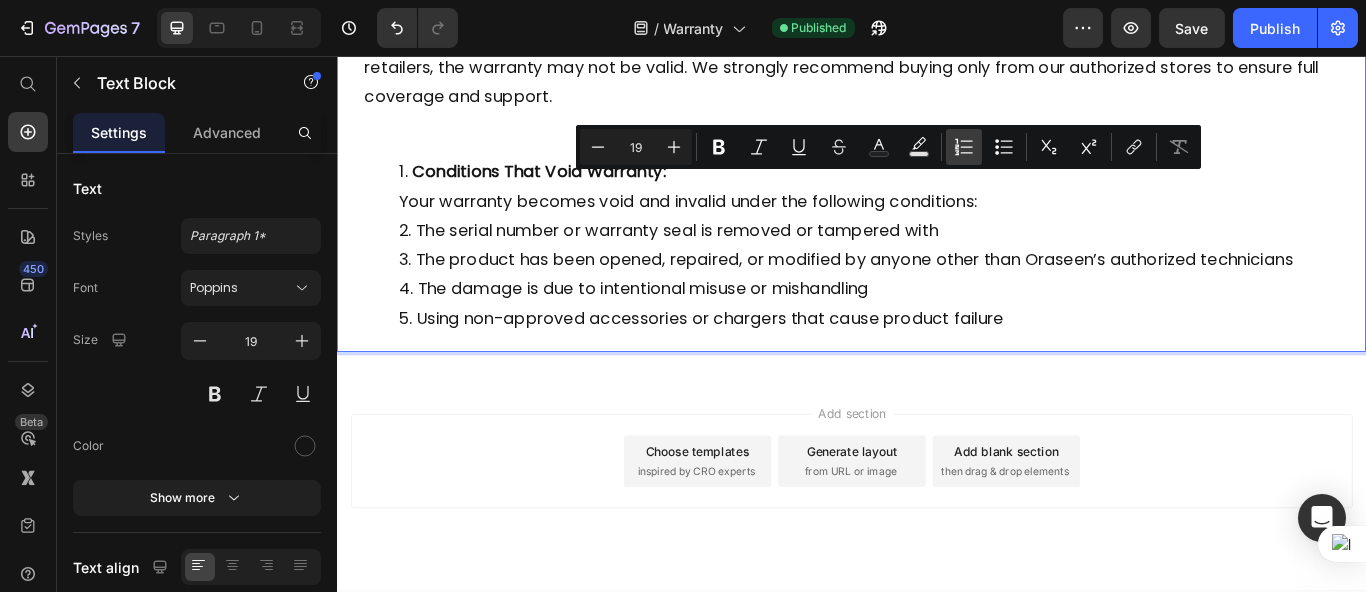 click 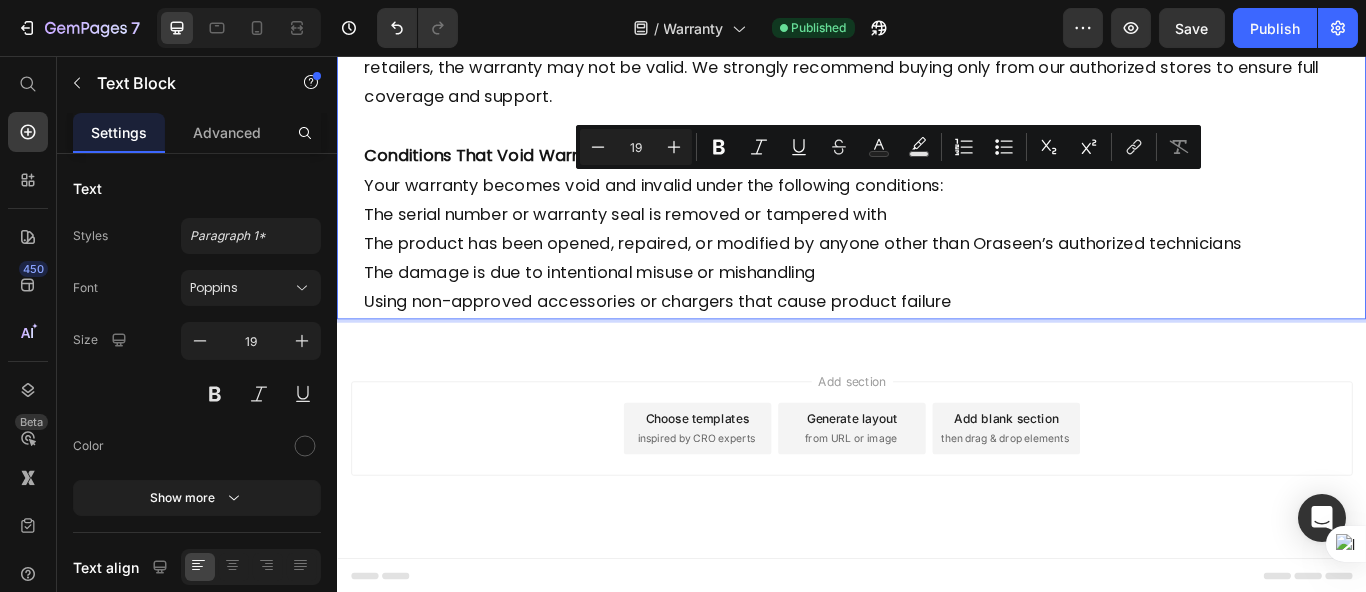 click on "The serial number or warranty seal is removed or tampered with" at bounding box center (936, 242) 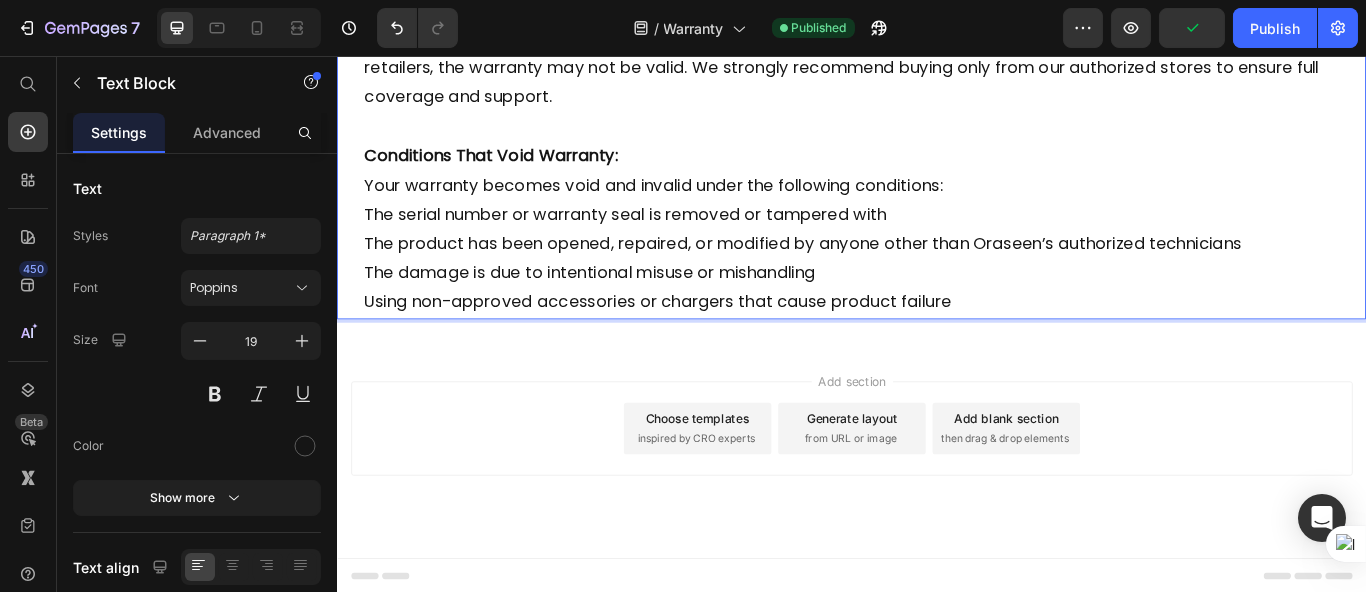 click on "Conditions That Void Warranty: Your warranty becomes void and invalid under the following conditions:" at bounding box center (936, 190) 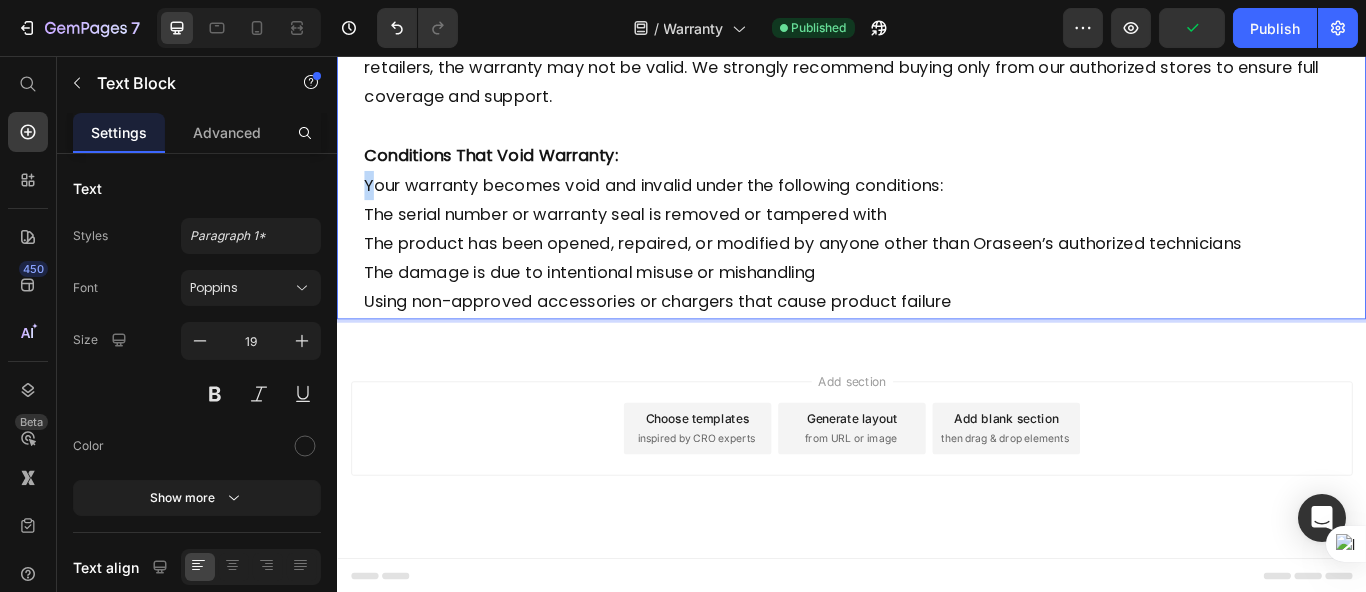 drag, startPoint x: 370, startPoint y: 204, endPoint x: 384, endPoint y: 204, distance: 14 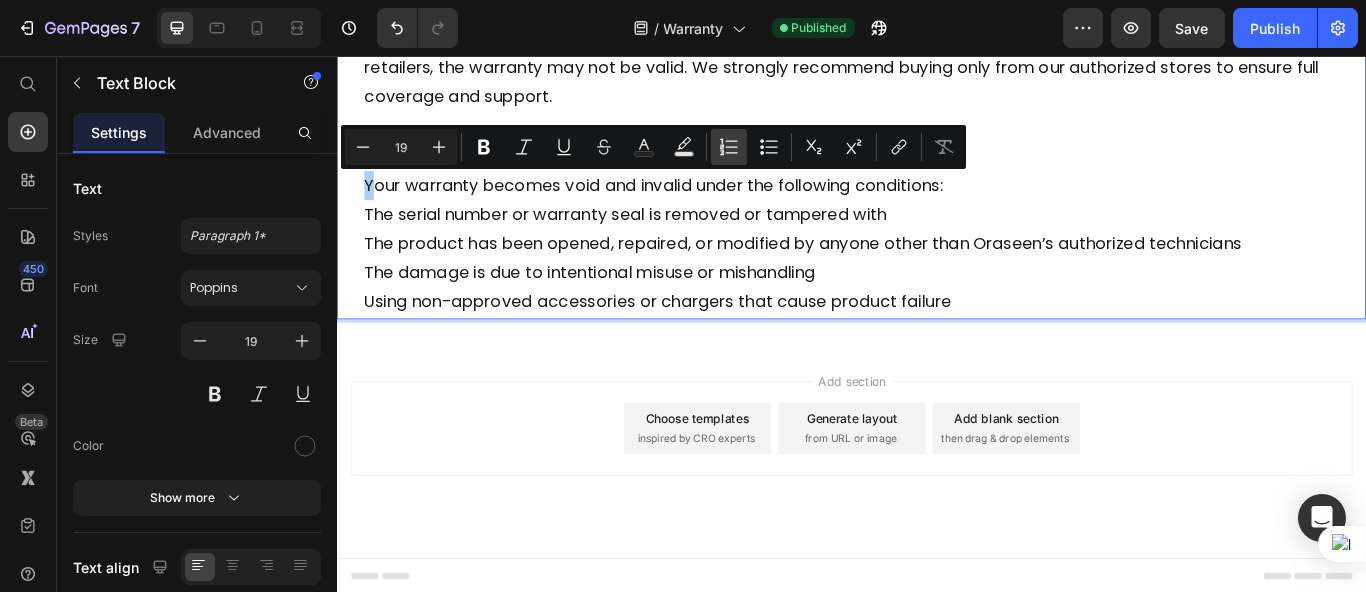 click 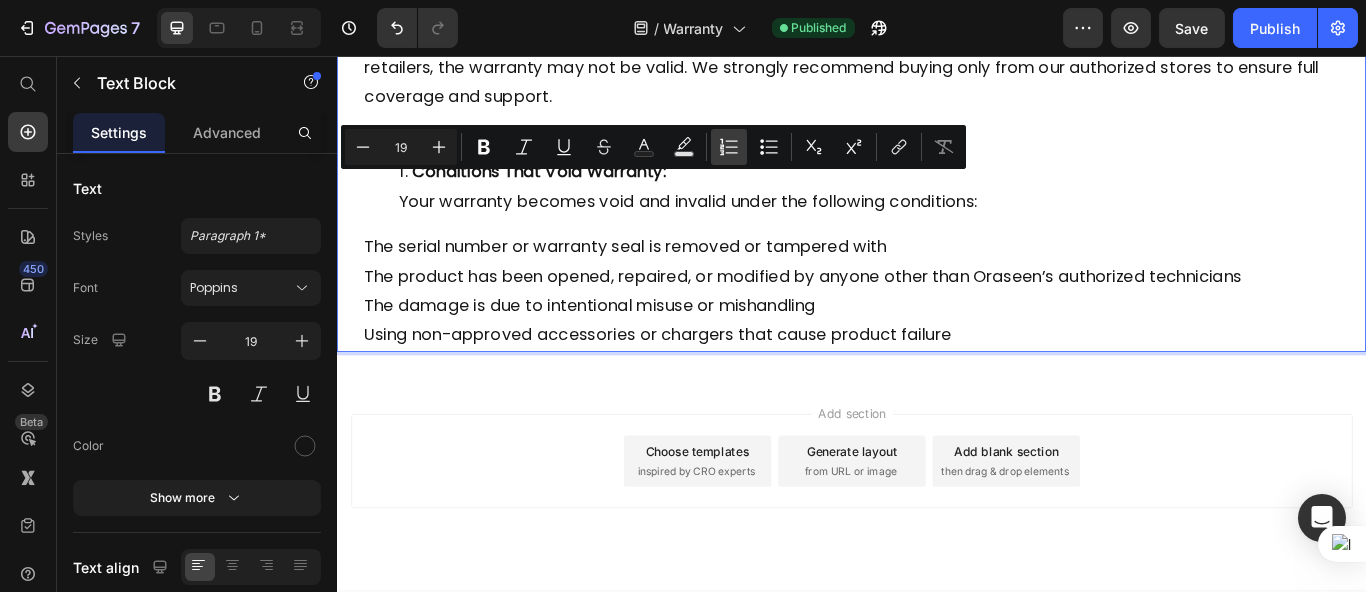 click 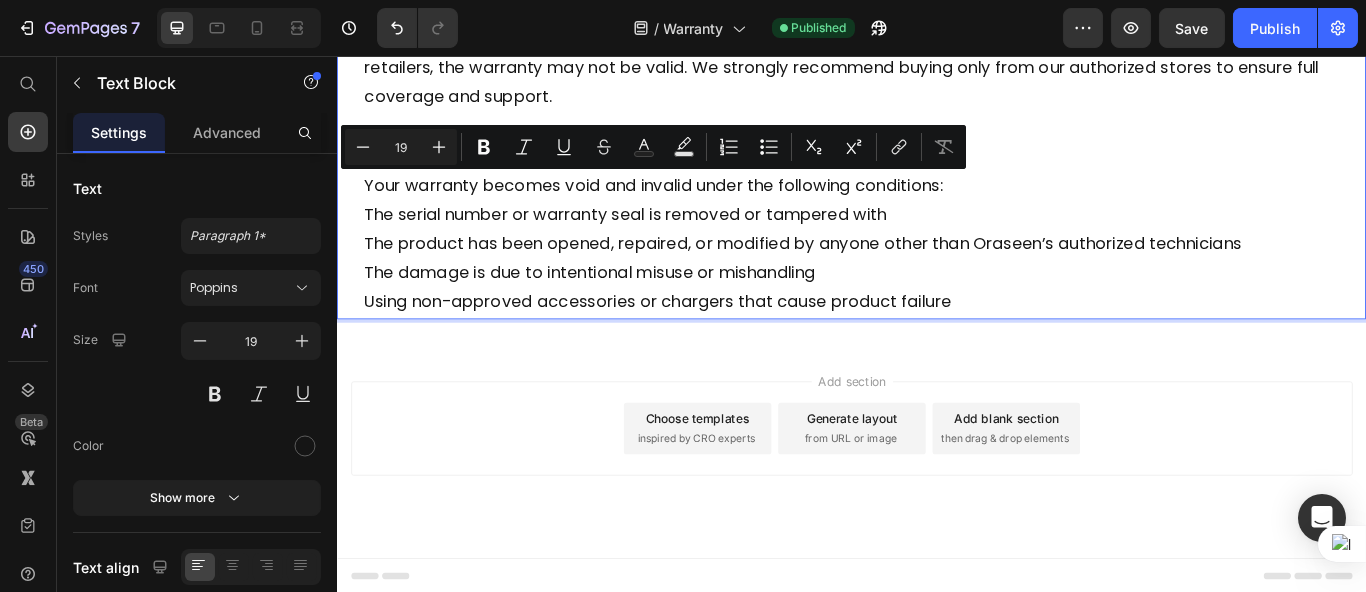 click on "The serial number or warranty seal is removed or tampered with" at bounding box center (936, 242) 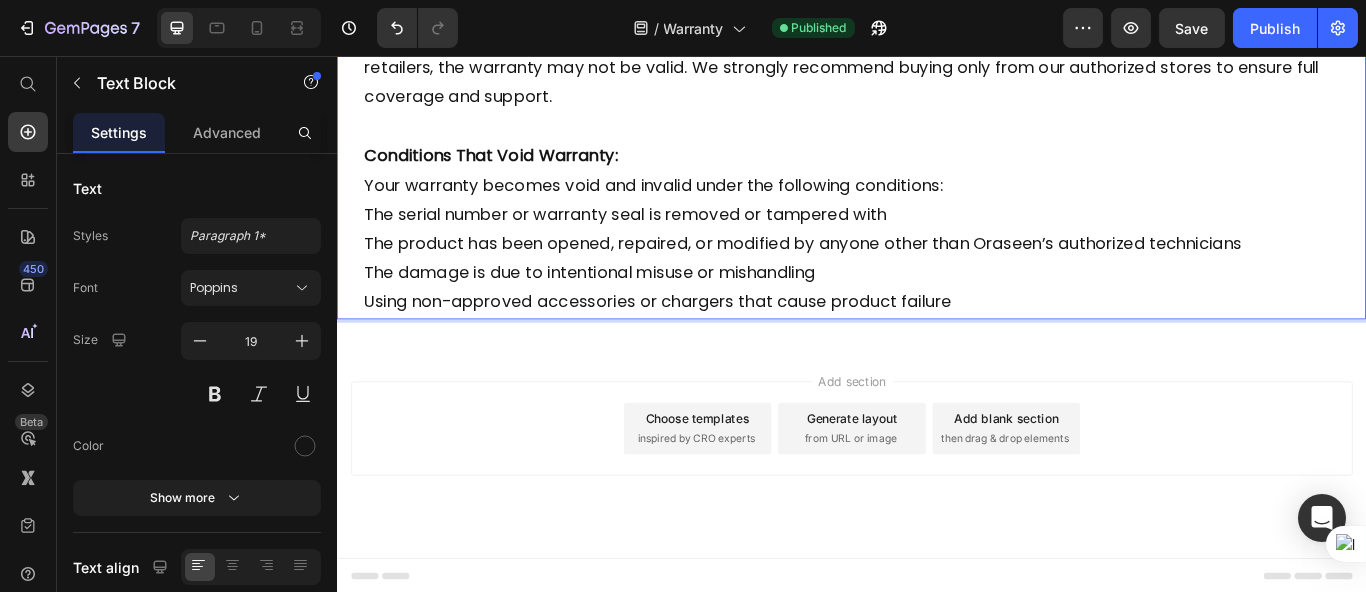 click on "Conditions That Void Warranty: Your warranty becomes void and invalid under the following conditions:" at bounding box center (936, 190) 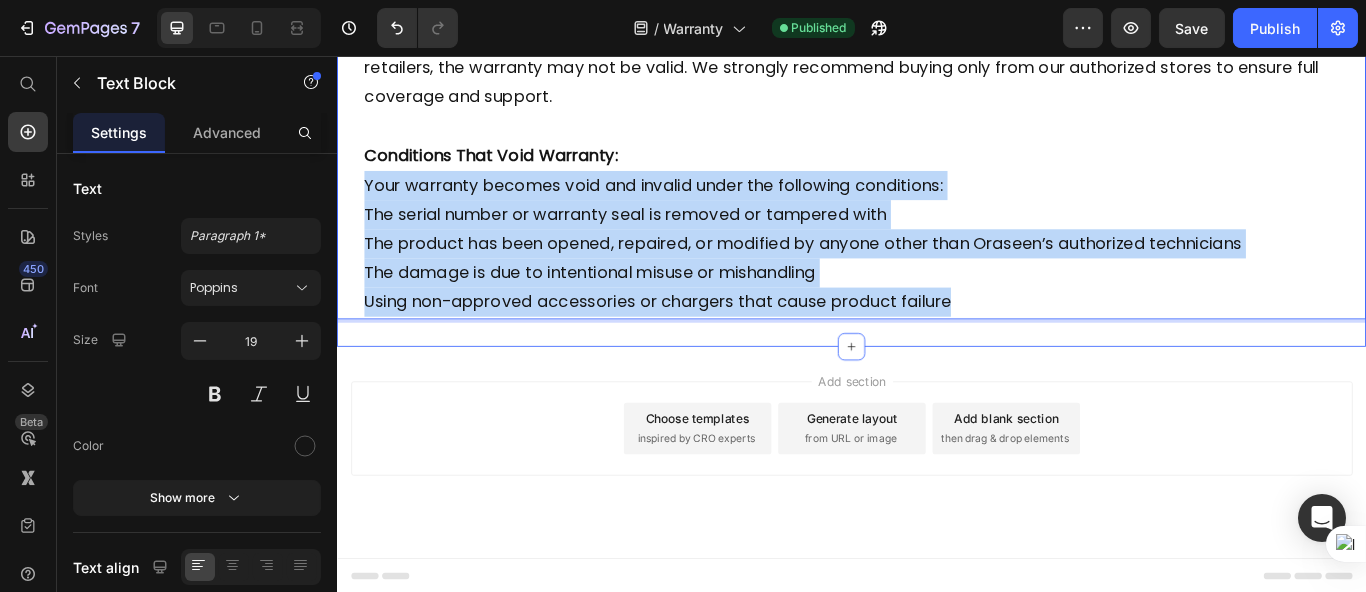 drag, startPoint x: 366, startPoint y: 207, endPoint x: 1169, endPoint y: 396, distance: 824.94244 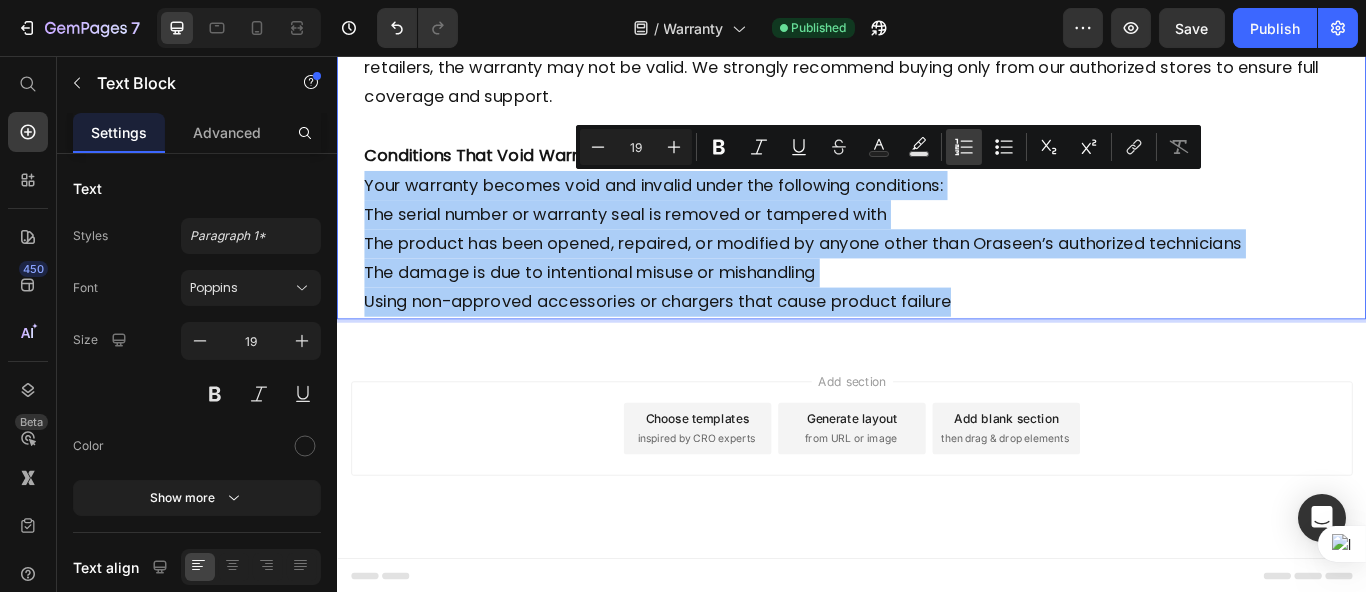 click on "Numbered List" at bounding box center [964, 147] 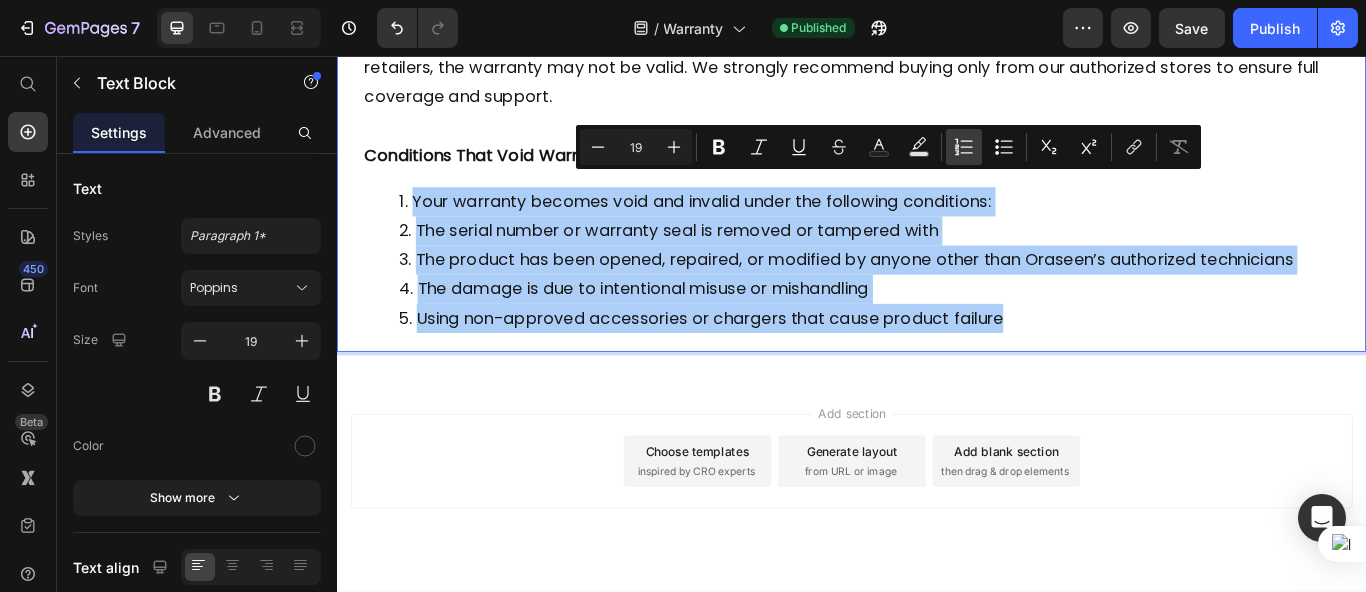 click 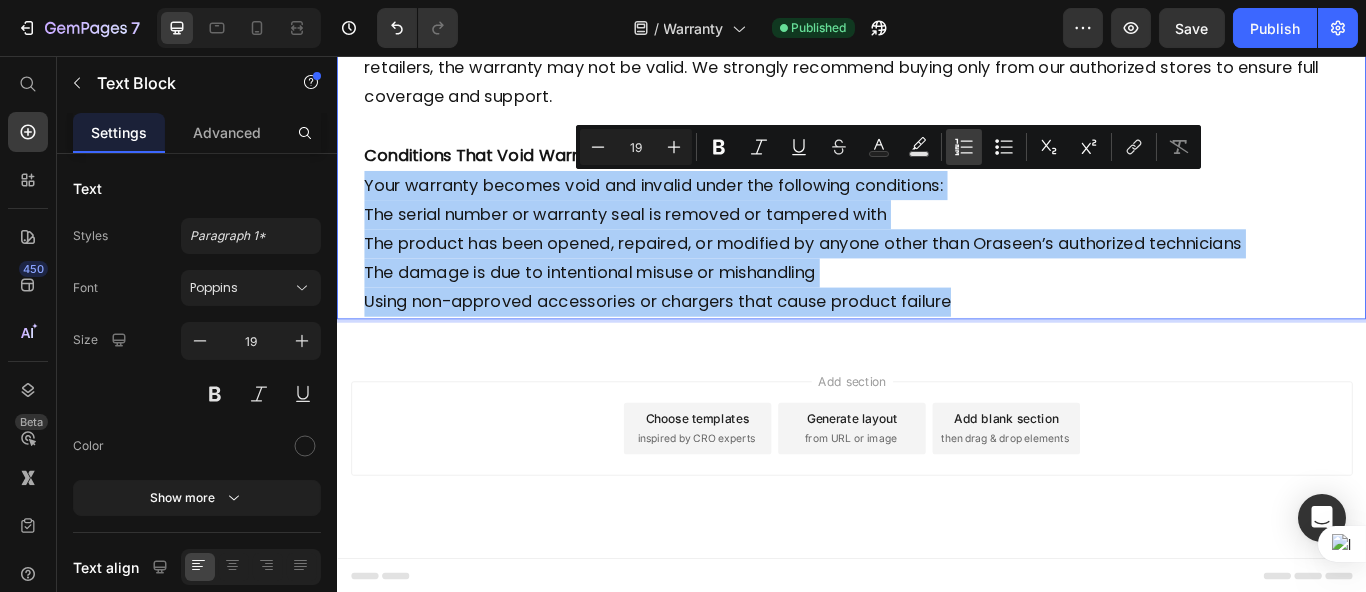 click 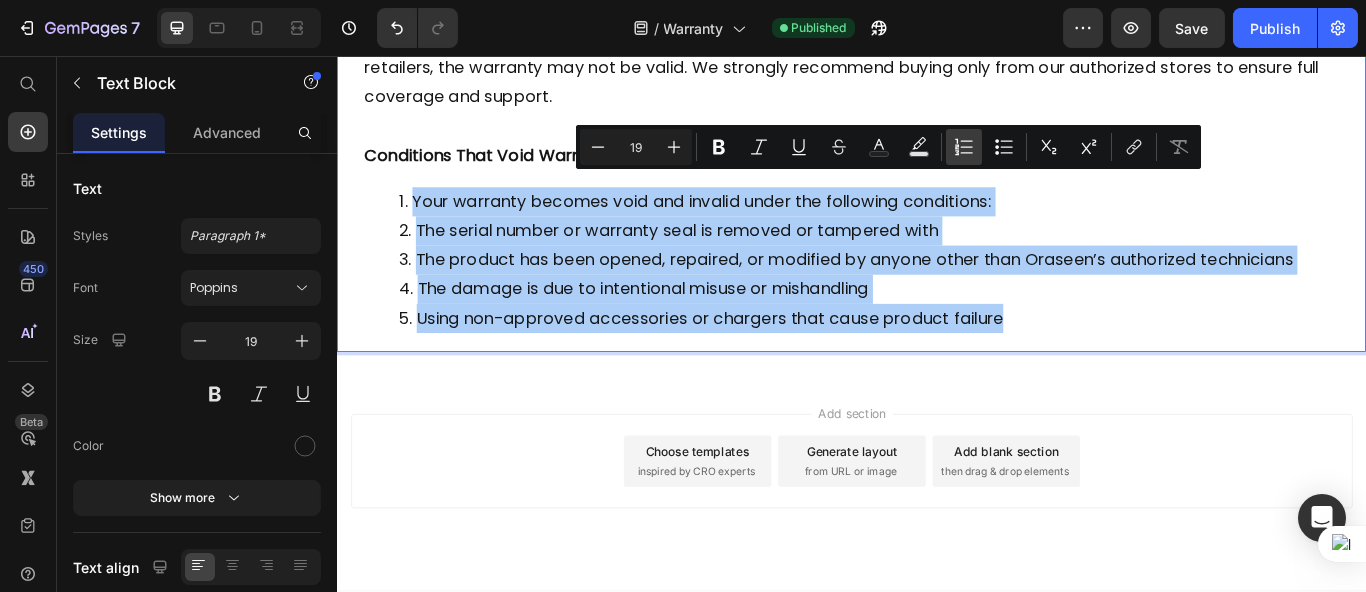 click 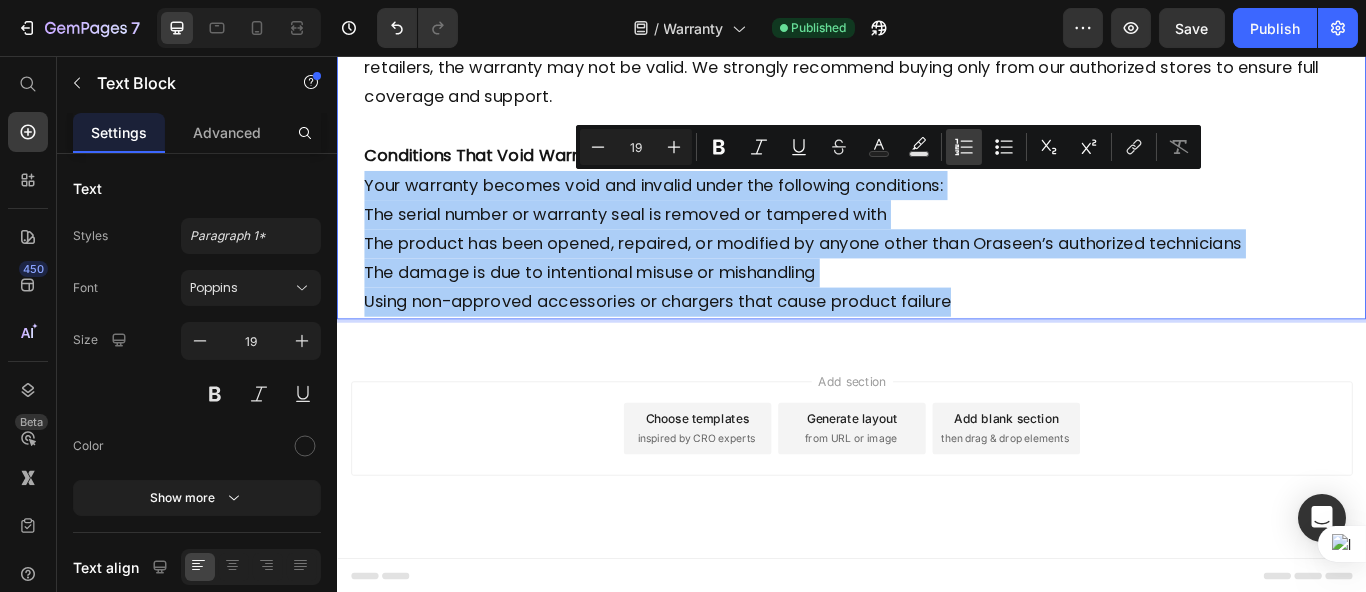 click 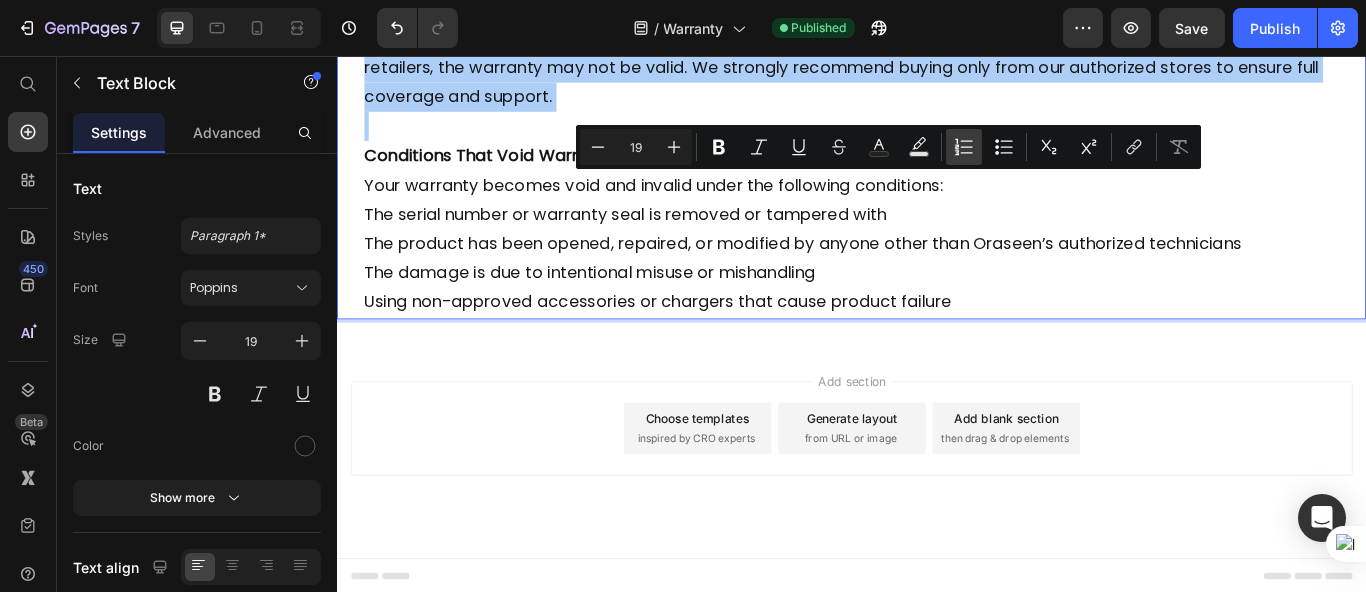 click 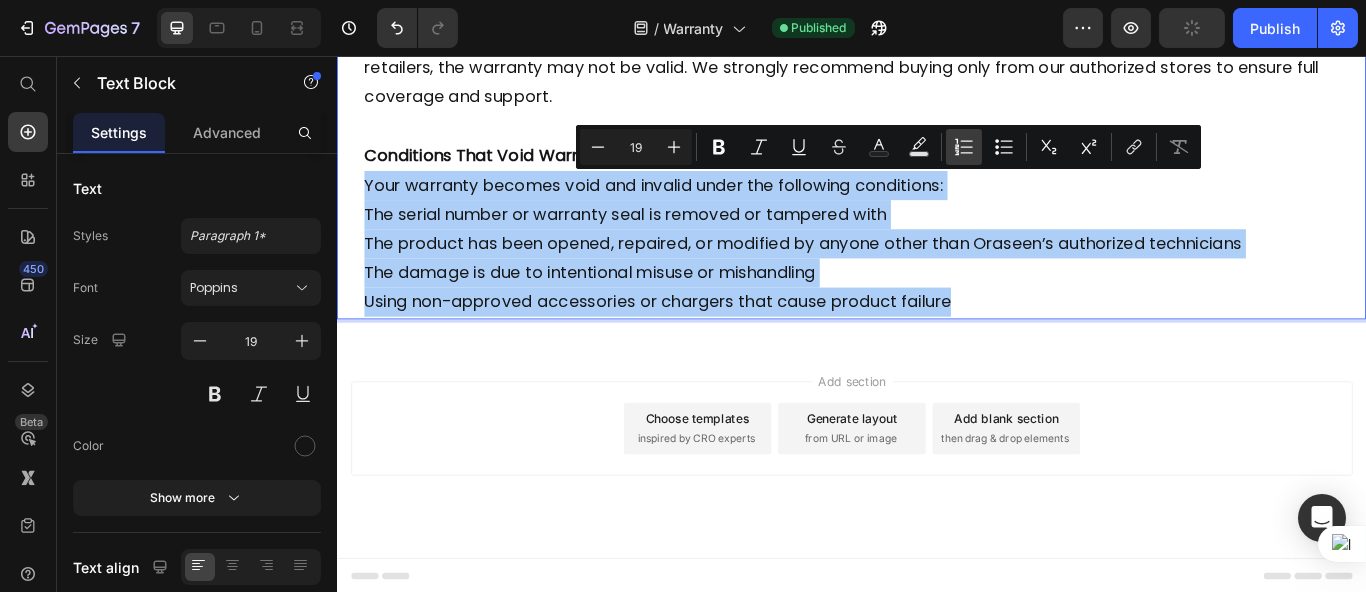 click 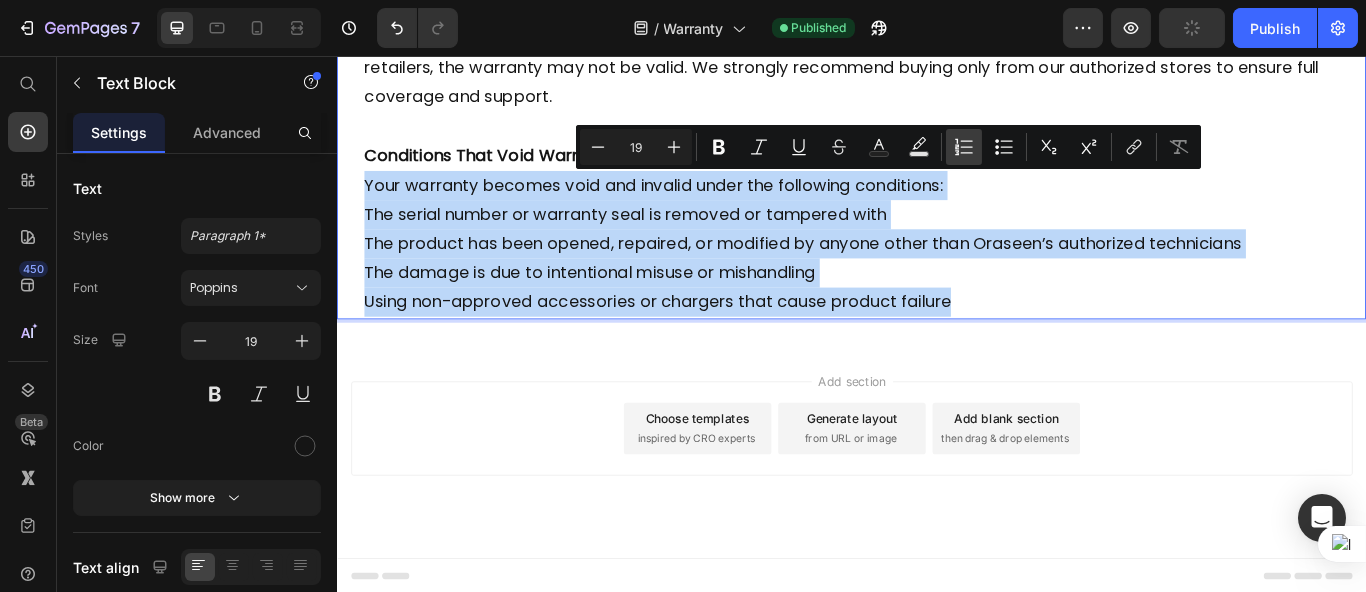 type on "19" 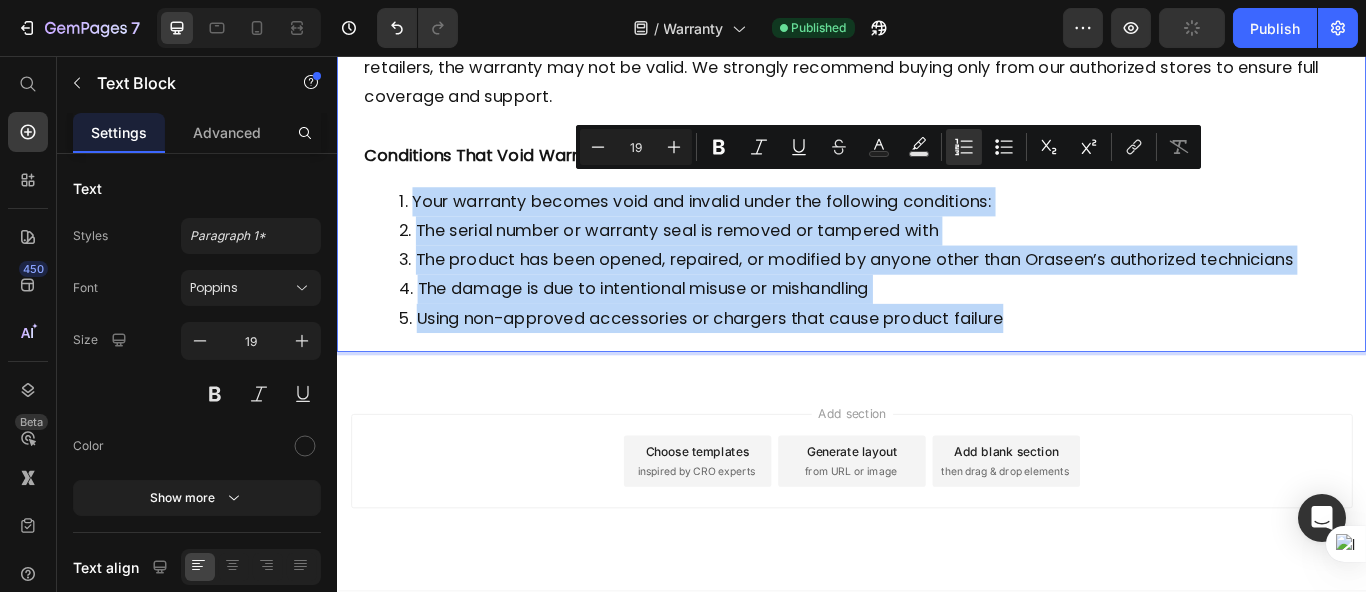 drag, startPoint x: 1301, startPoint y: 221, endPoint x: 1026, endPoint y: 259, distance: 277.61304 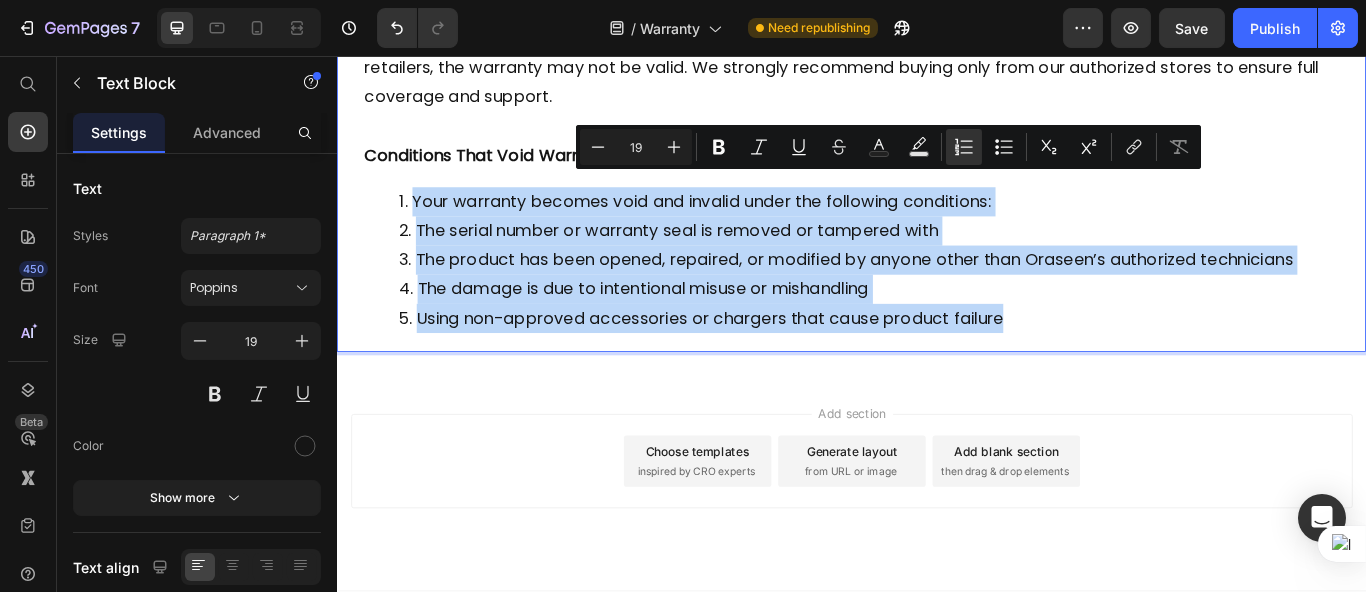 click on "The product has been opened, repaired, or modified by anyone other than Oraseen’s authorized technicians" at bounding box center (956, 295) 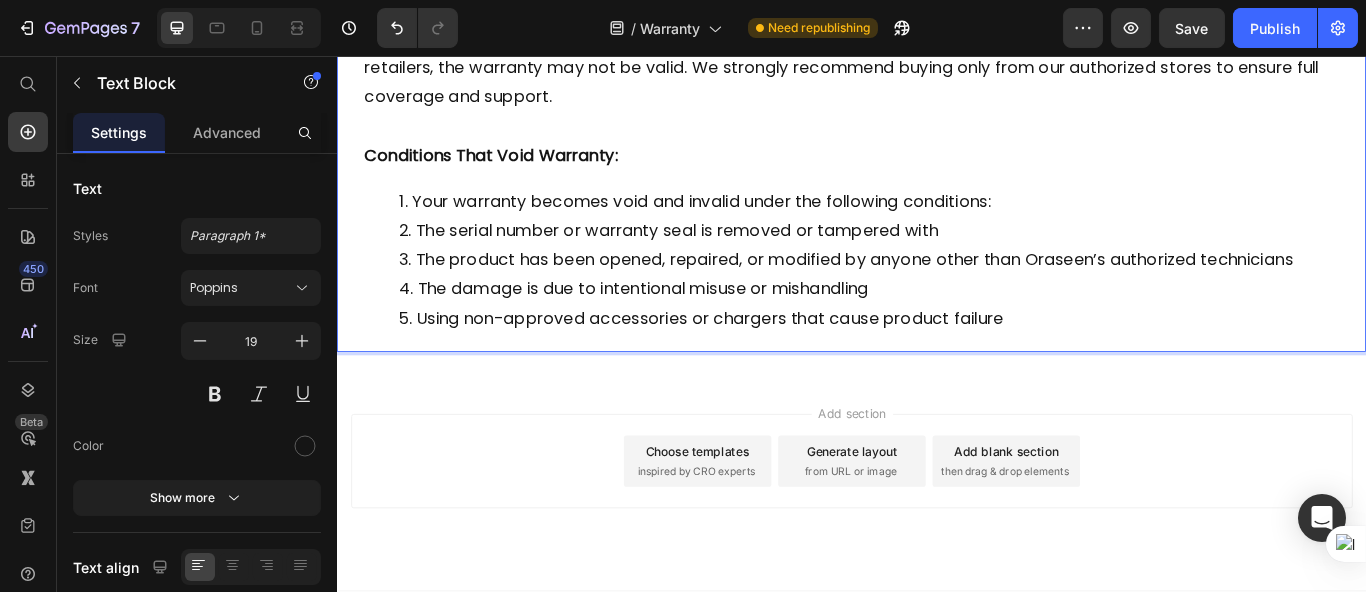 scroll, scrollTop: 2562, scrollLeft: 0, axis: vertical 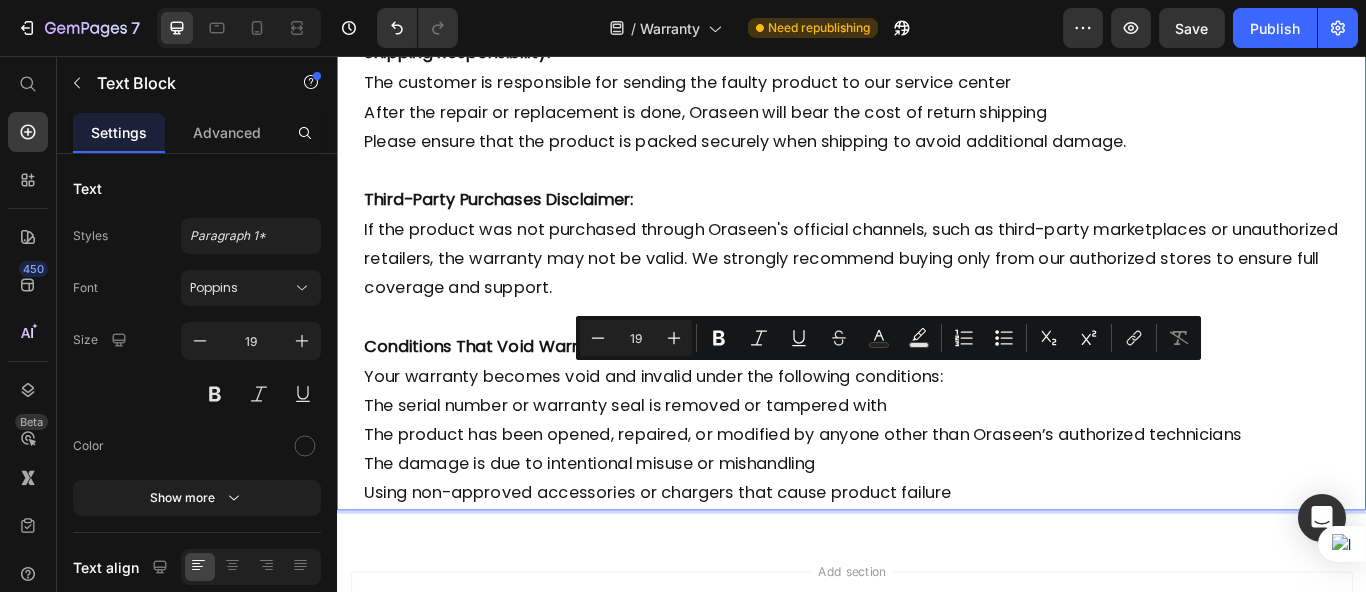 click on "Third-Party Purchases Disclaimer: If the product was not purchased through Oraseen's official channels, such as third-party marketplaces or unauthorized retailers, the warranty may not be valid. We strongly recommend buying only from our authorized stores to ensure full coverage and support." at bounding box center [936, 275] 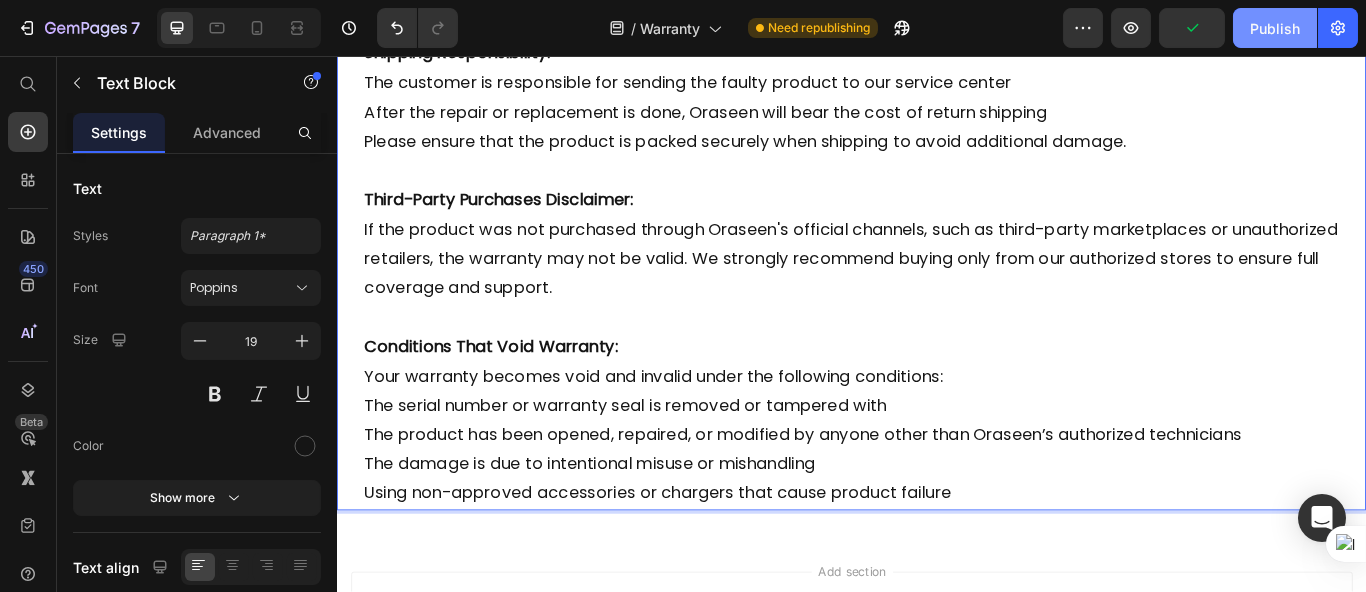 click on "Publish" at bounding box center [1275, 28] 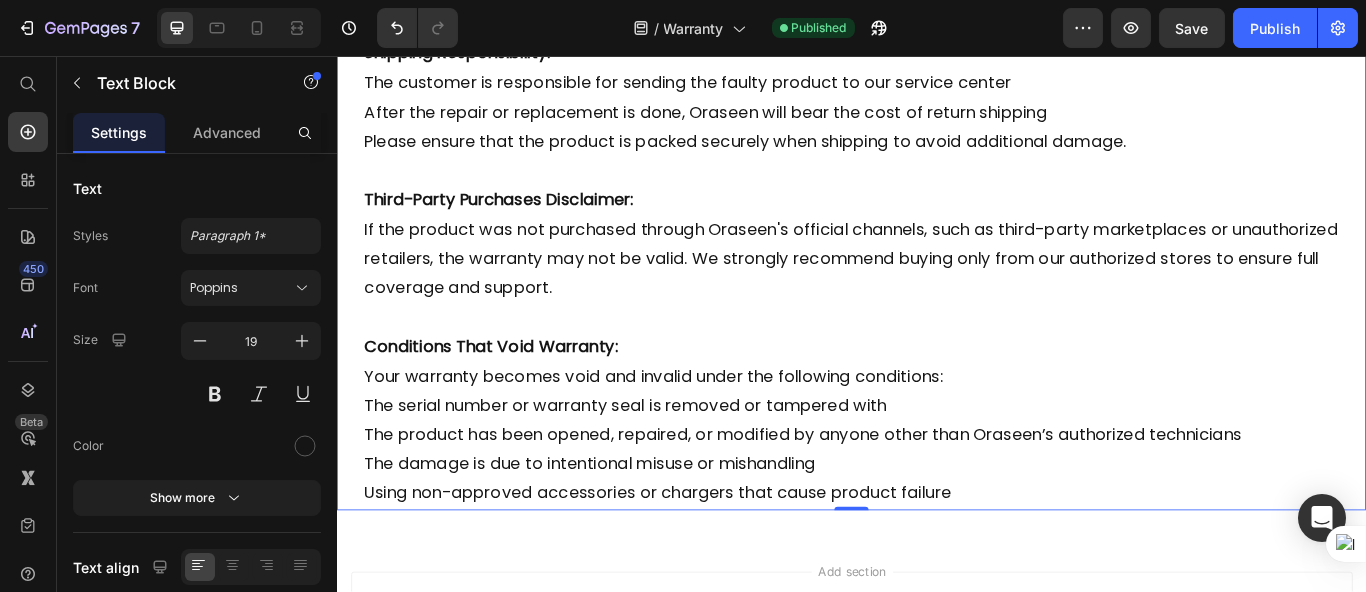 drag, startPoint x: 1384, startPoint y: 345, endPoint x: 1368, endPoint y: 340, distance: 16.763054 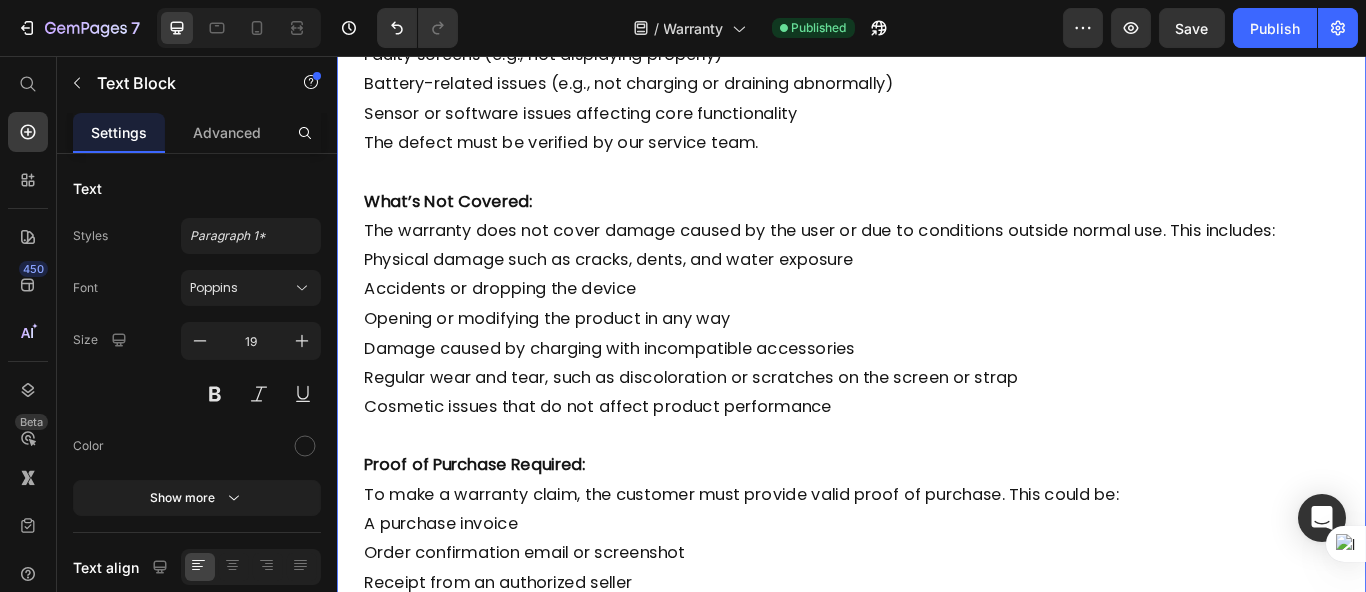 scroll, scrollTop: 1006, scrollLeft: 0, axis: vertical 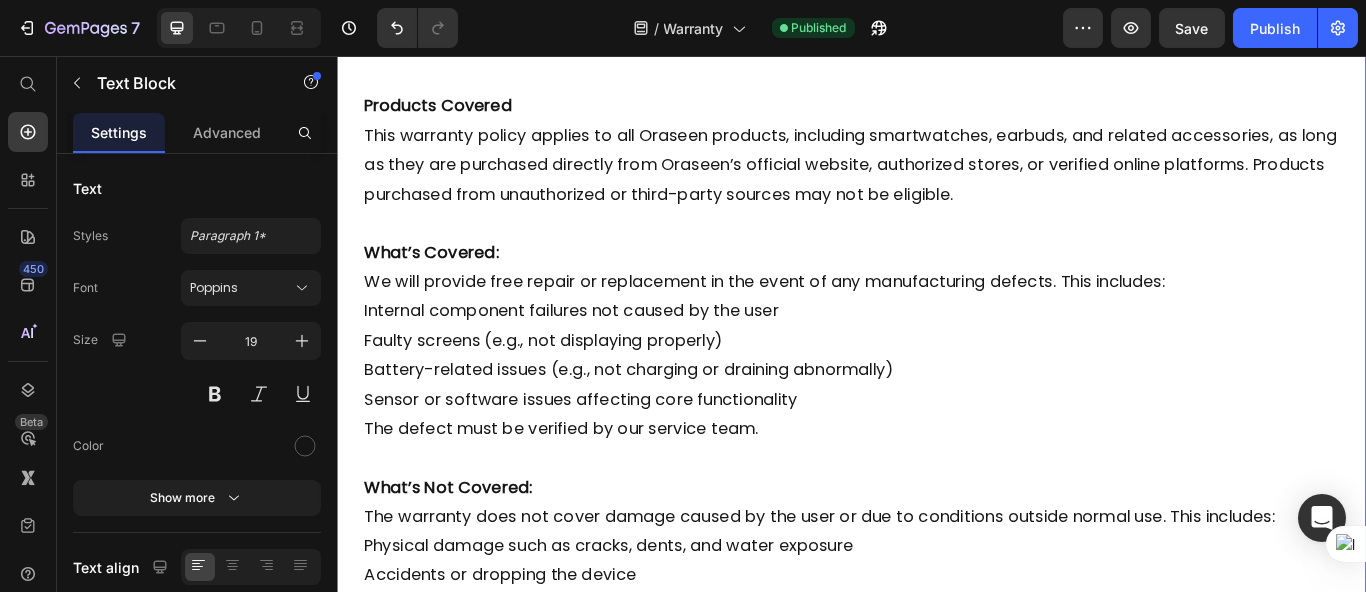 click on "Internal component failures not caused by the user" at bounding box center [936, 354] 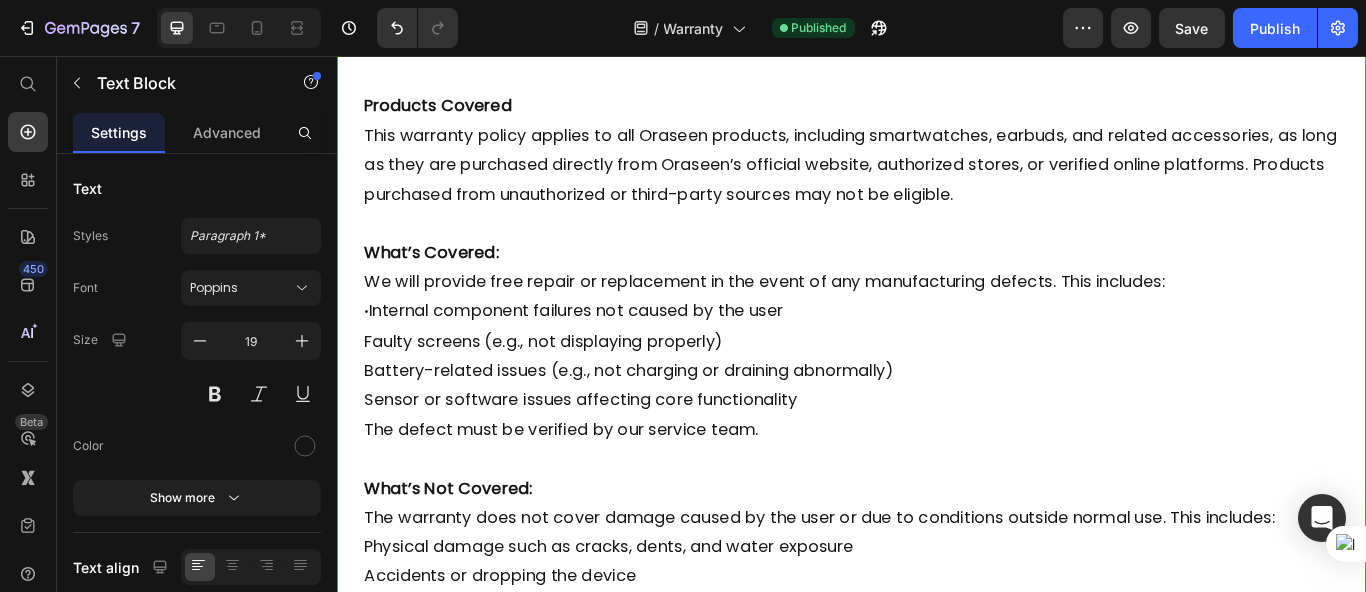 click on "Faulty screens (e.g., not displaying properly)" at bounding box center (936, 390) 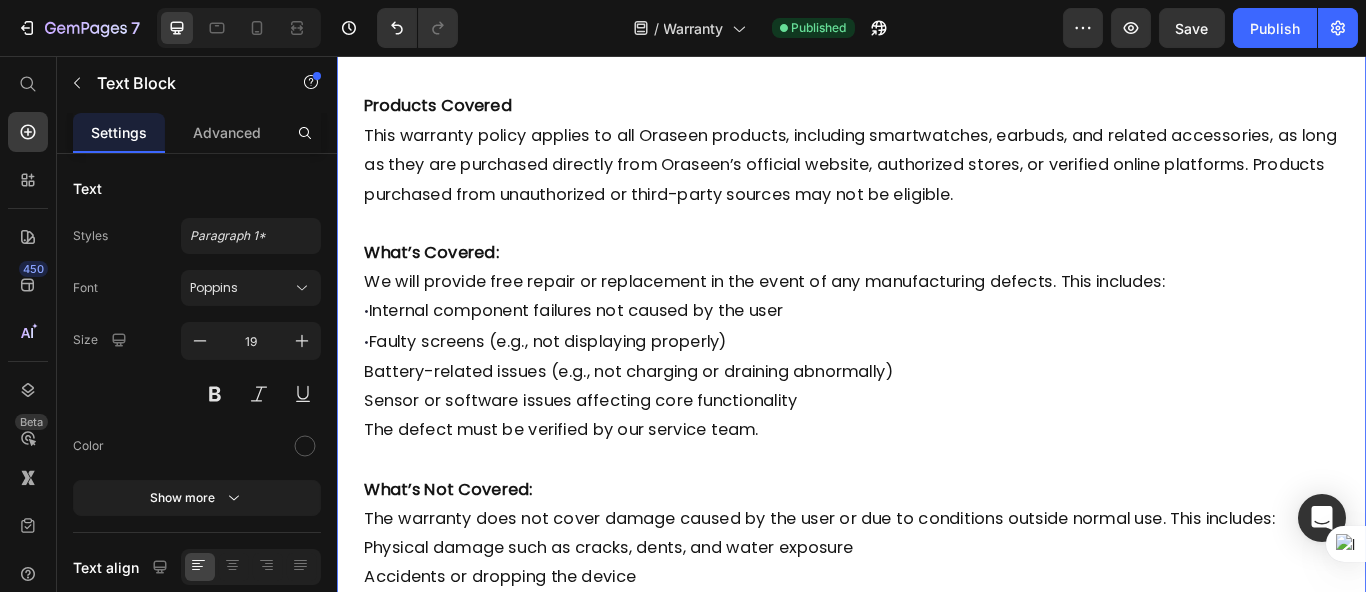 click on "Battery-related issues (e.g., not charging or draining abnormally)" at bounding box center (936, 425) 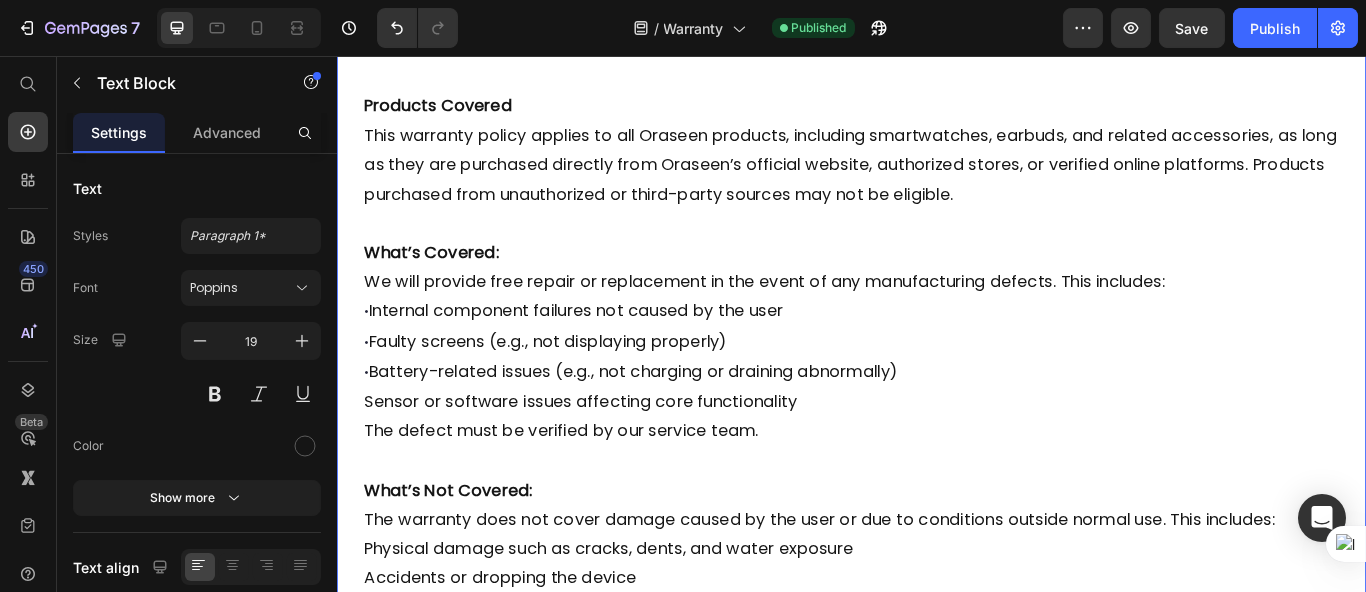 click on "1-Year Warranty Policy The product is covered under warranty for one full year starting from the original date of purchase. This means that any eligible issues that occur within this timeframe can be addressed under our warranty terms. The warranty period cannot be extended or renewed even if the product is repaired or replaced during this period. Products Covered This warranty policy applies to all Oraseen products, including smartwatches, earbuds, and related accessories, as long as they are purchased directly from Oraseen’s official website, authorized stores, or verified online platforms. Products purchased from unauthorized or third-party sources may not be eligible. What’s Covered: We will provide free repair or replacement in the event of any manufacturing defects. This includes: • Internal component failures not caused by the user • Faulty screens (e.g., not displaying properly) • Battery-related issues (e.g., not charging or draining abnormally) What’s Not Covered: A purchase invoice" at bounding box center [936, 1039] 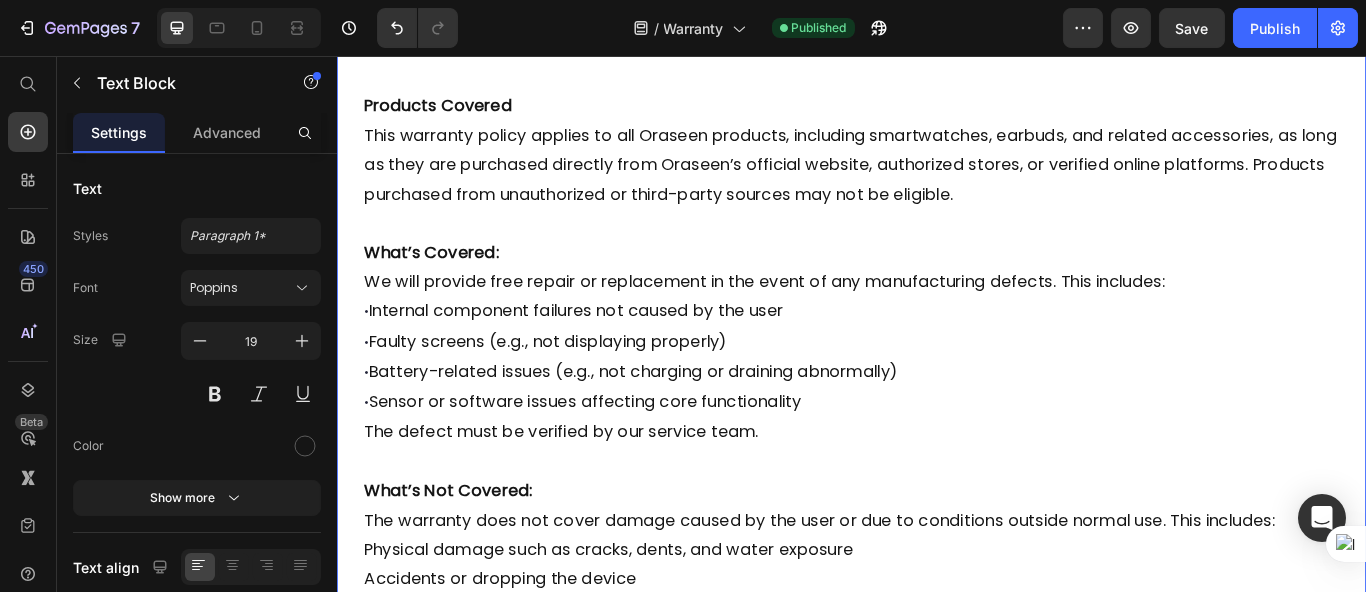 click on "•  Sensor or software issues affecting core functionality The defect must be verified by our service team." at bounding box center (936, 477) 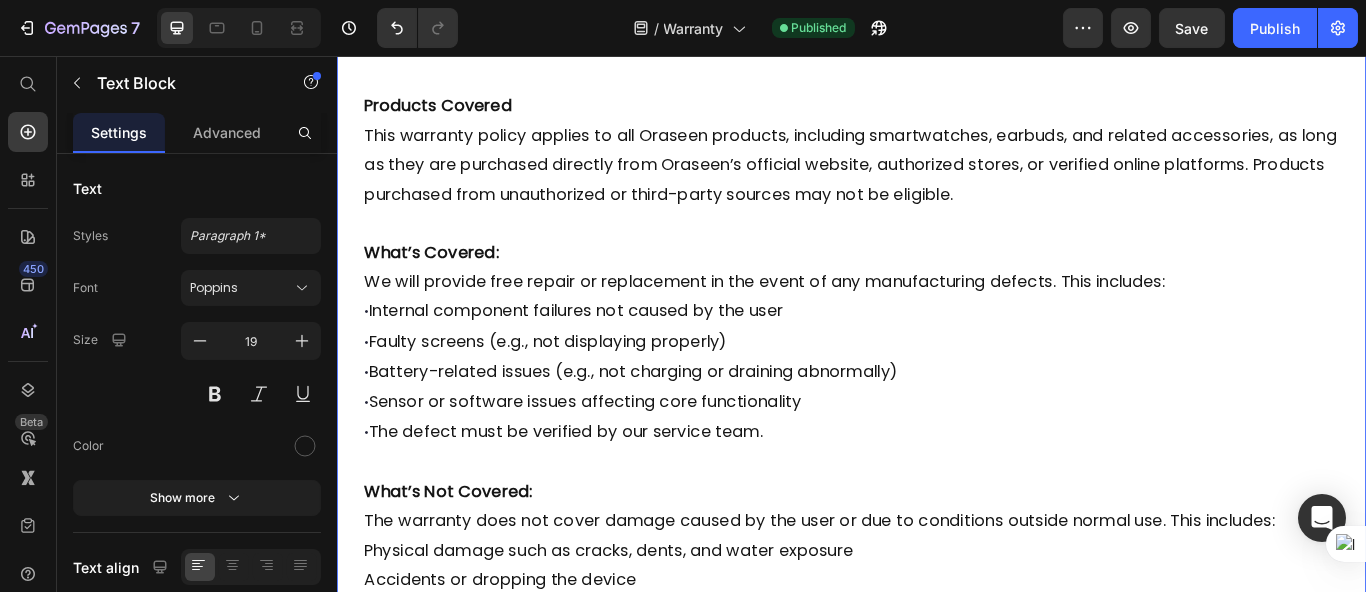 click on "•  Faulty screens (e.g., not displaying properly)" at bounding box center [936, 390] 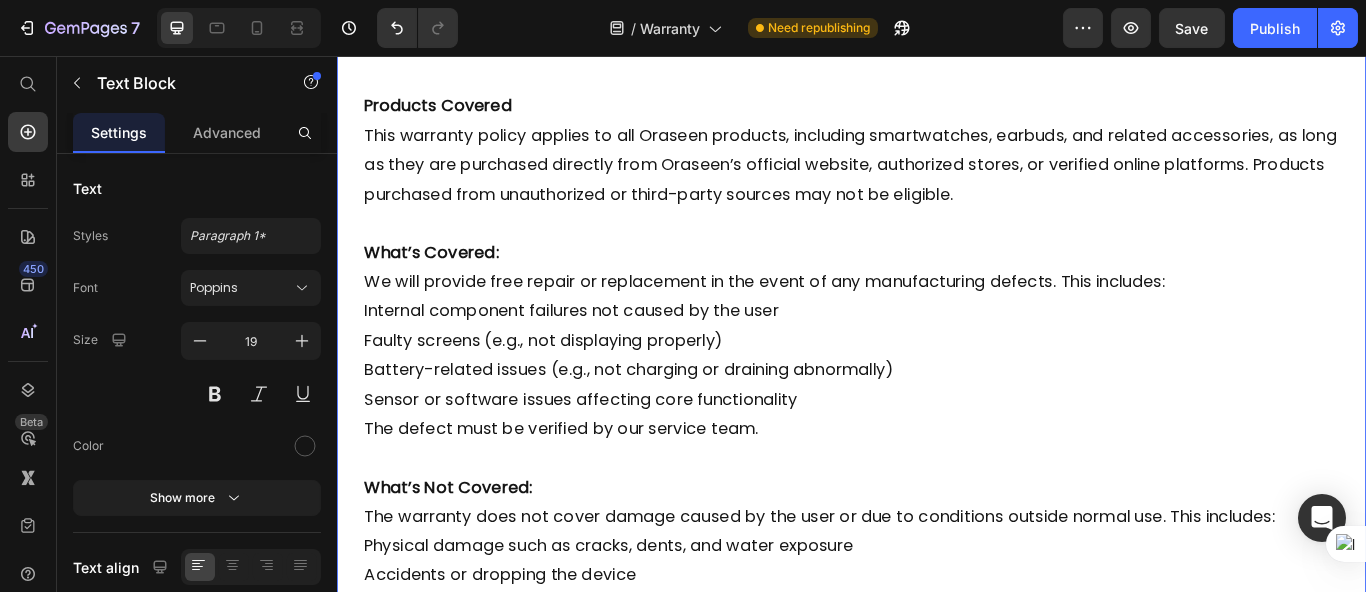 click on "Sensor or software issues affecting core functionality The defect must be verified by our service team." at bounding box center (936, 474) 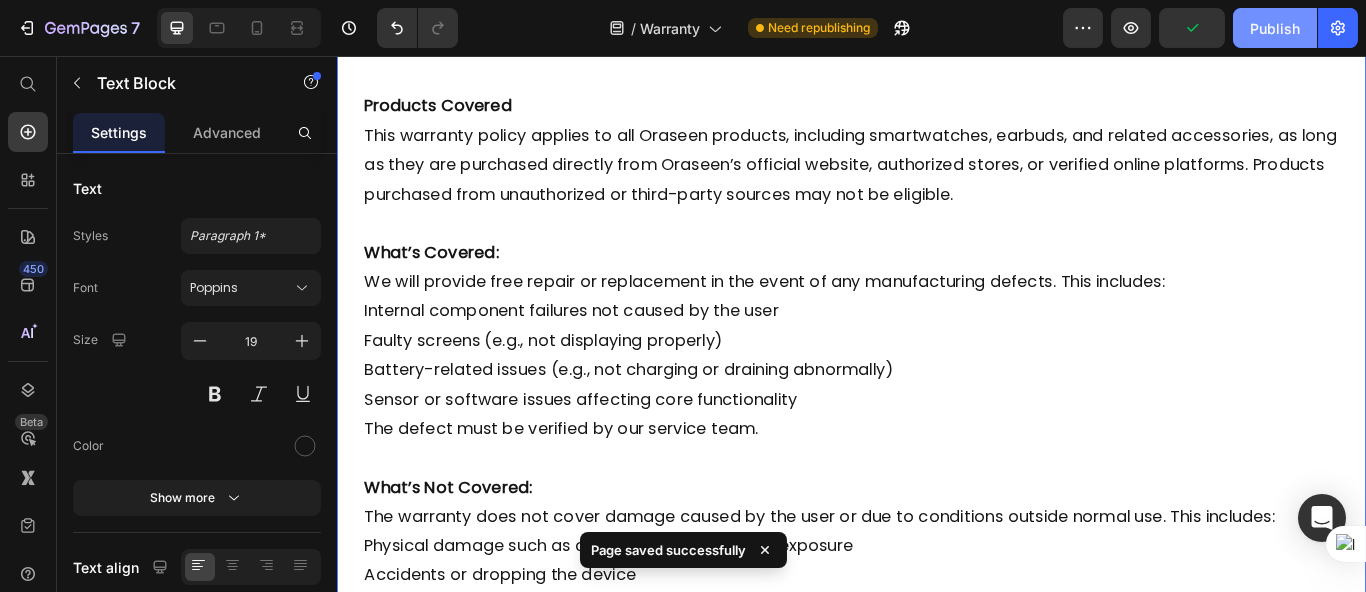 click on "Publish" at bounding box center (1275, 28) 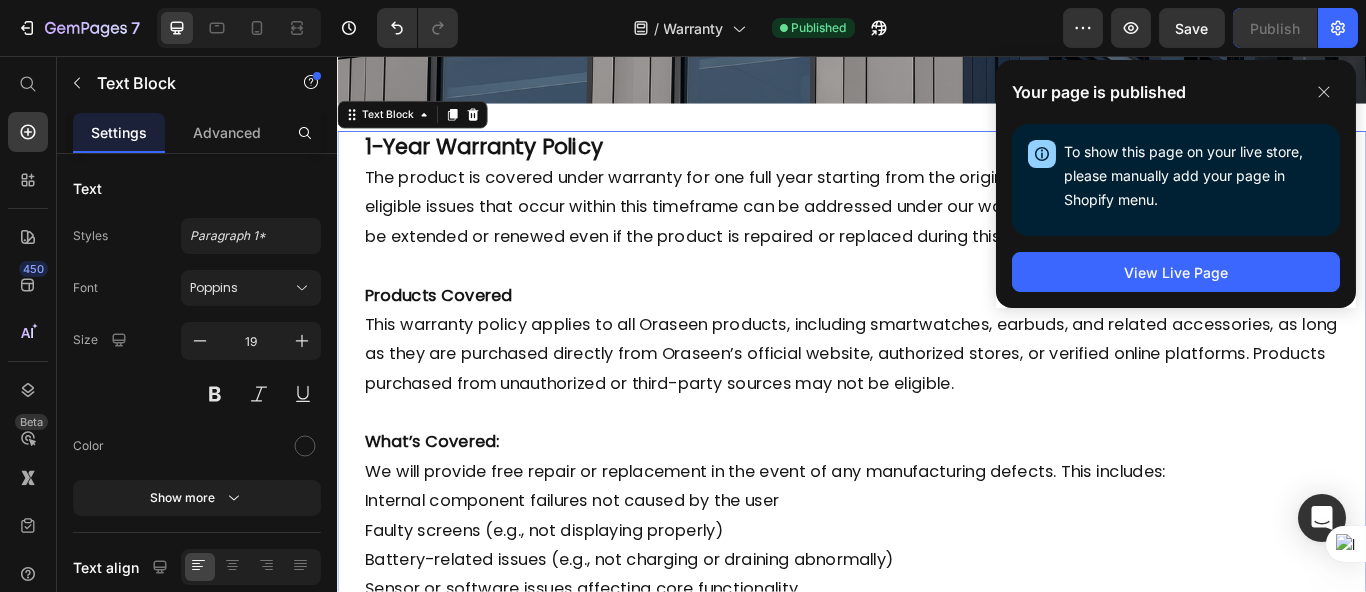 scroll, scrollTop: 673, scrollLeft: 0, axis: vertical 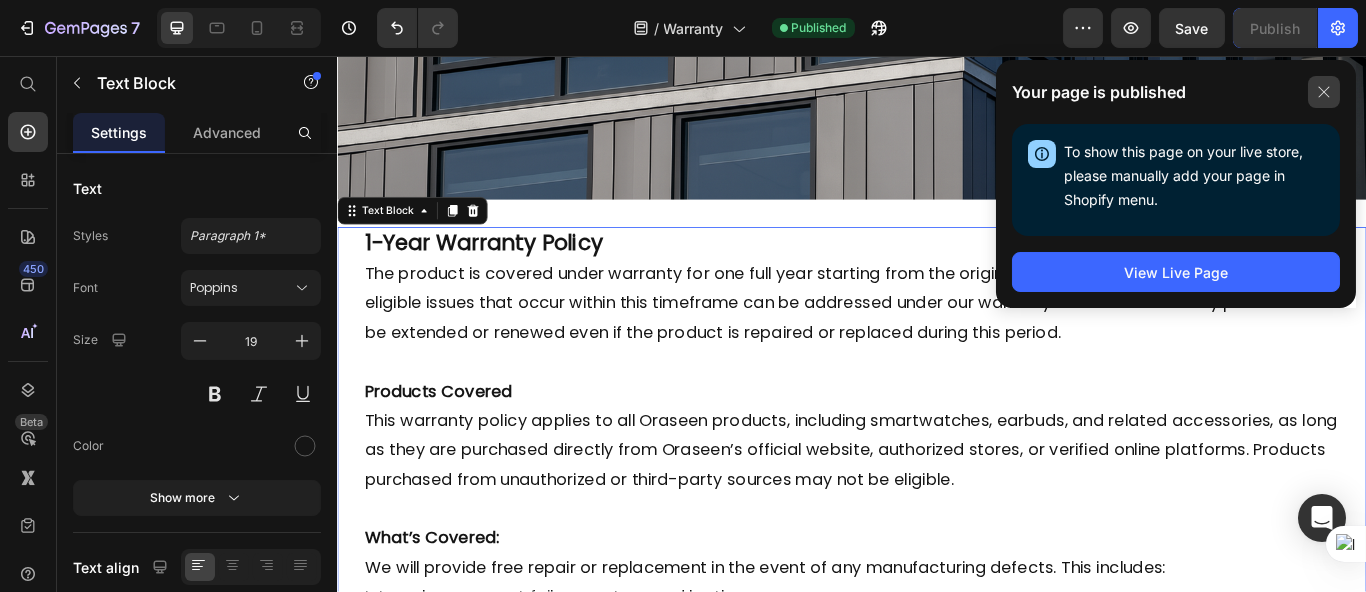 click 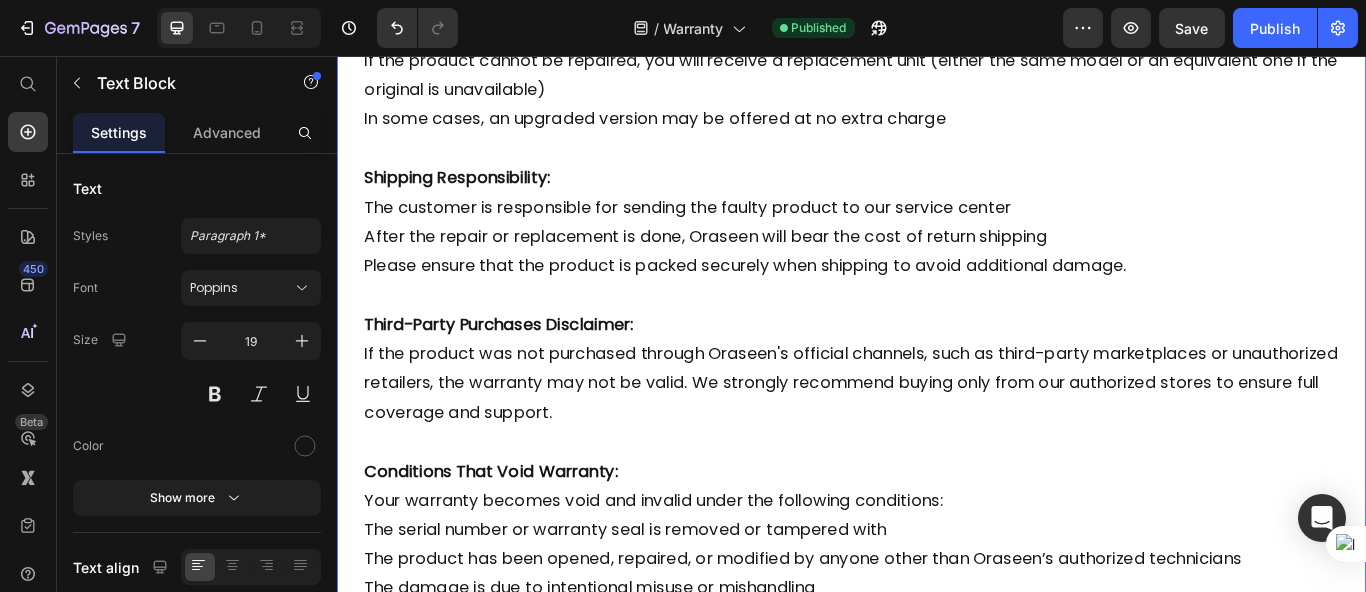 scroll, scrollTop: 2818, scrollLeft: 0, axis: vertical 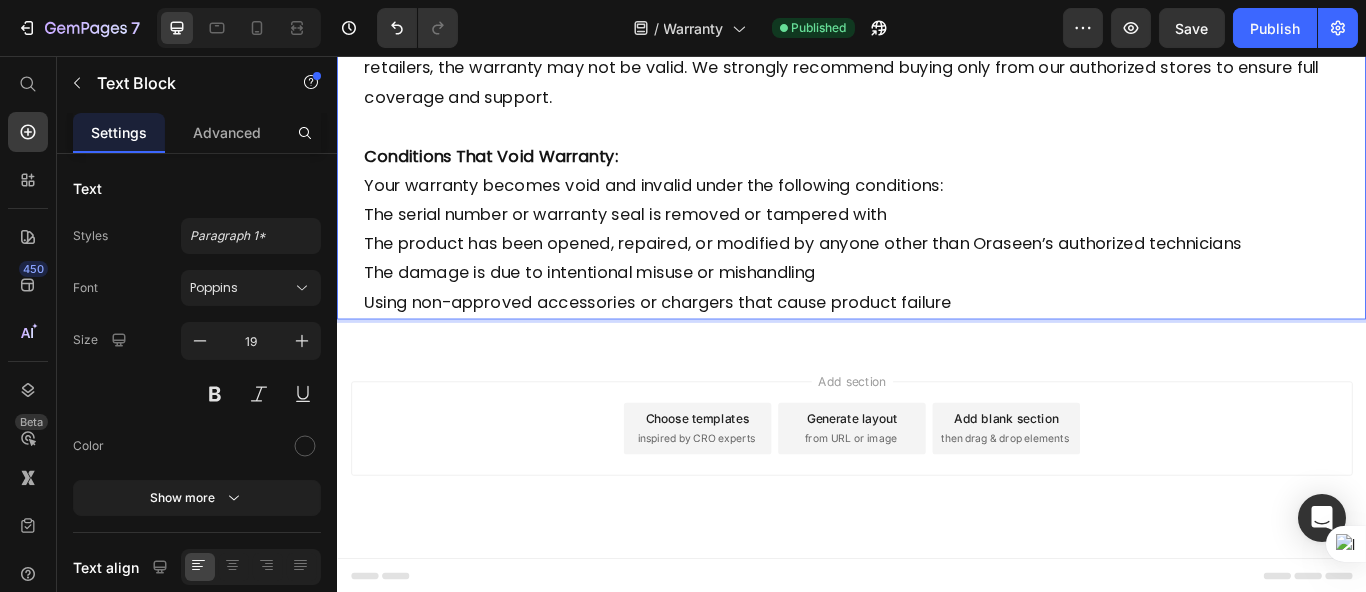 click on "Using non-approved accessories or chargers that cause product failure" at bounding box center [936, 345] 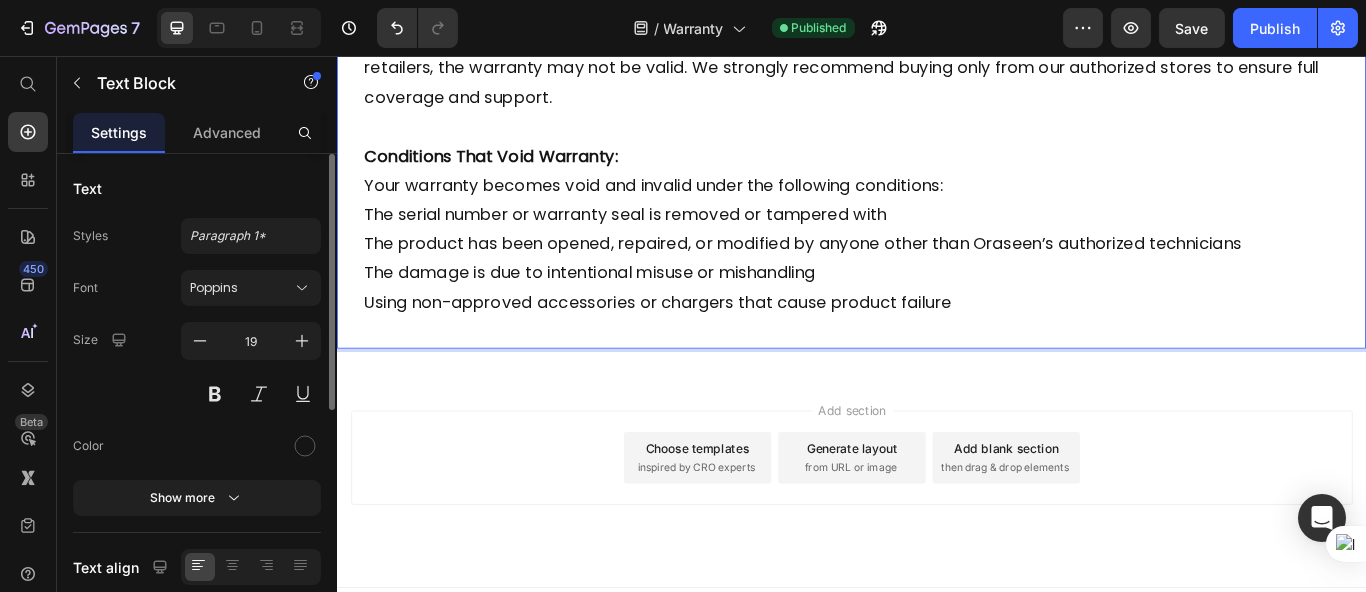 scroll, scrollTop: 443, scrollLeft: 0, axis: vertical 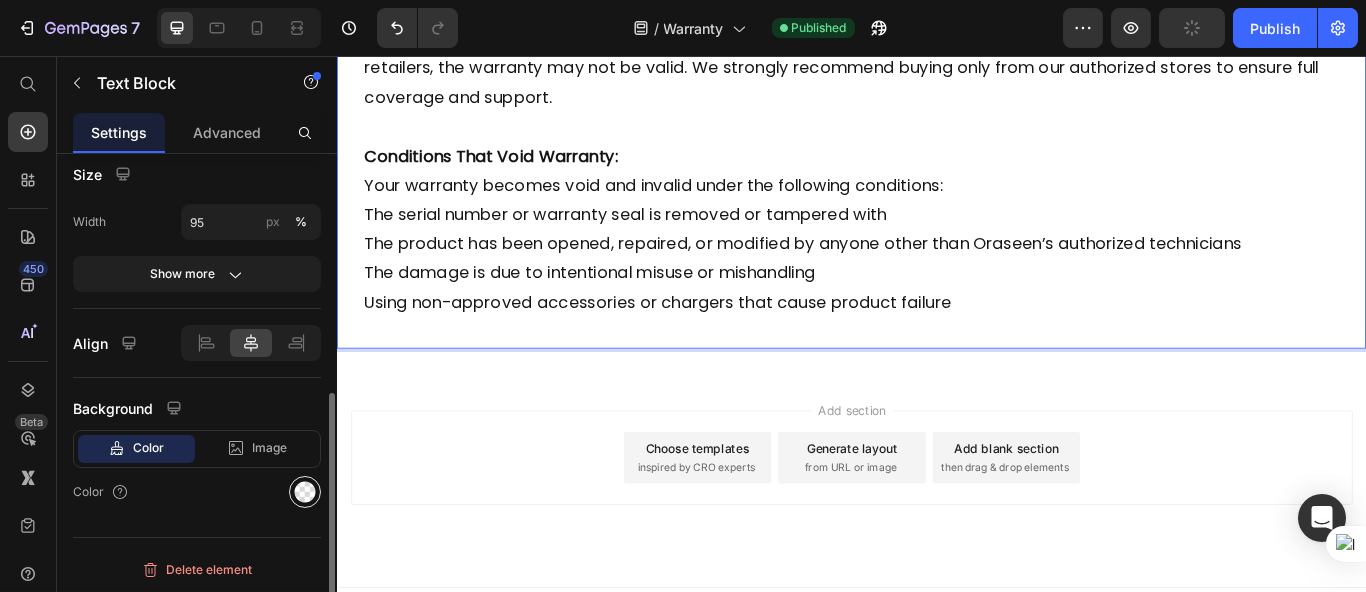 click at bounding box center (305, 492) 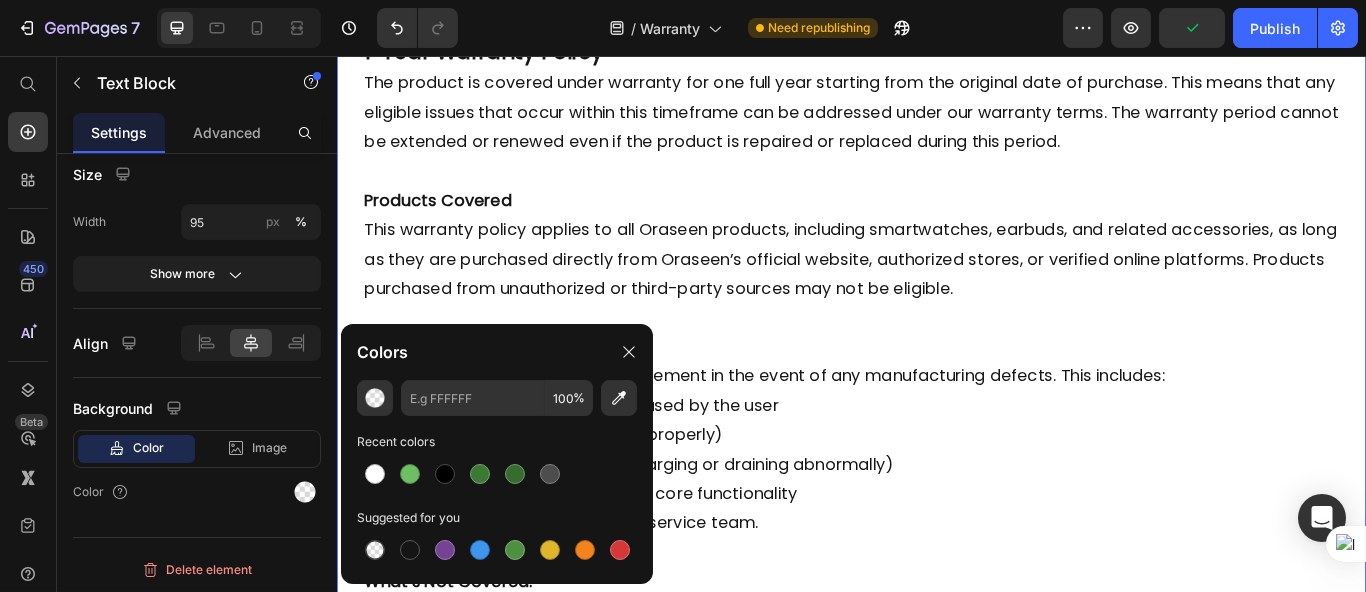 scroll, scrollTop: 0, scrollLeft: 0, axis: both 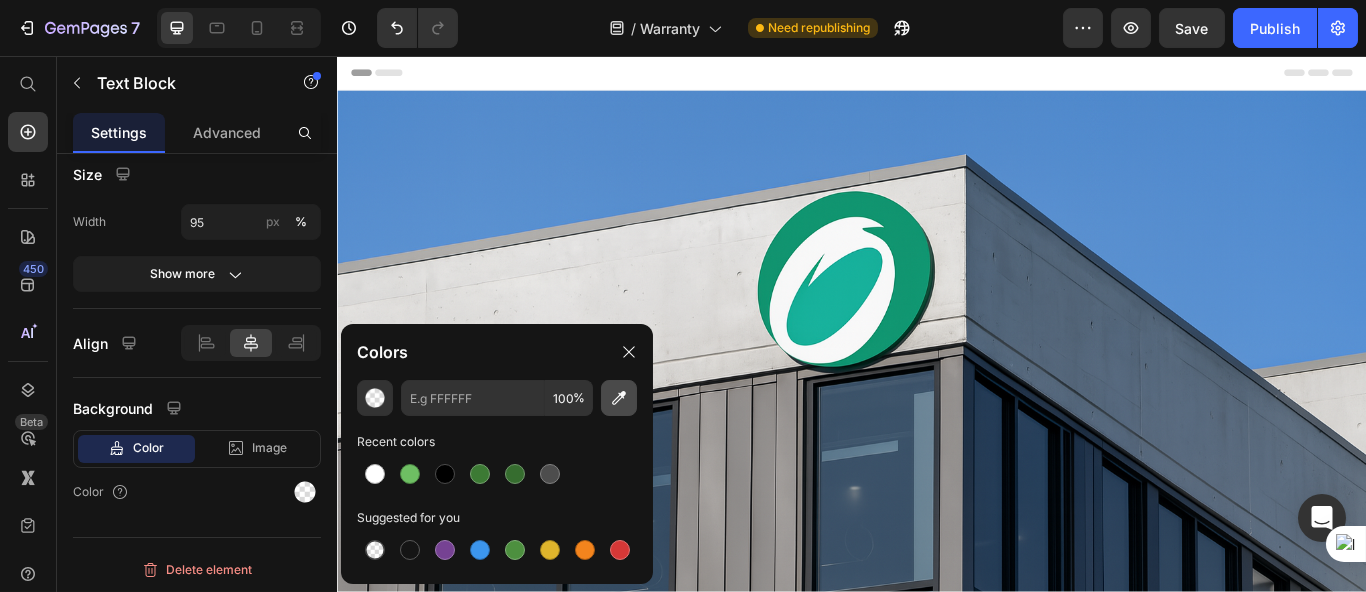click 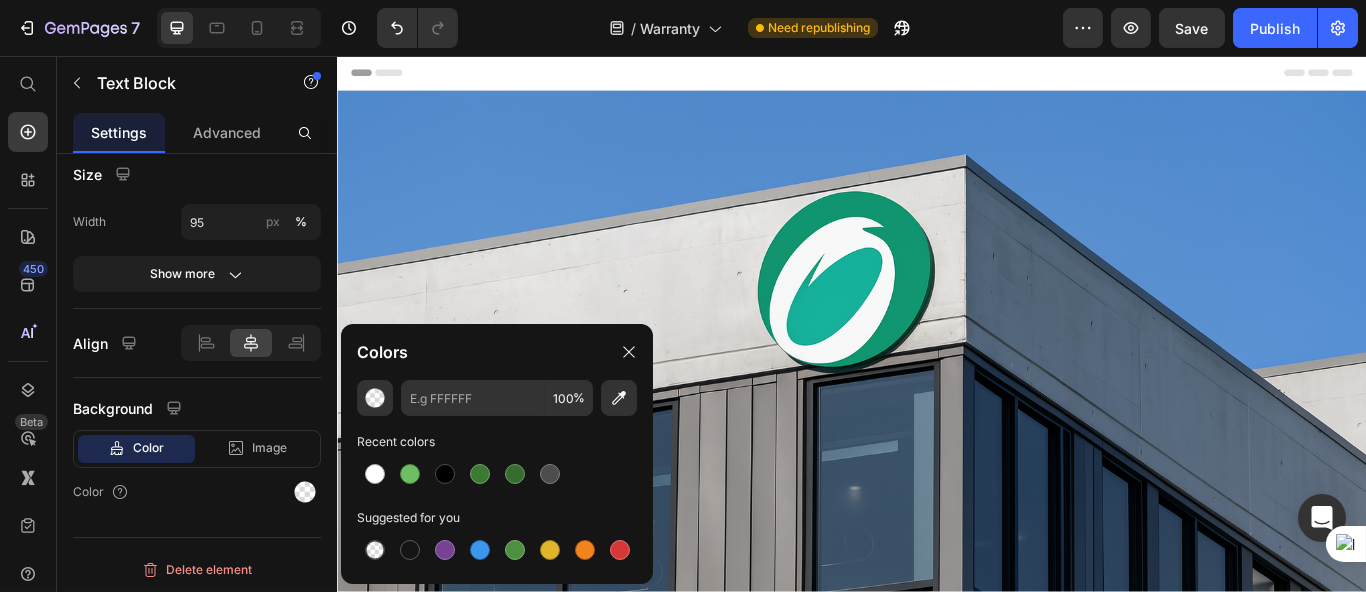 type on "119670" 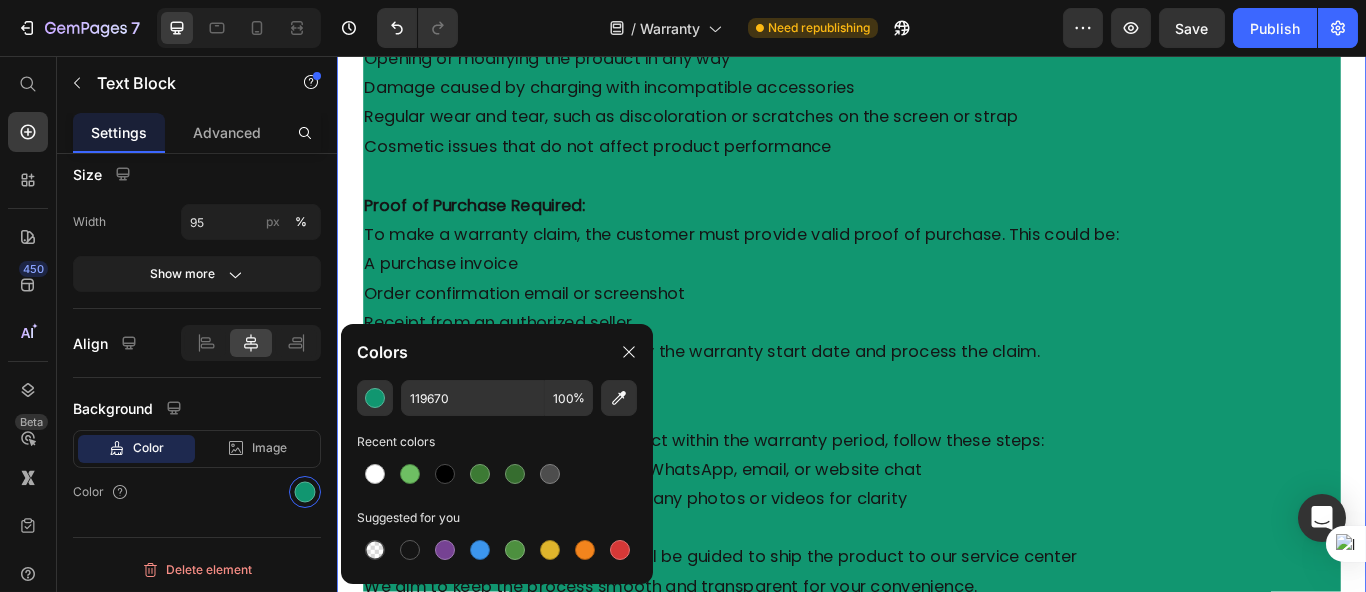 scroll, scrollTop: 2000, scrollLeft: 0, axis: vertical 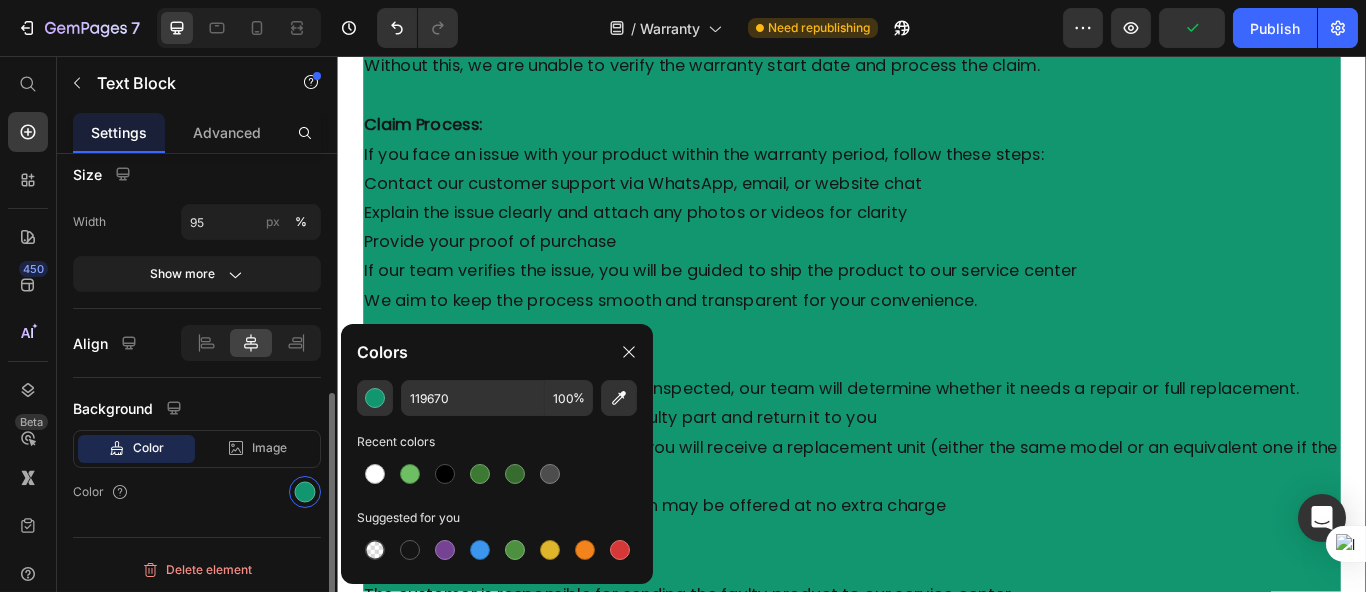 click on "Background" at bounding box center (197, 408) 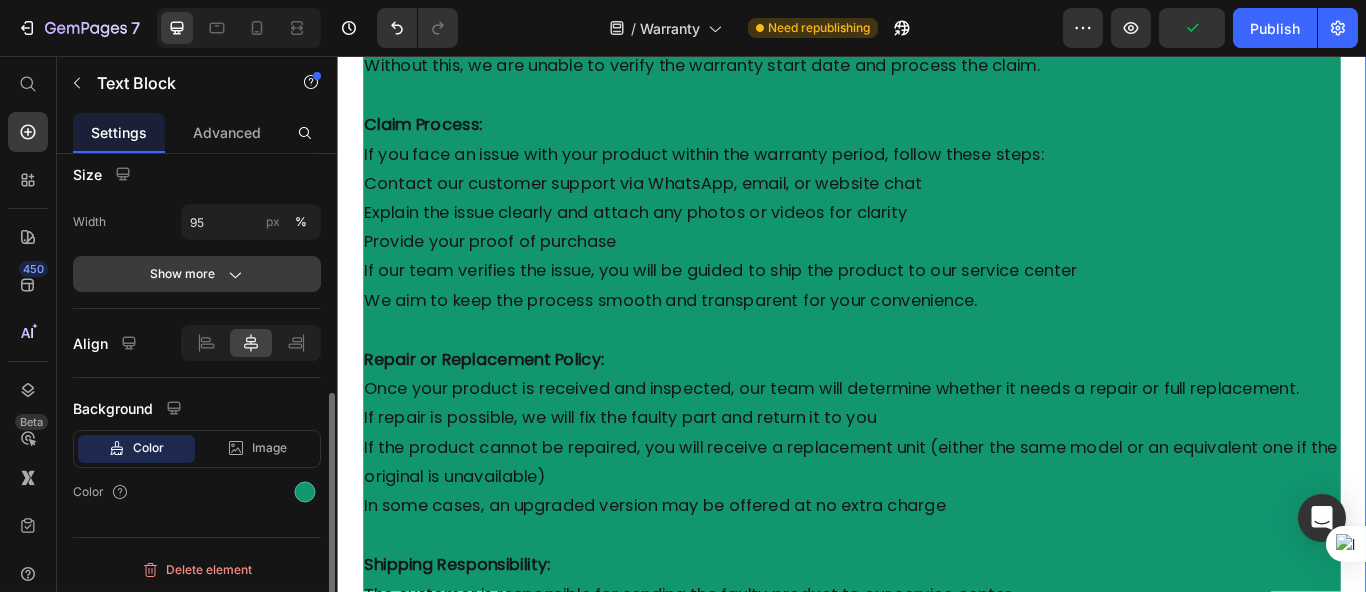 click 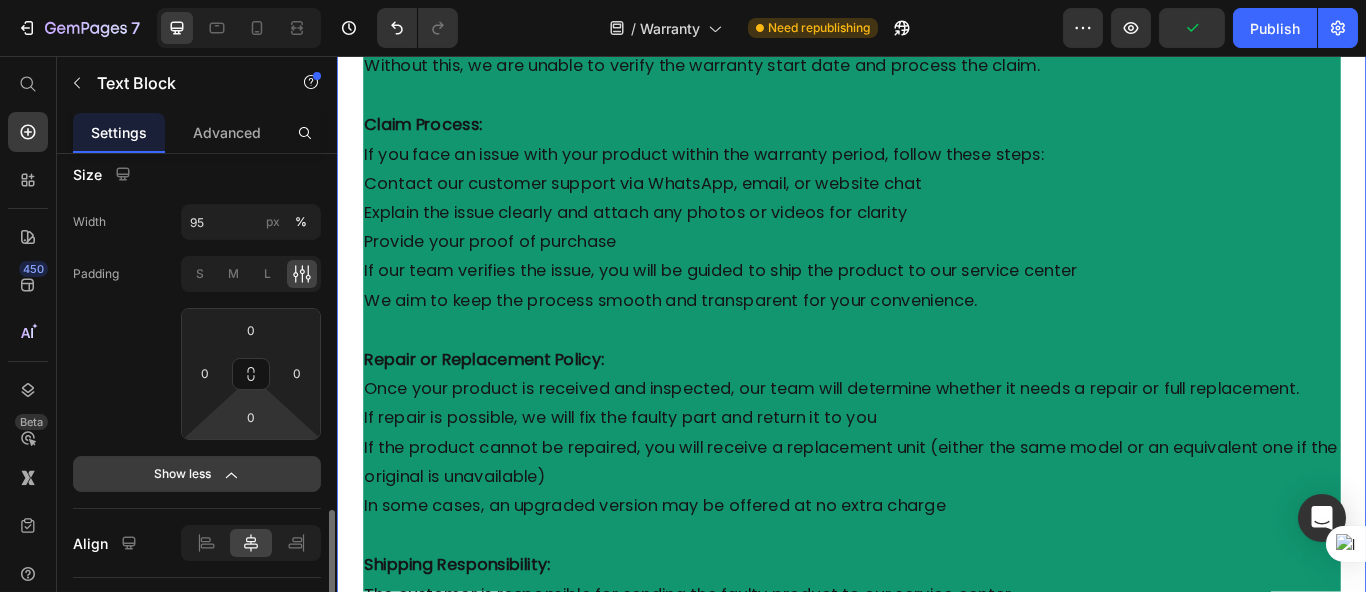 scroll, scrollTop: 662, scrollLeft: 0, axis: vertical 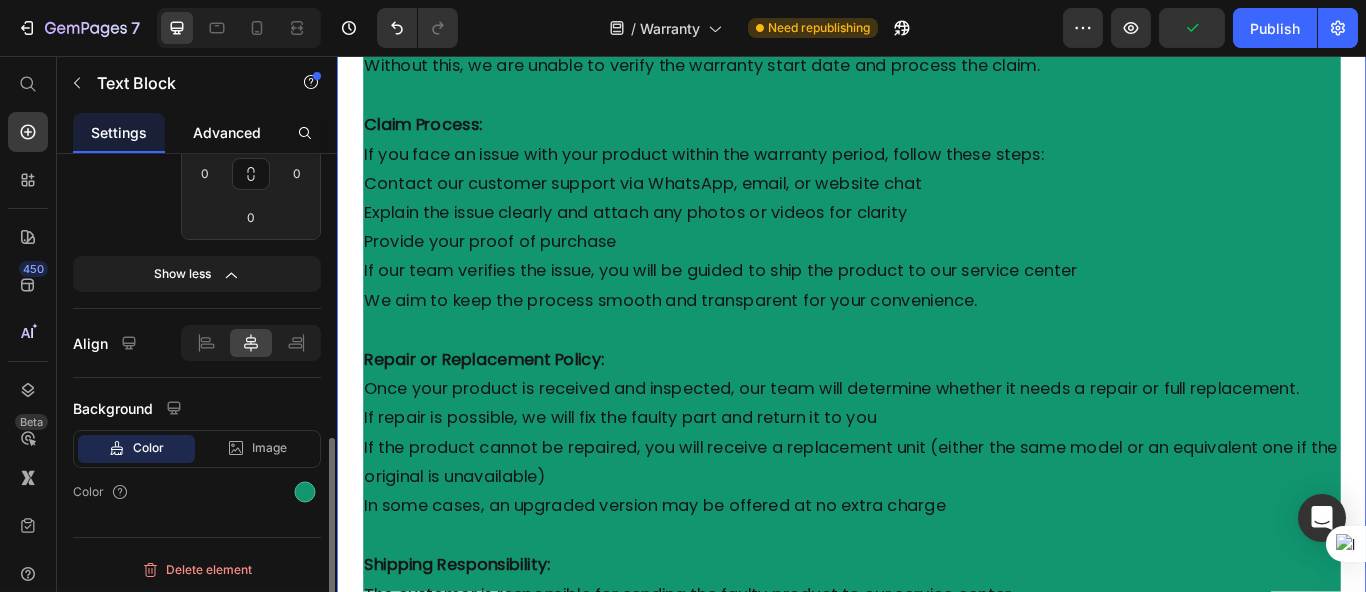 click on "Advanced" at bounding box center (227, 132) 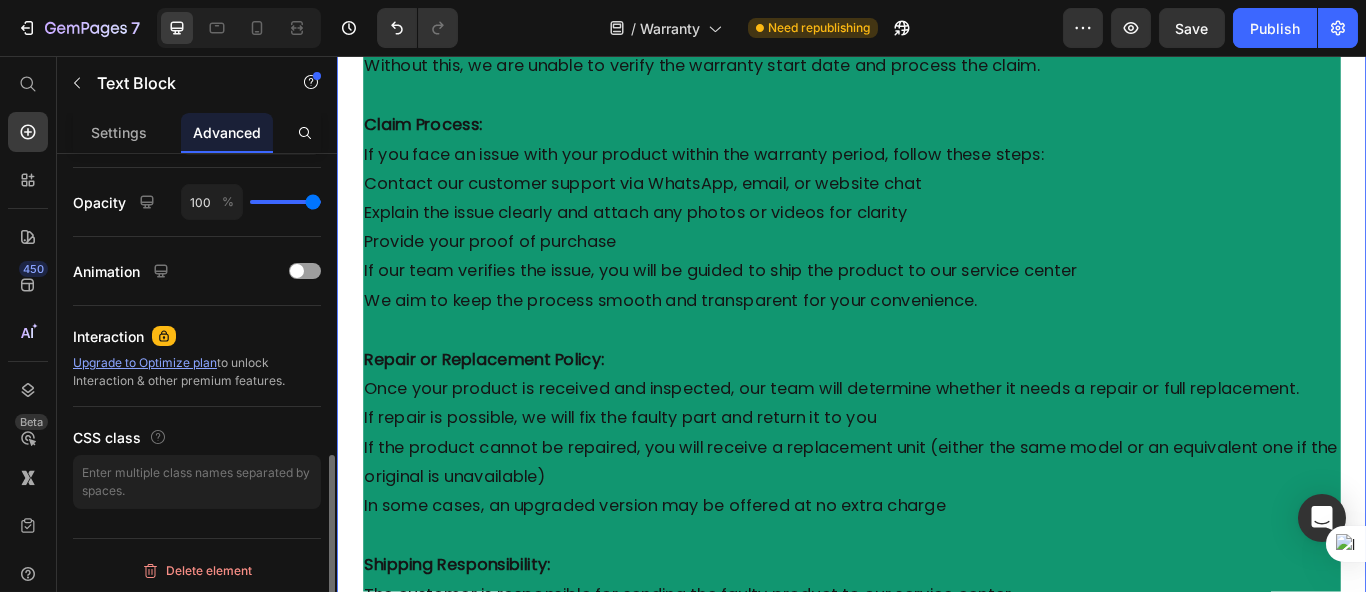scroll, scrollTop: 659, scrollLeft: 0, axis: vertical 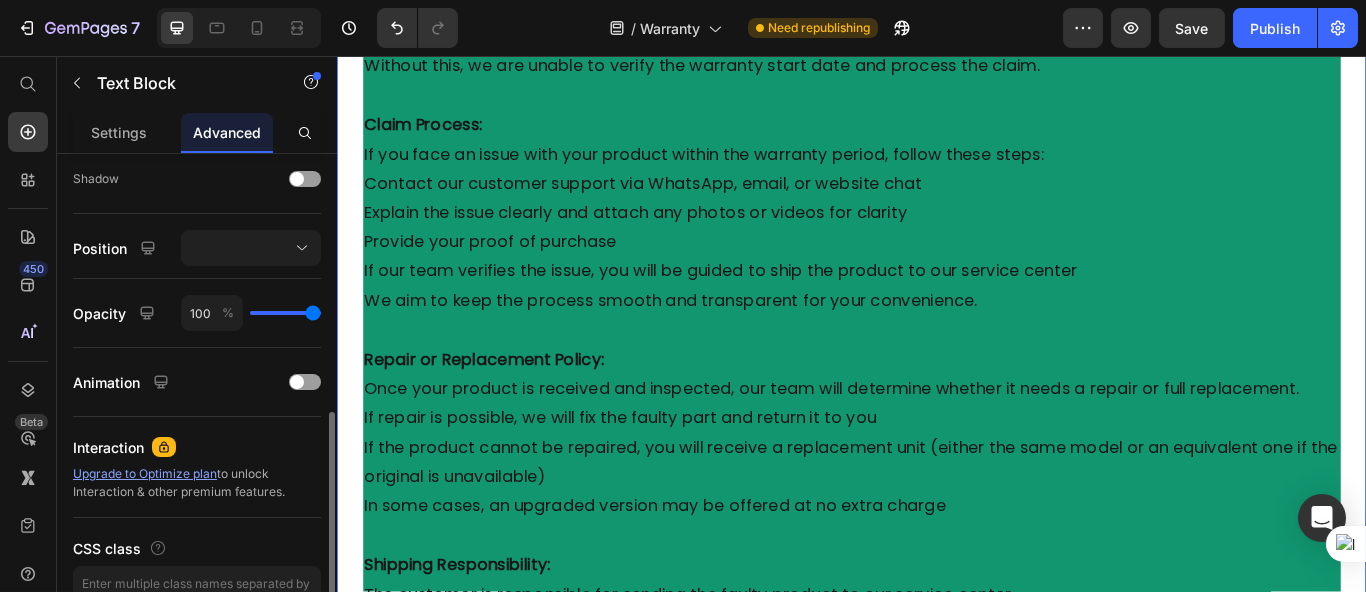 click on "100 %" 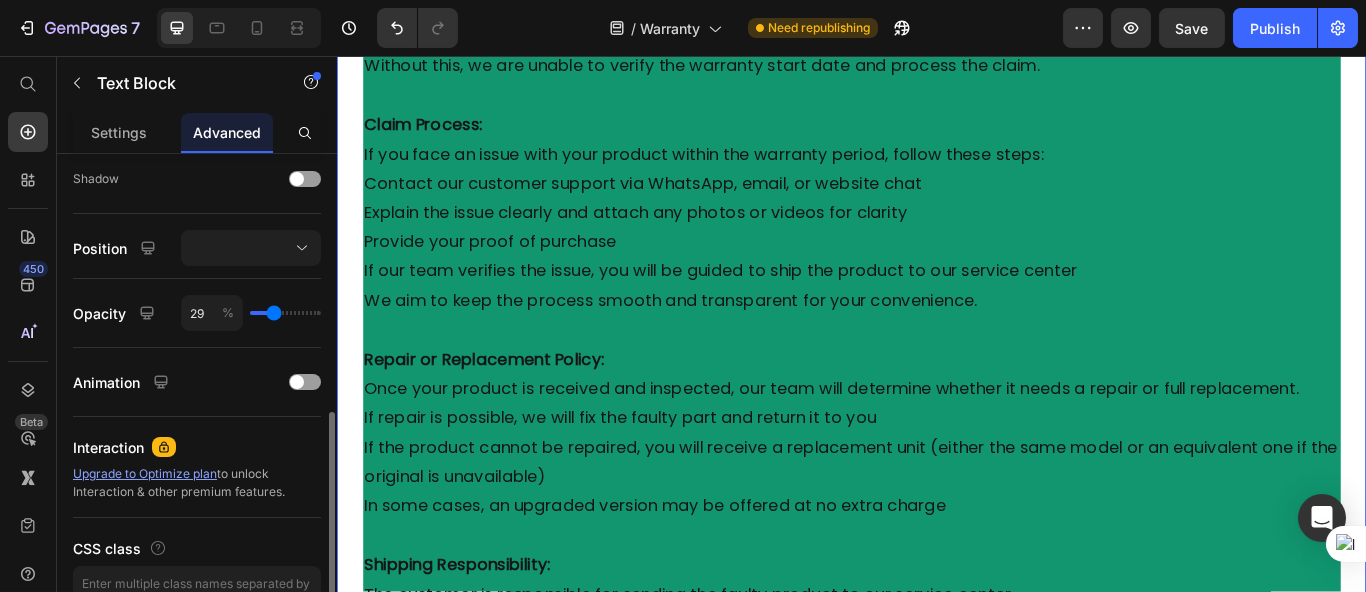 type on "29" 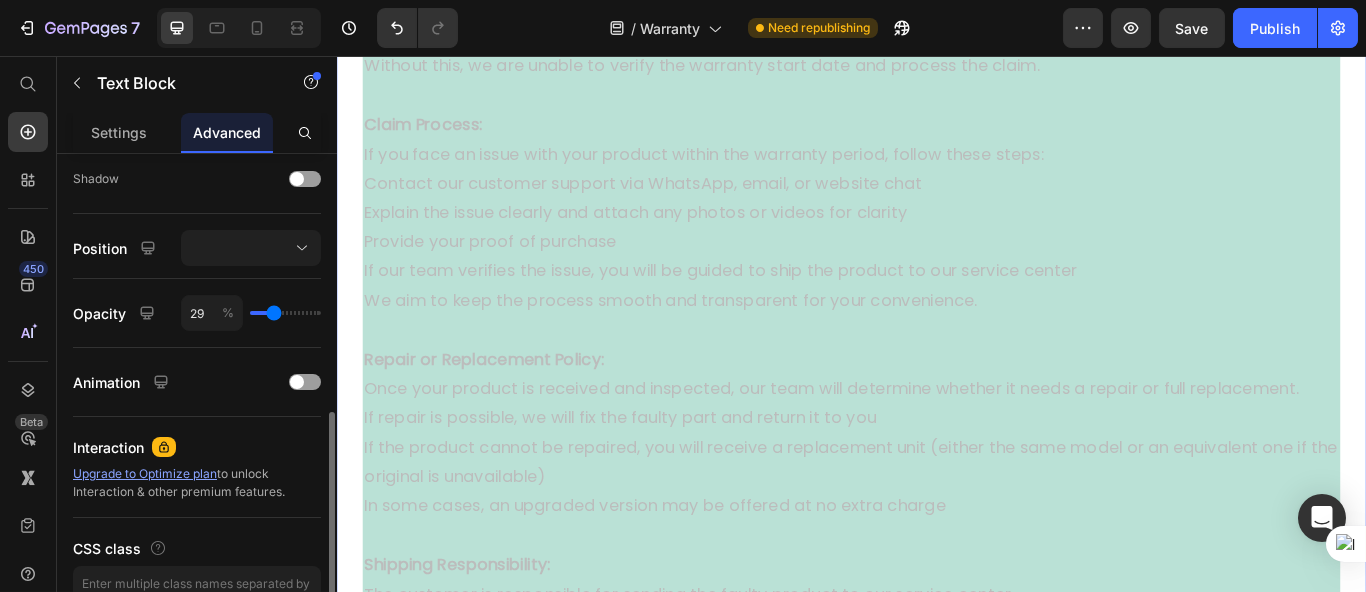 click on "29 %" 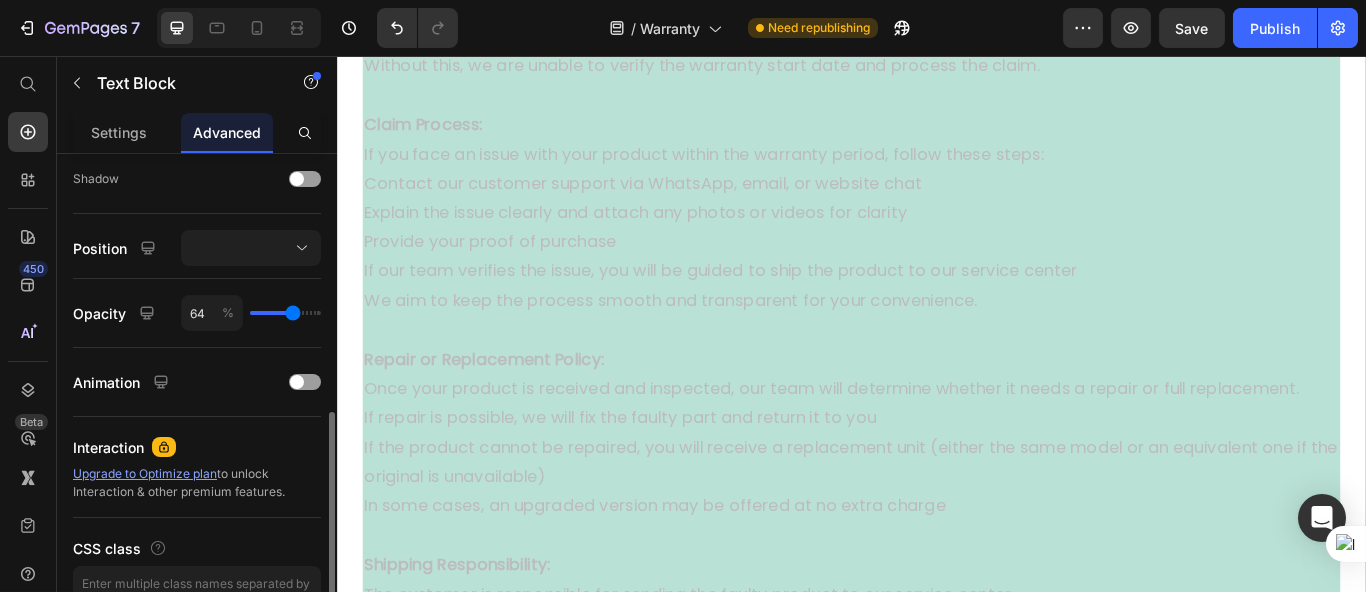 type on "64" 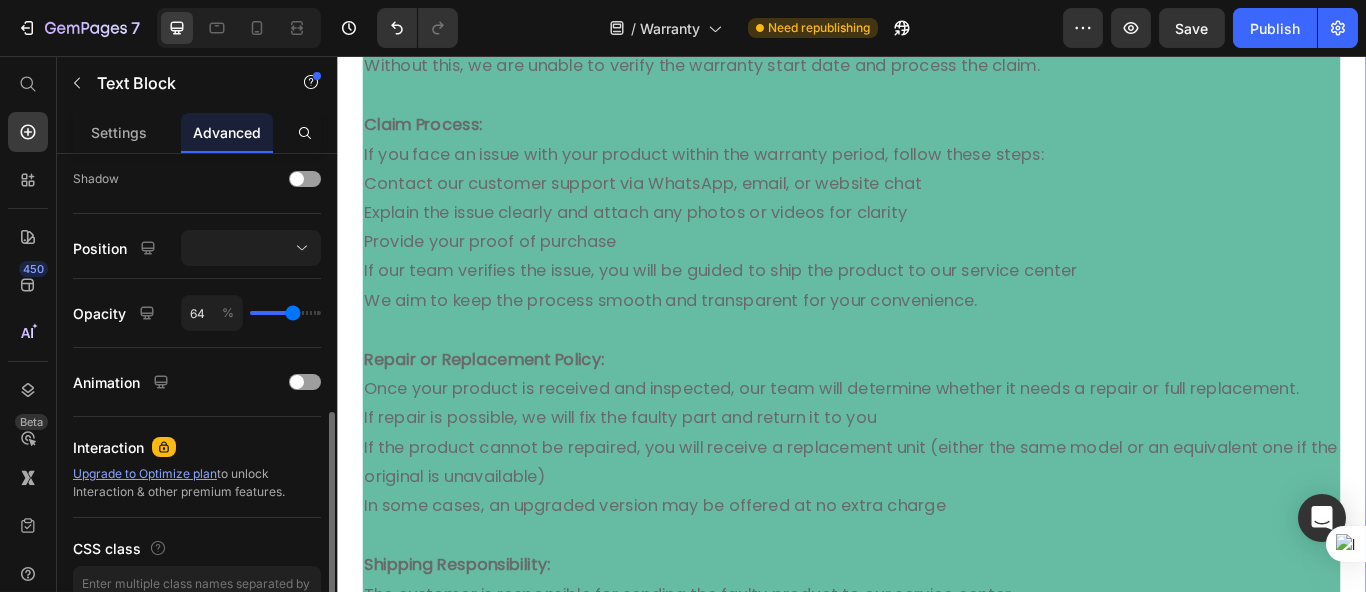 type on "69" 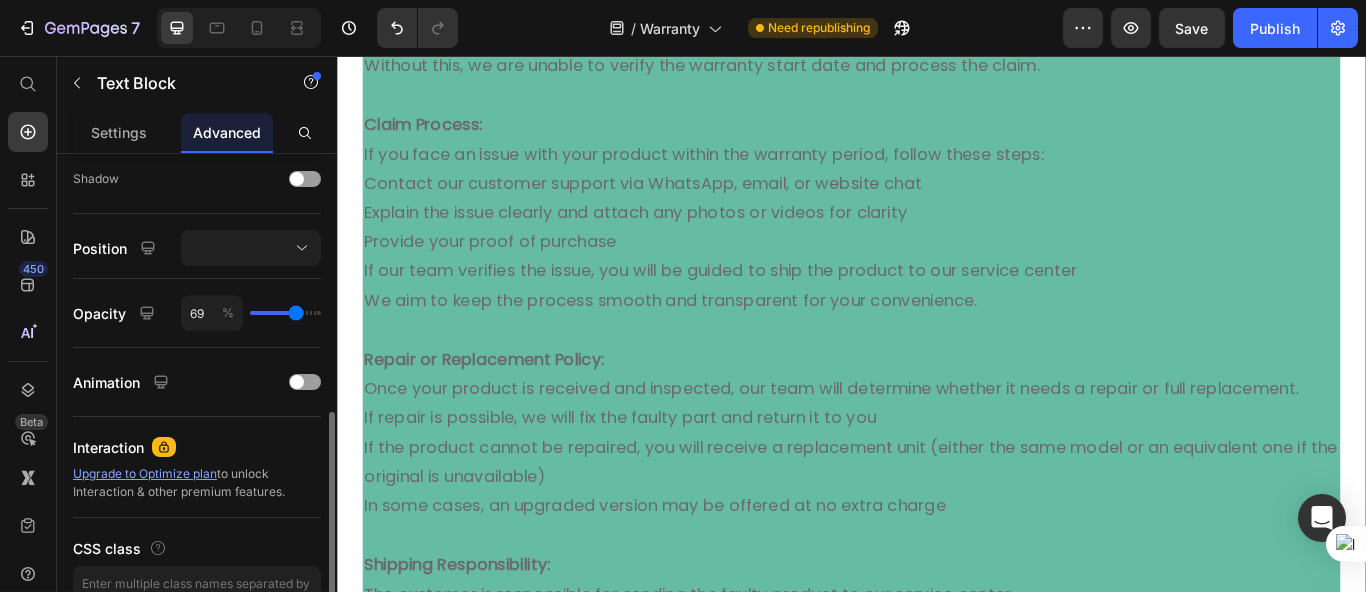 type on "73" 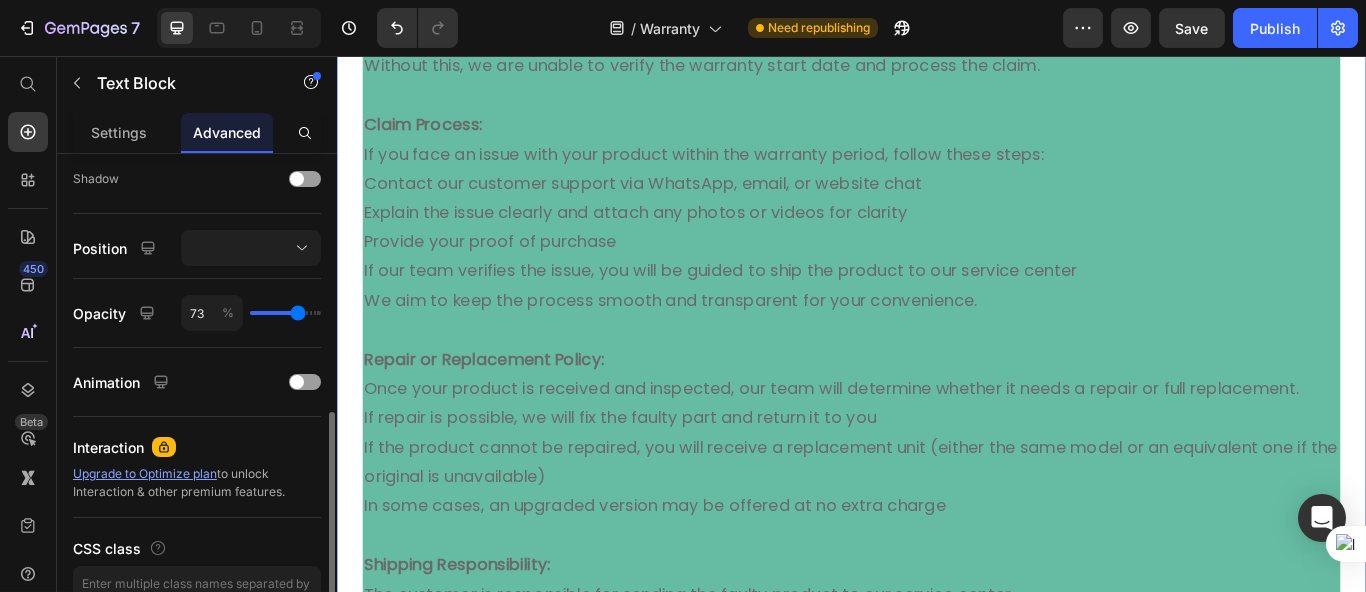 type on "78" 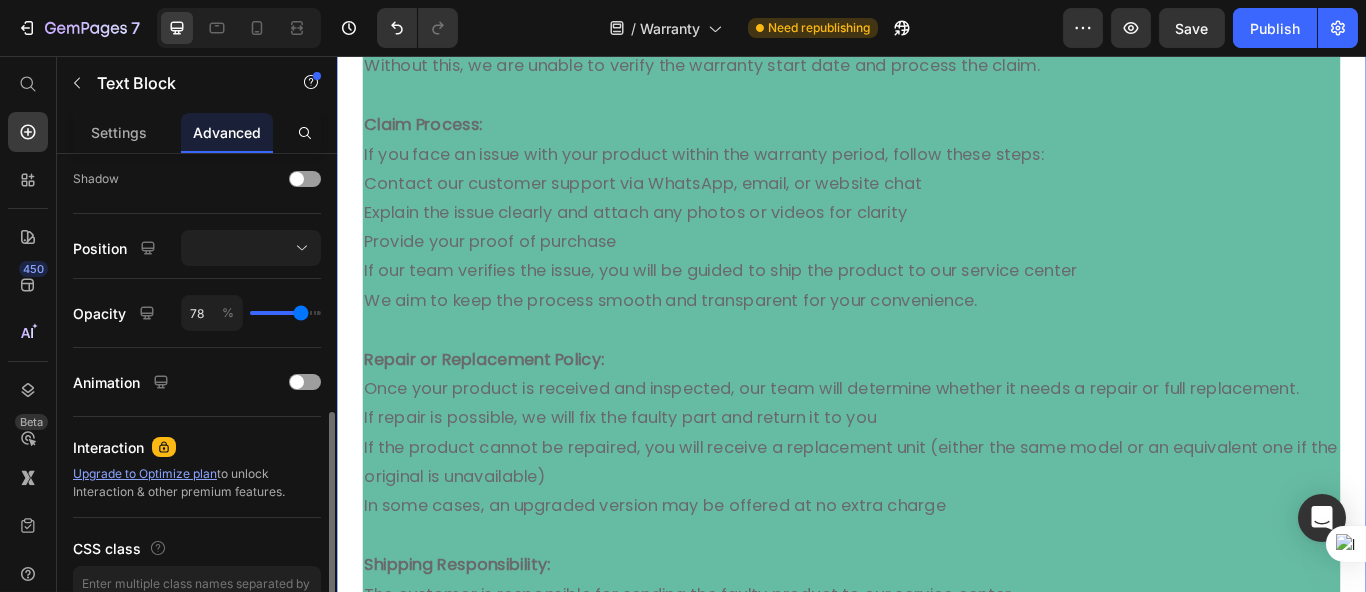 type on "84" 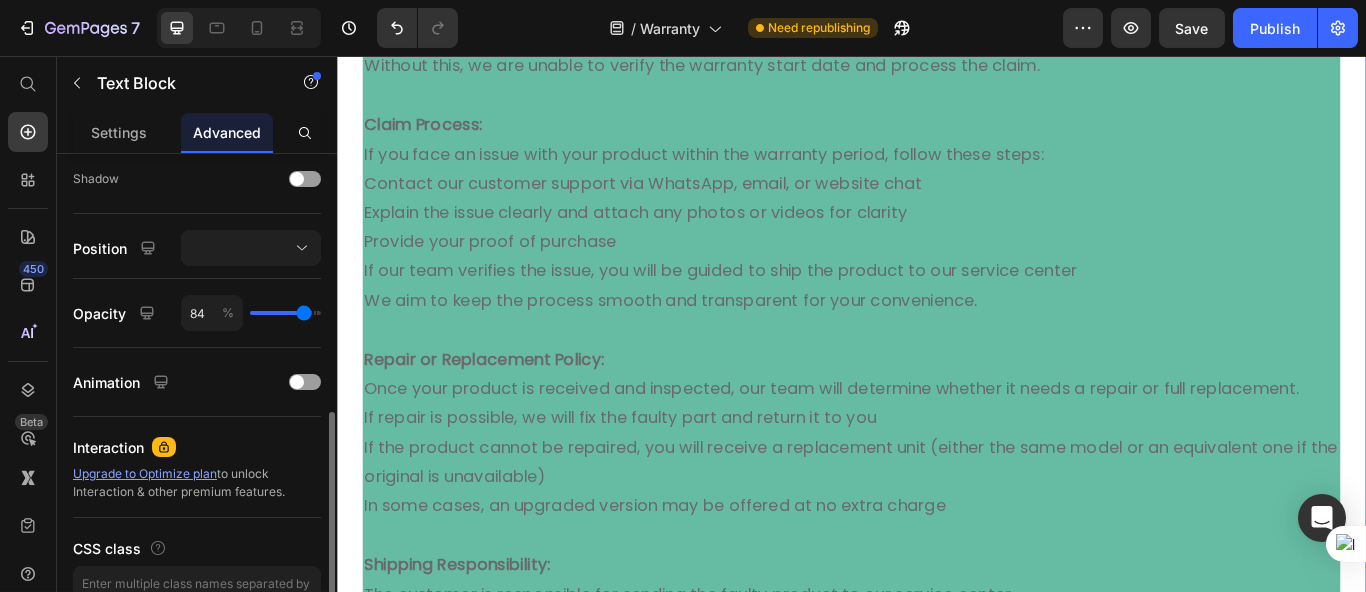 type on "88" 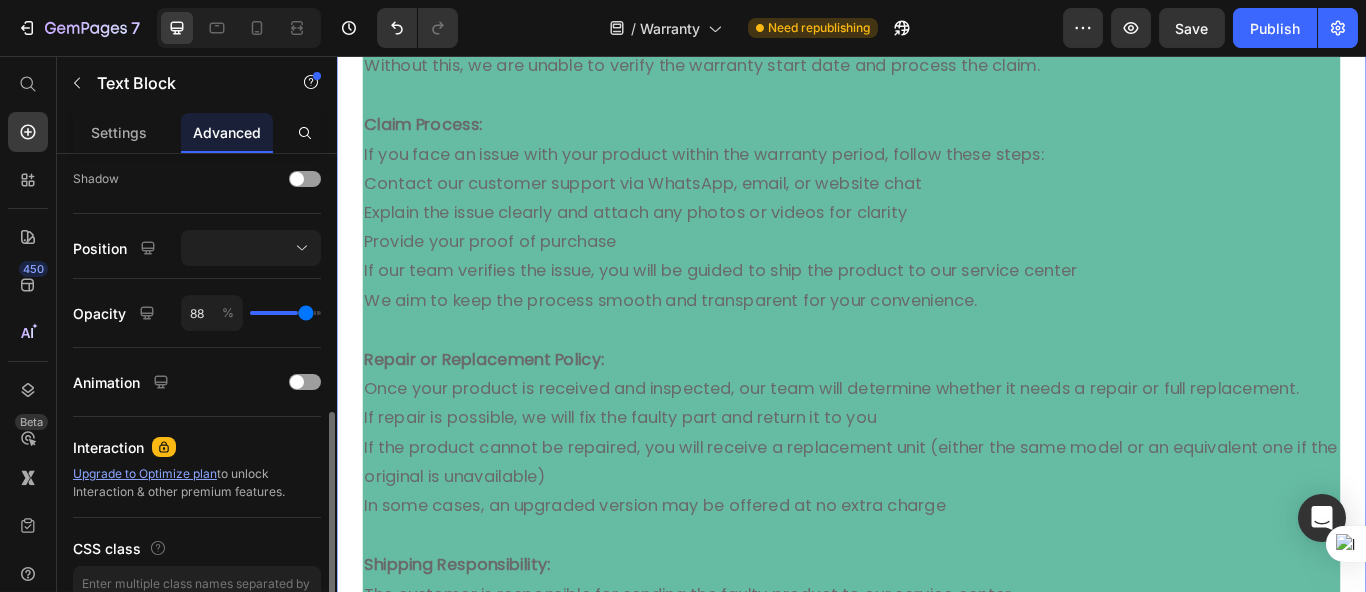 type on "93" 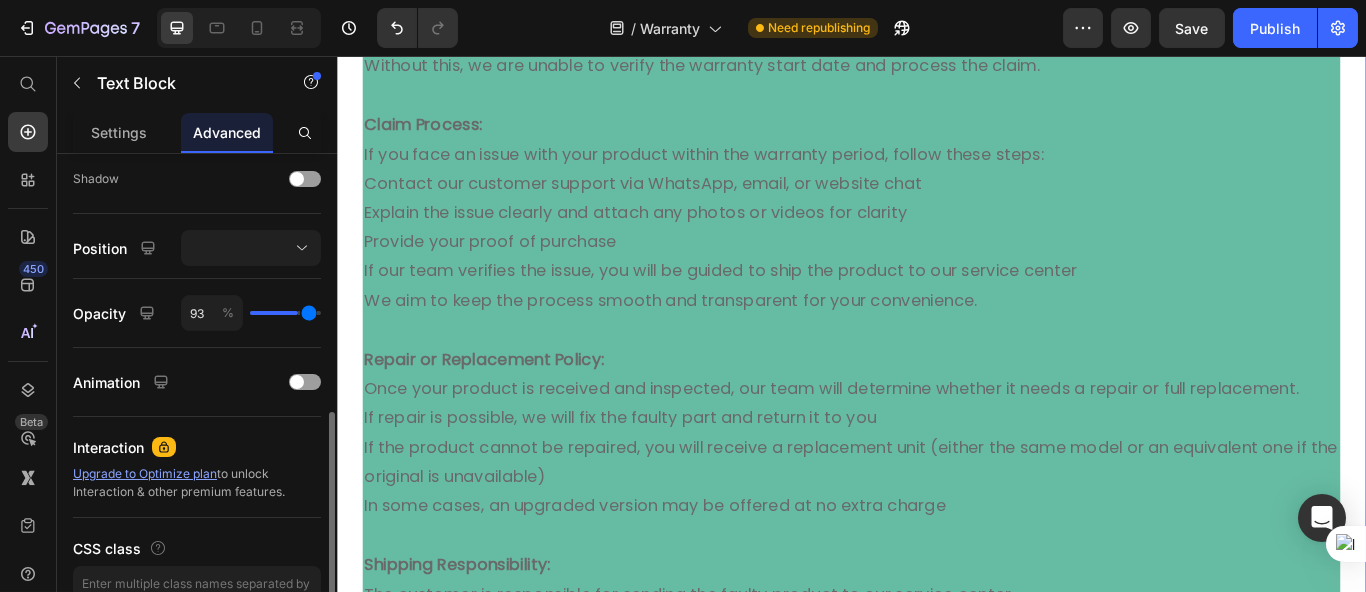 type on "100" 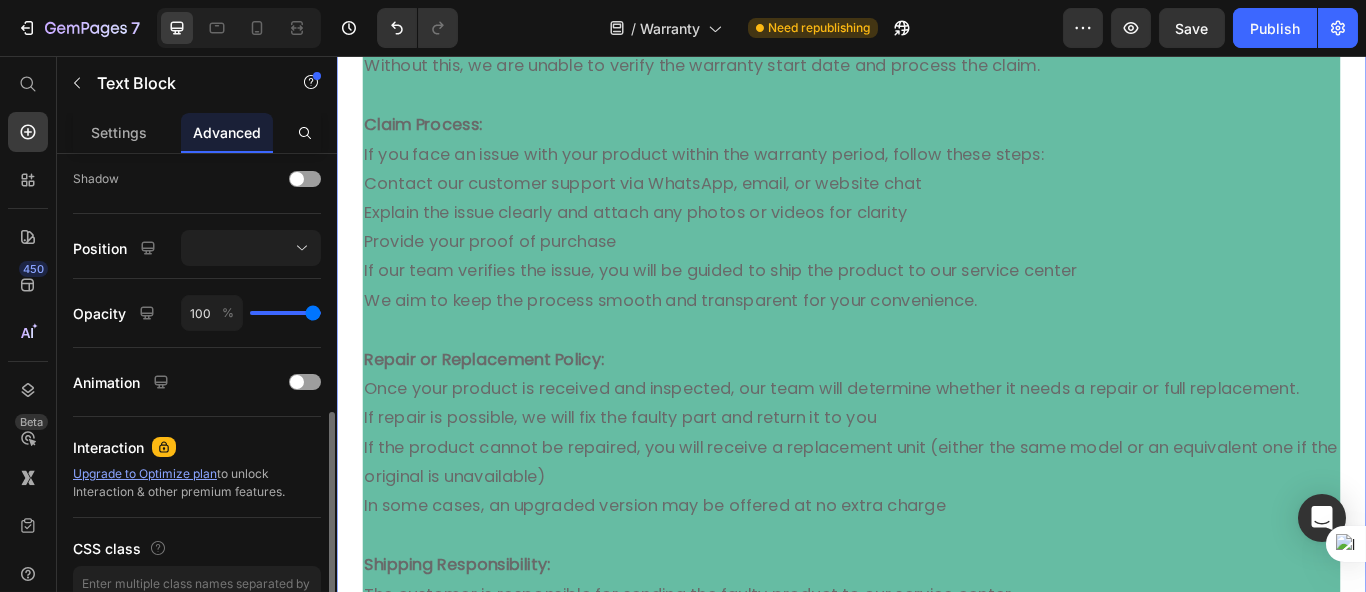 drag, startPoint x: 294, startPoint y: 305, endPoint x: 332, endPoint y: 309, distance: 38.209946 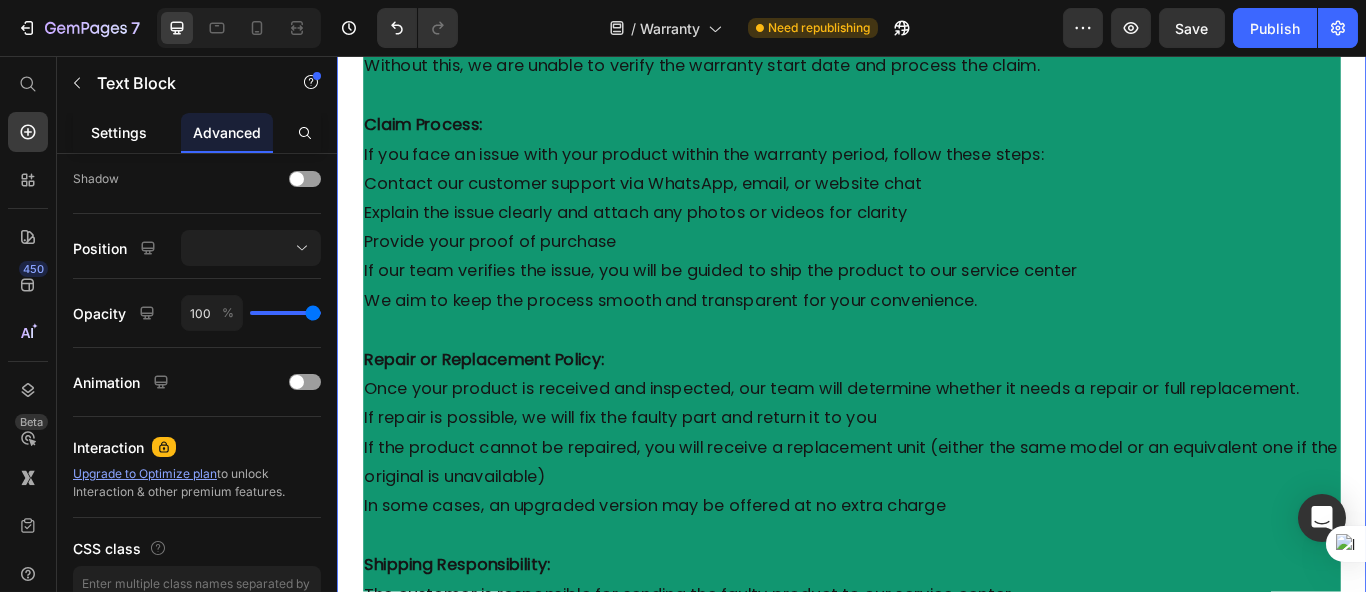click on "Settings" at bounding box center [119, 132] 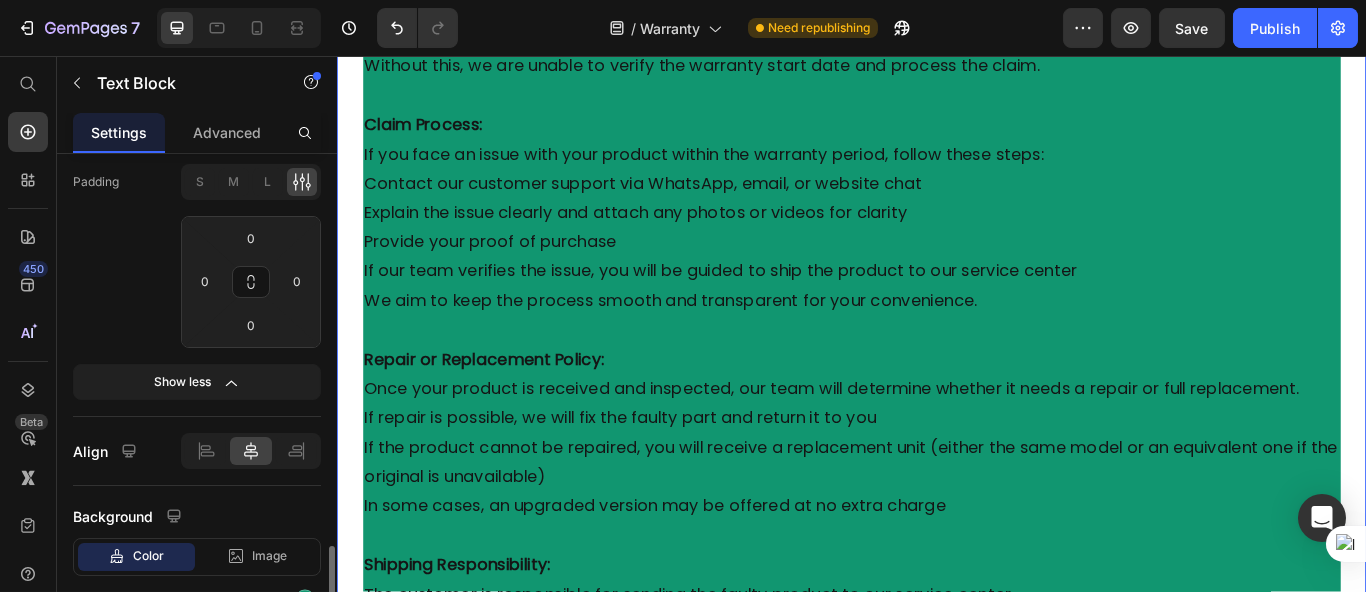 scroll, scrollTop: 662, scrollLeft: 0, axis: vertical 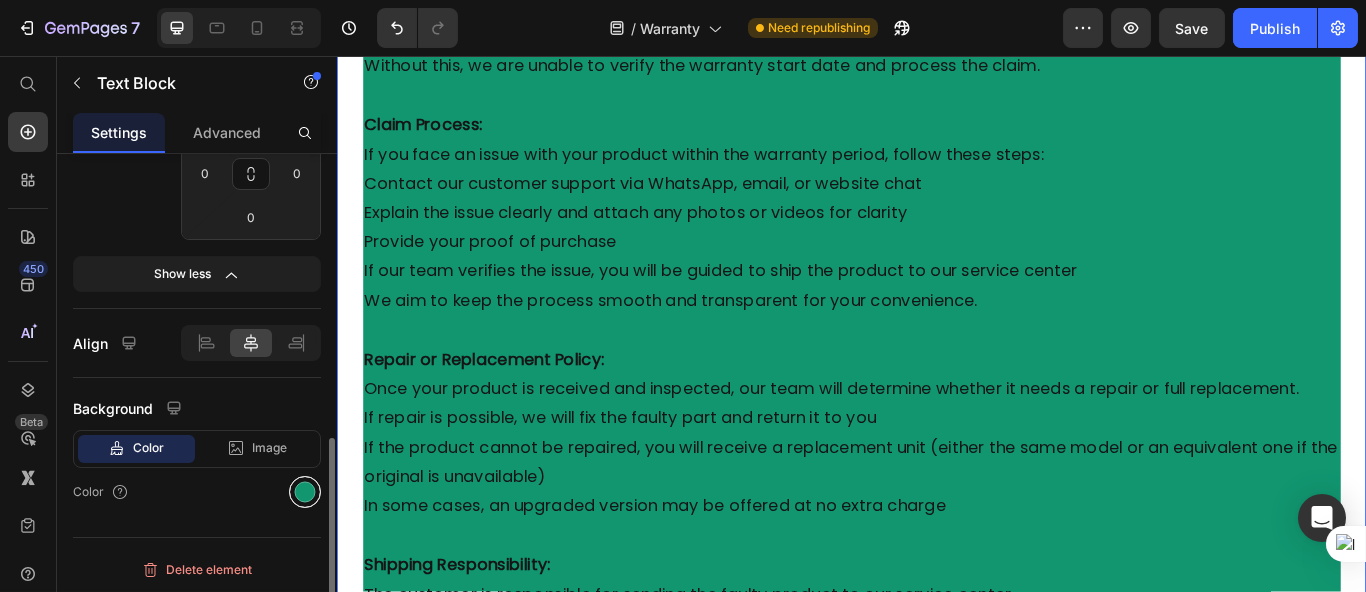 click at bounding box center (305, 492) 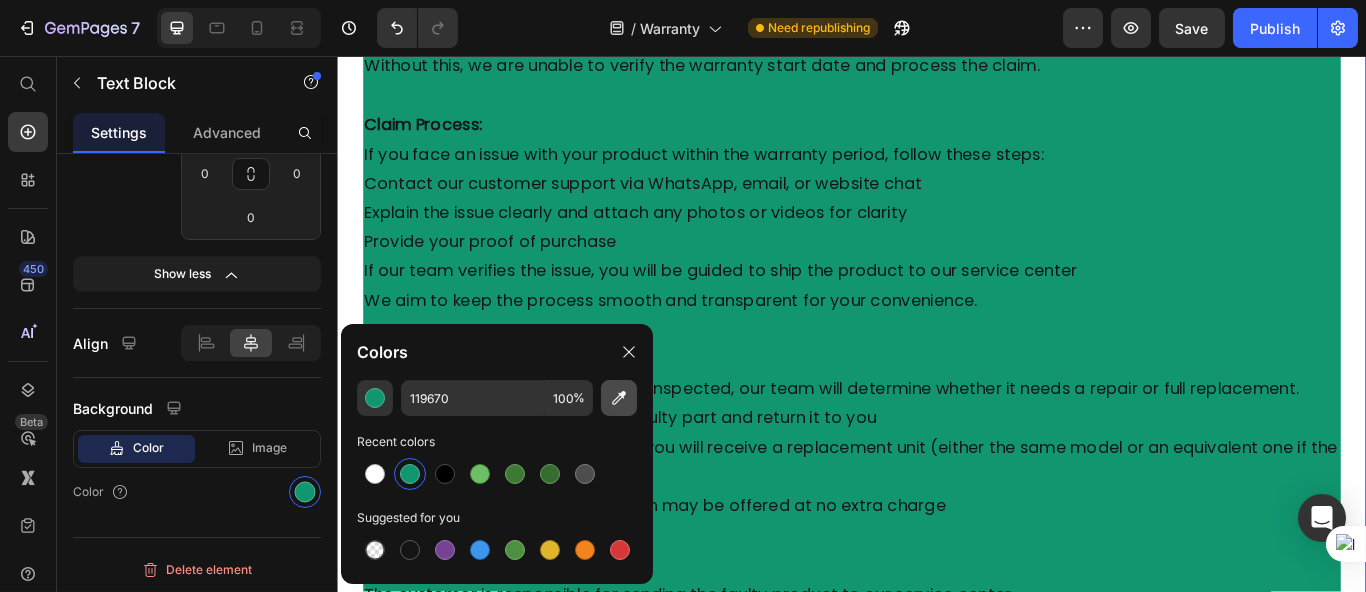 click 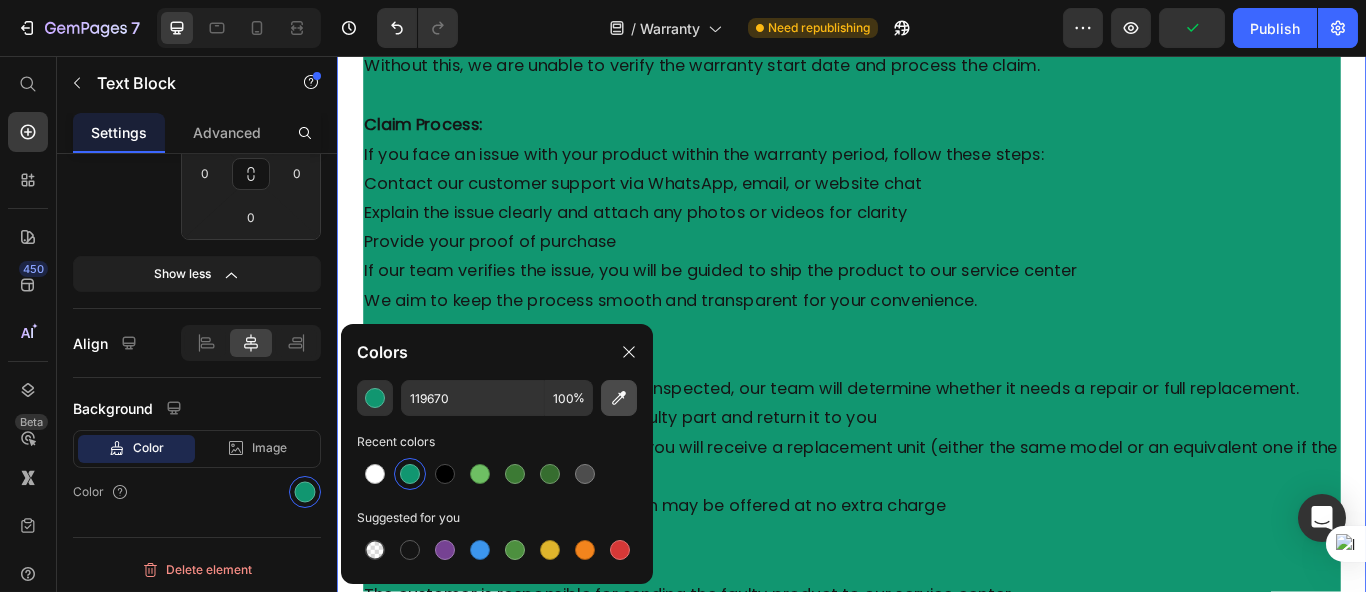 type on "4A4A4A" 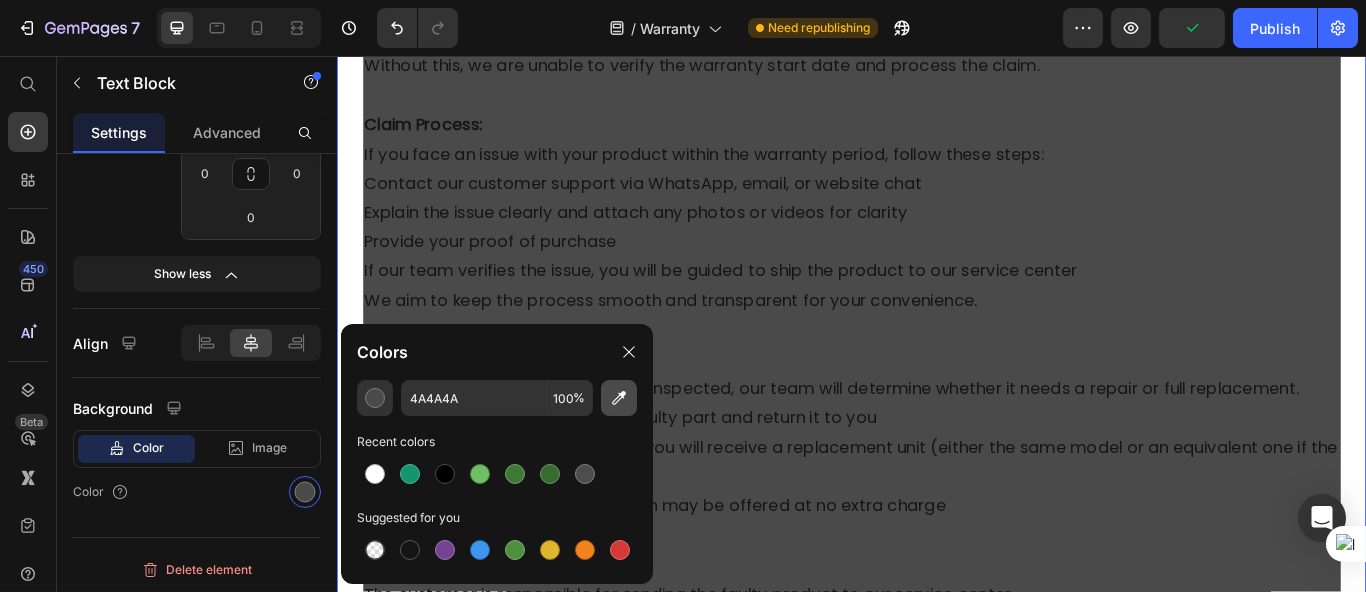click 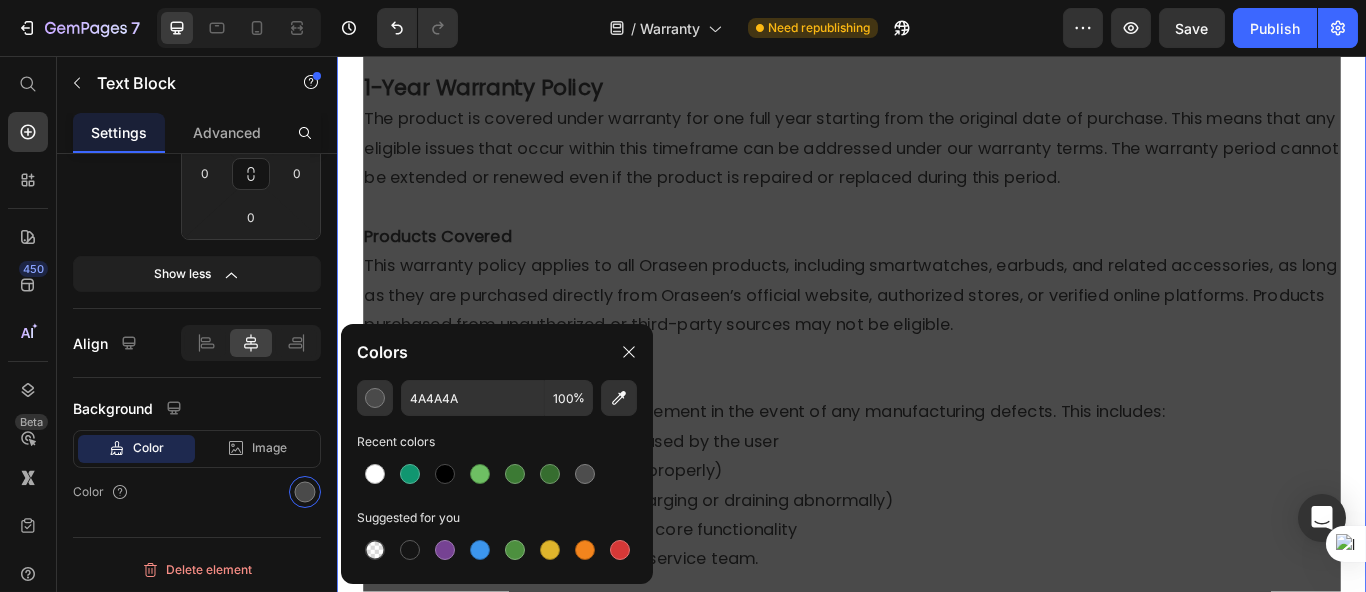 scroll, scrollTop: 0, scrollLeft: 0, axis: both 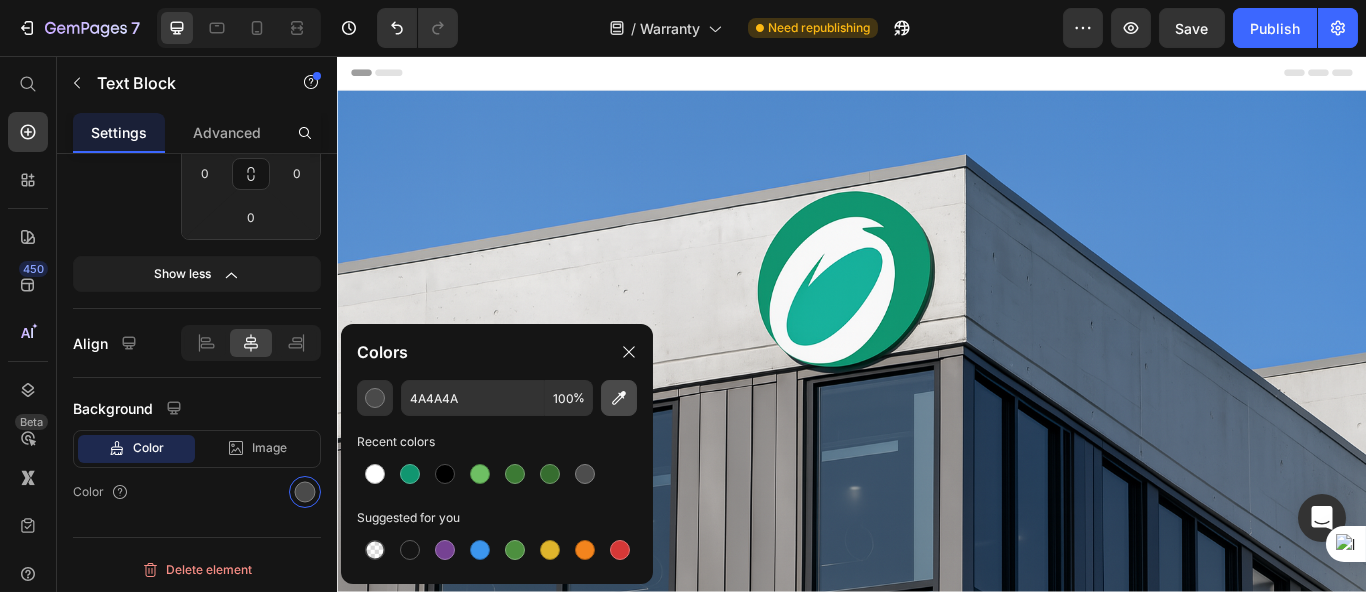 type 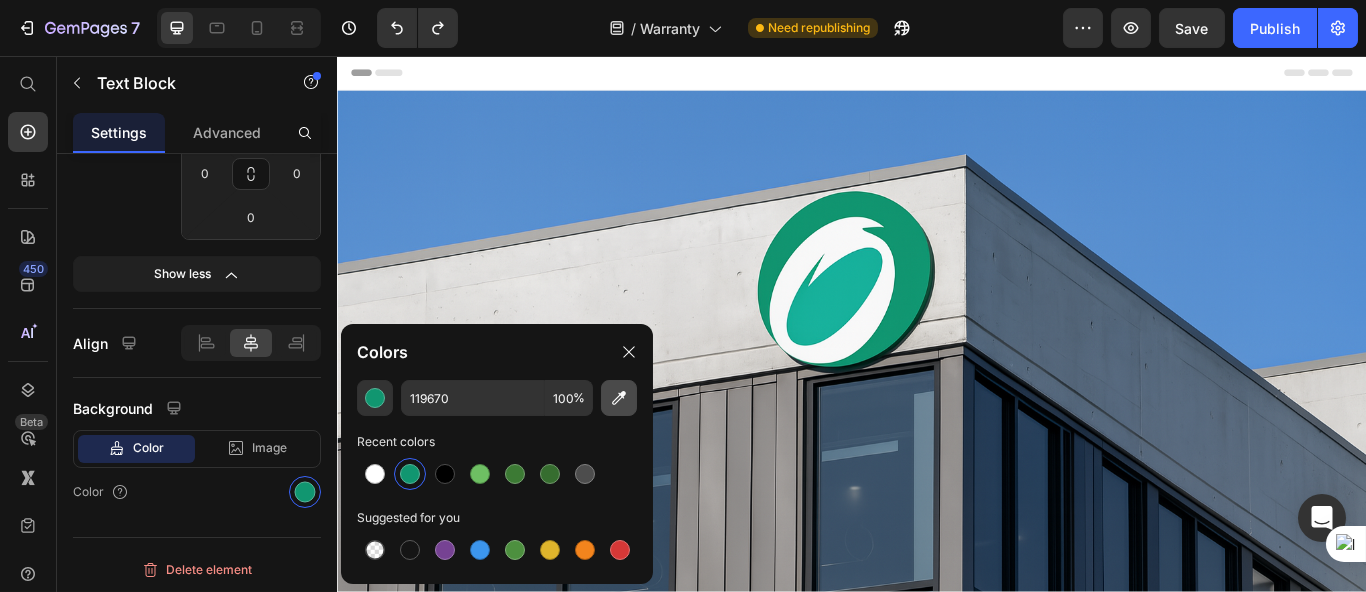click 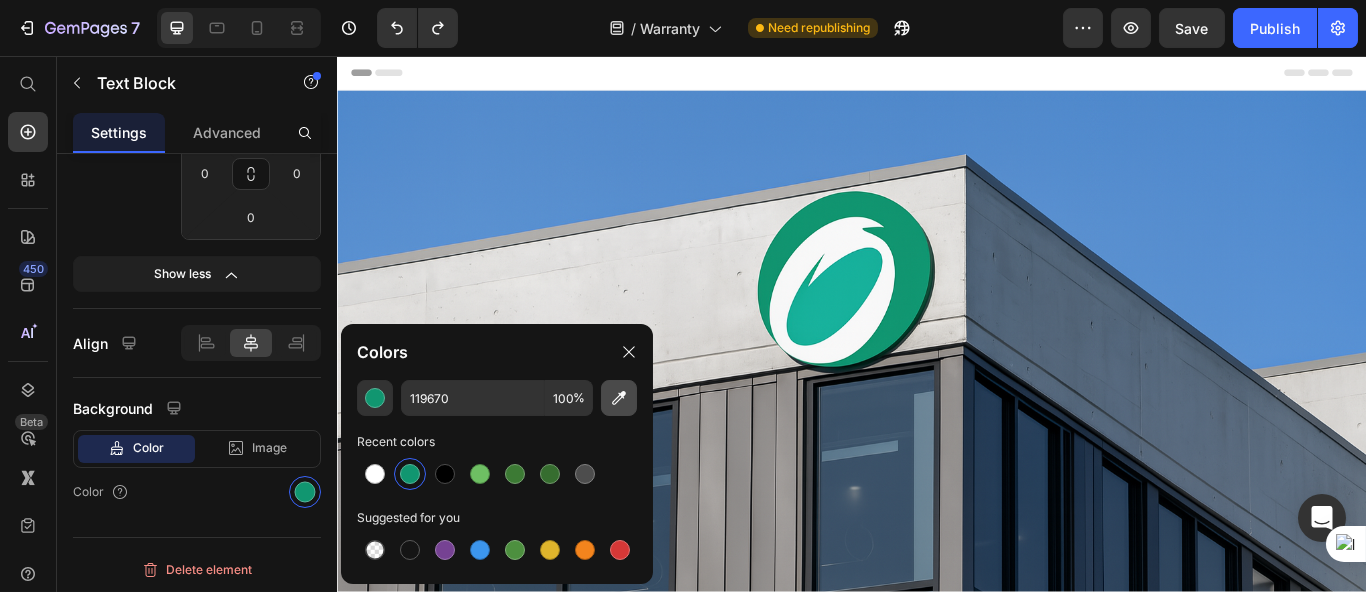 click at bounding box center (619, 398) 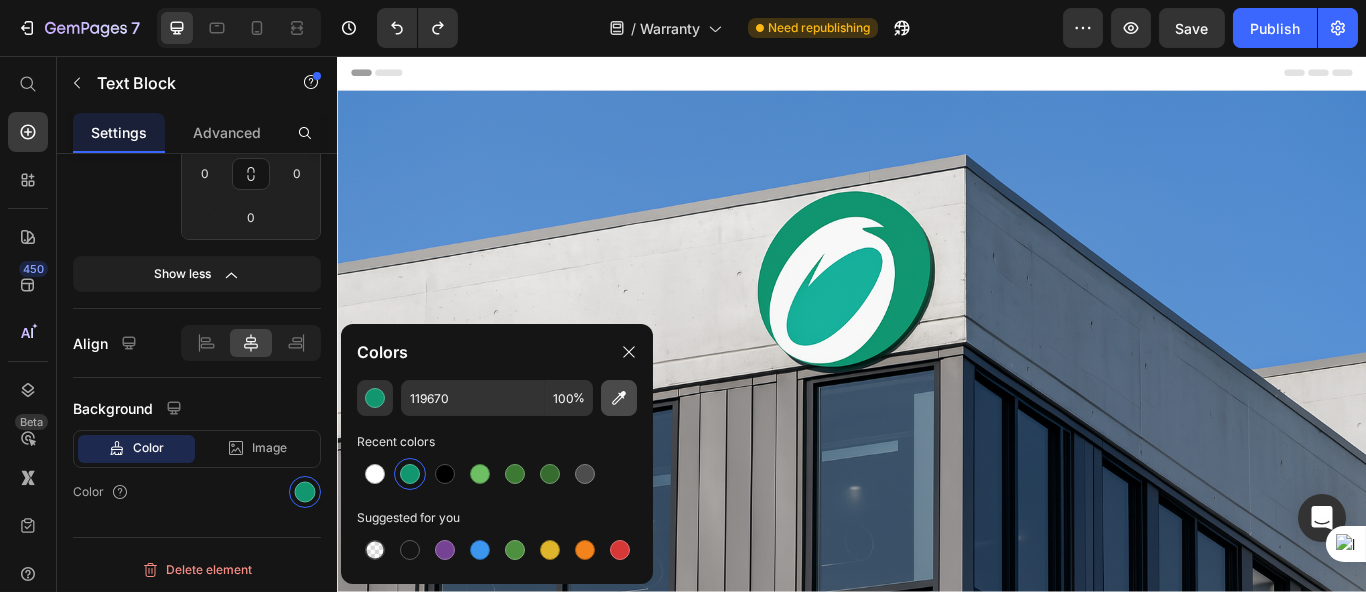 click 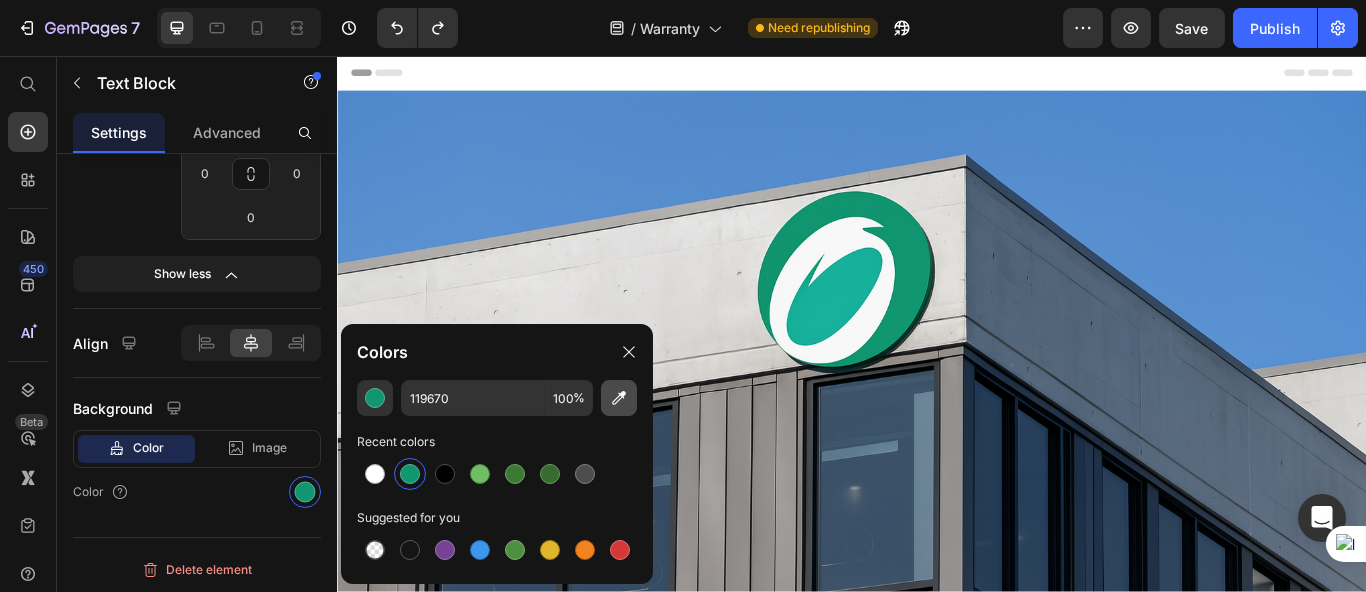 click 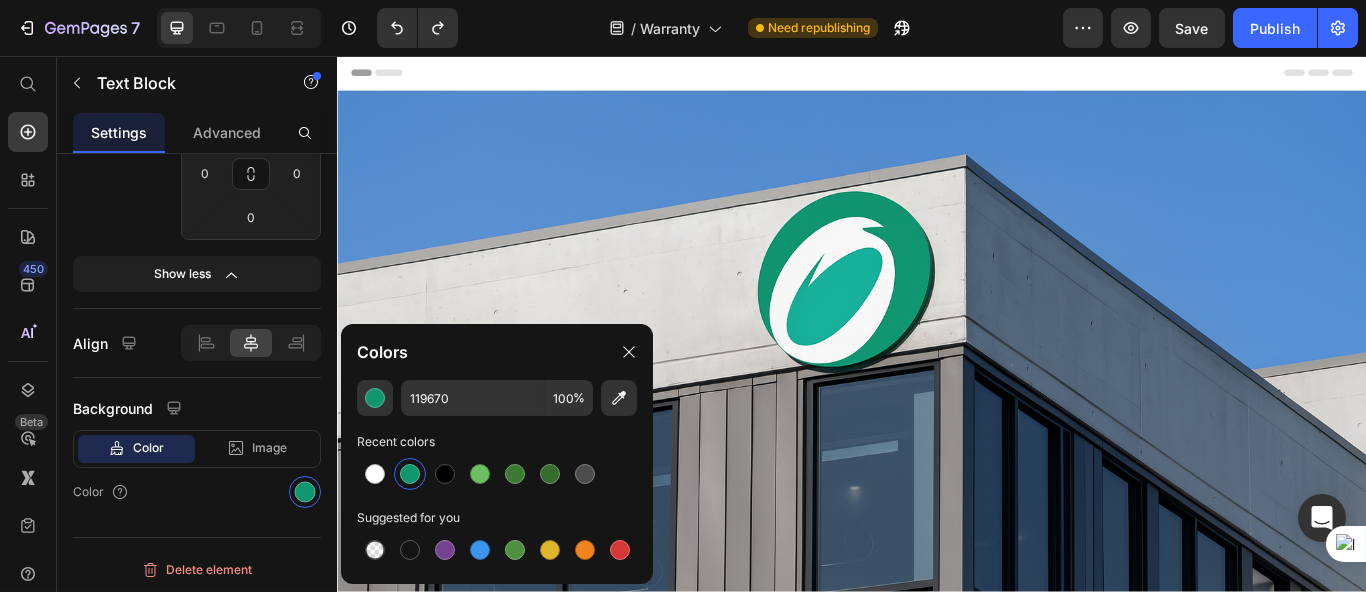 type on "11946F" 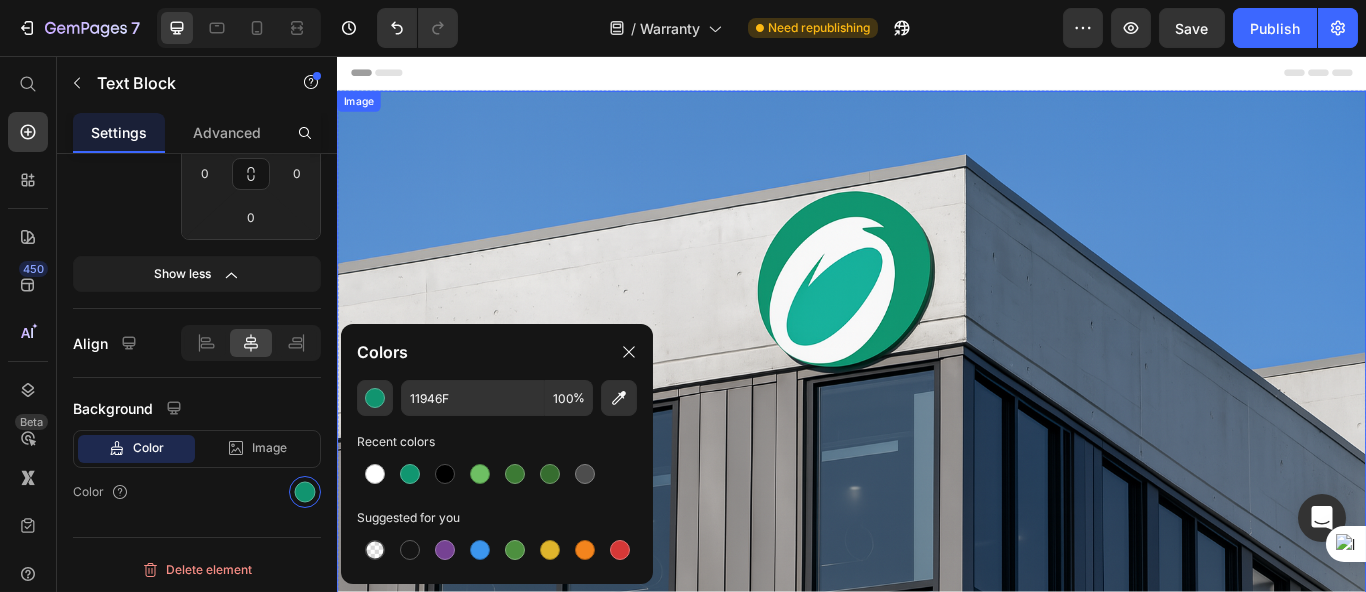 scroll, scrollTop: 999, scrollLeft: 0, axis: vertical 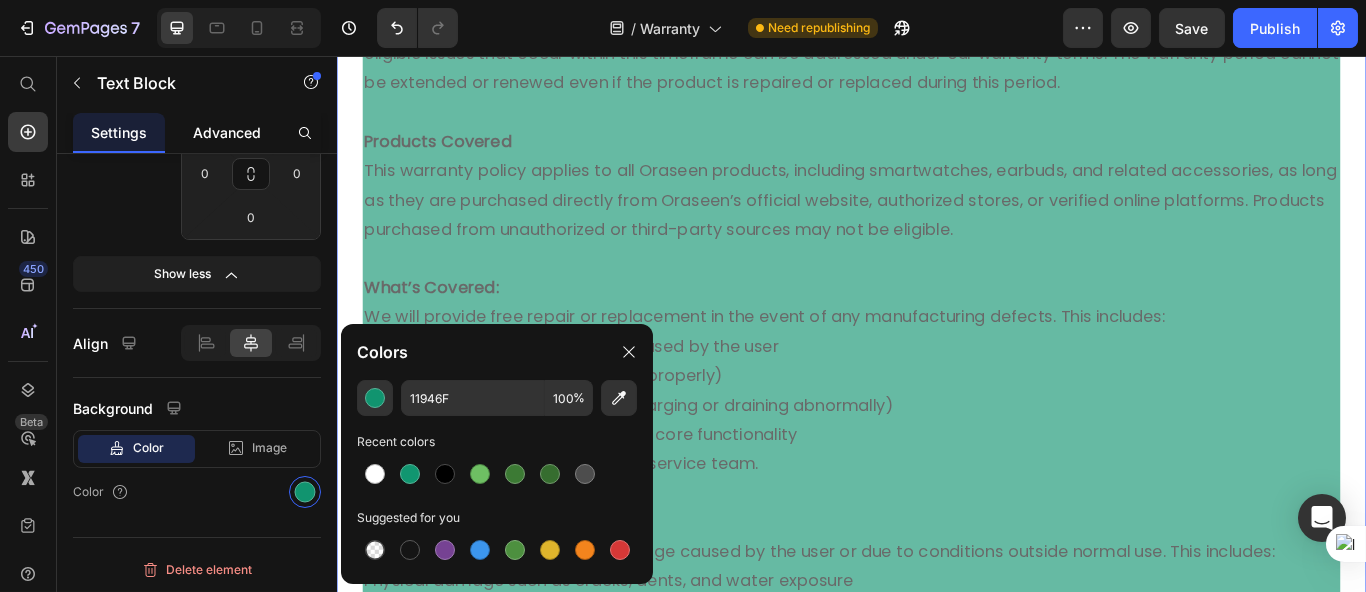 click on "Advanced" 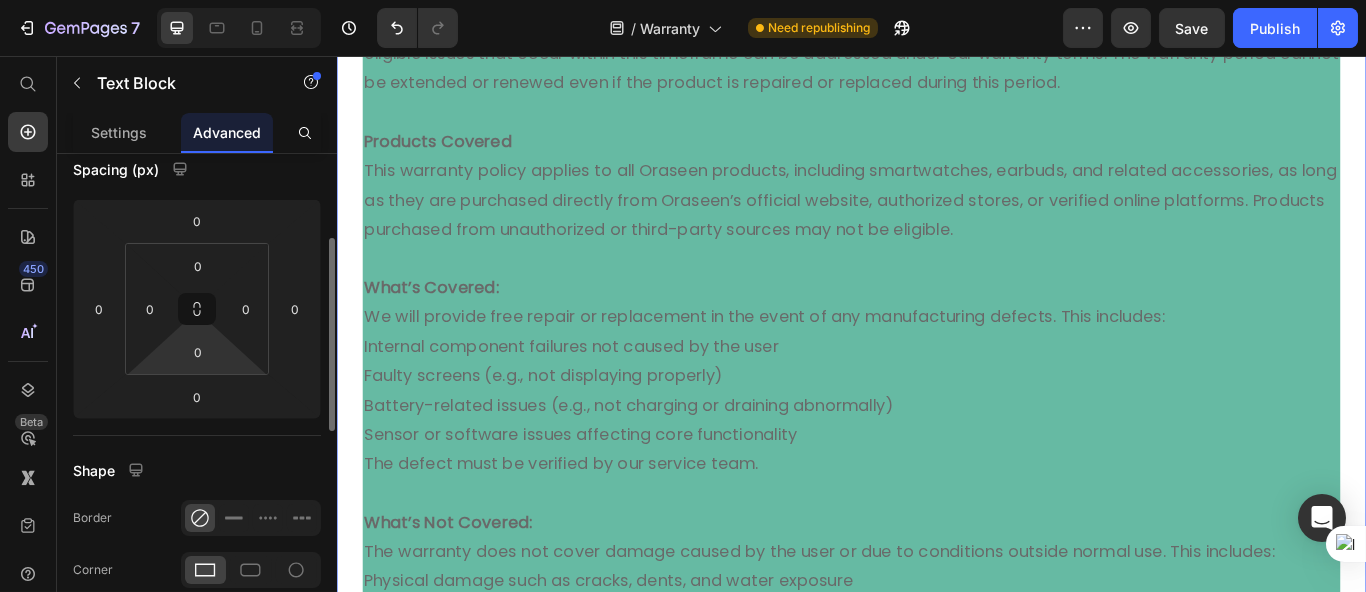 scroll, scrollTop: 659, scrollLeft: 0, axis: vertical 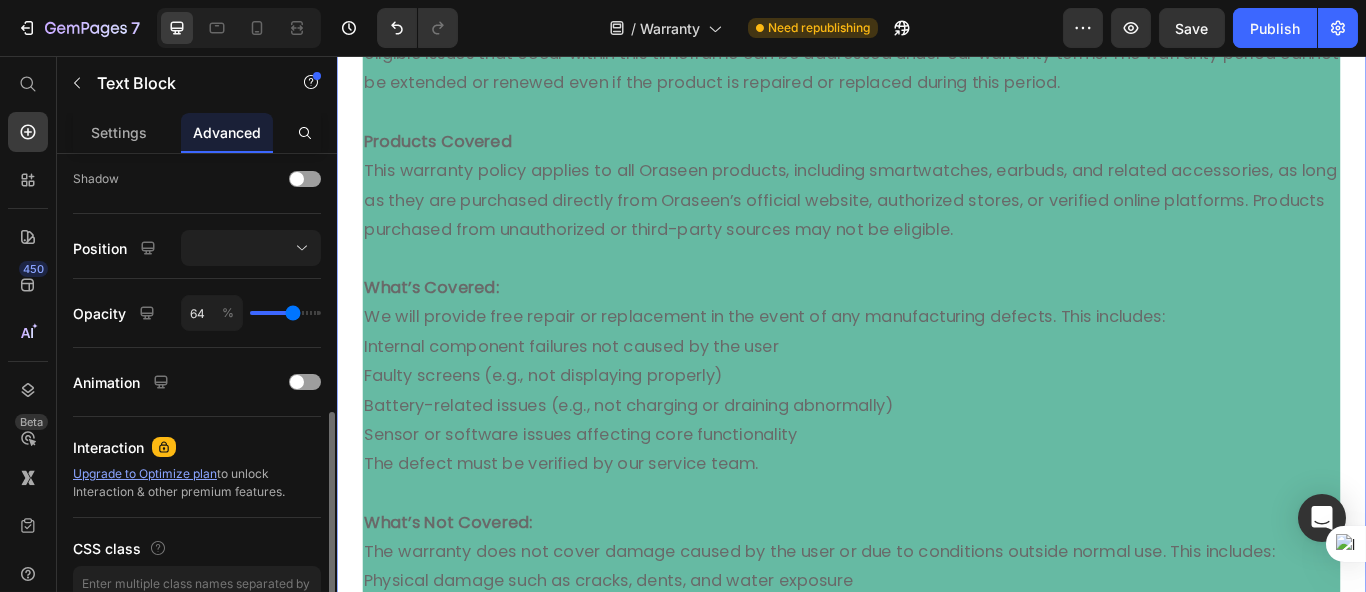type on "65" 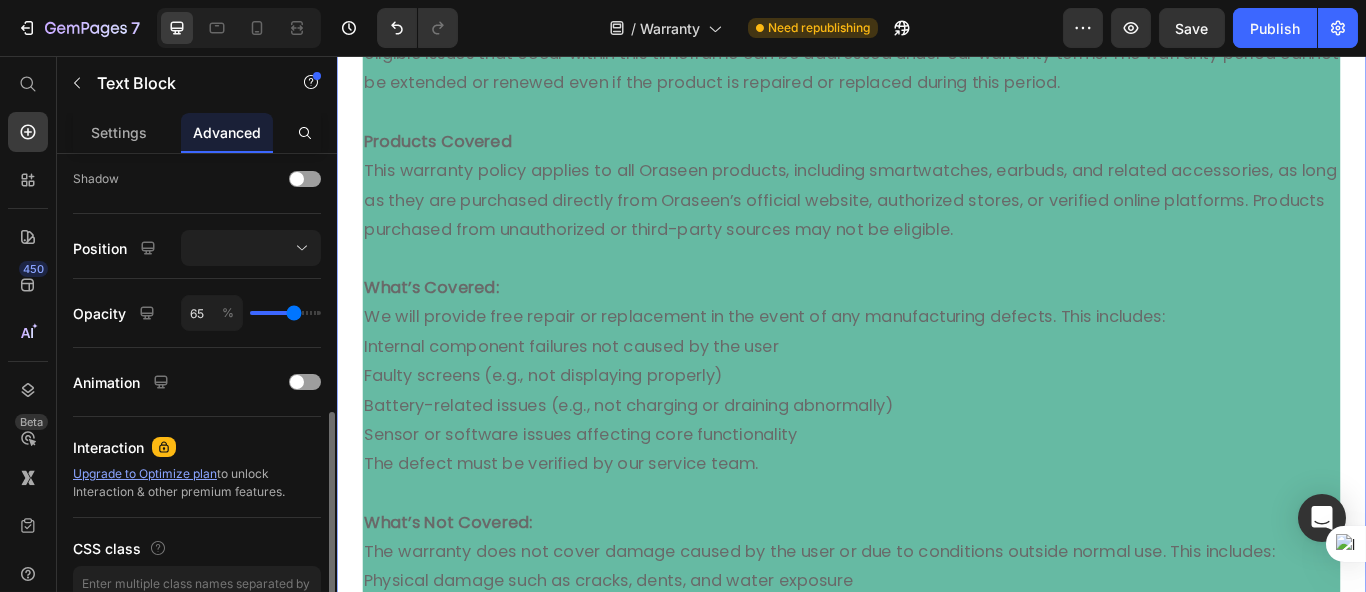 type on "66" 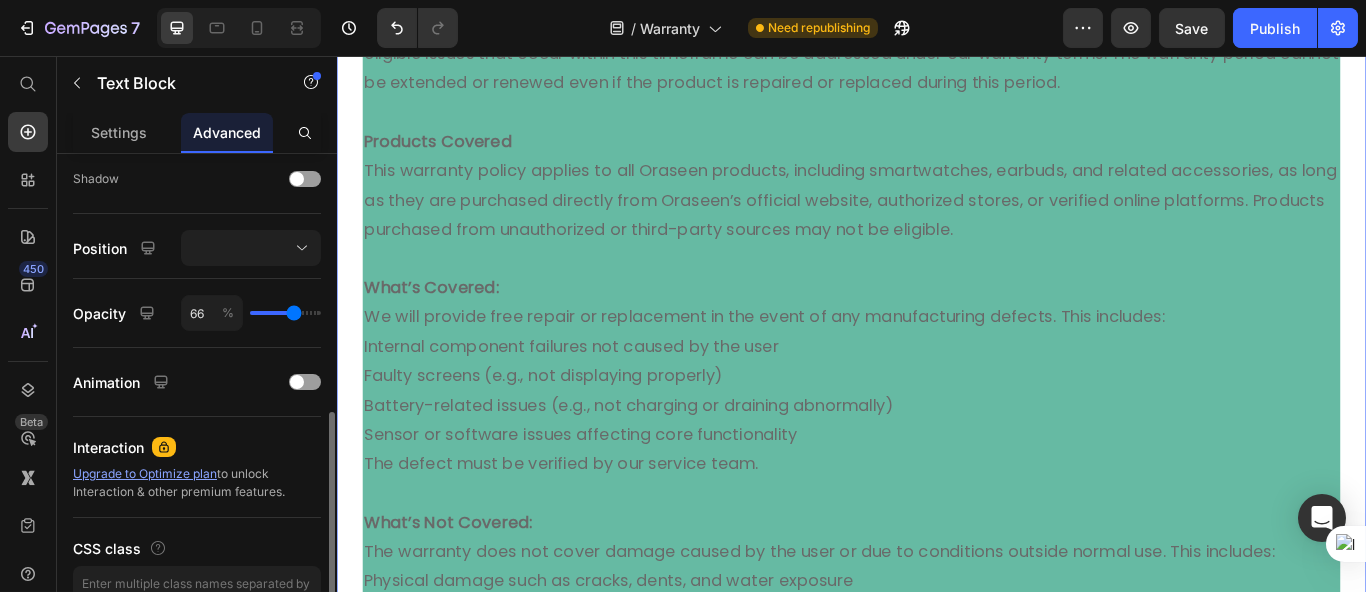 type on "69" 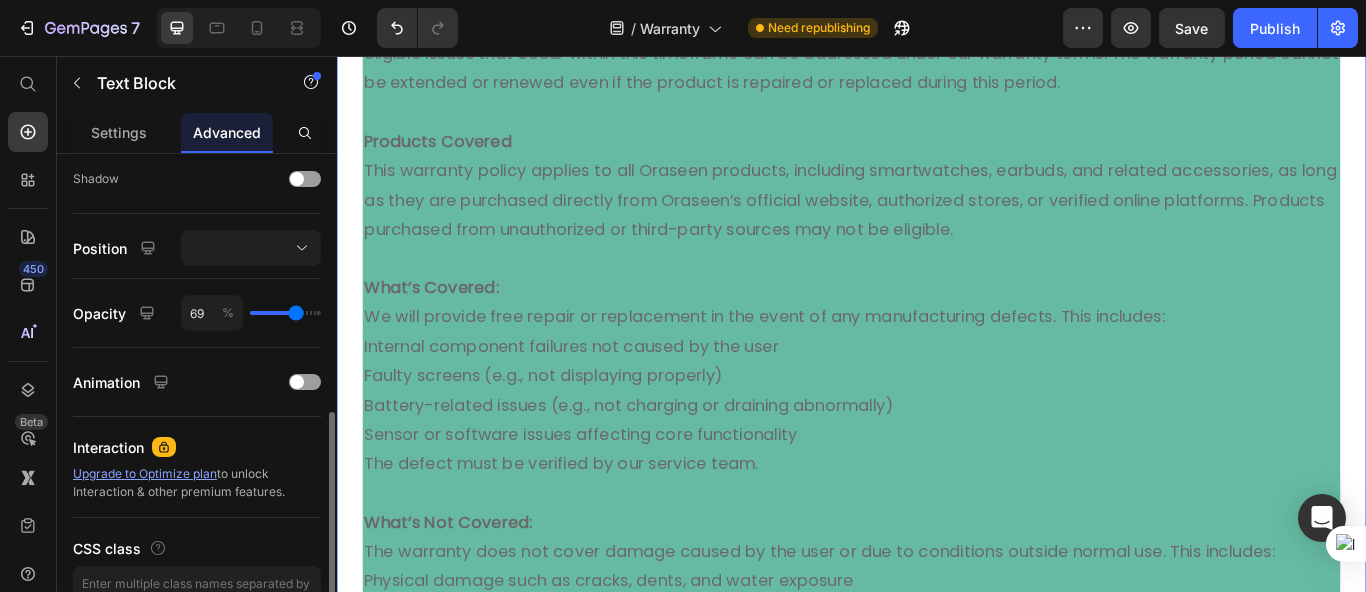 type on "73" 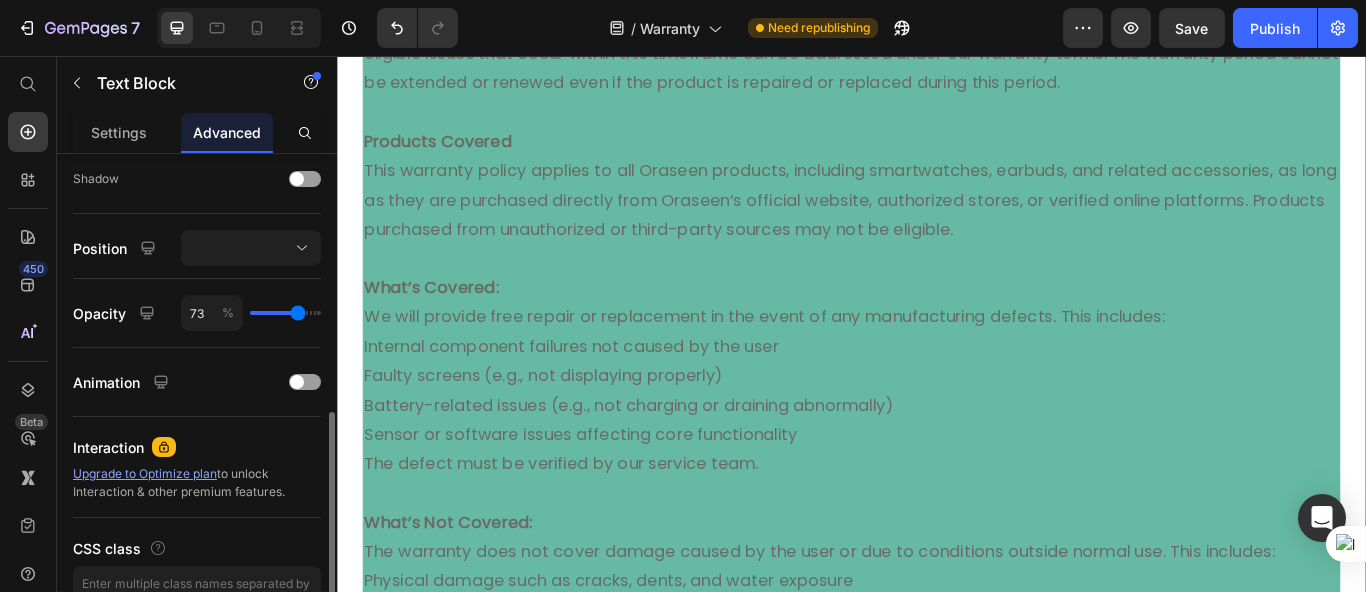 type on "80" 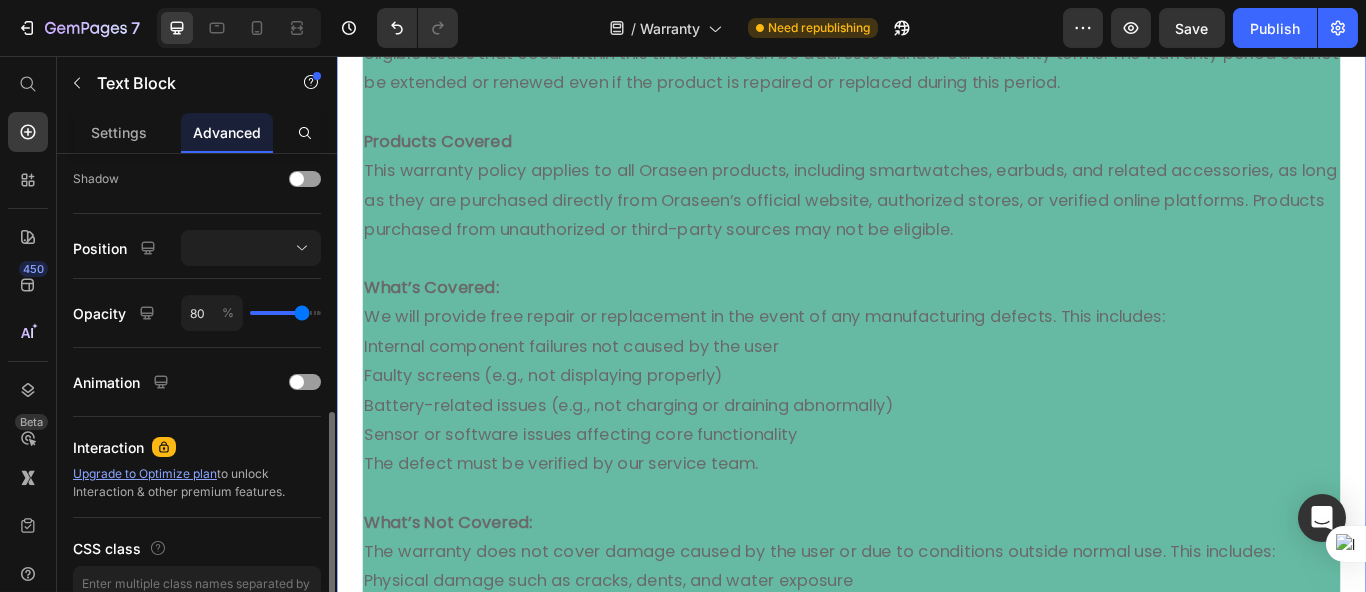 type on "86" 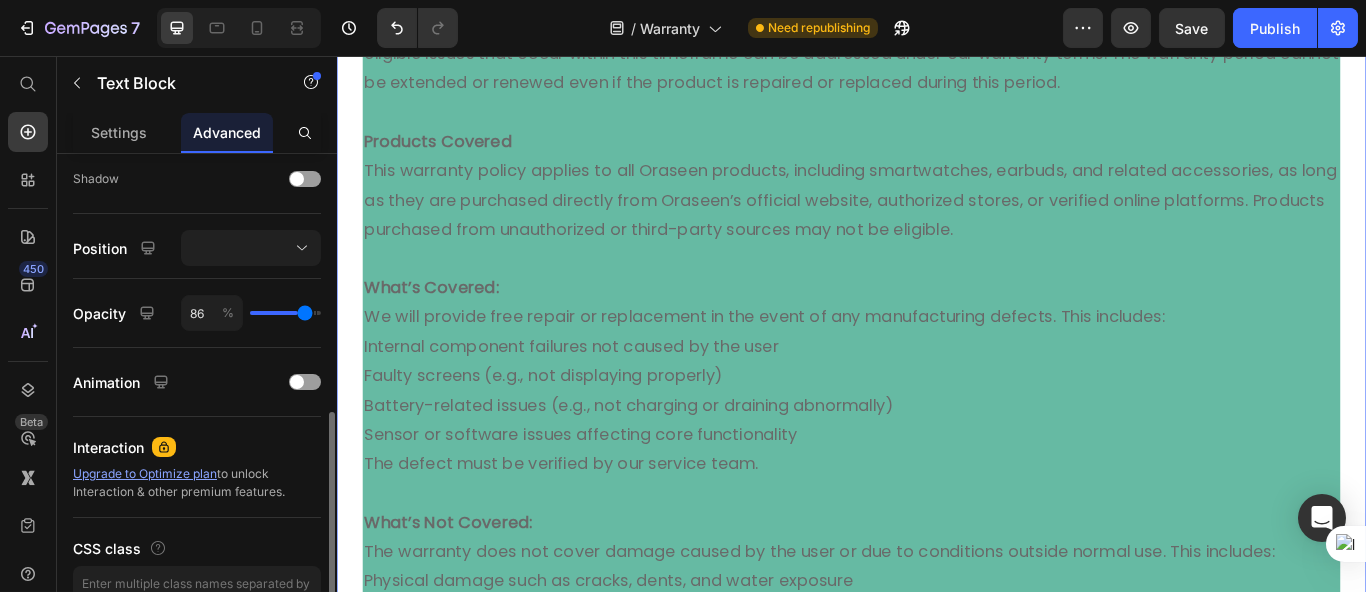 type on "93" 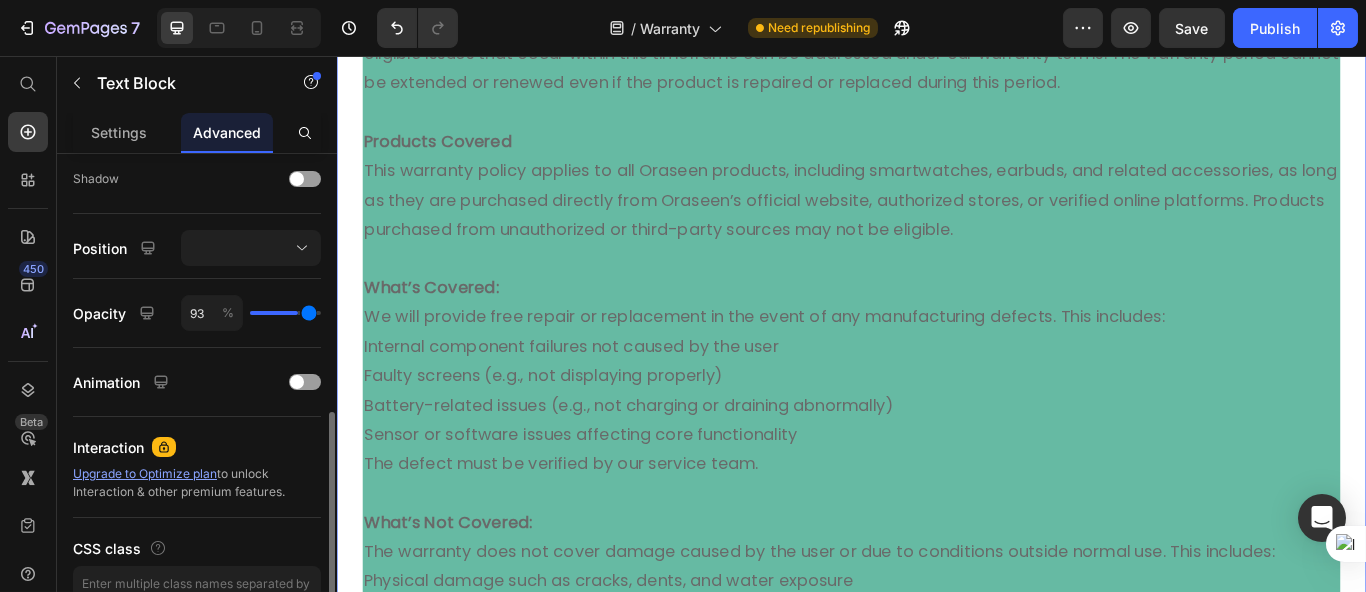 type on "99" 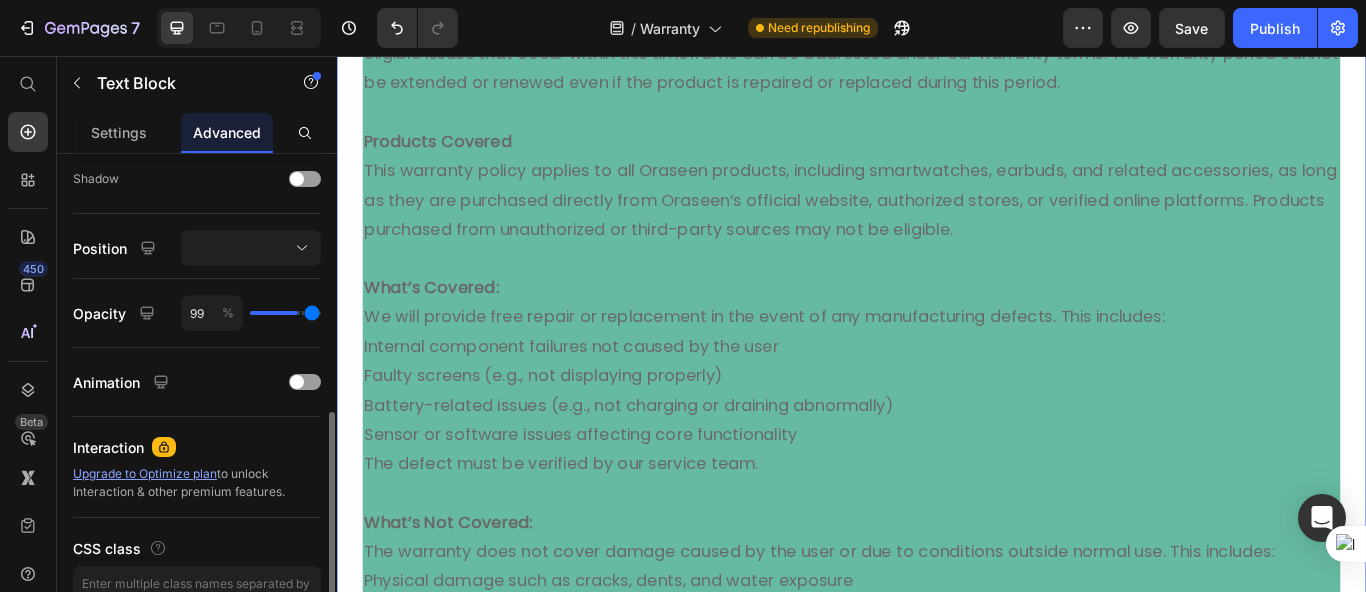 type on "100" 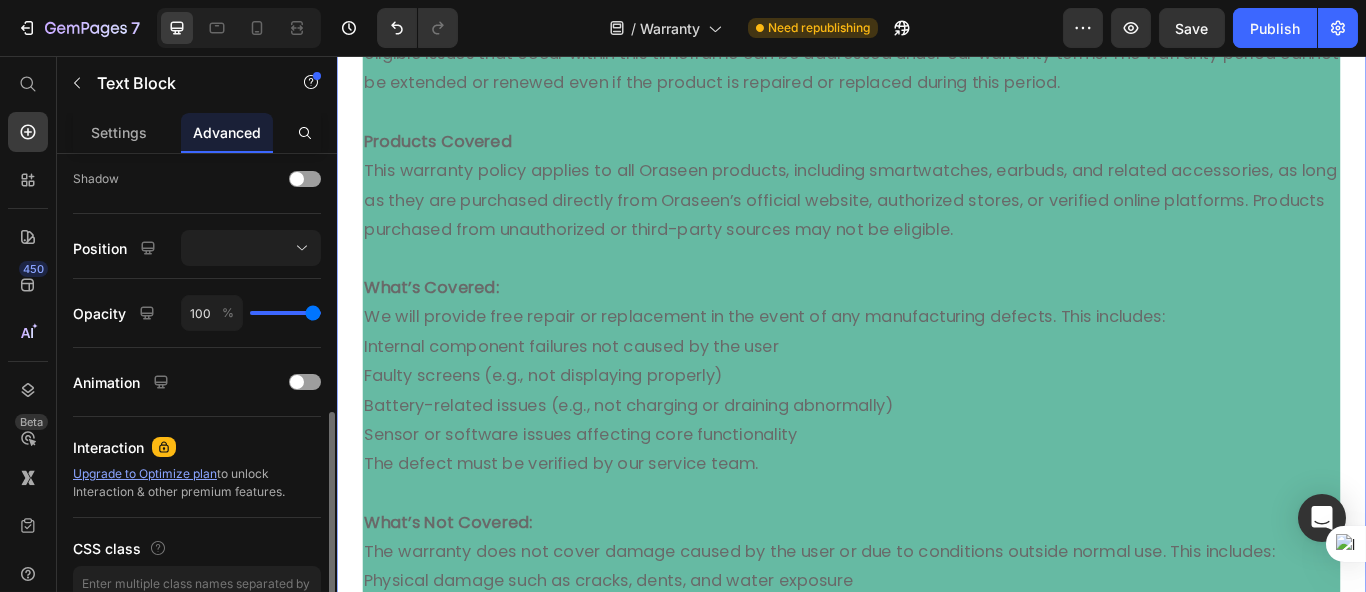 drag, startPoint x: 292, startPoint y: 312, endPoint x: 329, endPoint y: 324, distance: 38.8973 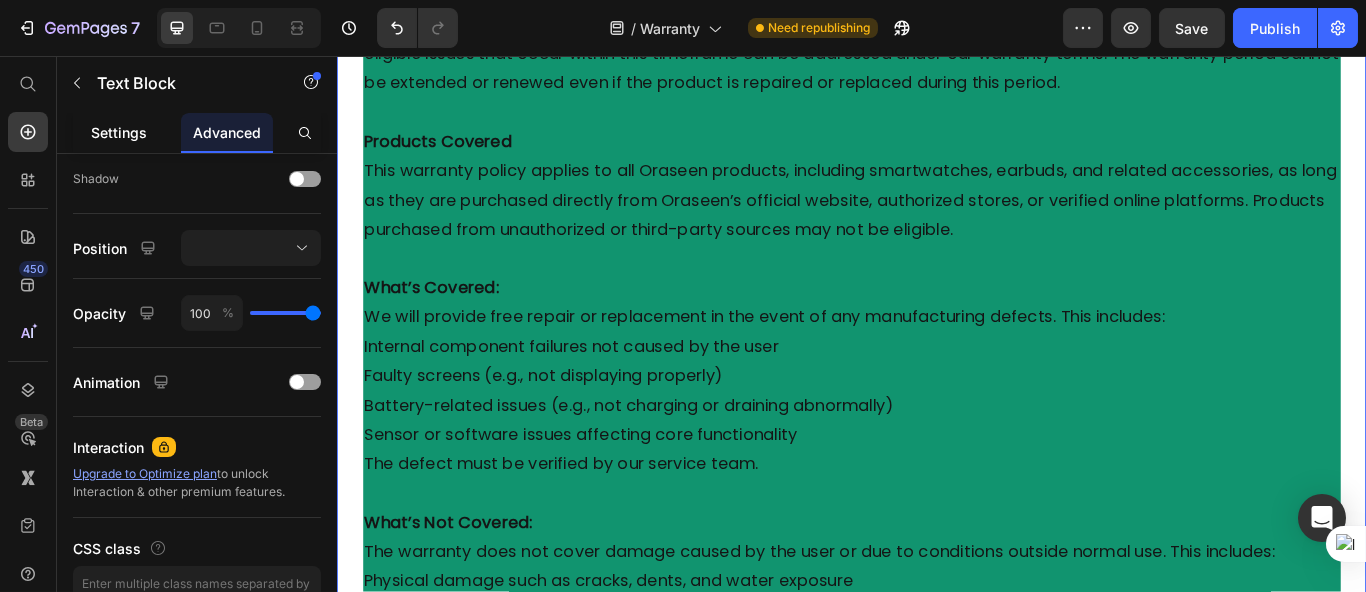 click on "Settings" at bounding box center (119, 132) 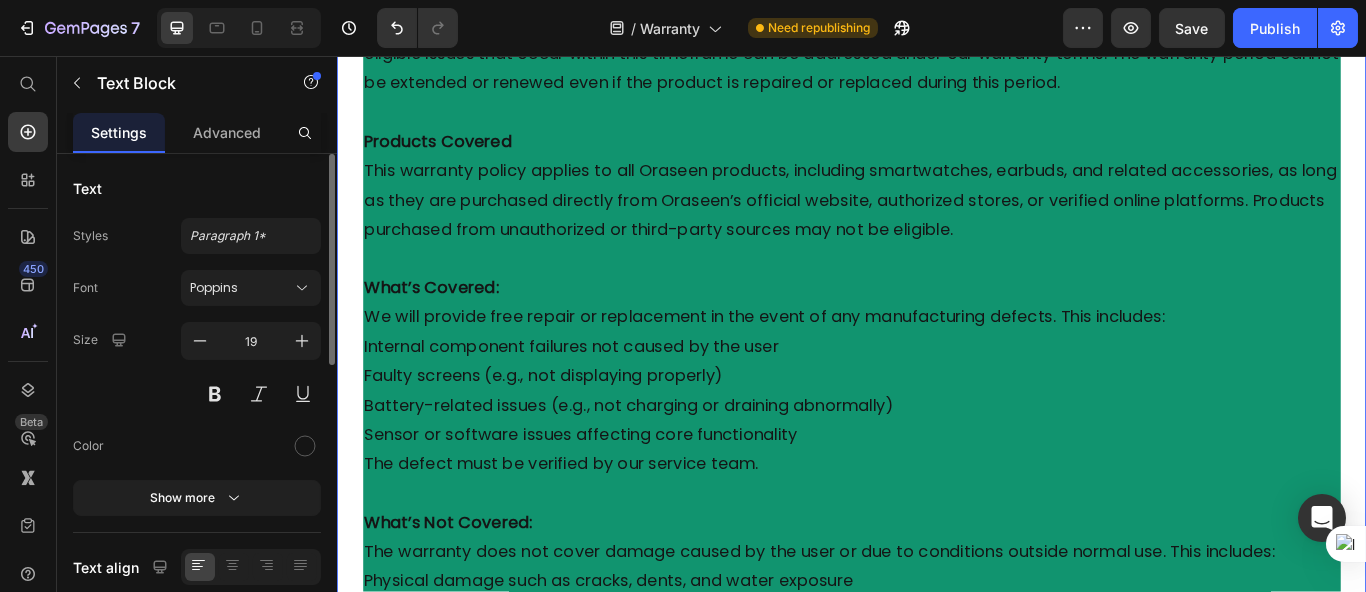 scroll, scrollTop: 662, scrollLeft: 0, axis: vertical 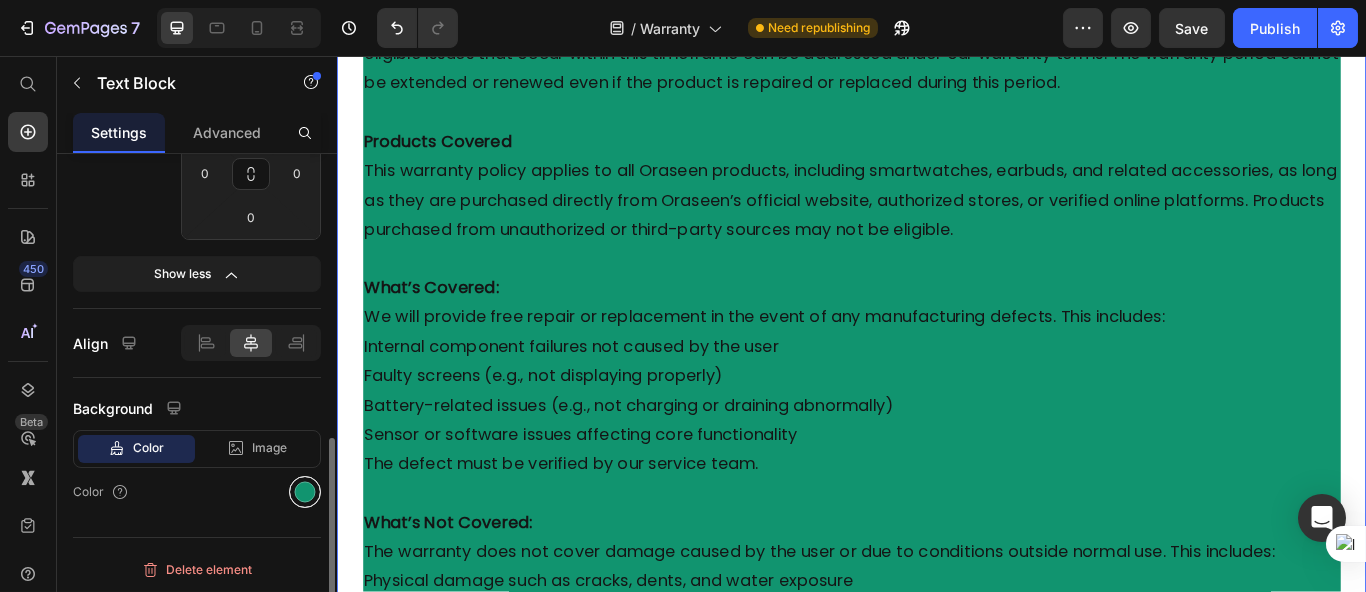 click at bounding box center (305, 492) 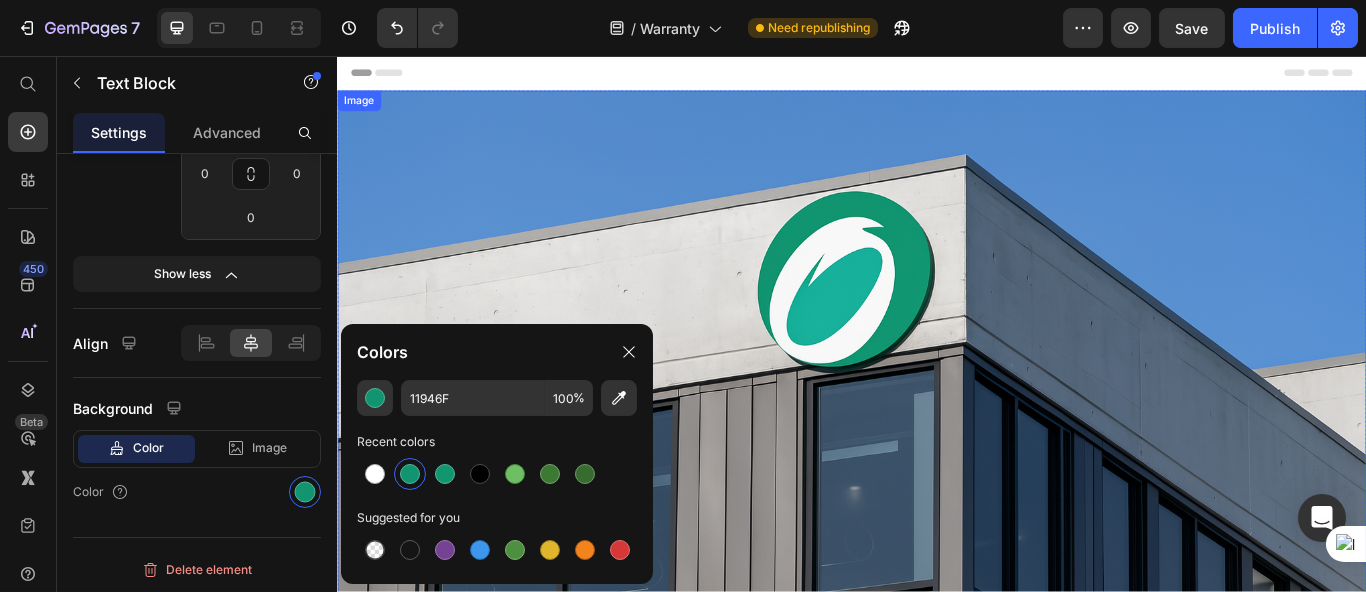 scroll, scrollTop: 888, scrollLeft: 0, axis: vertical 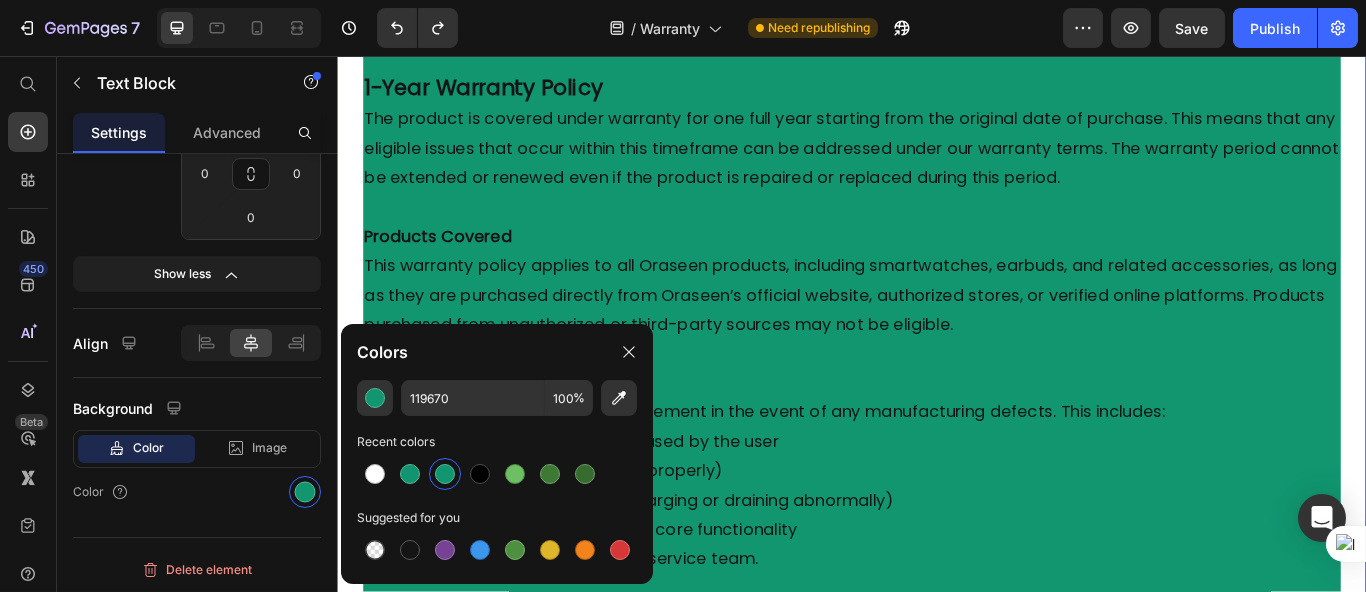 type on "000000" 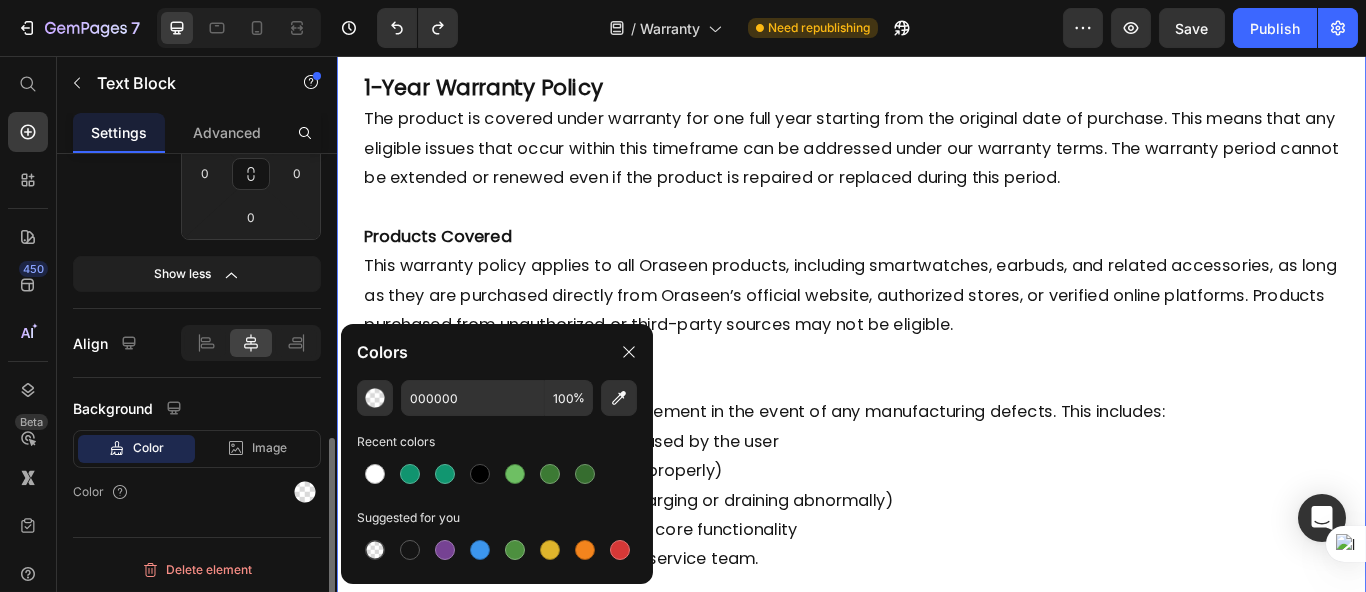 click on "Color" at bounding box center (197, 492) 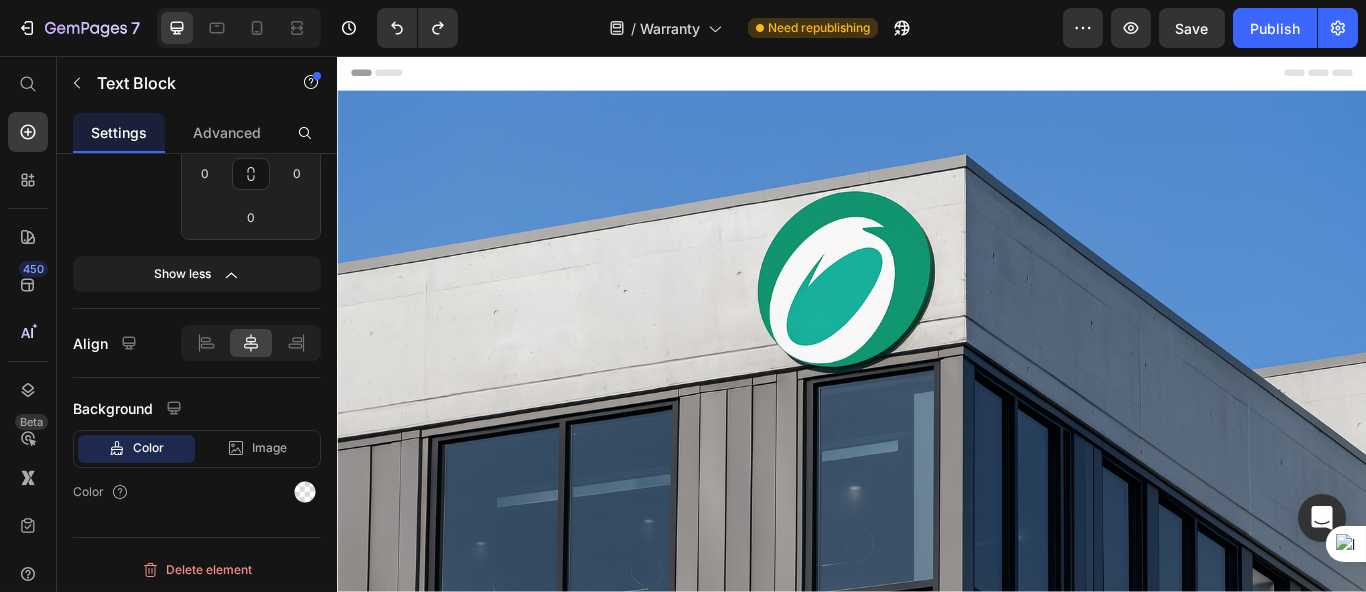 scroll, scrollTop: 888, scrollLeft: 0, axis: vertical 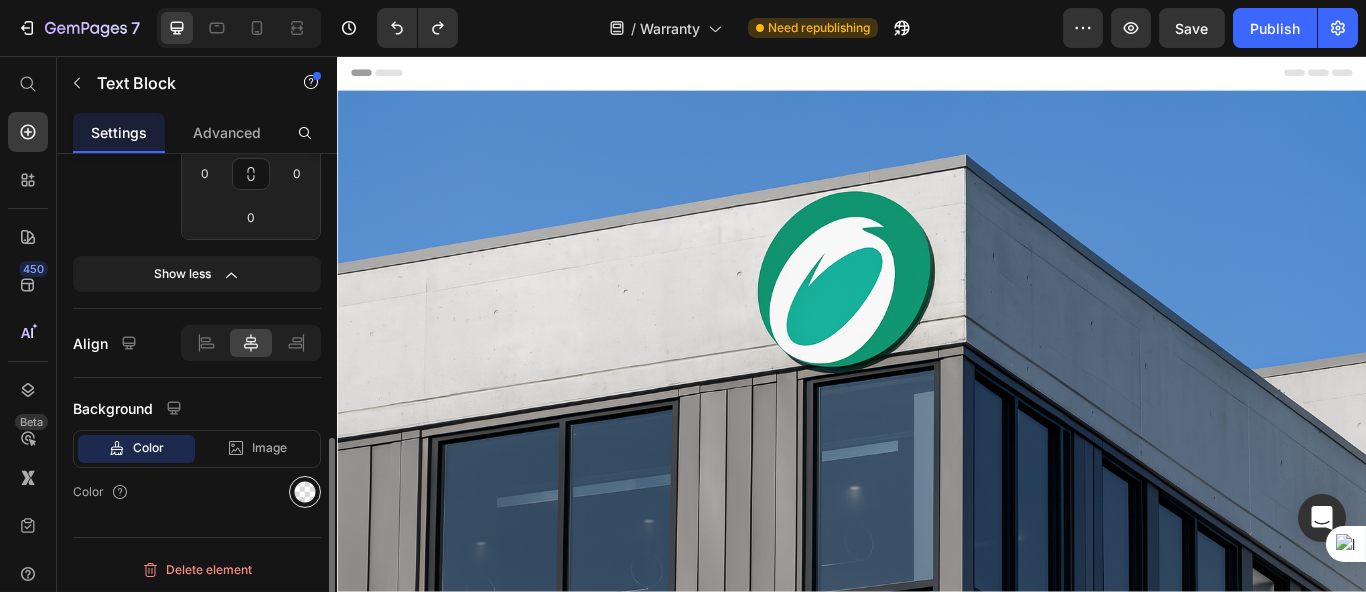 click at bounding box center [305, 492] 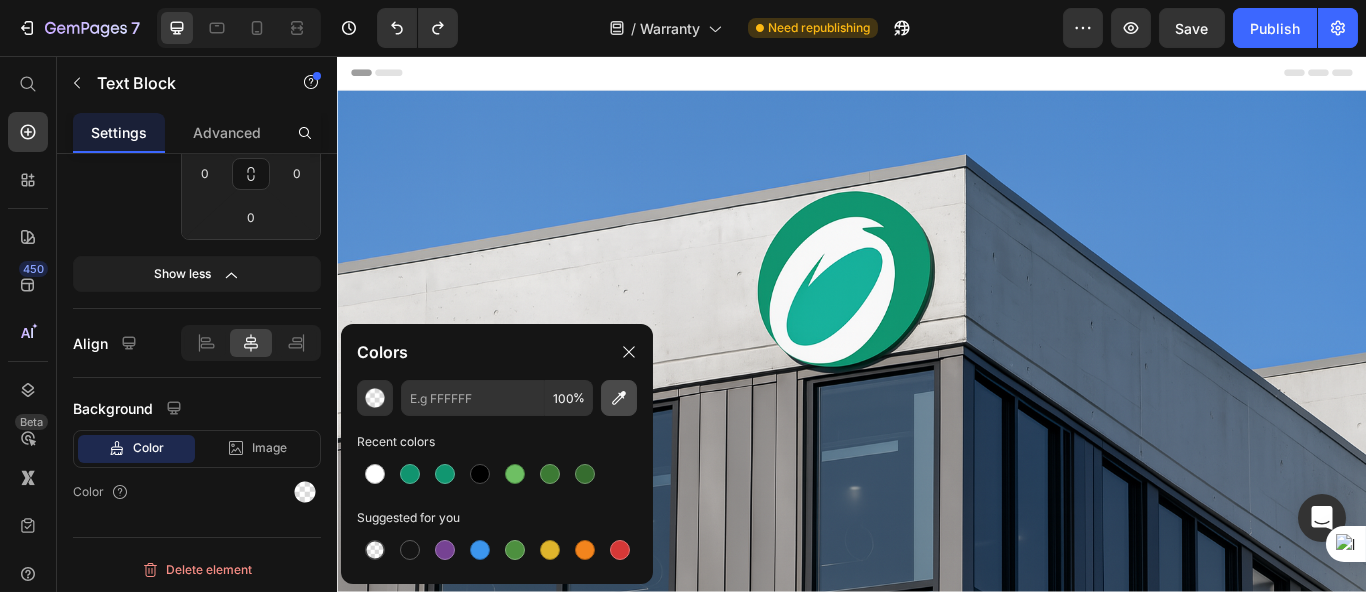 click 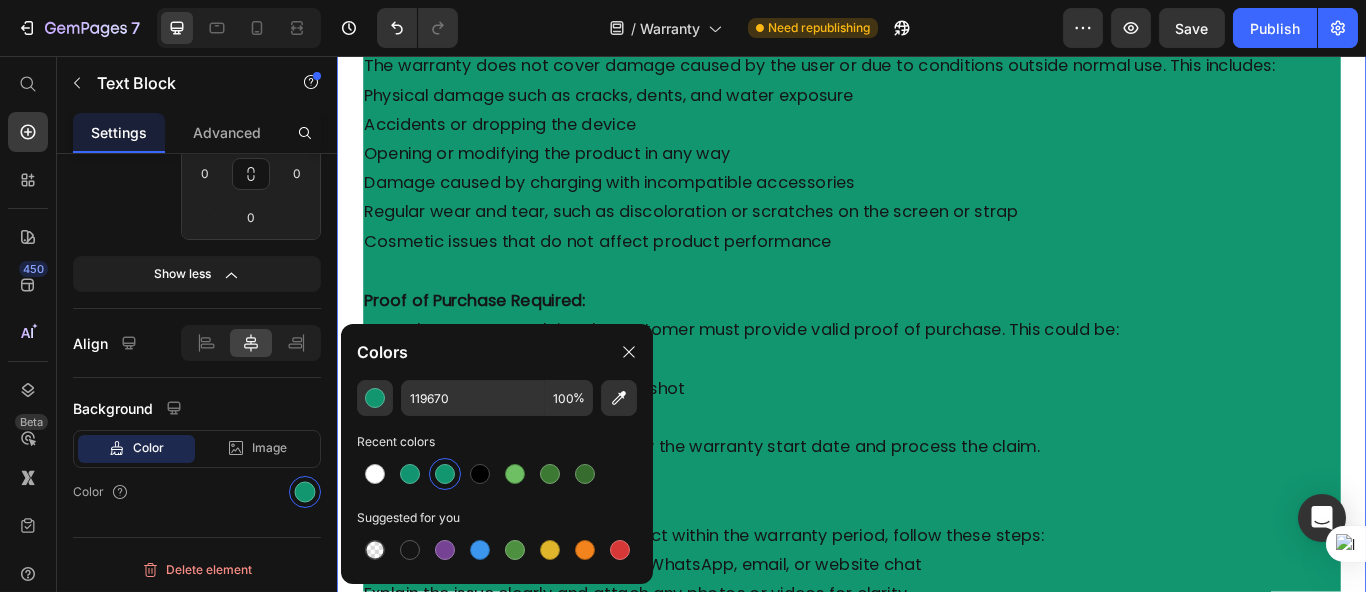 scroll, scrollTop: 2111, scrollLeft: 0, axis: vertical 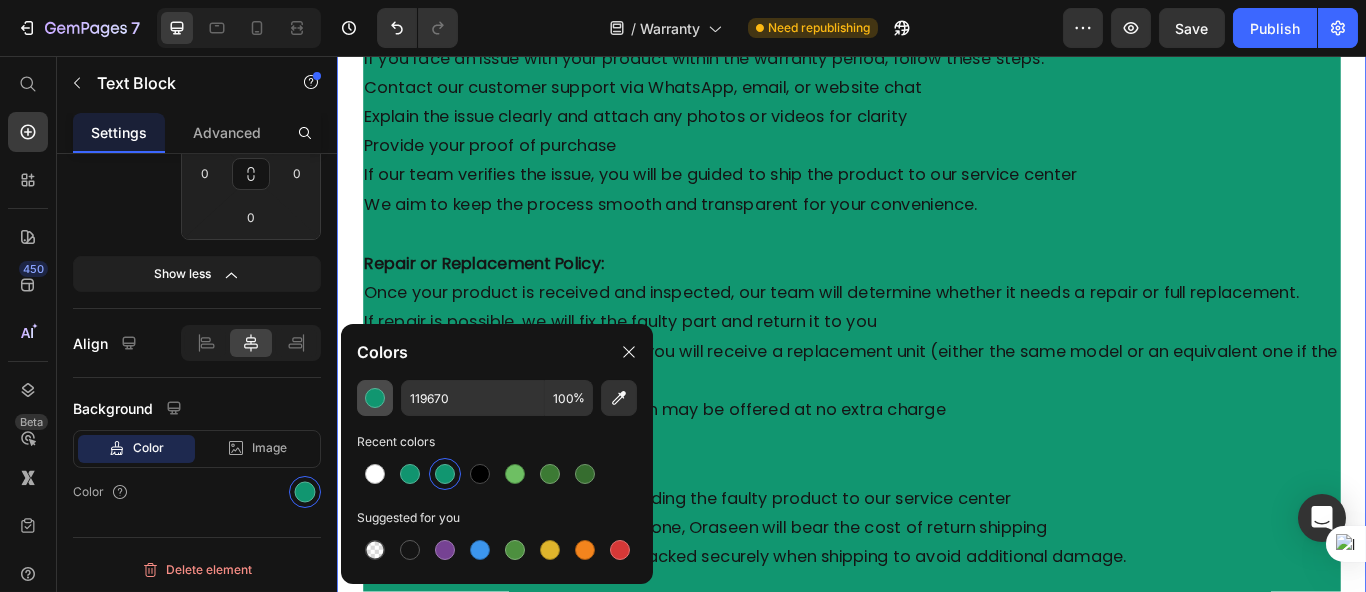 click at bounding box center [375, 398] 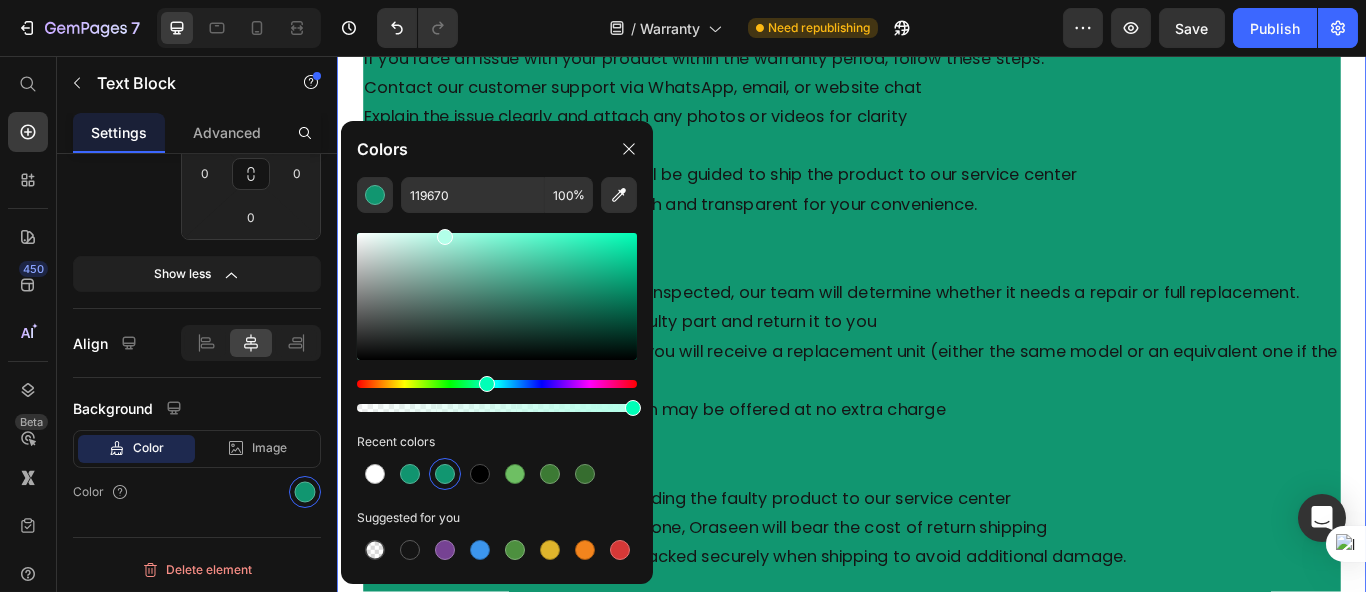 drag, startPoint x: 472, startPoint y: 250, endPoint x: 442, endPoint y: 231, distance: 35.510563 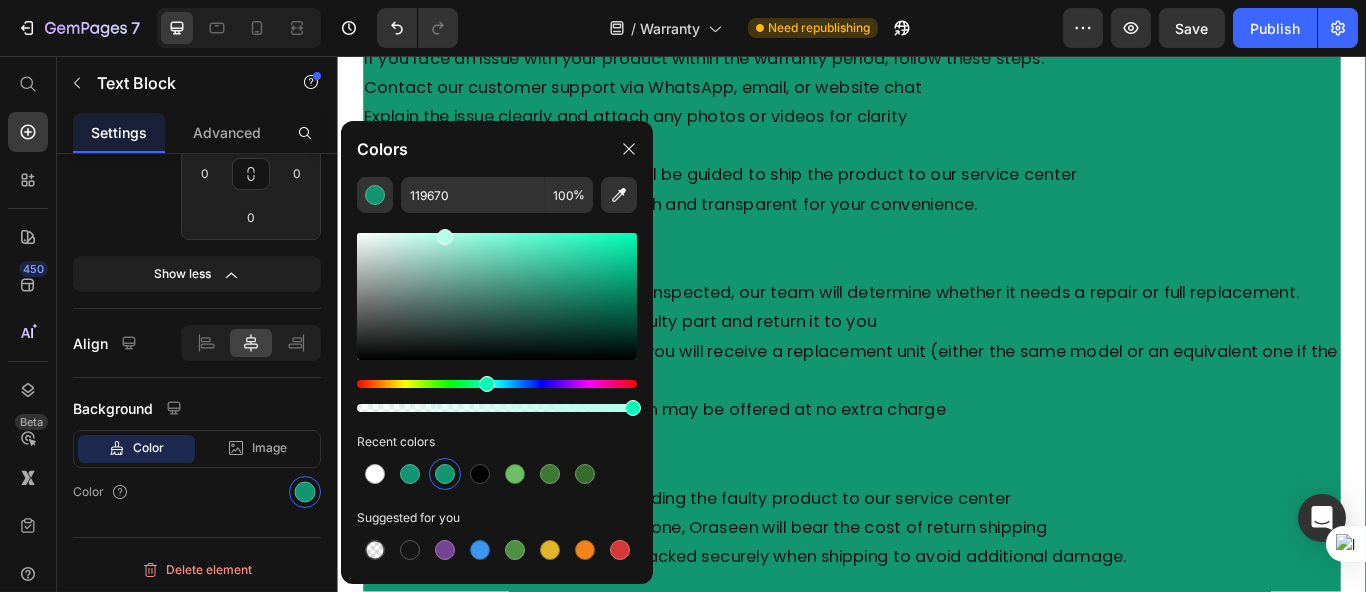 click at bounding box center (497, 296) 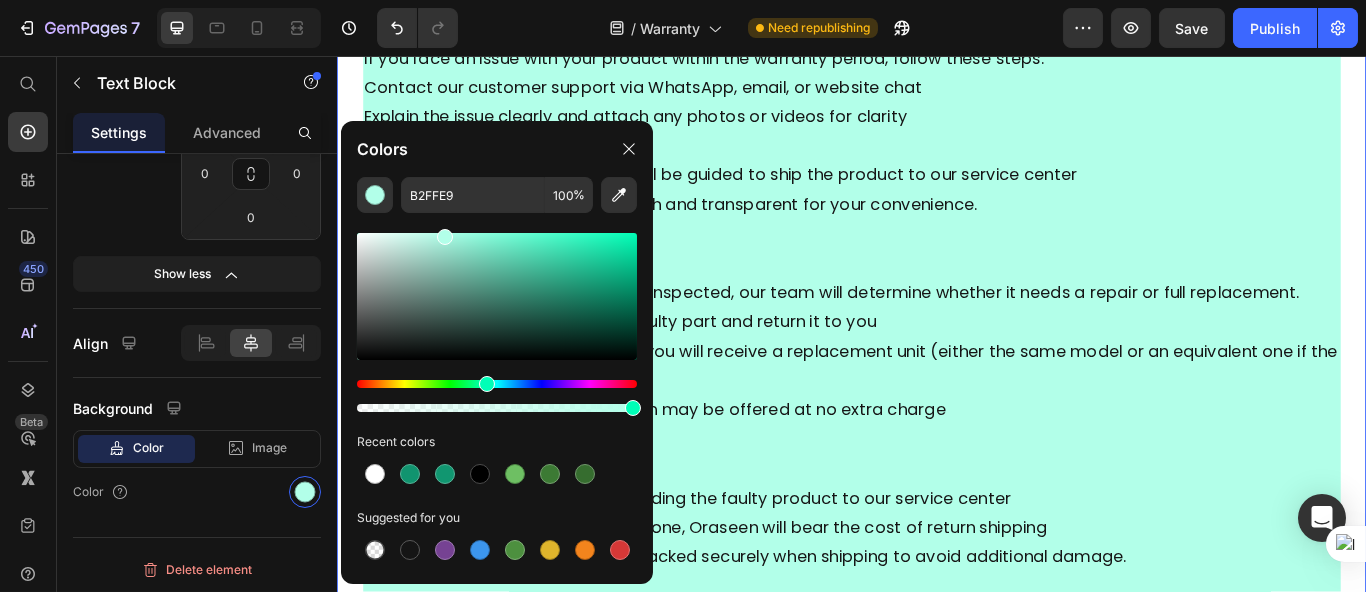 click at bounding box center [936, 265] 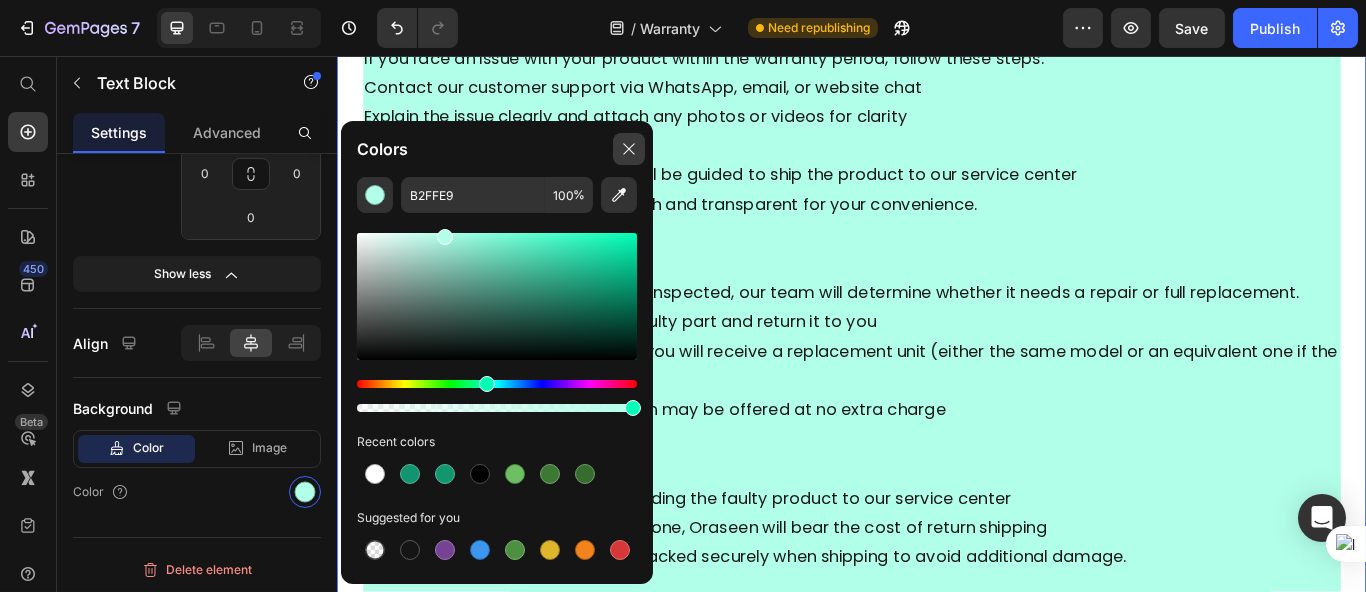 click 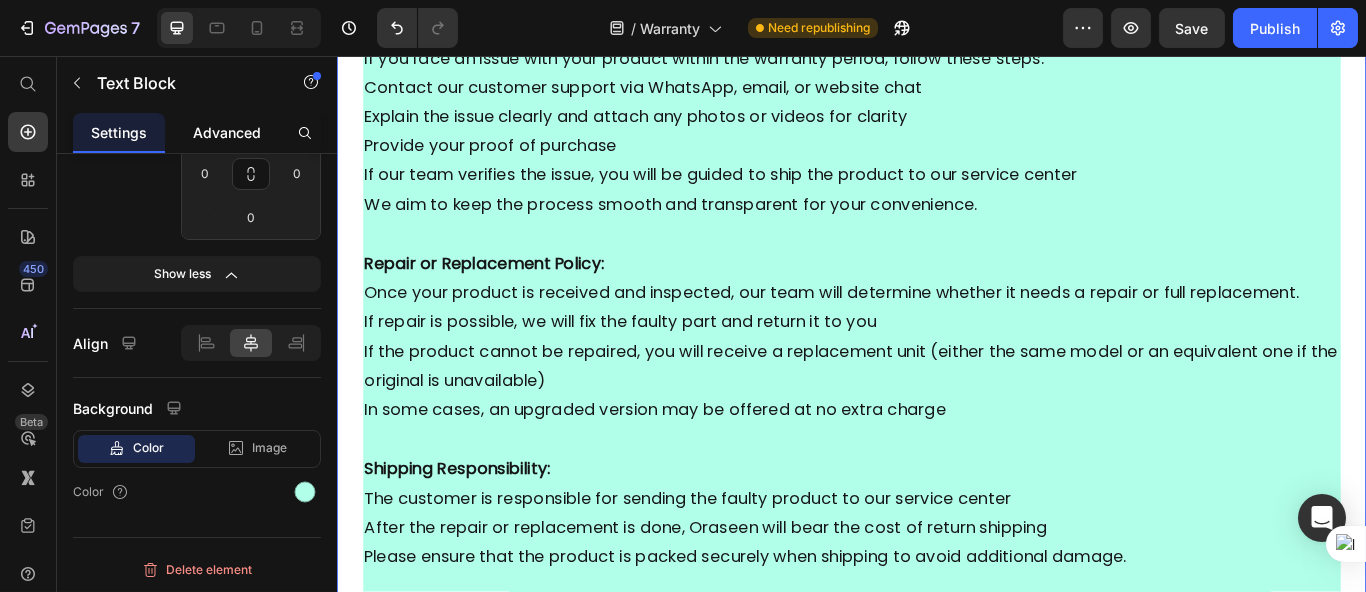 click on "Advanced" at bounding box center (227, 132) 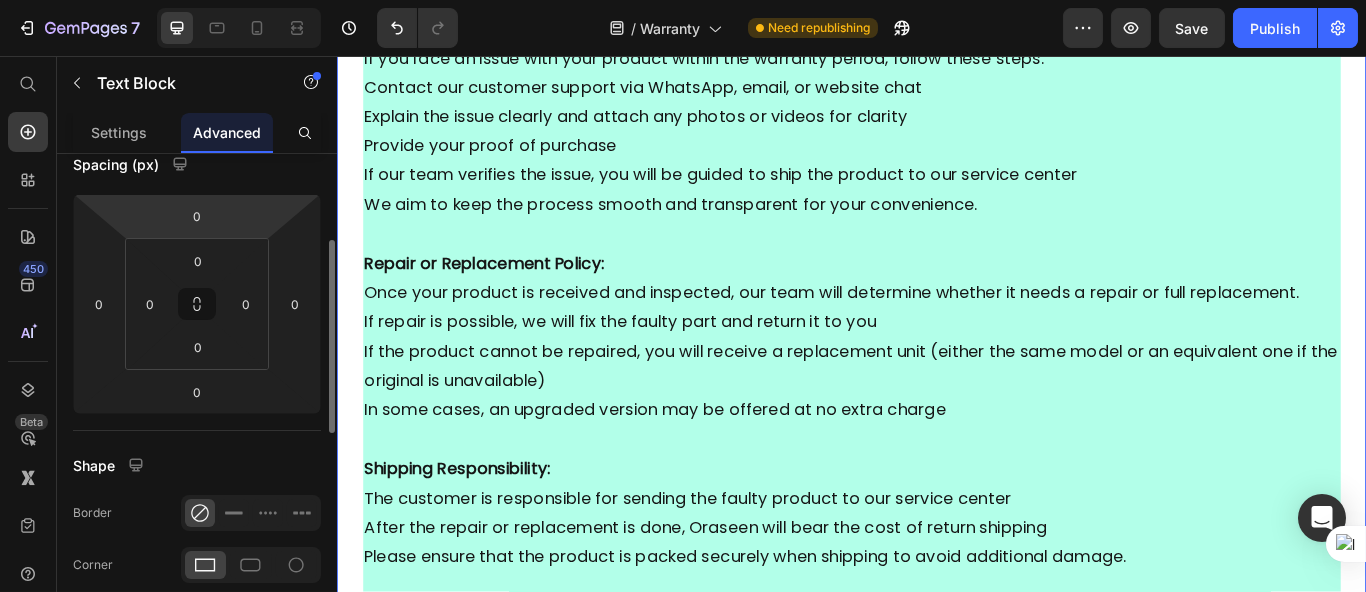scroll, scrollTop: 110, scrollLeft: 0, axis: vertical 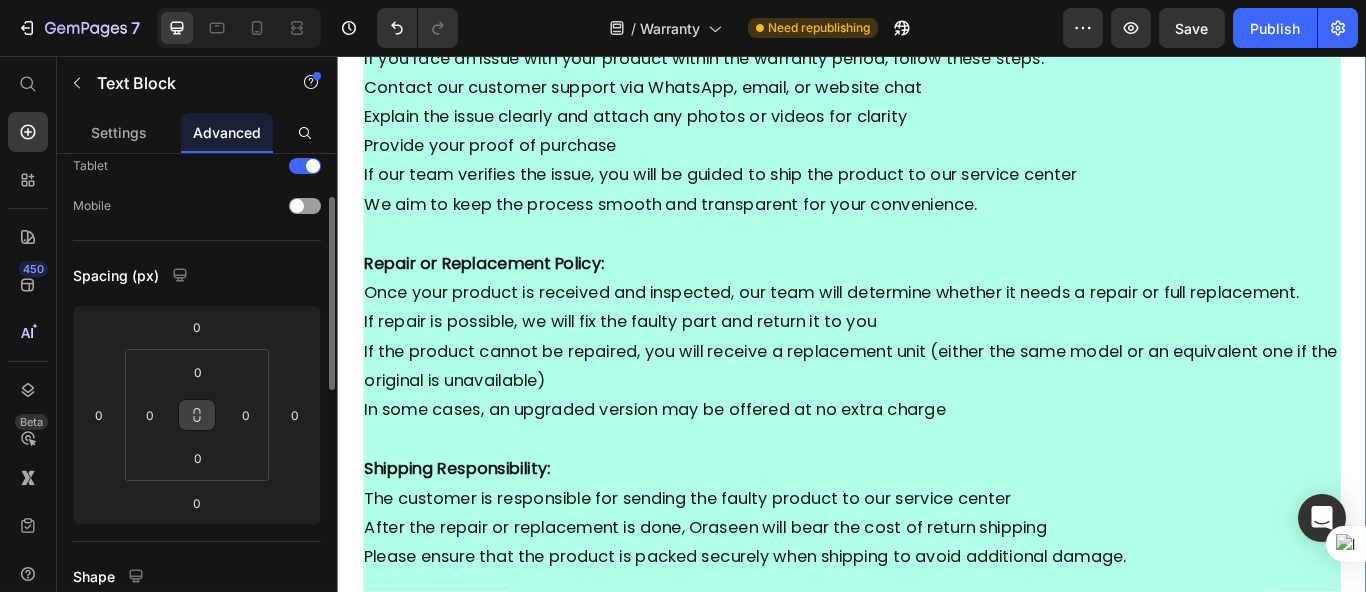 click 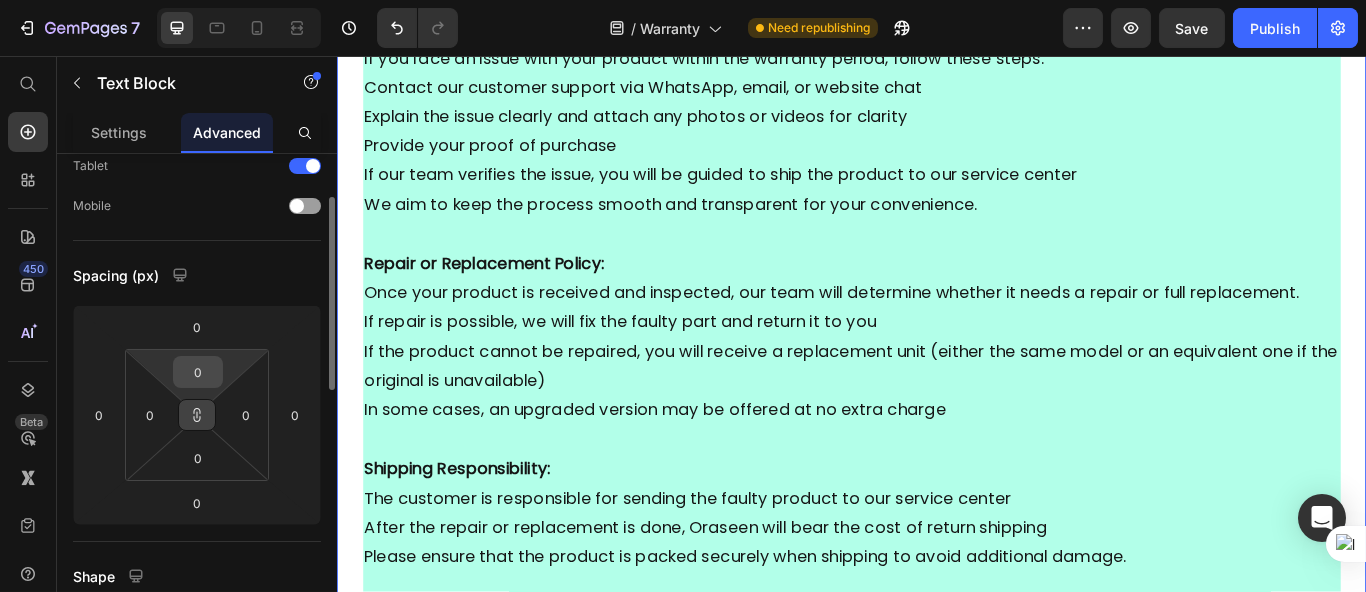 click on "0" at bounding box center (198, 372) 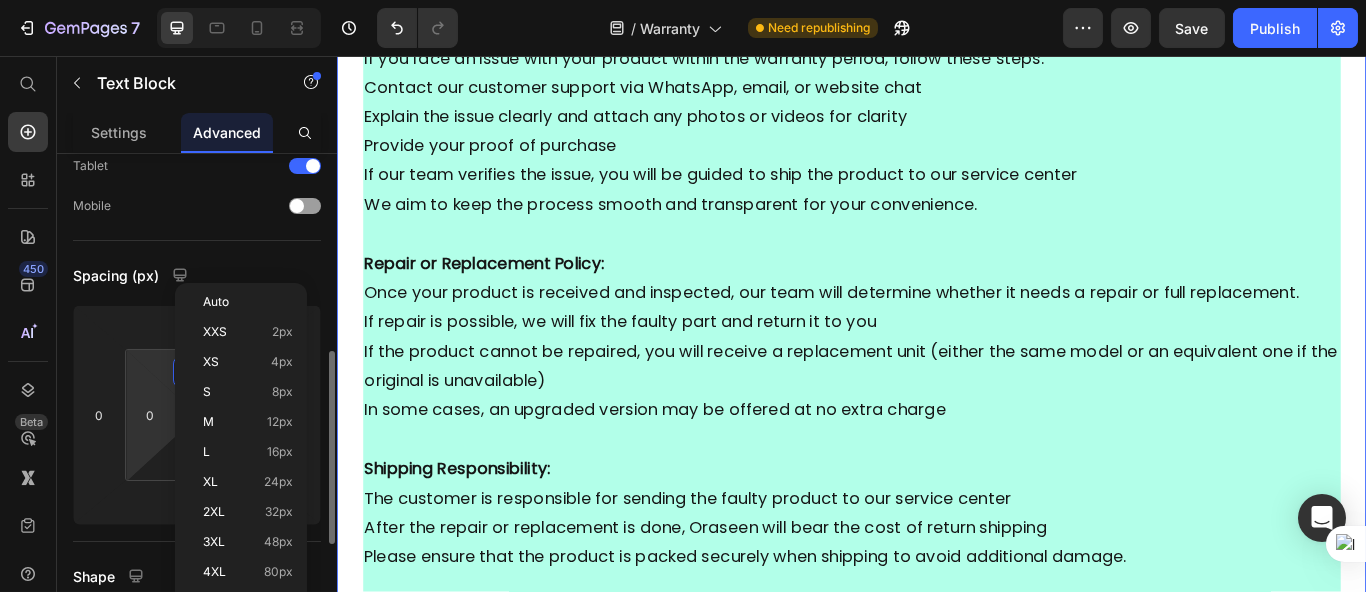 scroll, scrollTop: 221, scrollLeft: 0, axis: vertical 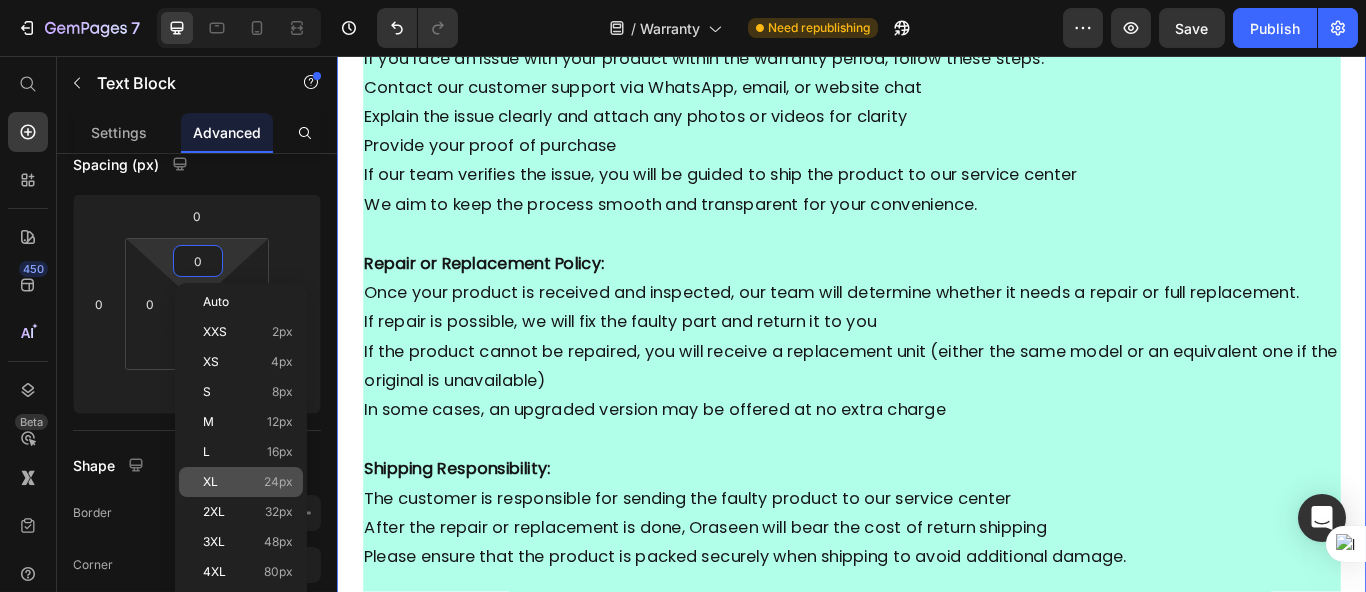 click on "XL 24px" at bounding box center (248, 482) 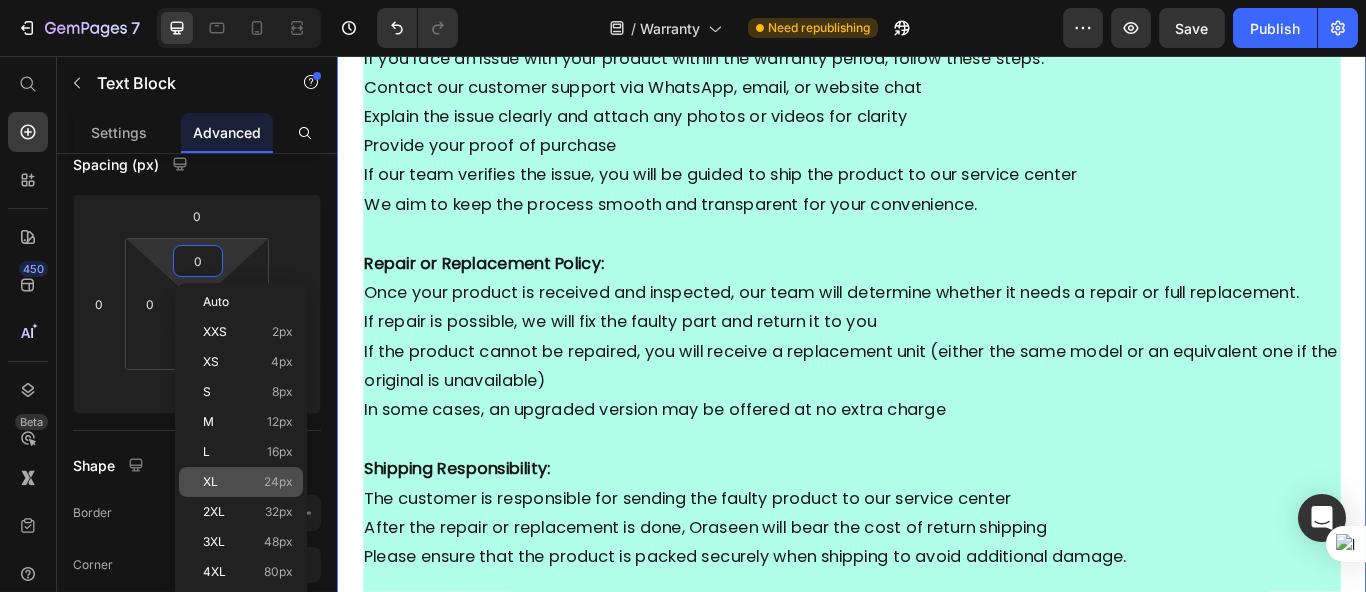 type on "24" 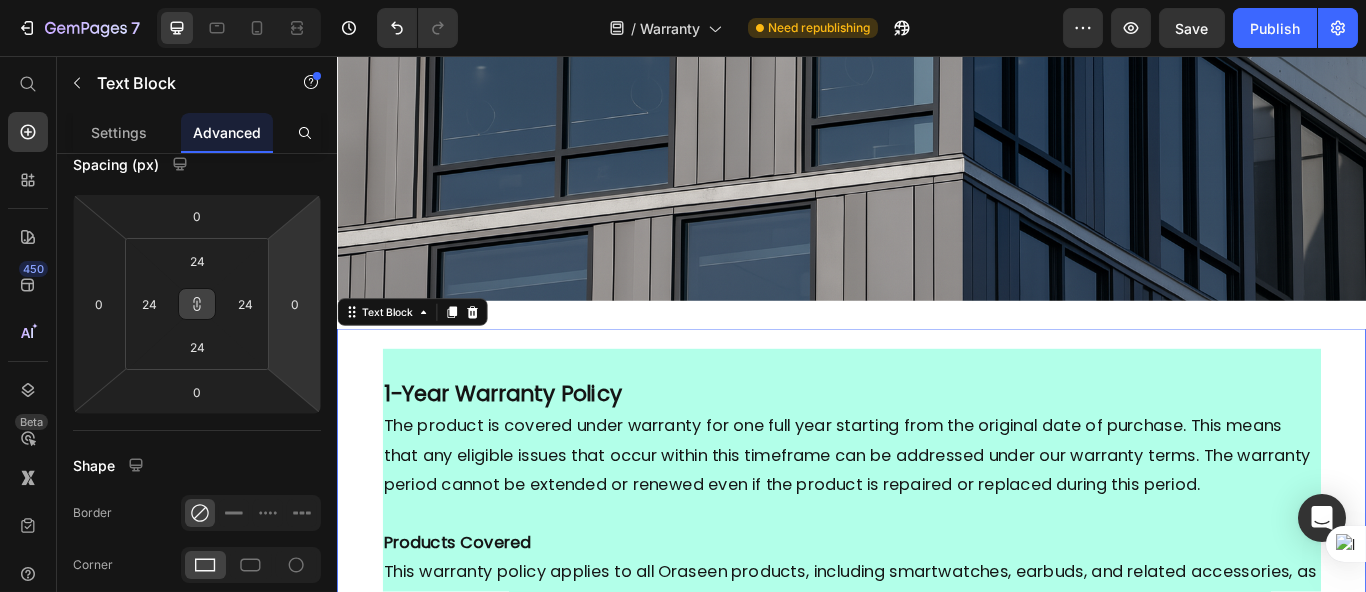 scroll, scrollTop: 667, scrollLeft: 0, axis: vertical 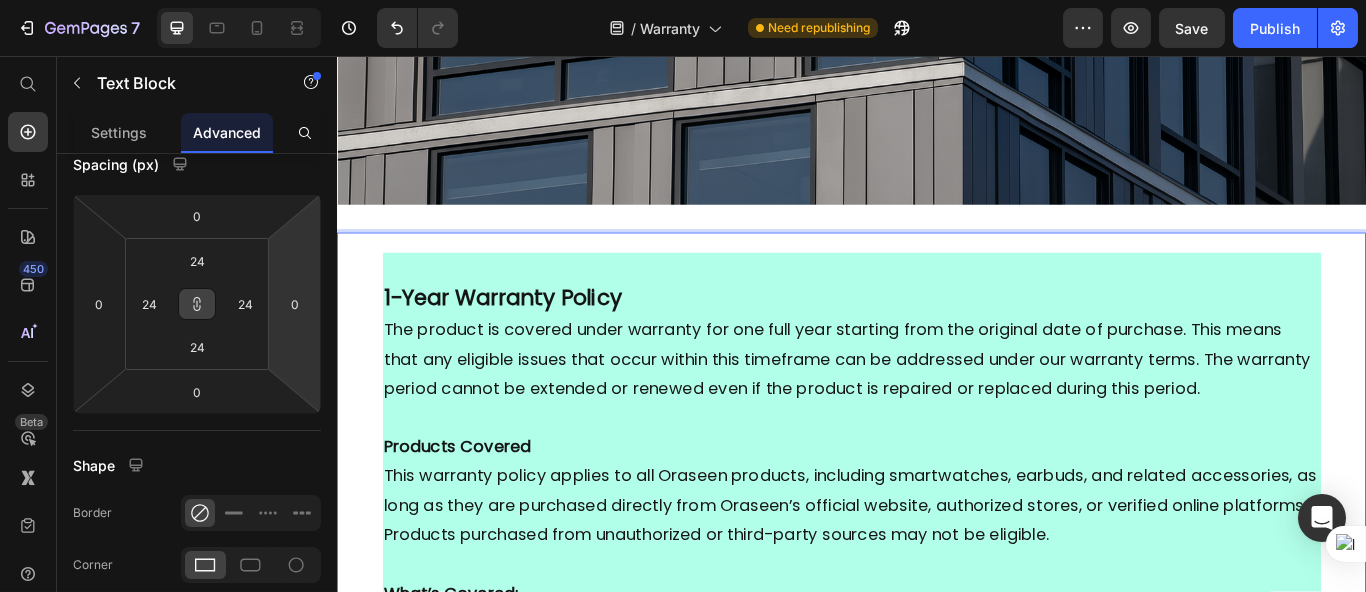 click at bounding box center [936, 305] 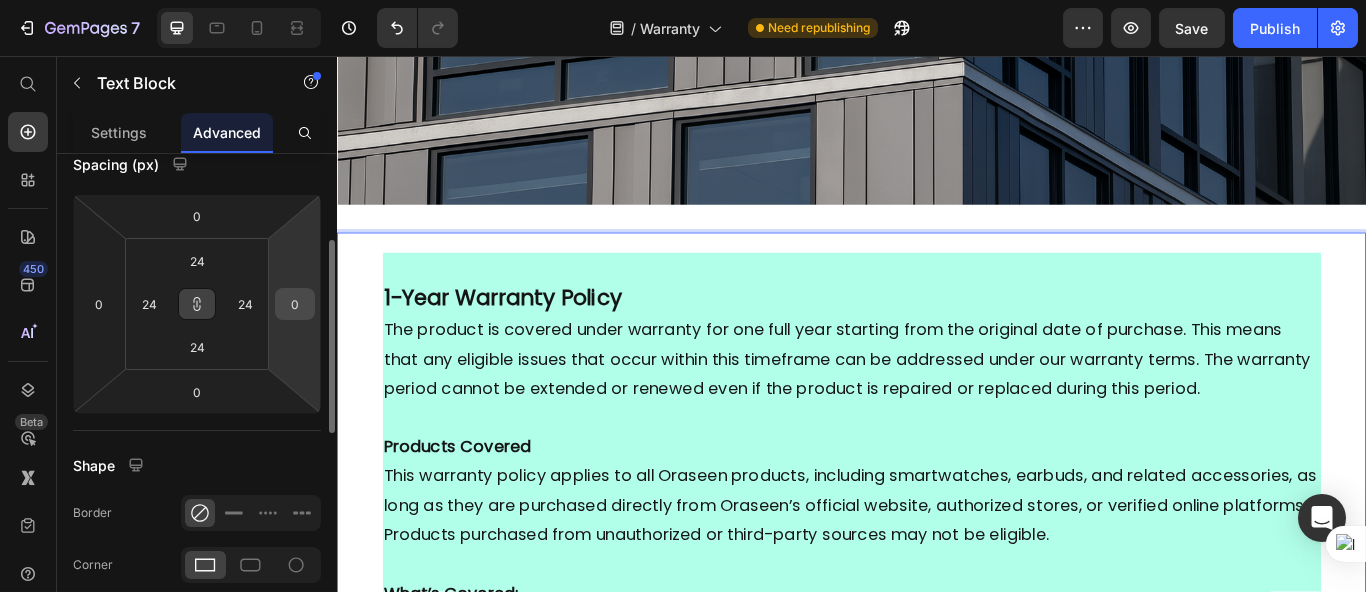 click on "0" at bounding box center [295, 304] 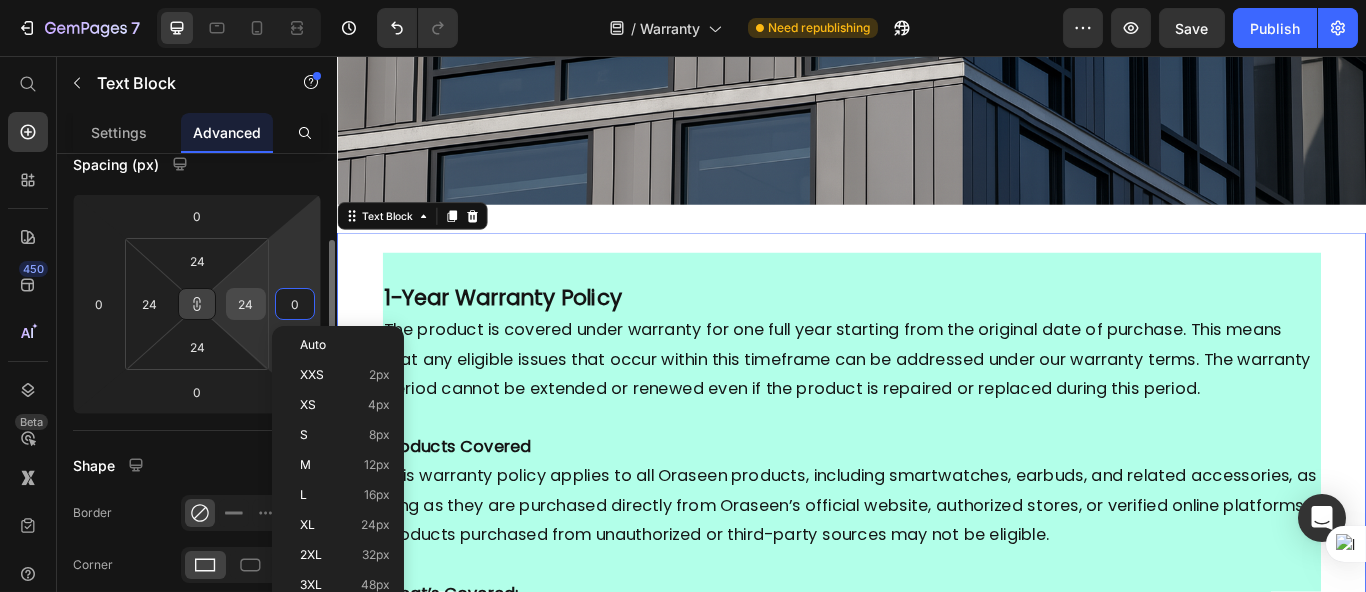 click on "24" at bounding box center (246, 304) 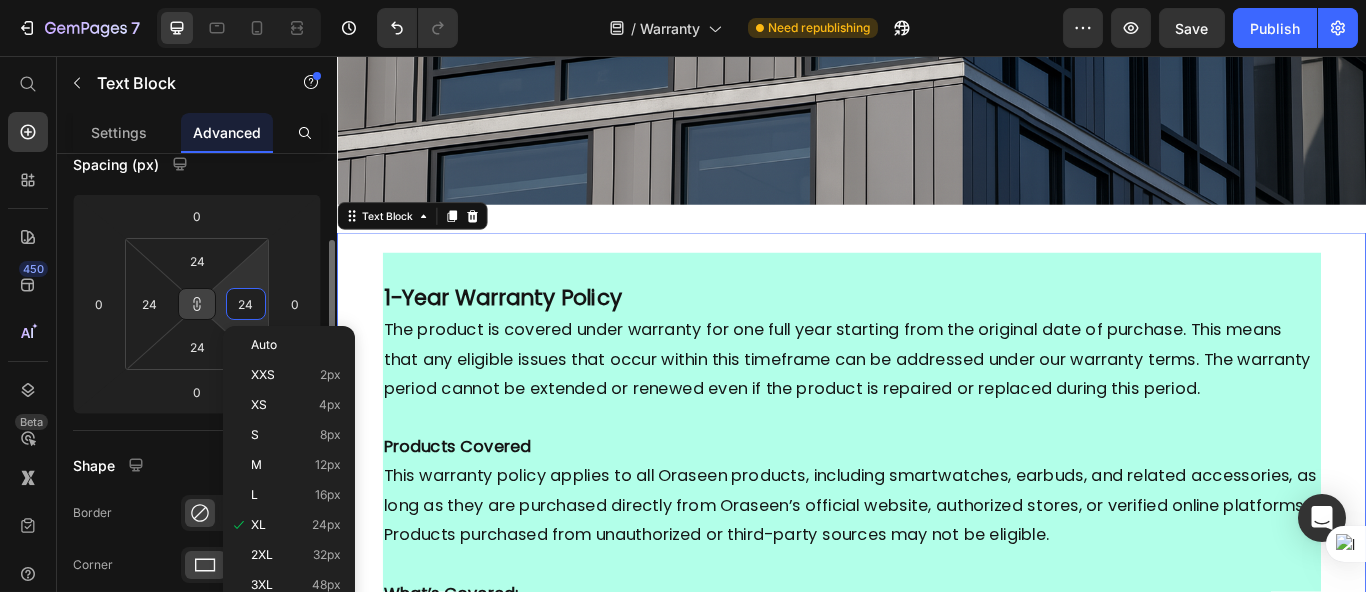 type on "0" 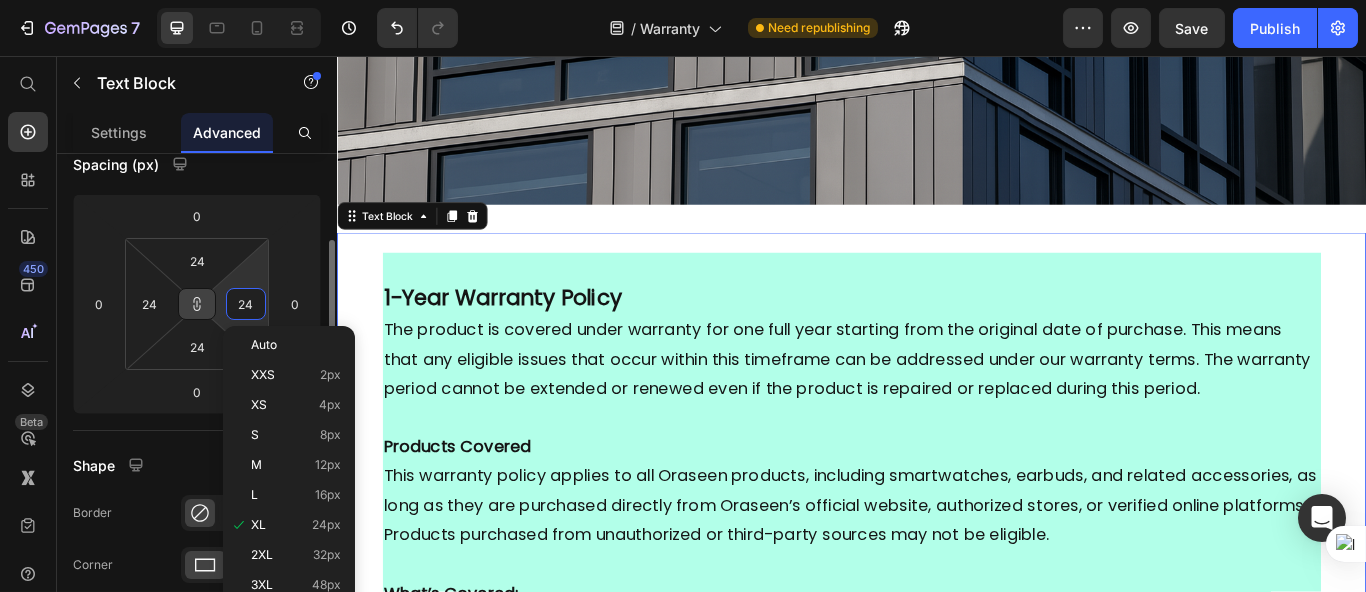 type on "0" 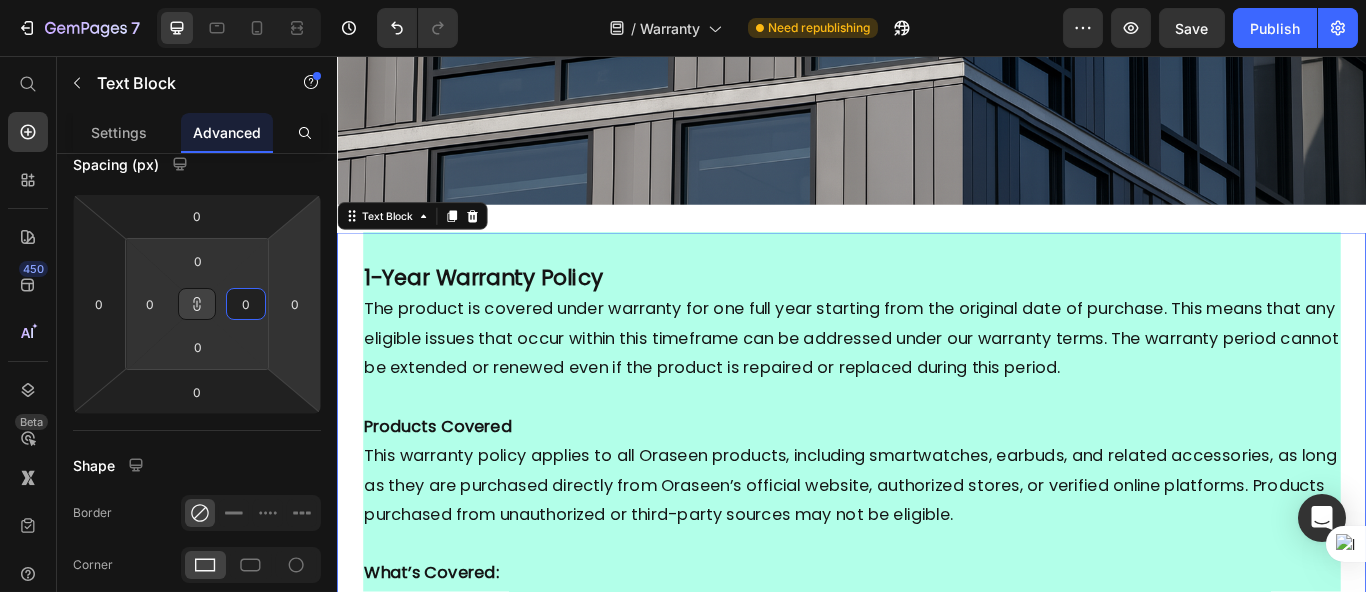 type on "0" 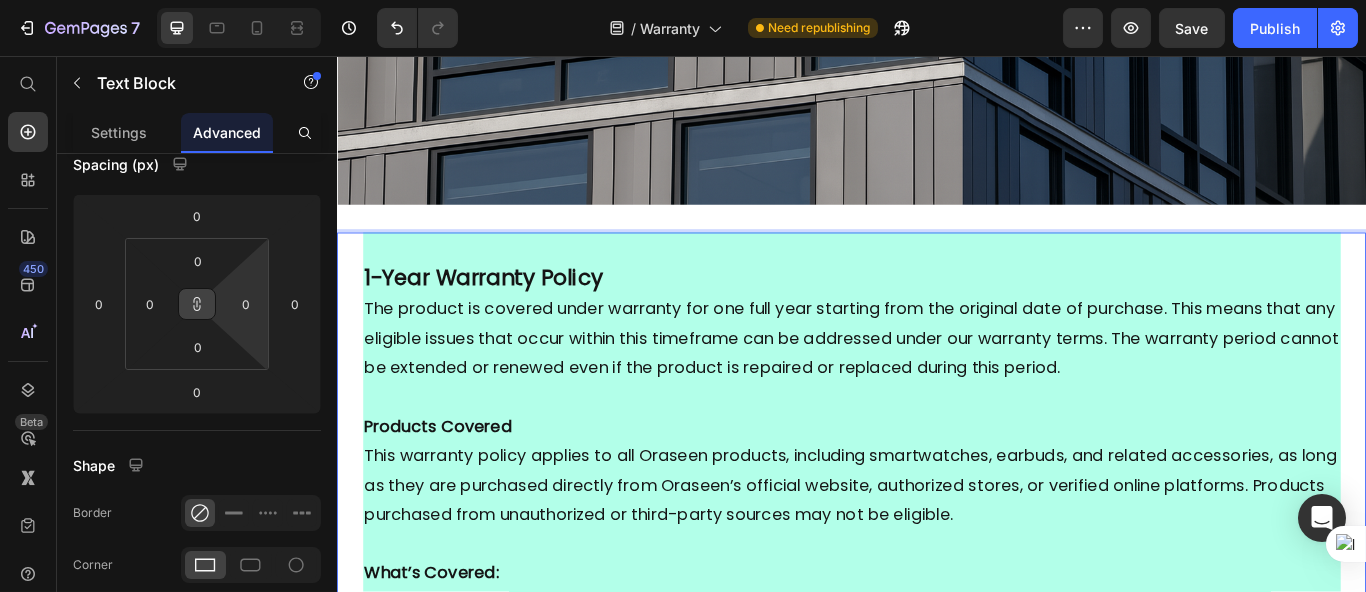 scroll, scrollTop: 444, scrollLeft: 0, axis: vertical 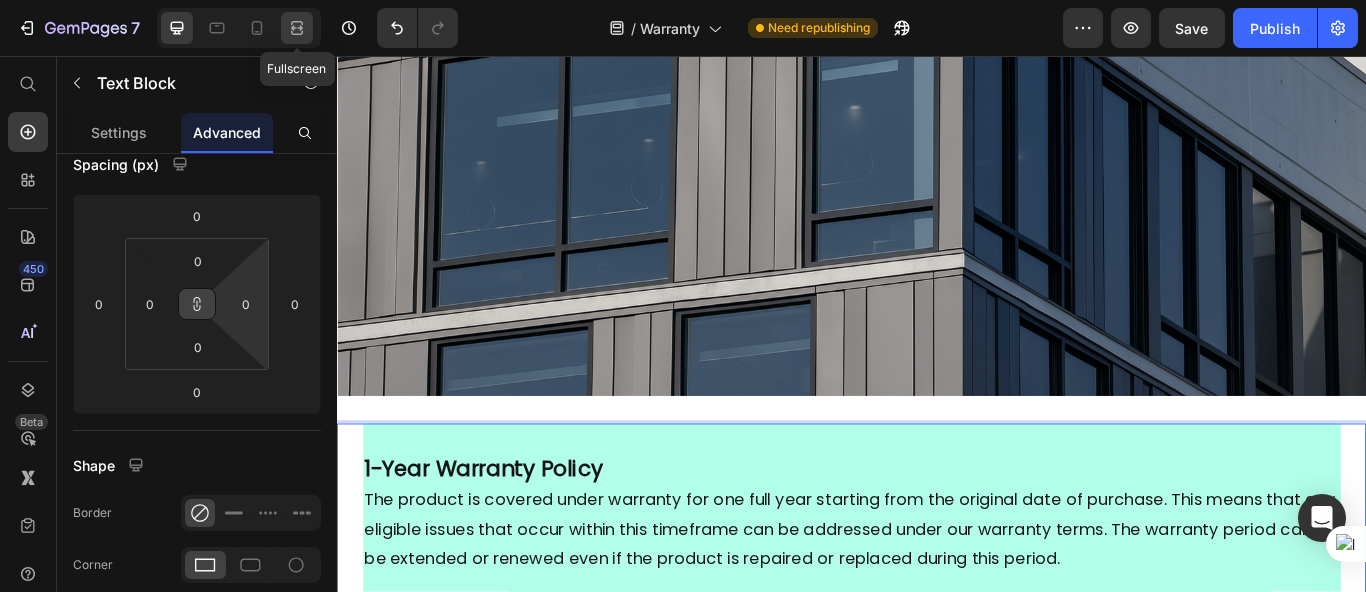 click 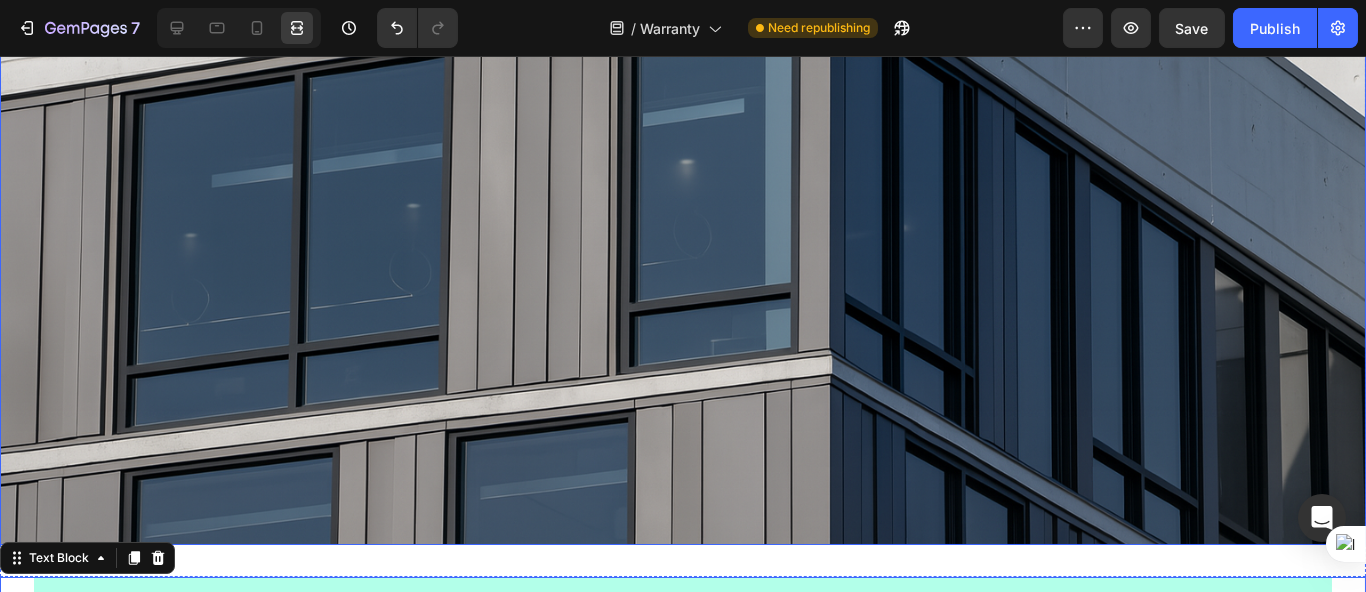 scroll, scrollTop: 352, scrollLeft: 0, axis: vertical 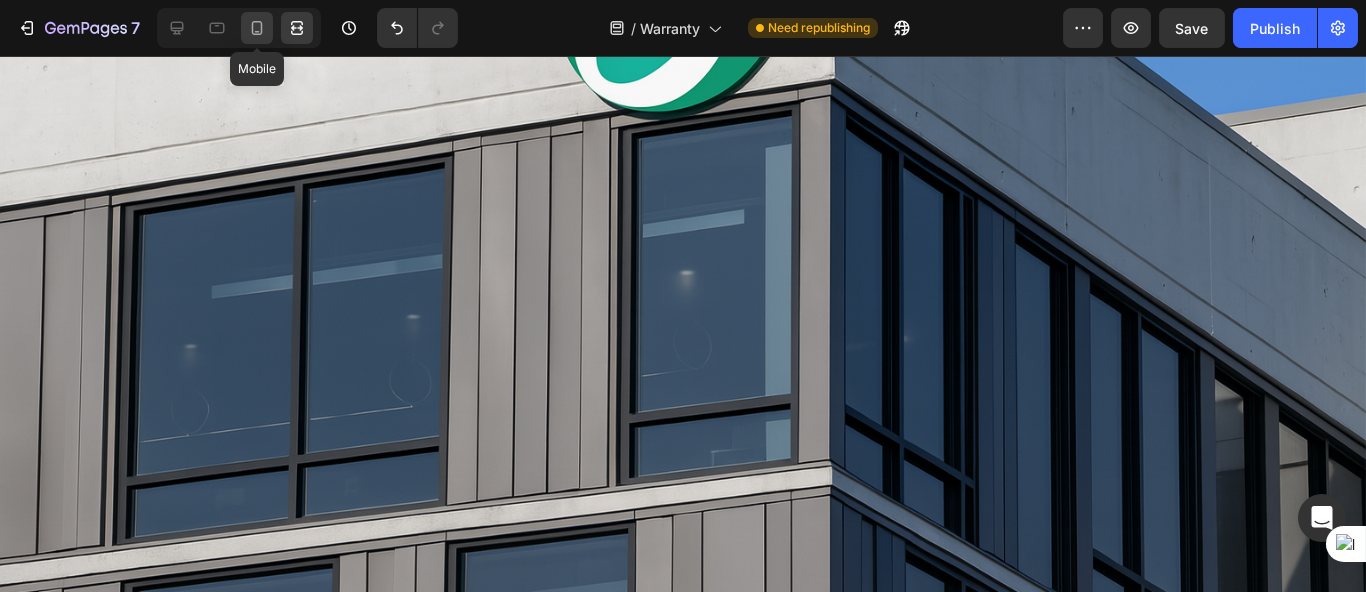 click 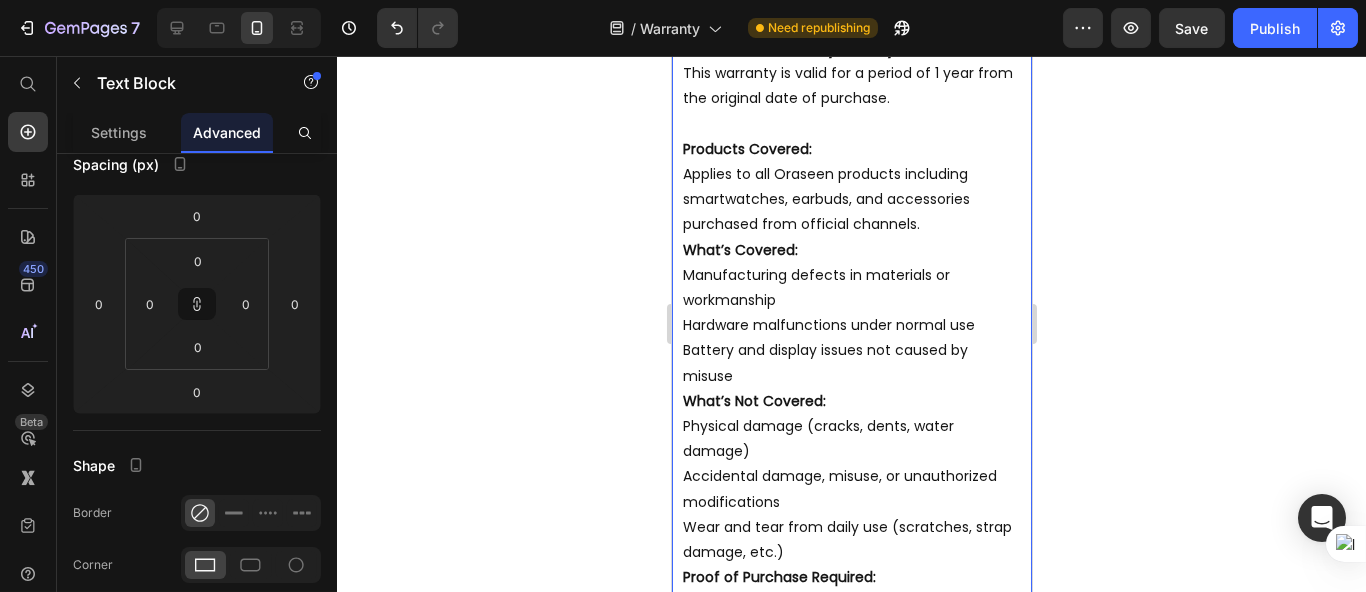 scroll, scrollTop: 87, scrollLeft: 0, axis: vertical 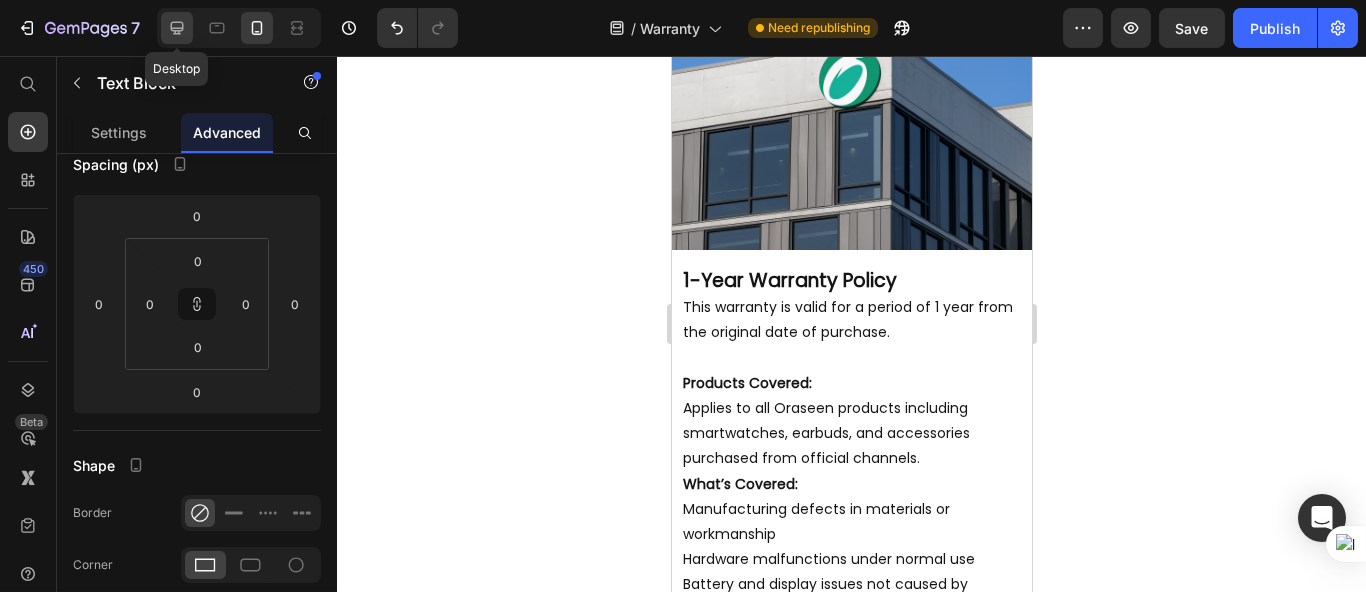 click 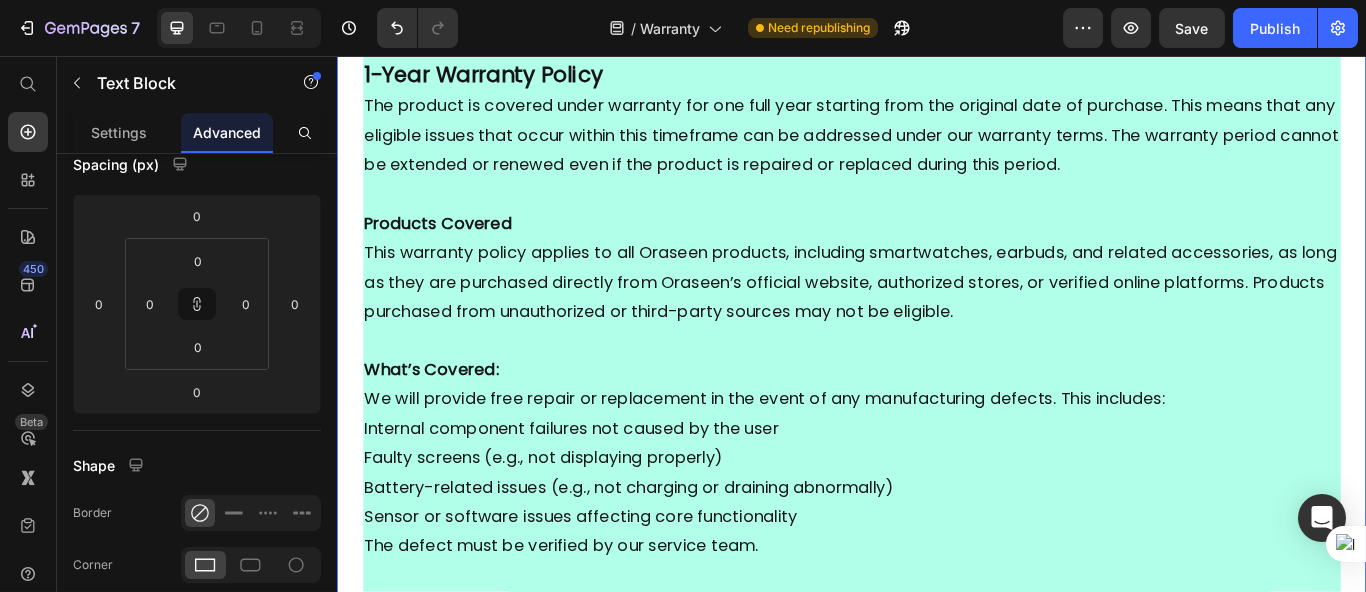 scroll, scrollTop: 1125, scrollLeft: 0, axis: vertical 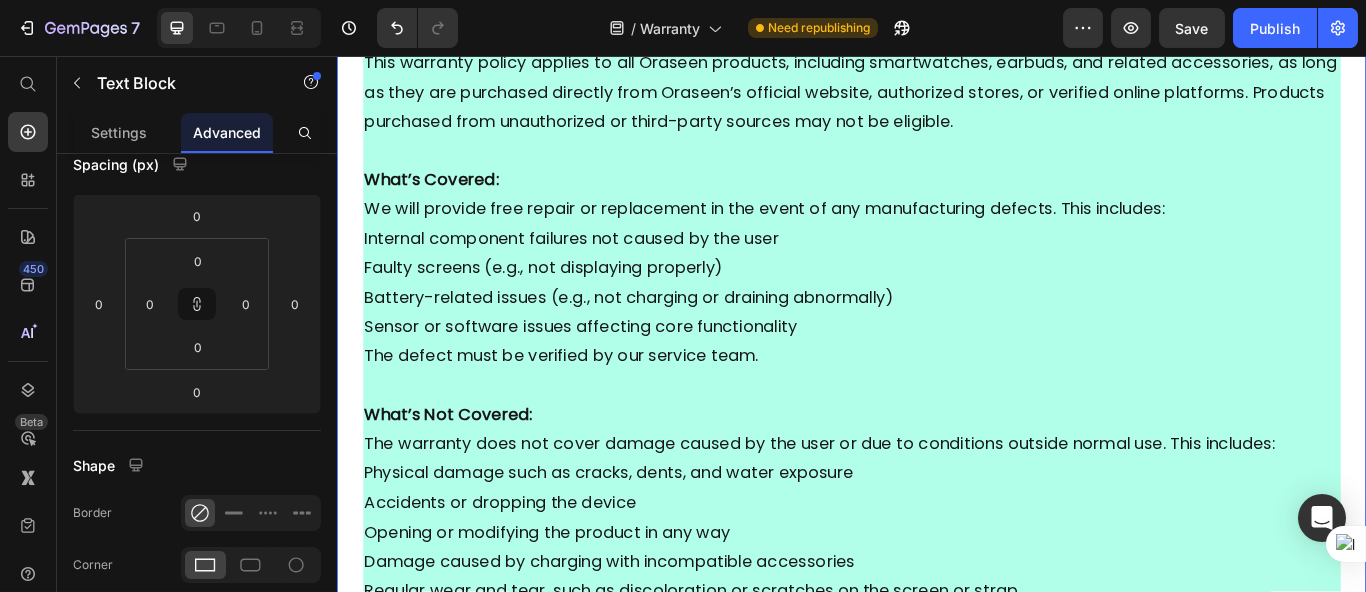 type on "24" 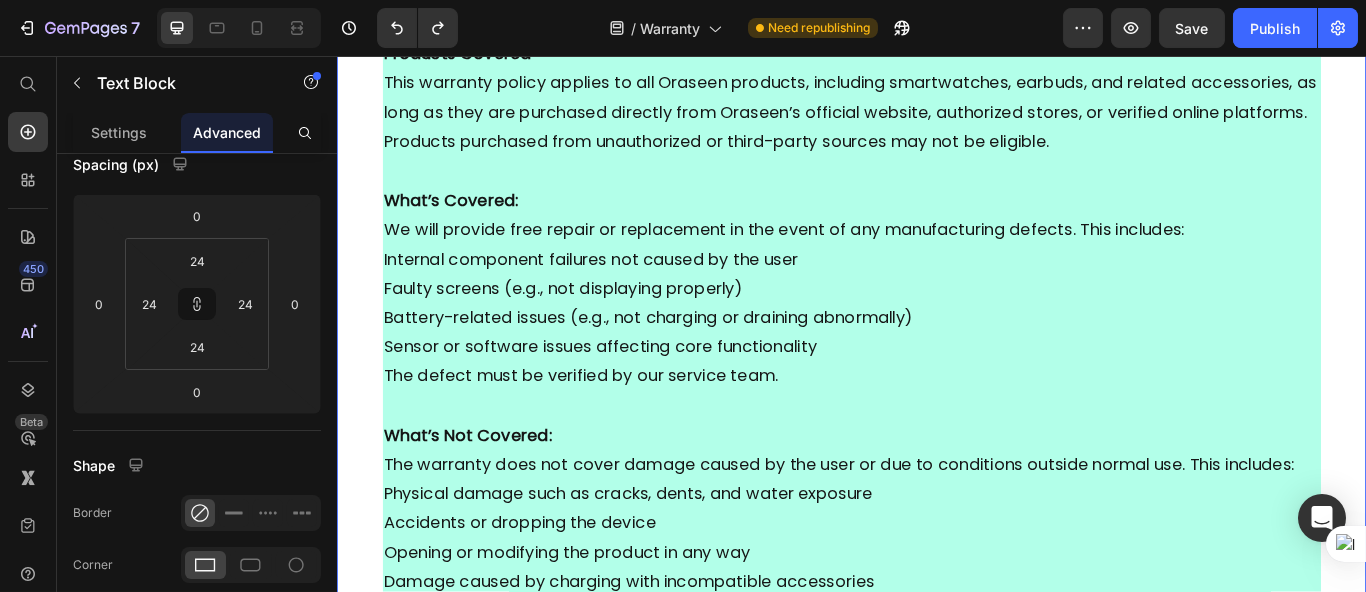 type on "0" 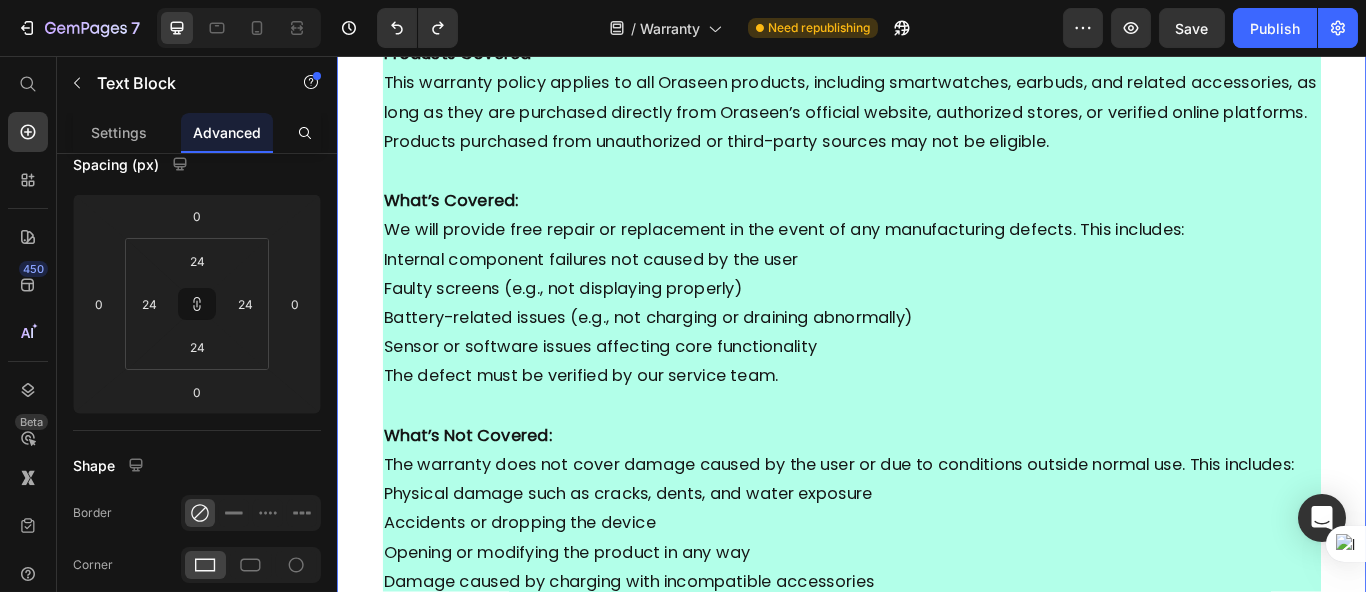 type on "0" 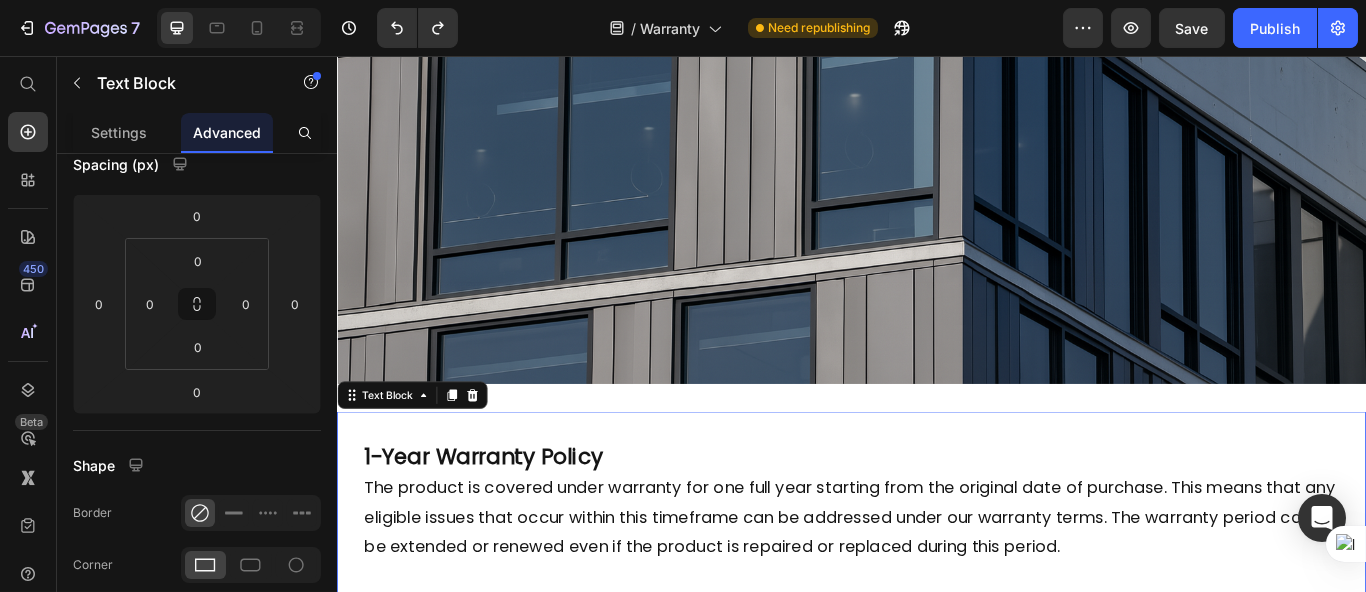 scroll, scrollTop: 570, scrollLeft: 0, axis: vertical 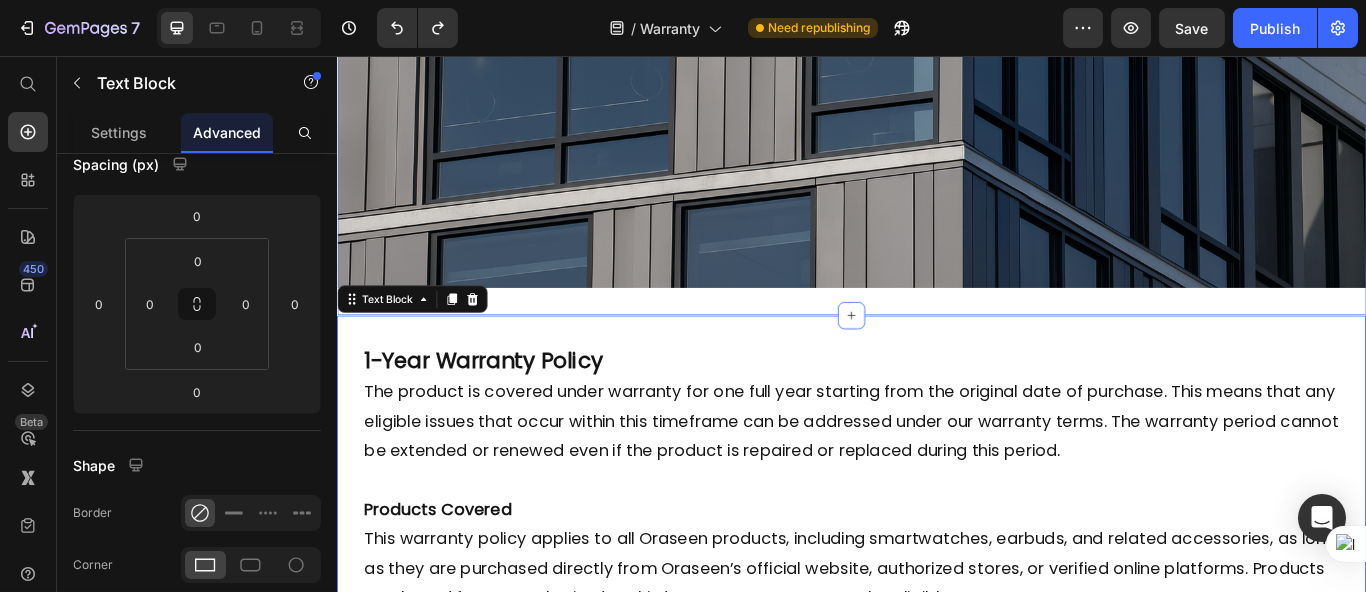 click on "Image Image Section 1" at bounding box center [936, -57] 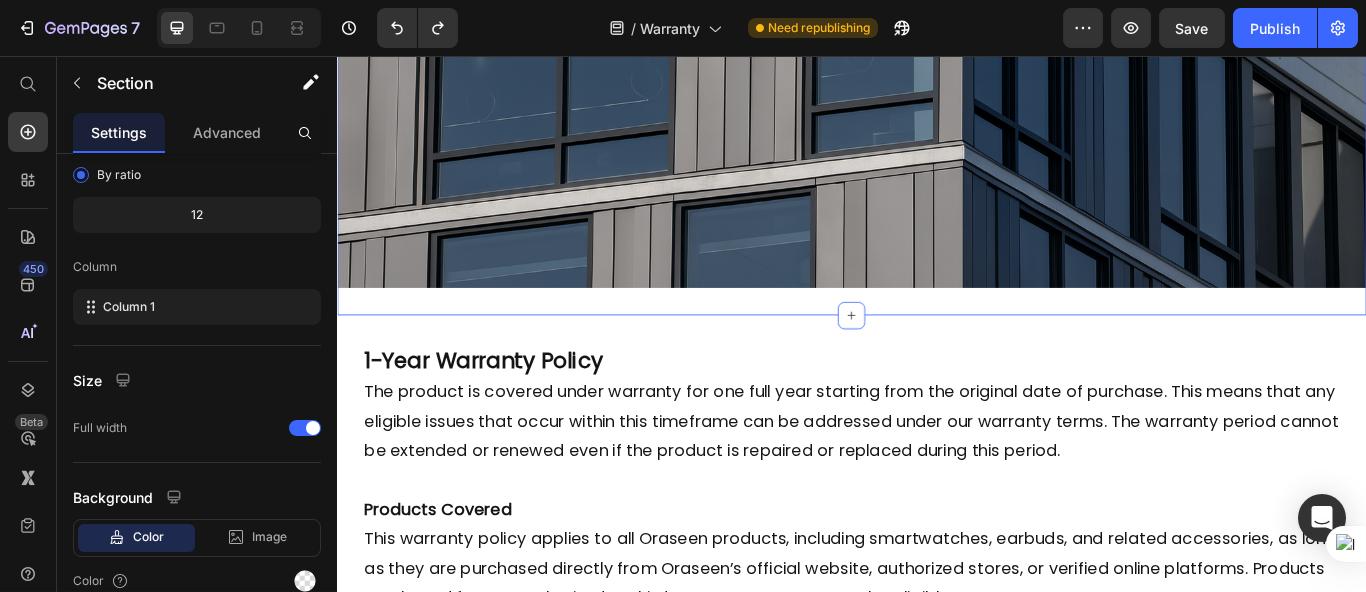 scroll, scrollTop: 0, scrollLeft: 0, axis: both 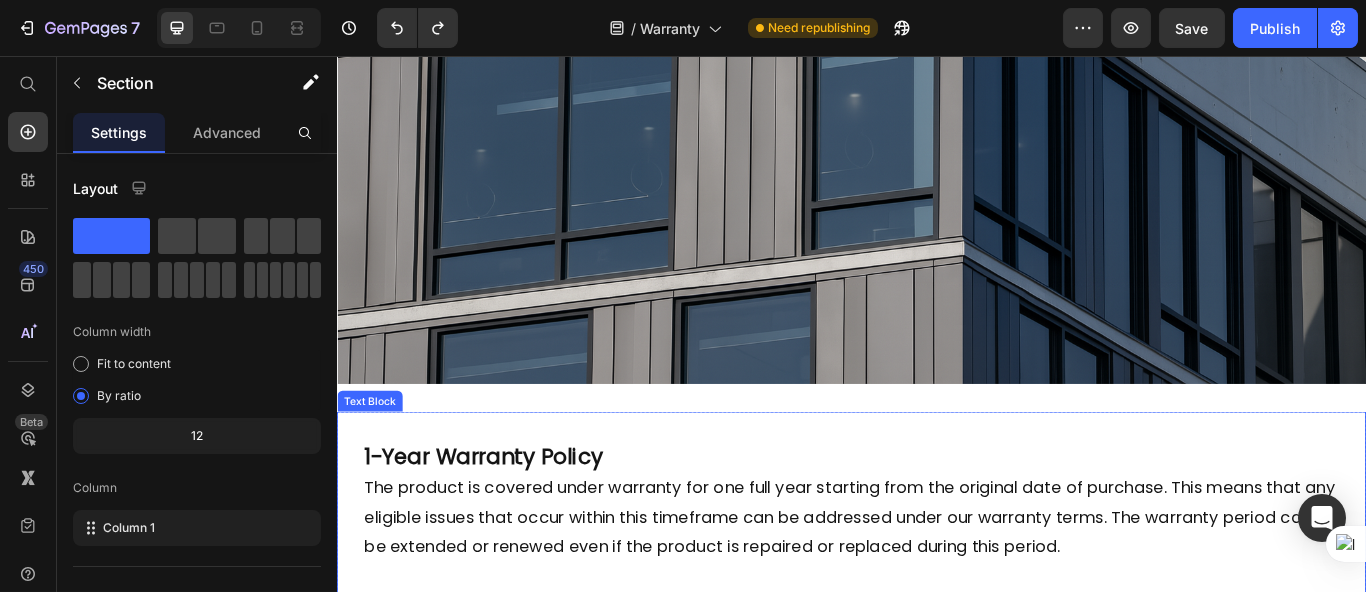 click on "1-Year Warranty Policy" at bounding box center [507, 523] 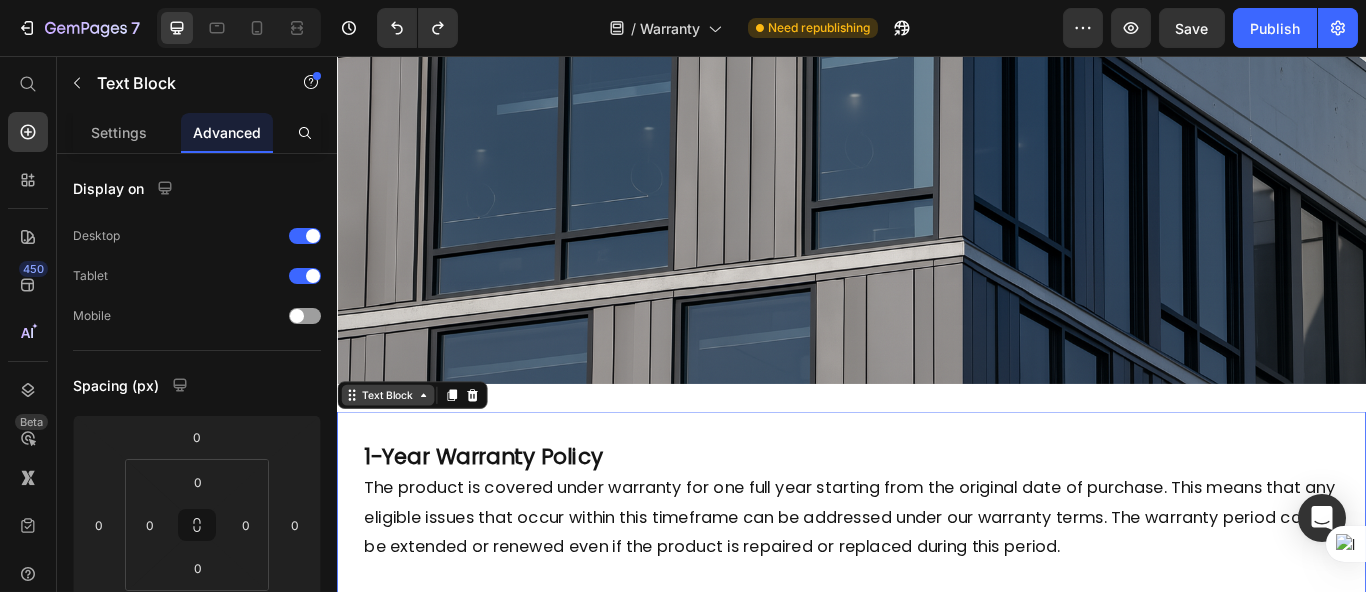 click on "Text Block" at bounding box center [395, 452] 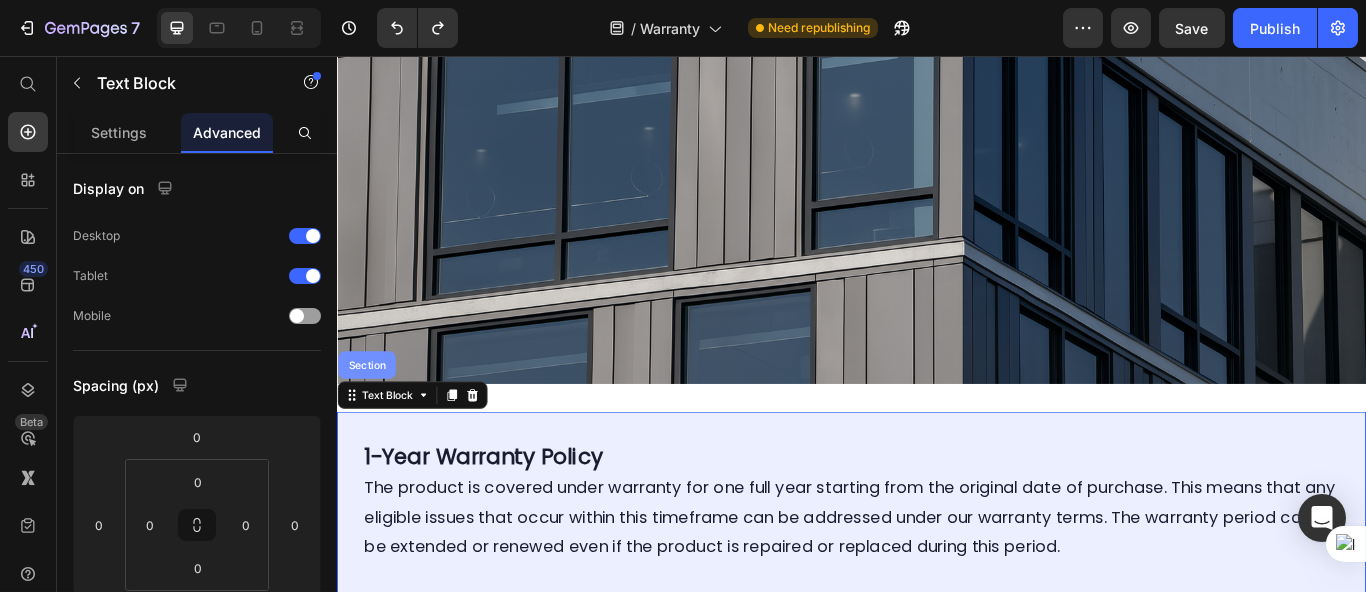 click on "Section" at bounding box center (370, 417) 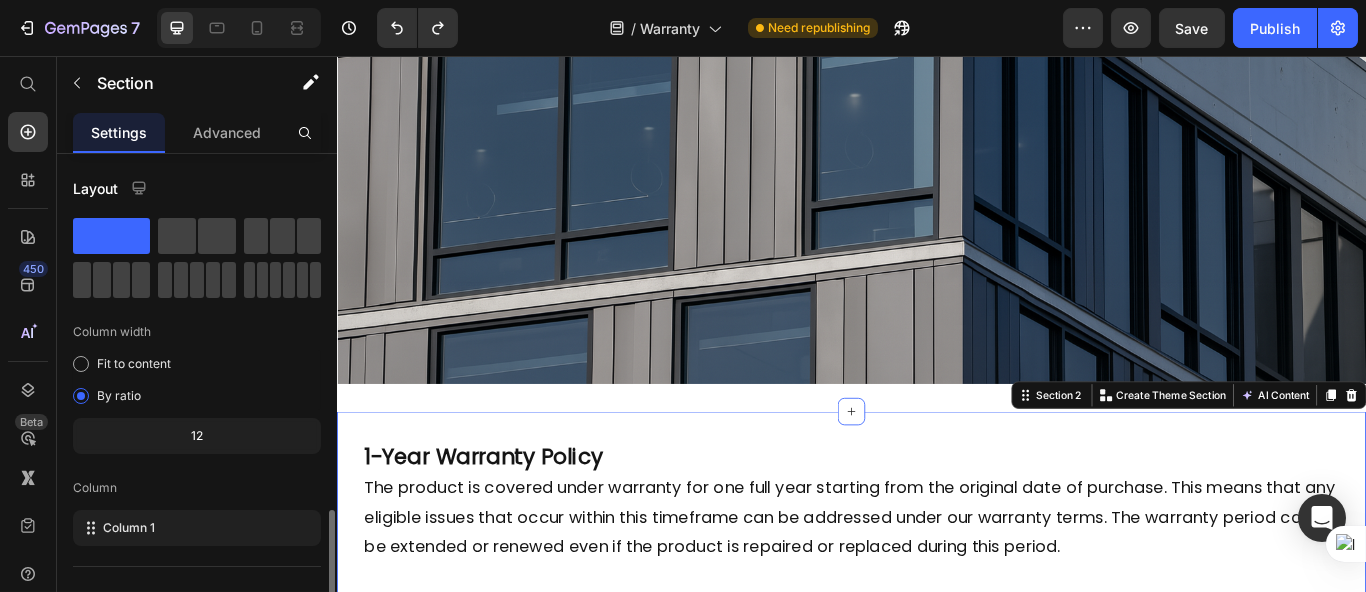 scroll, scrollTop: 310, scrollLeft: 0, axis: vertical 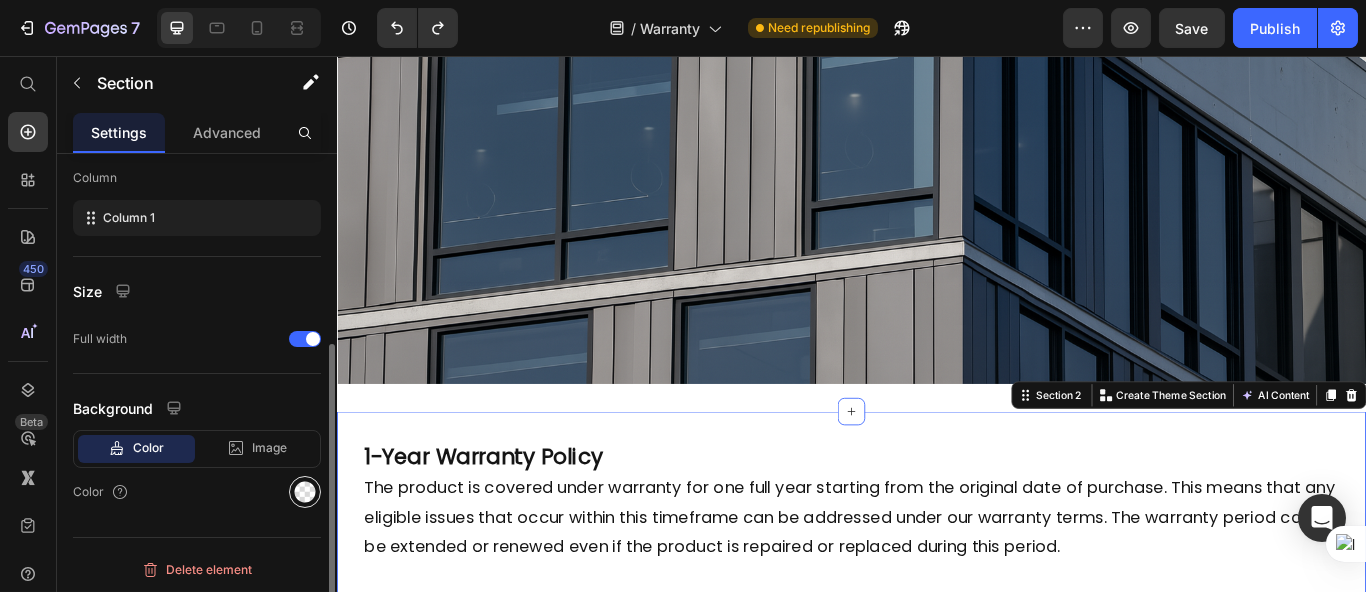 click at bounding box center [305, 492] 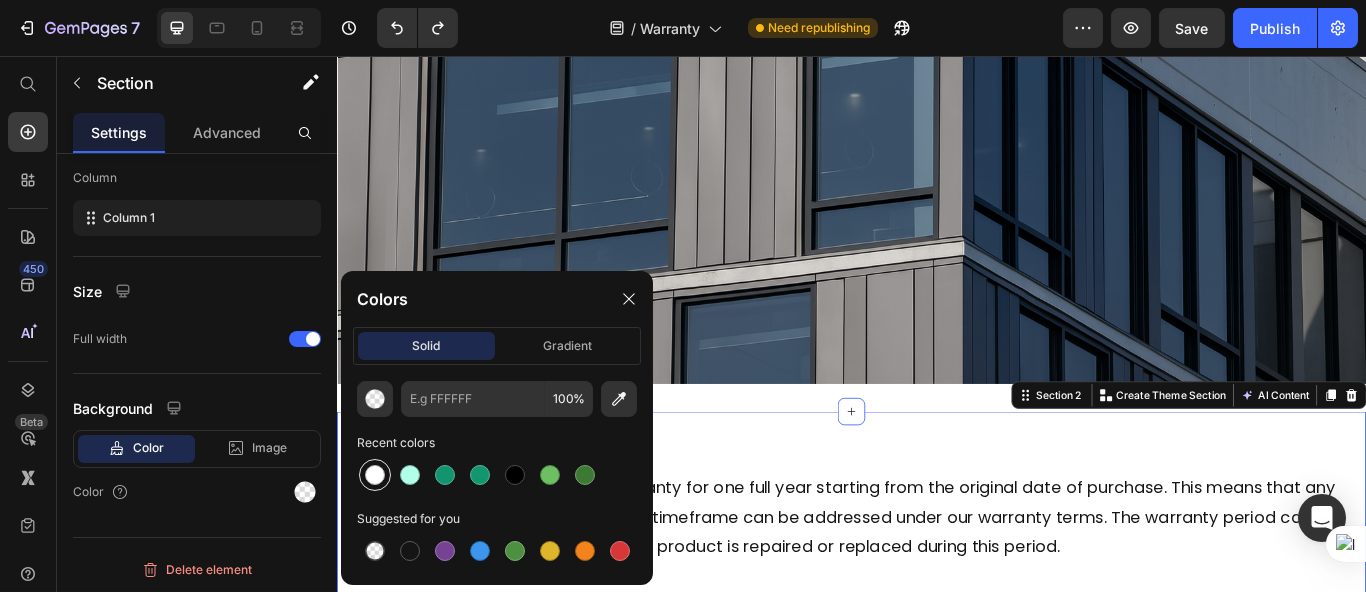 scroll, scrollTop: 570, scrollLeft: 0, axis: vertical 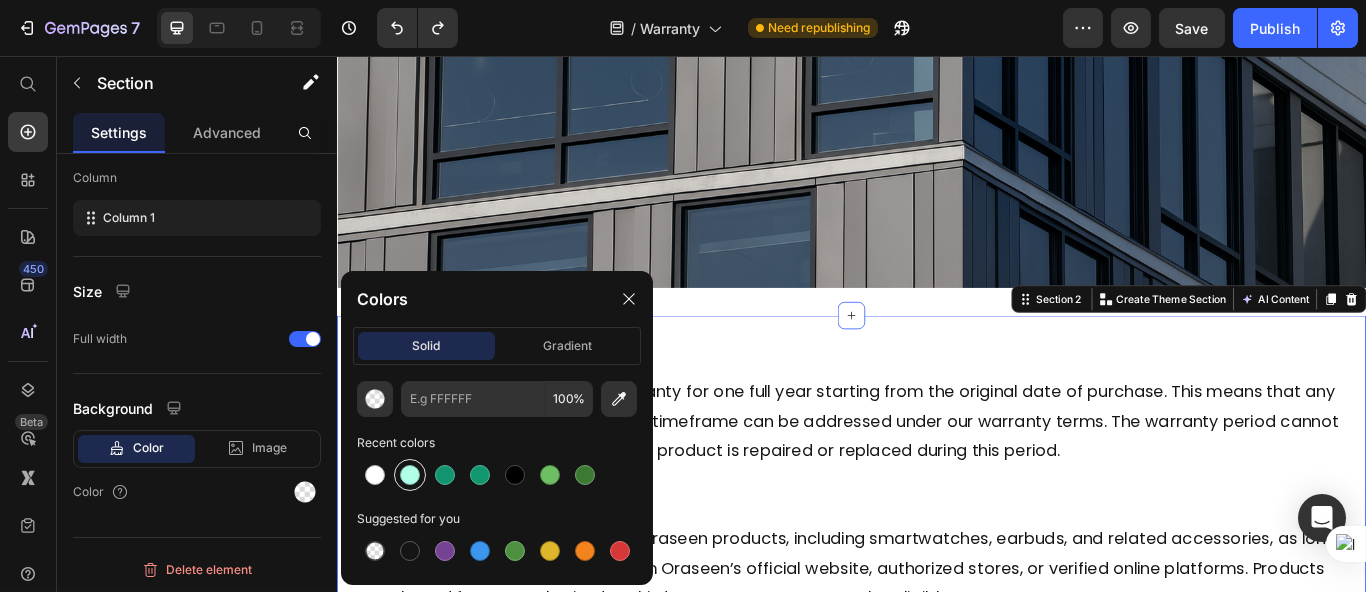 click at bounding box center [410, 475] 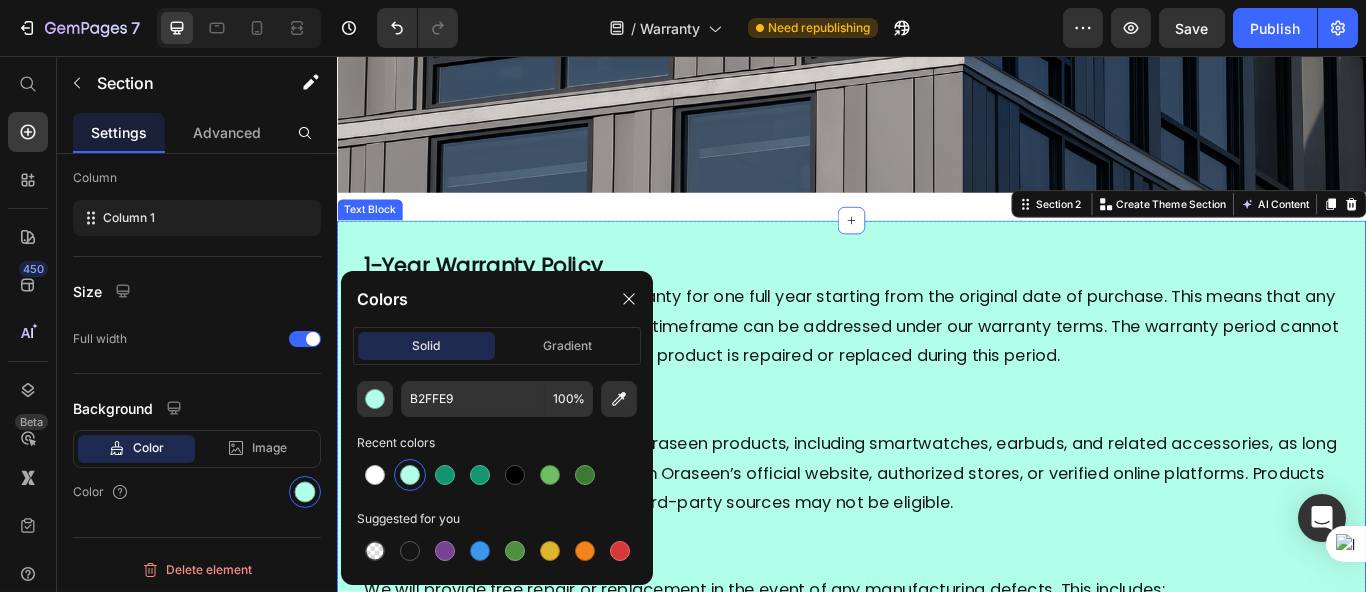 scroll, scrollTop: 903, scrollLeft: 0, axis: vertical 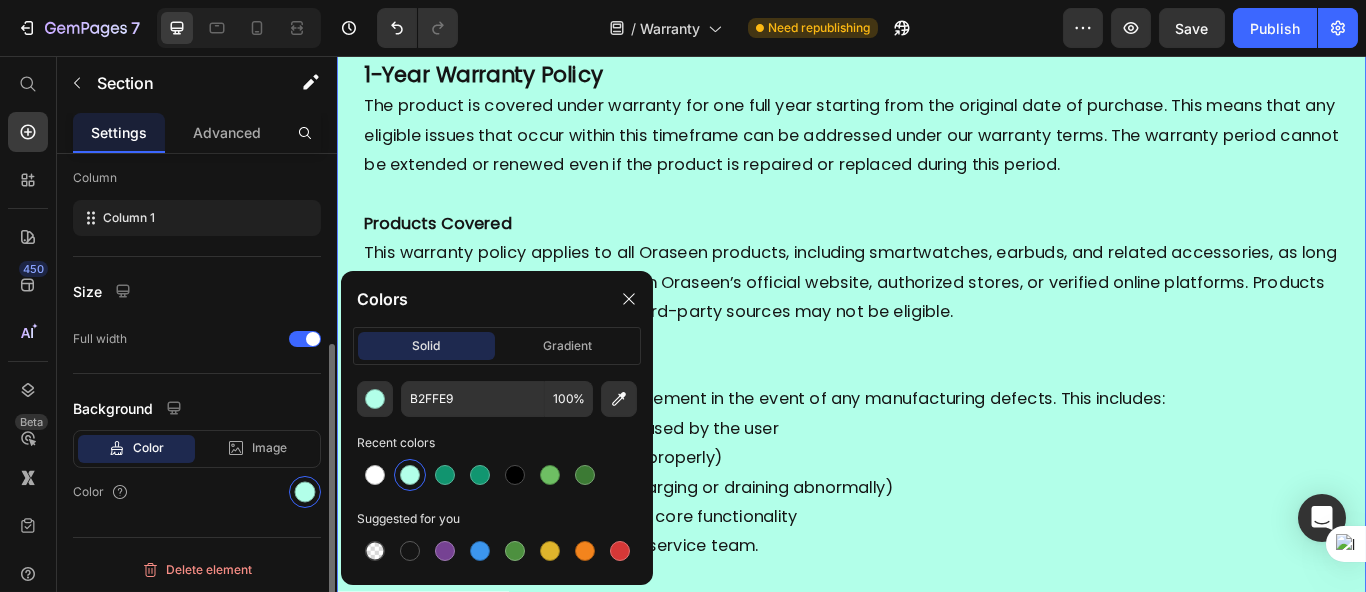 click on "Size Full width" 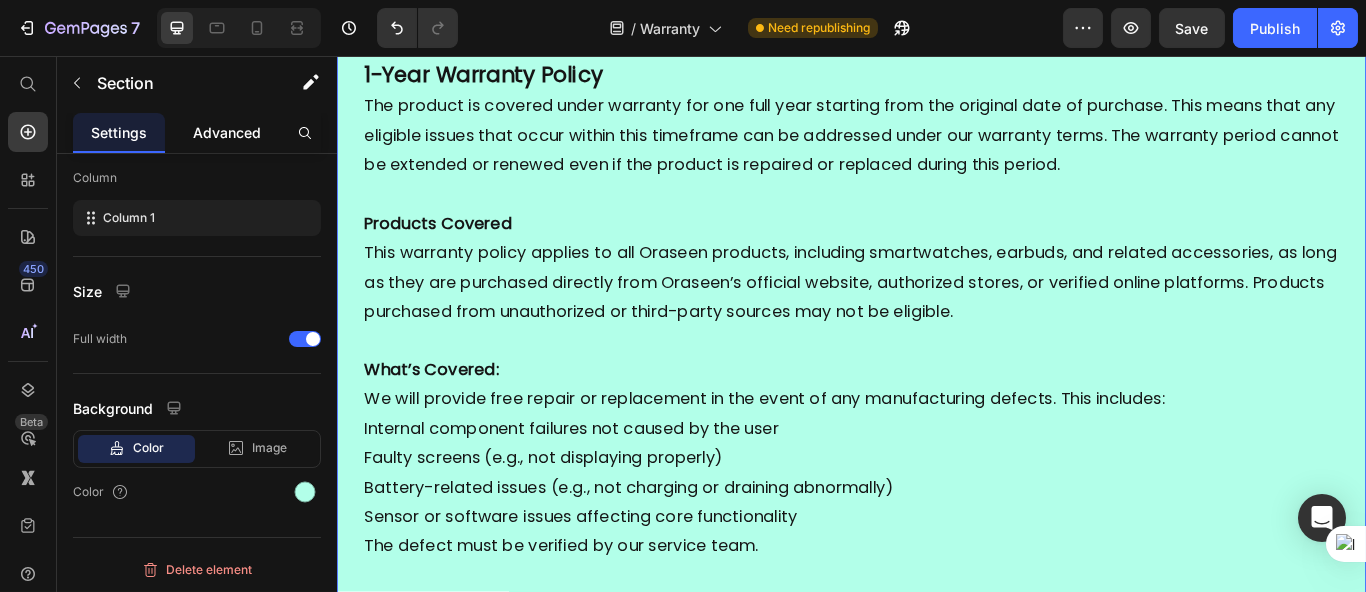 click on "Advanced" 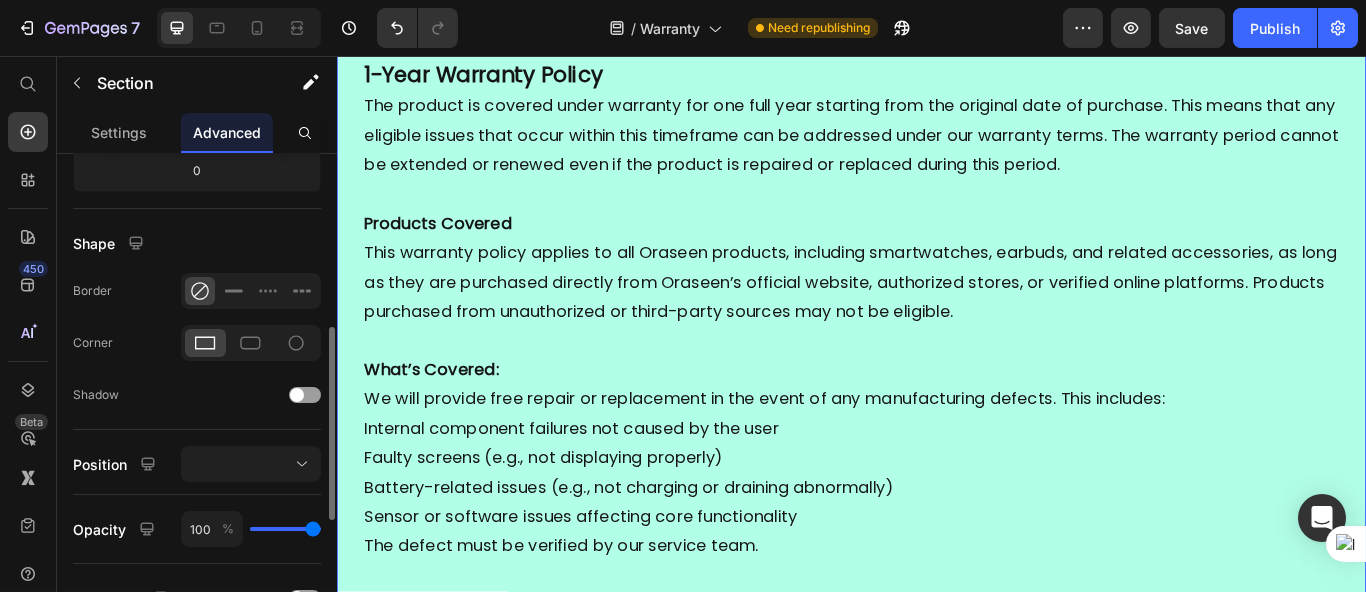scroll, scrollTop: 554, scrollLeft: 0, axis: vertical 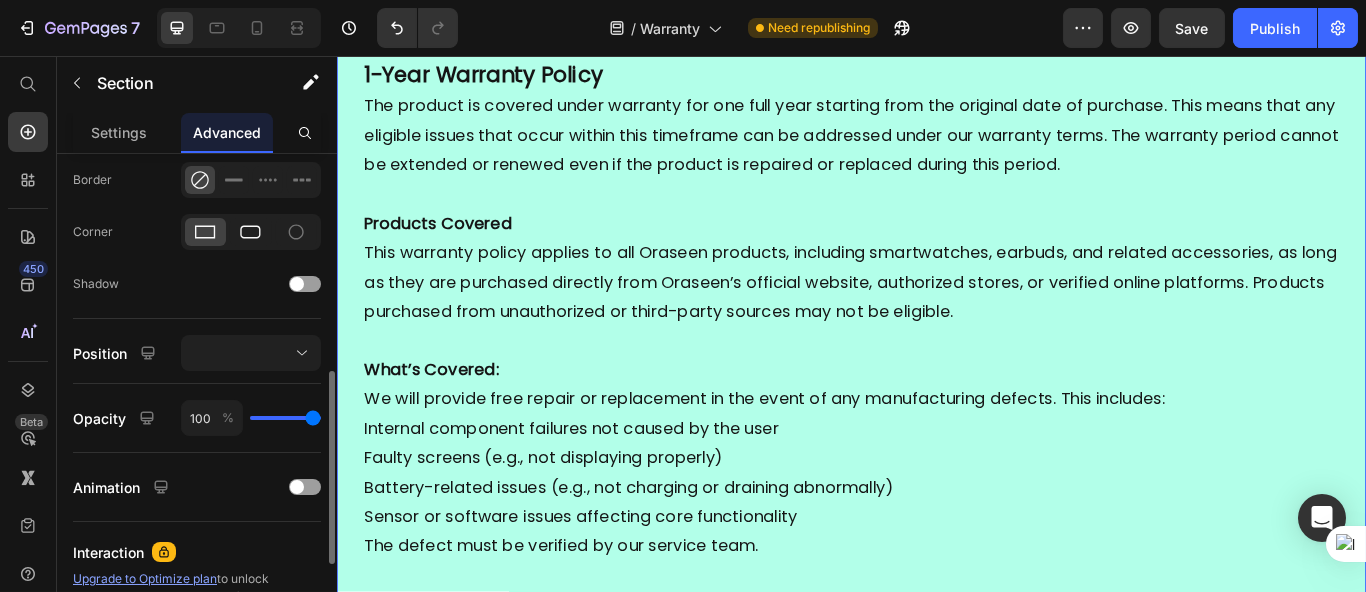 click 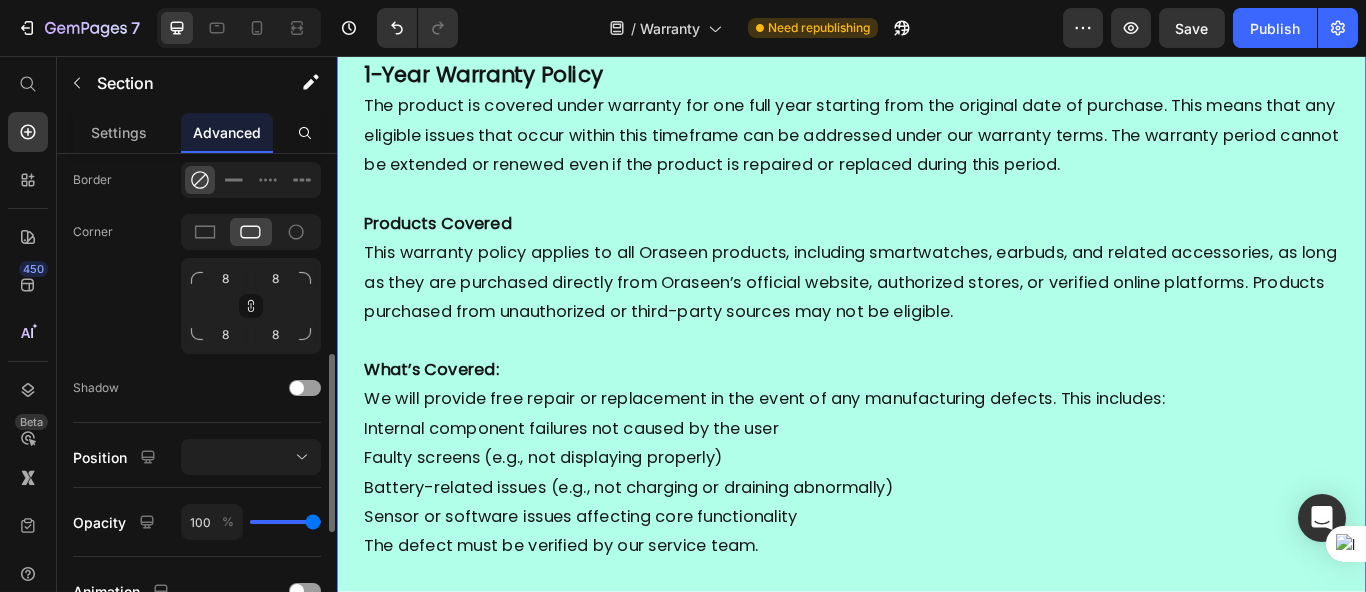 scroll, scrollTop: 443, scrollLeft: 0, axis: vertical 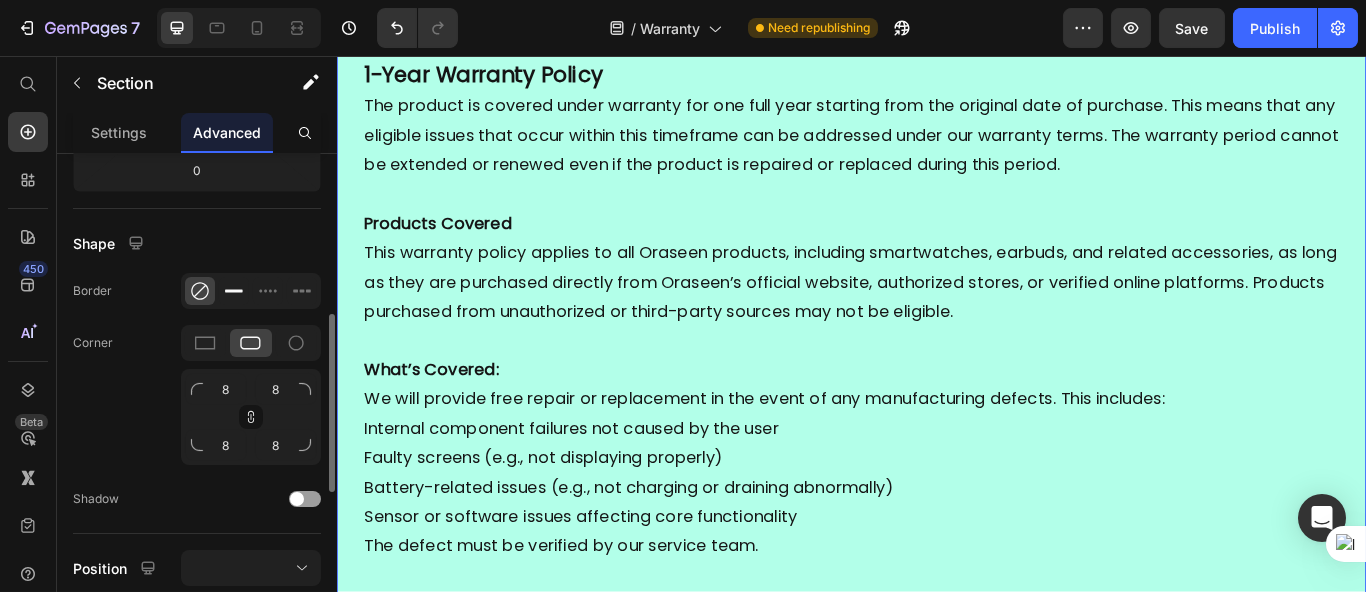 click 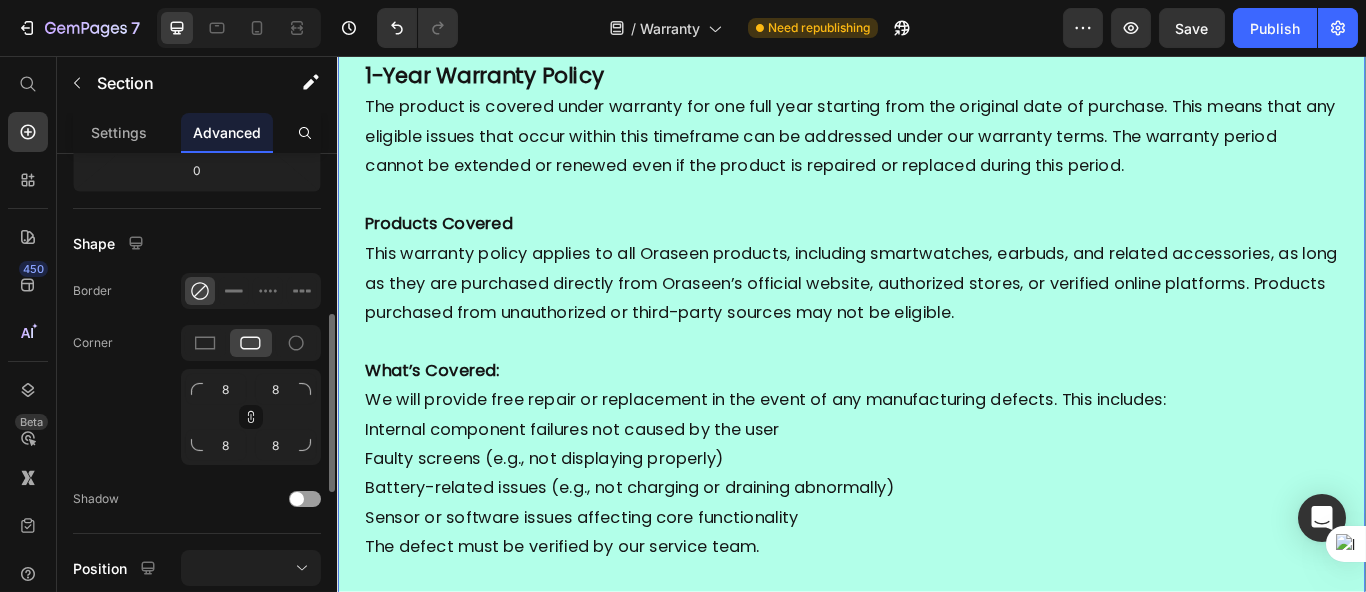 scroll, scrollTop: 903, scrollLeft: 0, axis: vertical 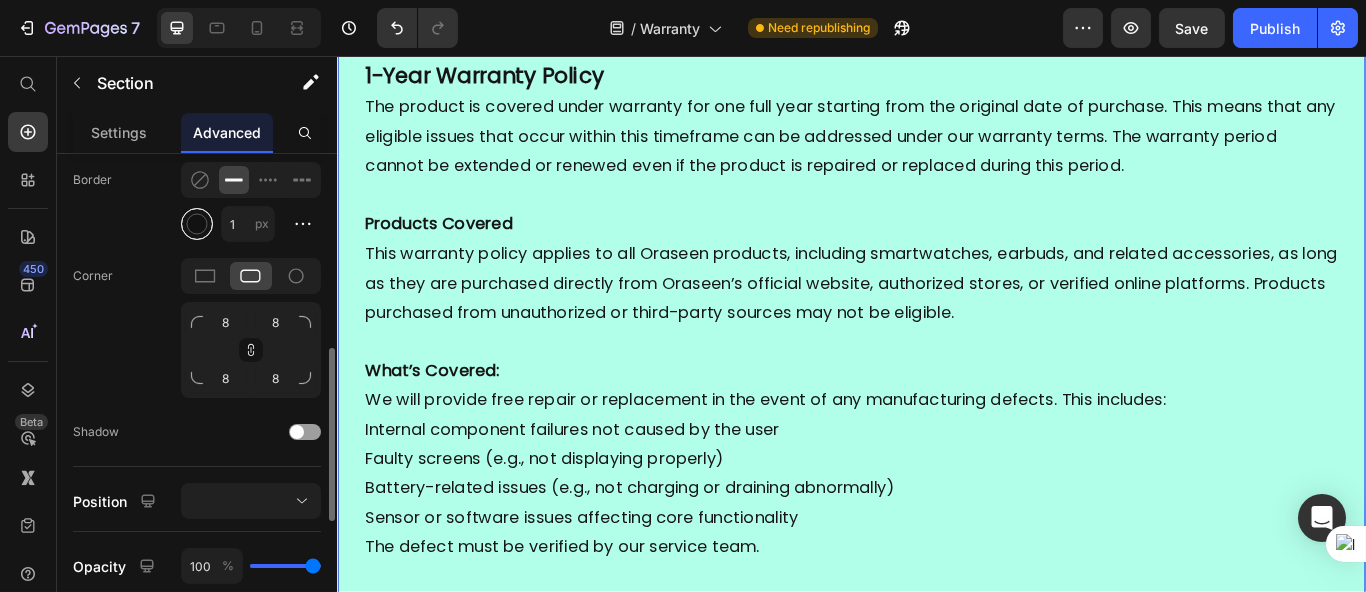 click at bounding box center (197, 224) 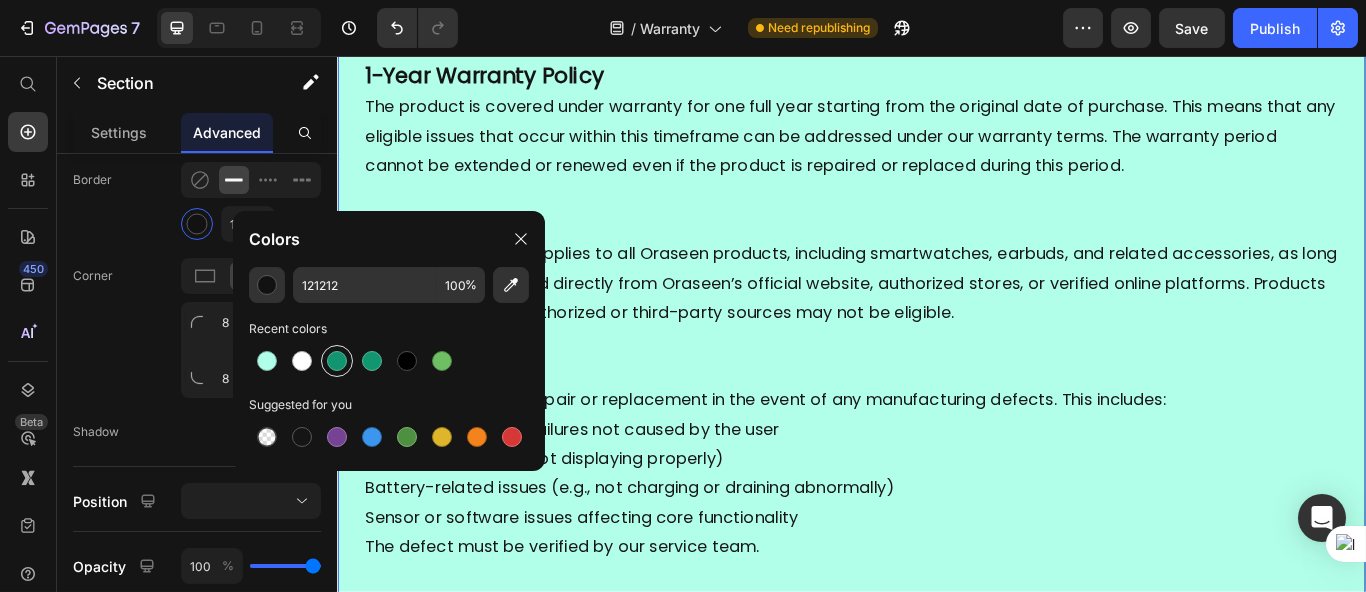 click at bounding box center (337, 361) 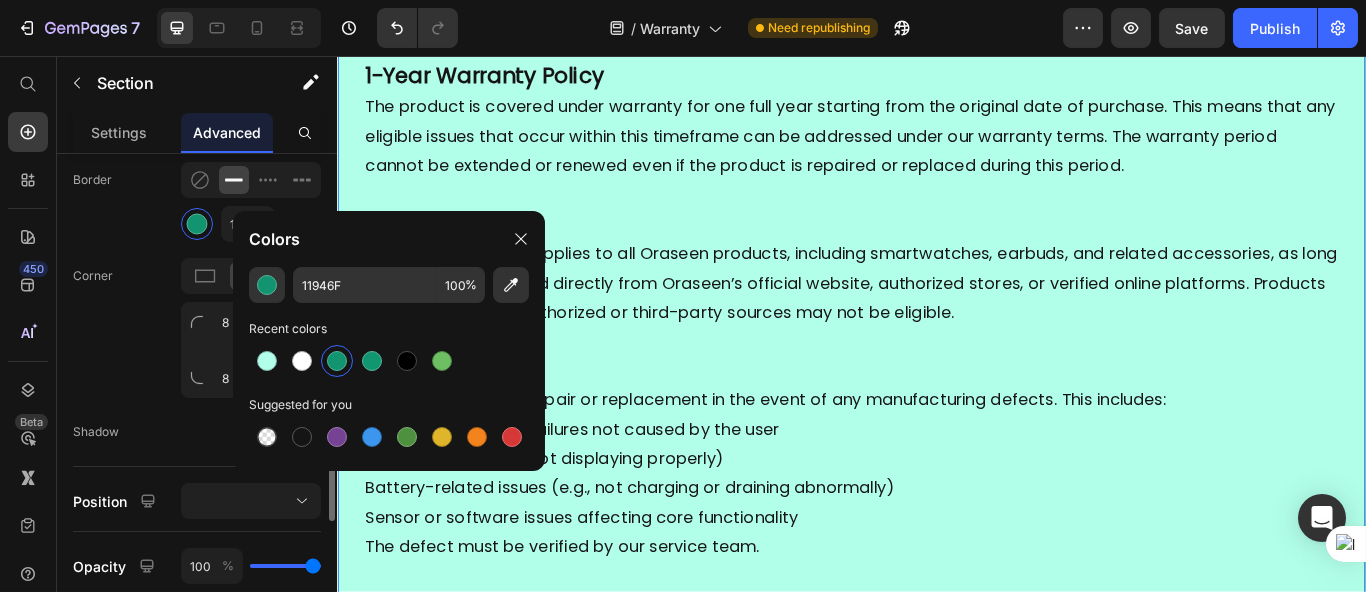 click on "Corner 8 8 8 8" 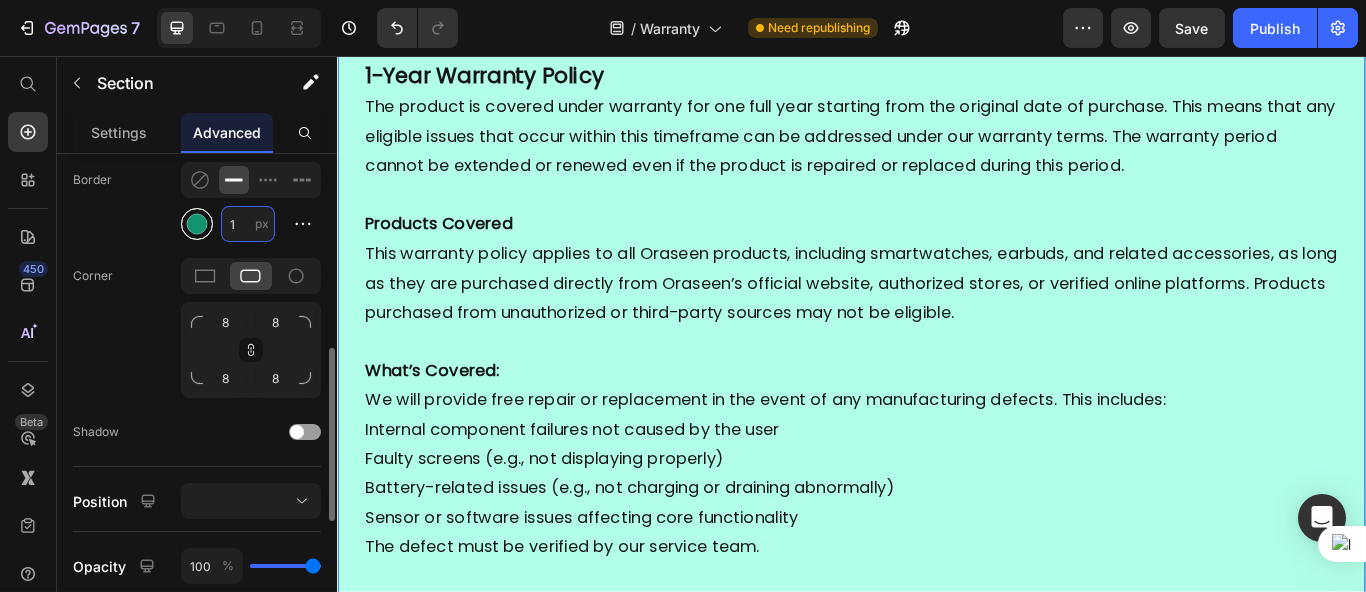 type on "2" 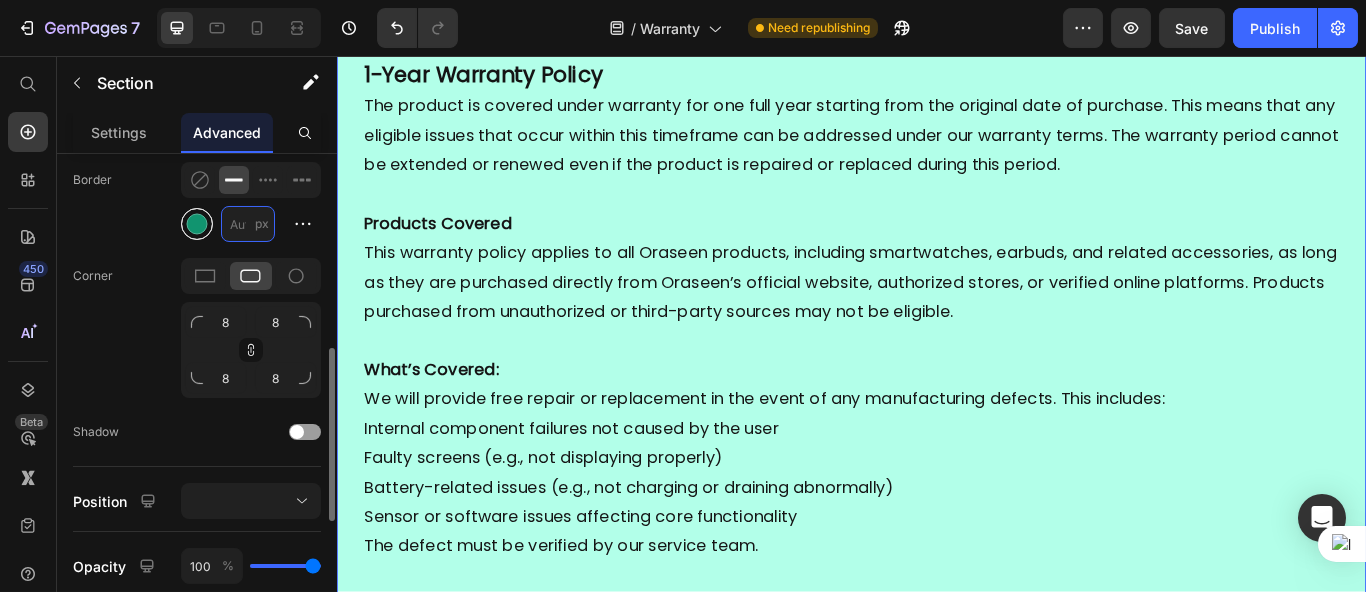 scroll, scrollTop: 908, scrollLeft: 0, axis: vertical 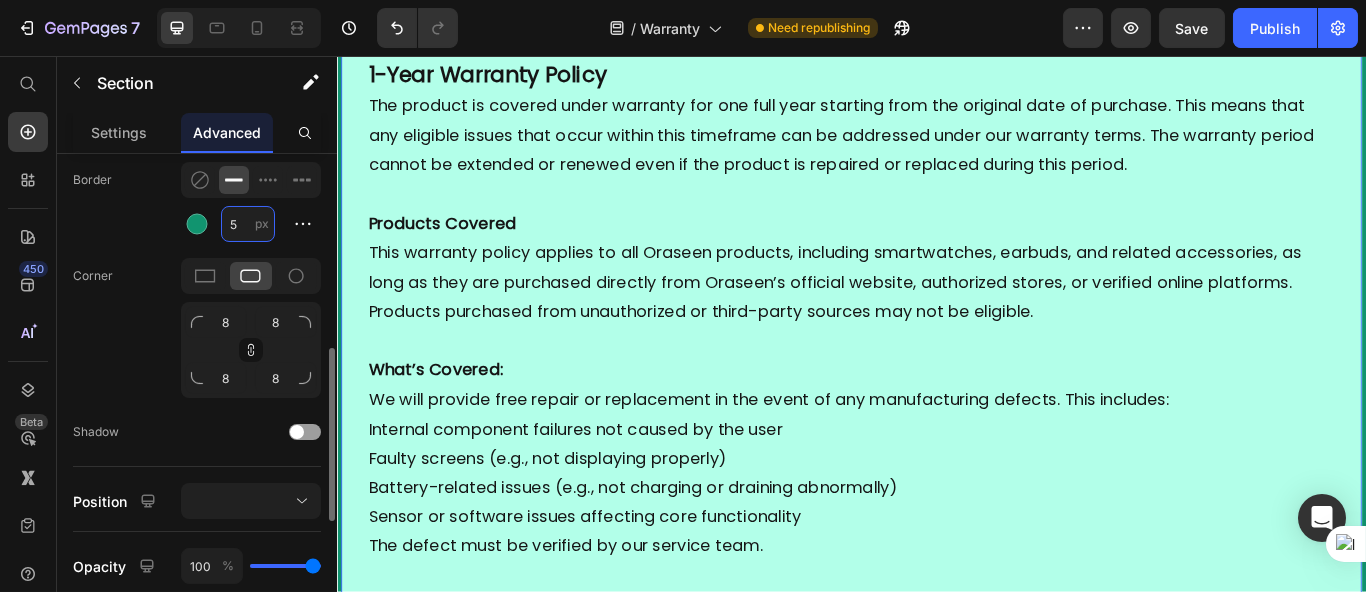 type on "5" 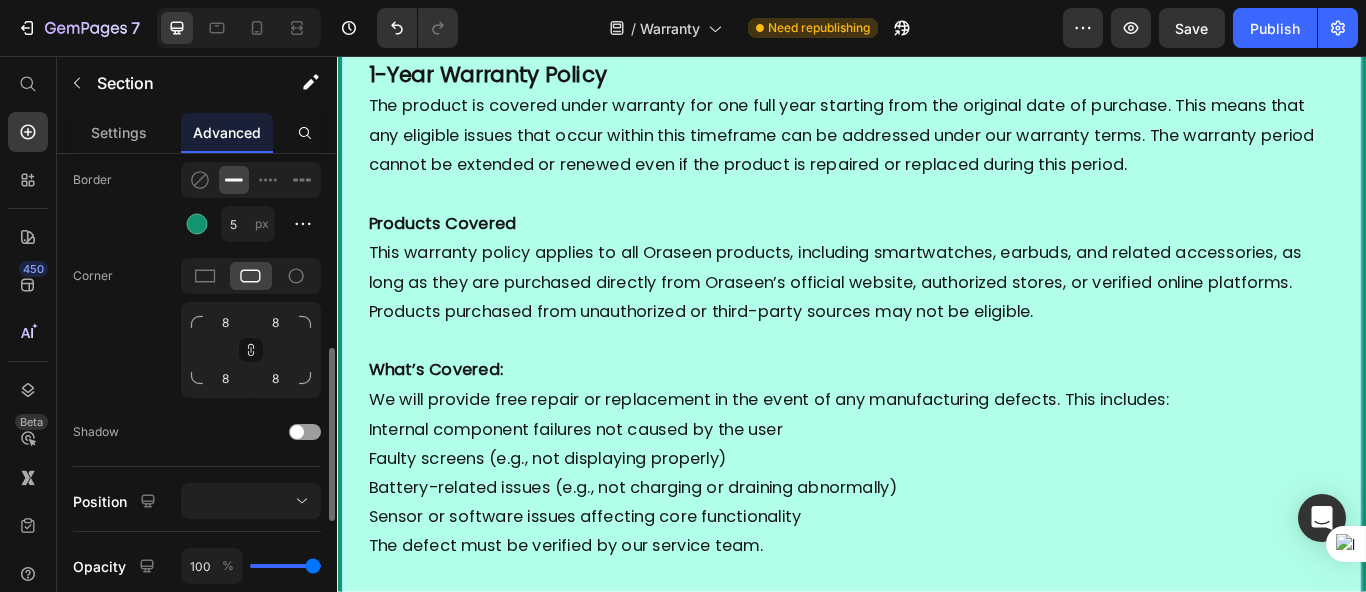click on "Corner 8 8 8 8" 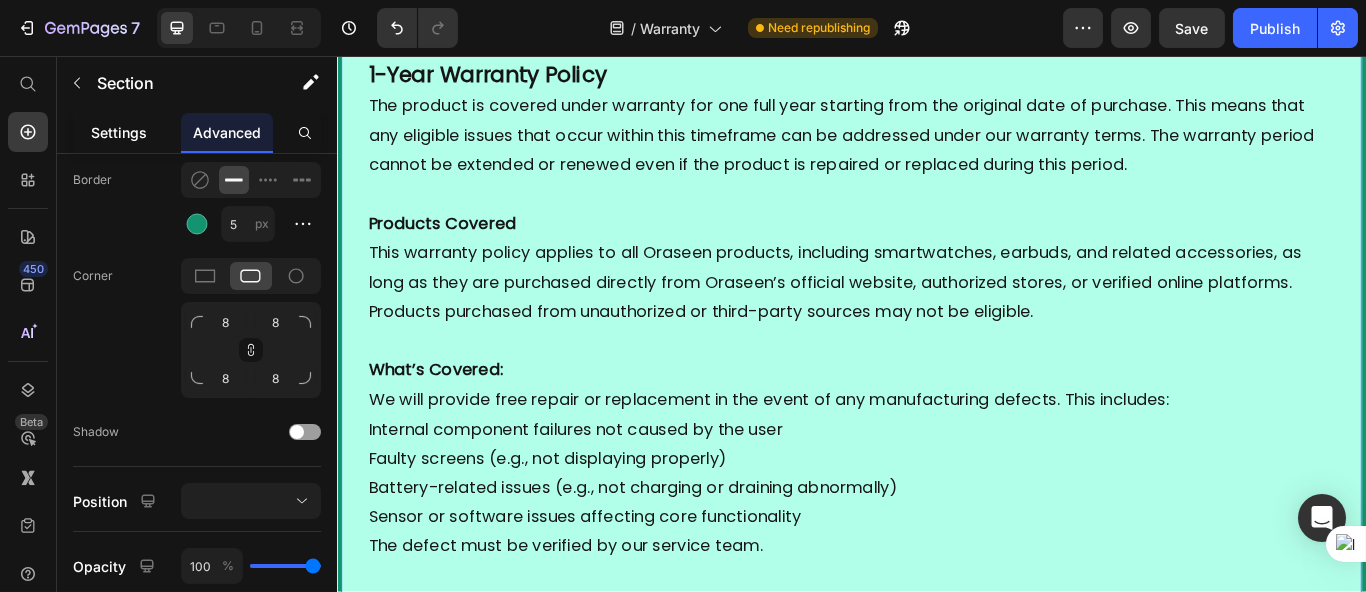 click on "Settings" 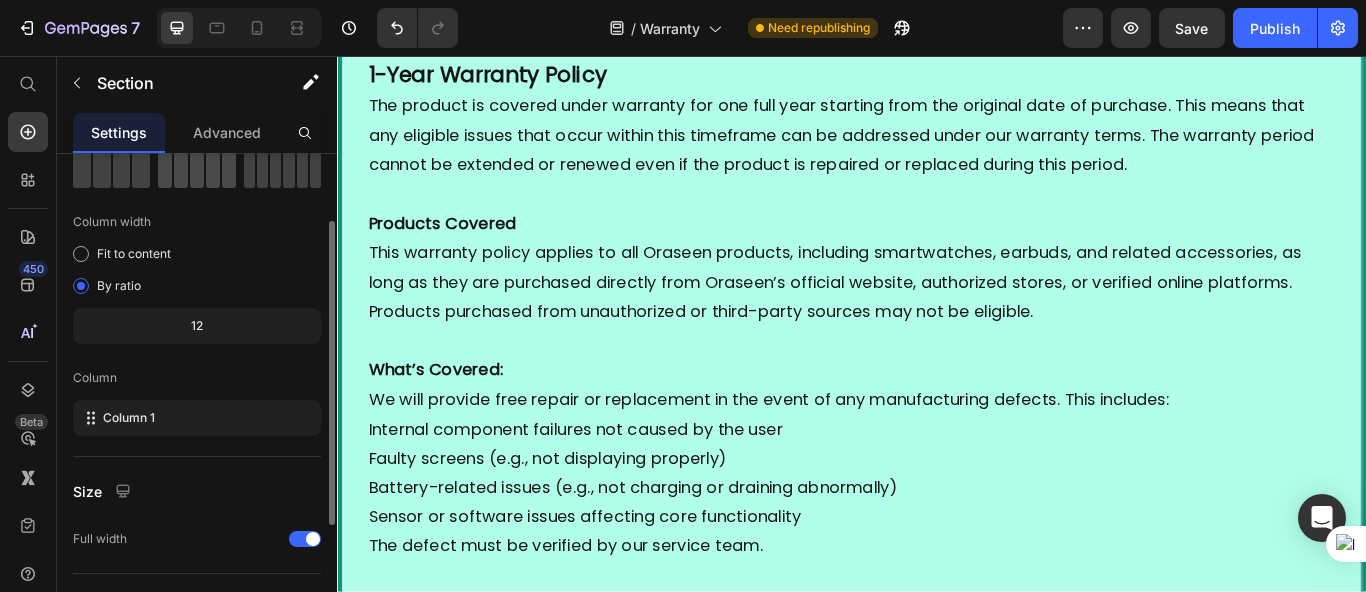 scroll, scrollTop: 221, scrollLeft: 0, axis: vertical 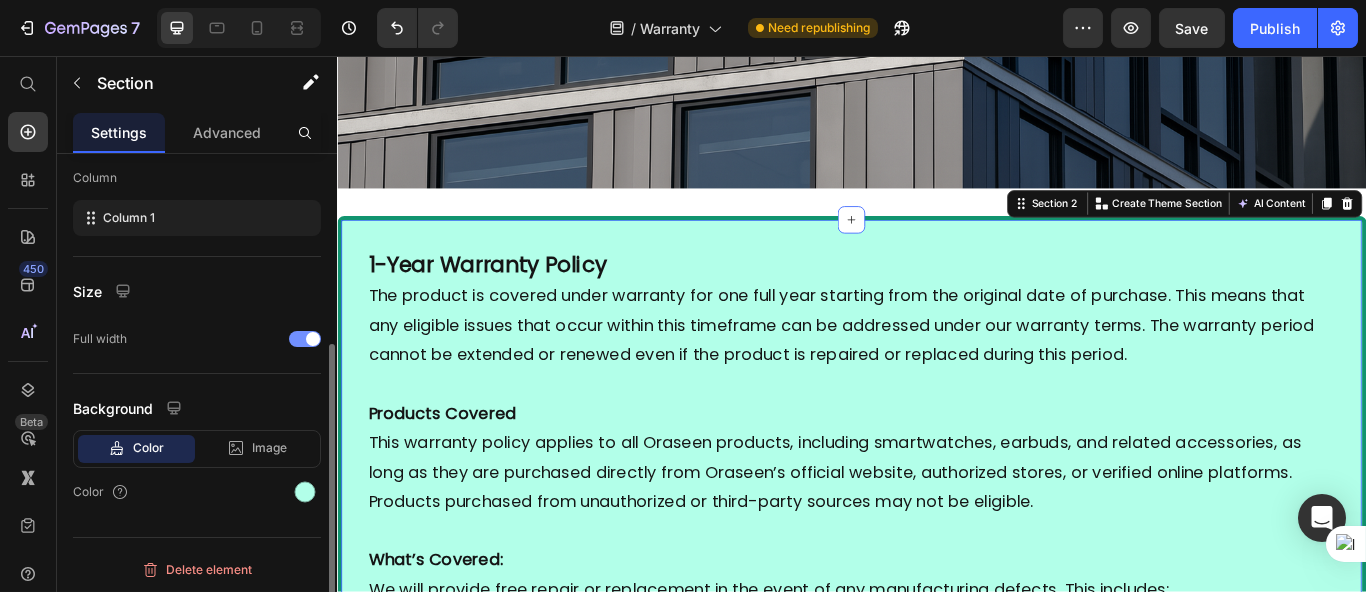 click at bounding box center (305, 339) 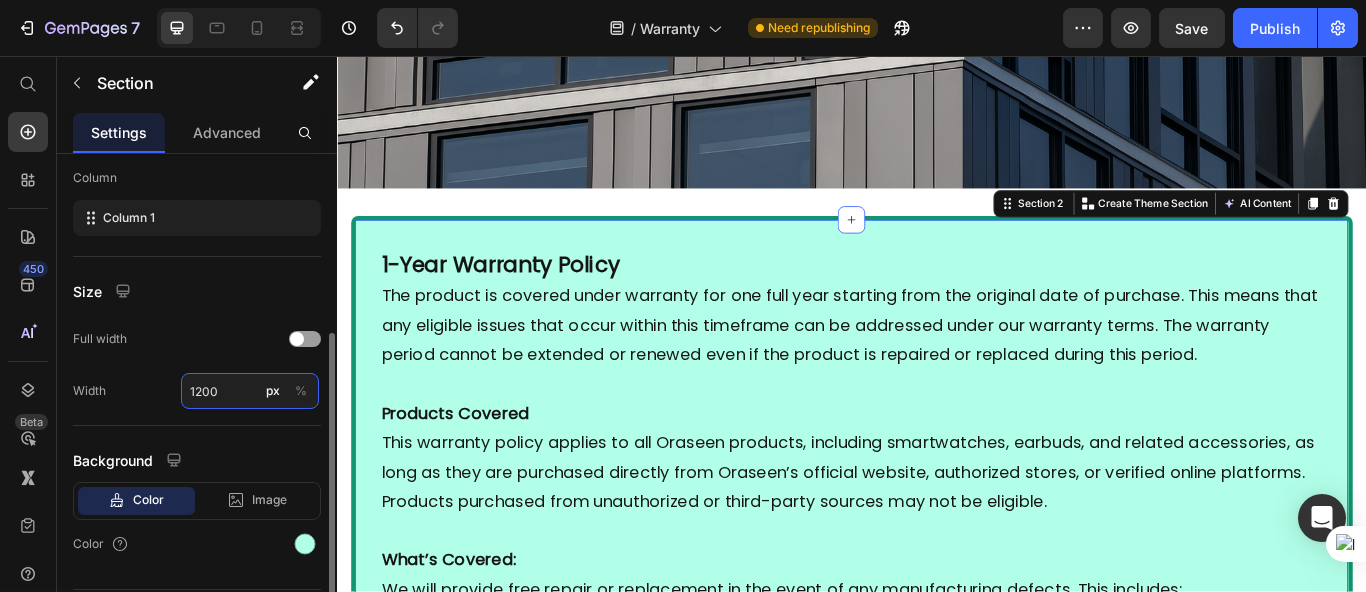 click on "1200" at bounding box center [250, 391] 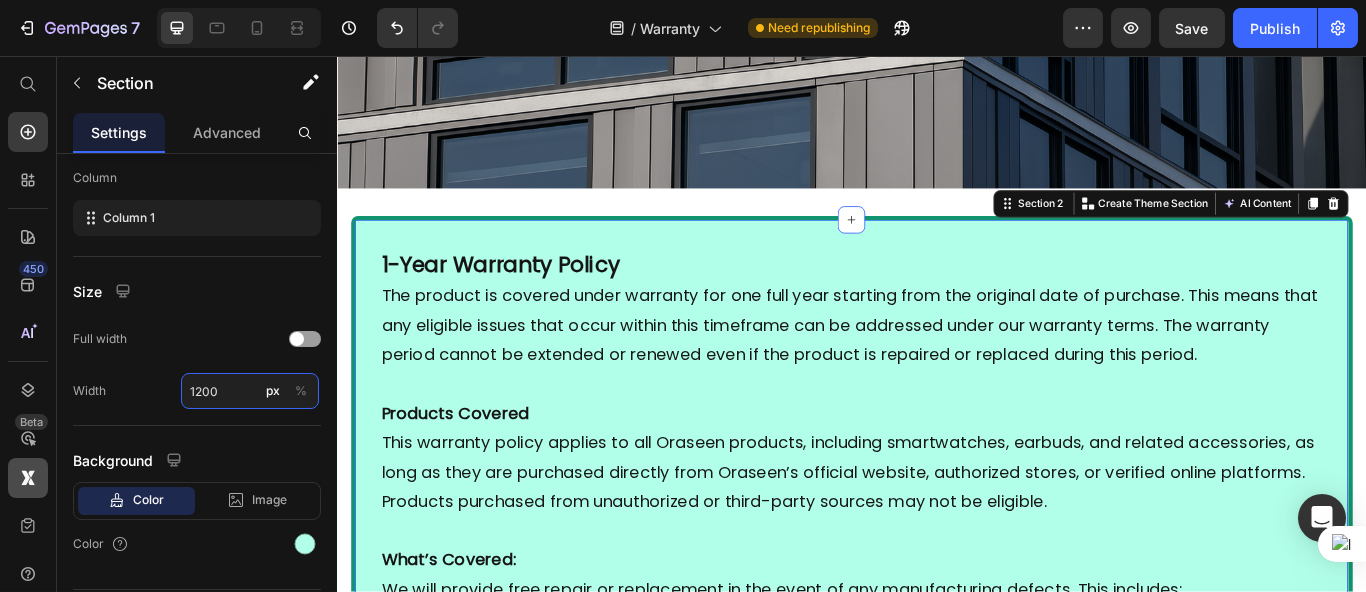 type on "9" 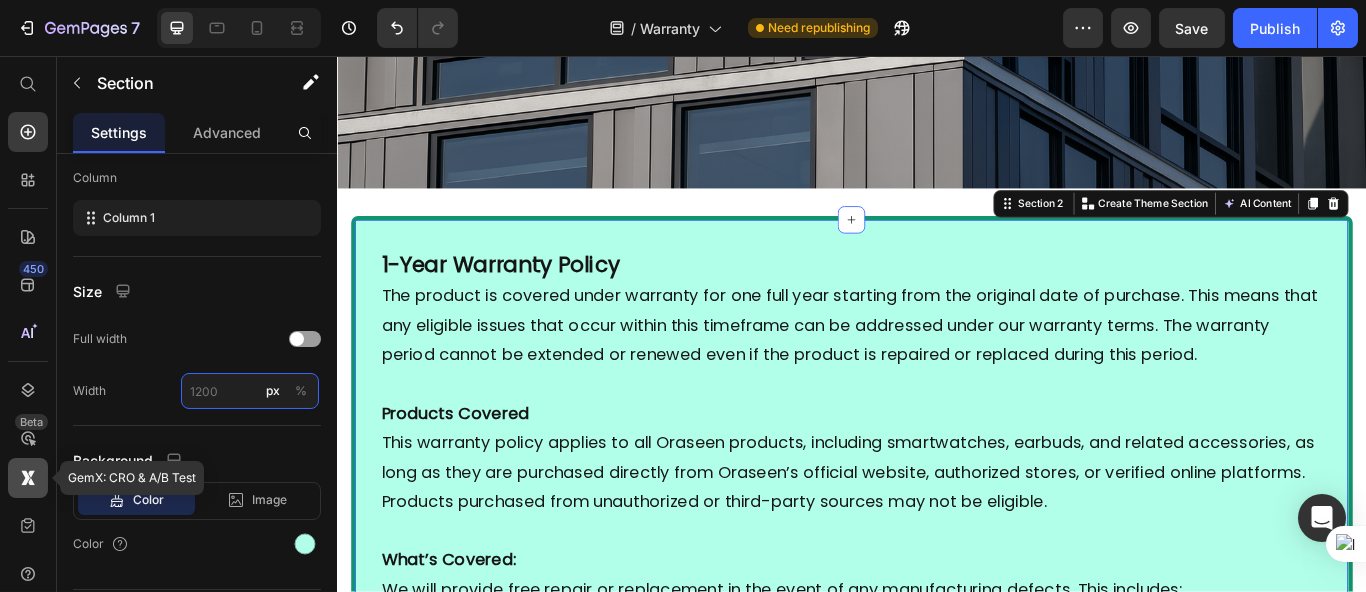 type on "9" 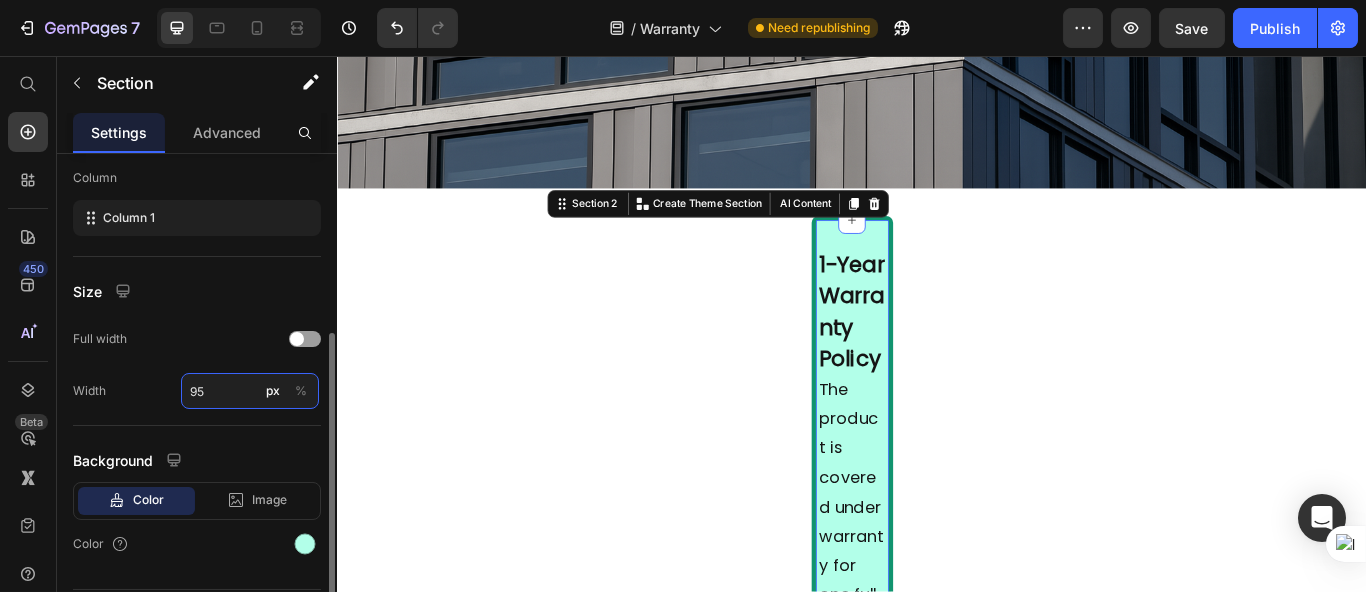 type on "9" 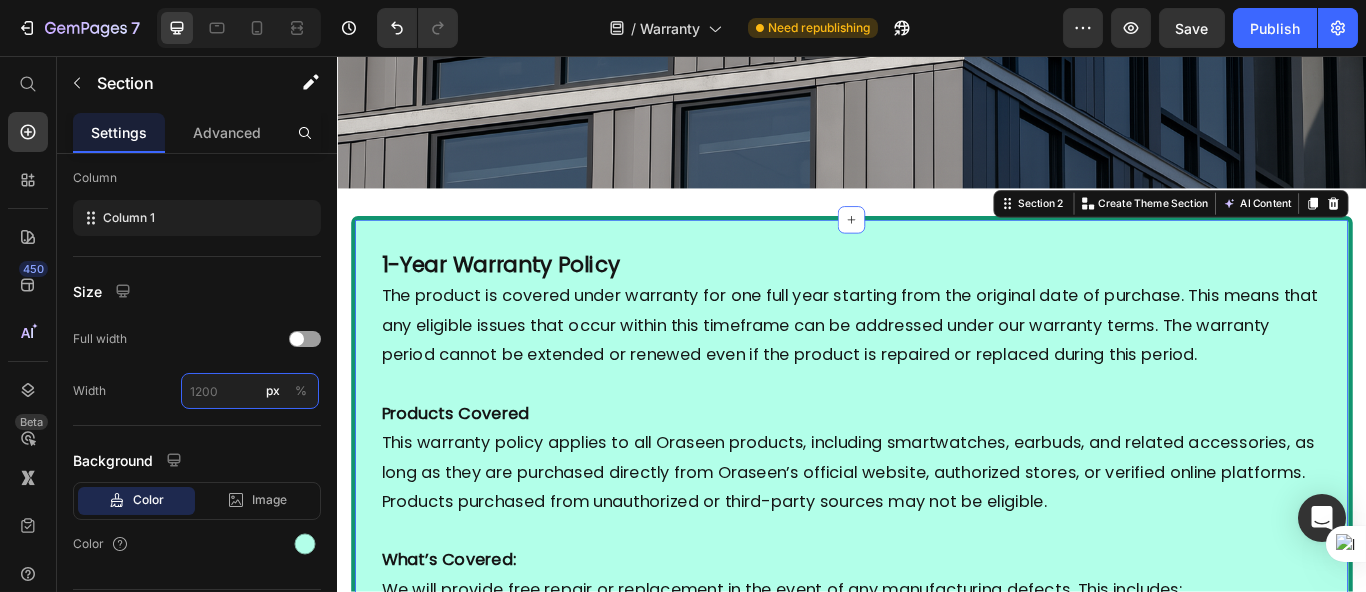 type on "5" 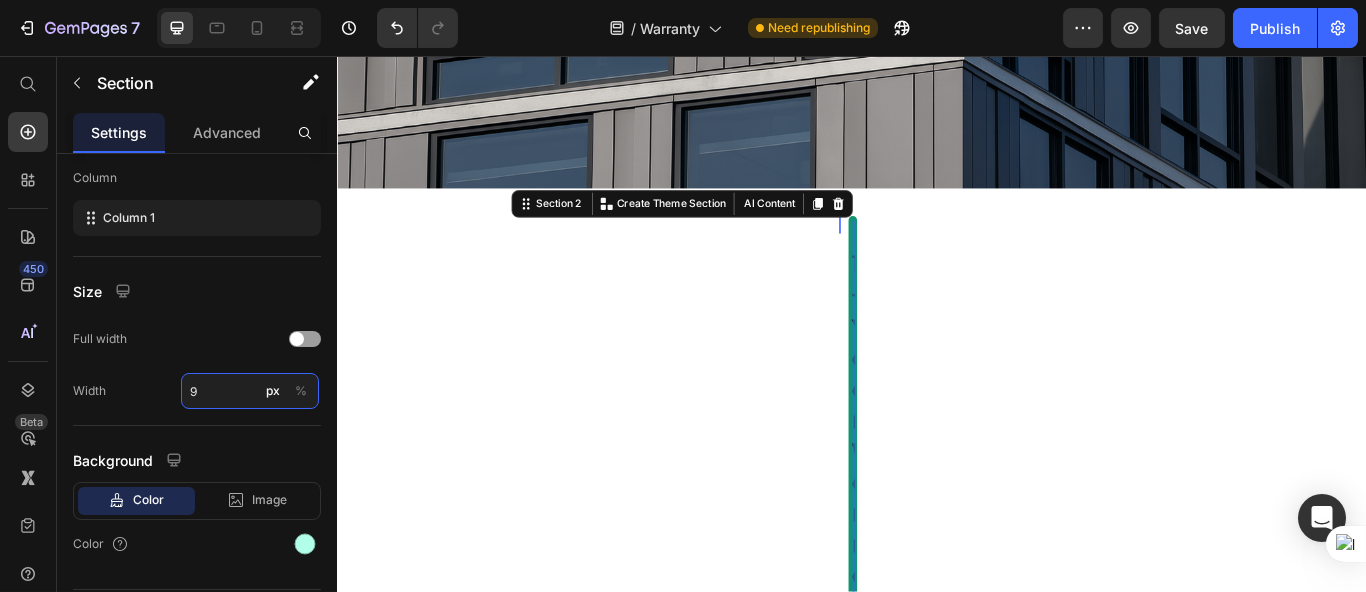 type on "95" 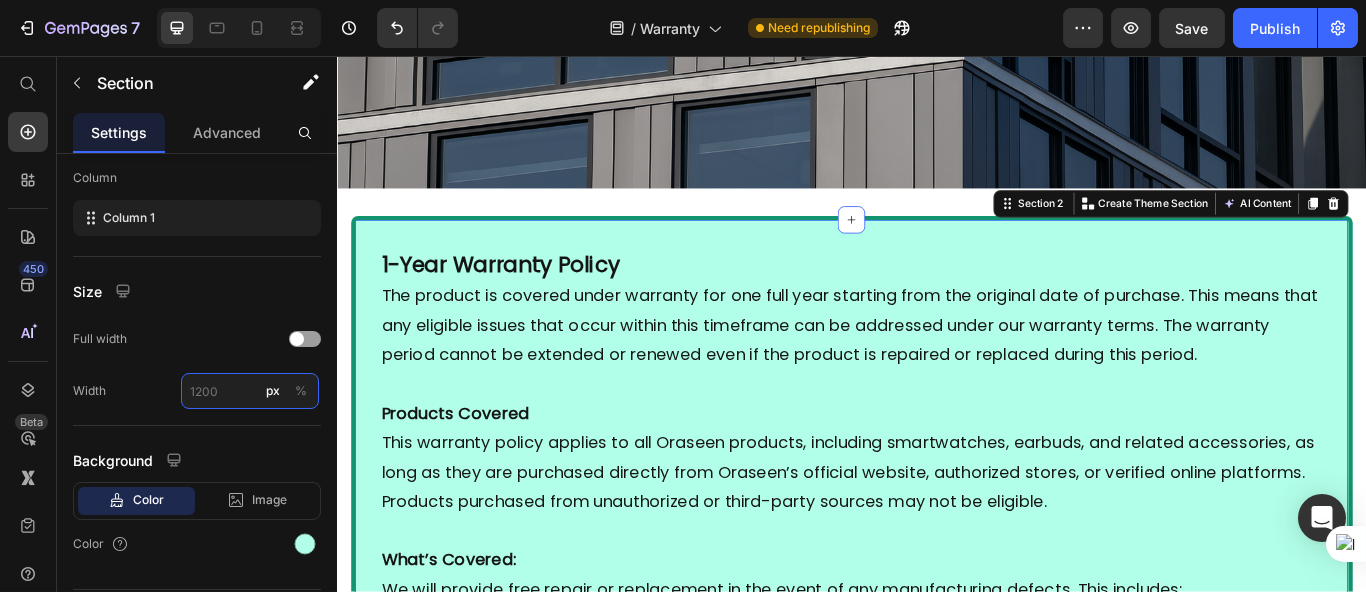 type on "9" 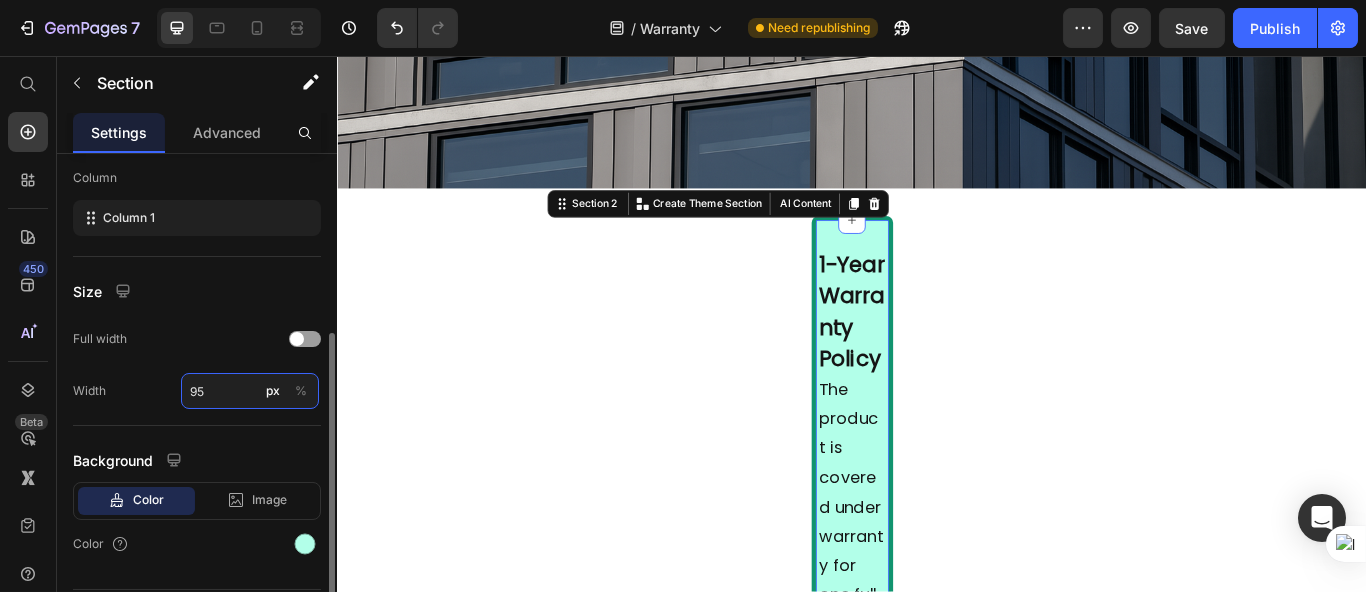 type on "95" 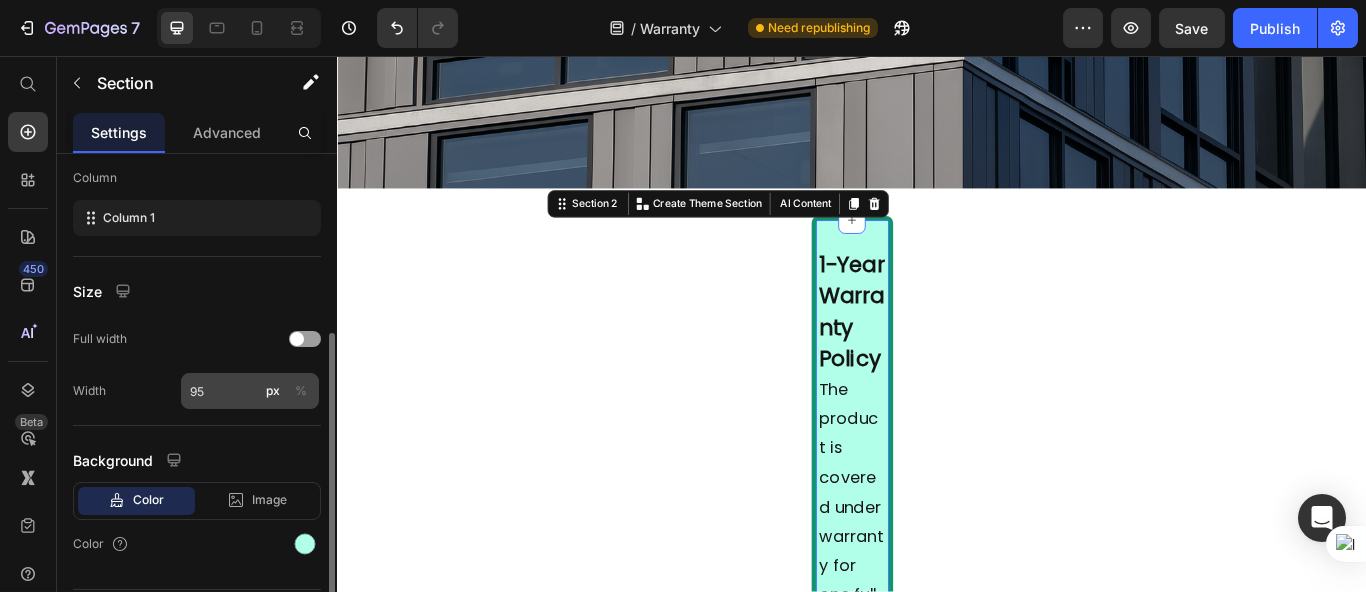 click on "%" at bounding box center (301, 391) 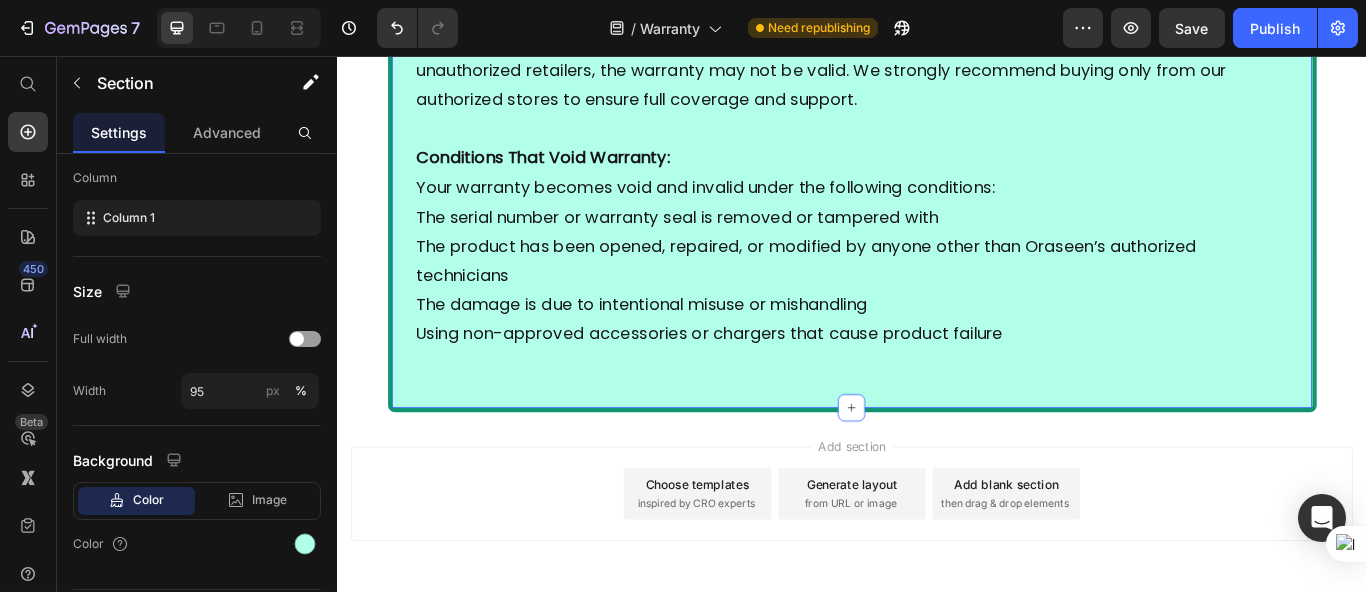 scroll, scrollTop: 2812, scrollLeft: 0, axis: vertical 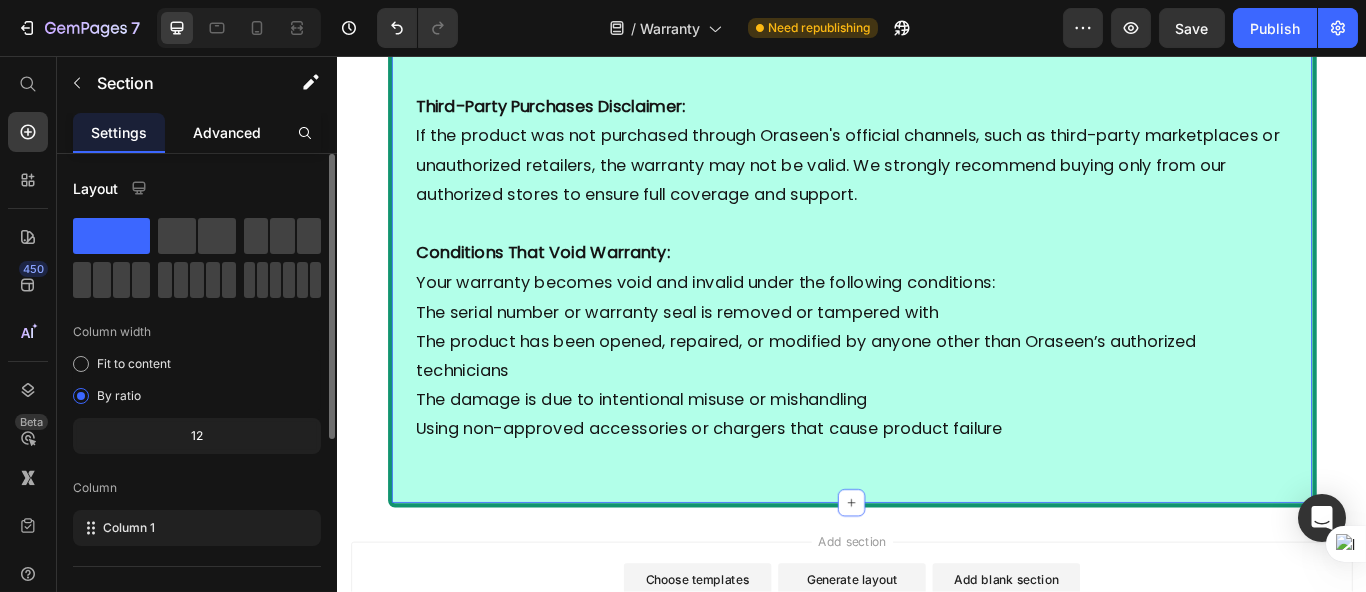 click on "Advanced" at bounding box center [227, 132] 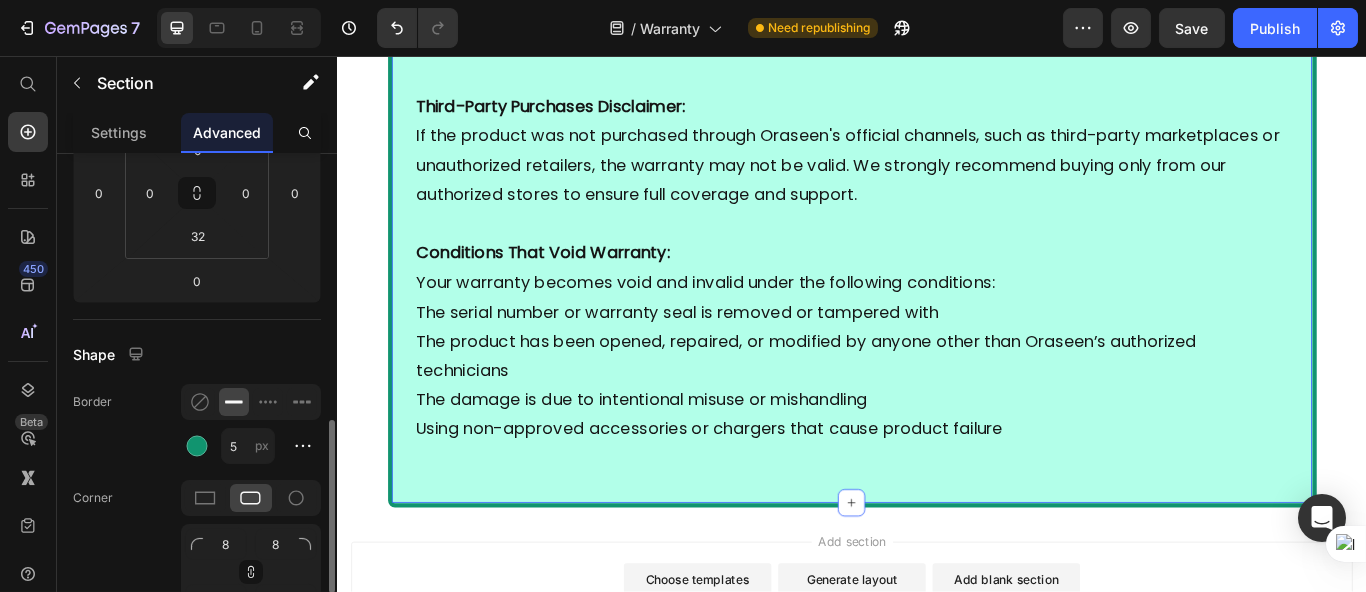 scroll, scrollTop: 443, scrollLeft: 0, axis: vertical 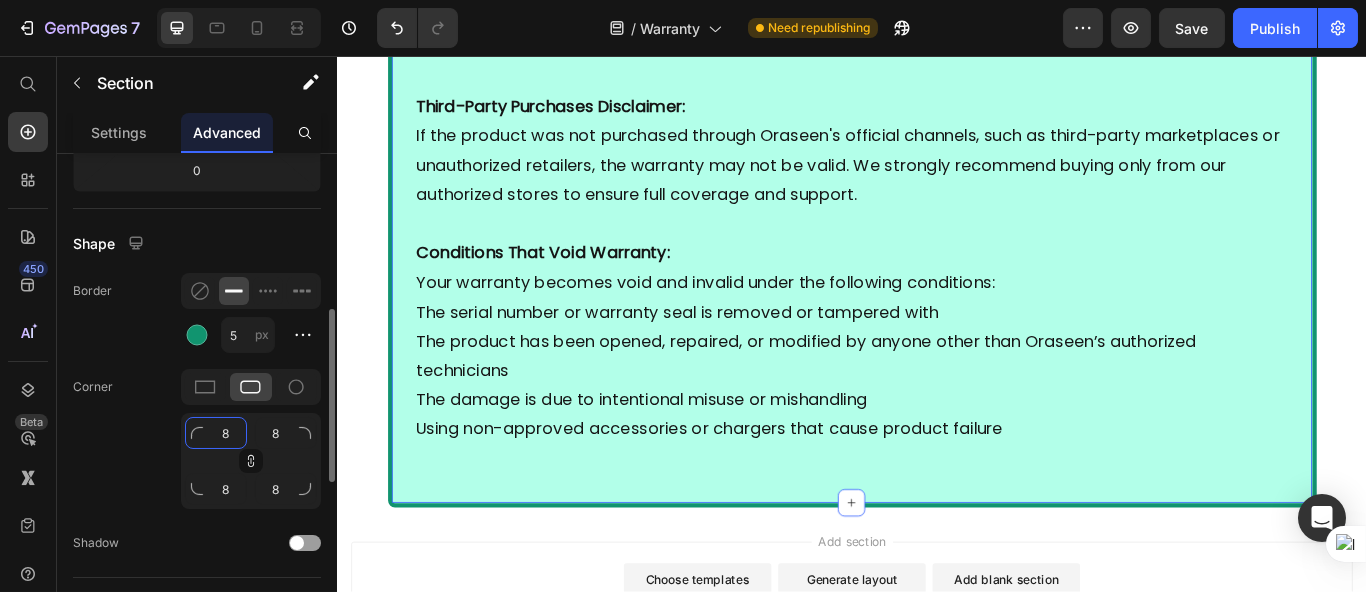 click on "8" 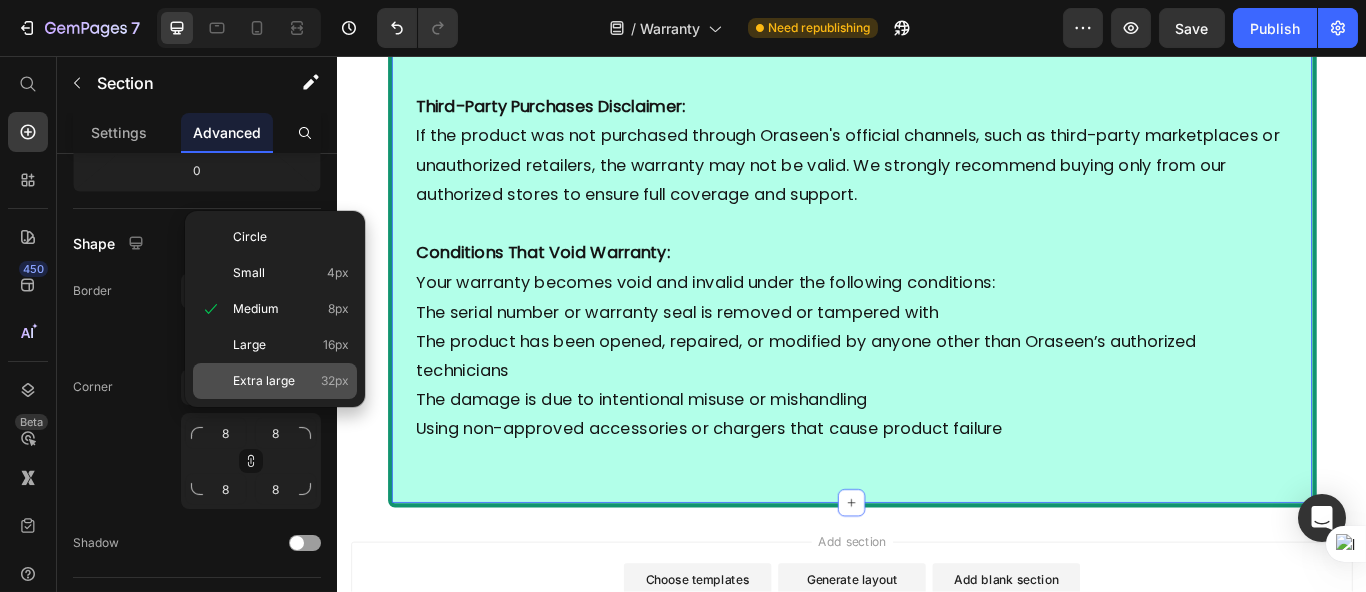 click on "Extra large" at bounding box center [264, 381] 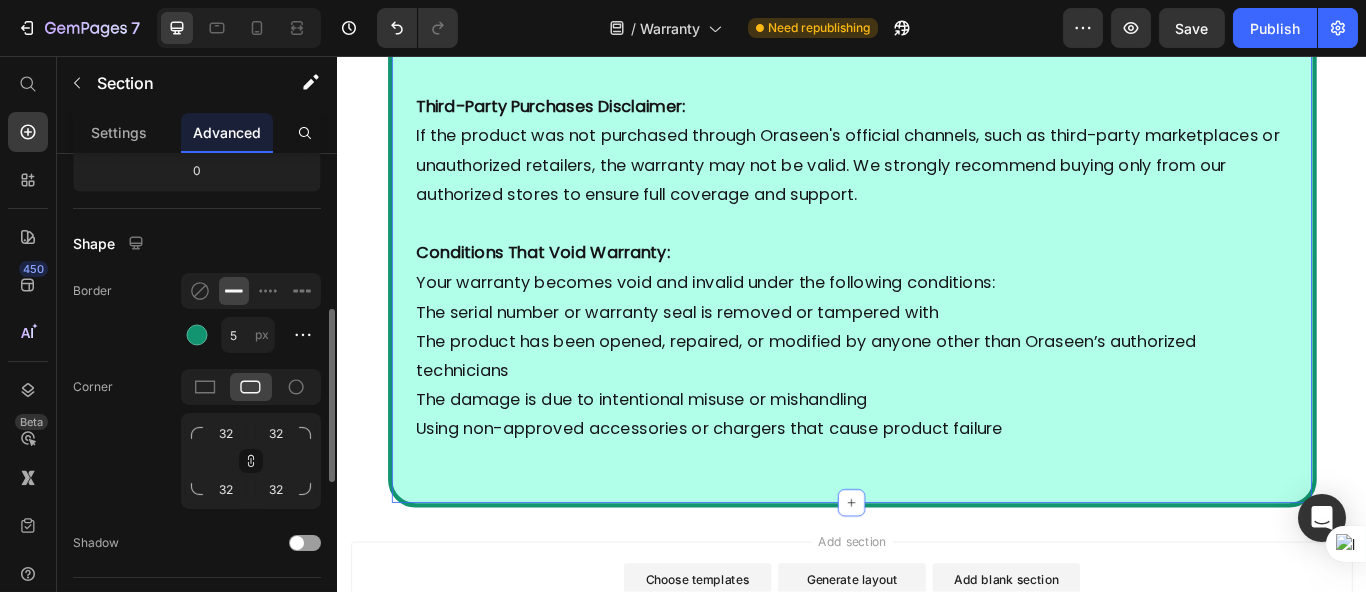 click on "Corner 32 32 32 32" 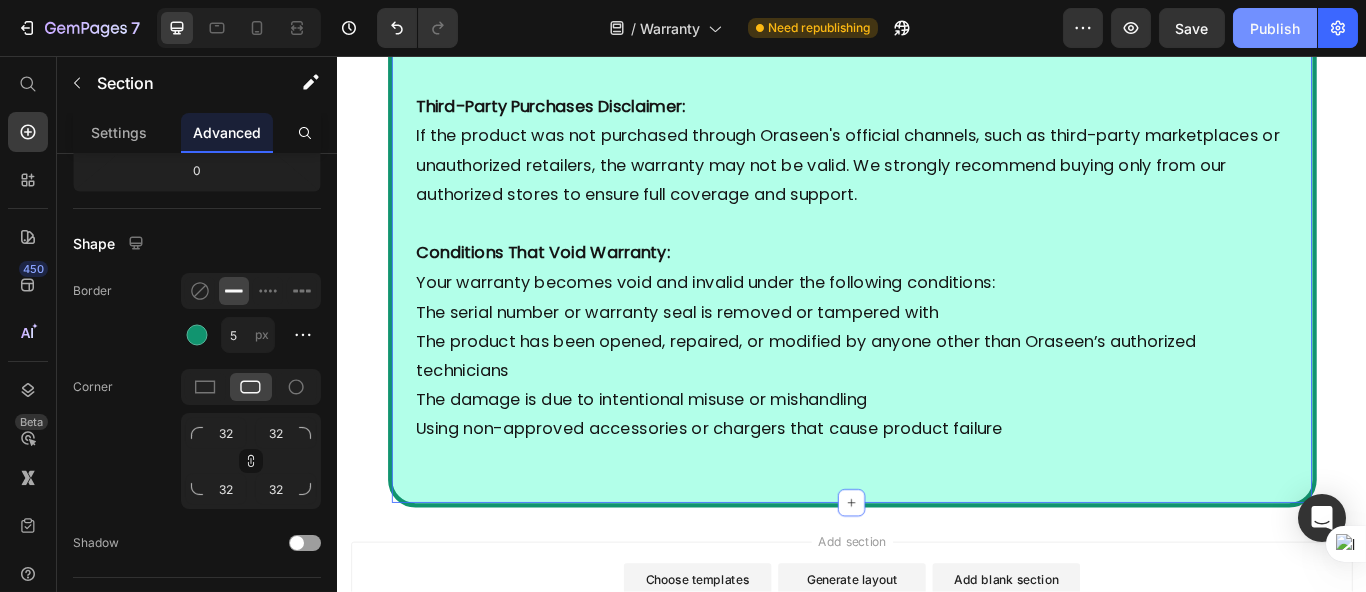 click on "Publish" at bounding box center [1275, 28] 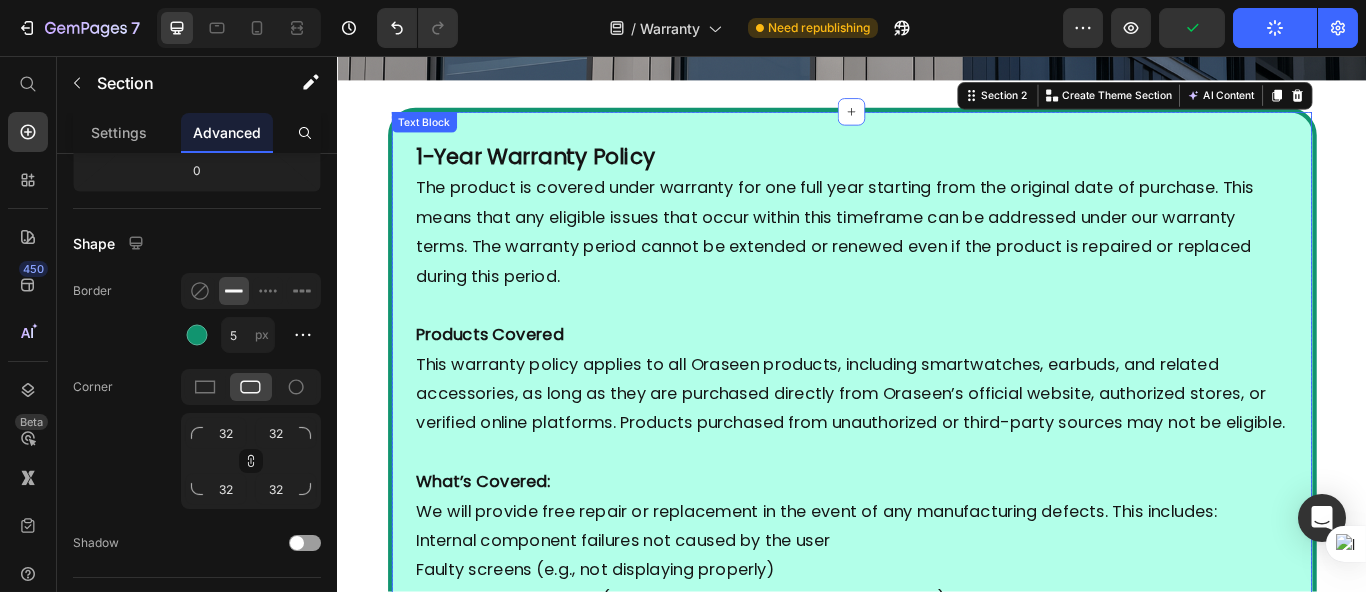 scroll, scrollTop: 590, scrollLeft: 0, axis: vertical 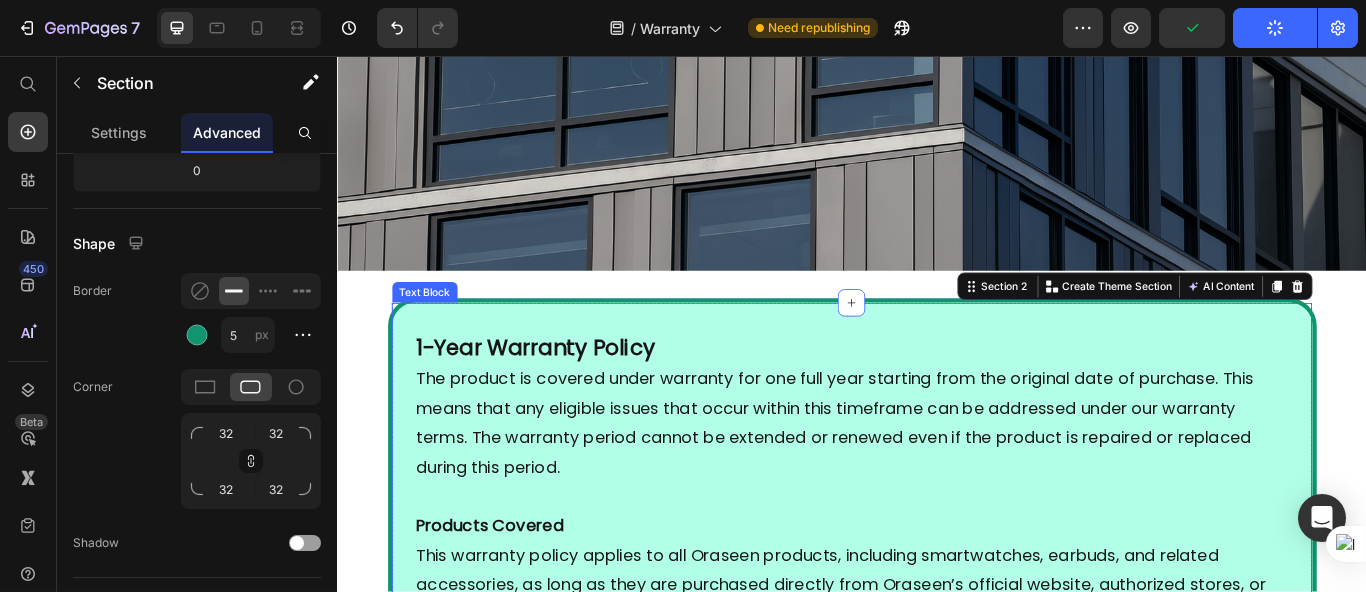 click on "1-Year Warranty Policy" at bounding box center [935, 398] 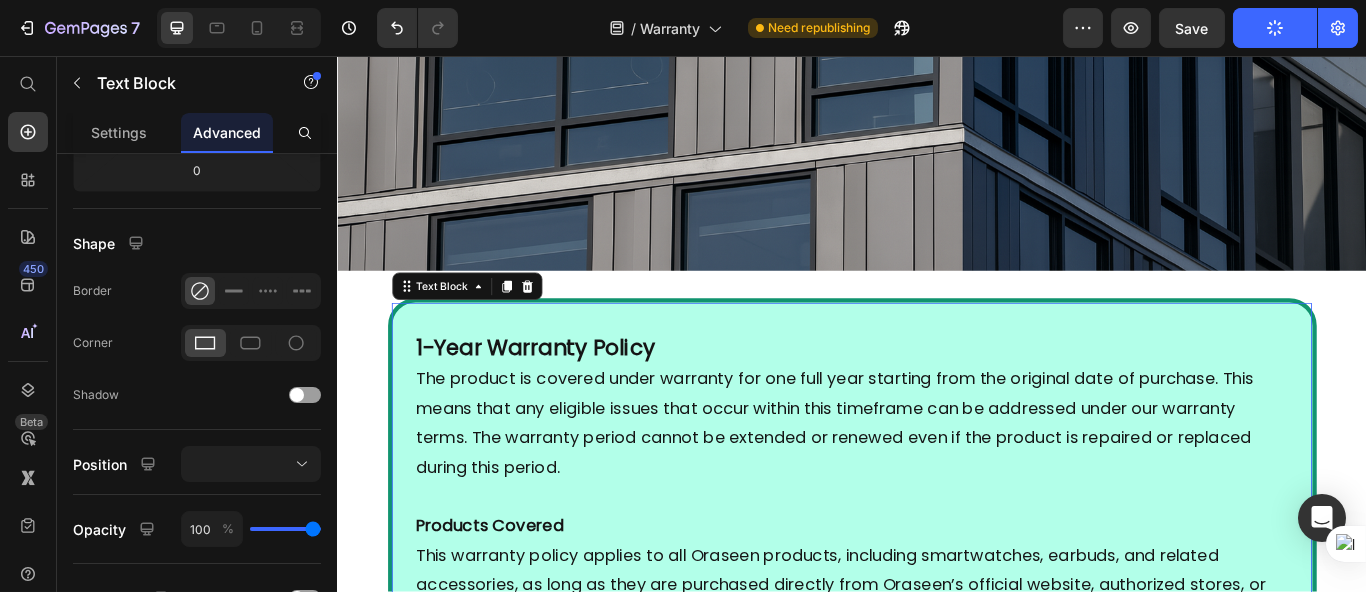 scroll, scrollTop: 0, scrollLeft: 0, axis: both 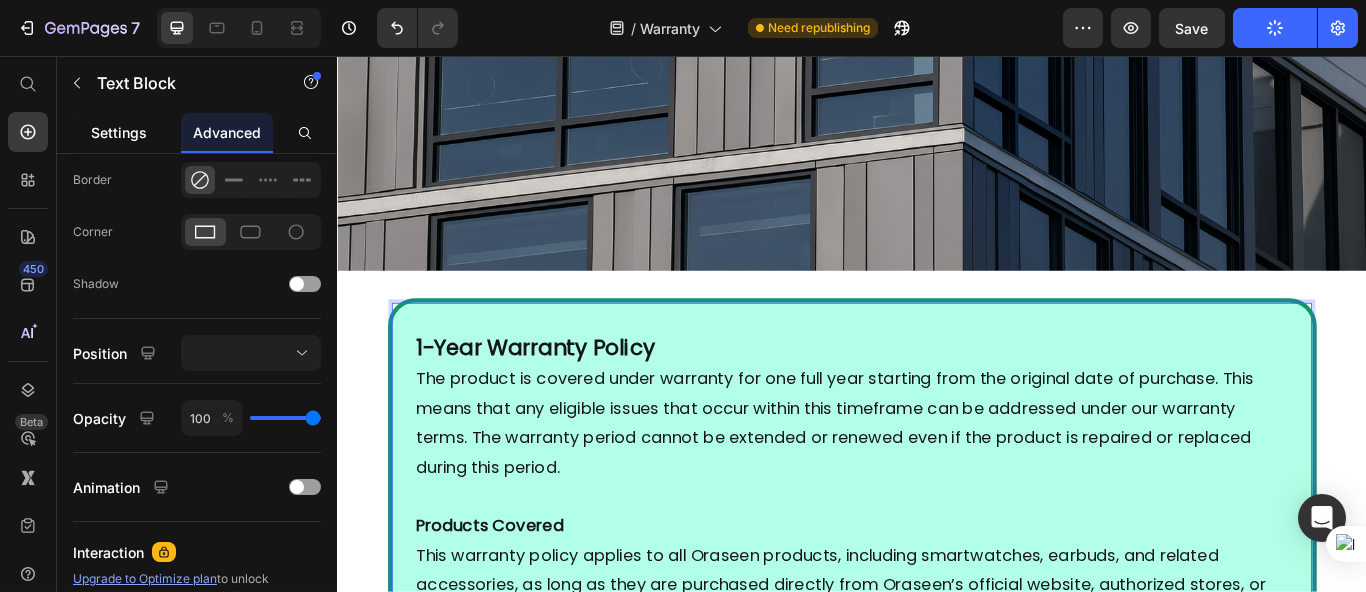click on "Settings" at bounding box center [119, 132] 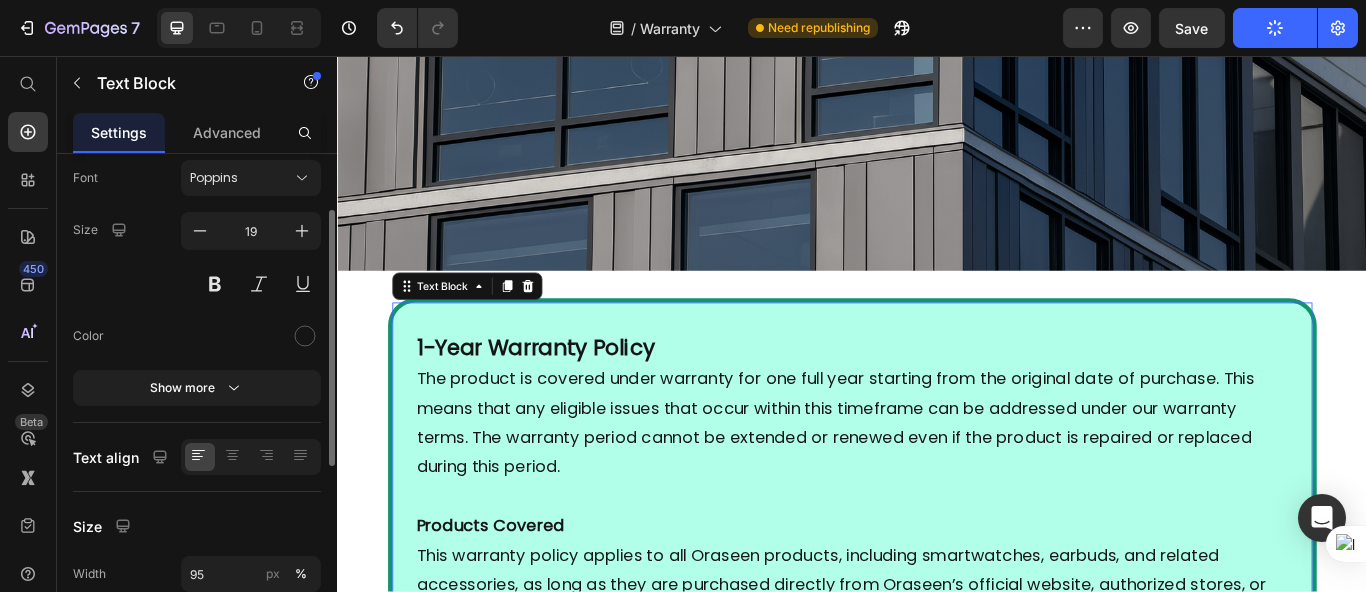 scroll, scrollTop: 462, scrollLeft: 0, axis: vertical 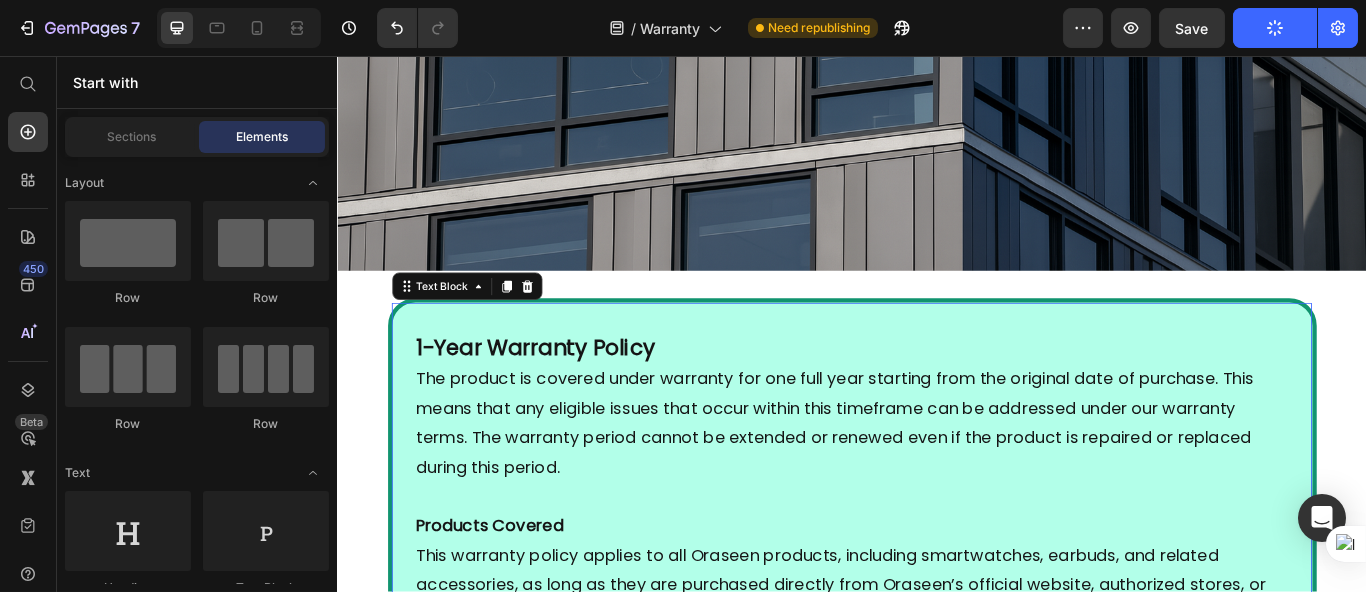 click on "1-Year Warranty Policy The product is covered under warranty for one full year starting from the original date of purchase. This means that any eligible issues that occur within this timeframe can be addressed under our warranty terms. The warranty period cannot be extended or renewed even if the product is repaired or replaced during this period. Products Covered This warranty policy applies to all Oraseen products, including smartwatches, earbuds, and related accessories, as long as they are purchased directly from Oraseen’s official website, authorized stores, or verified online platforms. Products purchased from unauthorized or third-party sources may not be eligible. What’s Covered: We will provide free repair or replacement in the event of any manufacturing defects. This includes: Internal component failures not caused by the user Faulty screens (e.g., not displaying properly) Battery-related issues (e.g., not charging or draining abnormally) Sensor or software issues affecting core functionality" at bounding box center (936, 1577) 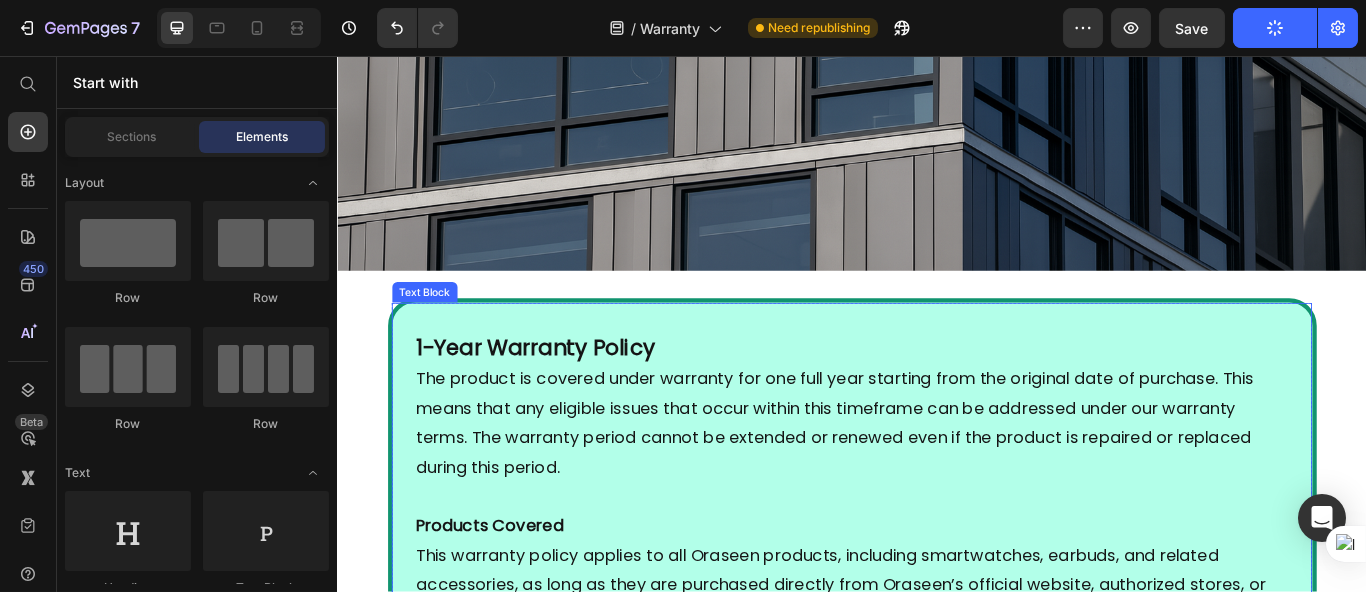 click on "Text Block" at bounding box center (438, 332) 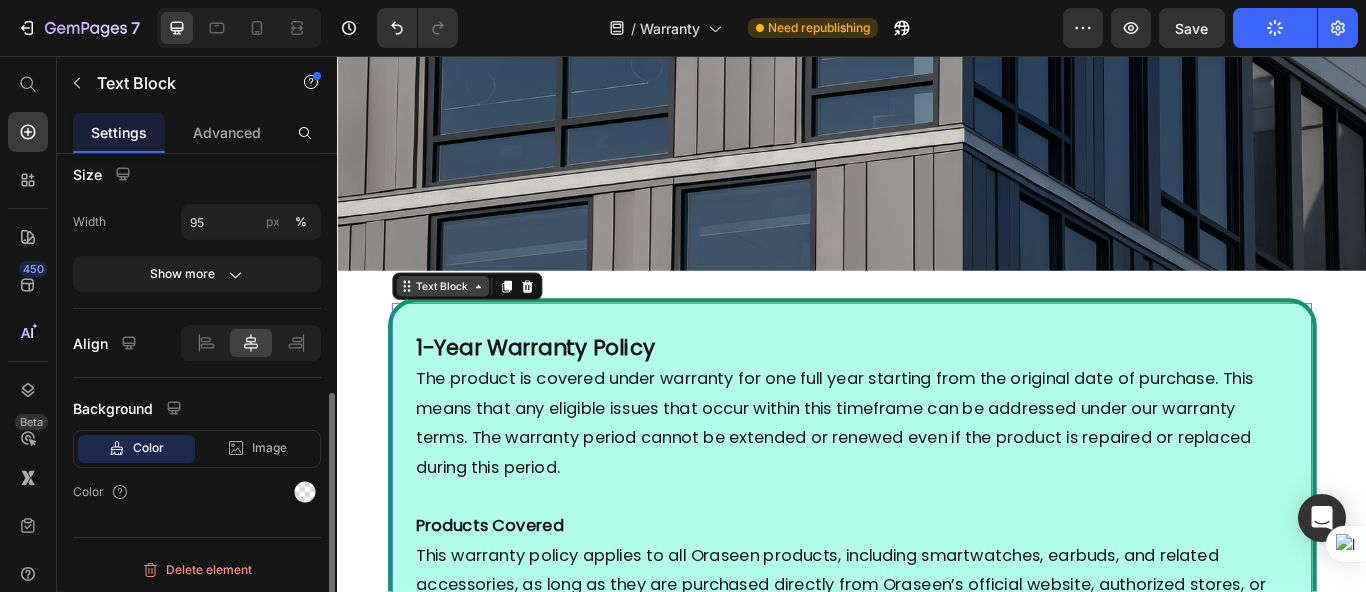 click on "Text Block" at bounding box center [459, 325] 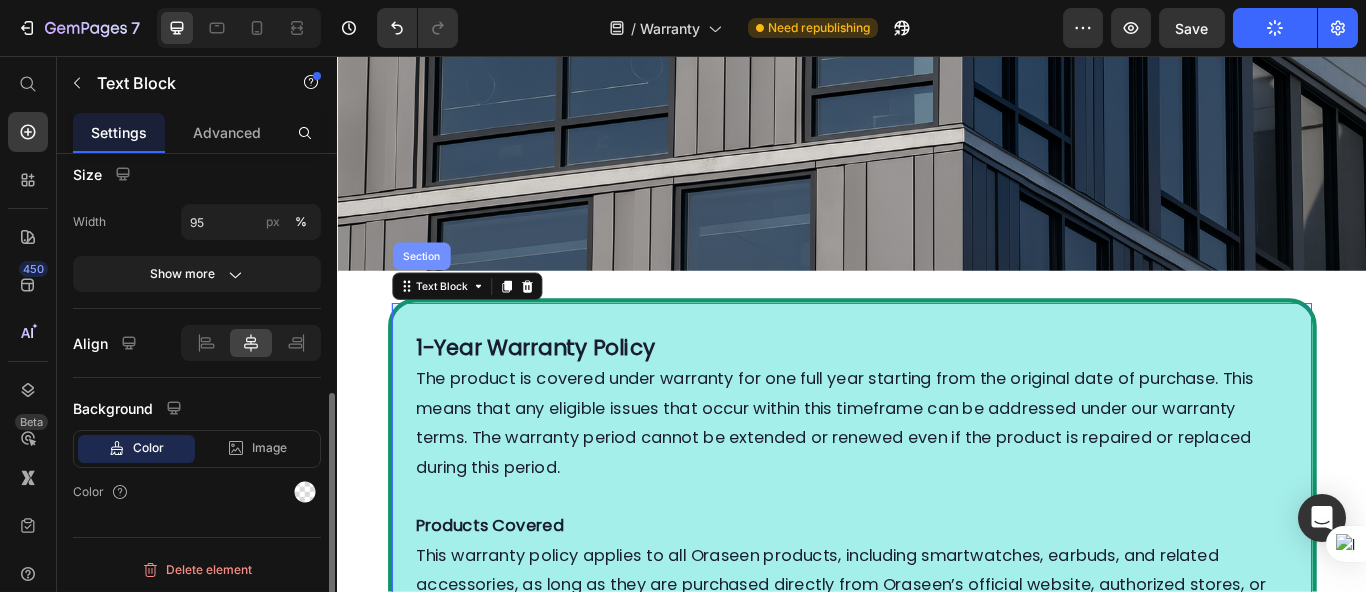 click on "Section" at bounding box center (434, 290) 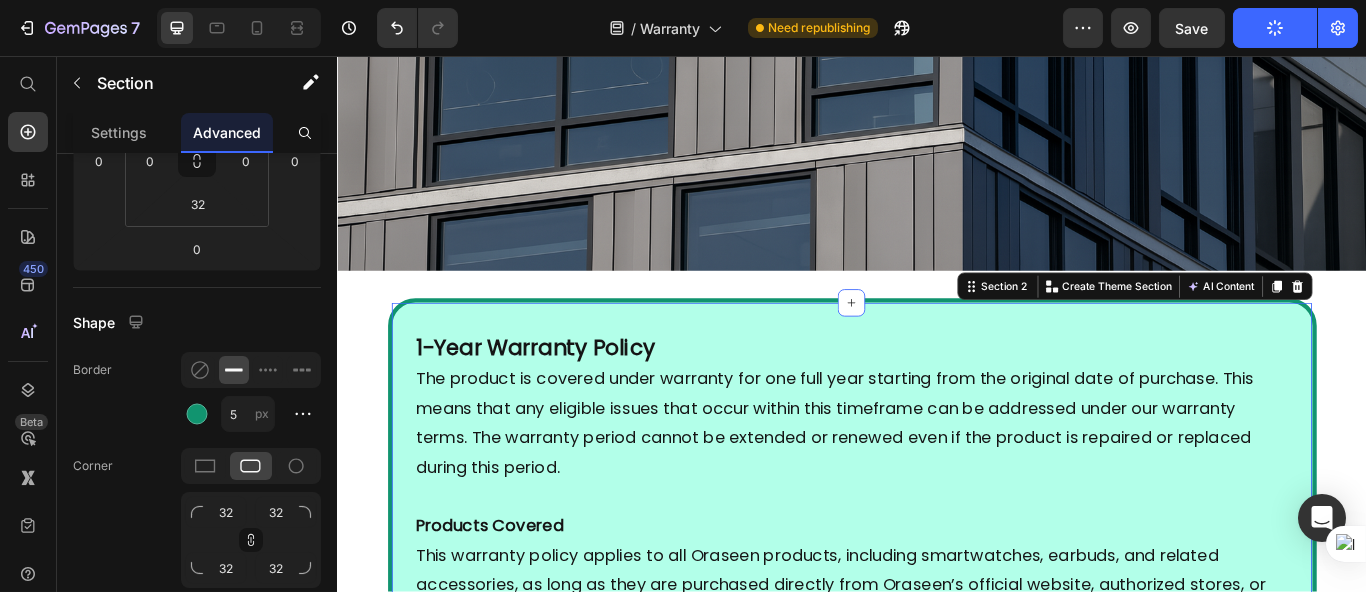 scroll, scrollTop: 0, scrollLeft: 0, axis: both 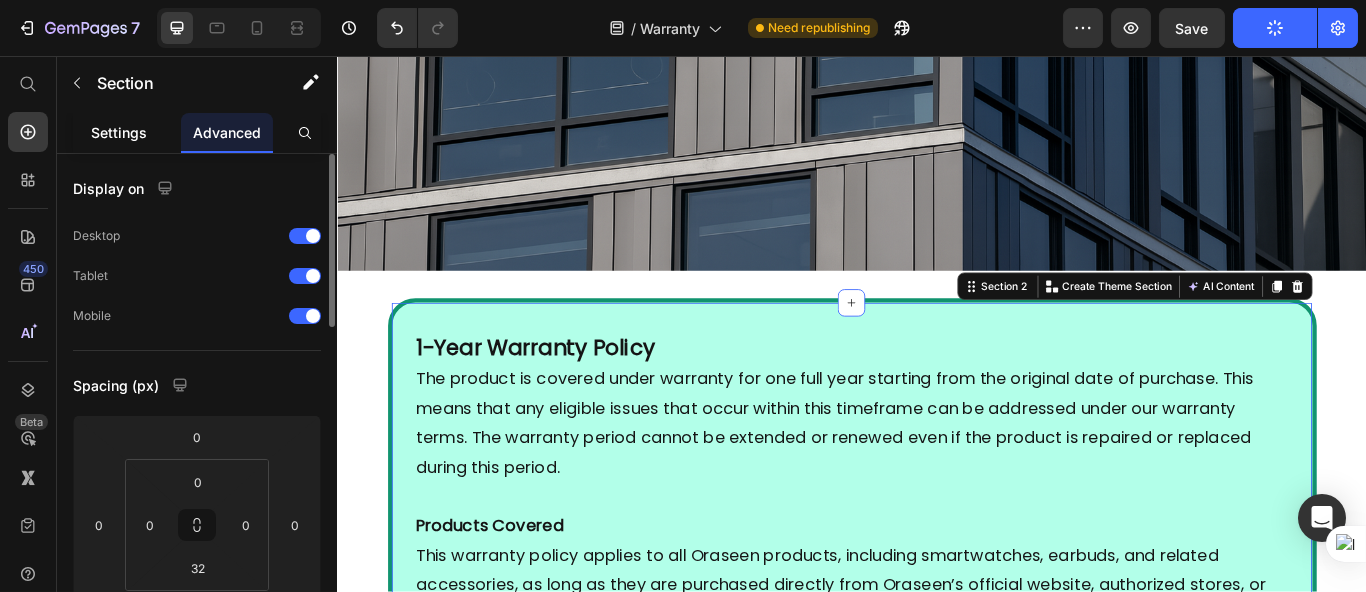 click on "Settings" at bounding box center [119, 132] 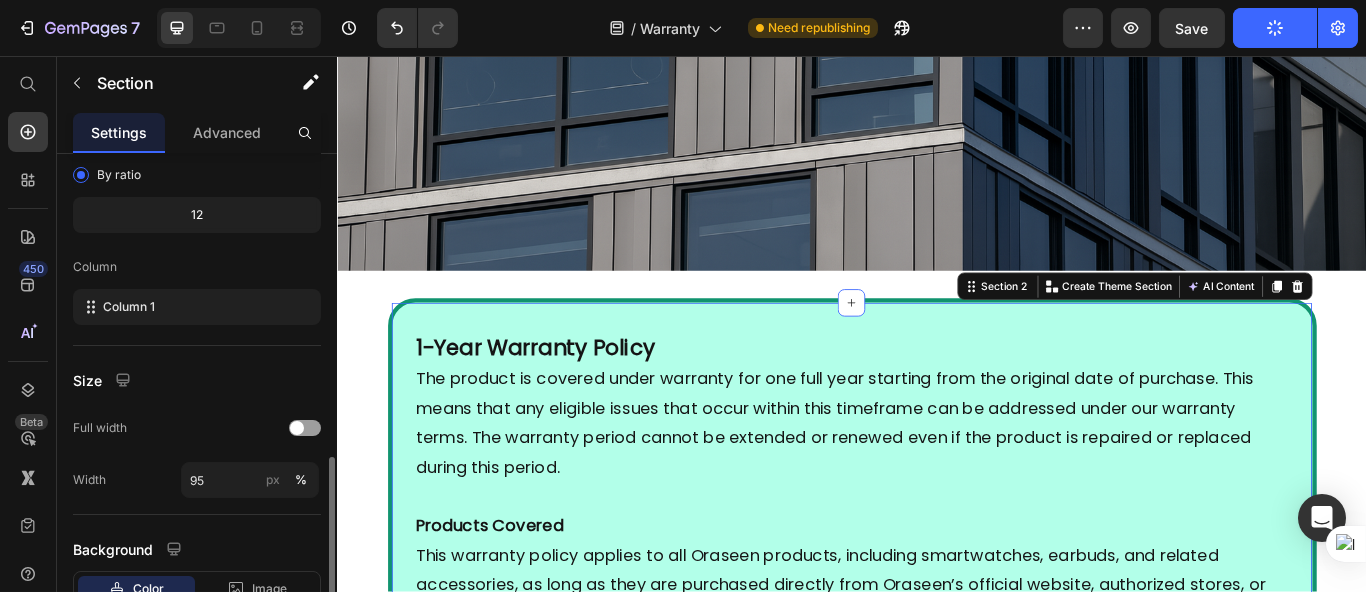 scroll, scrollTop: 363, scrollLeft: 0, axis: vertical 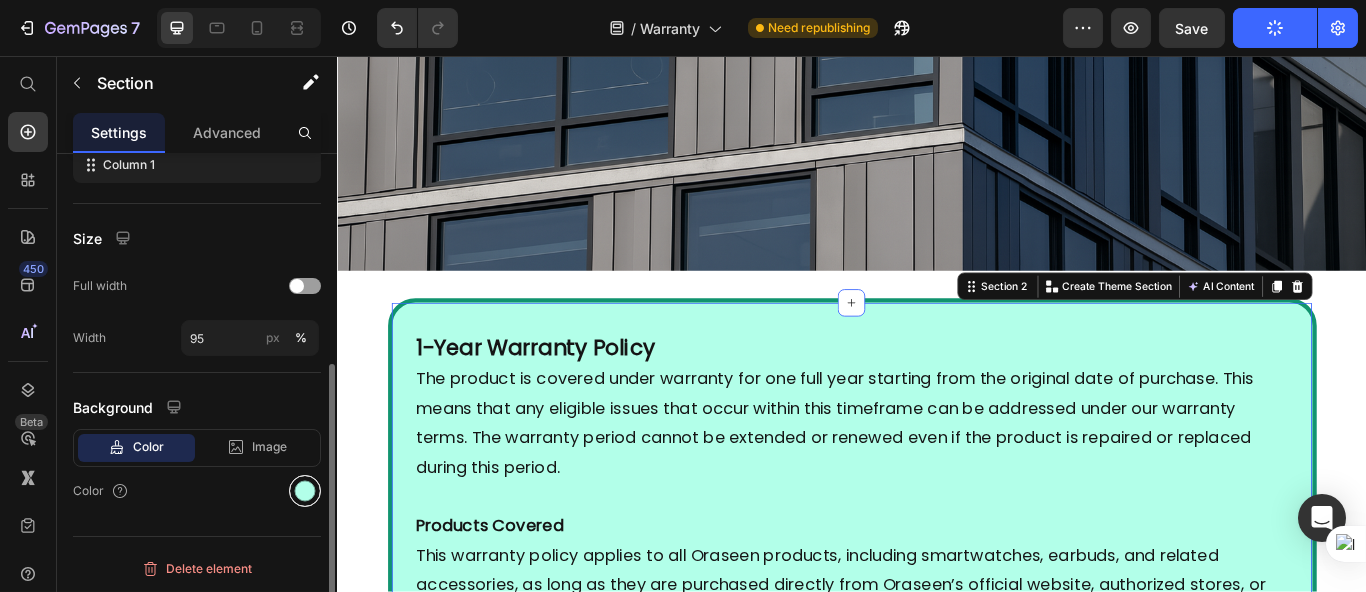 click at bounding box center (305, 491) 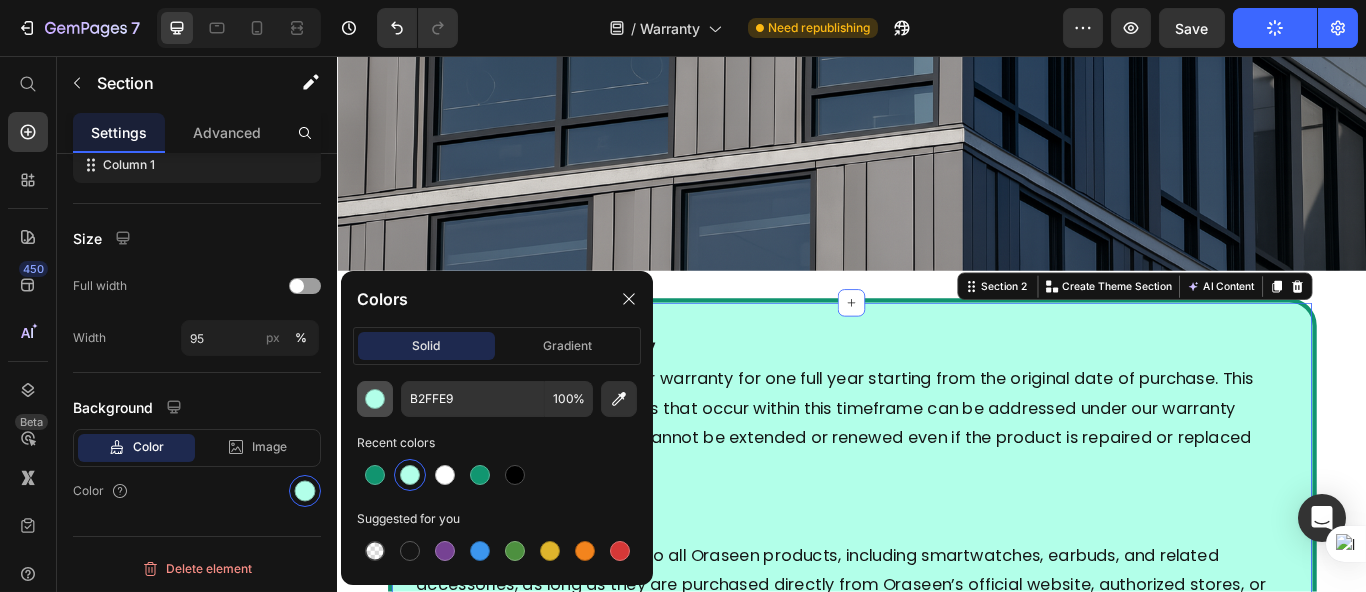 click at bounding box center [375, 399] 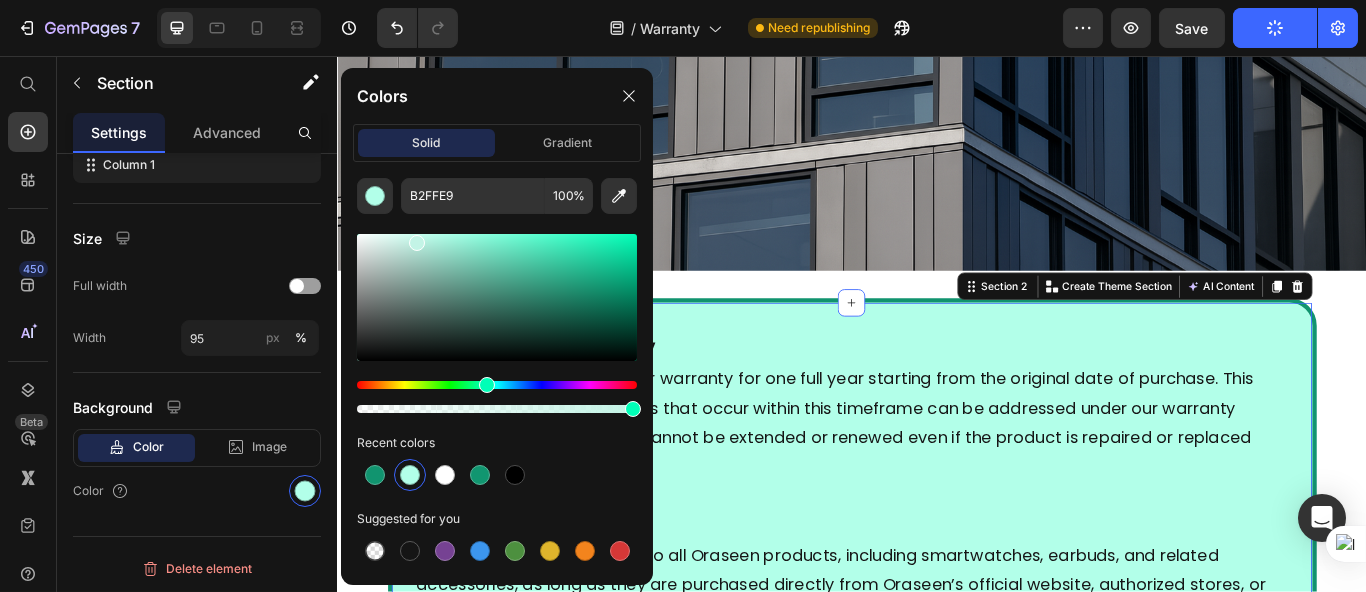 drag, startPoint x: 437, startPoint y: 258, endPoint x: 413, endPoint y: 237, distance: 31.890438 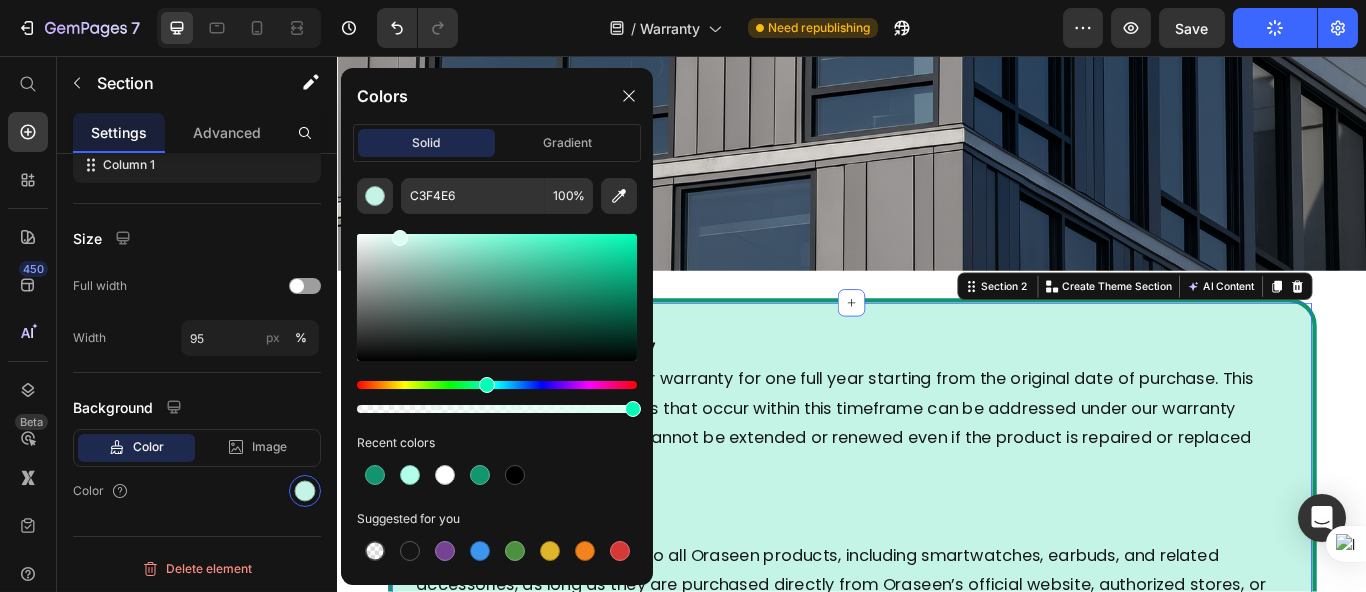 drag, startPoint x: 416, startPoint y: 250, endPoint x: 397, endPoint y: 229, distance: 28.319605 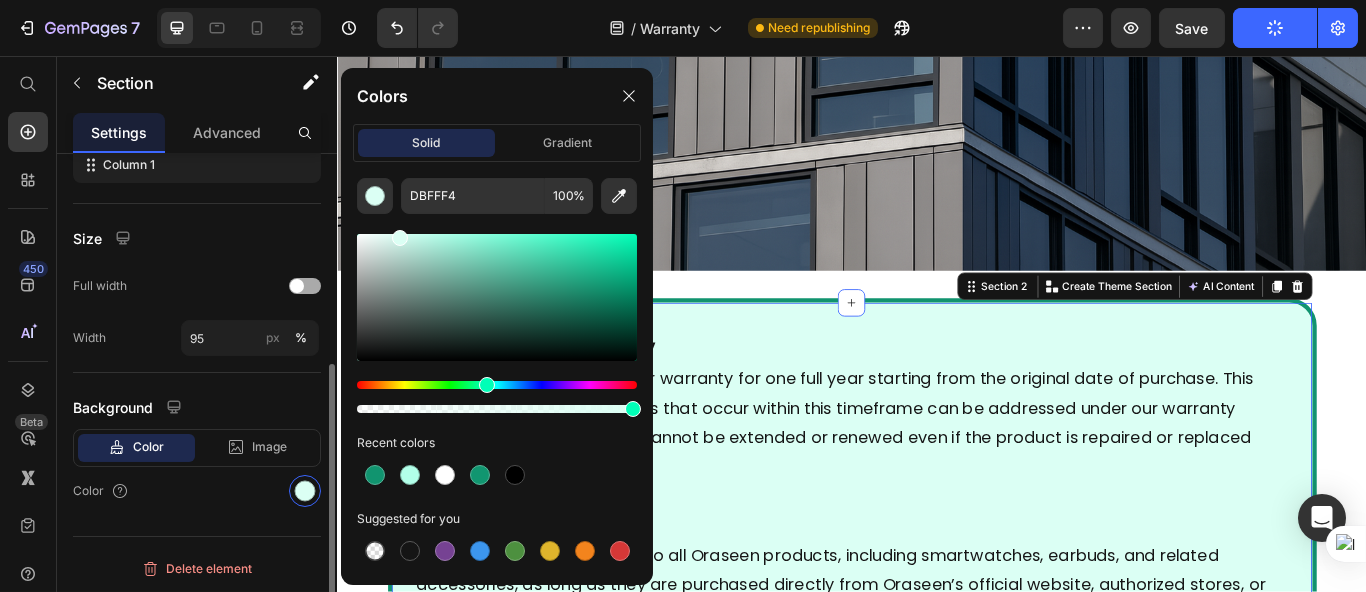 click on "Full width" 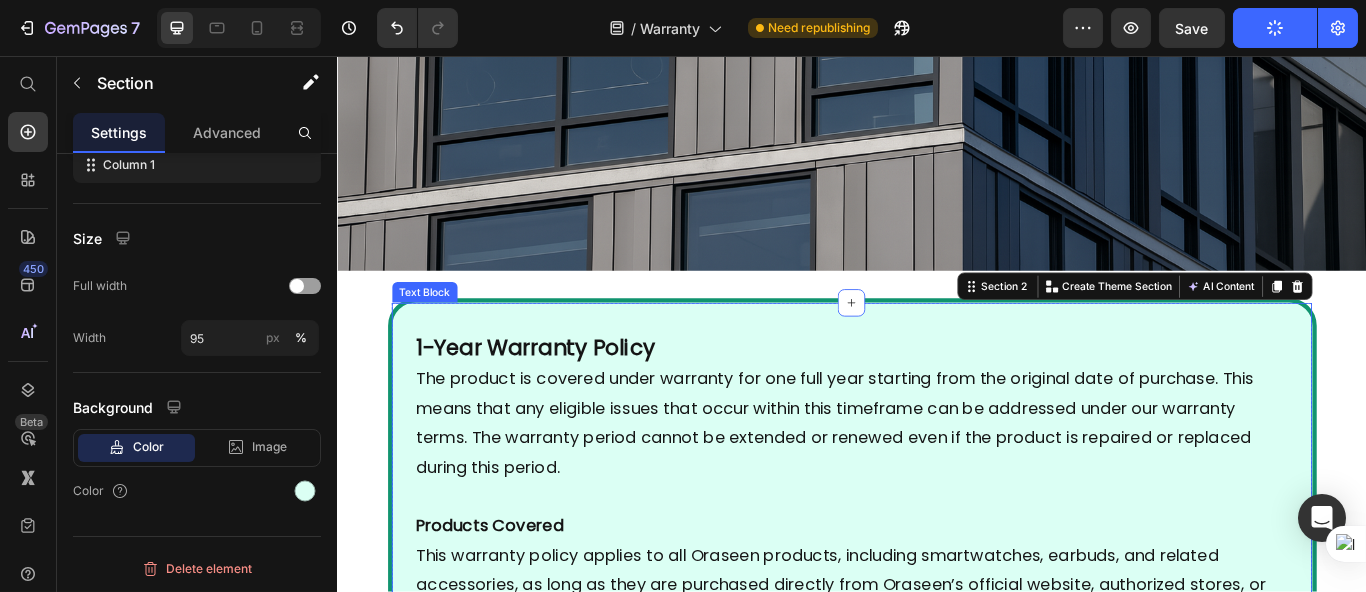 click on "The product is covered under warranty for one full year starting from the original date of purchase. This means that any eligible issues that occur within this timeframe can be addressed under our warranty terms. The warranty period cannot be extended or renewed even if the product is repaired or replaced during this period." at bounding box center [935, 484] 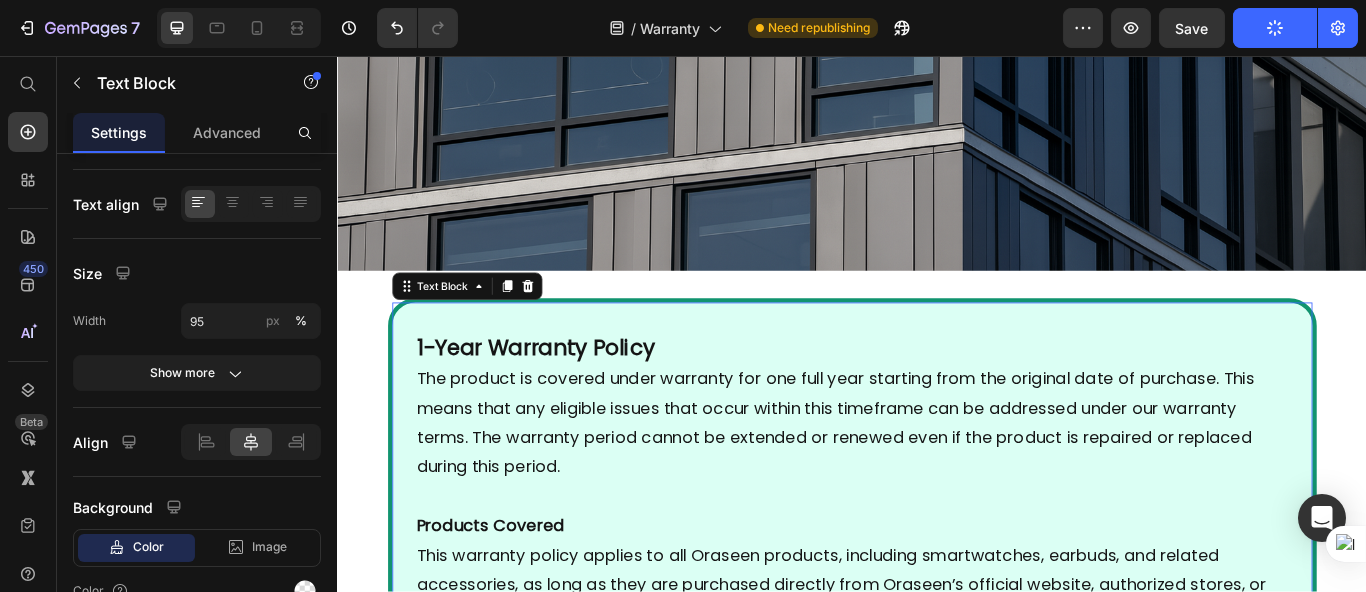 scroll, scrollTop: 0, scrollLeft: 0, axis: both 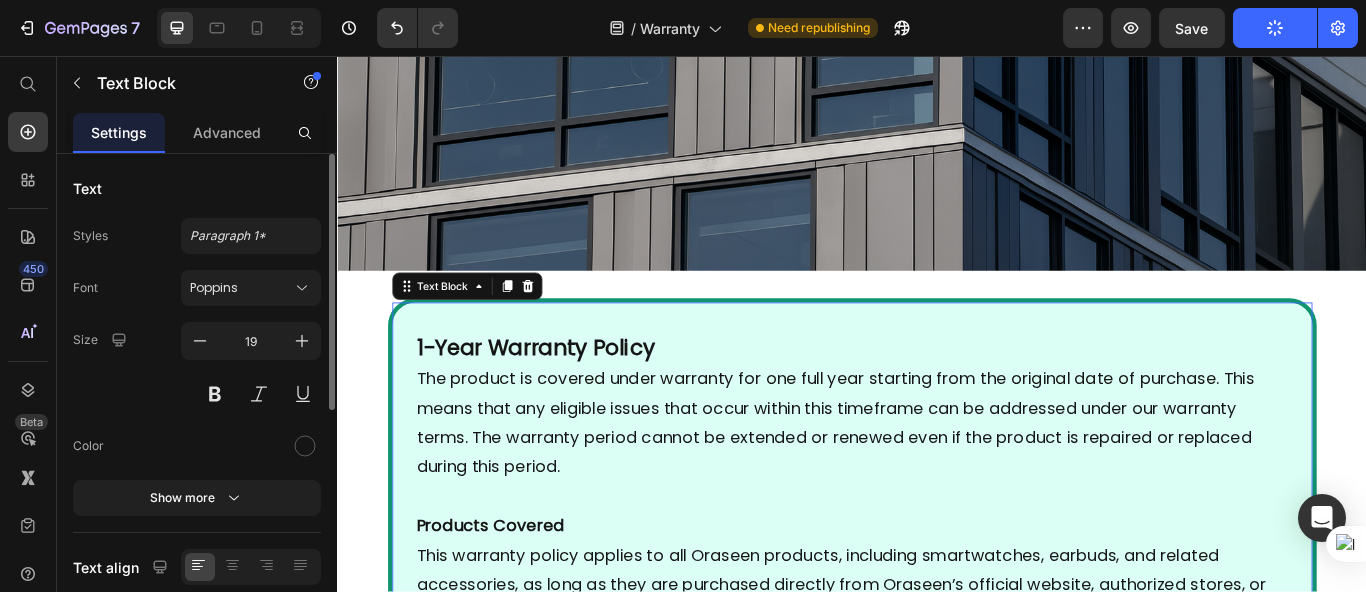 click on "1-Year Warranty Policy The product is covered under warranty for one full year starting from the original date of purchase. This means that any eligible issues that occur within this timeframe can be addressed under our warranty terms. The warranty period cannot be extended or renewed even if the product is repaired or replaced during this period. Products Covered This warranty policy applies to all Oraseen products, including smartwatches, earbuds, and related accessories, as long as they are purchased directly from Oraseen’s official website, authorized stores, or verified online platforms. Products purchased from unauthorized or third-party sources may not be eligible. What’s Covered: We will provide free repair or replacement in the event of any manufacturing defects. This includes: Internal component failures not caused by the user Faulty screens (e.g., not displaying properly) Battery-related issues (e.g., not charging or draining abnormally) Sensor or software issues affecting core functionality" at bounding box center (936, 1577) 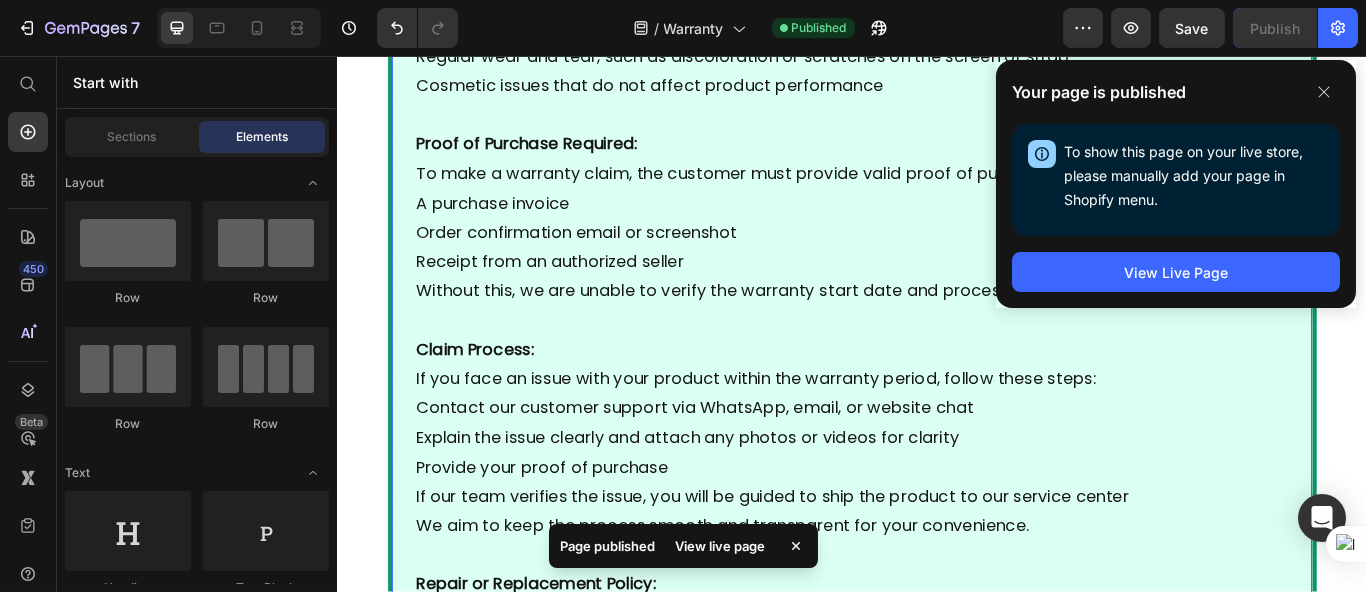 scroll, scrollTop: 2478, scrollLeft: 0, axis: vertical 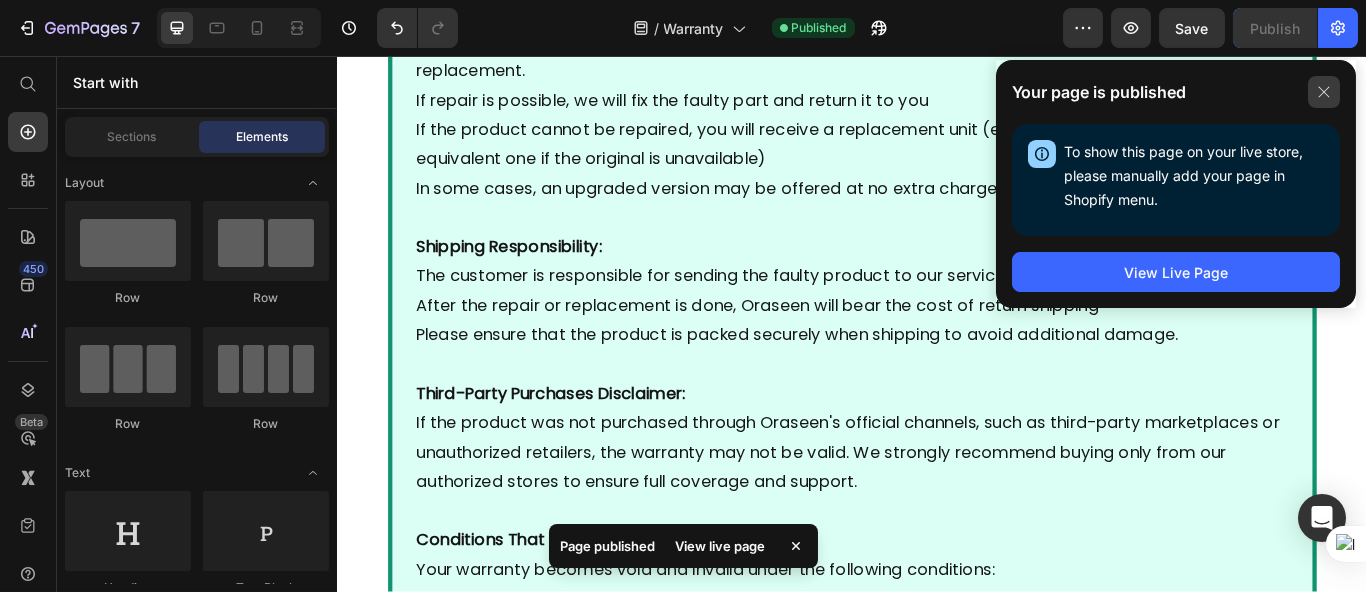 click 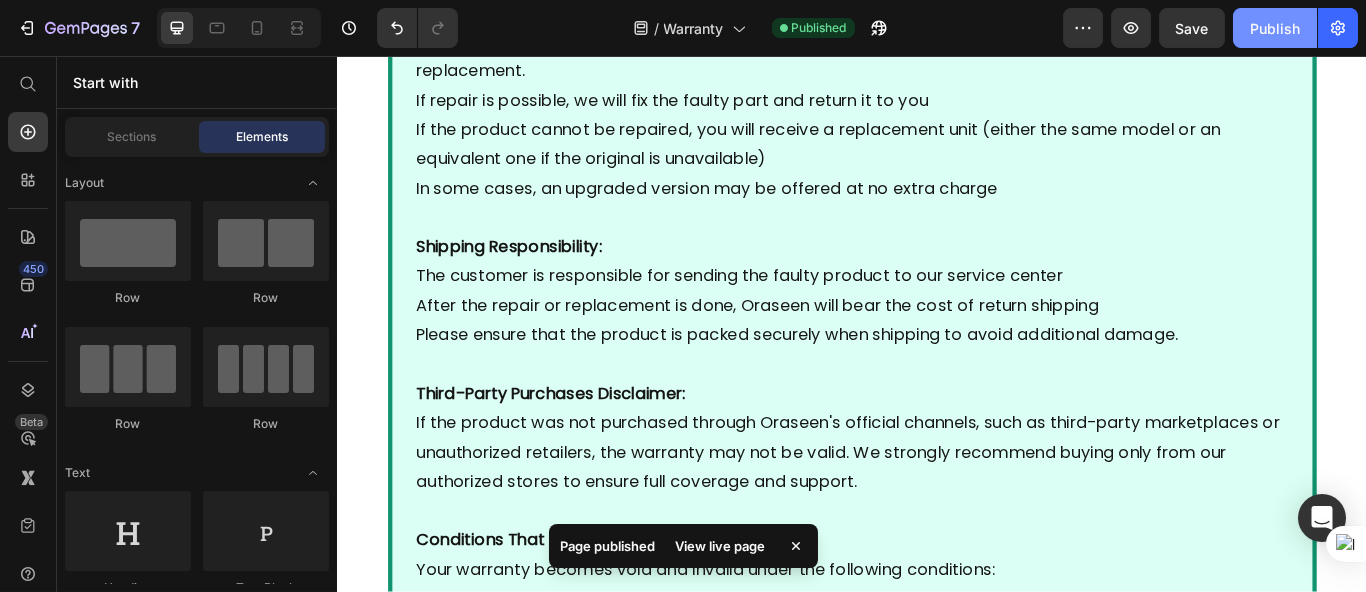 click on "Publish" at bounding box center [1275, 28] 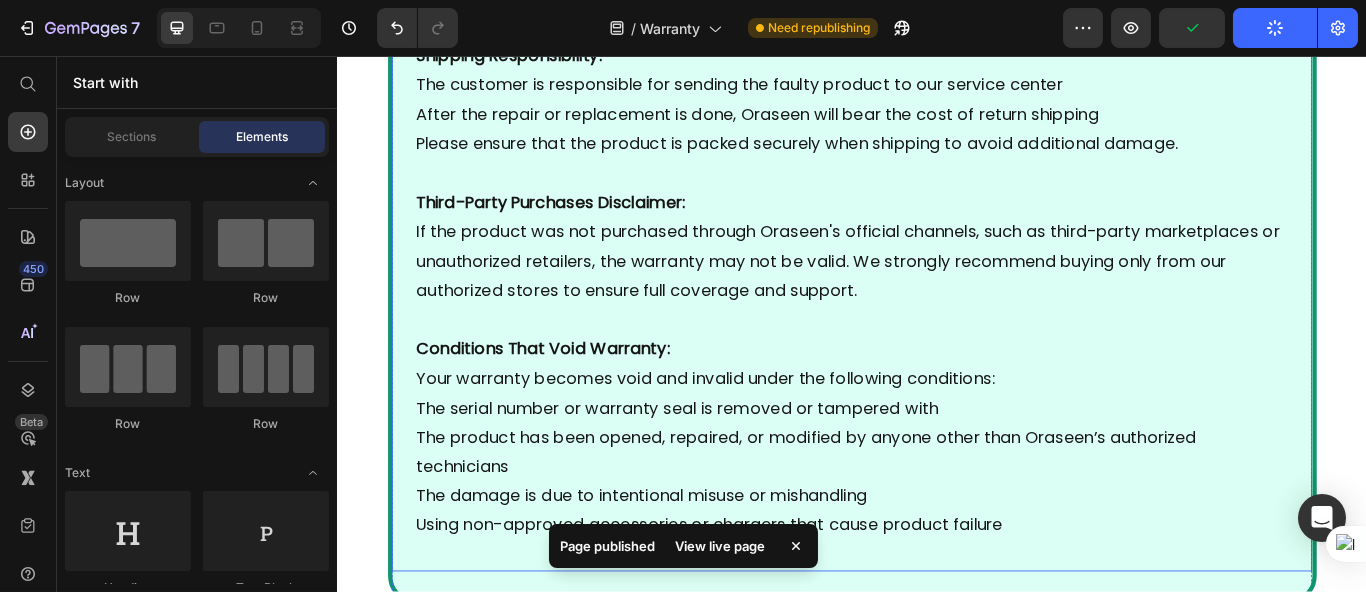 scroll, scrollTop: 3034, scrollLeft: 0, axis: vertical 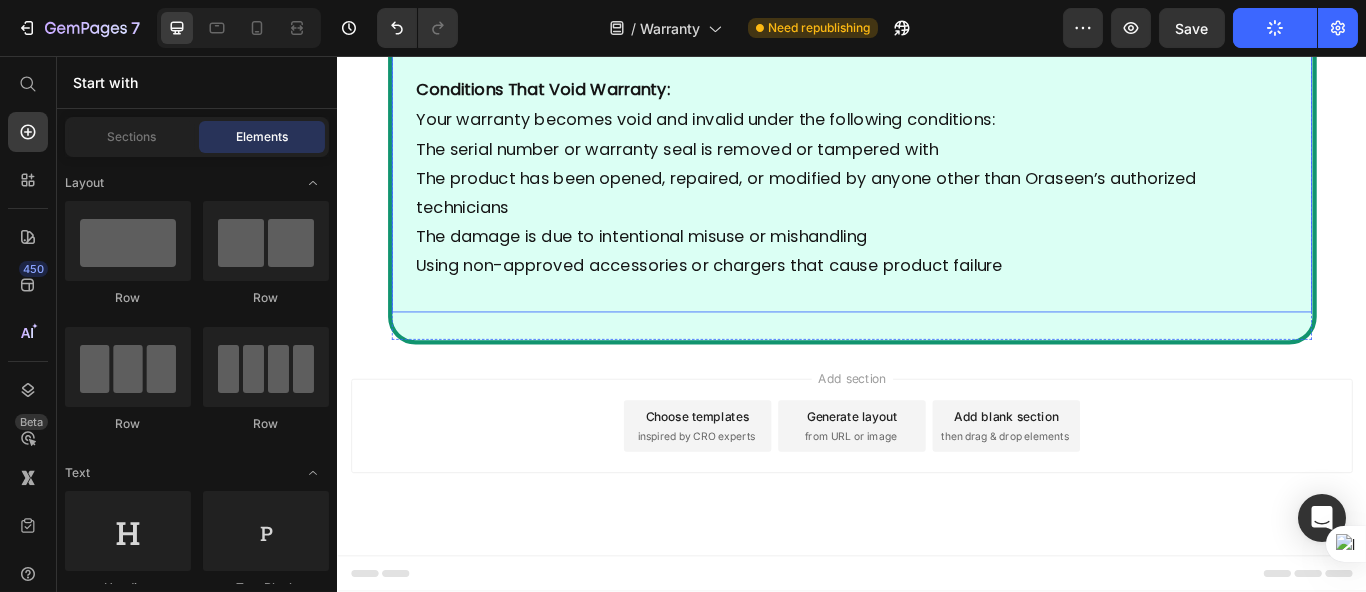 click at bounding box center (935, 337) 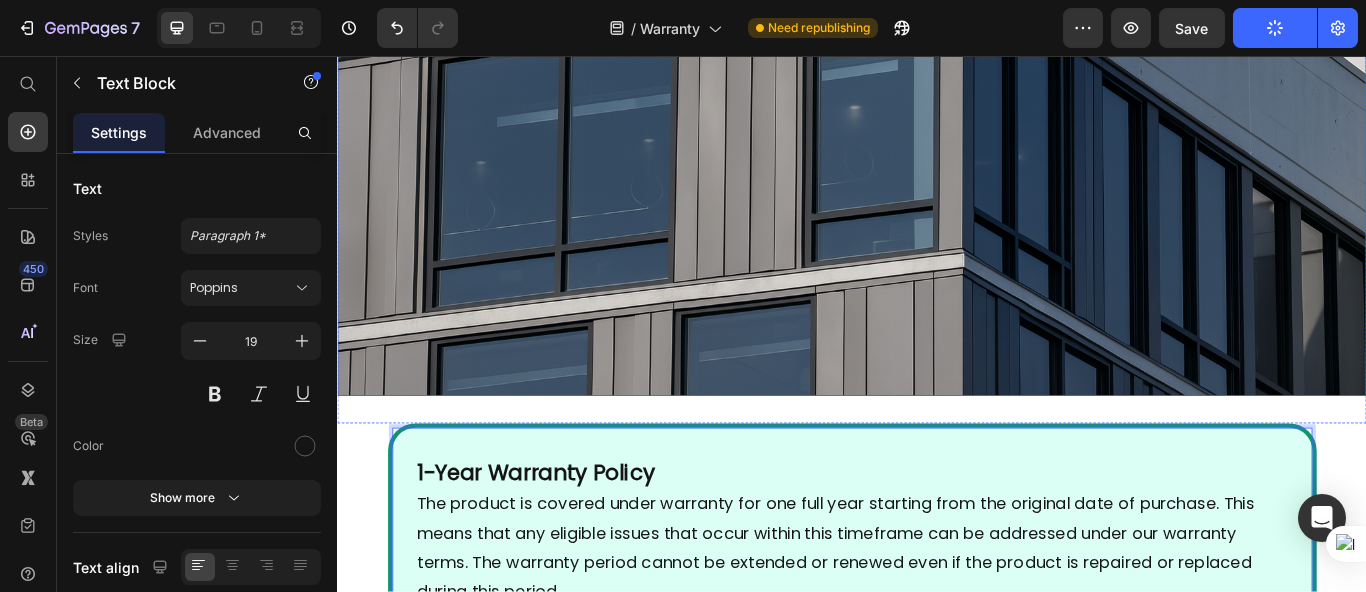 scroll, scrollTop: 667, scrollLeft: 0, axis: vertical 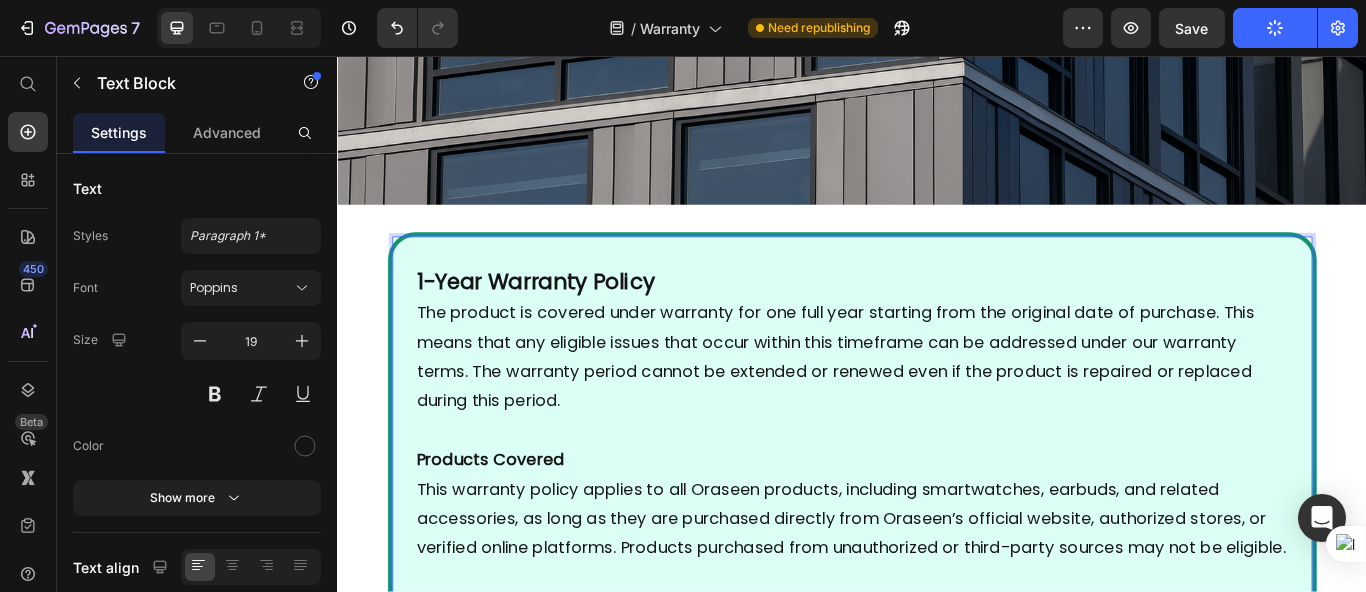 click at bounding box center [935, 286] 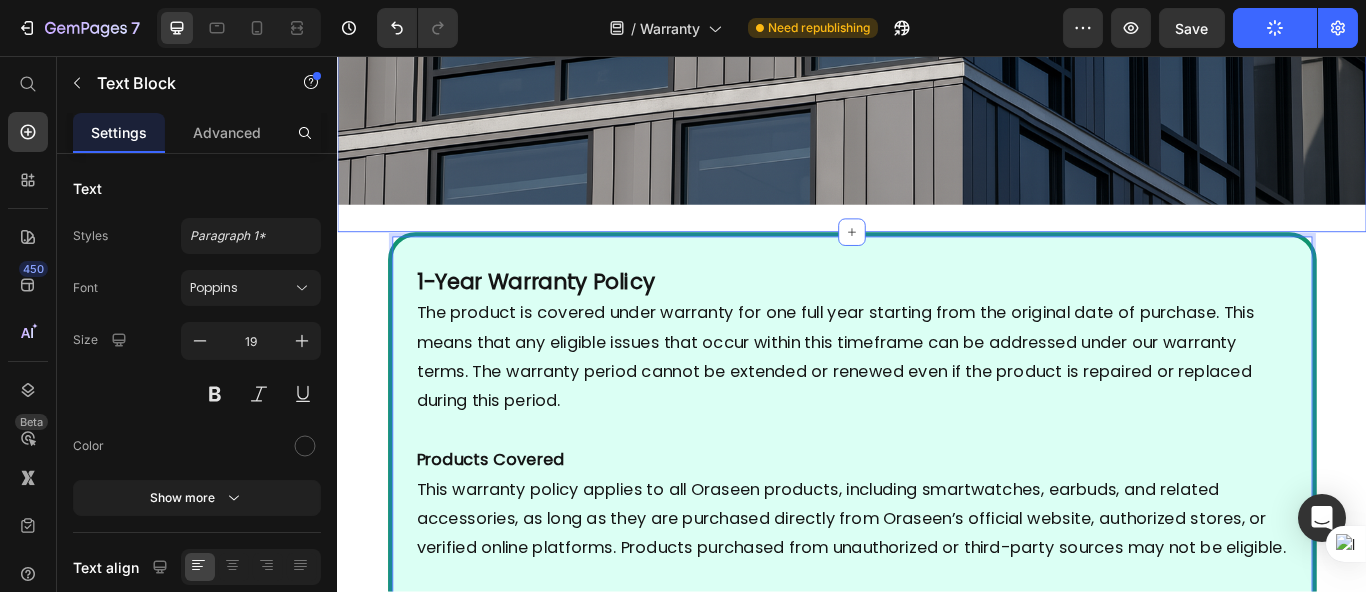 click at bounding box center (936, -170) 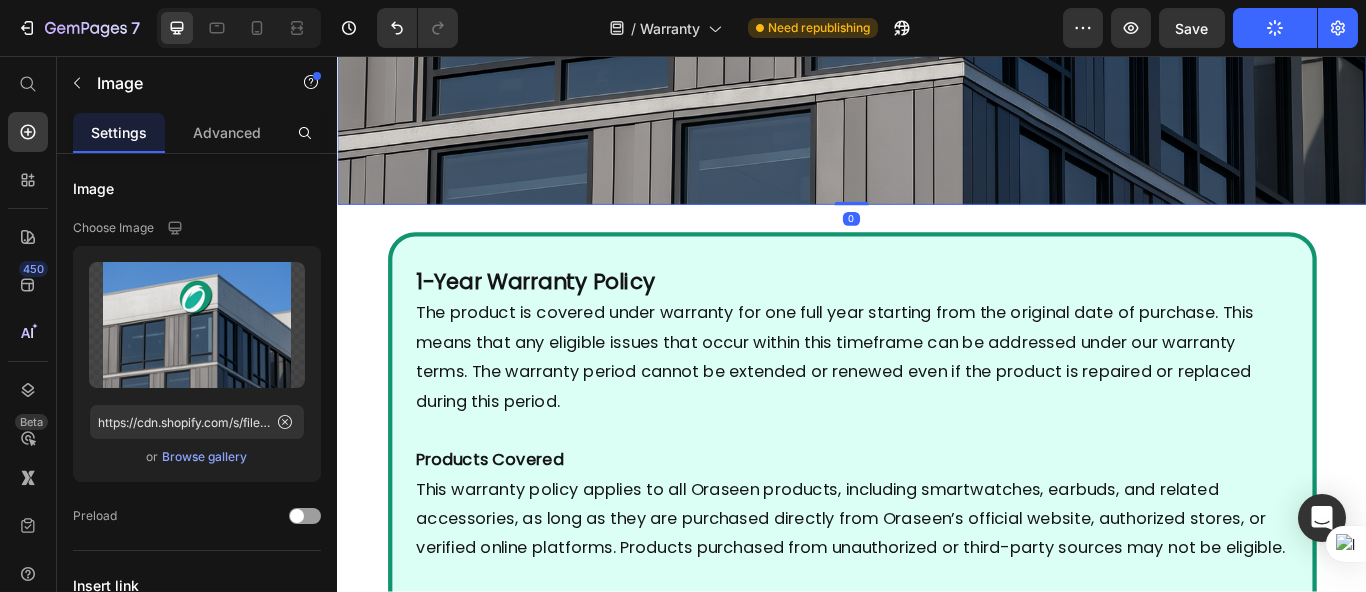 click 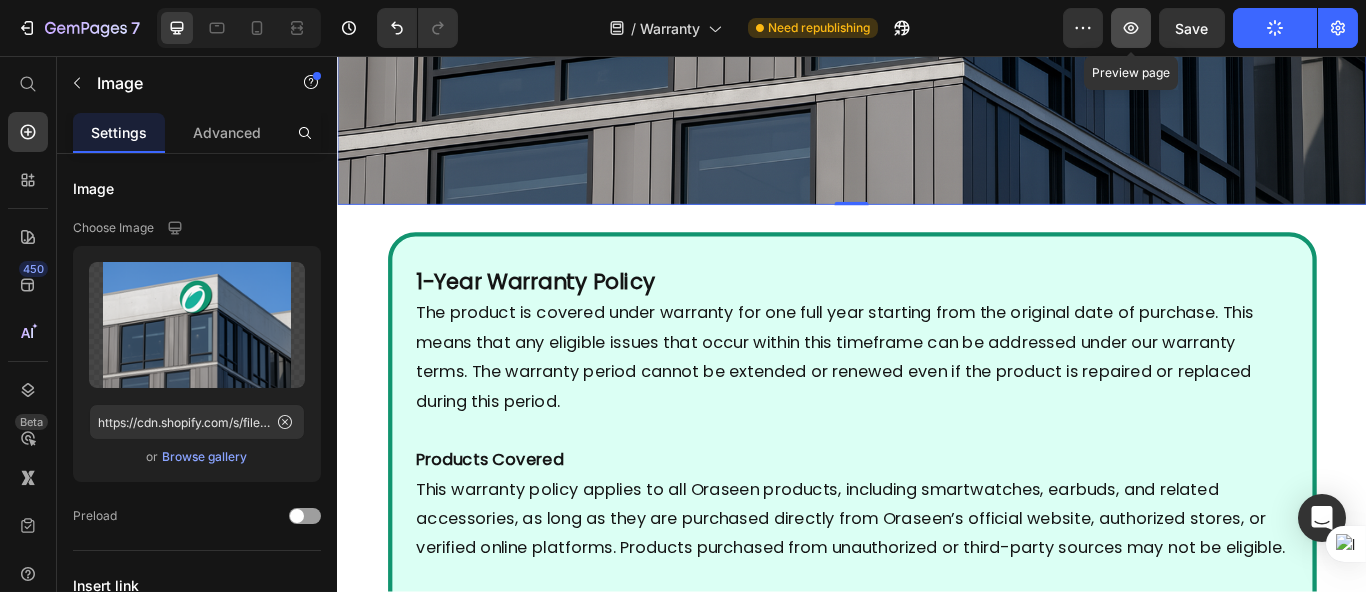 click 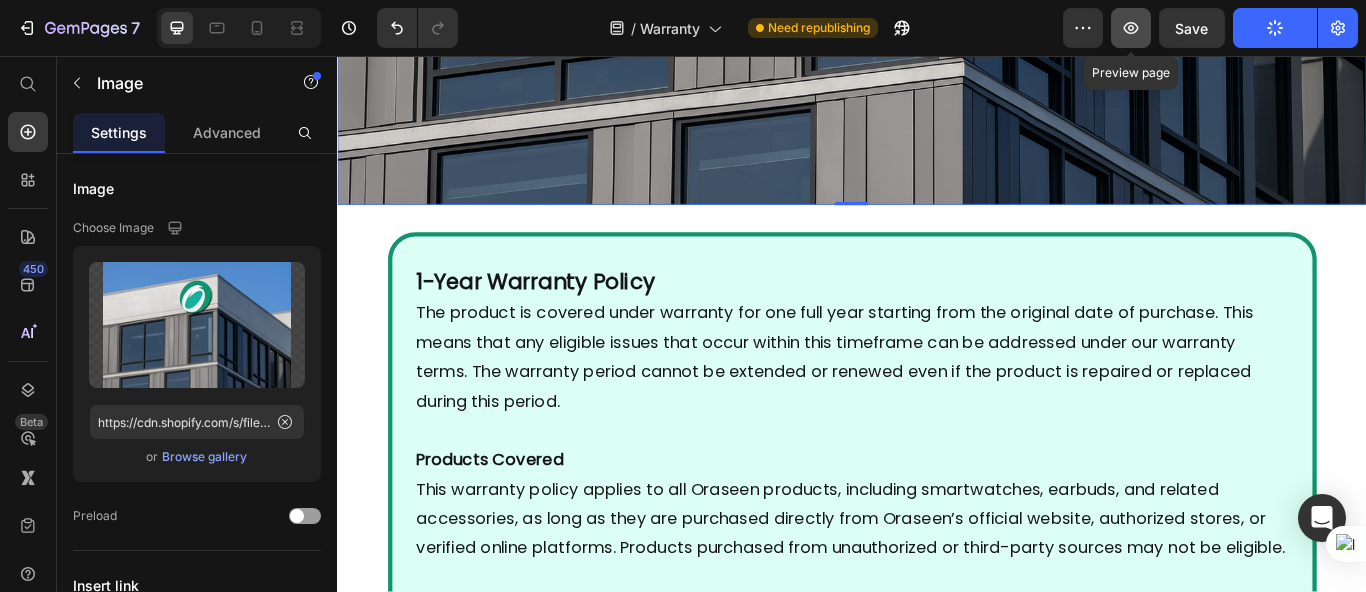 click 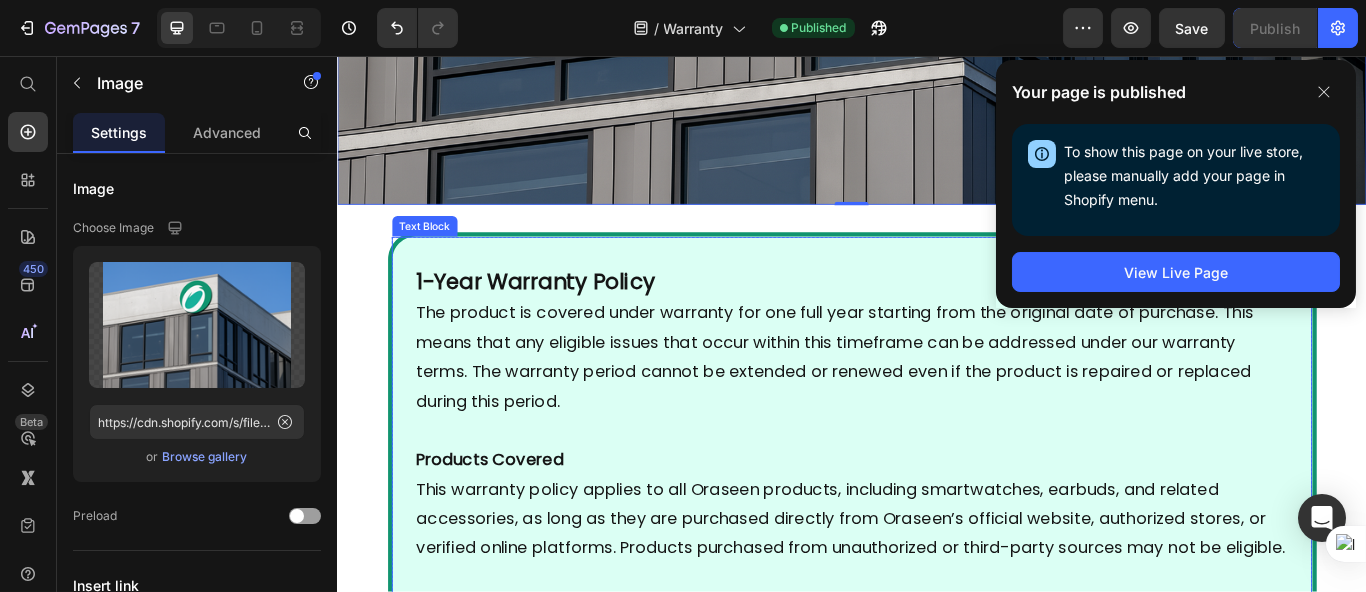 click at bounding box center [935, 286] 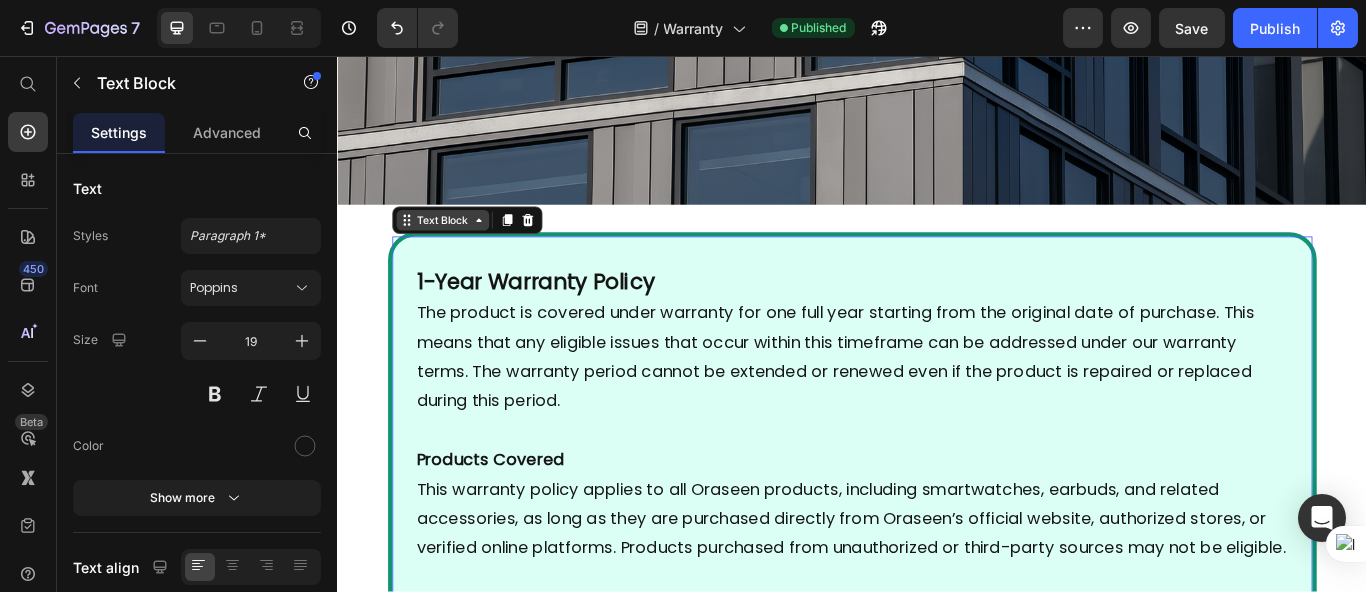 click on "Text Block" at bounding box center [459, 248] 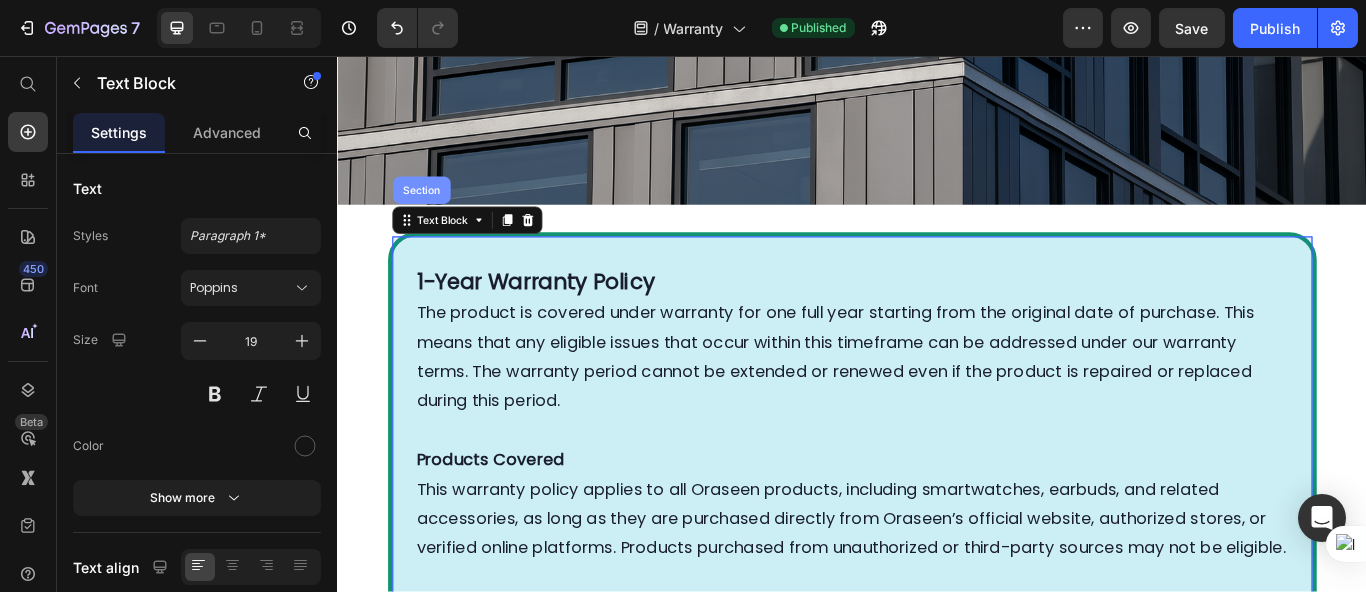 click on "Section" at bounding box center (434, 213) 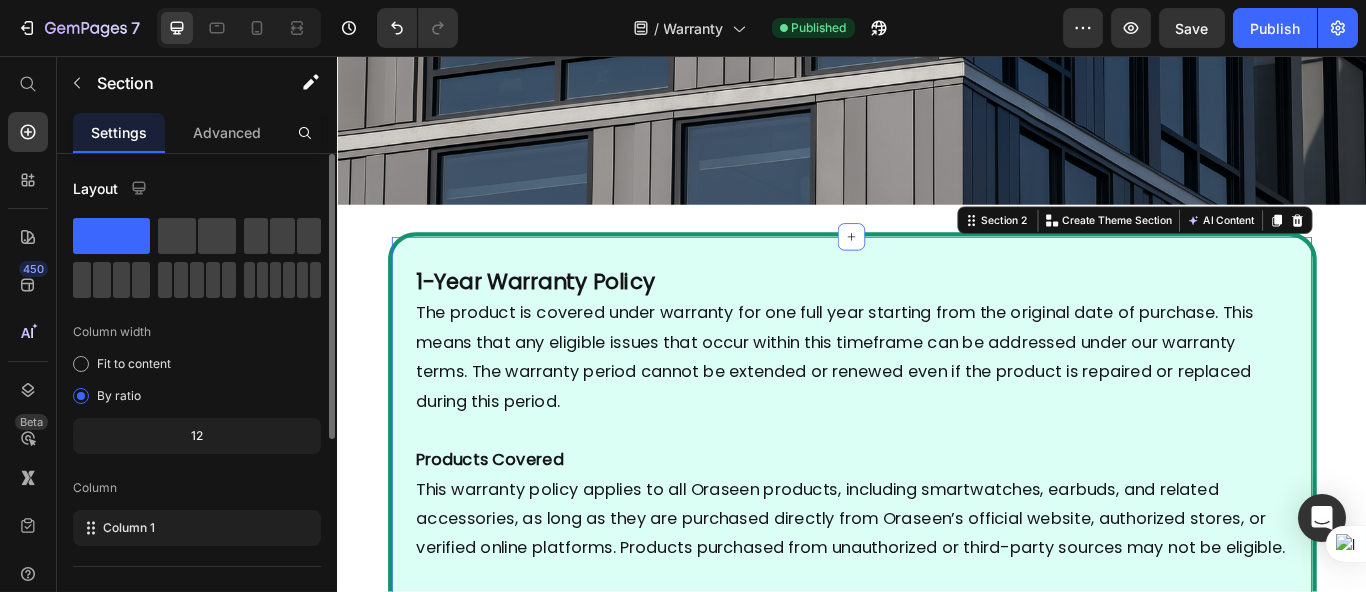 scroll, scrollTop: 110, scrollLeft: 0, axis: vertical 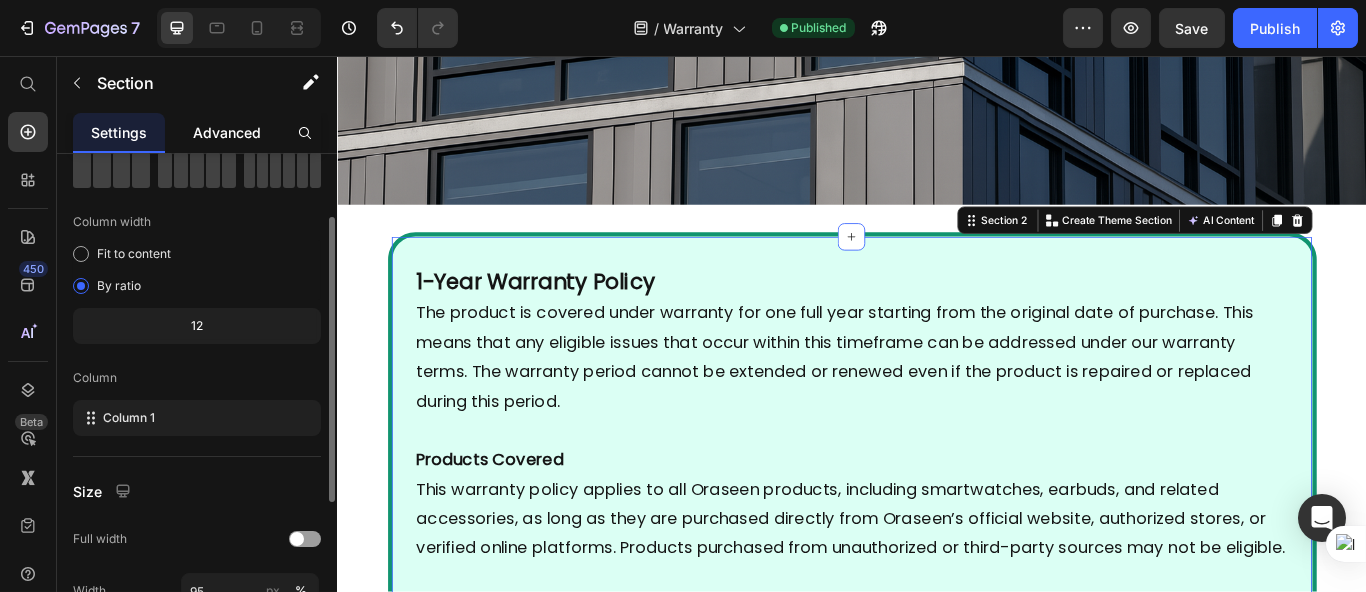 click on "Advanced" at bounding box center (227, 132) 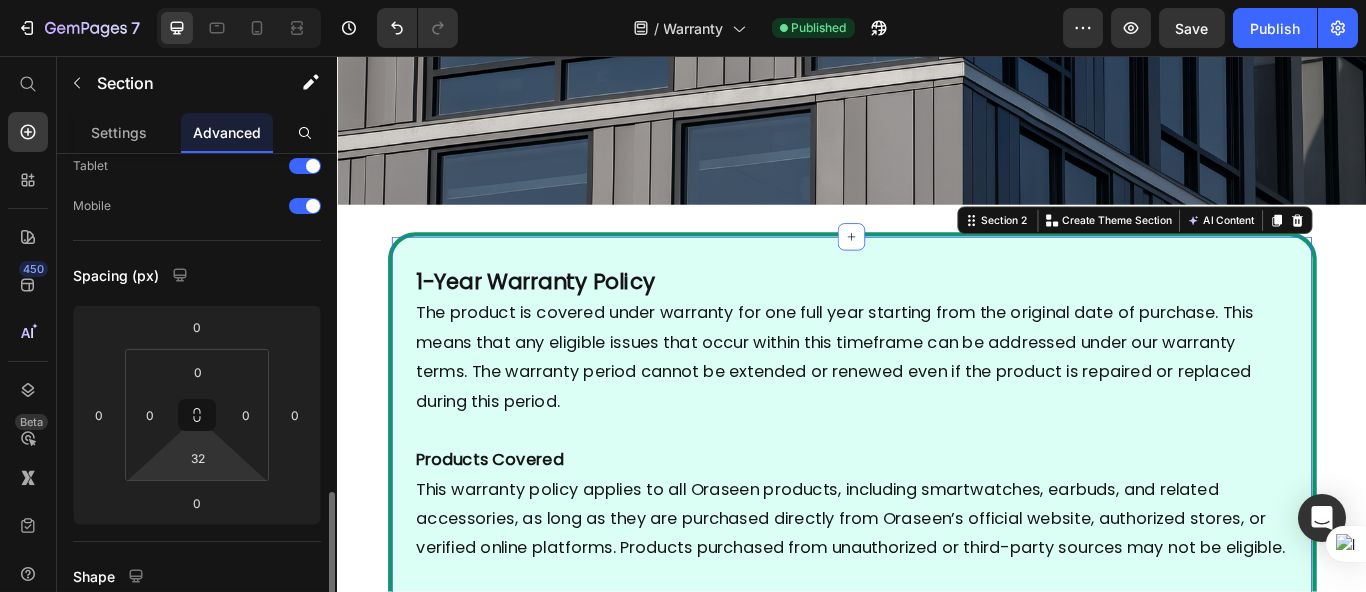 scroll, scrollTop: 332, scrollLeft: 0, axis: vertical 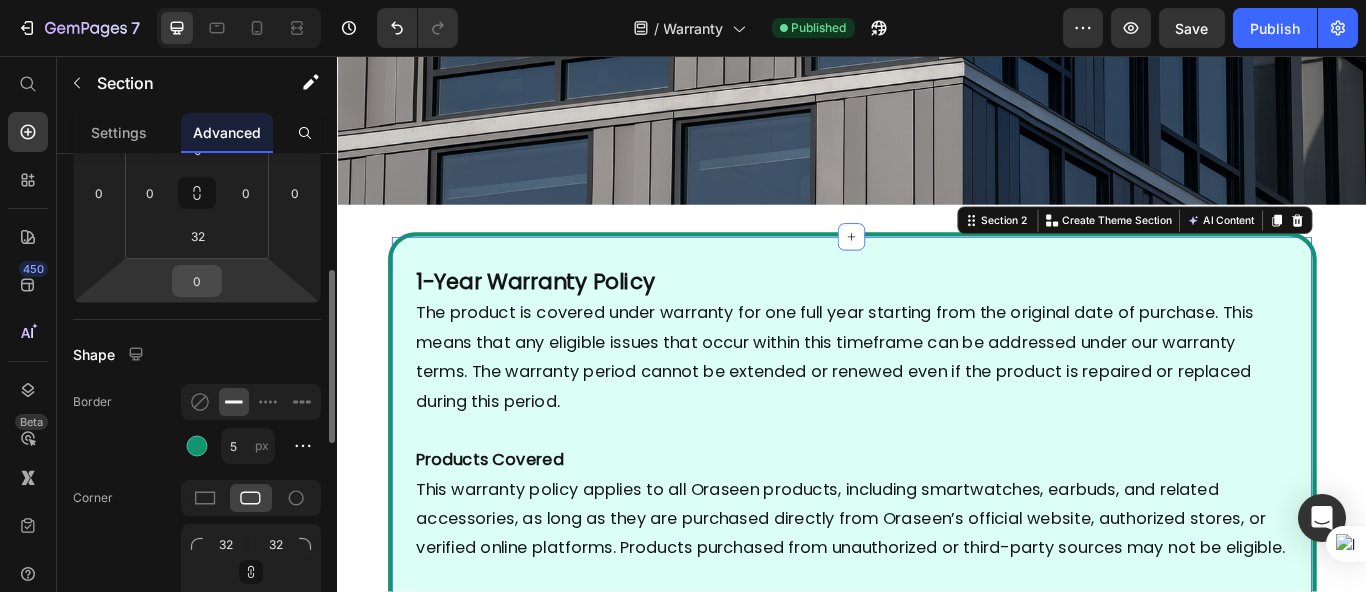 click on "0" at bounding box center (197, 281) 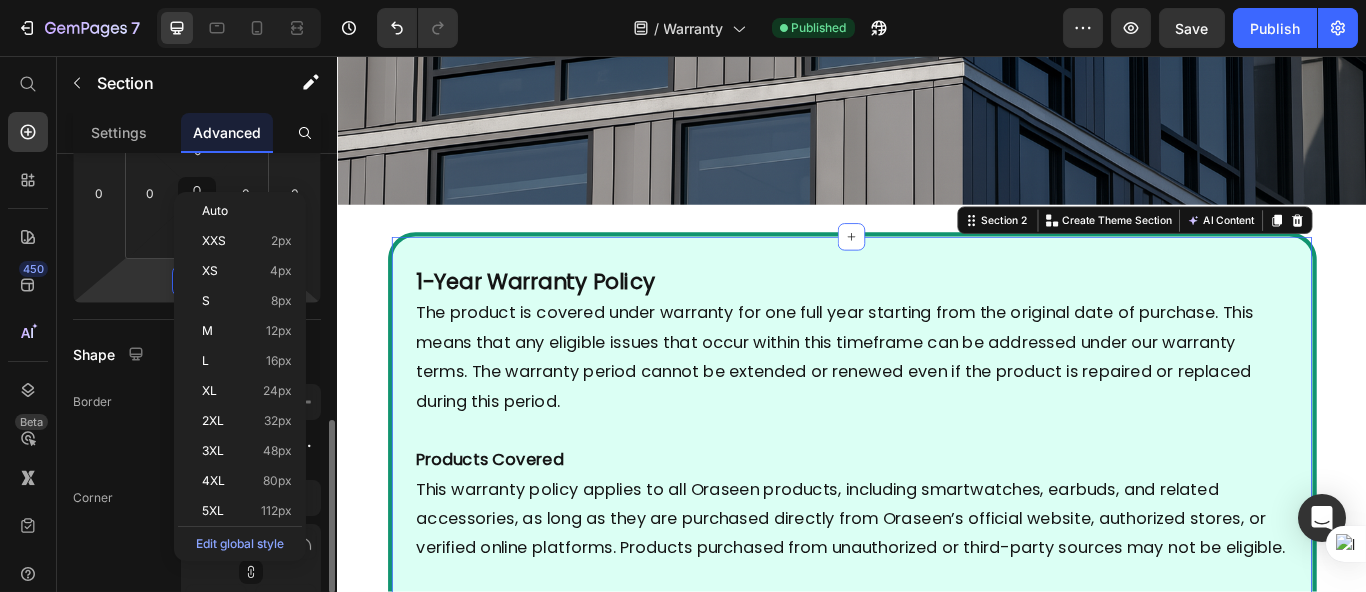 scroll, scrollTop: 443, scrollLeft: 0, axis: vertical 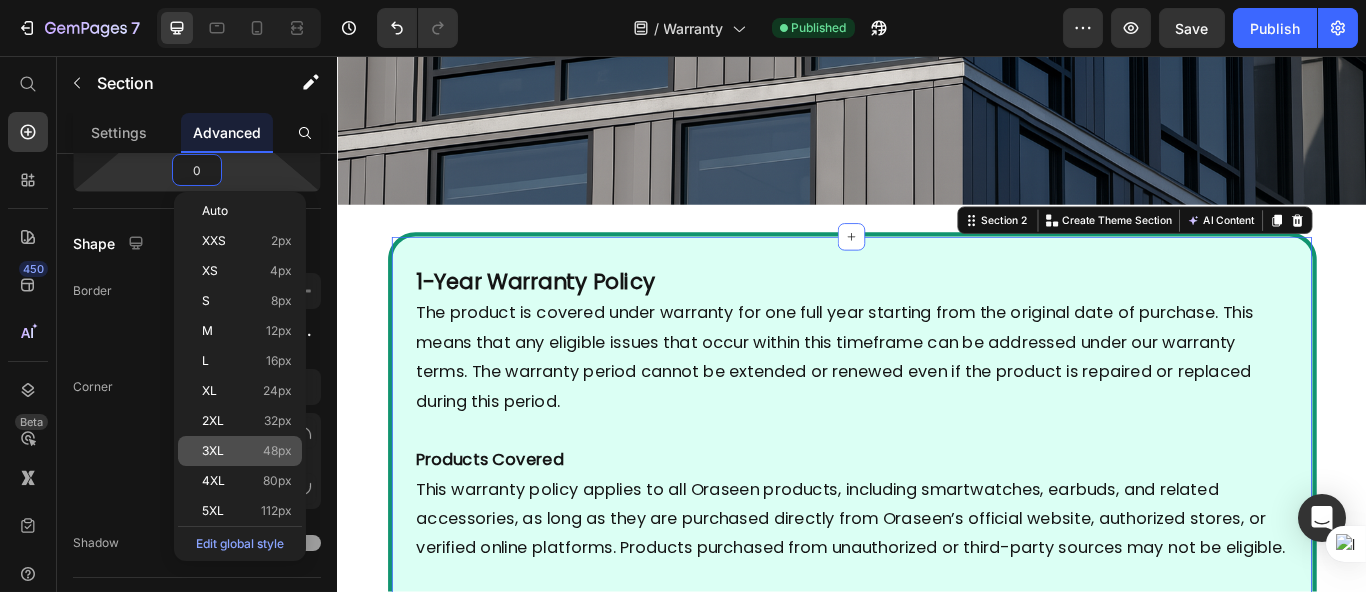 click on "3XL 48px" 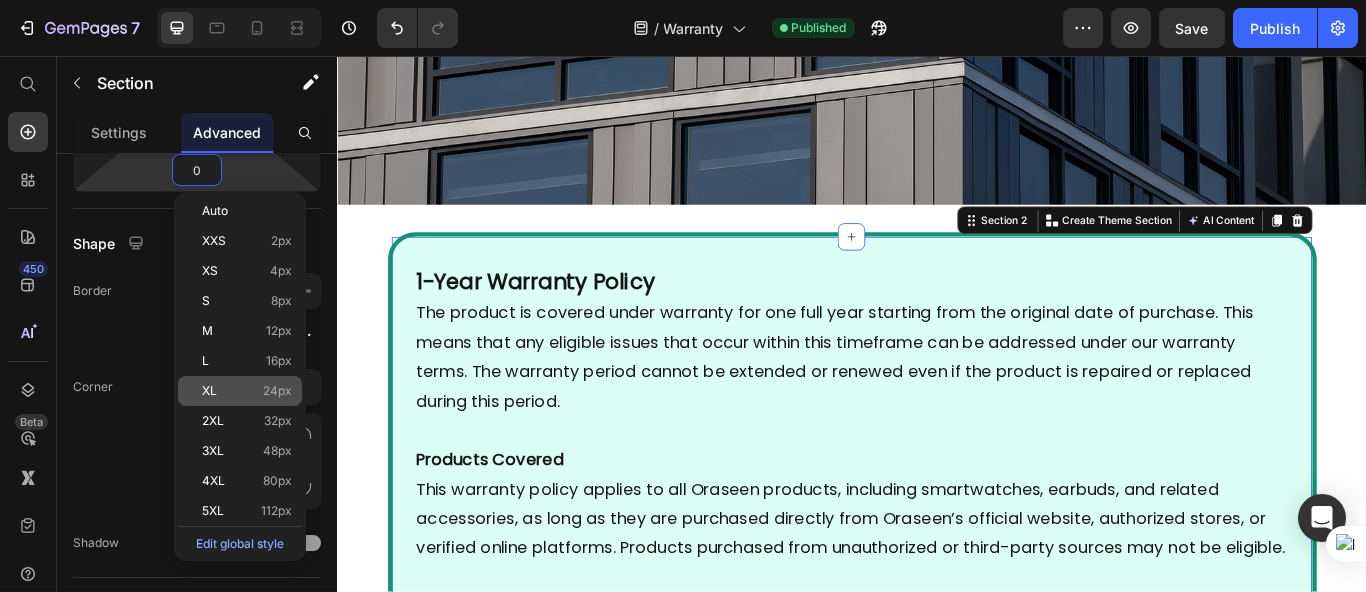 type on "48" 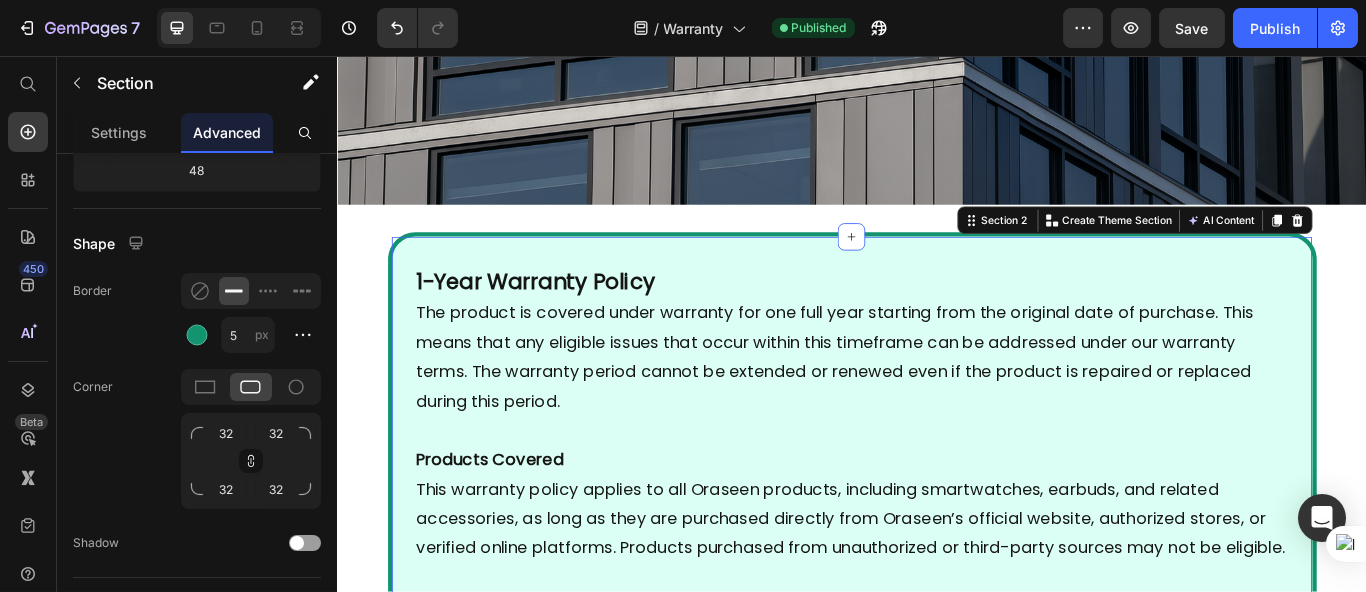 scroll, scrollTop: 110, scrollLeft: 0, axis: vertical 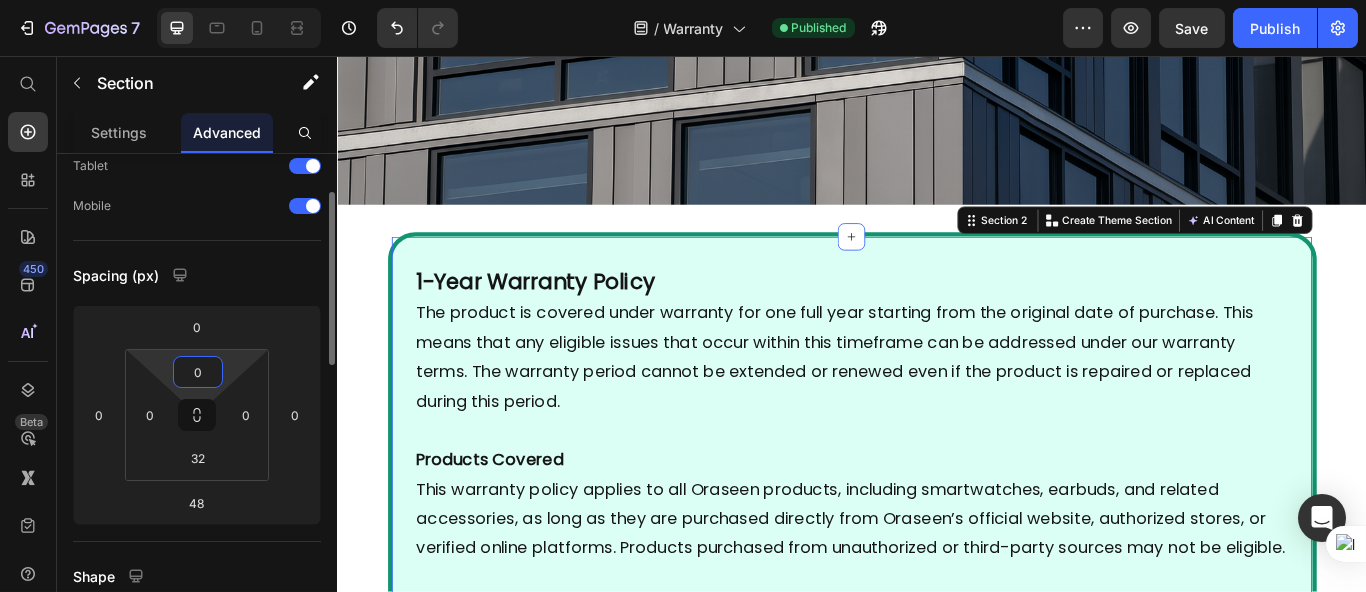click on "0" at bounding box center (198, 372) 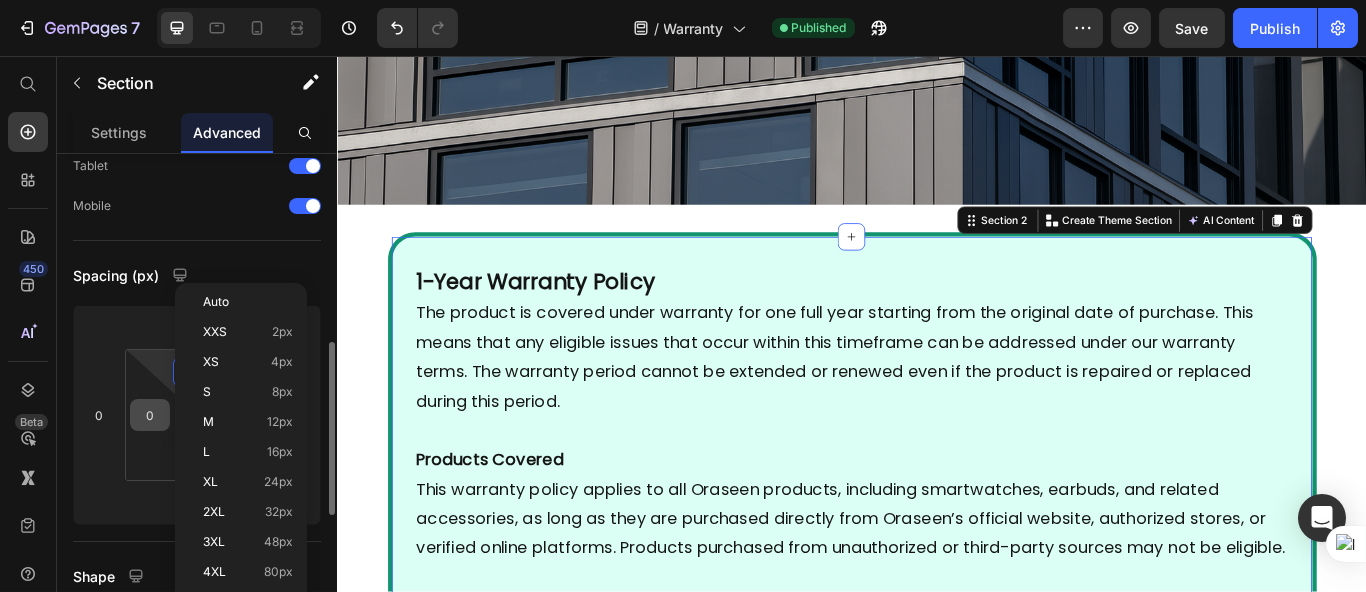 scroll, scrollTop: 332, scrollLeft: 0, axis: vertical 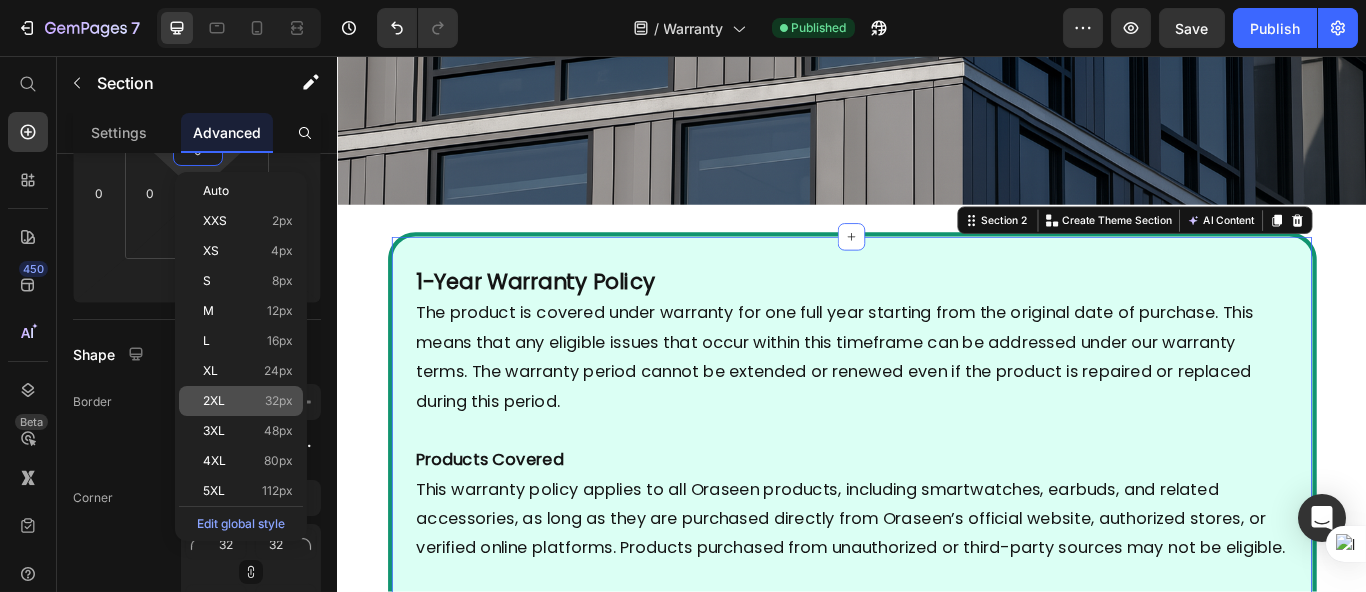 drag, startPoint x: 204, startPoint y: 403, endPoint x: 216, endPoint y: 396, distance: 13.892444 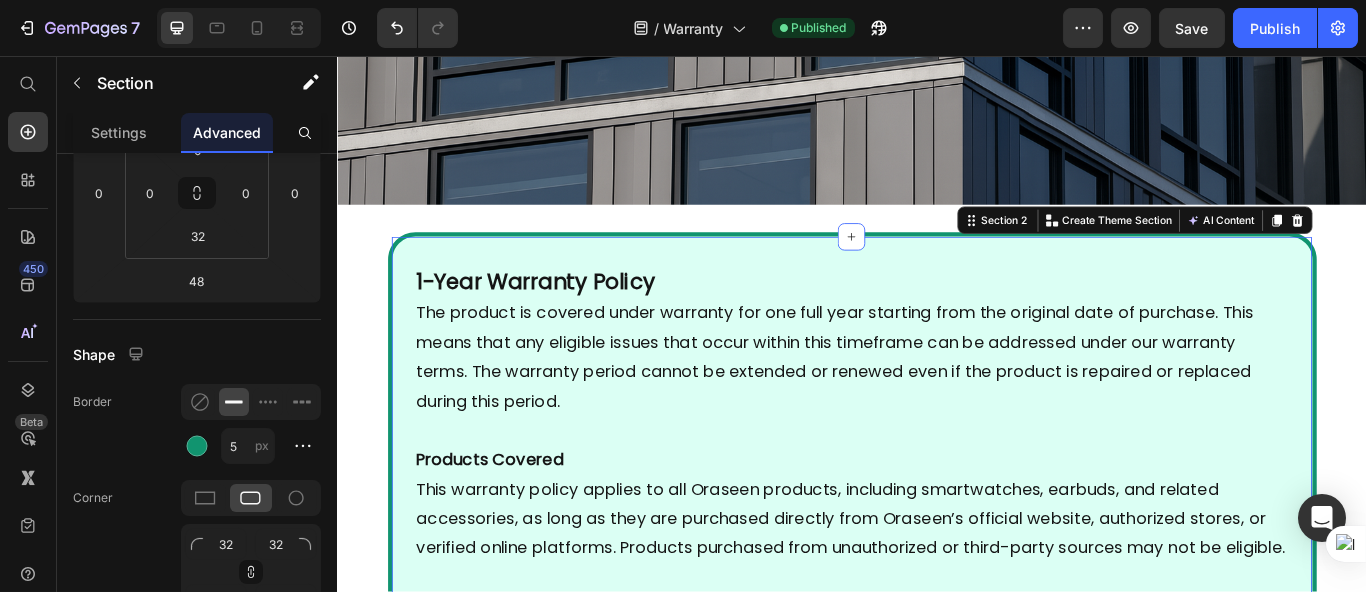 type on "32" 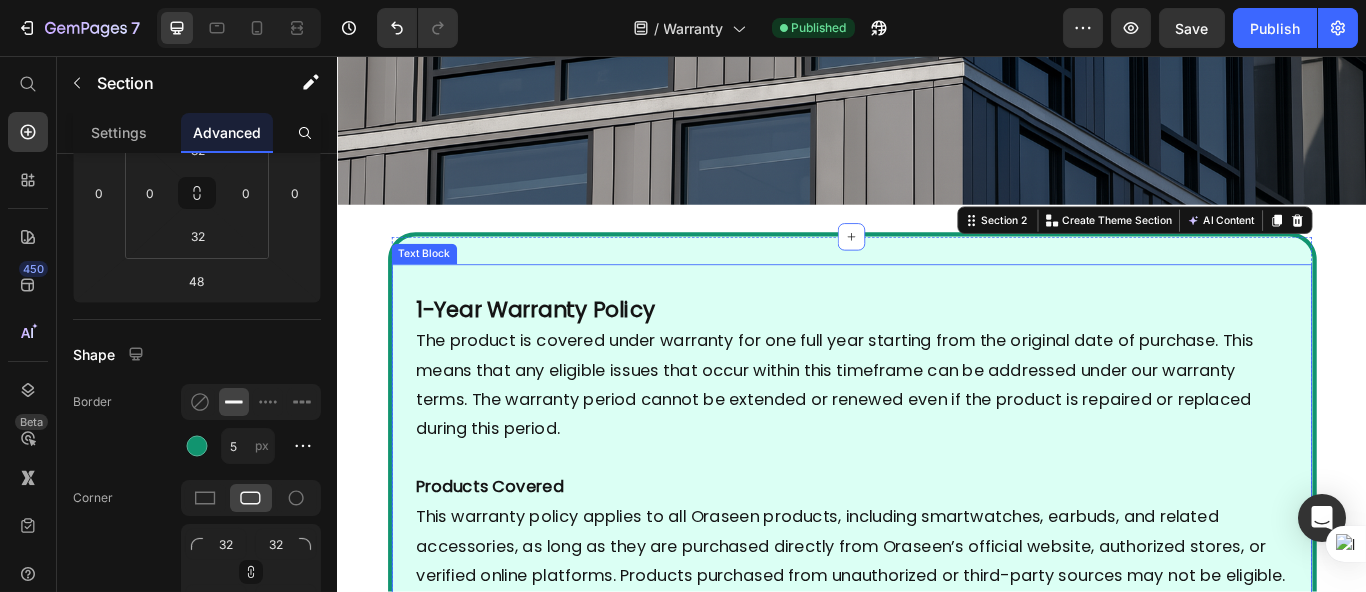 click at bounding box center [935, 318] 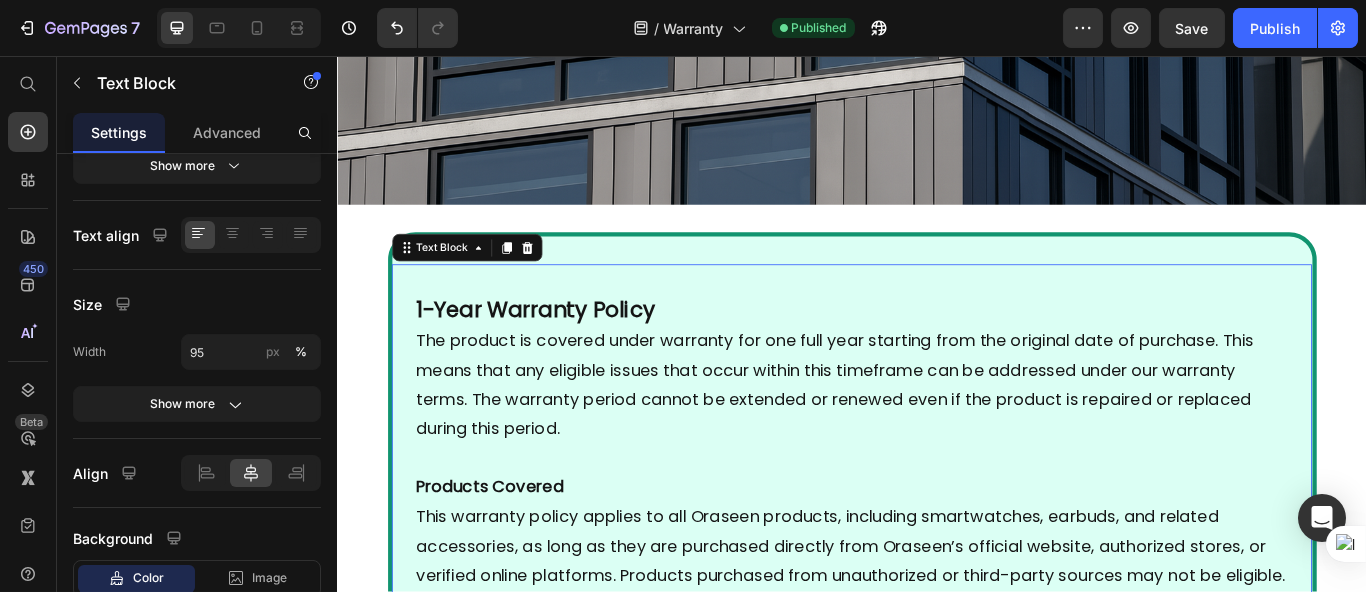 scroll, scrollTop: 0, scrollLeft: 0, axis: both 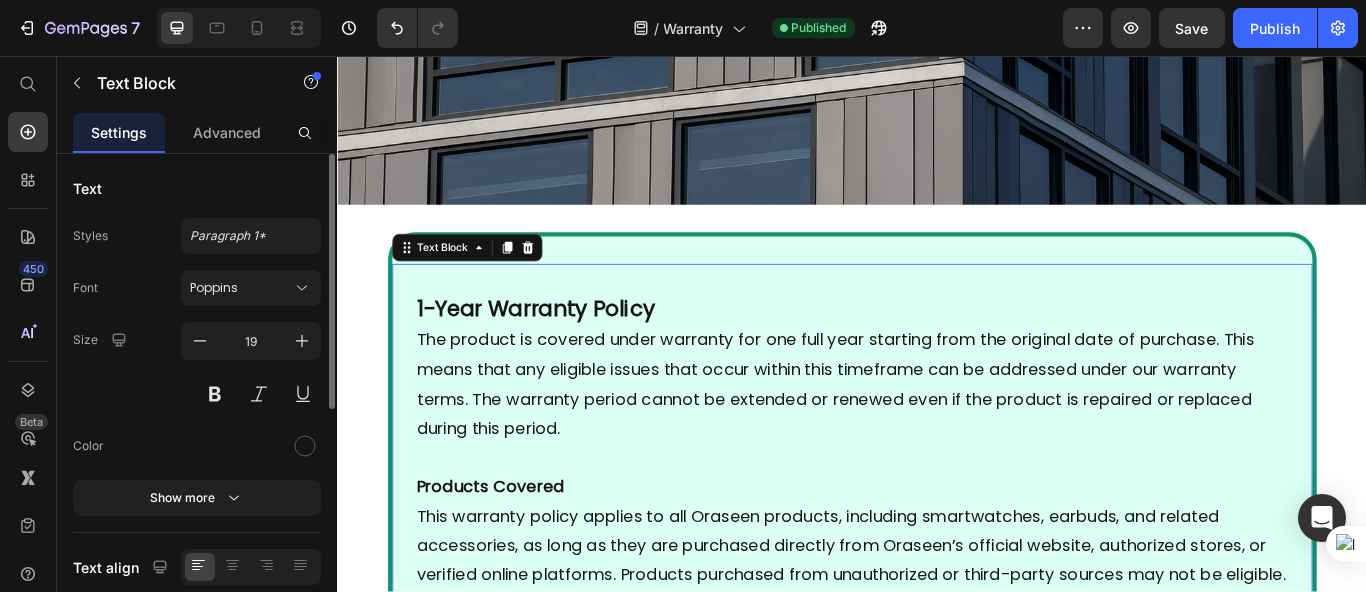 click on "1-Year Warranty Policy The product is covered under warranty for one full year starting from the original date of purchase. This means that any eligible issues that occur within this timeframe can be addressed under our warranty terms. The warranty period cannot be extended or renewed even if the product is repaired or replaced during this period. Products Covered This warranty policy applies to all Oraseen products, including smartwatches, earbuds, and related accessories, as long as they are purchased directly from Oraseen’s official website, authorized stores, or verified online platforms. Products purchased from unauthorized or third-party sources may not be eligible. What’s Covered: We will provide free repair or replacement in the event of any manufacturing defects. This includes: Internal component failures not caused by the user Faulty screens (e.g., not displaying properly) Battery-related issues (e.g., not charging or draining abnormally) Sensor or software issues affecting core functionality" at bounding box center [935, 1499] 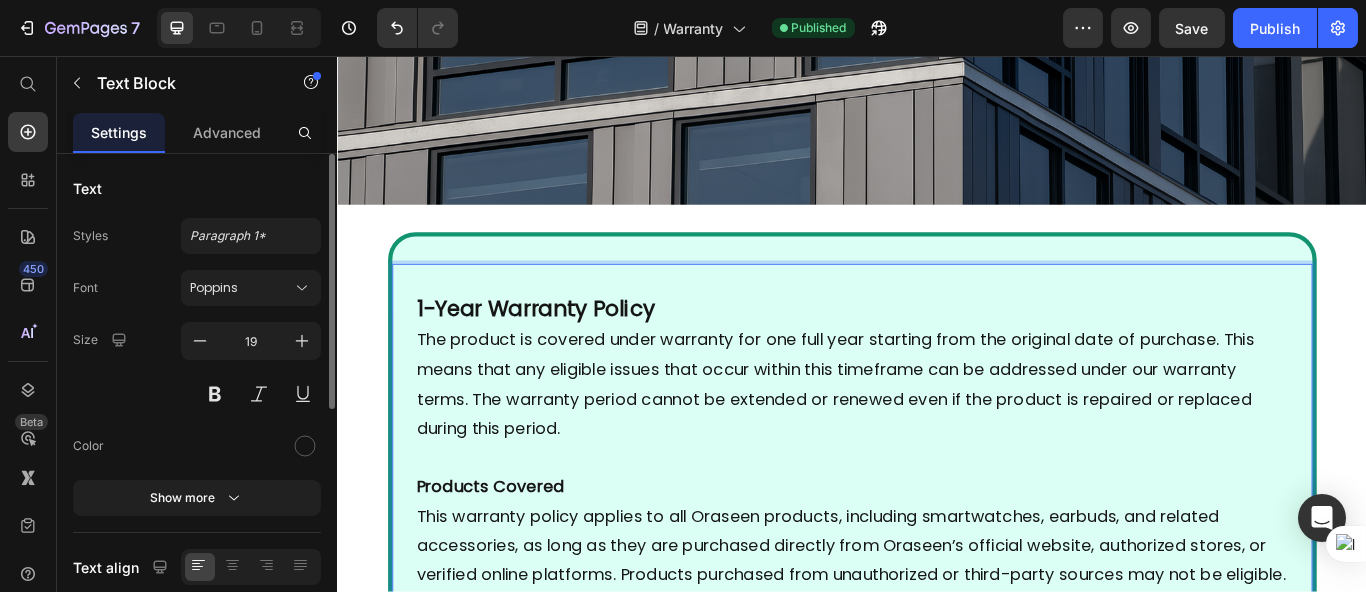 click on "1-Year Warranty Policy The product is covered under warranty for one full year starting from the original date of purchase. This means that any eligible issues that occur within this timeframe can be addressed under our warranty terms. The warranty period cannot be extended or renewed even if the product is repaired or replaced during this period. Products Covered This warranty policy applies to all Oraseen products, including smartwatches, earbuds, and related accessories, as long as they are purchased directly from Oraseen’s official website, authorized stores, or verified online platforms. Products purchased from unauthorized or third-party sources may not be eligible. What’s Covered: We will provide free repair or replacement in the event of any manufacturing defects. This includes: Internal component failures not caused by the user Faulty screens (e.g., not displaying properly) Battery-related issues (e.g., not charging or draining abnormally) Sensor or software issues affecting core functionality" at bounding box center [935, 1499] 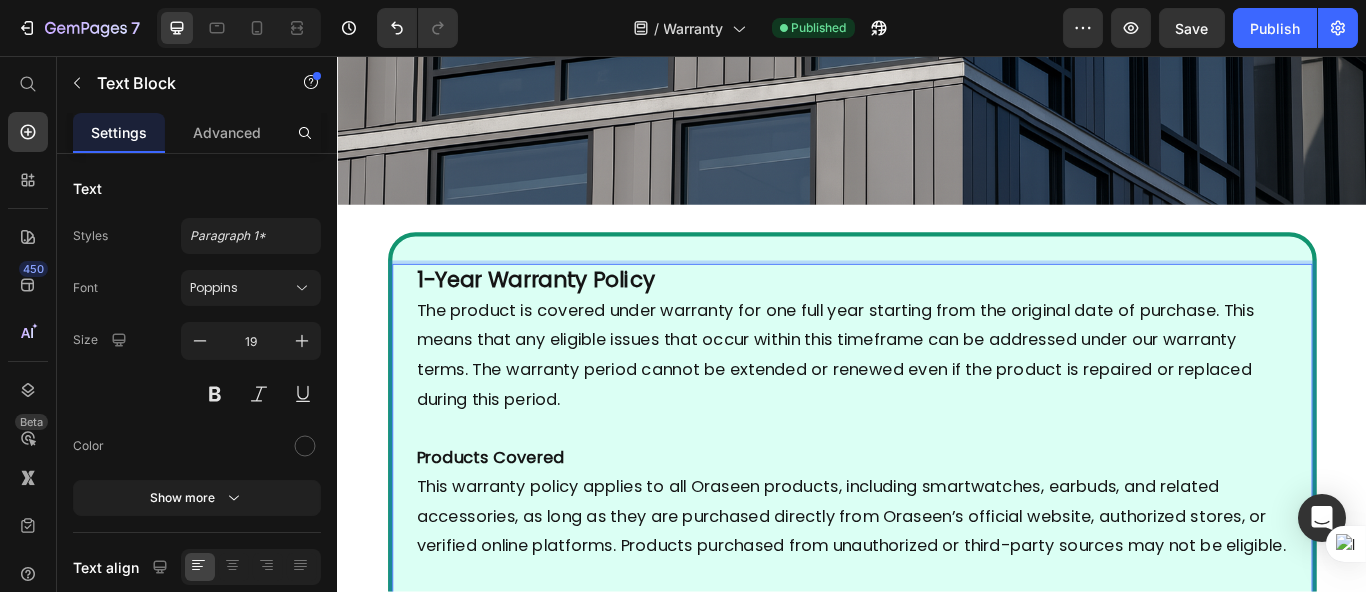 click on "1-Year Warranty Policy" at bounding box center [567, 317] 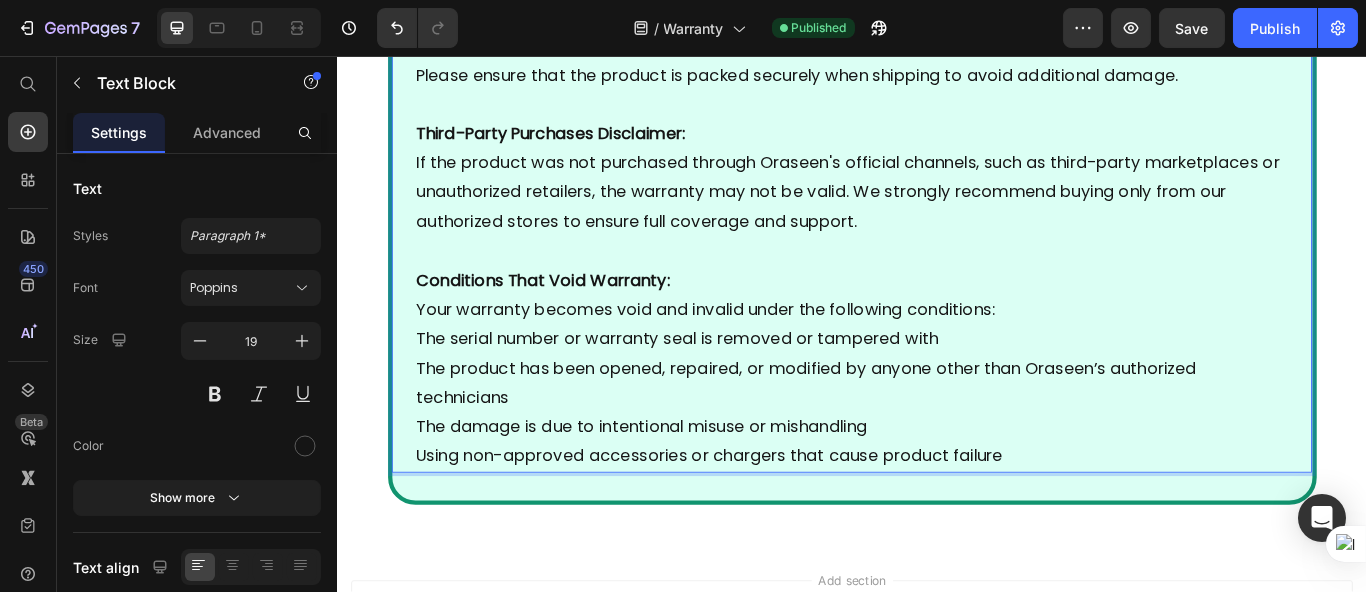 scroll, scrollTop: 3045, scrollLeft: 0, axis: vertical 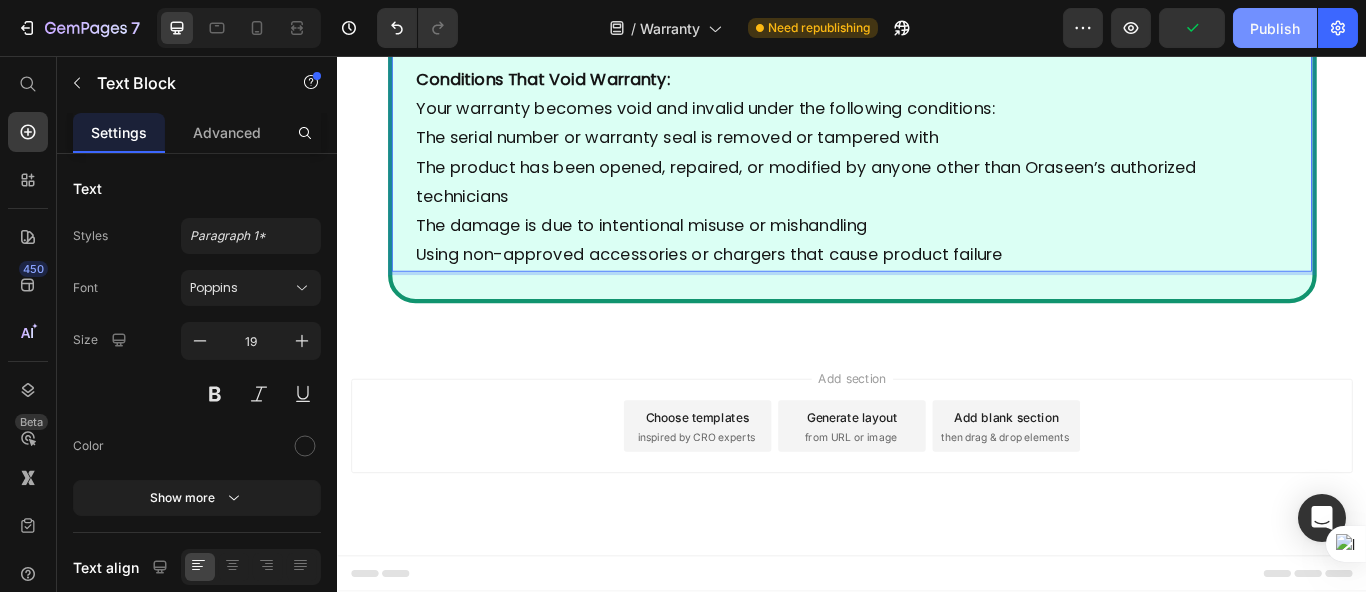 click on "Publish" at bounding box center (1275, 28) 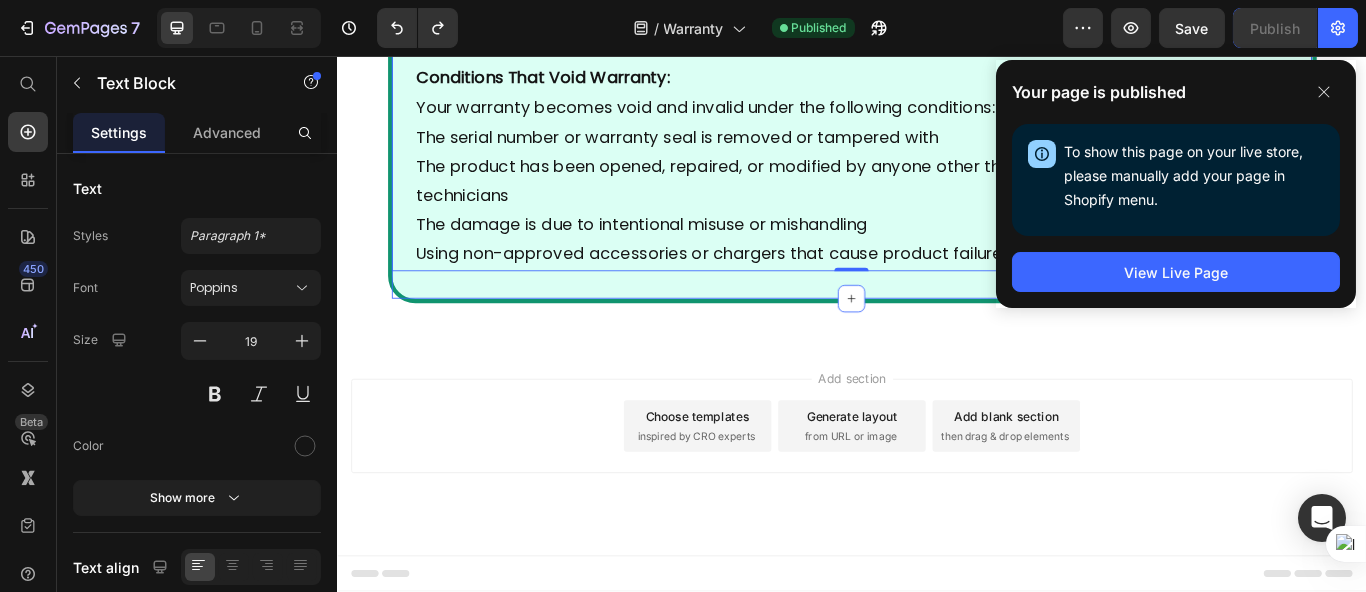 click on "1-Year Warranty Policy The product is covered under warranty for one full year starting from the original date of purchase. This means that any eligible issues that occur within this timeframe can be addressed under our warranty terms. The warranty period cannot be extended or renewed even if the product is repaired or replaced during this period.   Products Covered This warranty policy applies to all Oraseen products, including smartwatches, earbuds, and related accessories, as long as they are purchased directly from Oraseen’s official website, authorized stores, or verified online platforms. Products purchased from unauthorized or third-party sources may not be eligible.   What’s Covered: We will provide free repair or replacement in the event of any manufacturing defects. This includes: Internal component failures not caused by the user Faulty screens (e.g., not displaying properly) Battery-related issues (e.g., not charging or draining abnormally) The defect must be verified by our service team." at bounding box center [936, -877] 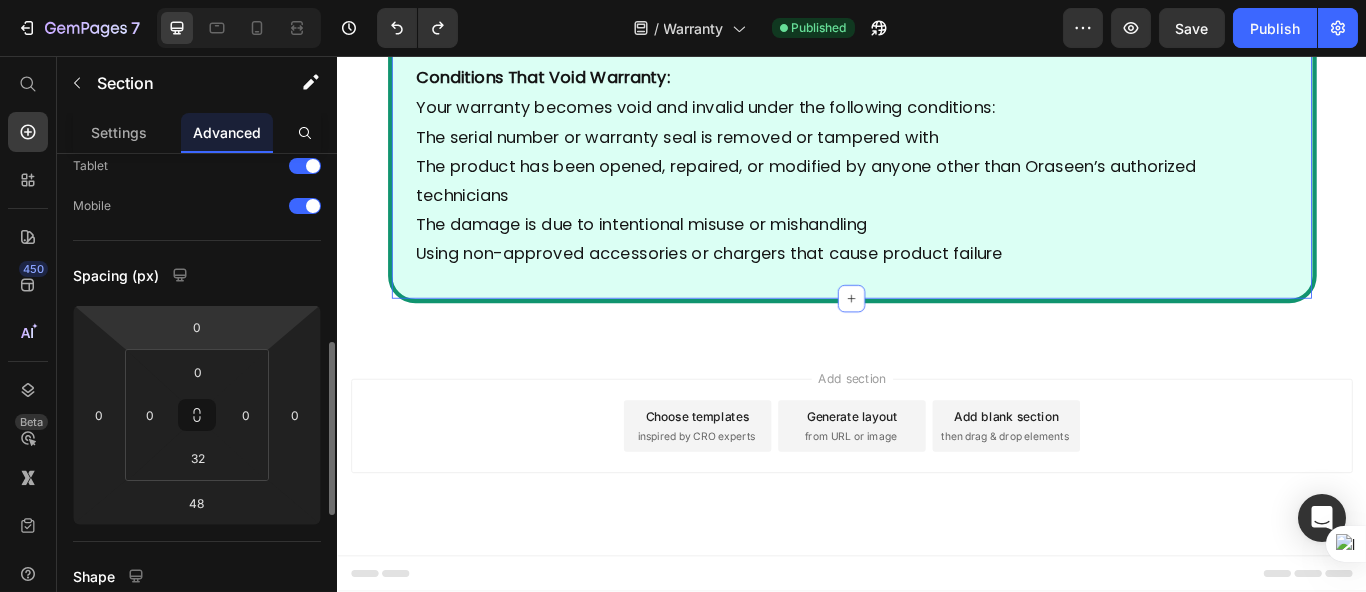 scroll, scrollTop: 221, scrollLeft: 0, axis: vertical 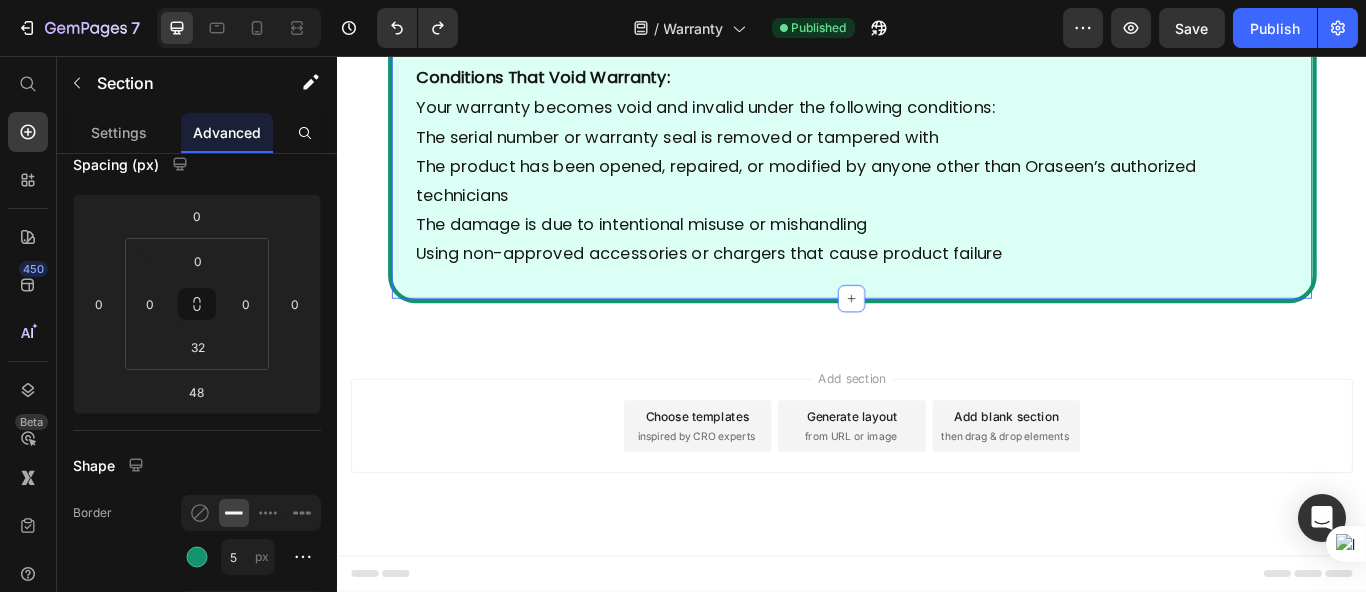 type on "0" 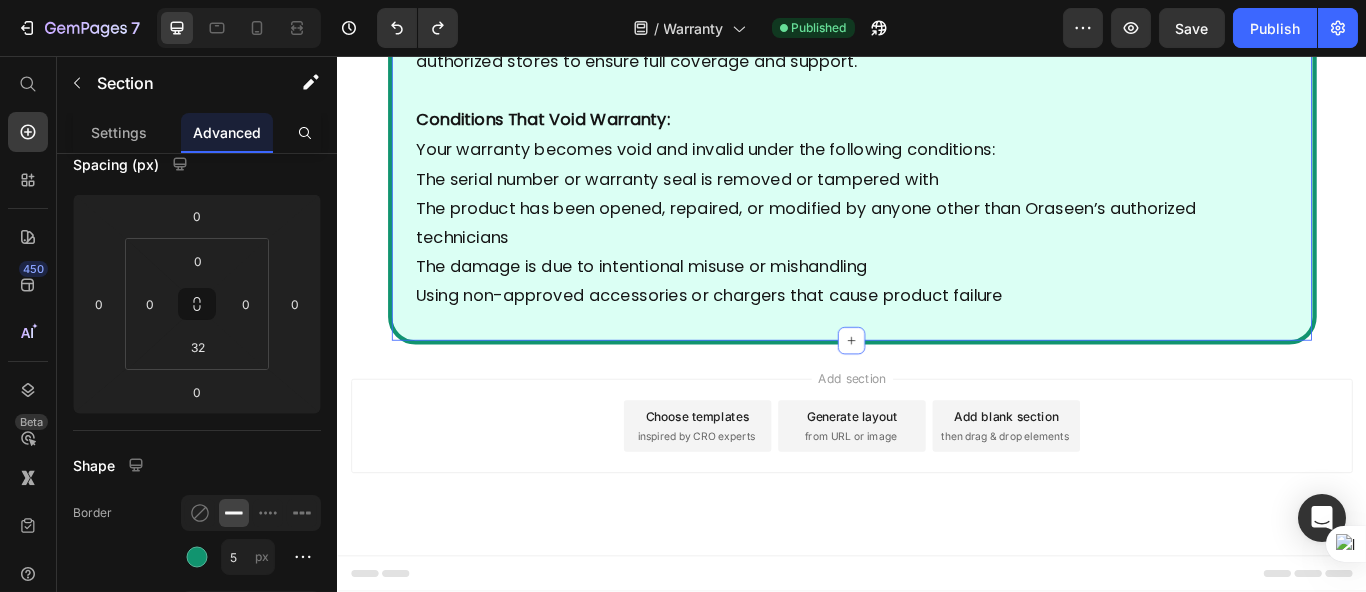 scroll, scrollTop: 3000, scrollLeft: 0, axis: vertical 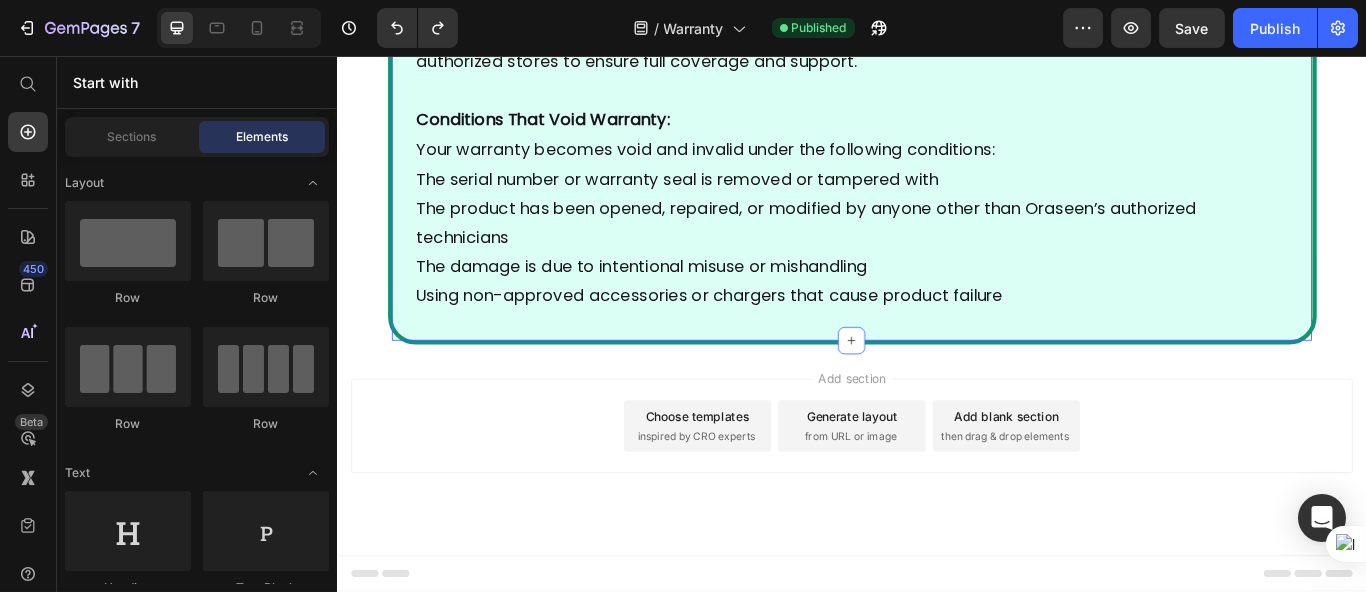 click on "Add section Choose templates inspired by CRO experts Generate layout from URL or image Add blank section then drag & drop elements" at bounding box center (936, 488) 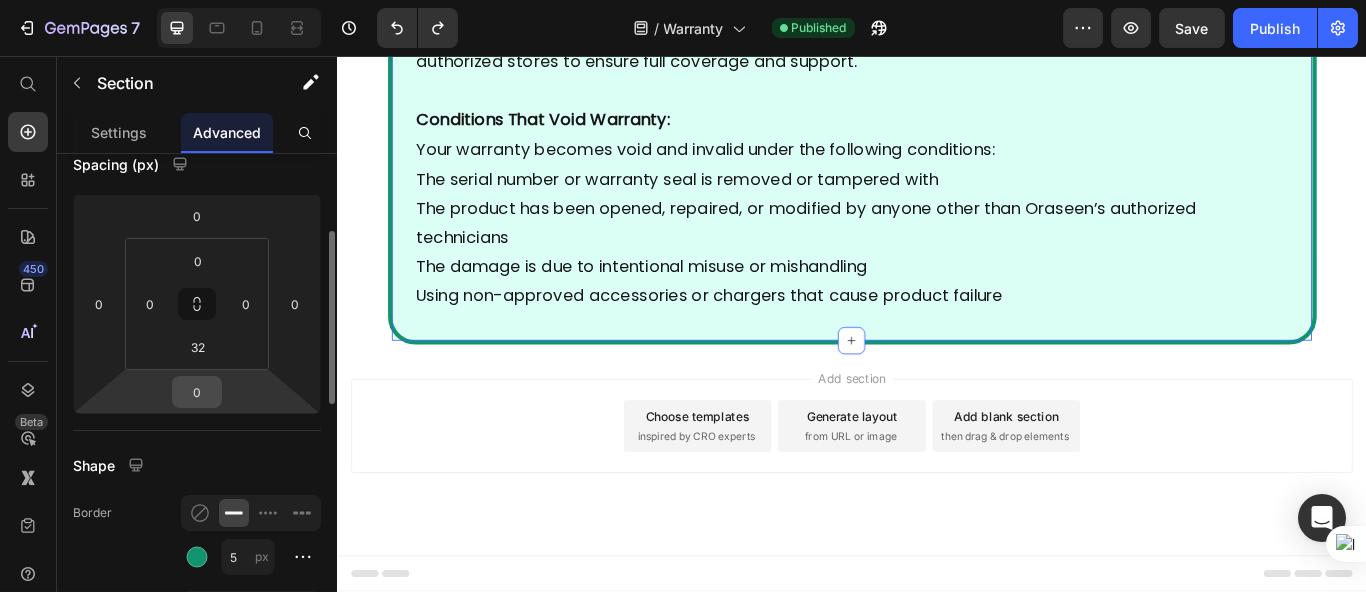 click on "0" at bounding box center (197, 392) 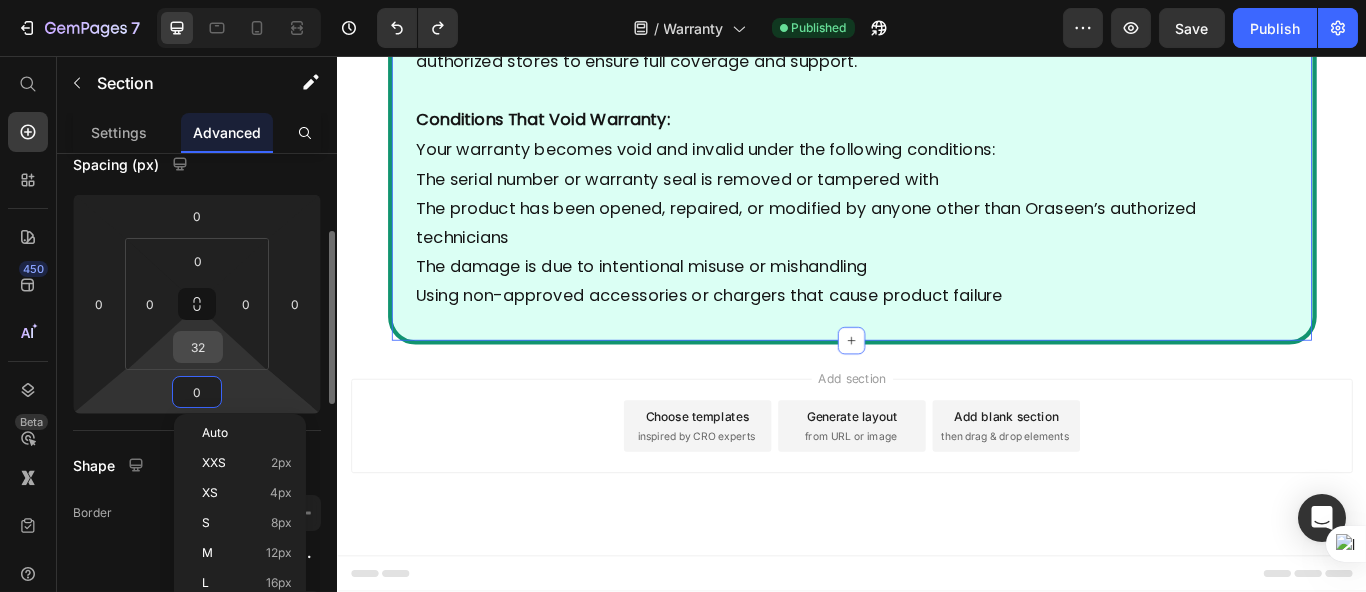 scroll, scrollTop: 332, scrollLeft: 0, axis: vertical 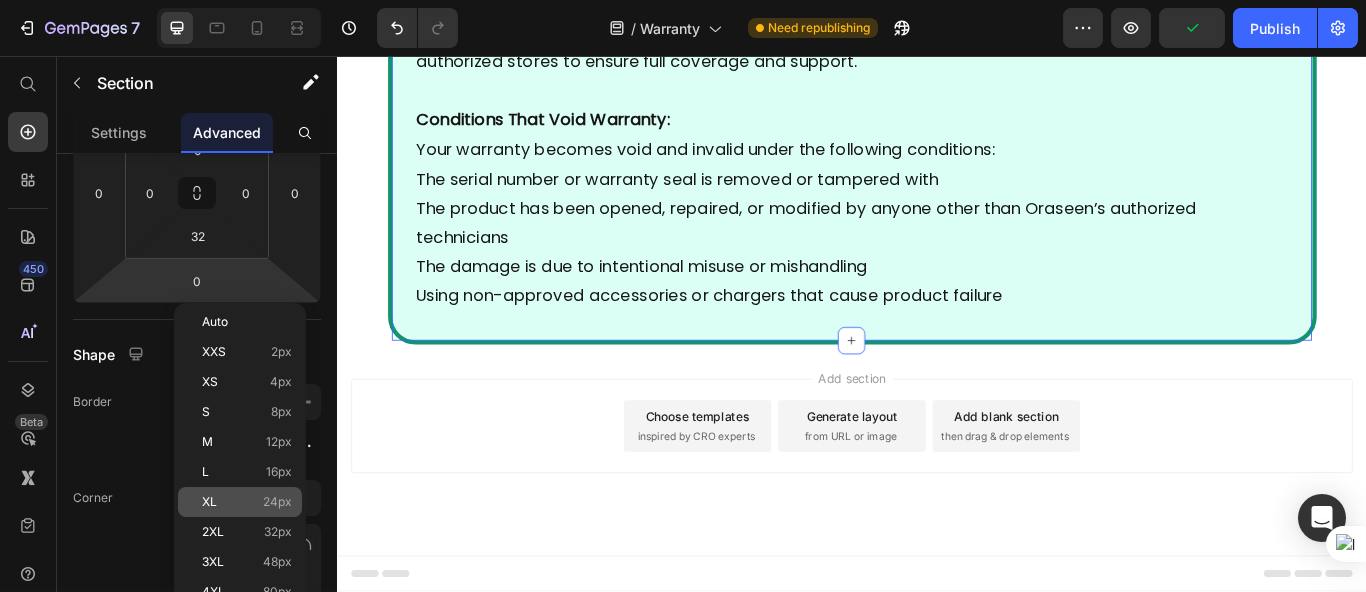 drag, startPoint x: 228, startPoint y: 524, endPoint x: 243, endPoint y: 515, distance: 17.492855 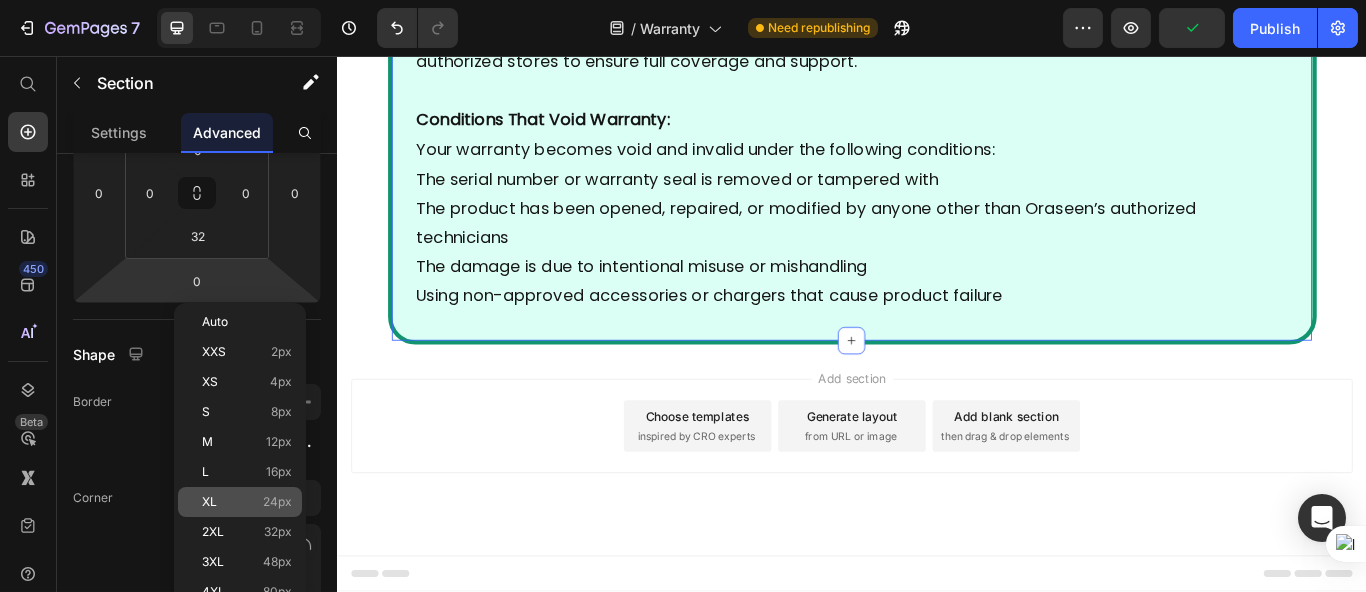 click on "2XL 32px" at bounding box center [247, 532] 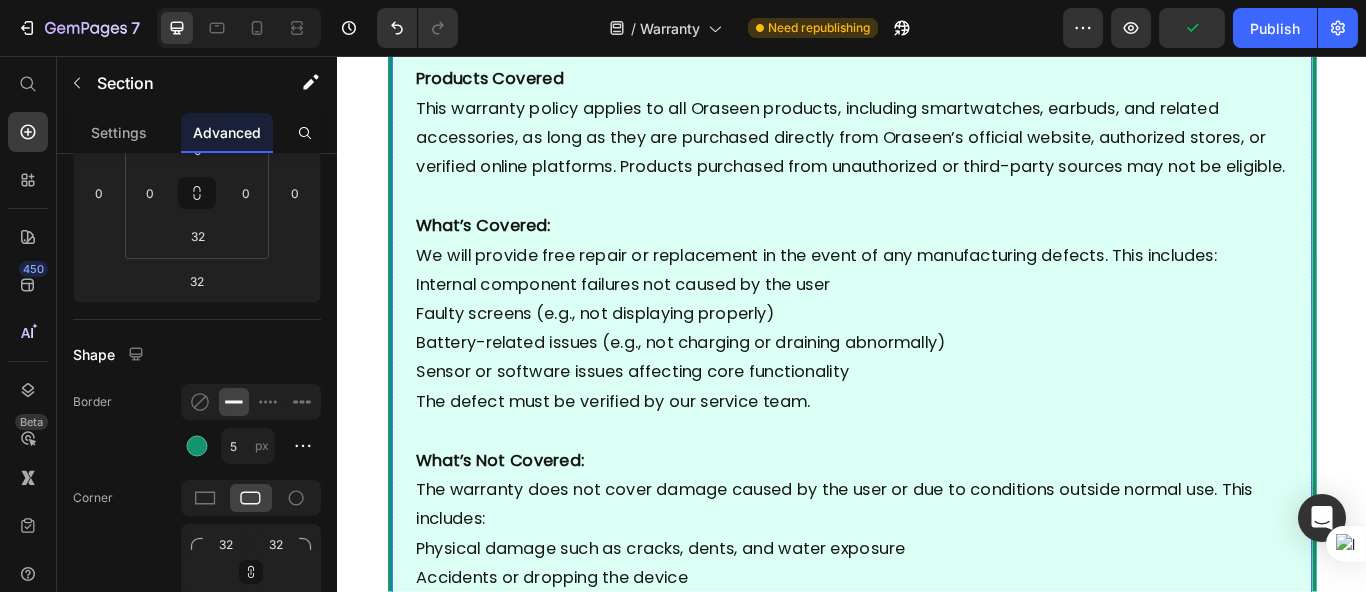 scroll, scrollTop: 444, scrollLeft: 0, axis: vertical 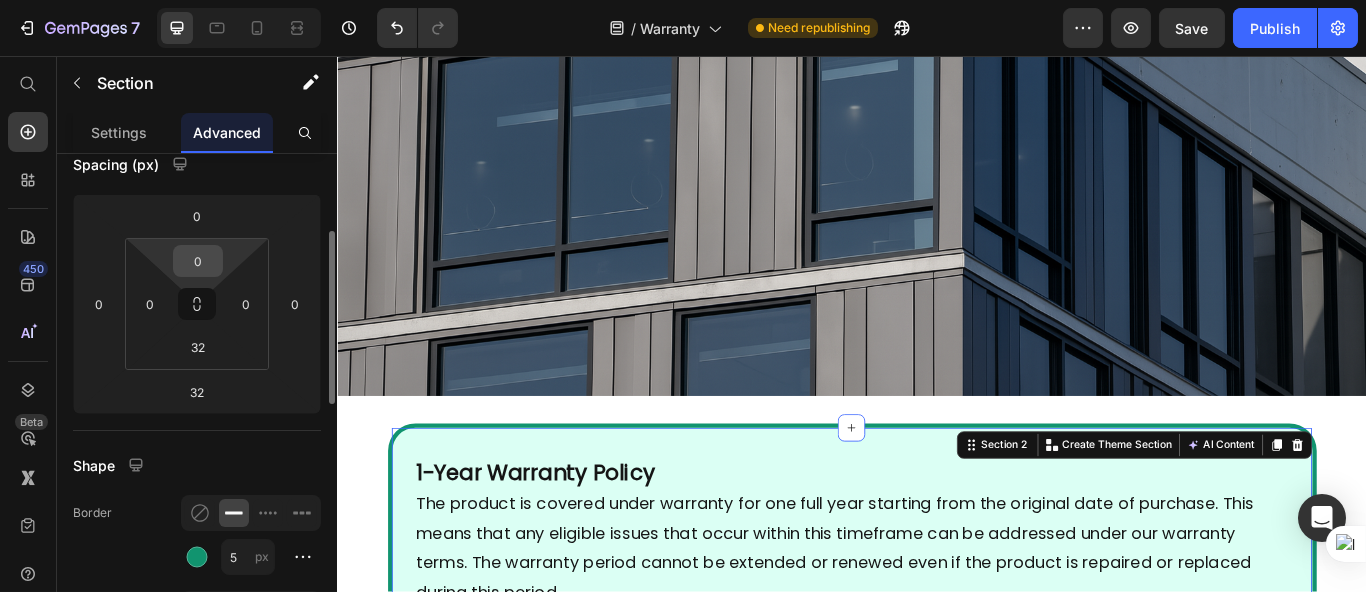 click on "0" at bounding box center (198, 261) 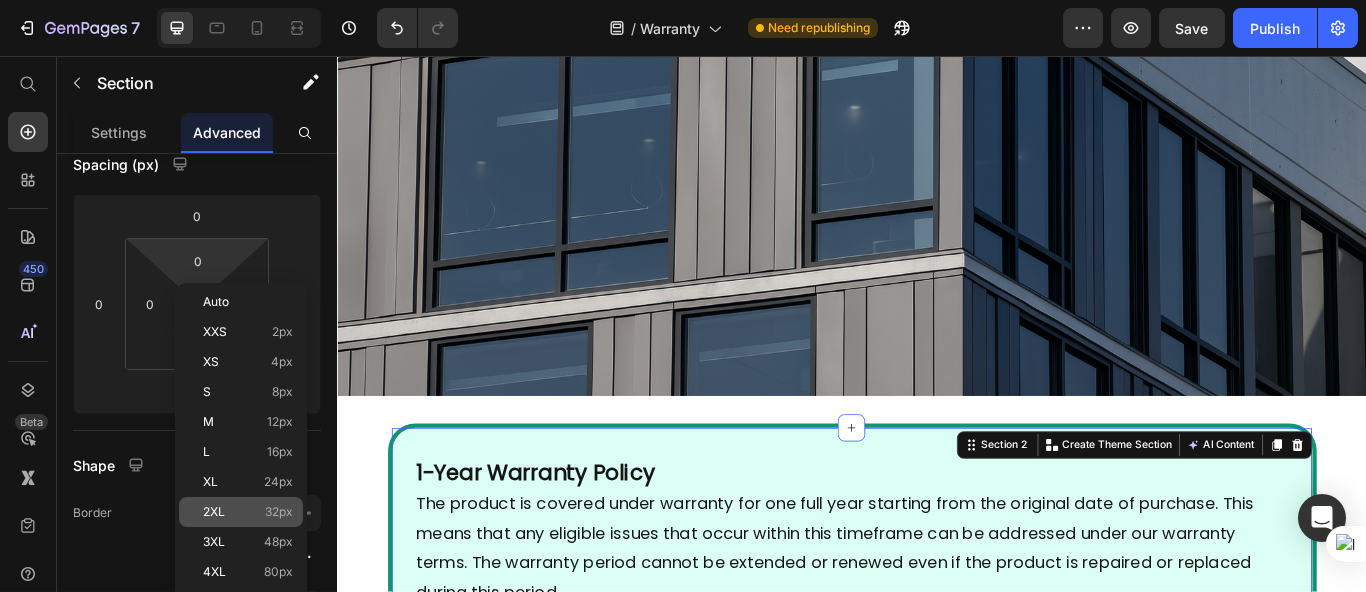 click on "2XL 32px" 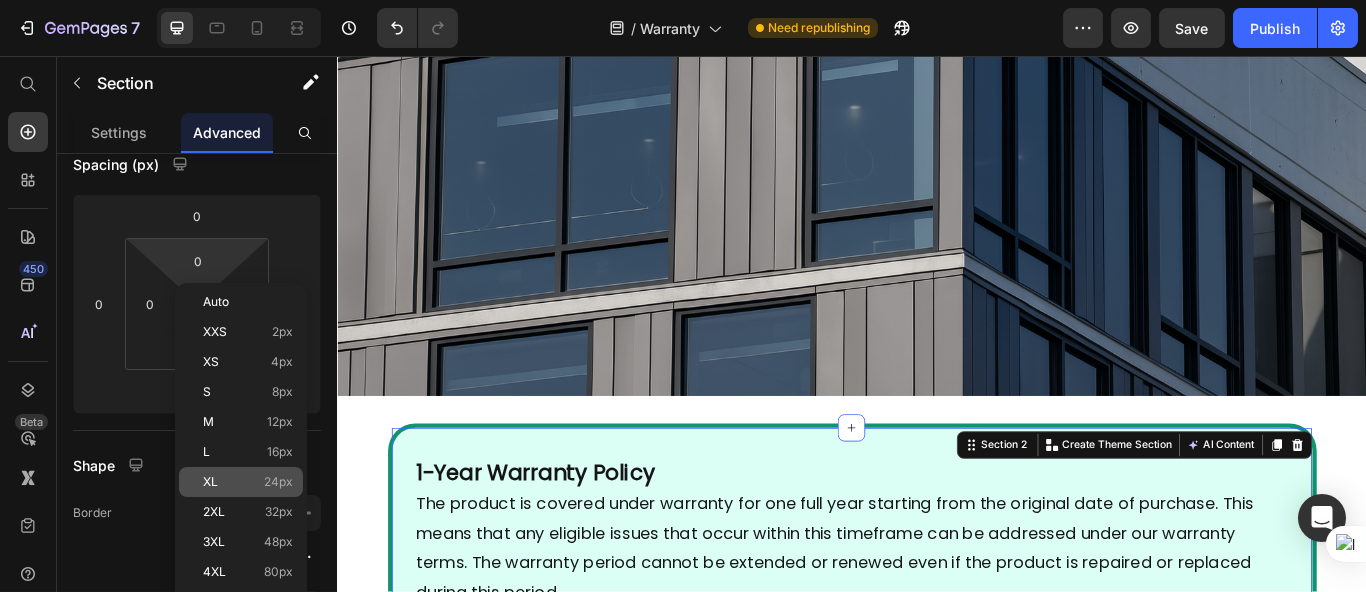 type on "32" 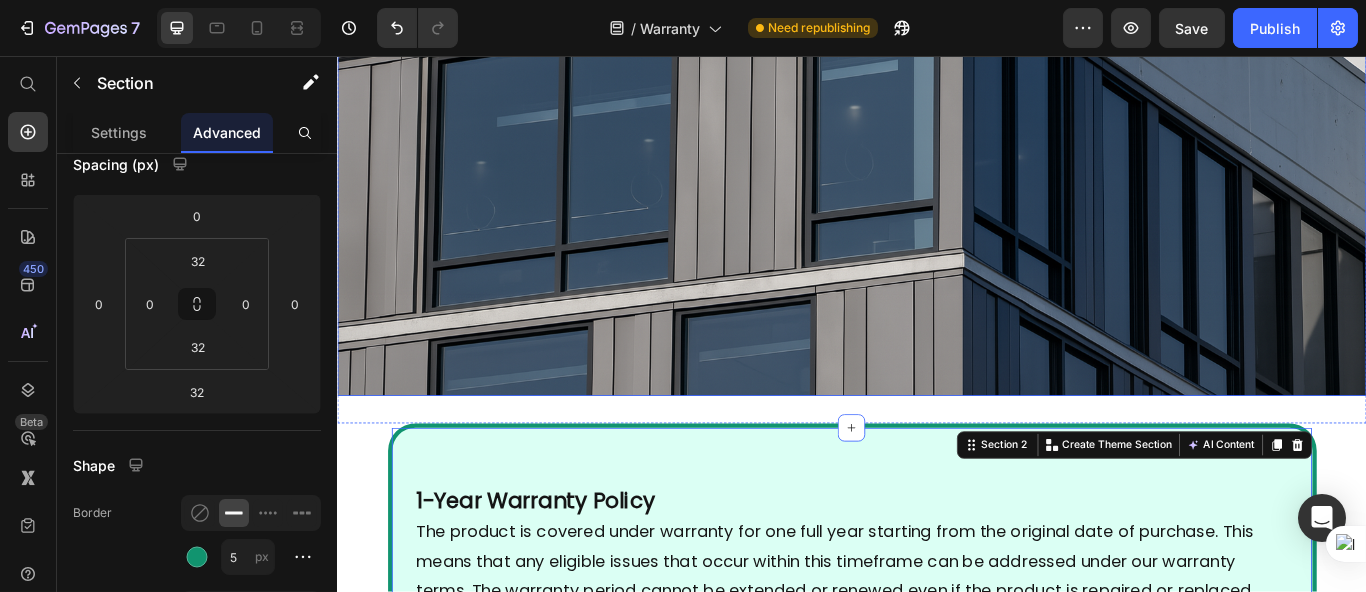 click at bounding box center (936, 53) 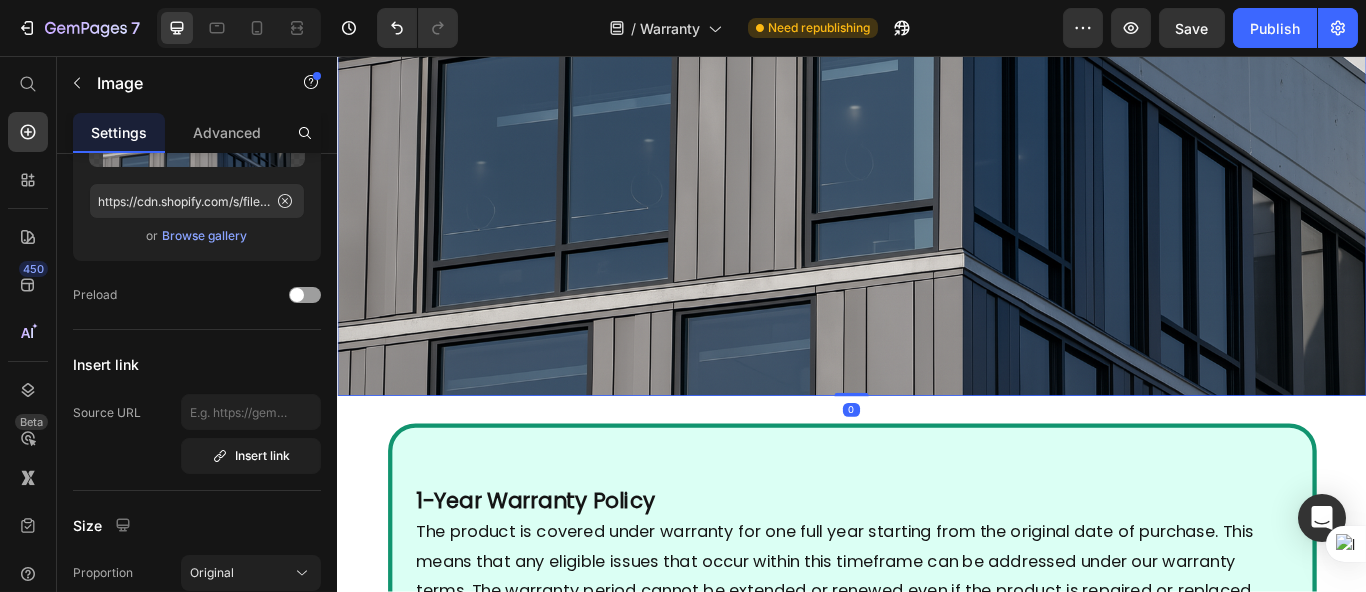scroll, scrollTop: 0, scrollLeft: 0, axis: both 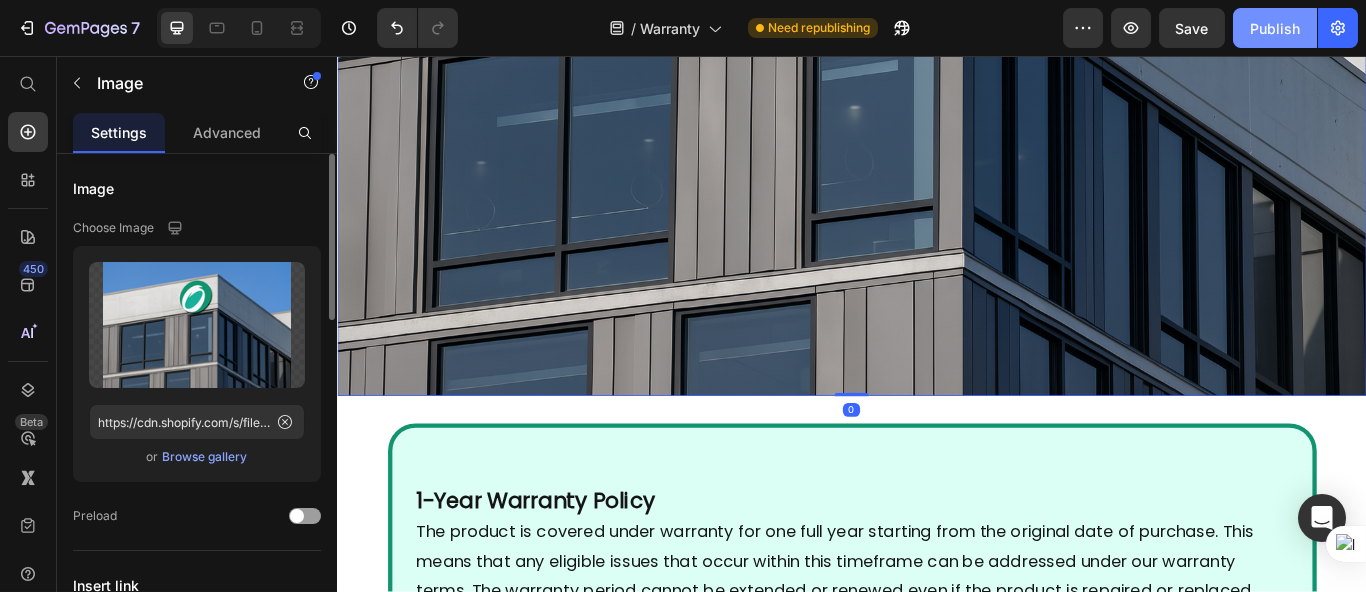 click on "Publish" at bounding box center [1275, 28] 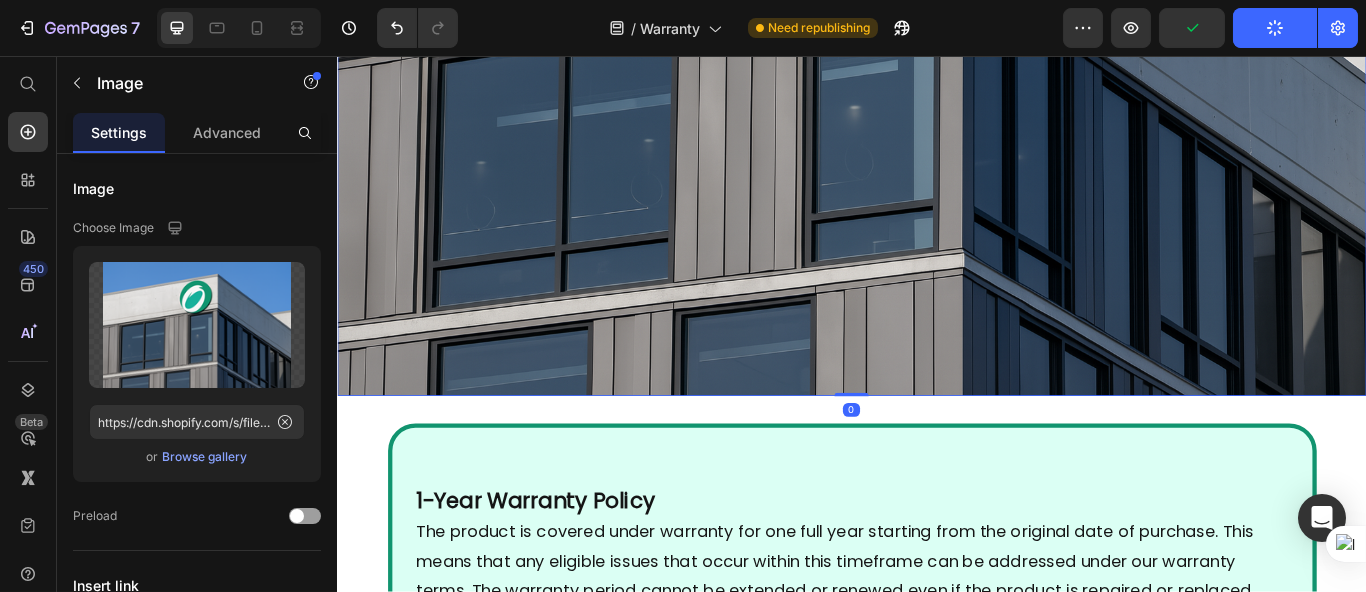 scroll, scrollTop: 667, scrollLeft: 0, axis: vertical 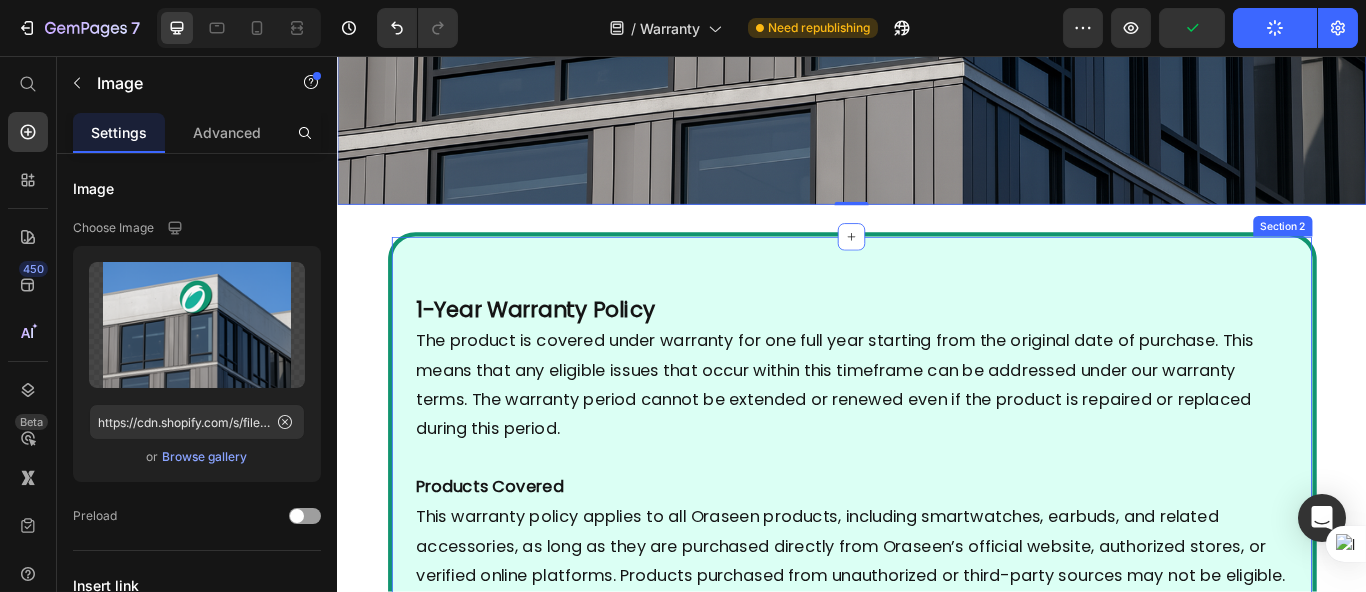 click on "1-Year Warranty Policy The product is covered under warranty for one full year starting from the original date of purchase. This means that any eligible issues that occur within this timeframe can be addressed under our warranty terms. The warranty period cannot be extended or renewed even if the product is repaired or replaced during this period.   Products Covered This warranty policy applies to all Oraseen products, including smartwatches, earbuds, and related accessories, as long as they are purchased directly from Oraseen’s official website, authorized stores, or verified online platforms. Products purchased from unauthorized or third-party sources may not be eligible.   What’s Covered: We will provide free repair or replacement in the event of any manufacturing defects. This includes: Internal component failures not caused by the user Faulty screens (e.g., not displaying properly) Battery-related issues (e.g., not charging or draining abnormally) The defect must be verified by our service team." at bounding box center [936, 1499] 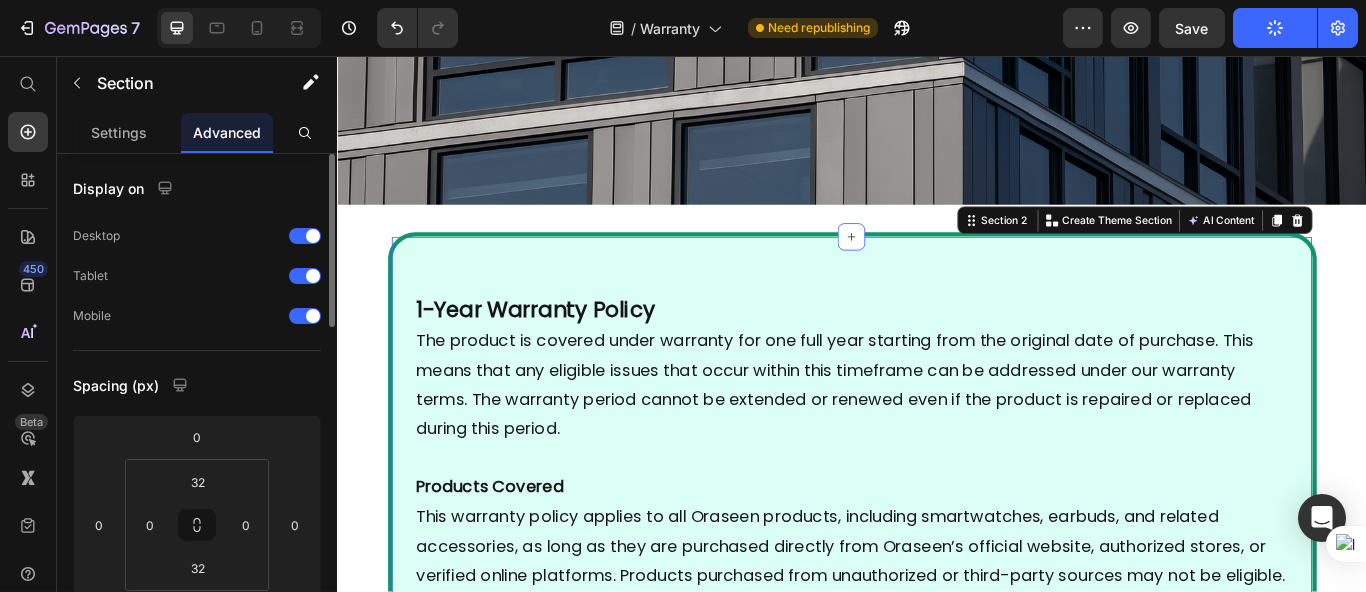 scroll, scrollTop: 110, scrollLeft: 0, axis: vertical 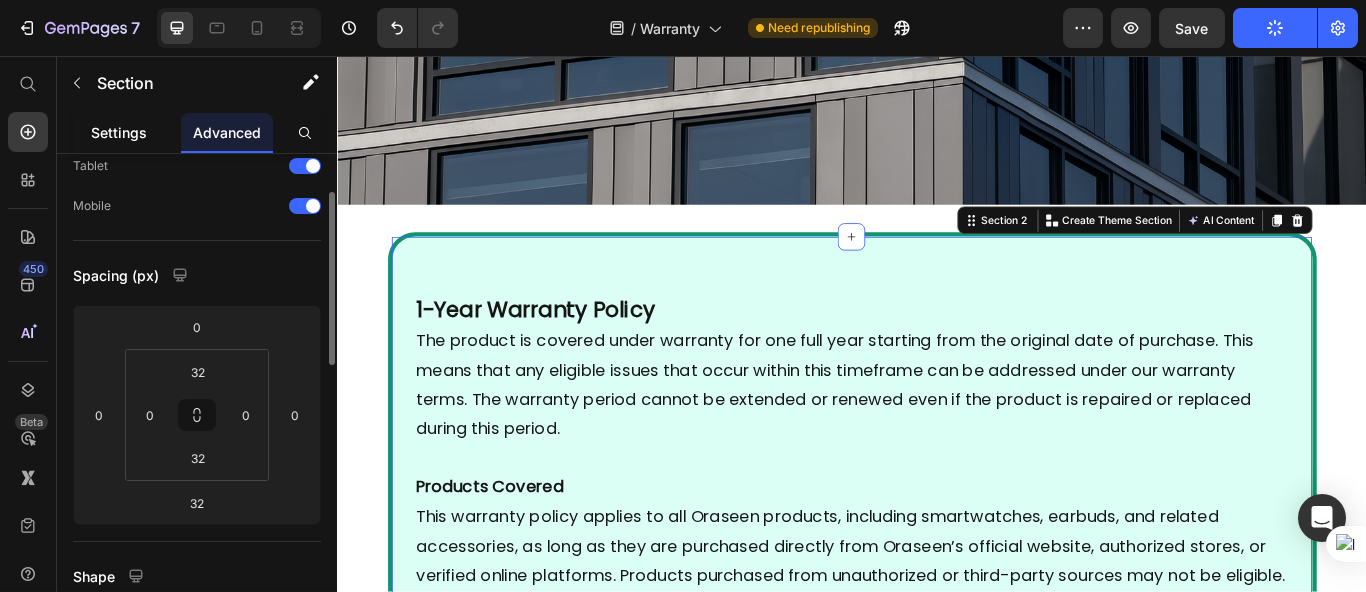 click on "Settings" at bounding box center (119, 132) 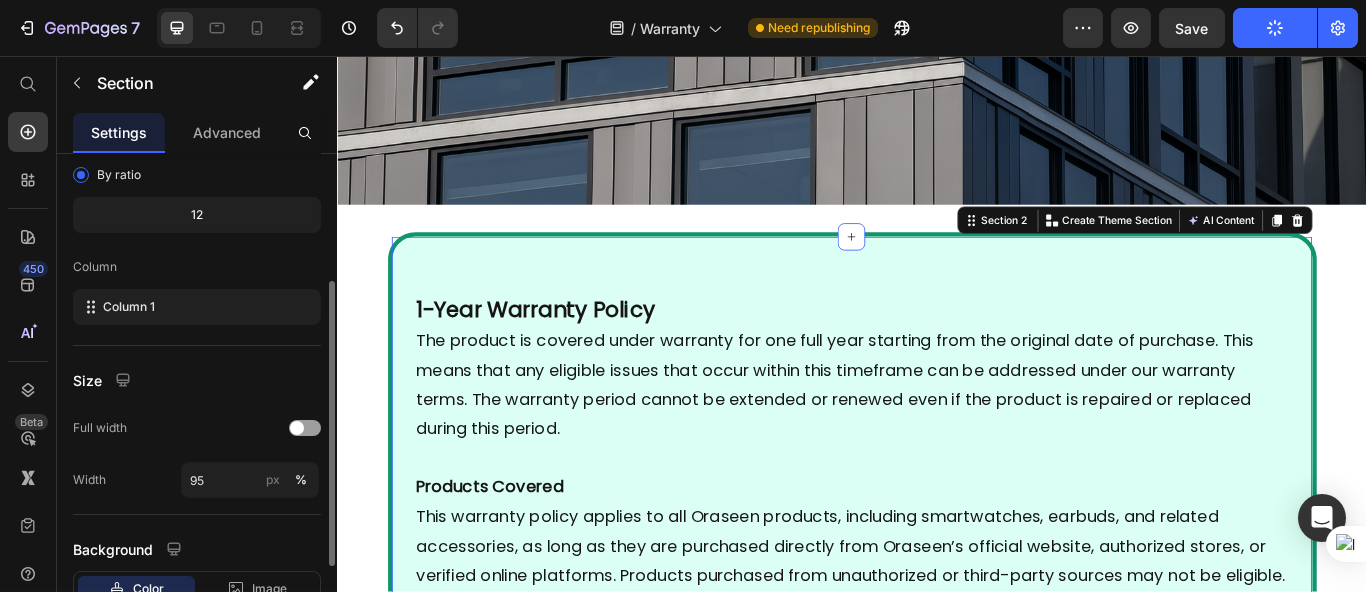scroll, scrollTop: 332, scrollLeft: 0, axis: vertical 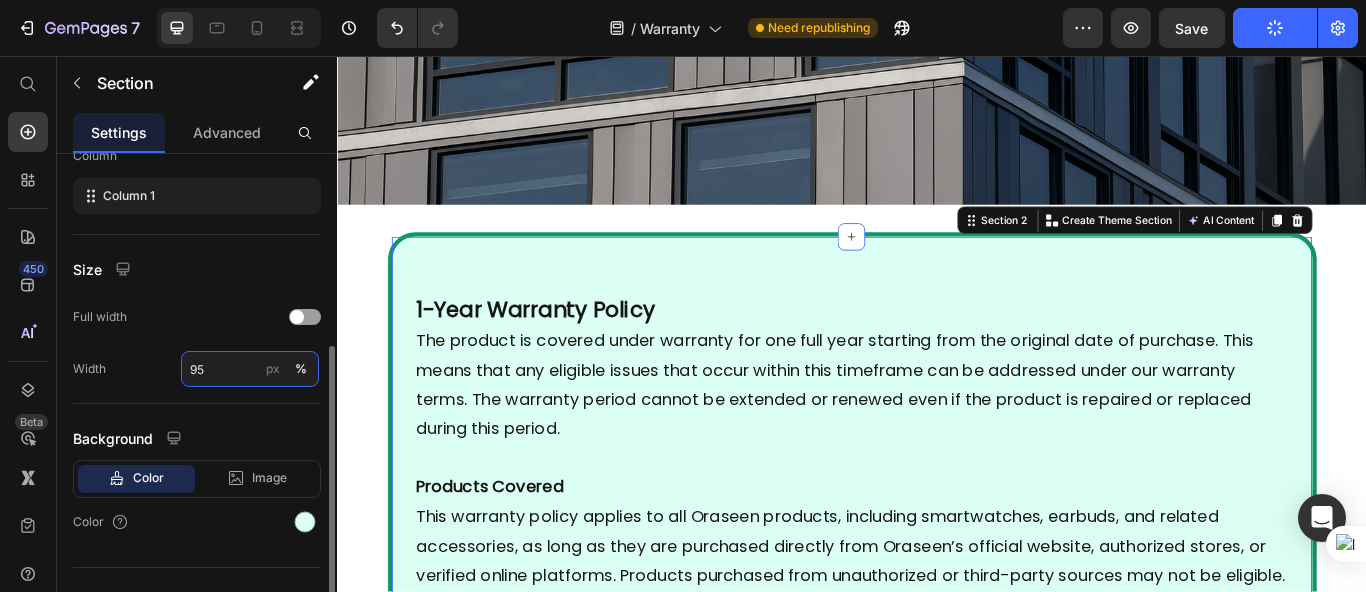 click on "95" at bounding box center [250, 369] 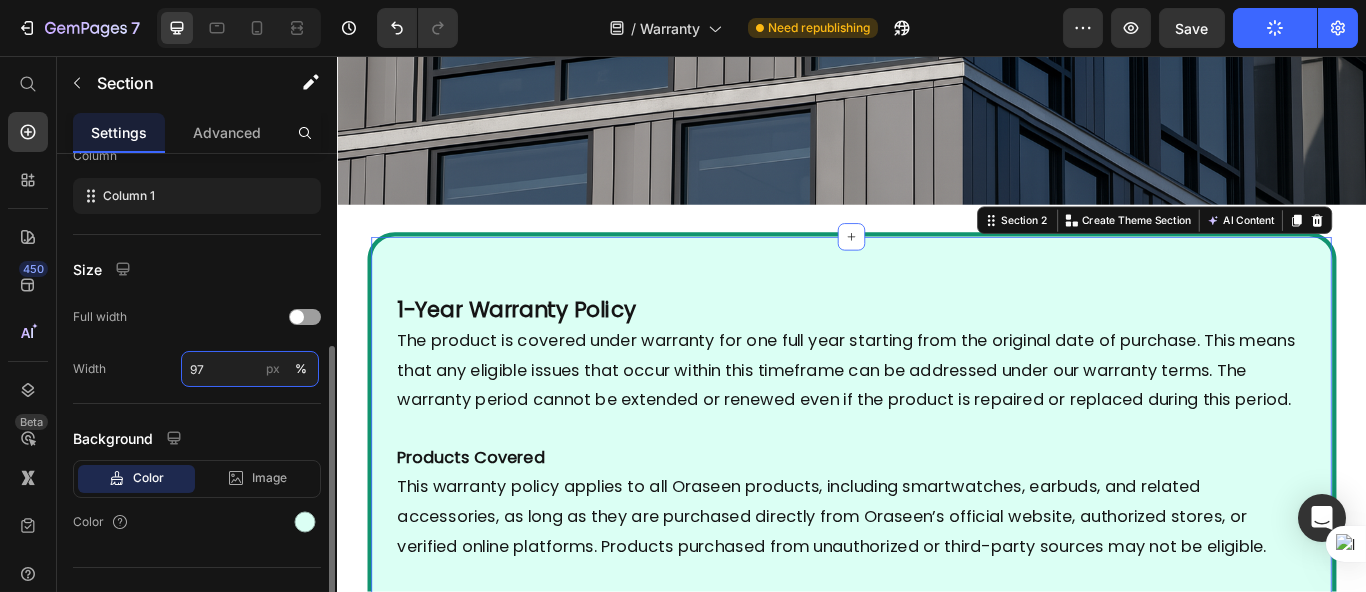 type on "9" 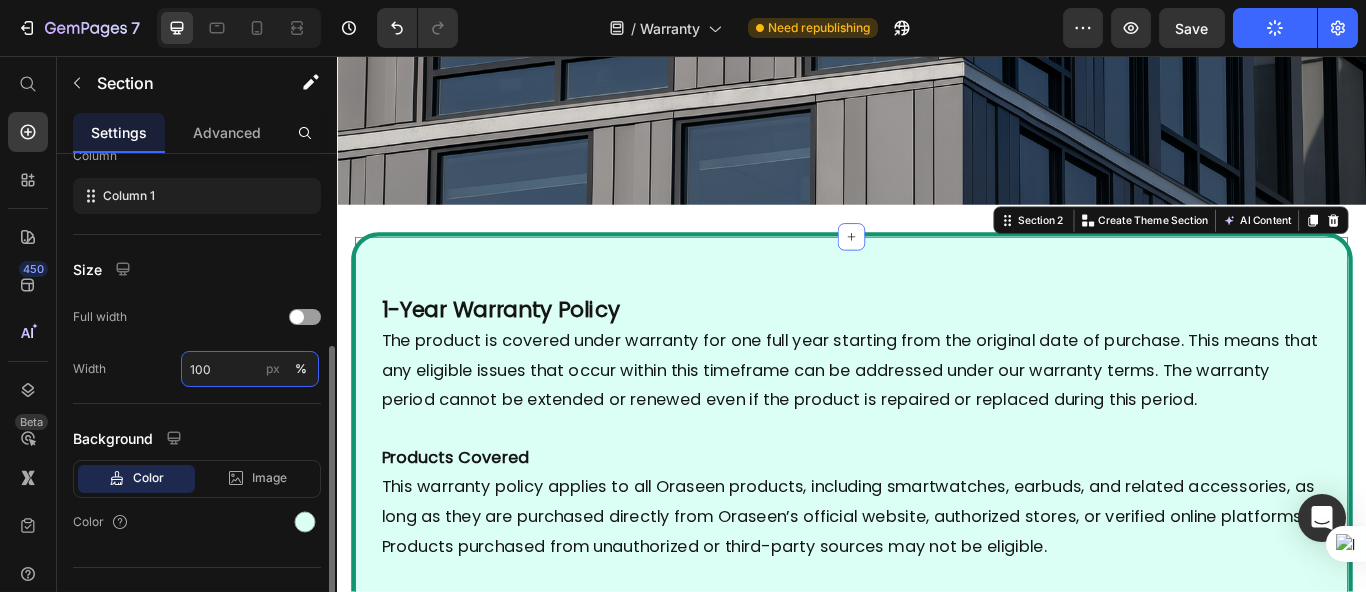 drag, startPoint x: 238, startPoint y: 366, endPoint x: 136, endPoint y: 366, distance: 102 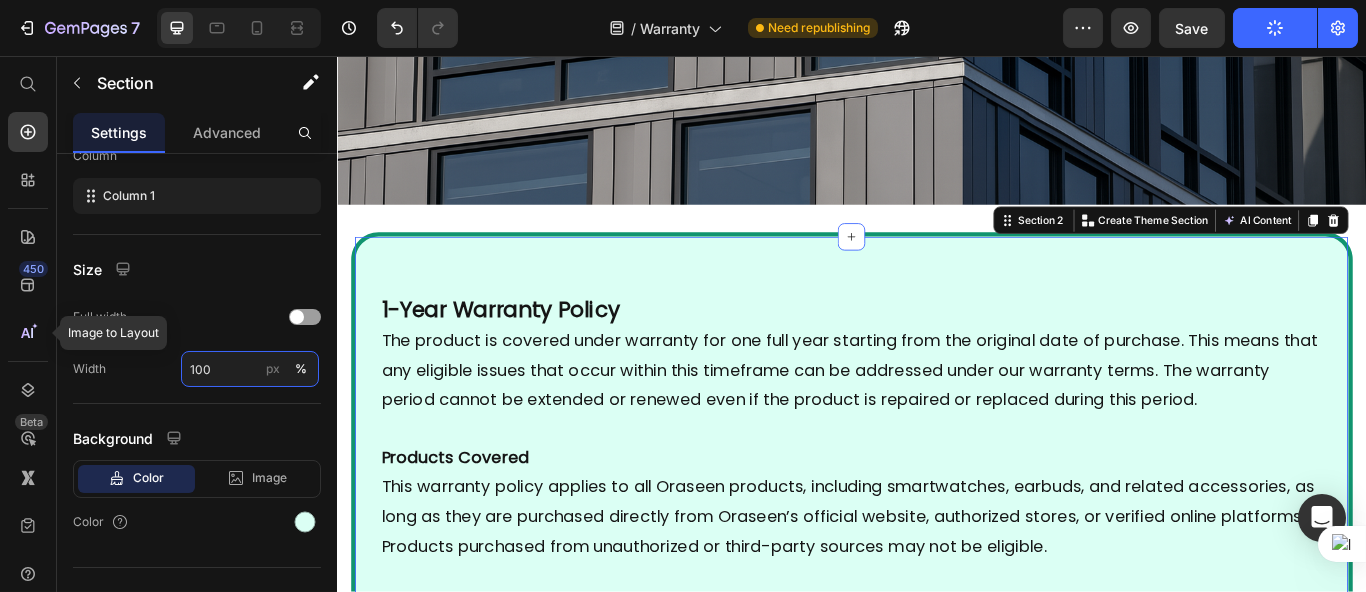 type on "1" 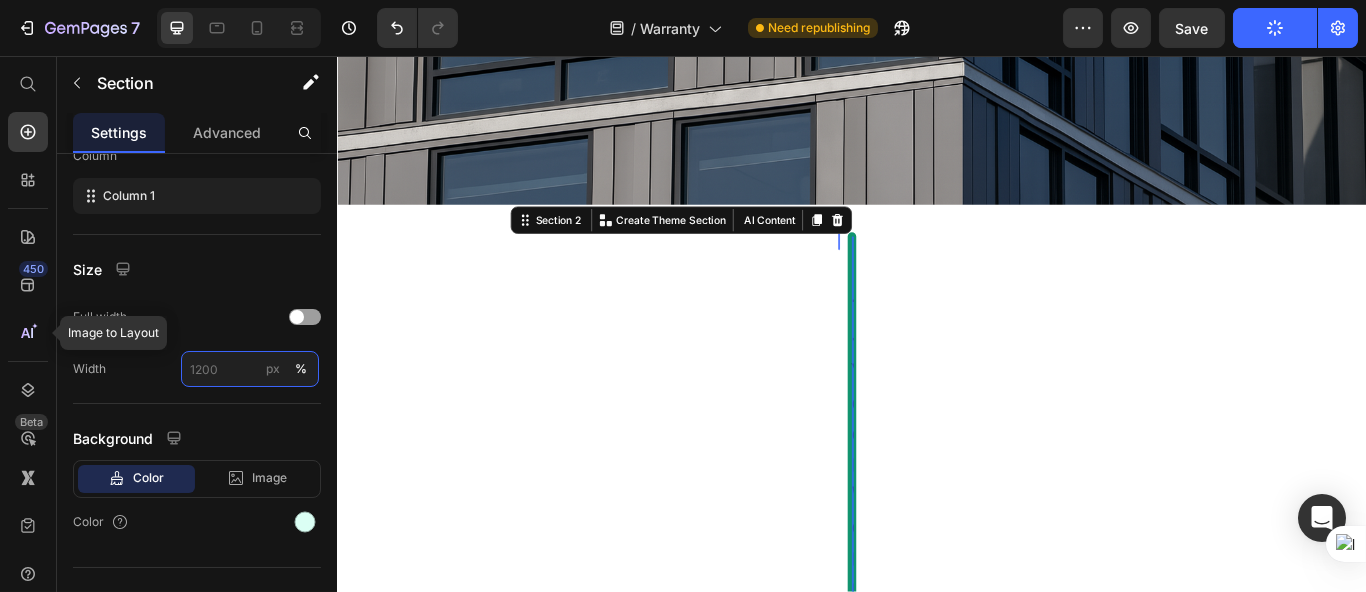 type on "1" 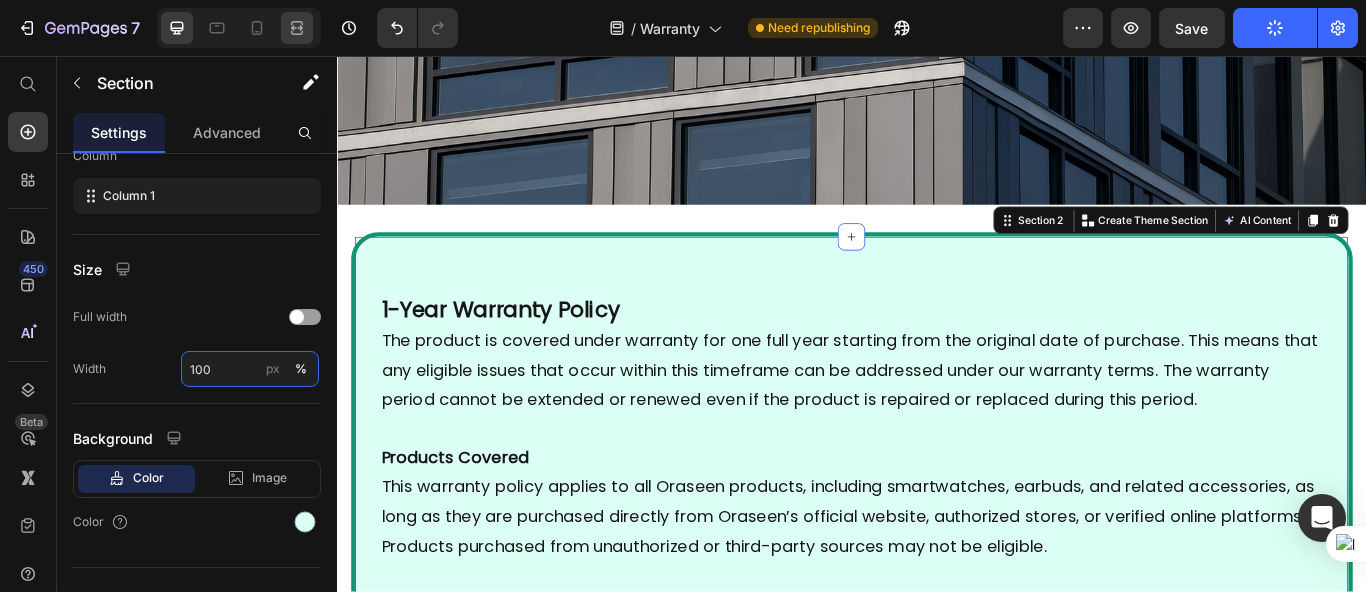 type on "100" 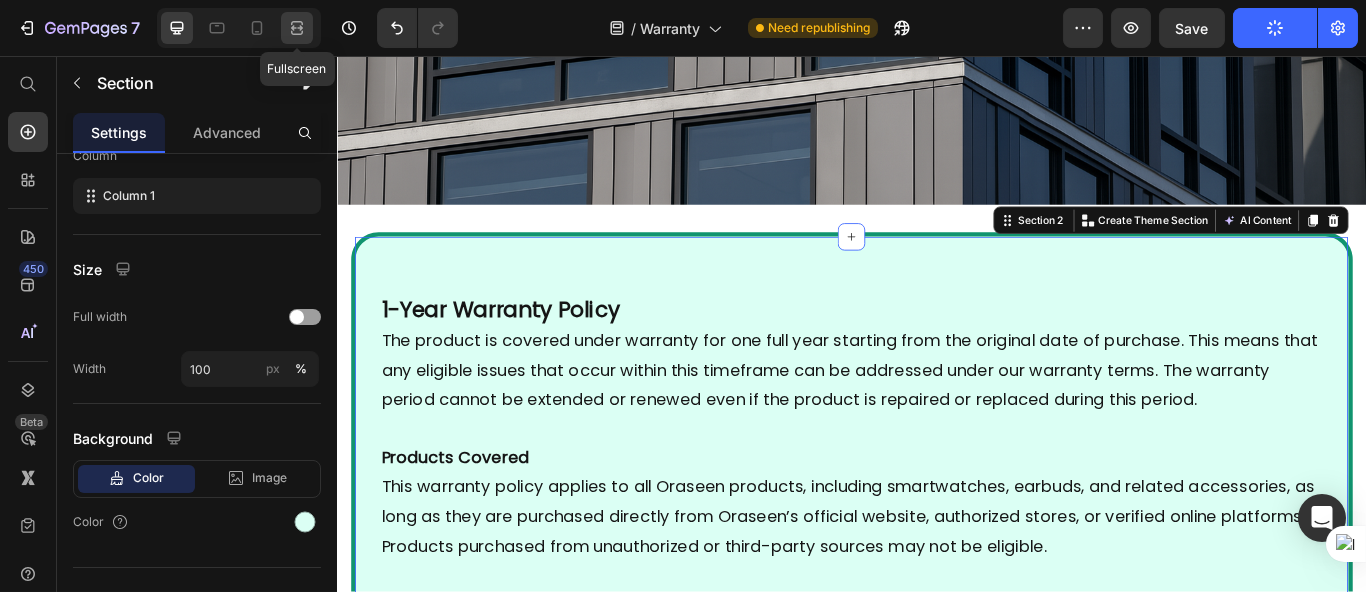 click 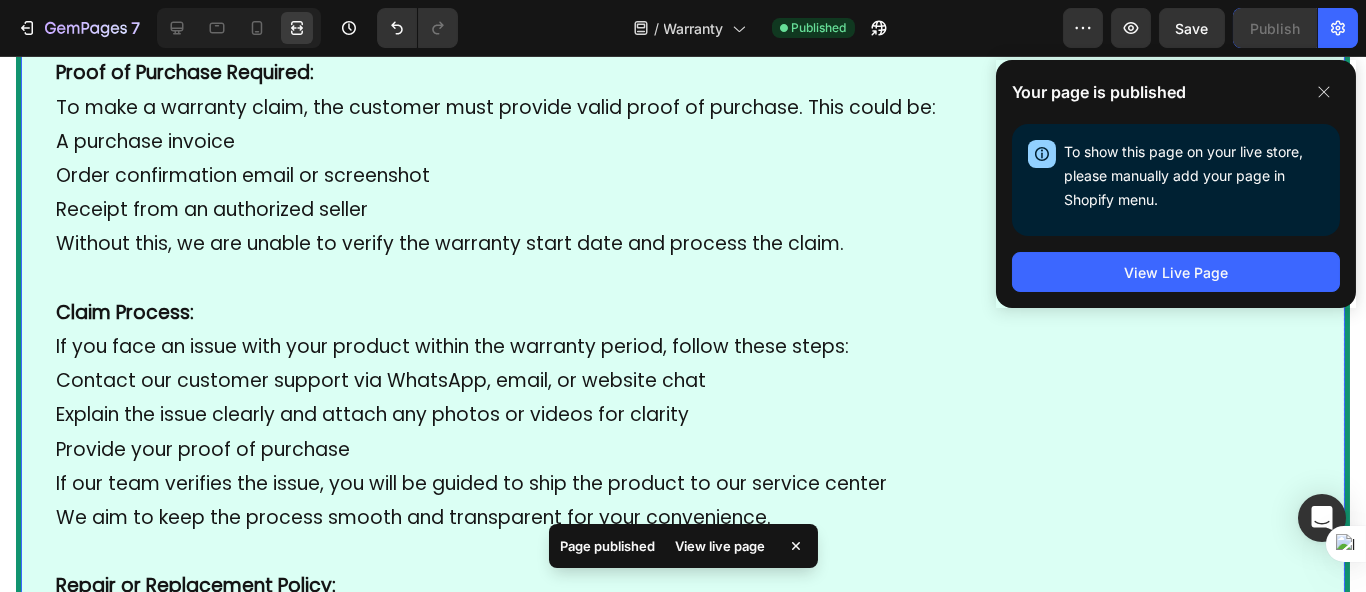 scroll, scrollTop: 1093, scrollLeft: 0, axis: vertical 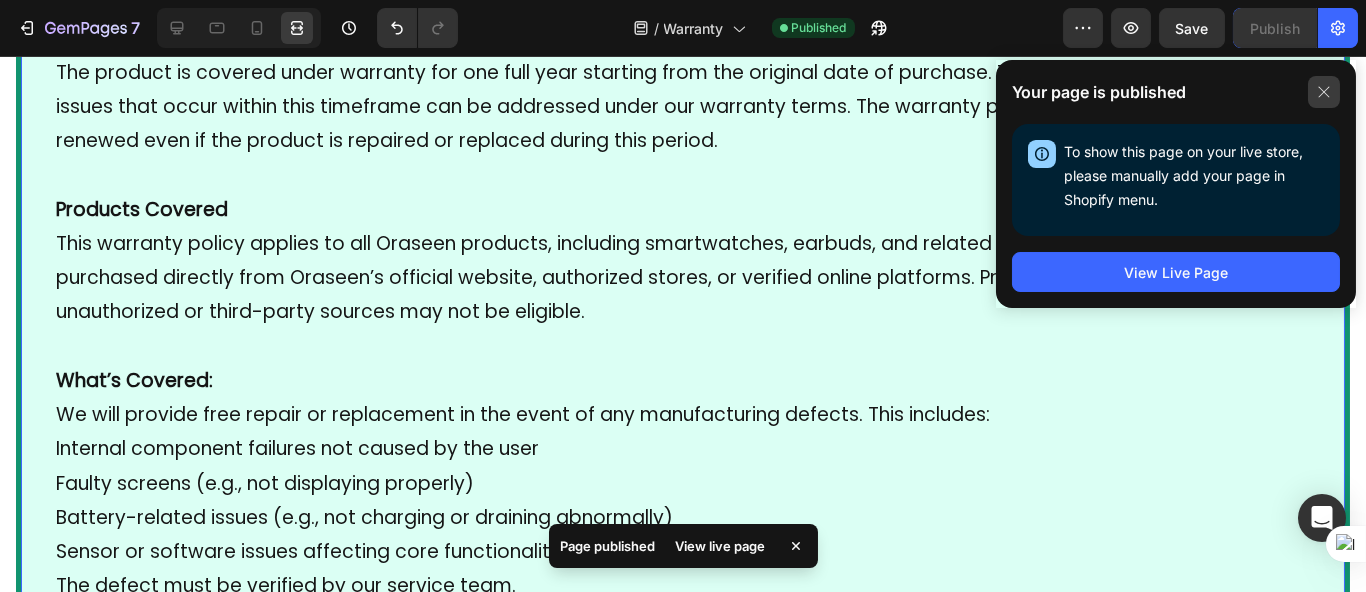 click 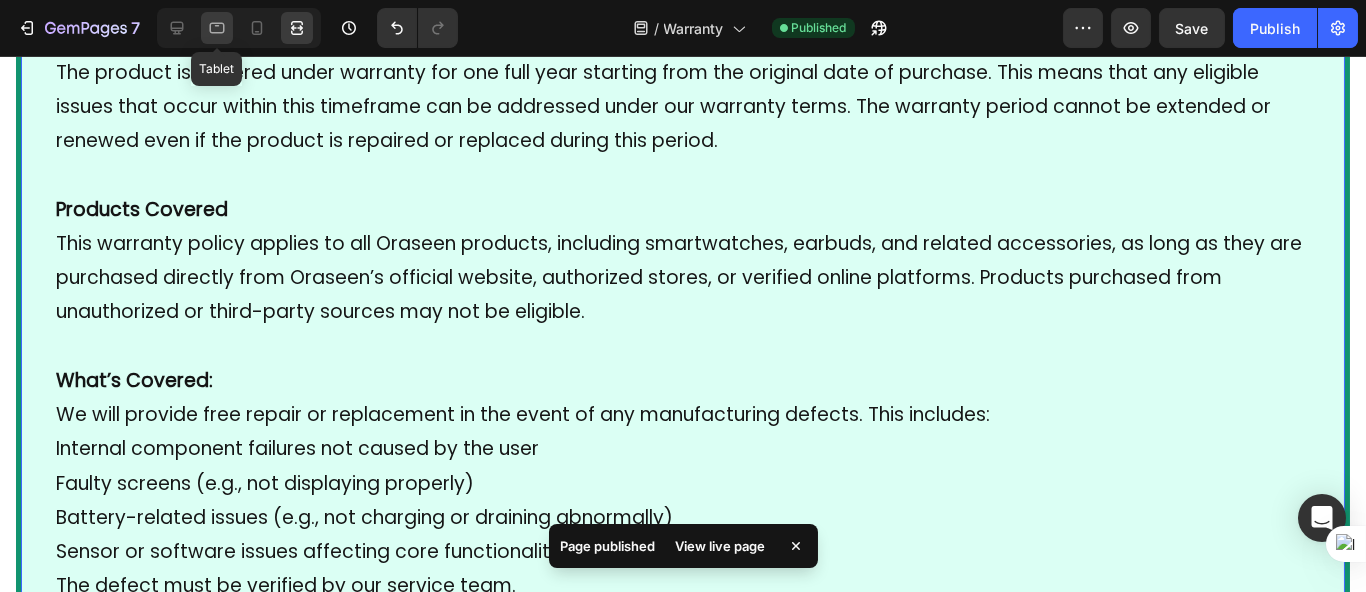 click 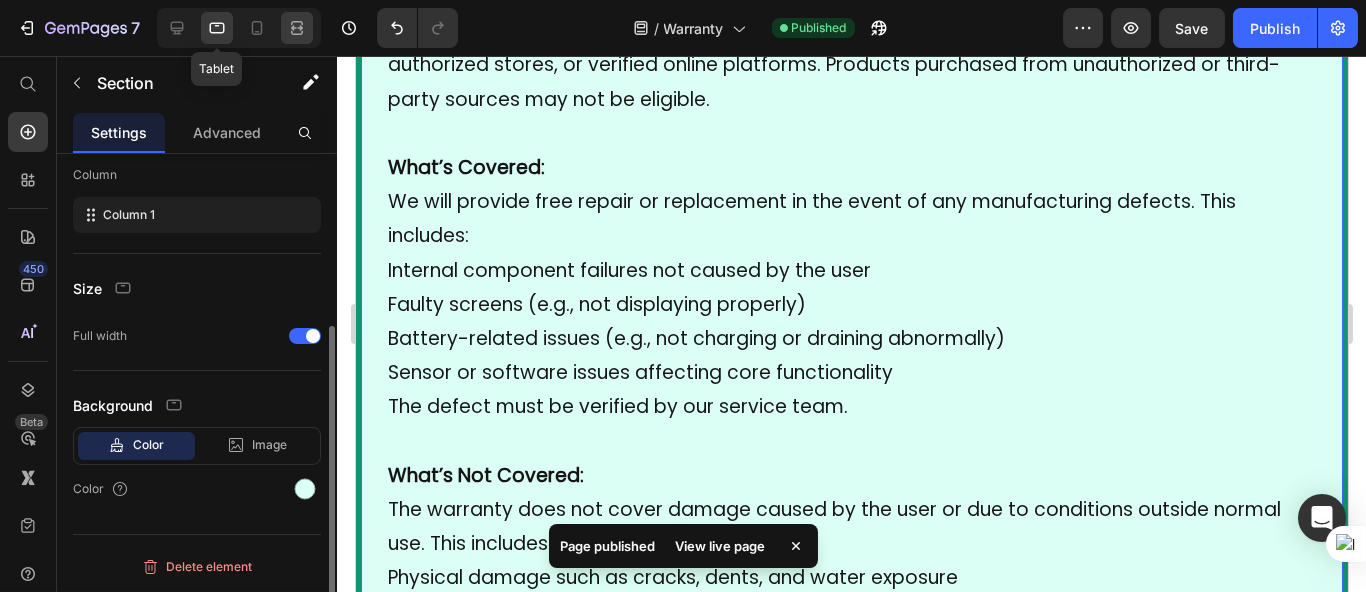 scroll, scrollTop: 267, scrollLeft: 0, axis: vertical 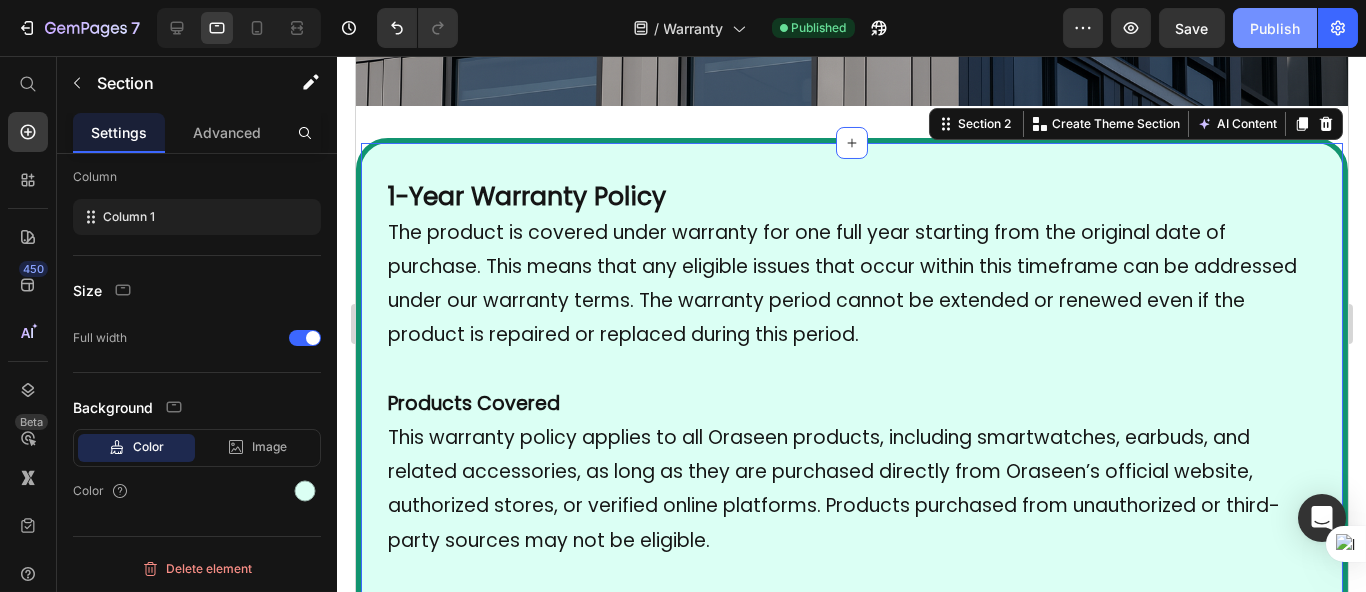 click on "Publish" at bounding box center [1275, 28] 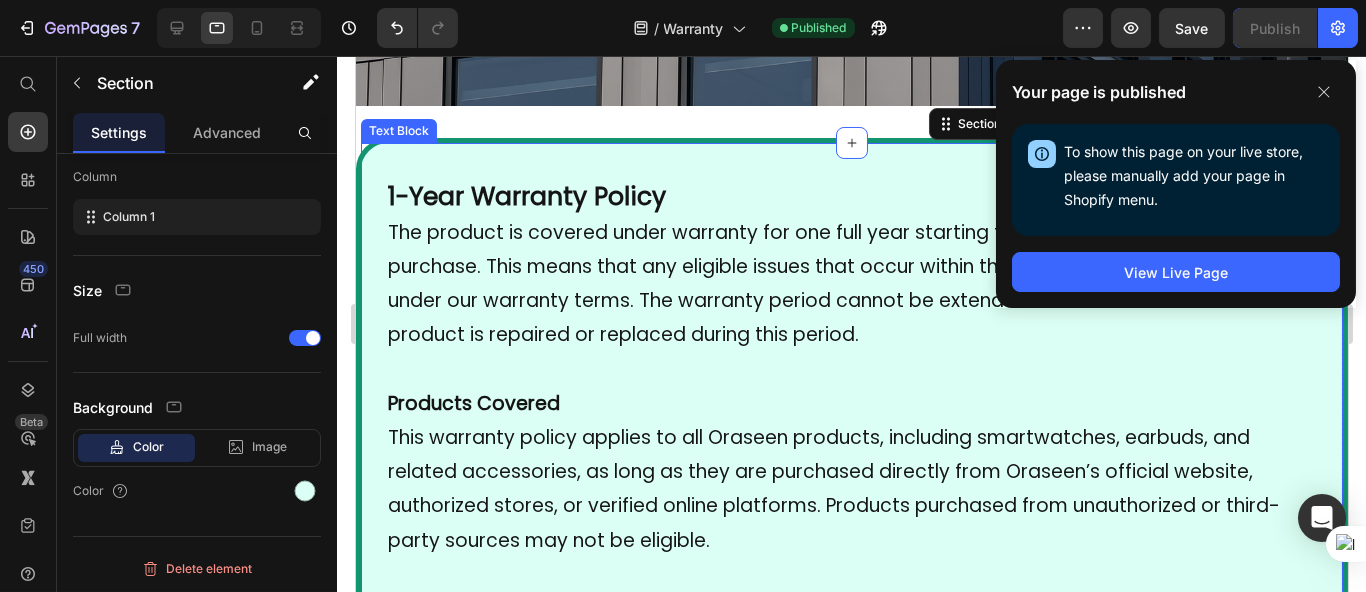 click on "1-Year Warranty Policy" at bounding box center (526, 196) 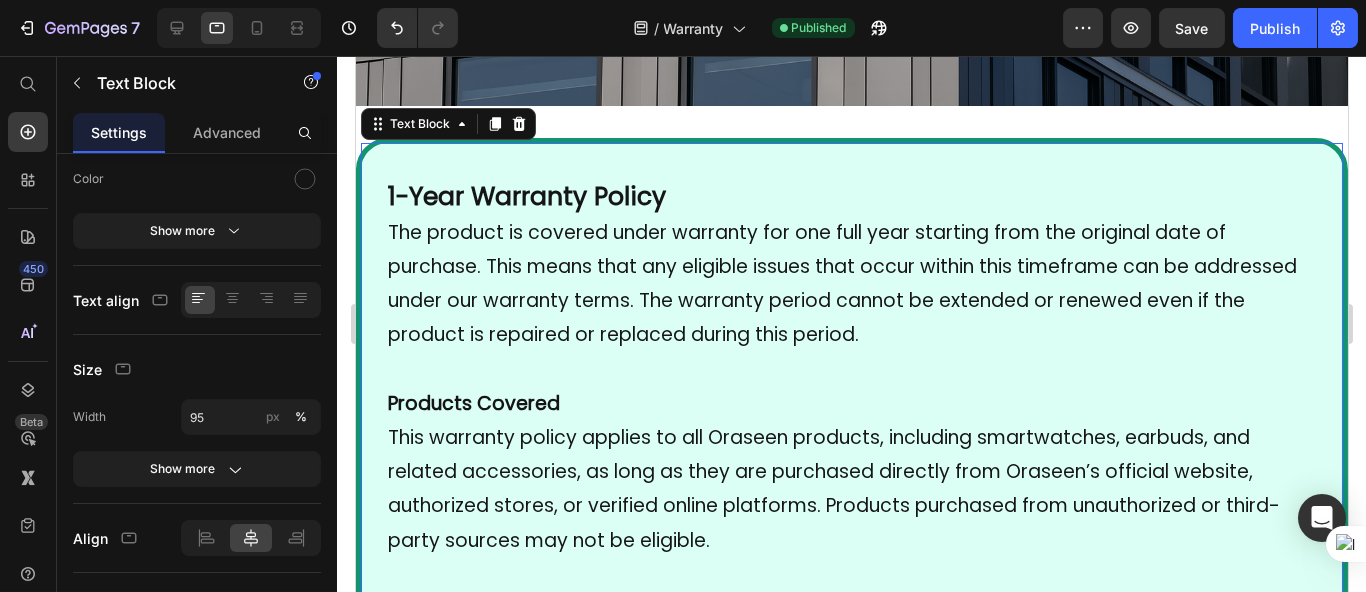 scroll, scrollTop: 0, scrollLeft: 0, axis: both 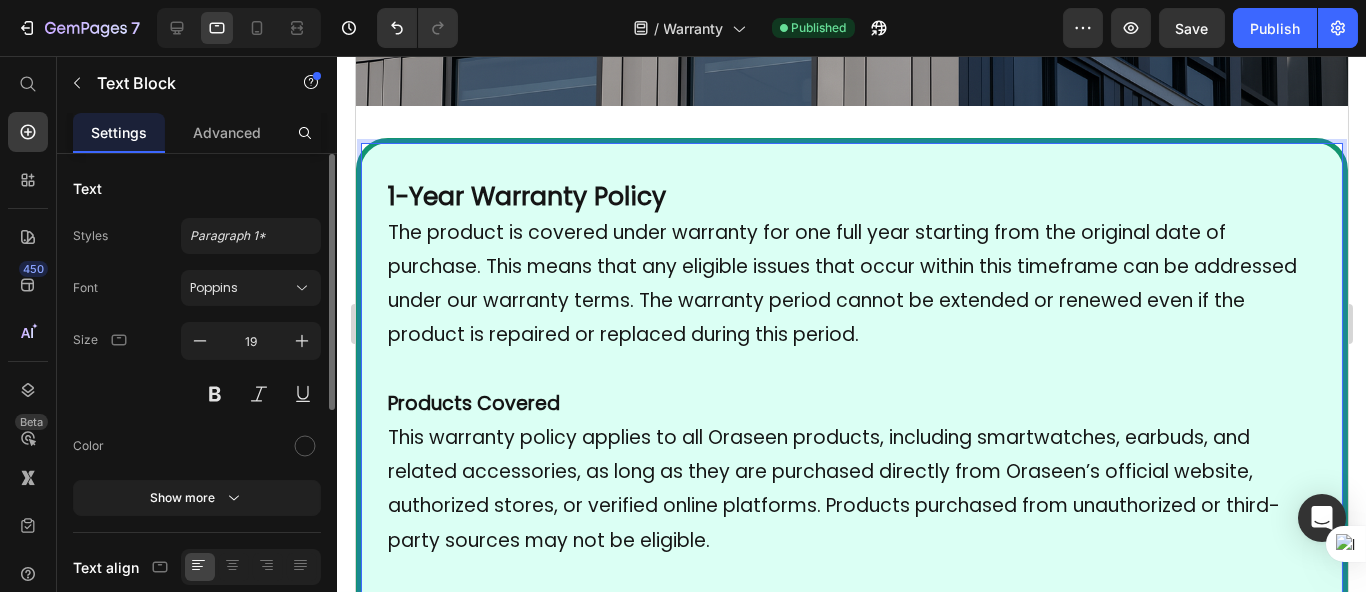 click at bounding box center (851, 162) 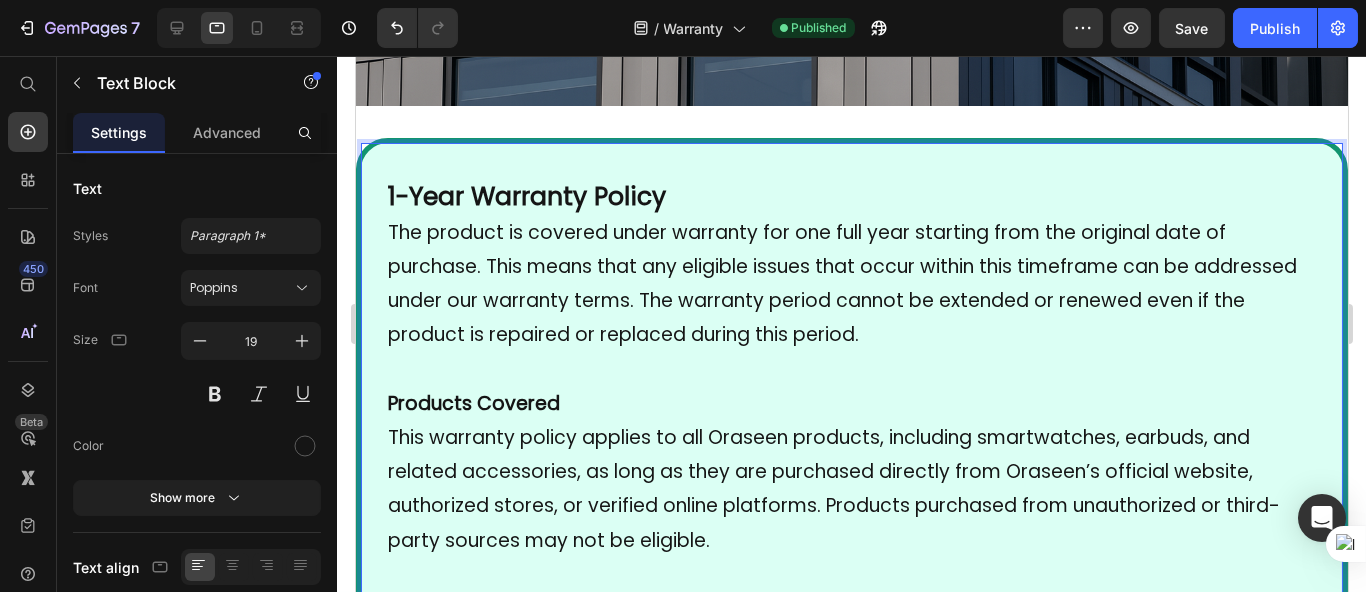 click at bounding box center [851, 162] 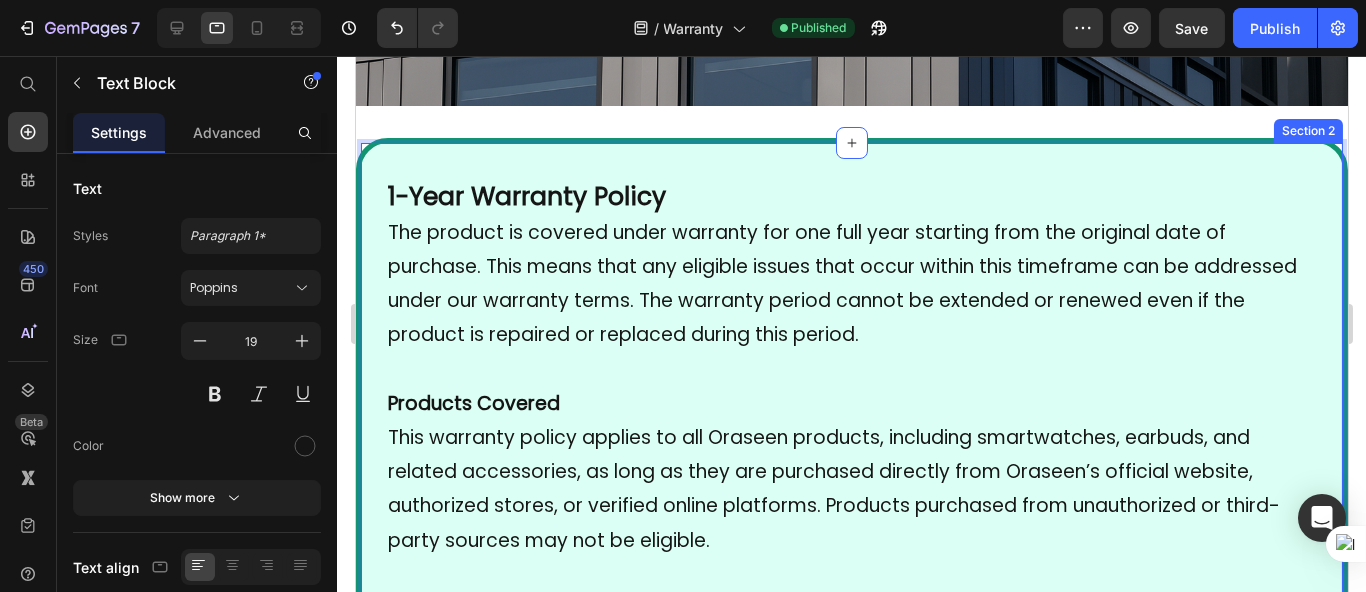 click on "1-Year Warranty Policy The product is covered under warranty for one full year starting from the original date of purchase. This means that any eligible issues that occur within this timeframe can be addressed under our warranty terms. The warranty period cannot be extended or renewed even if the product is repaired or replaced during this period. Products Covered This warranty policy applies to all Oraseen products, including smartwatches, earbuds, and related accessories, as long as they are purchased directly from Oraseen’s official website, authorized stores, or verified online platforms. Products purchased from unauthorized or third-party sources may not be eligible. What’s Covered: We will provide free repair or replacement in the event of any manufacturing defects. This includes: Internal component failures not caused by the user Faulty screens (e.g., not displaying properly) Battery-related issues (e.g., not charging or draining abnormally) Sensor or software issues affecting core functionality" at bounding box center (851, 1393) 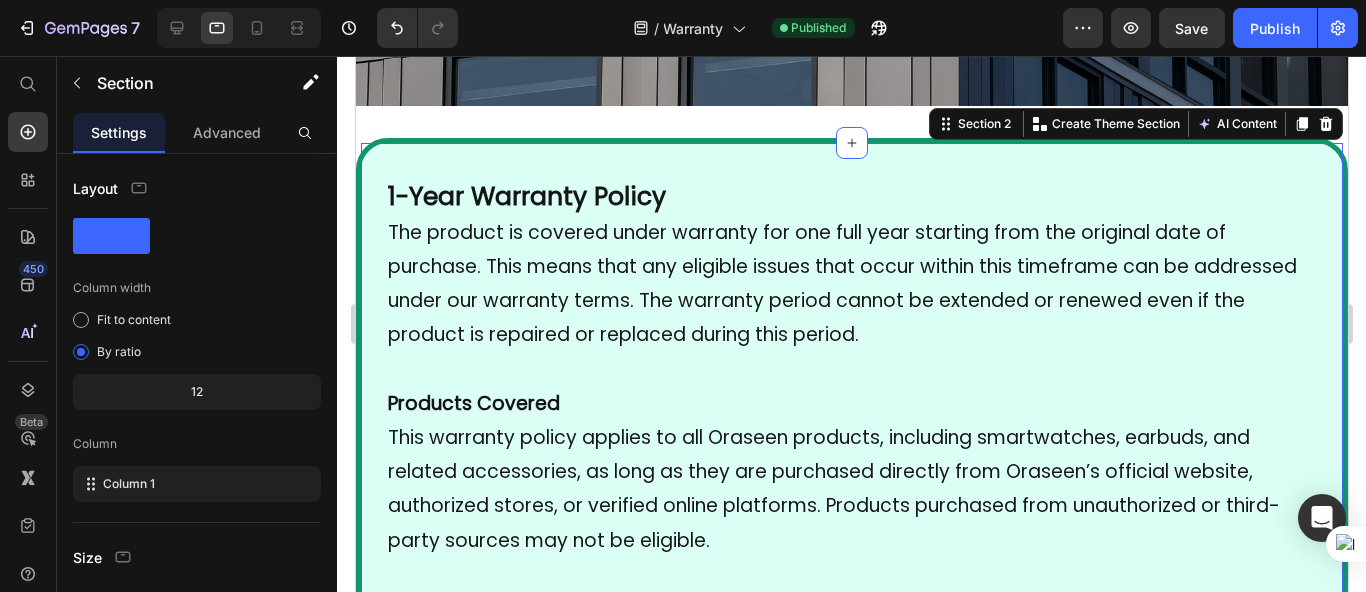 click on "1-Year Warranty Policy The product is covered under warranty for one full year starting from the original date of purchase. This means that any eligible issues that occur within this timeframe can be addressed under our warranty terms. The warranty period cannot be extended or renewed even if the product is repaired or replaced during this period. Products Covered This warranty policy applies to all Oraseen products, including smartwatches, earbuds, and related accessories, as long as they are purchased directly from Oraseen’s official website, authorized stores, or verified online platforms. Products purchased from unauthorized or third-party sources may not be eligible. What’s Covered: We will provide free repair or replacement in the event of any manufacturing defects. This includes: Internal component failures not caused by the user Faulty screens (e.g., not displaying properly) Battery-related issues (e.g., not charging or draining abnormally) Sensor or software issues affecting core functionality" at bounding box center [851, 1393] 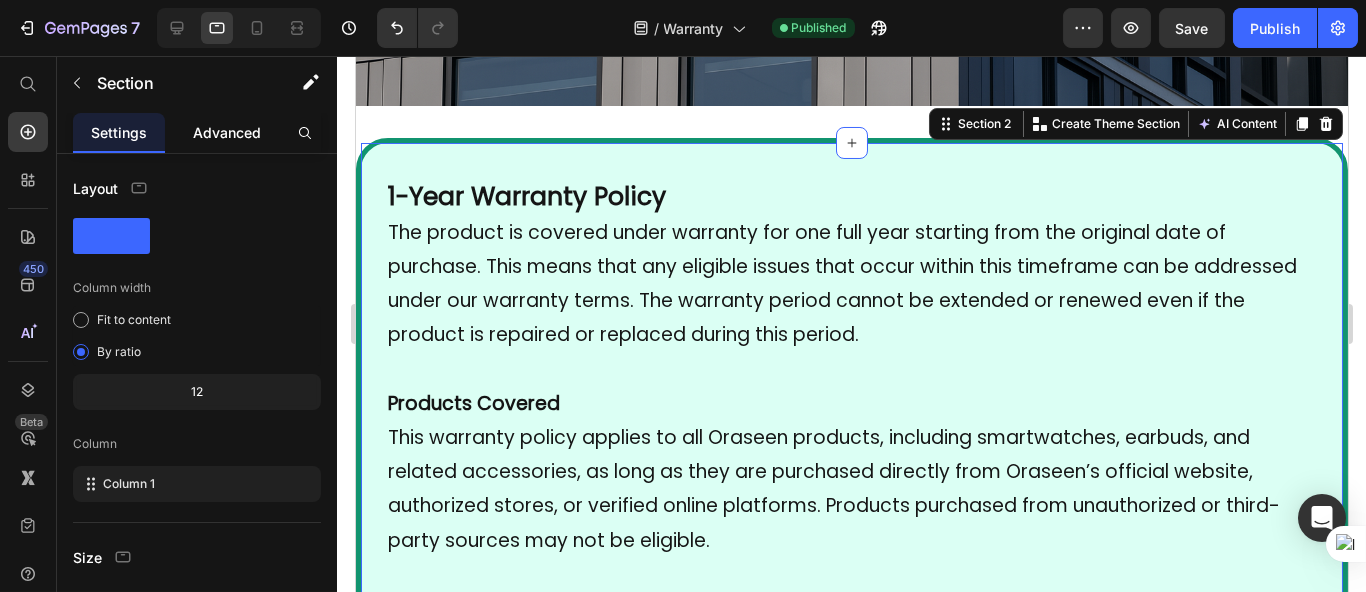 click on "Advanced" at bounding box center (227, 132) 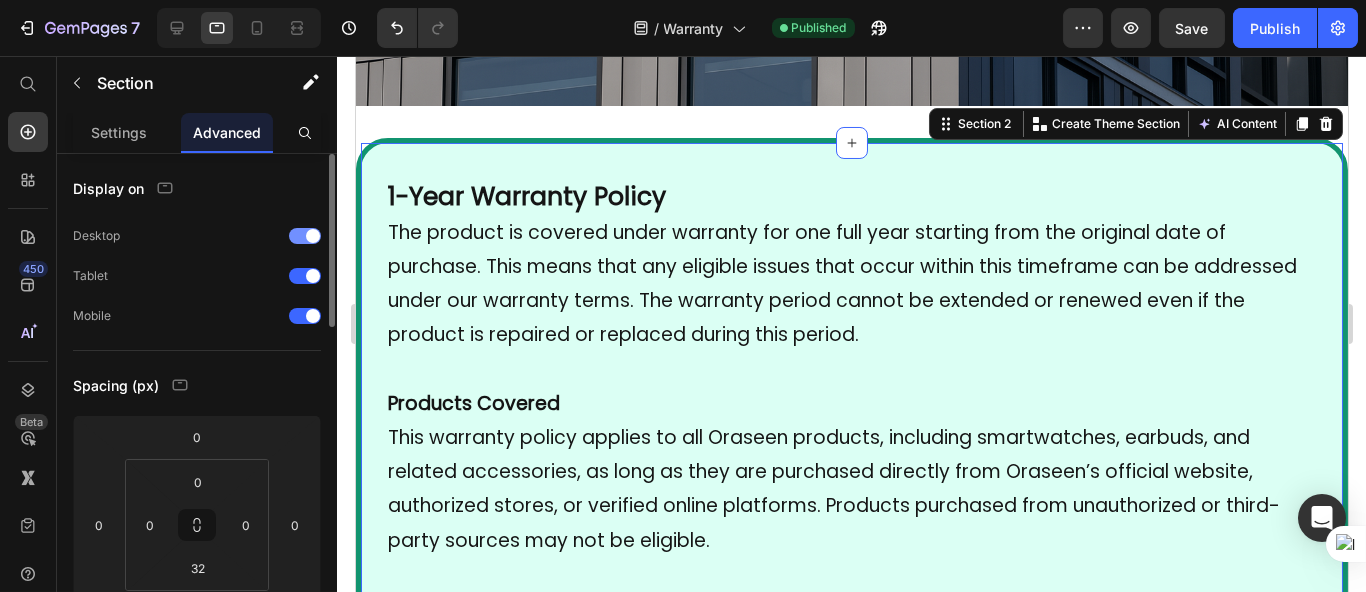 scroll, scrollTop: 110, scrollLeft: 0, axis: vertical 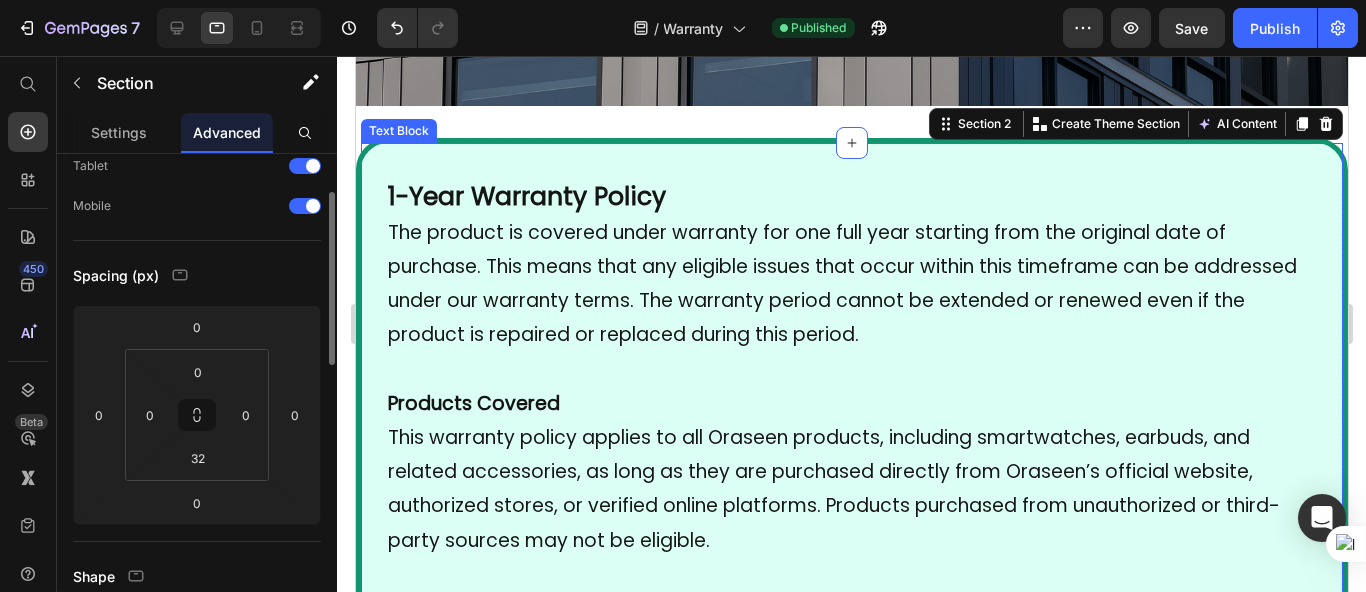 click at bounding box center [851, 162] 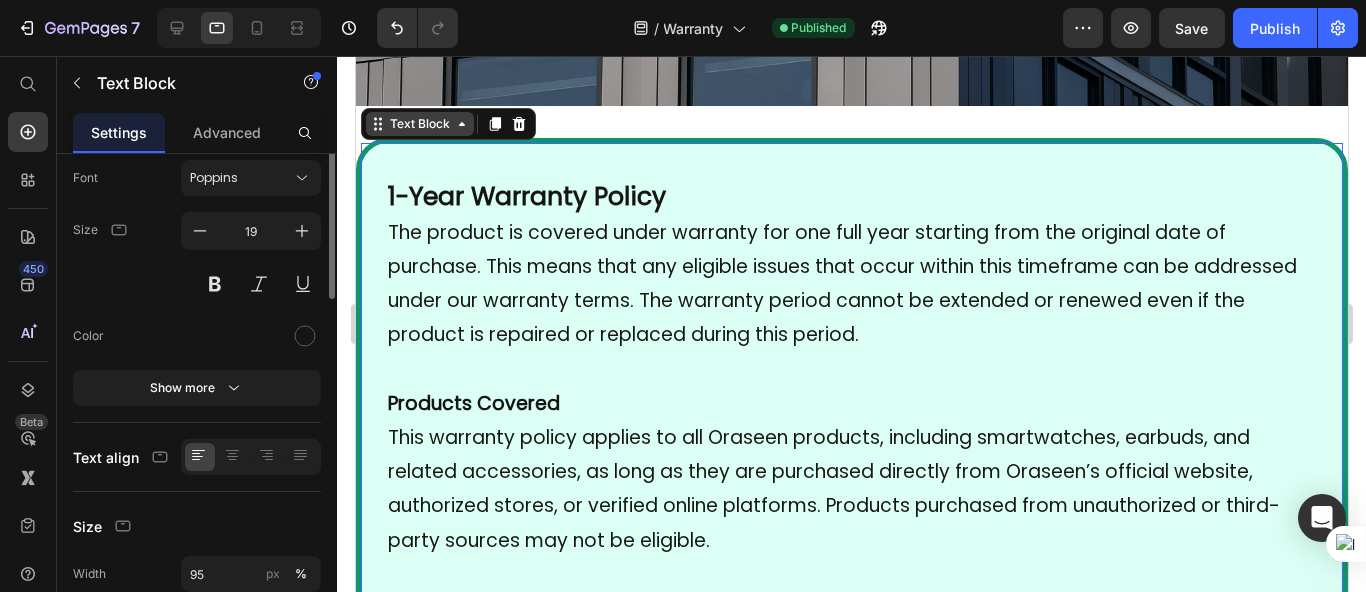 scroll, scrollTop: 0, scrollLeft: 0, axis: both 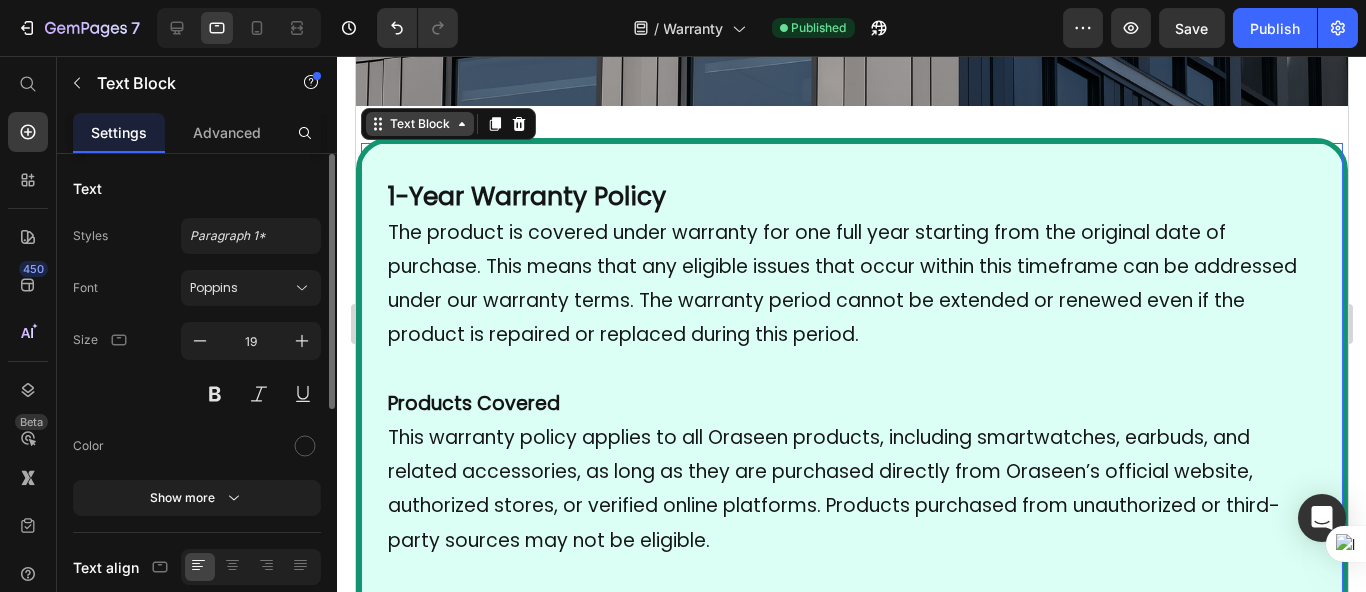 click 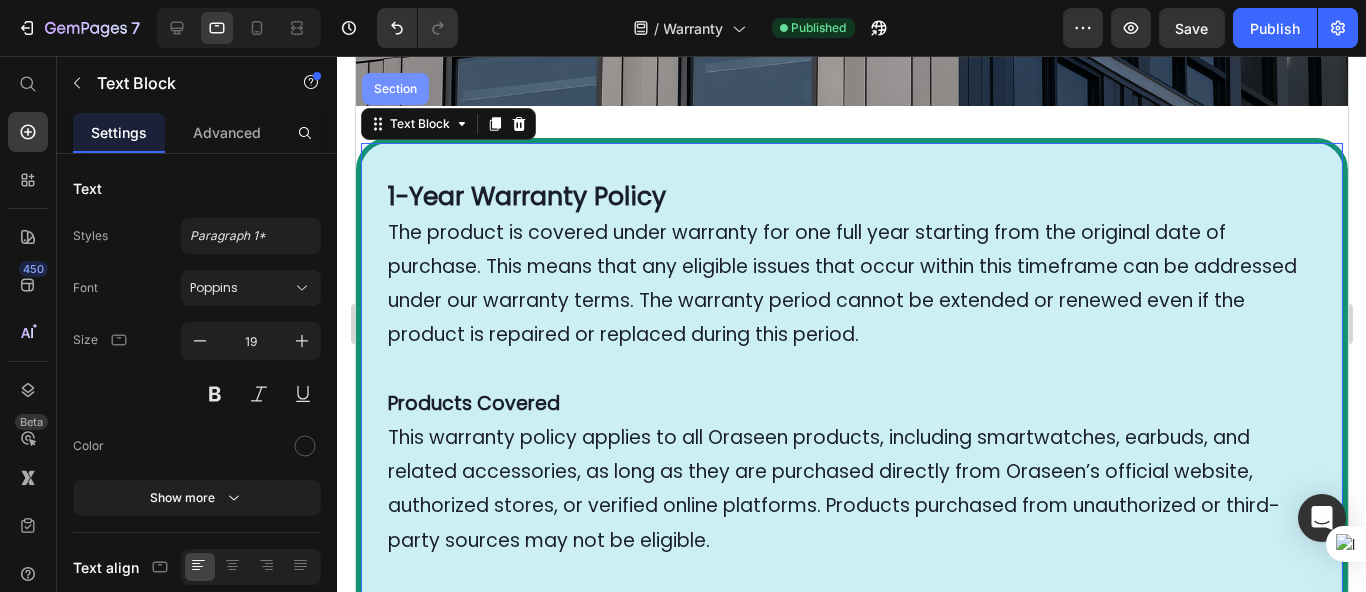 click on "Section" at bounding box center (394, 89) 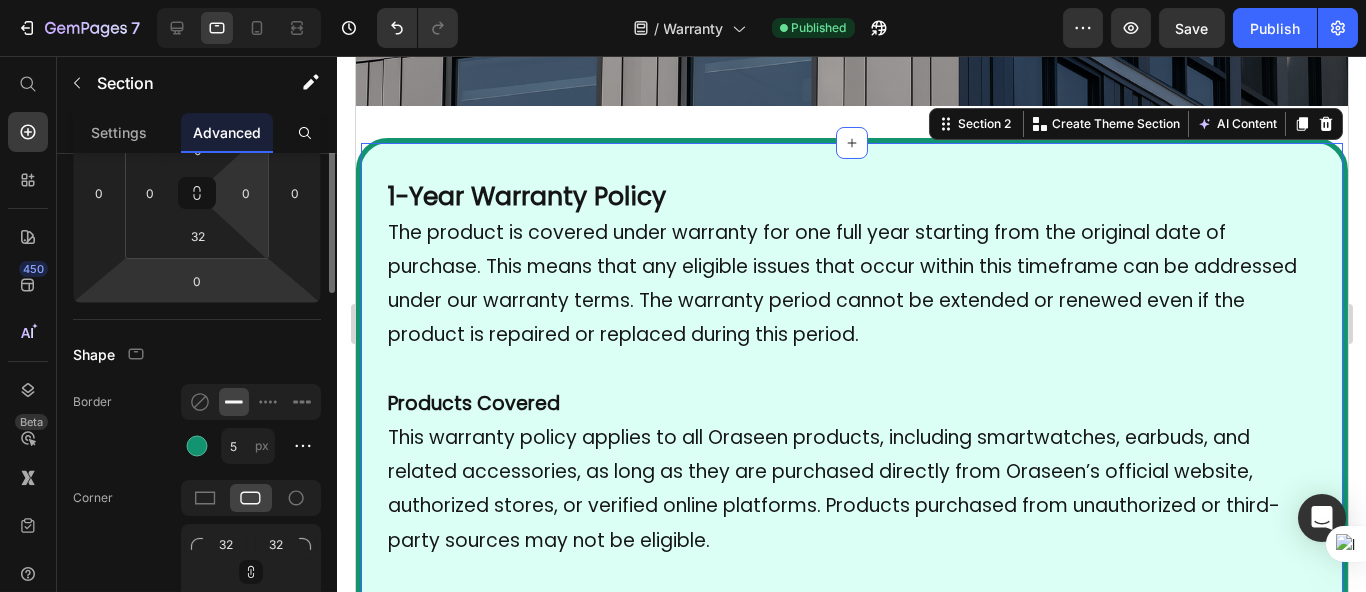 scroll, scrollTop: 221, scrollLeft: 0, axis: vertical 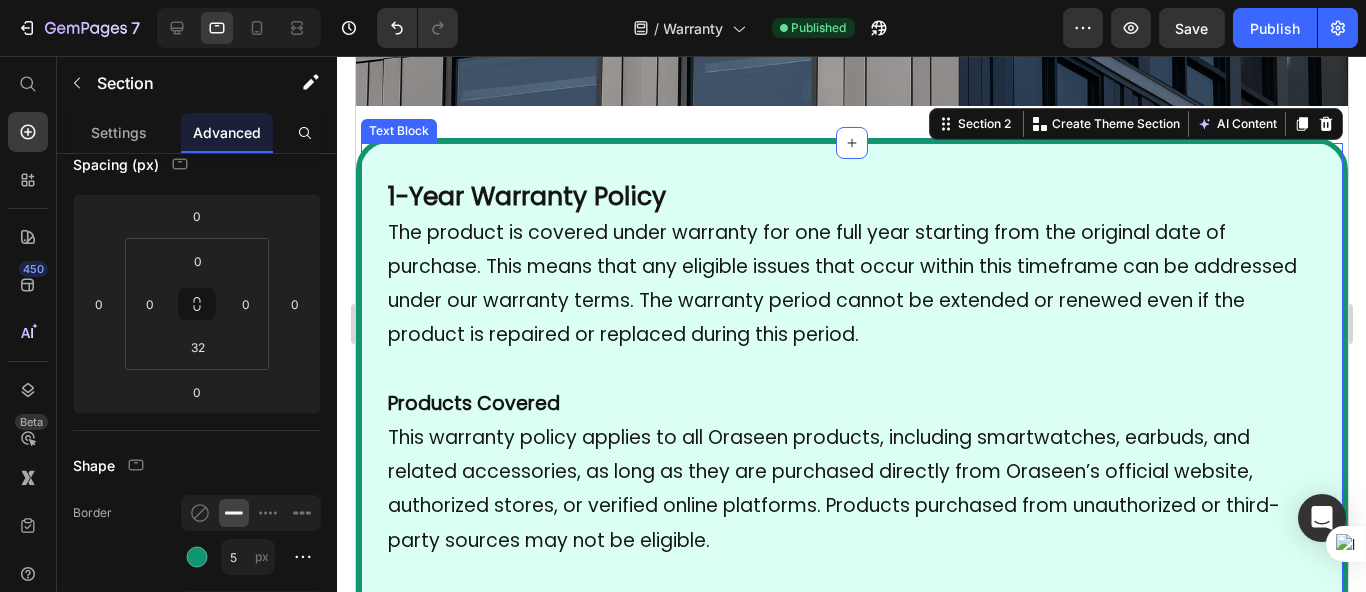 click at bounding box center [851, 162] 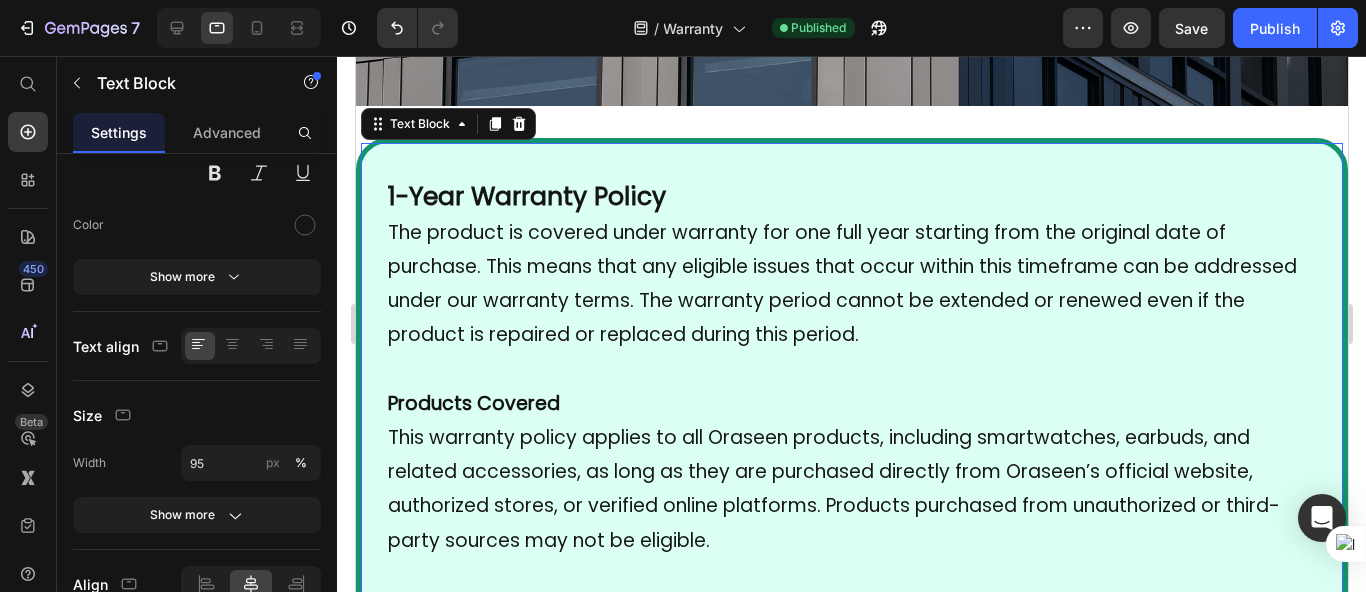 scroll, scrollTop: 0, scrollLeft: 0, axis: both 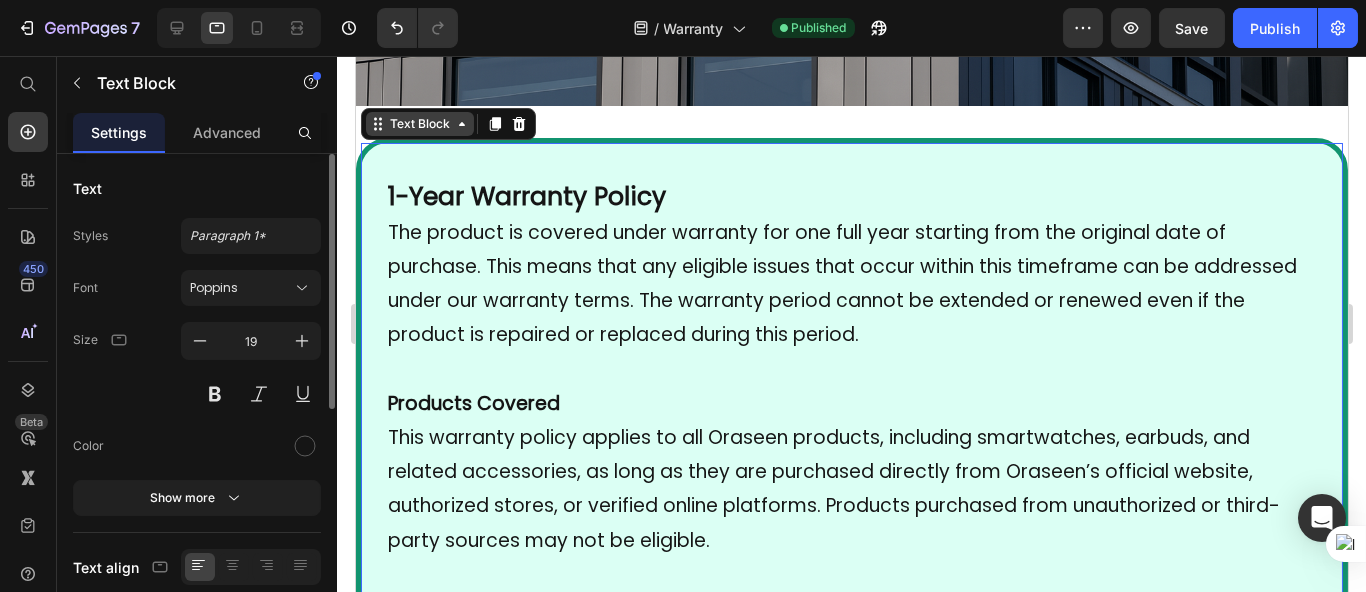click on "Text Block" at bounding box center [419, 124] 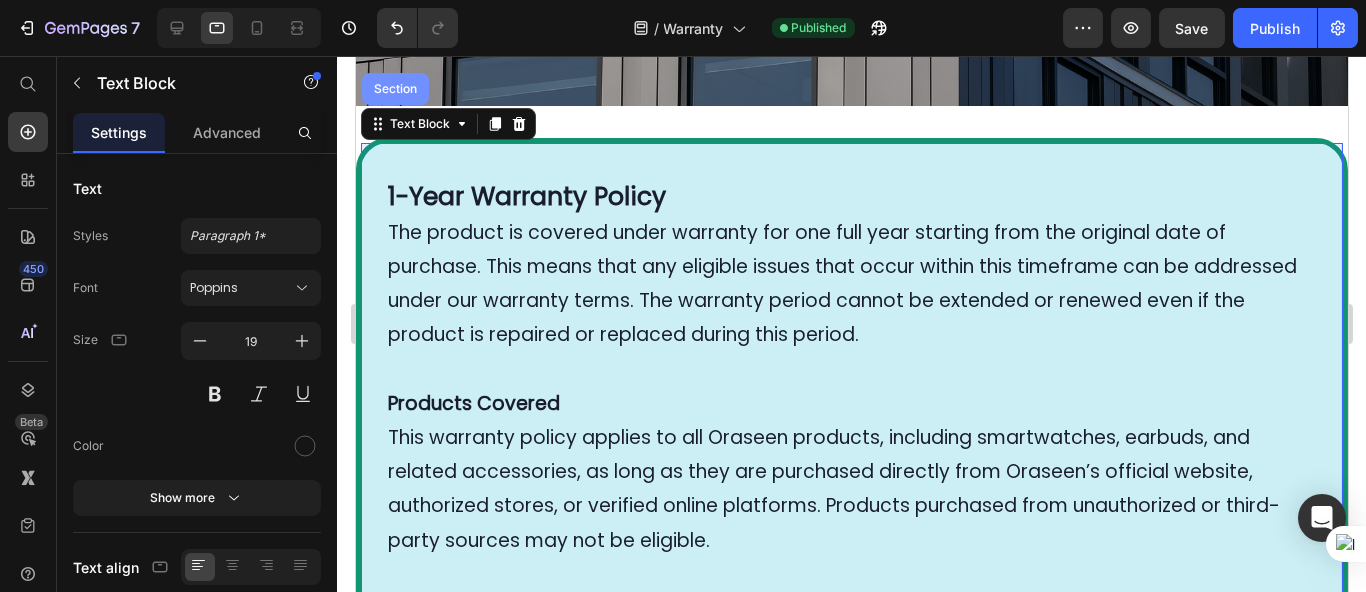 click on "Section" at bounding box center (394, 89) 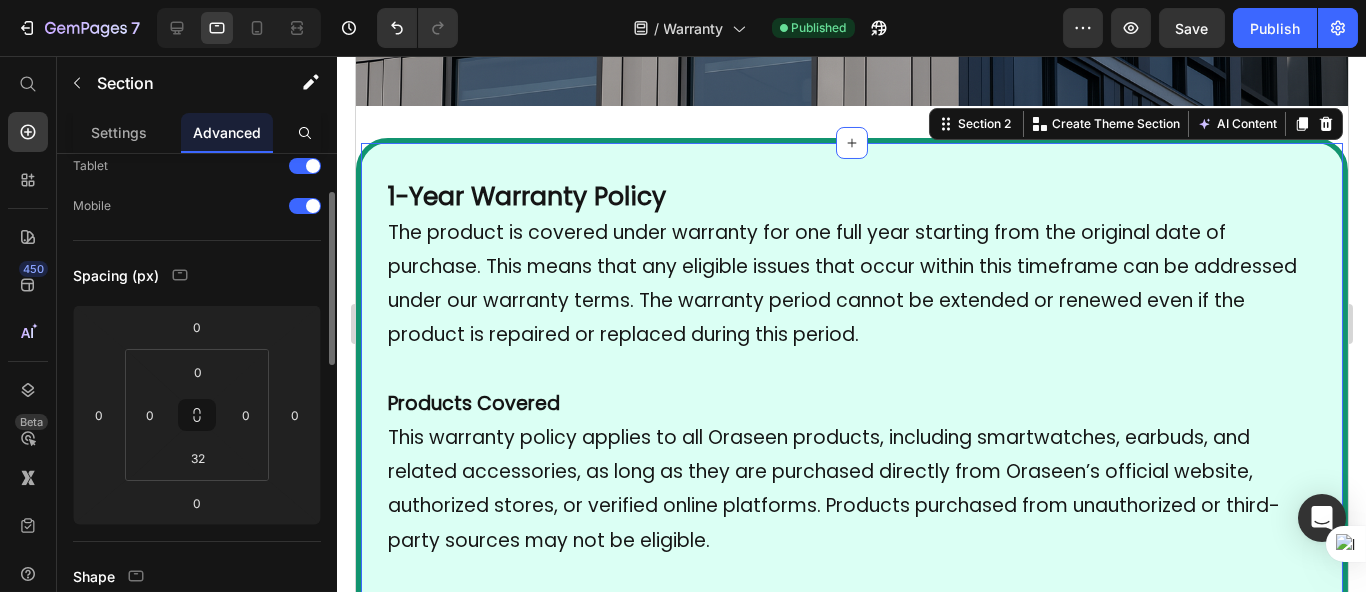 scroll, scrollTop: 221, scrollLeft: 0, axis: vertical 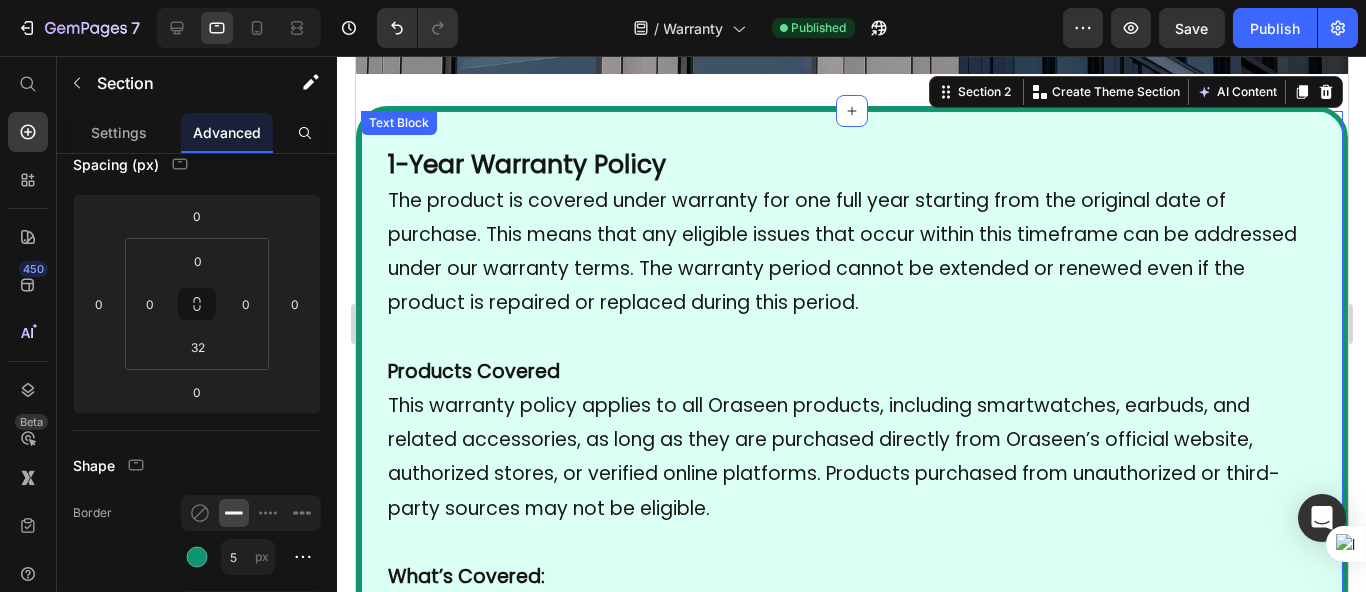 click on "1-Year Warranty Policy The product is covered under warranty for one full year starting from the original date of purchase. This means that any eligible issues that occur within this timeframe can be addressed under our warranty terms. The warranty period cannot be extended or renewed even if the product is repaired or replaced during this period. Products Covered This warranty policy applies to all Oraseen products, including smartwatches, earbuds, and related accessories, as long as they are purchased directly from Oraseen’s official website, authorized stores, or verified online platforms. Products purchased from unauthorized or third-party sources may not be eligible. What’s Covered: We will provide free repair or replacement in the event of any manufacturing defects. This includes: Internal component failures not caused by the user Faulty screens (e.g., not displaying properly) Battery-related issues (e.g., not charging or draining abnormally) Sensor or software issues affecting core functionality" at bounding box center (851, 1345) 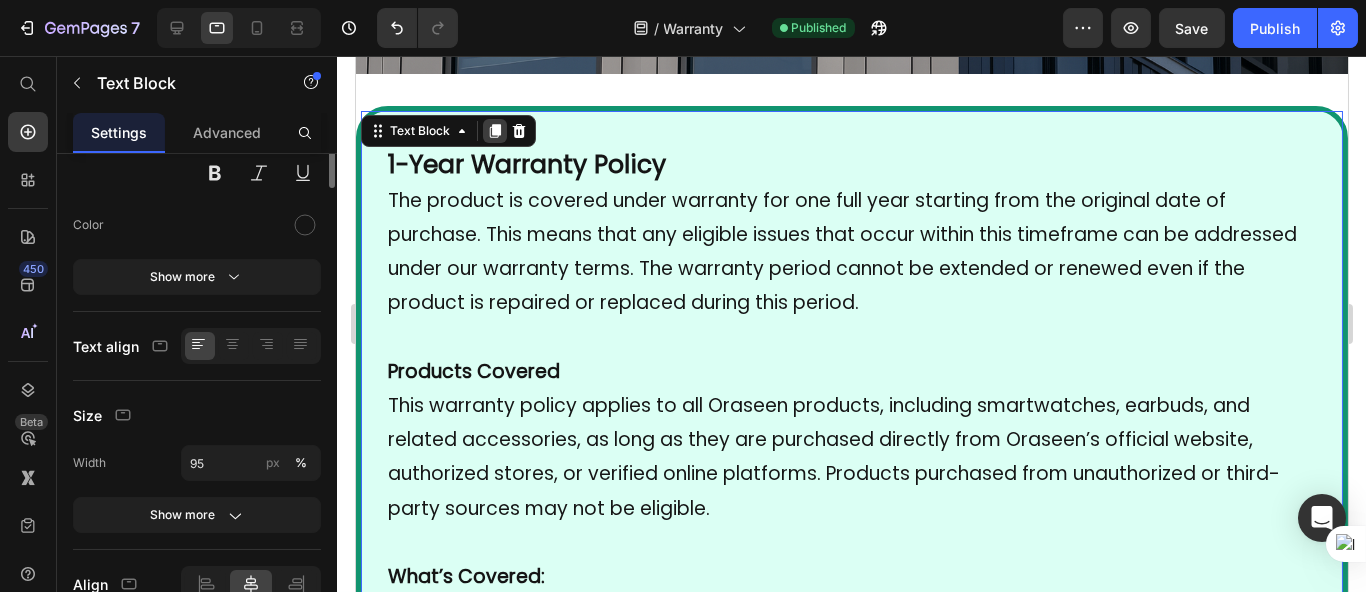 scroll, scrollTop: 0, scrollLeft: 0, axis: both 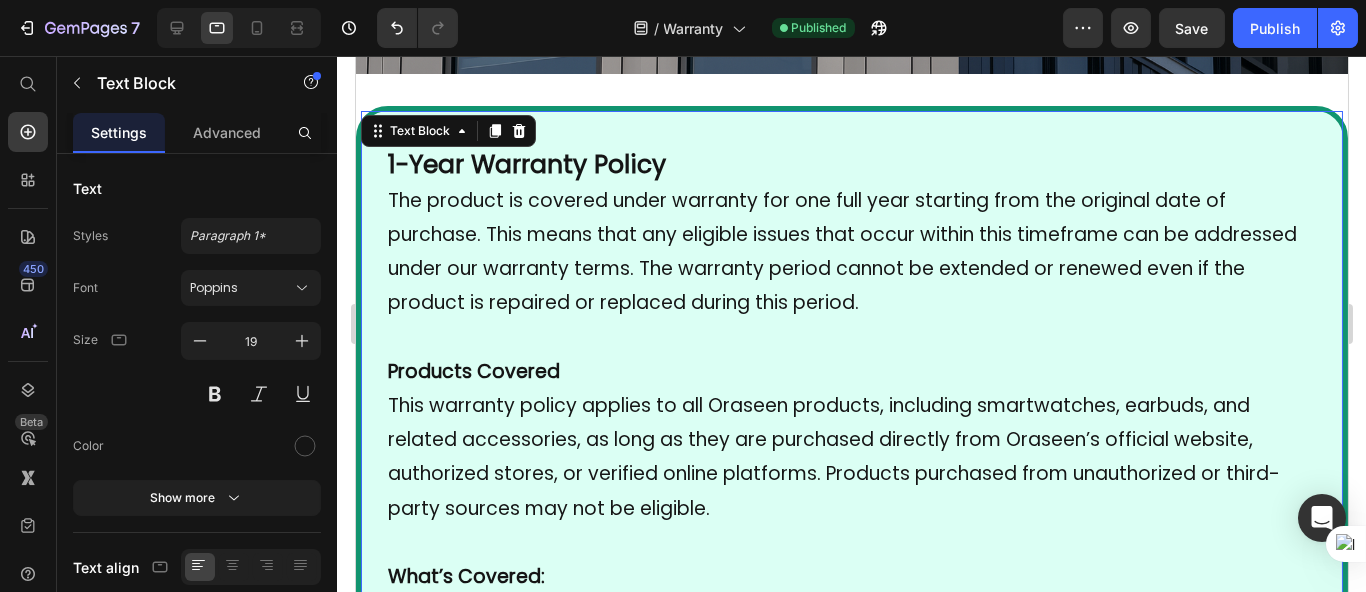 click on "1-Year Warranty Policy The product is covered under warranty for one full year starting from the original date of purchase. This means that any eligible issues that occur within this timeframe can be addressed under our warranty terms. The warranty period cannot be extended or renewed even if the product is repaired or replaced during this period. Products Covered This warranty policy applies to all Oraseen products, including smartwatches, earbuds, and related accessories, as long as they are purchased directly from Oraseen’s official website, authorized stores, or verified online platforms. Products purchased from unauthorized or third-party sources may not be eligible. What’s Covered: We will provide free repair or replacement in the event of any manufacturing defects. This includes: Internal component failures not caused by the user Faulty screens (e.g., not displaying properly) Battery-related issues (e.g., not charging or draining abnormally) Sensor or software issues affecting core functionality" at bounding box center (851, 1345) 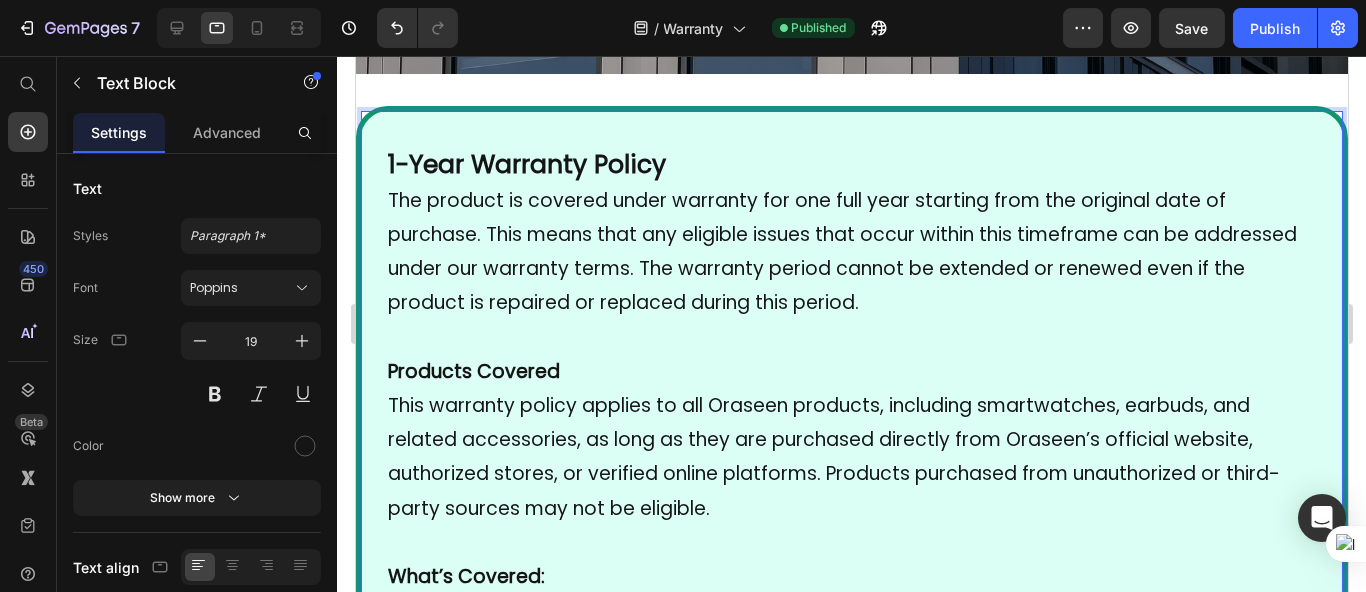 click on "1-Year Warranty Policy" at bounding box center [526, 164] 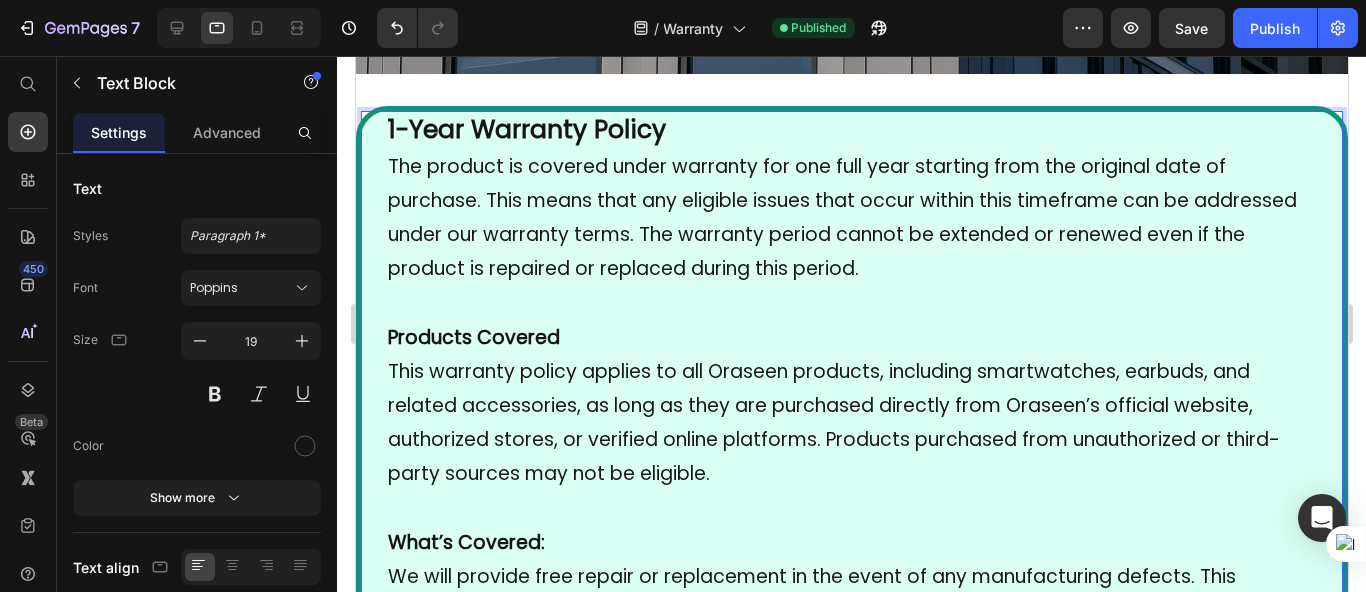 click on "1-Year Warranty Policy" at bounding box center [526, 129] 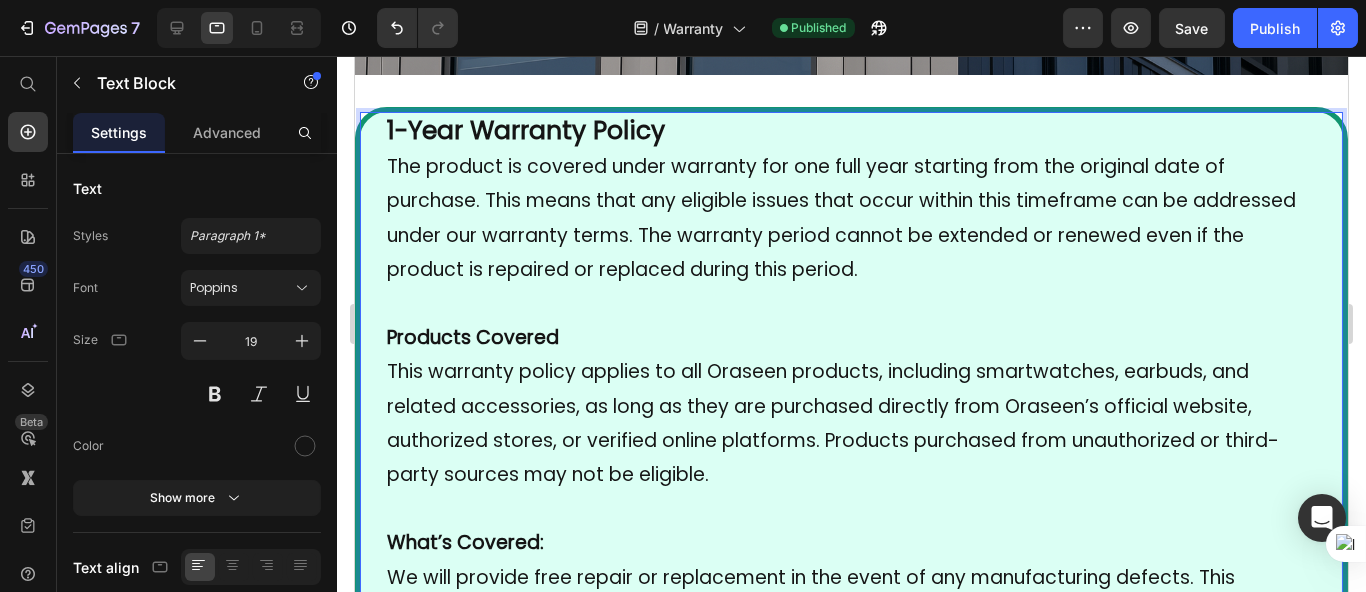 scroll, scrollTop: 684, scrollLeft: 0, axis: vertical 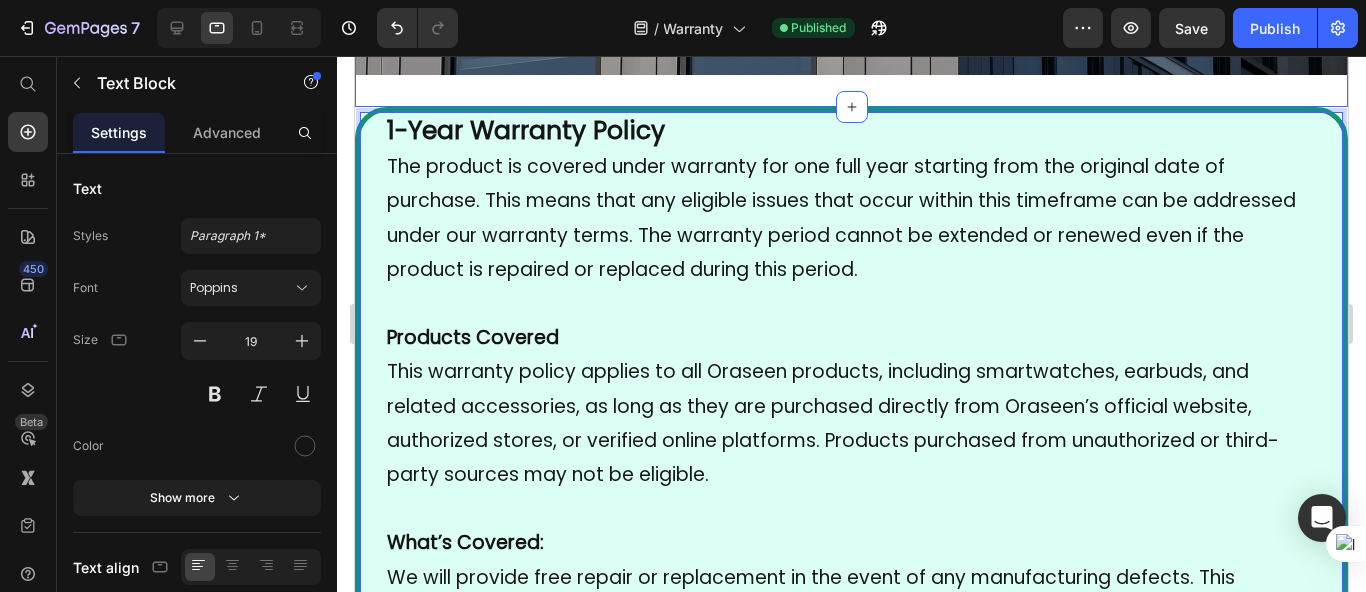 click on "Image Image Section 1" at bounding box center [850, -240] 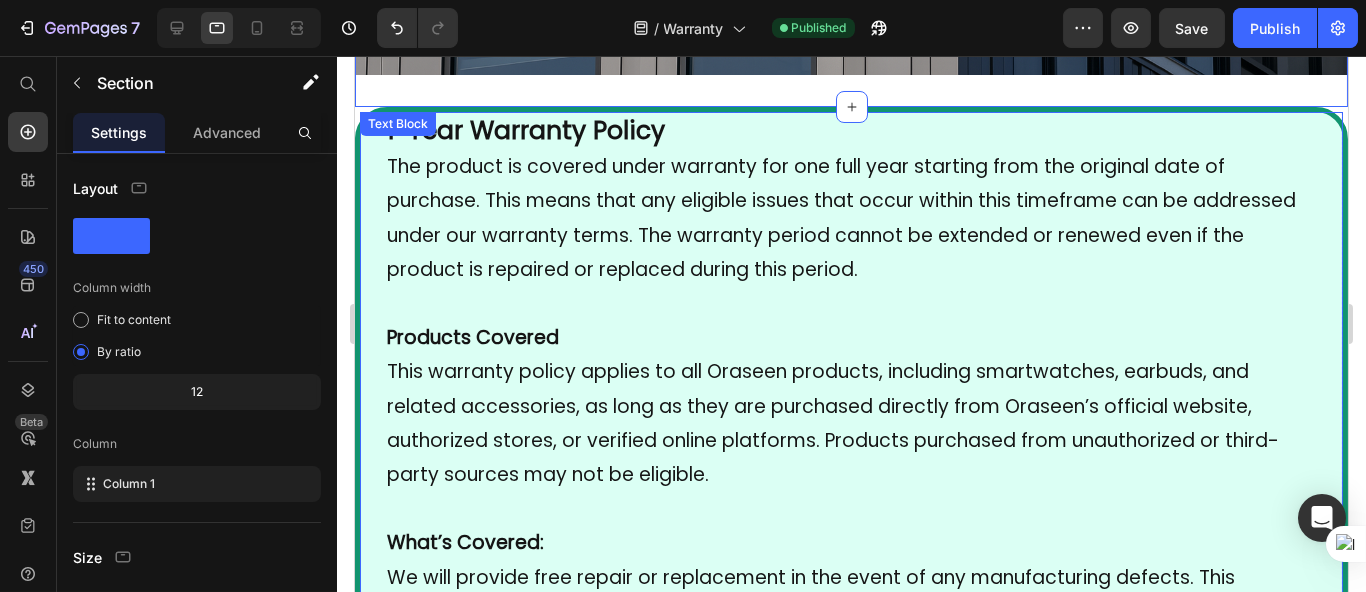 click on "Text Block" at bounding box center (397, 124) 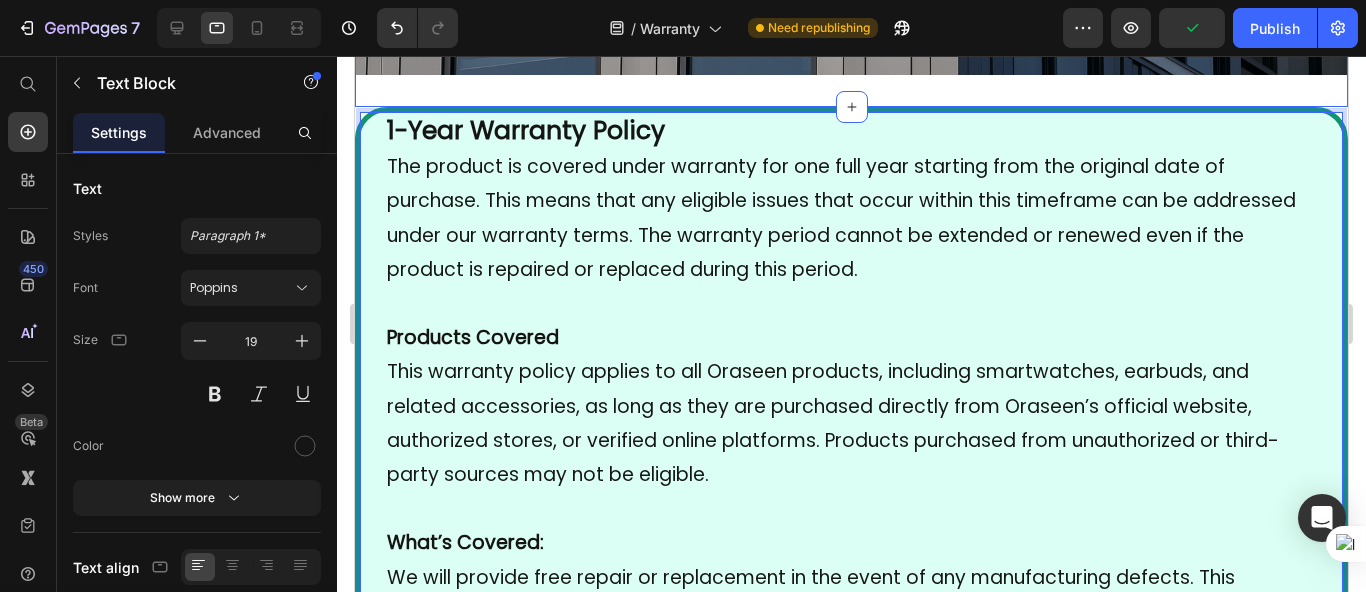 click on "Image Image Section 1" at bounding box center [850, -240] 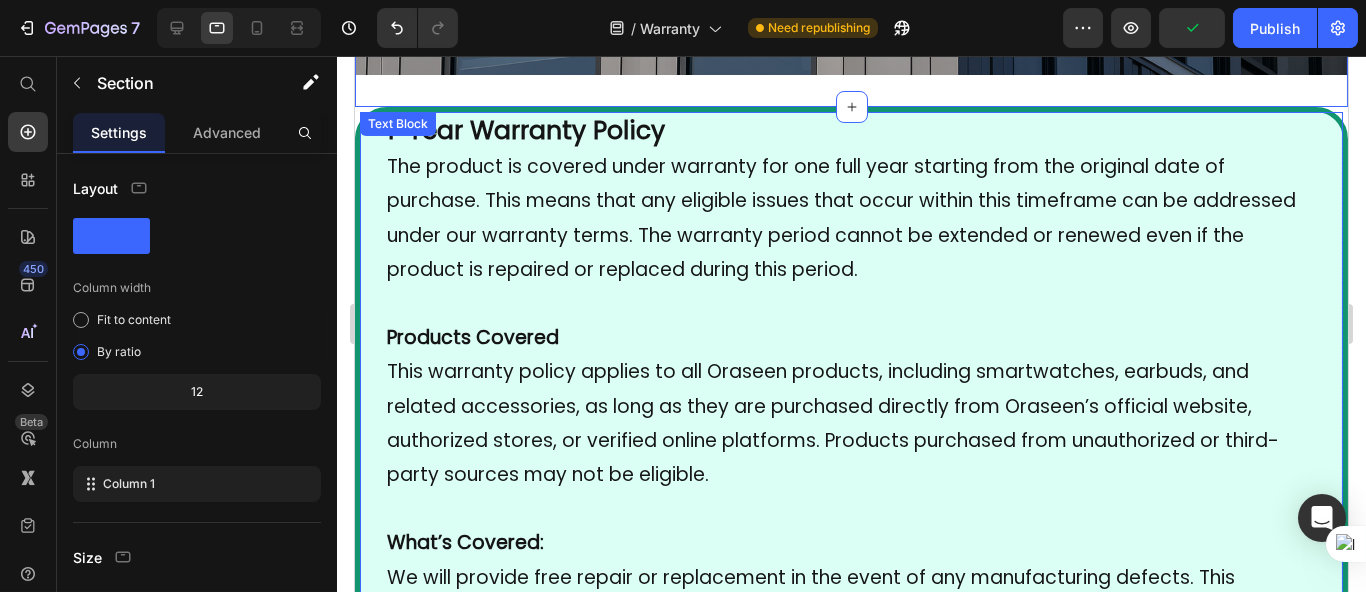 click on "Text Block" at bounding box center (397, 124) 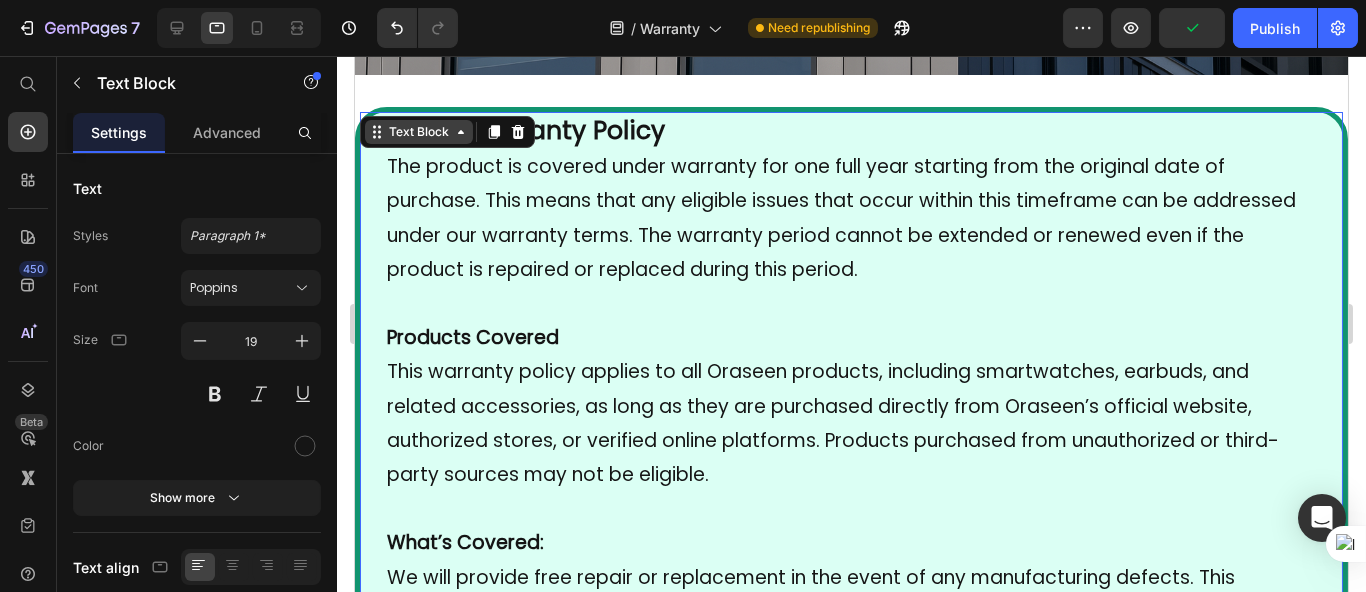 click on "Text Block" at bounding box center [418, 132] 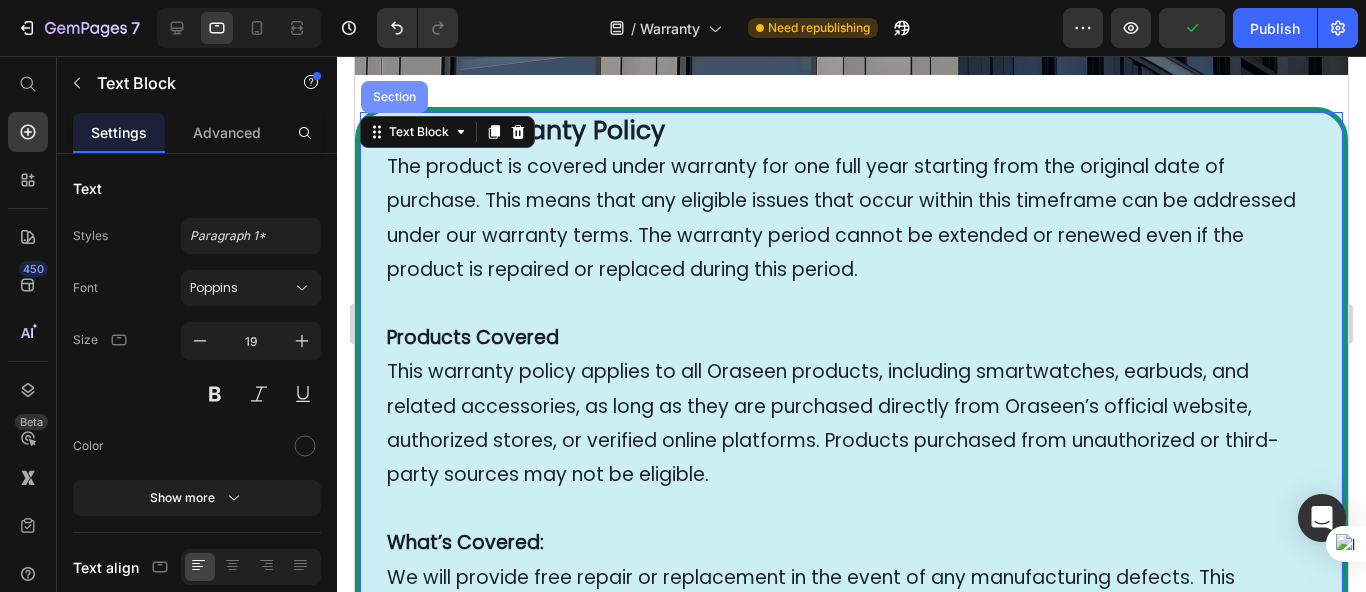 click on "Section" at bounding box center (393, 97) 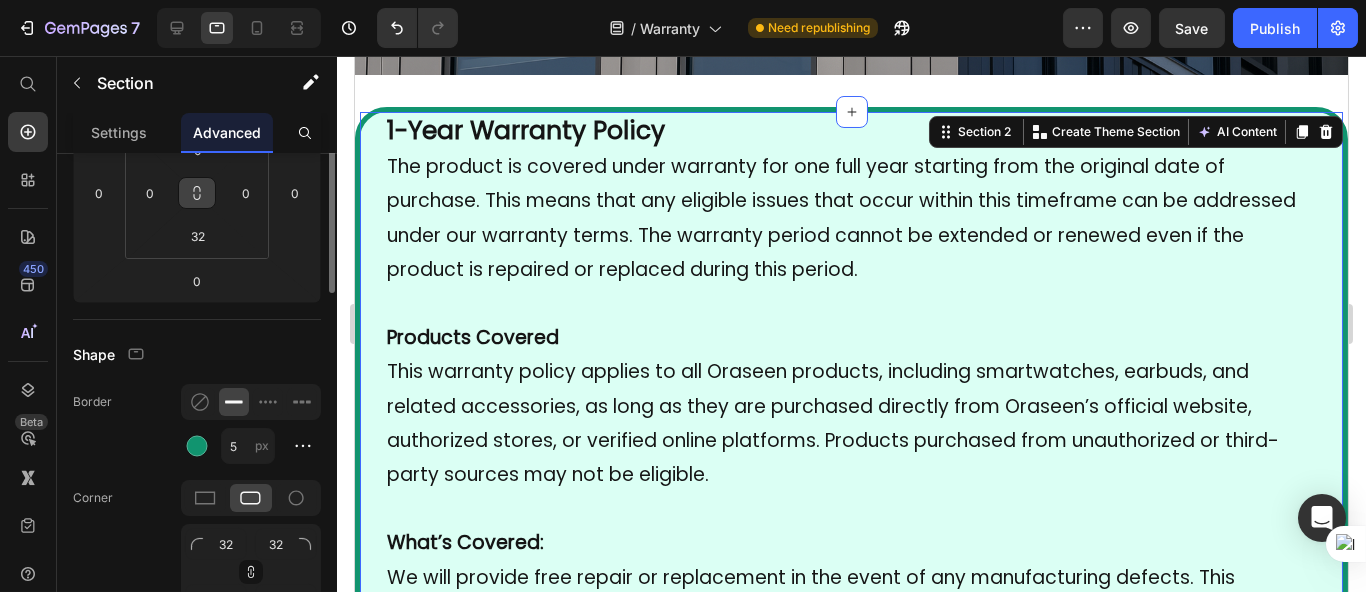 scroll, scrollTop: 221, scrollLeft: 0, axis: vertical 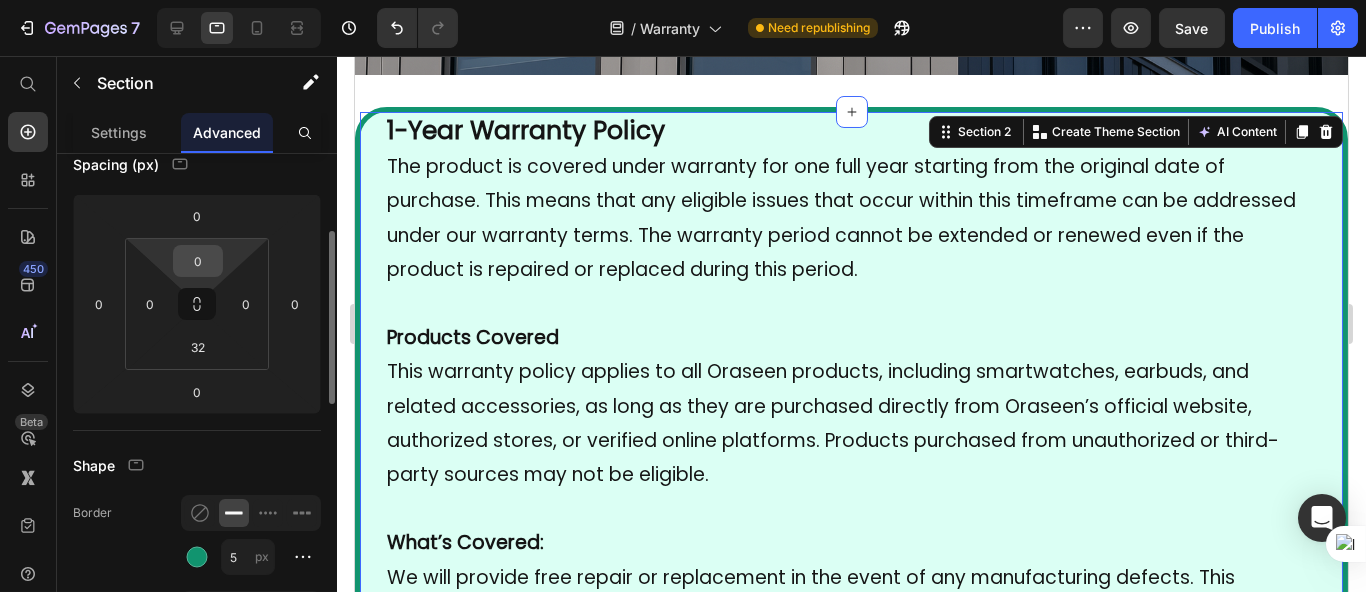 click on "0" at bounding box center (198, 261) 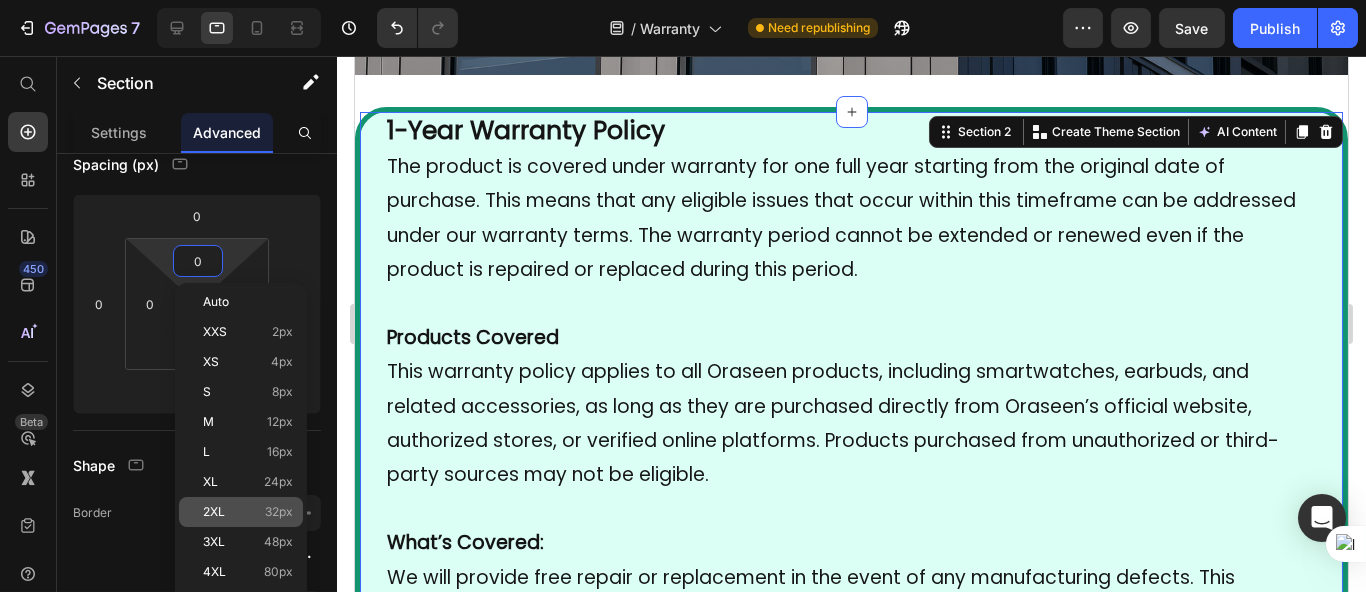 click on "2XL 32px" 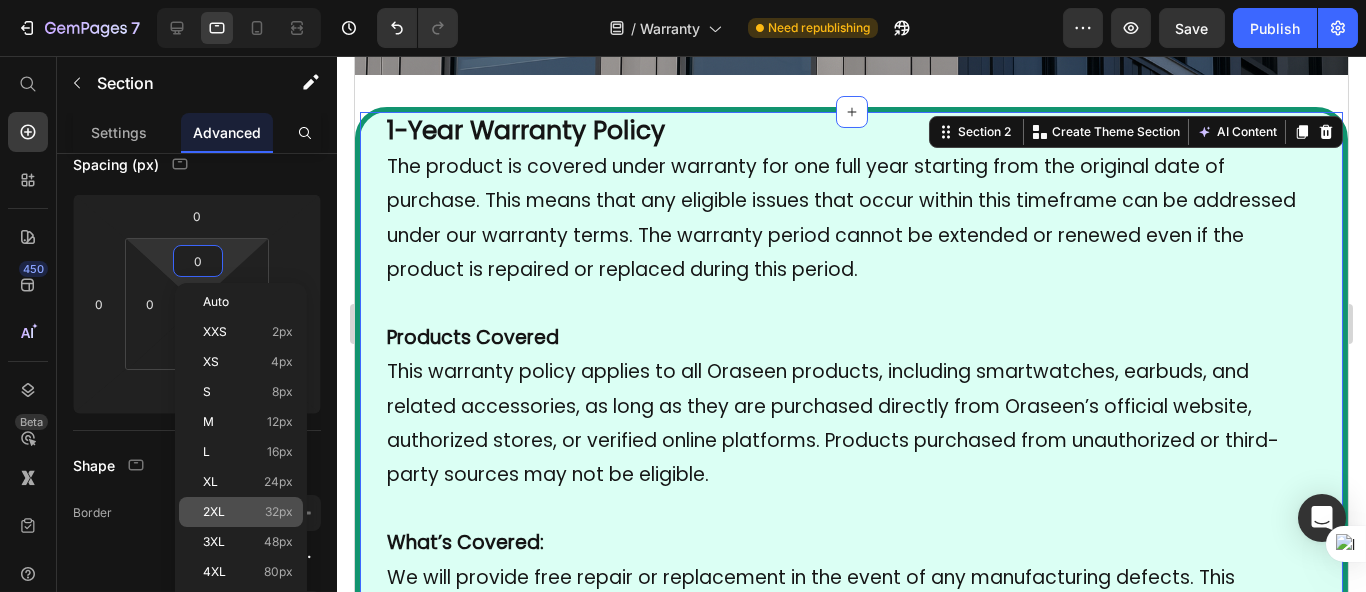 type on "32" 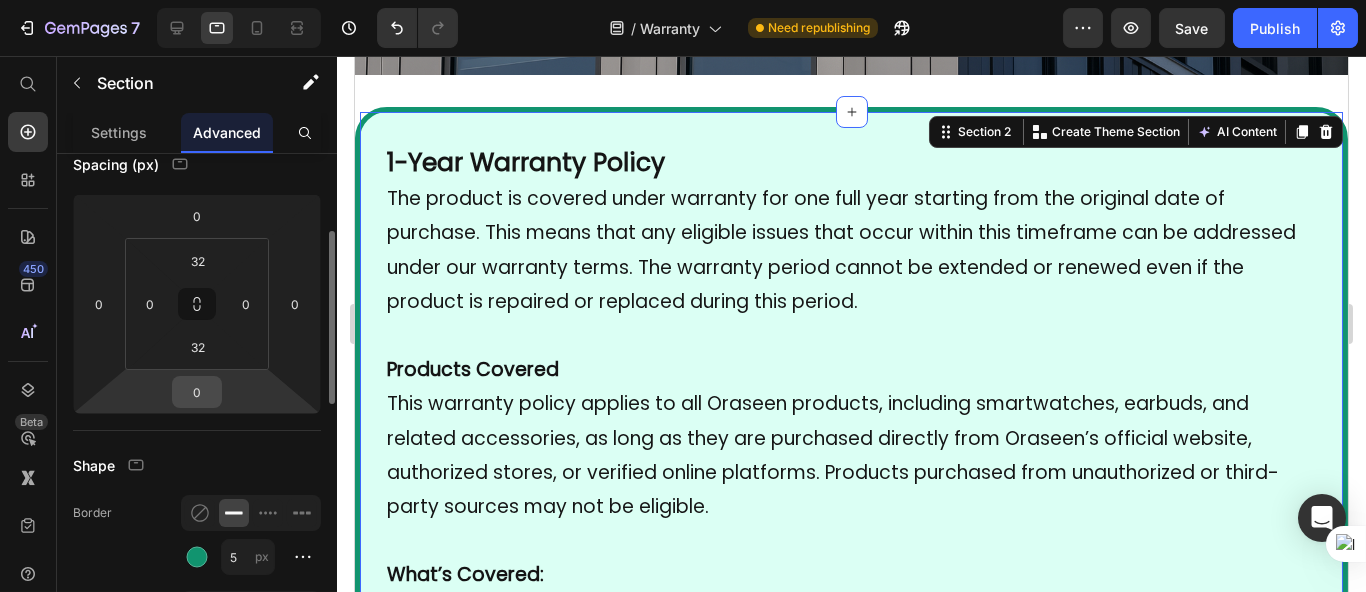 click on "0" at bounding box center (197, 392) 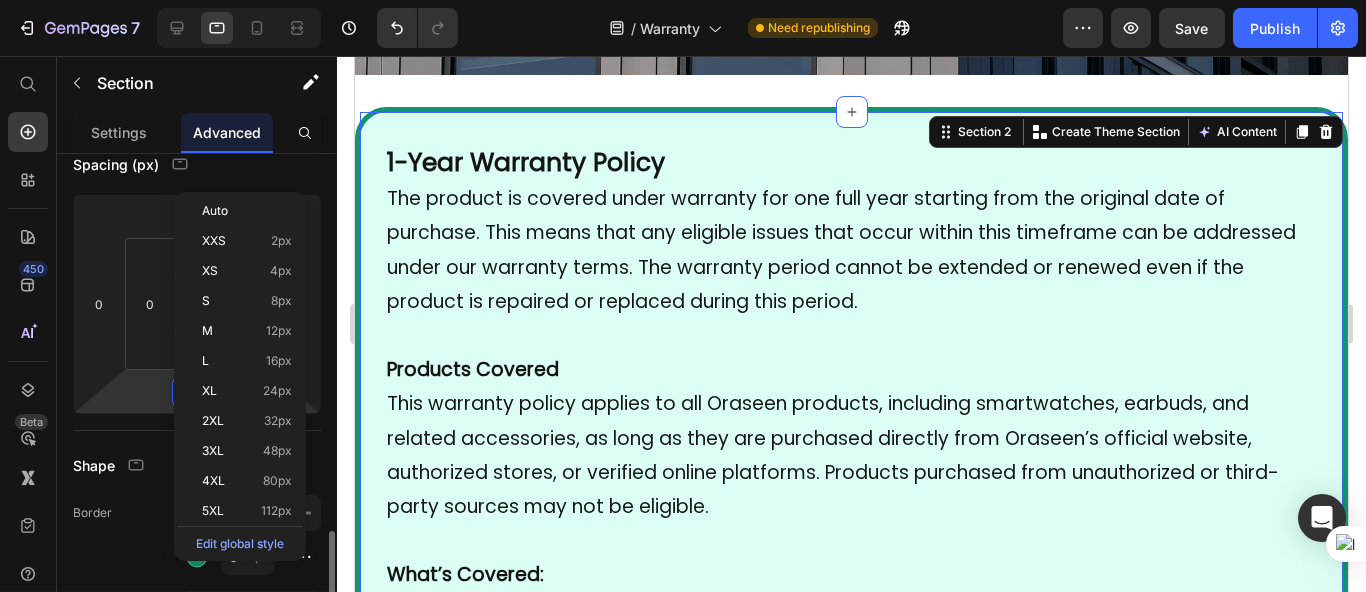 scroll, scrollTop: 443, scrollLeft: 0, axis: vertical 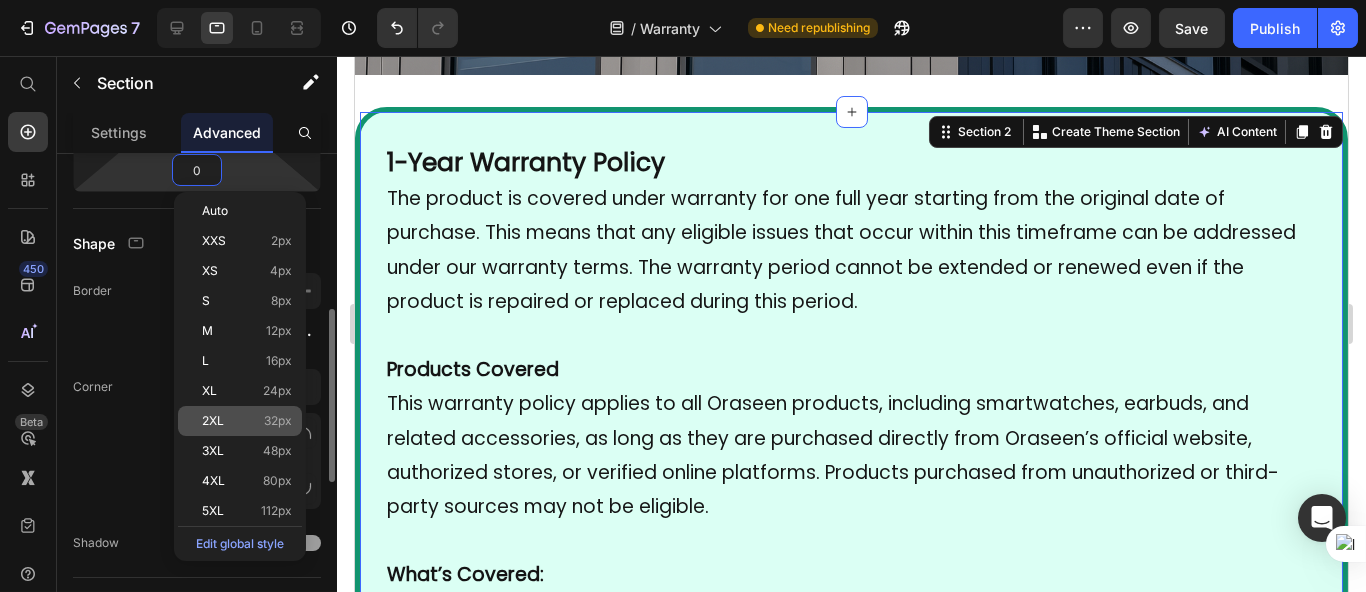 click on "2XL" at bounding box center (213, 421) 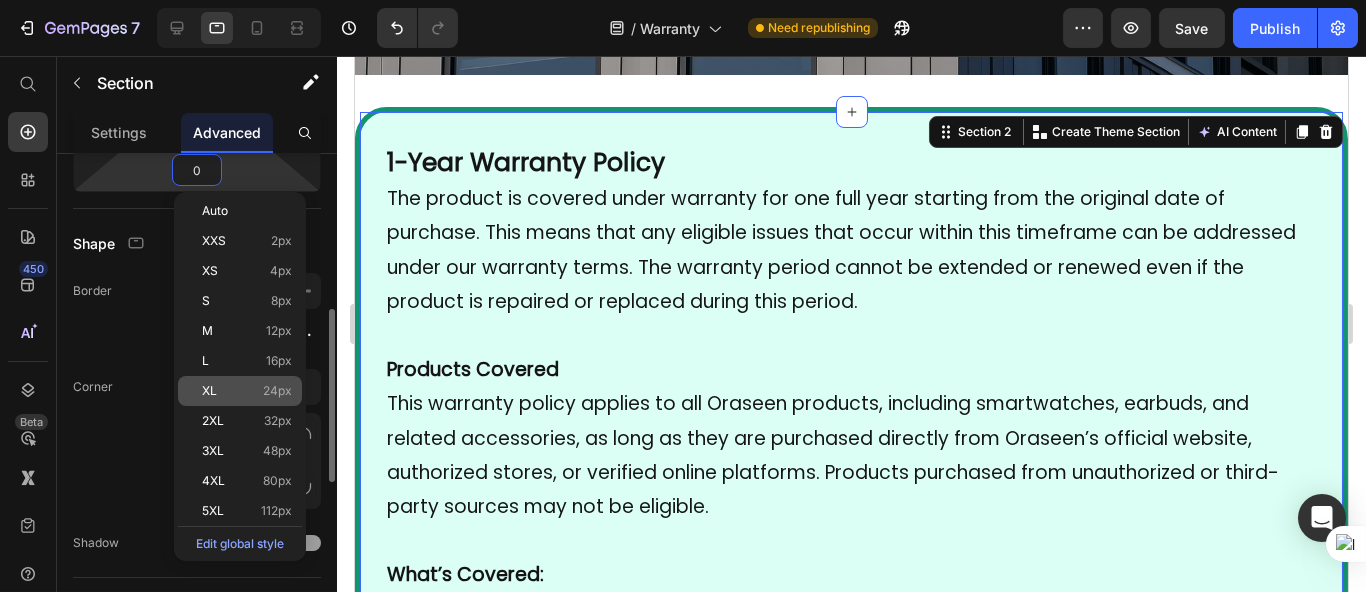 type on "32" 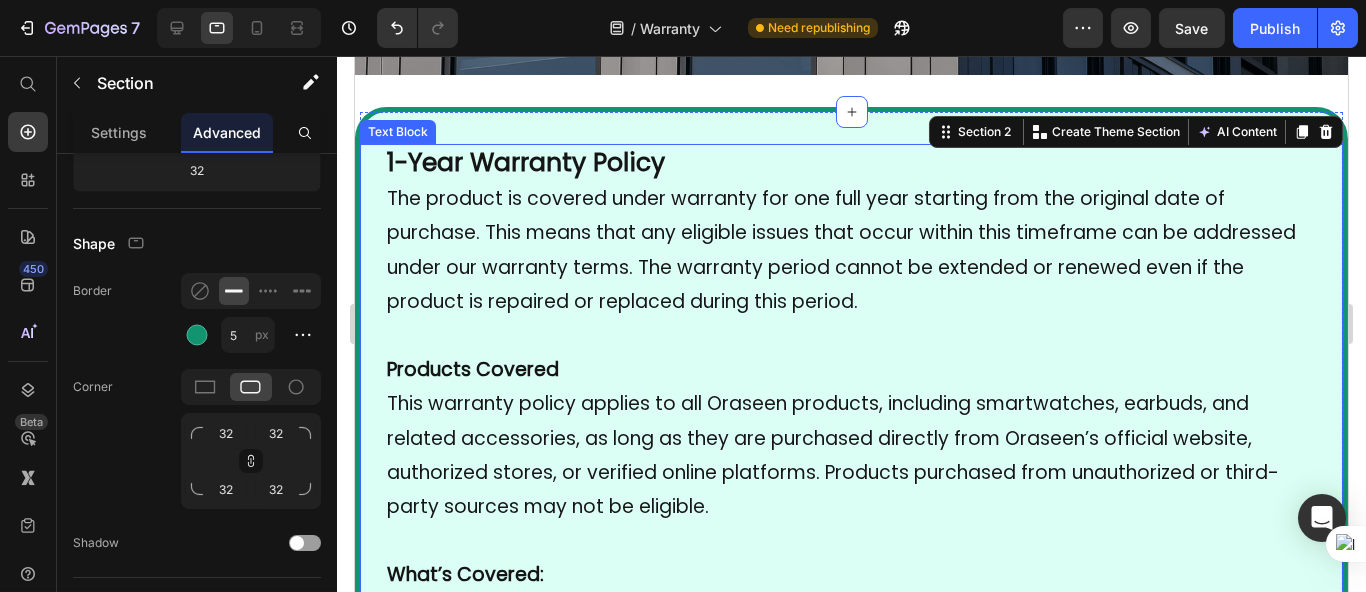 click on "Products Covered" at bounding box center [472, 369] 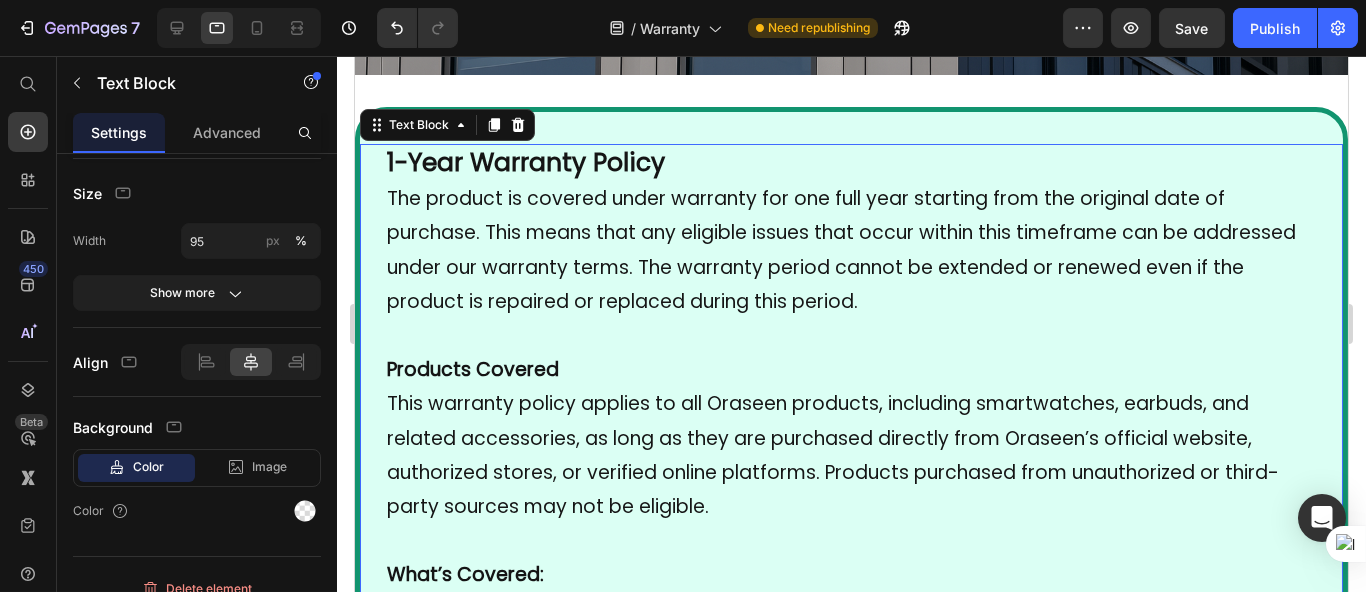 scroll, scrollTop: 0, scrollLeft: 0, axis: both 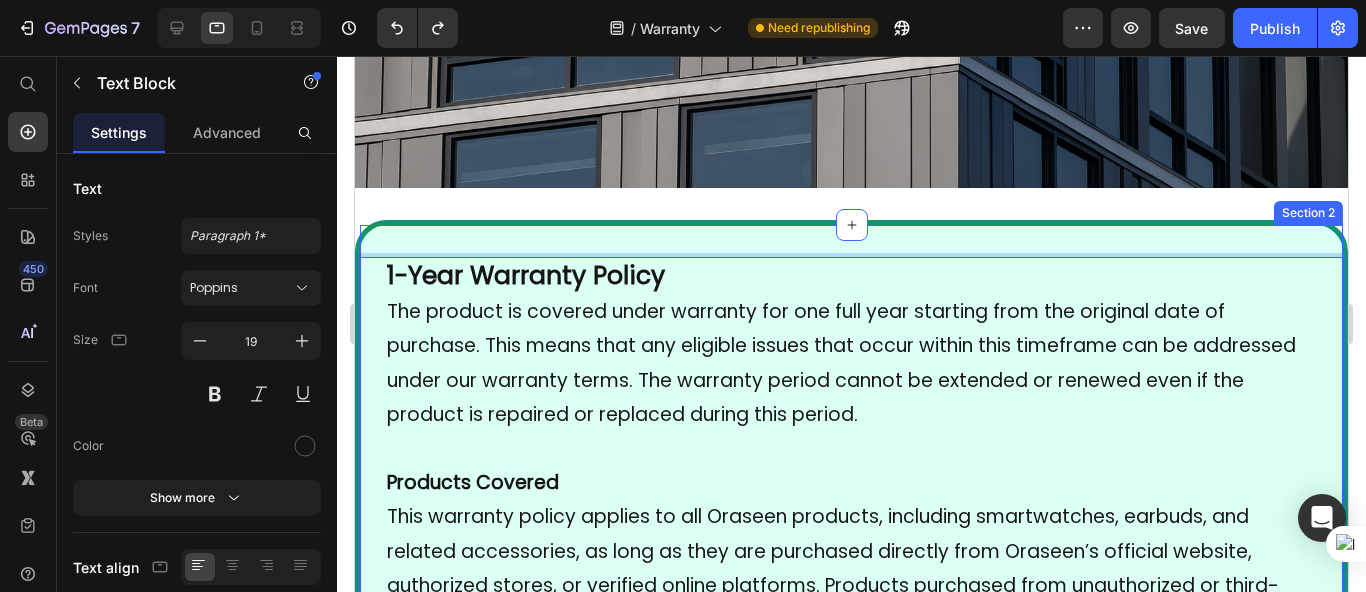 click on "1-Year Warranty Policy The product is covered under warranty for one full year starting from the original date of purchase. This means that any eligible issues that occur within this timeframe can be addressed under our warranty terms. The warranty period cannot be extended or renewed even if the product is repaired or replaced during this period. Products Covered This warranty policy applies to all Oraseen products, including smartwatches, earbuds, and related accessories, as long as they are purchased directly from Oraseen’s official website, authorized stores, or verified online platforms. Products purchased from unauthorized or third-party sources may not be eligible. What’s Covered: We will provide free repair or replacement in the event of any manufacturing defects. This includes: Internal component failures not caused by the user Faulty screens (e.g., not displaying properly) Battery-related issues (e.g., not charging or draining abnormally) Sensor or software issues affecting core functionality" at bounding box center (850, 1474) 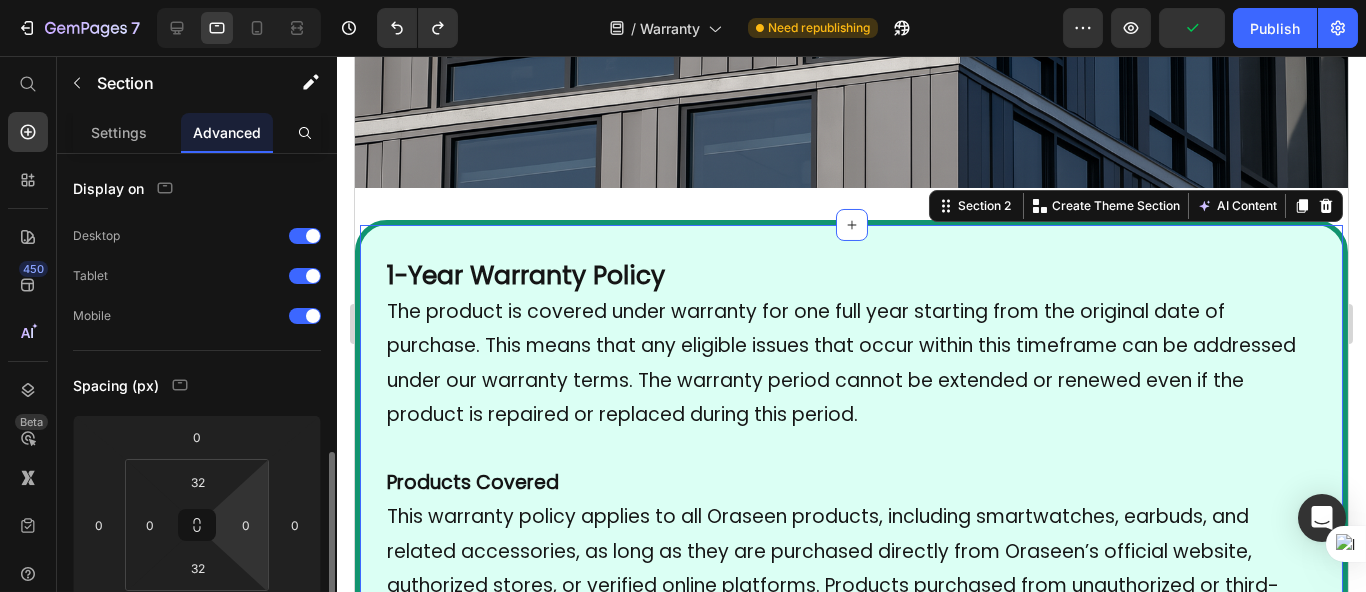 scroll, scrollTop: 221, scrollLeft: 0, axis: vertical 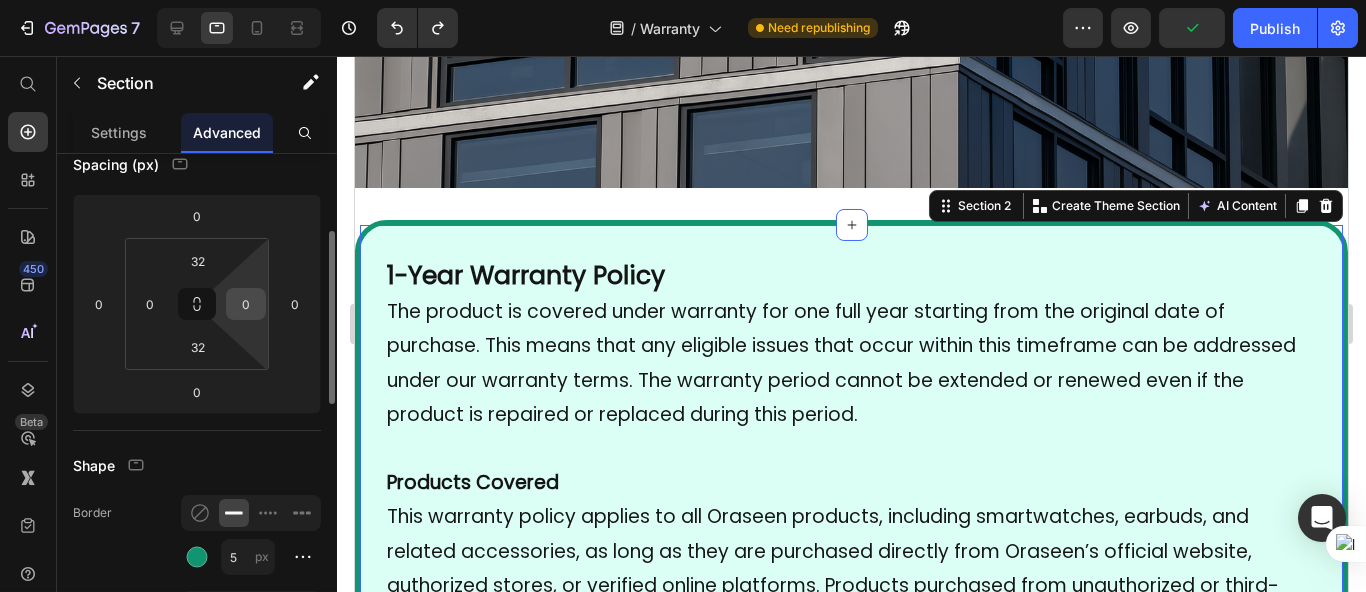 type on "0" 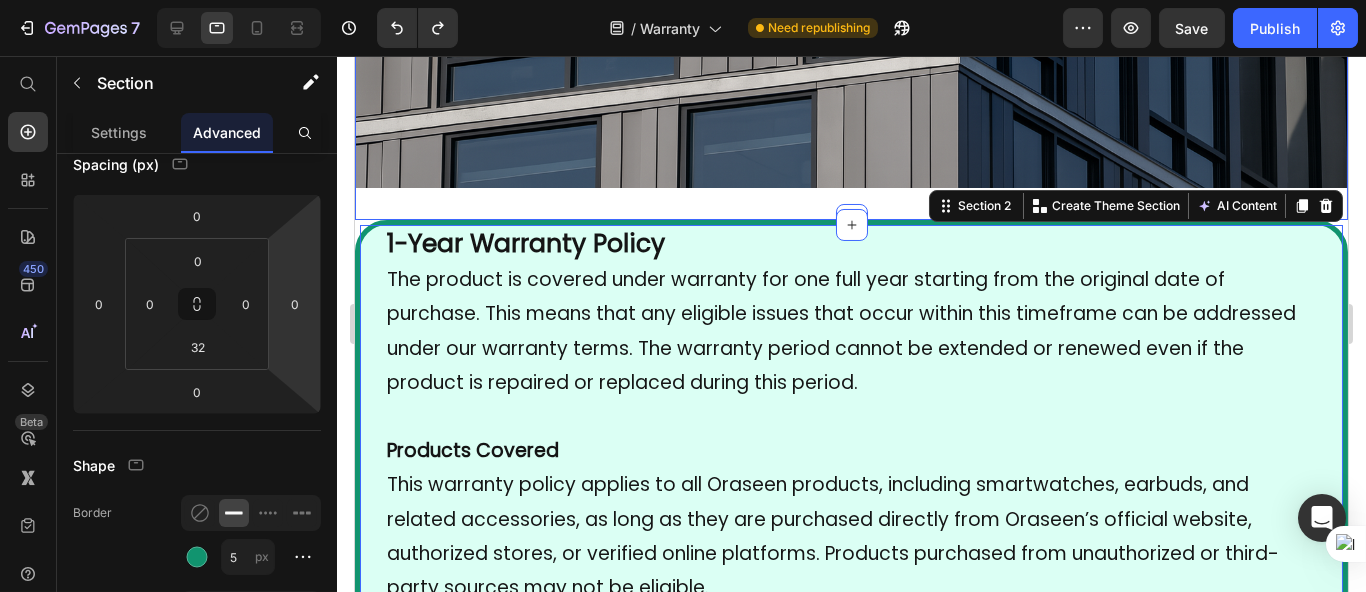 click on "Image Image Section 1" at bounding box center [850, -127] 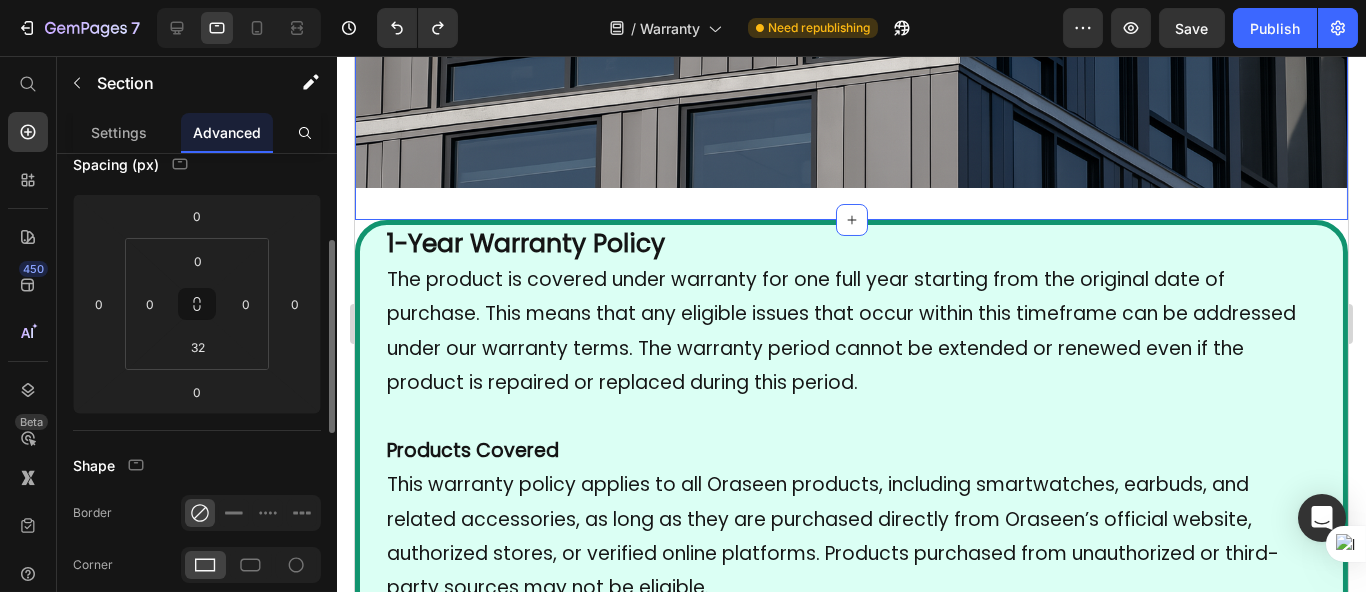 scroll, scrollTop: 221, scrollLeft: 0, axis: vertical 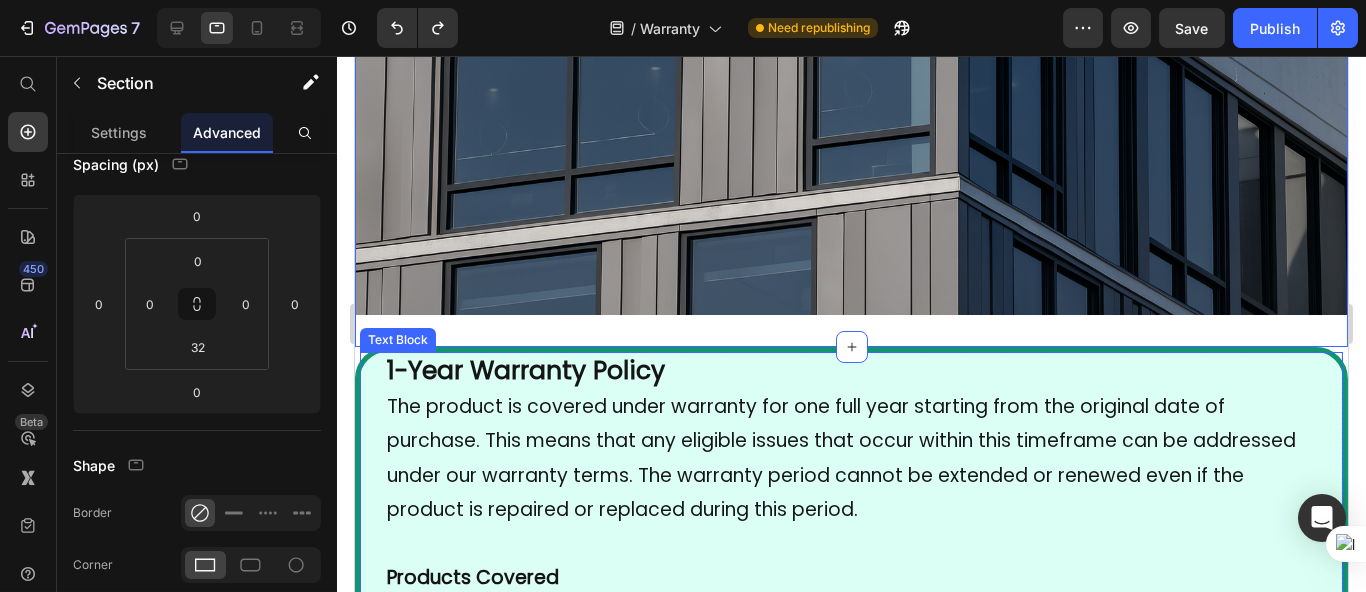 click on "1-Year Warranty Policy The product is covered under warranty for one full year starting from the original date of purchase. This means that any eligible issues that occur within this timeframe can be addressed under our warranty terms. The warranty period cannot be extended or renewed even if the product is repaired or replaced during this period. Products Covered This warranty policy applies to all Oraseen products, including smartwatches, earbuds, and related accessories, as long as they are purchased directly from Oraseen’s official website, authorized stores, or verified online platforms. Products purchased from unauthorized or third-party sources may not be eligible. What’s Covered: We will provide free repair or replacement in the event of any manufacturing defects. This includes: Internal component failures not caused by the user Faulty screens (e.g., not displaying properly) Battery-related issues (e.g., not charging or draining abnormally) Sensor or software issues affecting core functionality" at bounding box center [850, 1585] 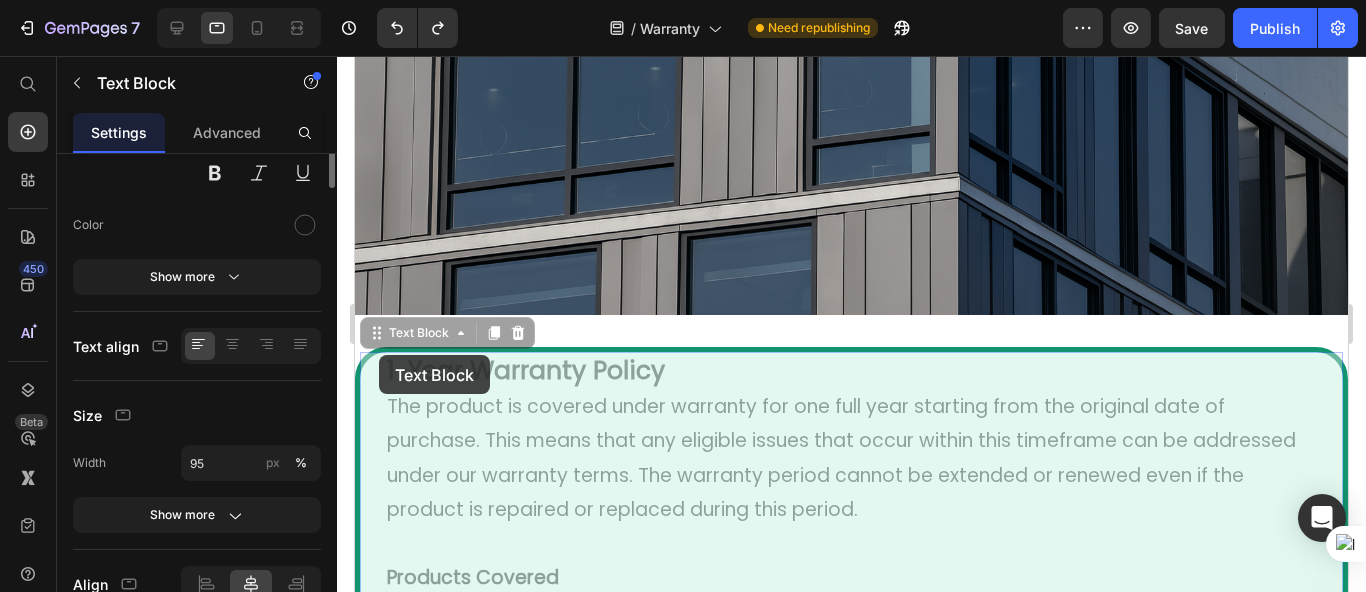 scroll, scrollTop: 0, scrollLeft: 0, axis: both 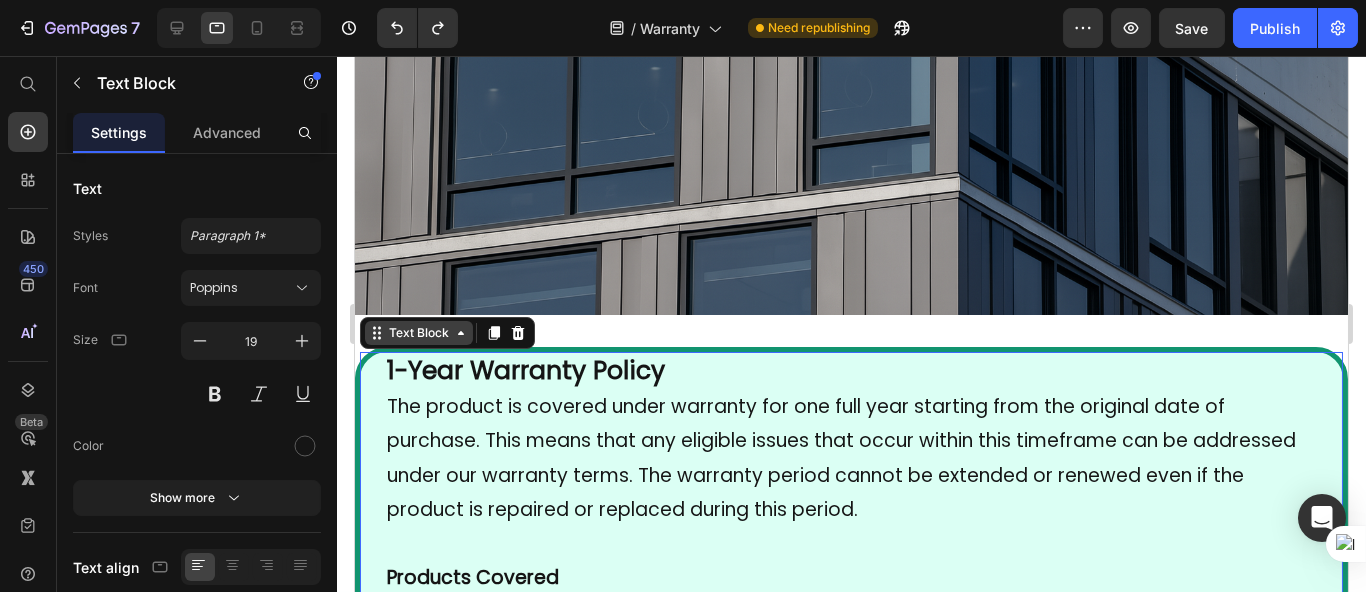 click on "Text Block" at bounding box center [418, 333] 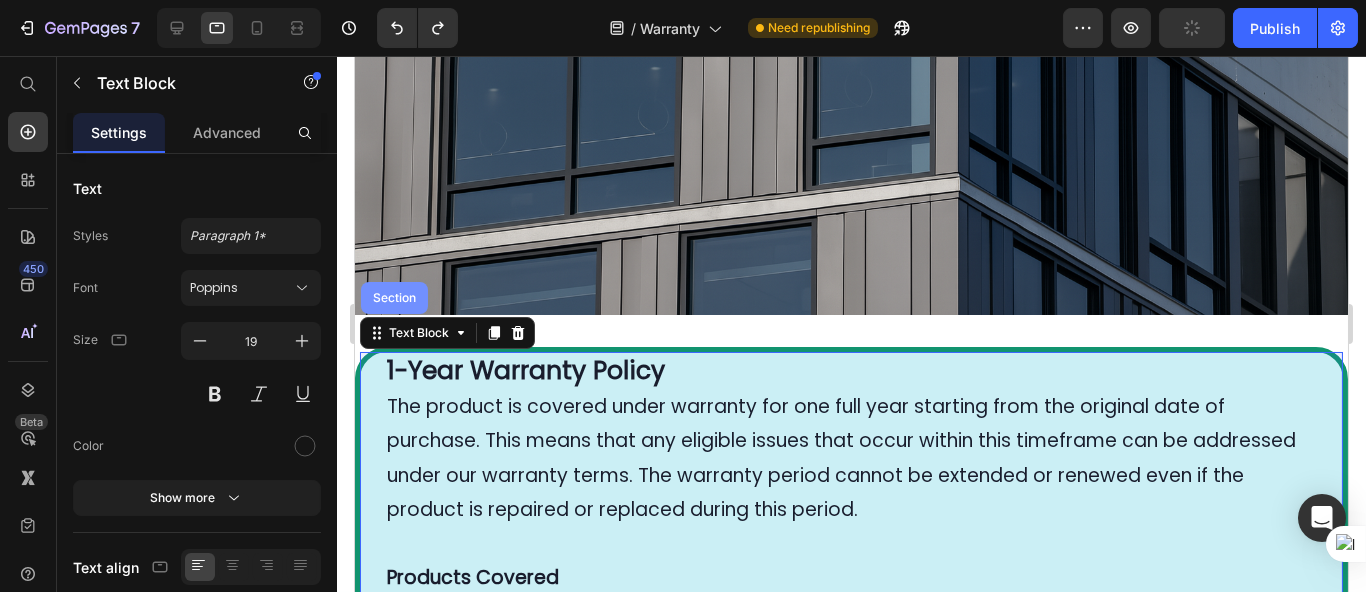 click on "Section" at bounding box center [393, 298] 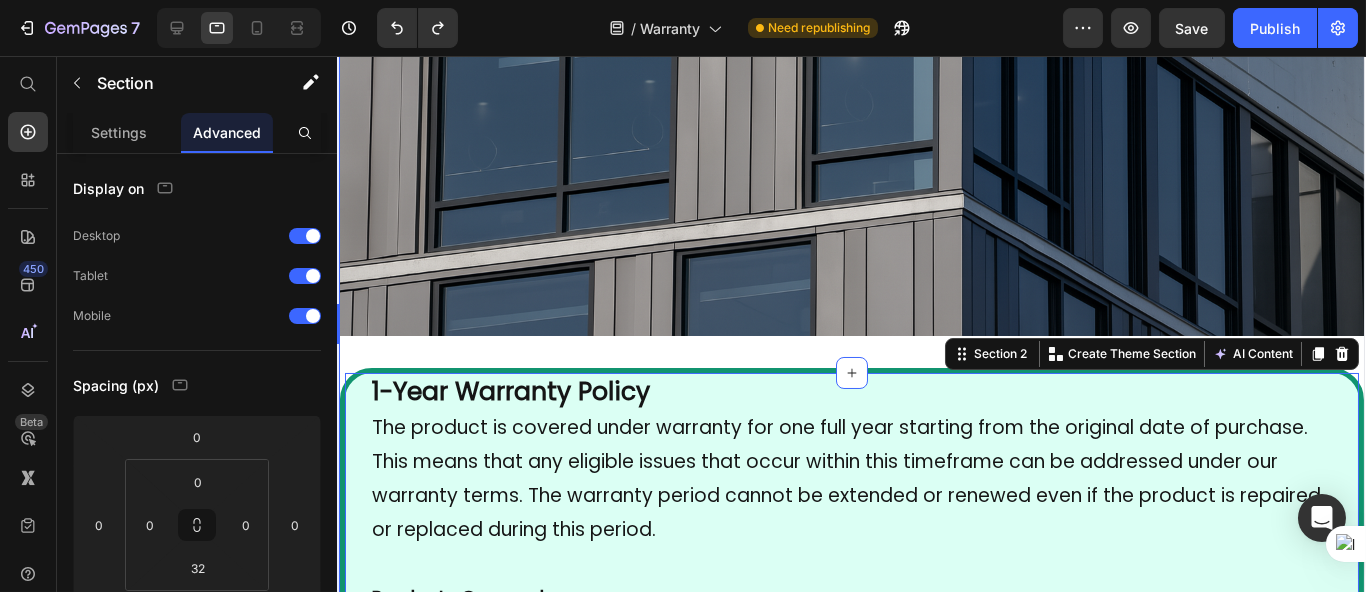 drag, startPoint x: 352, startPoint y: 324, endPoint x: 269, endPoint y: 391, distance: 106.66771 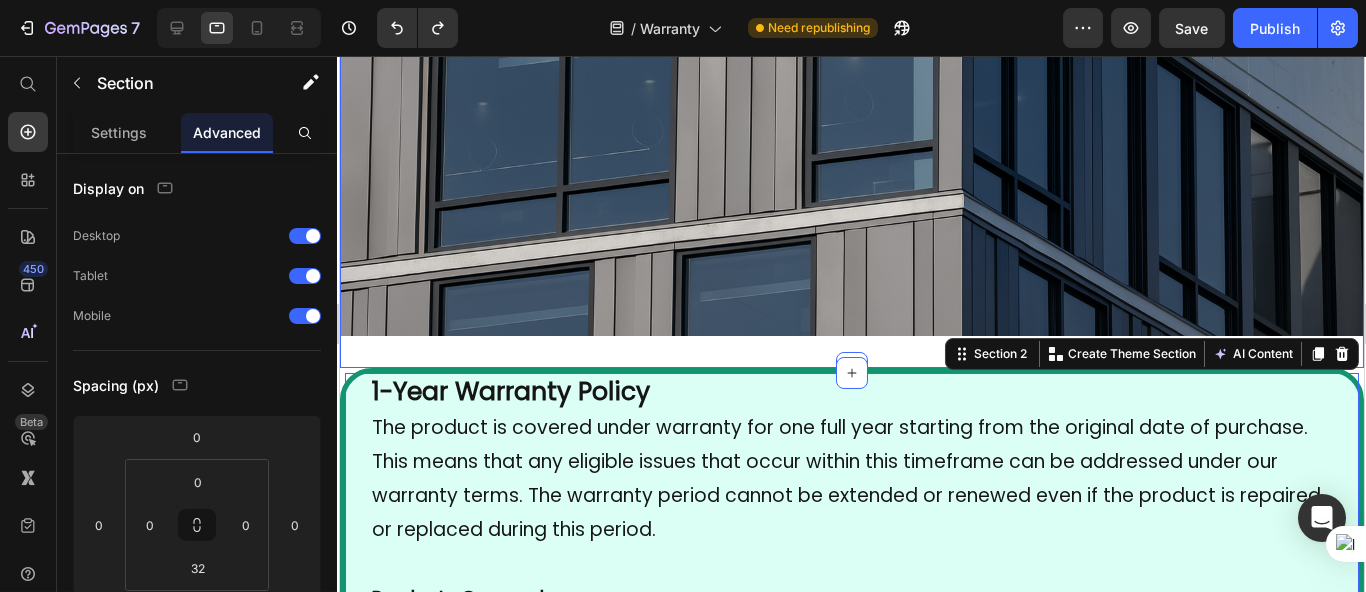 type on "32" 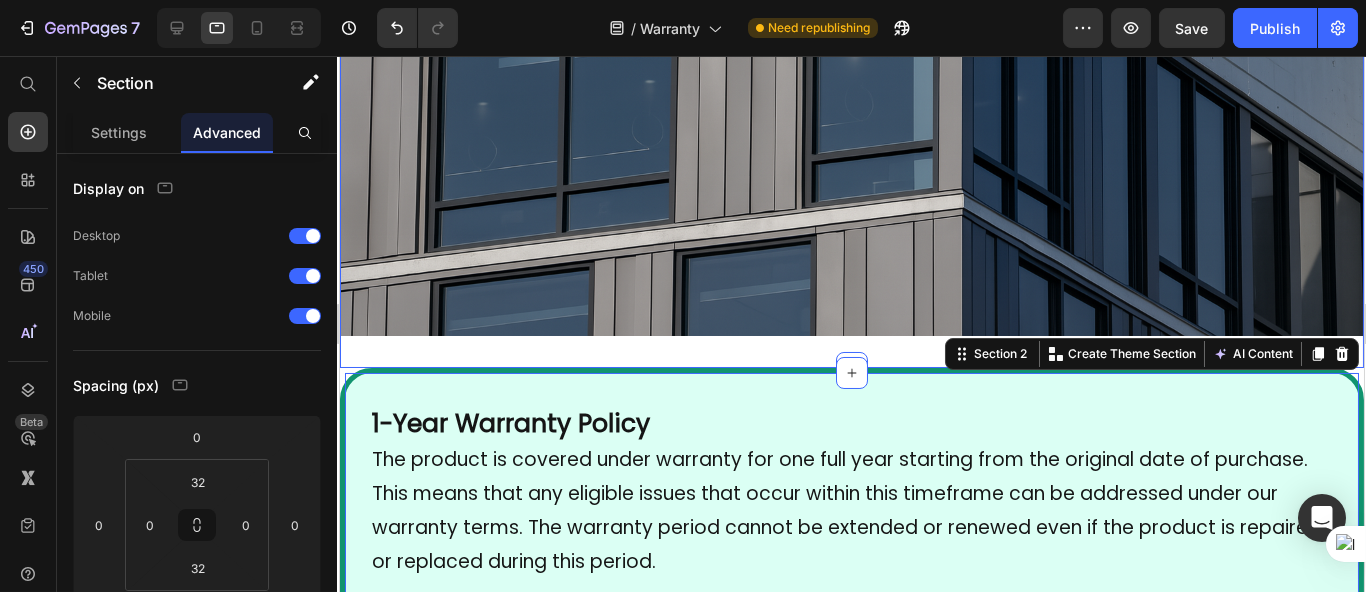 type on "0" 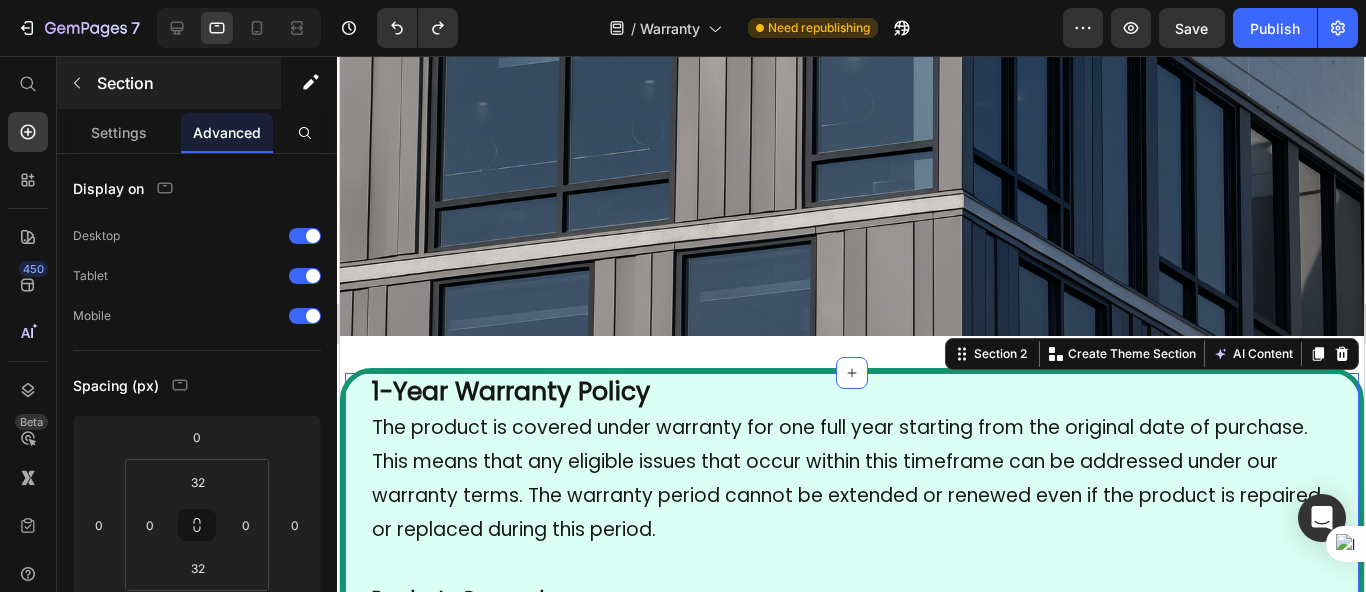 type on "0" 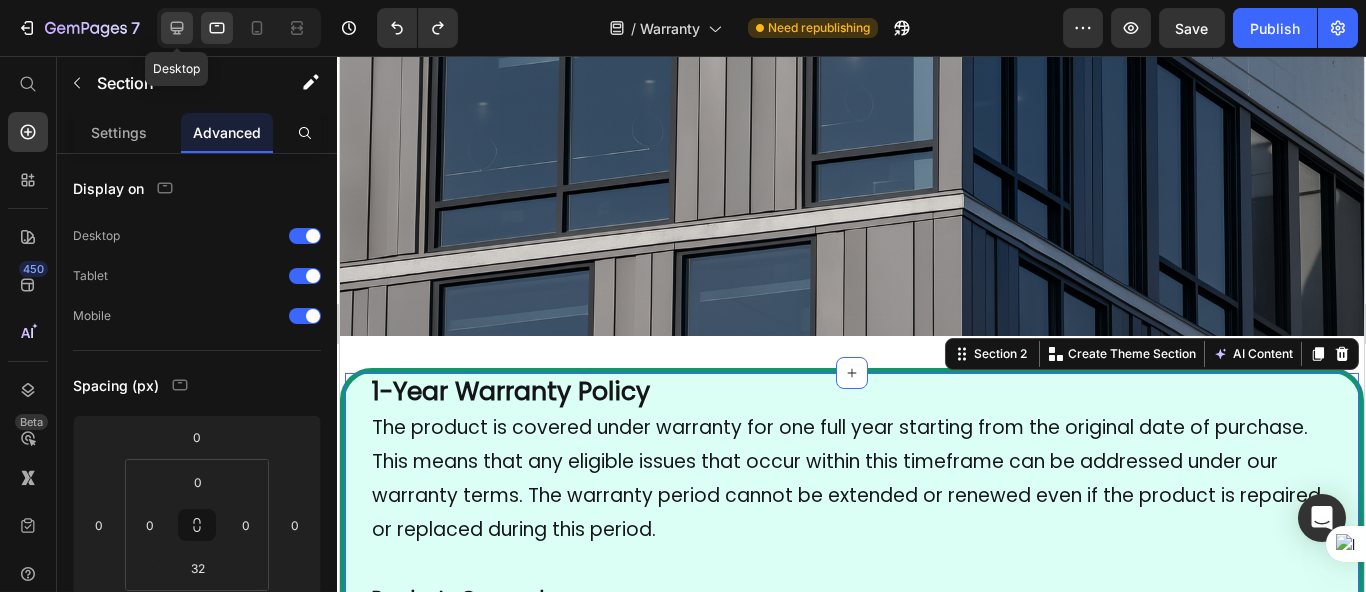 click 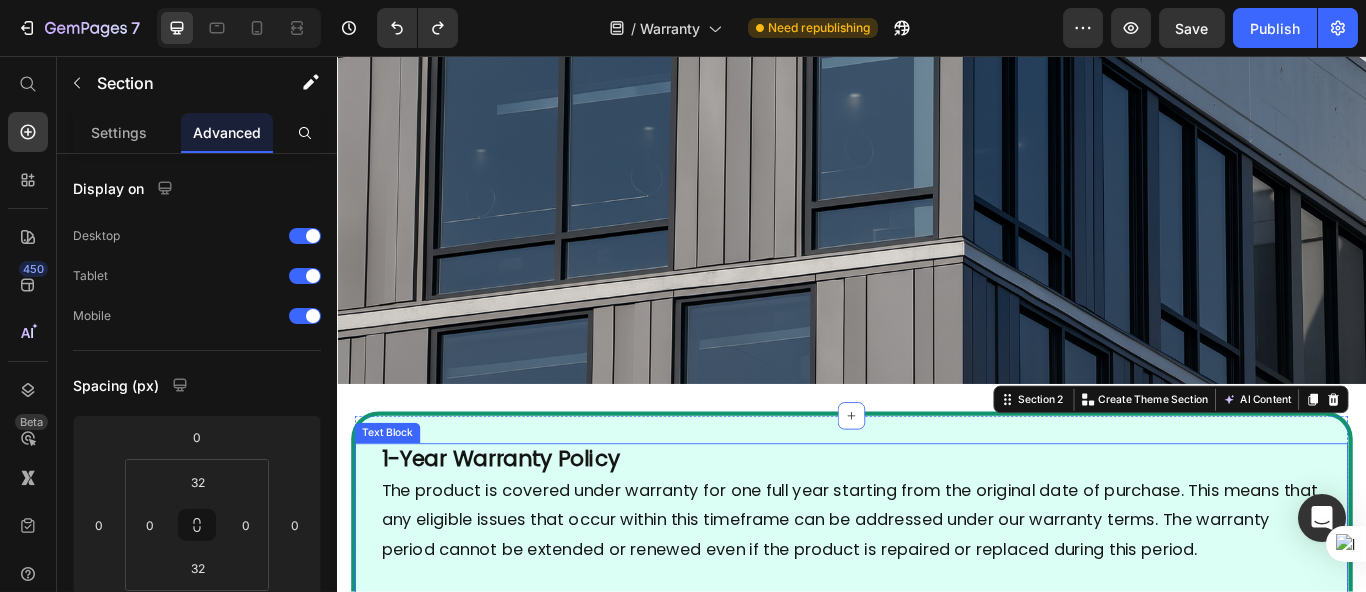 scroll, scrollTop: 681, scrollLeft: 0, axis: vertical 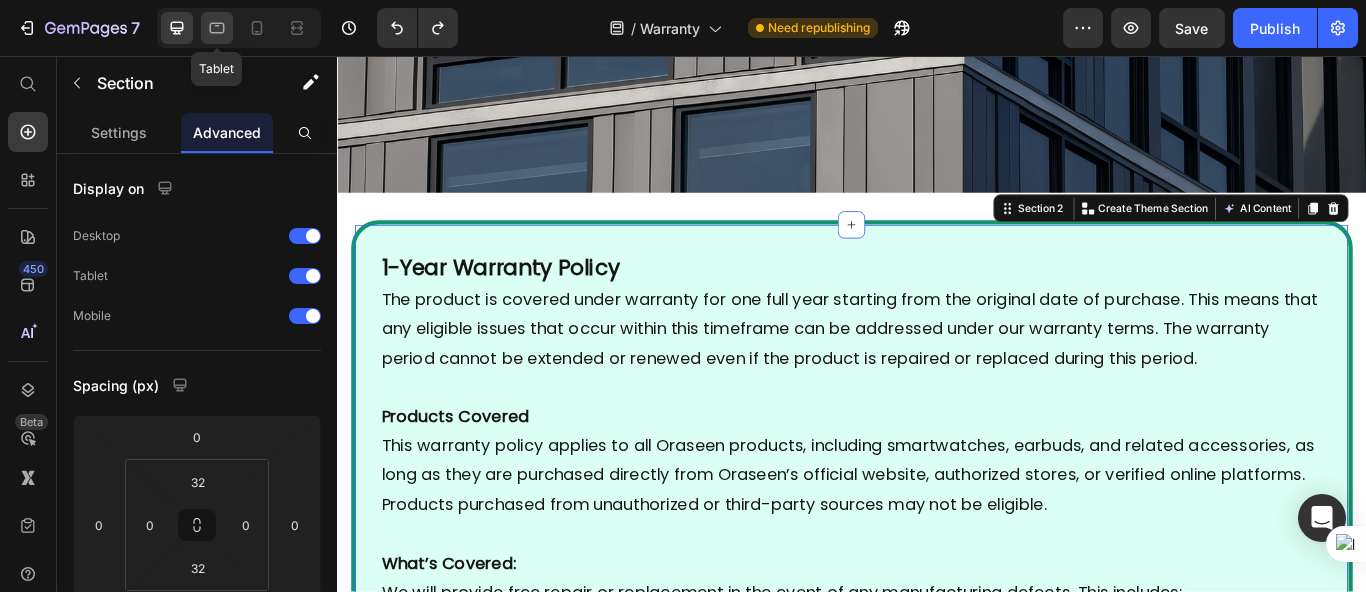 click 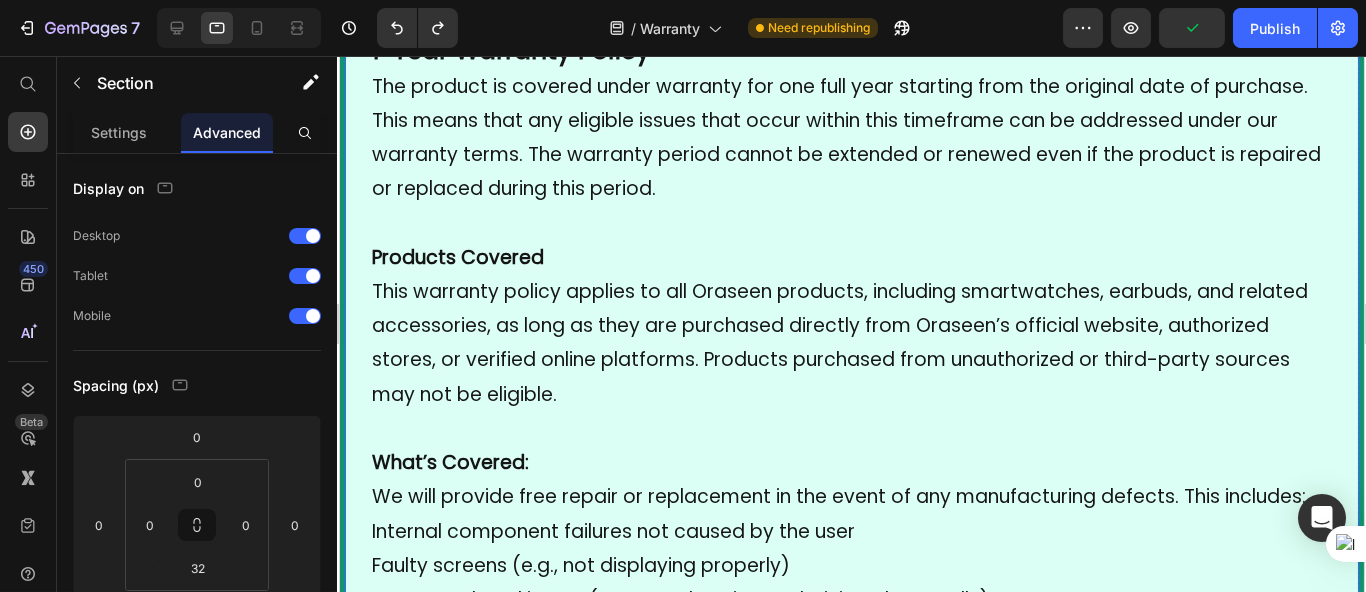 scroll, scrollTop: 451, scrollLeft: 0, axis: vertical 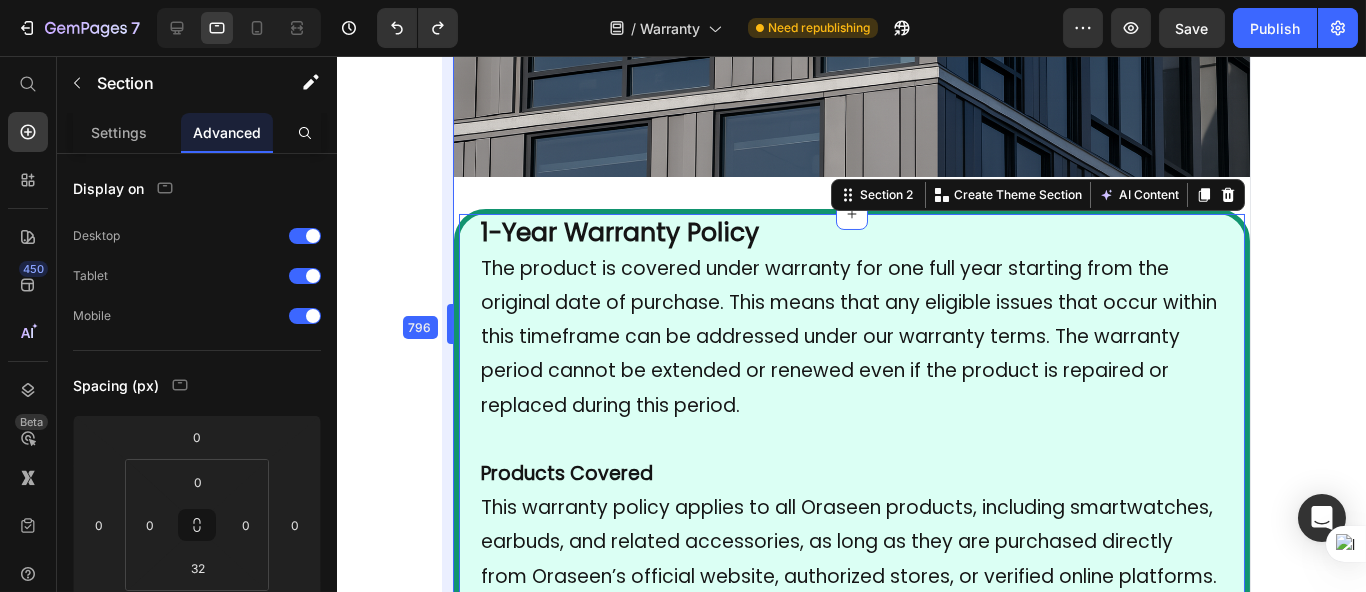drag, startPoint x: 337, startPoint y: 260, endPoint x: 625, endPoint y: 101, distance: 328.97568 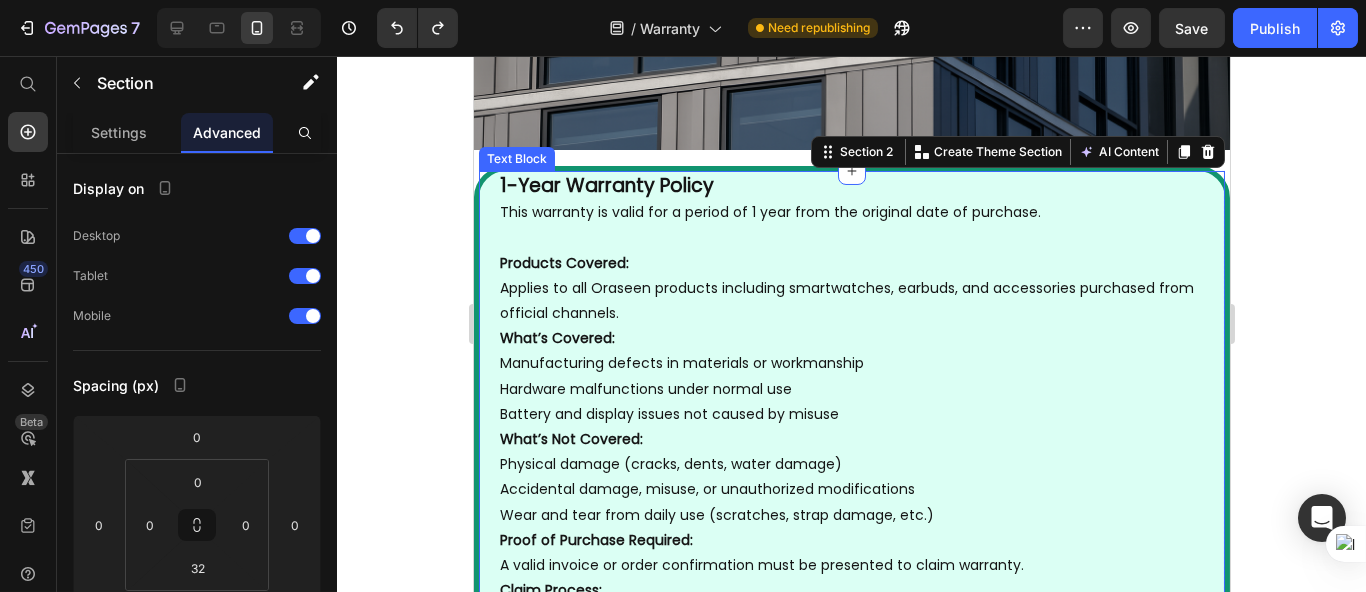scroll, scrollTop: 0, scrollLeft: 0, axis: both 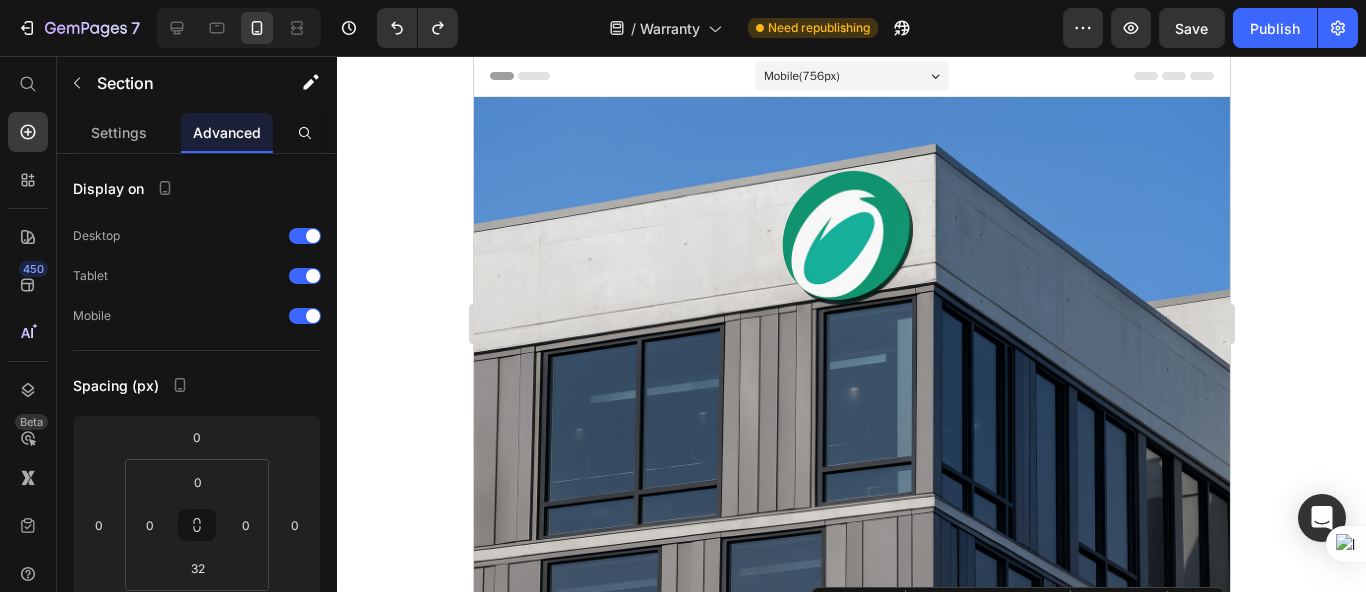 click on "Mobile  ( 756 px)" at bounding box center (801, 76) 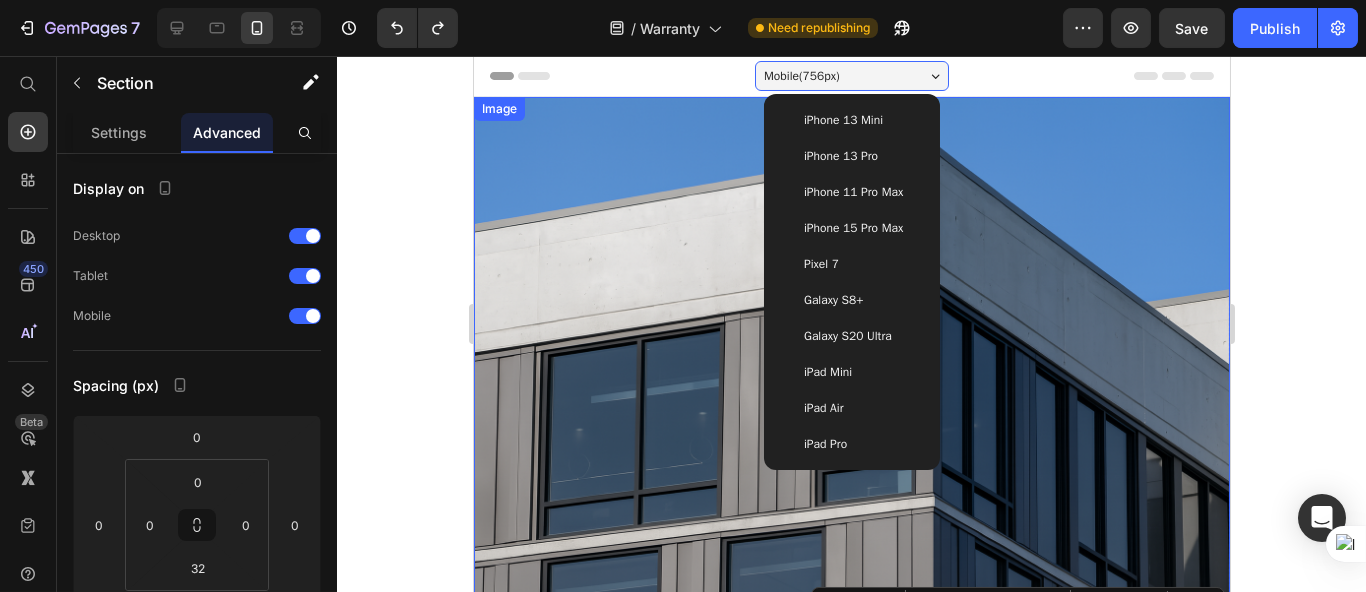 click 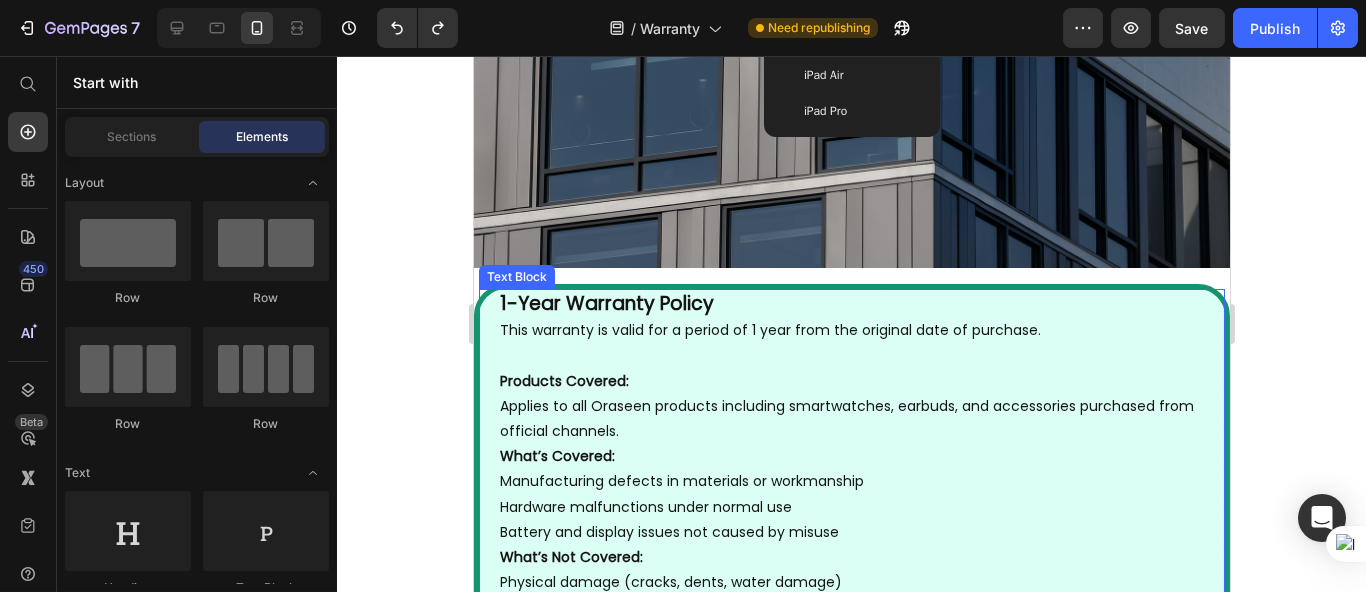 scroll, scrollTop: 444, scrollLeft: 0, axis: vertical 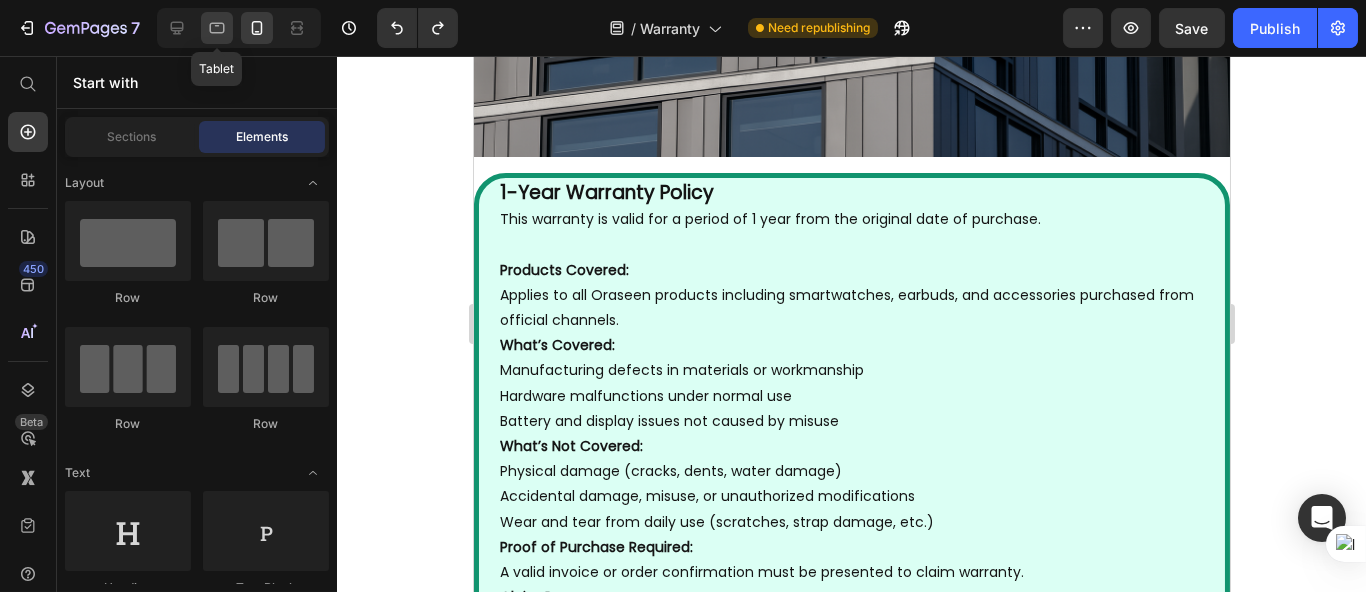 click 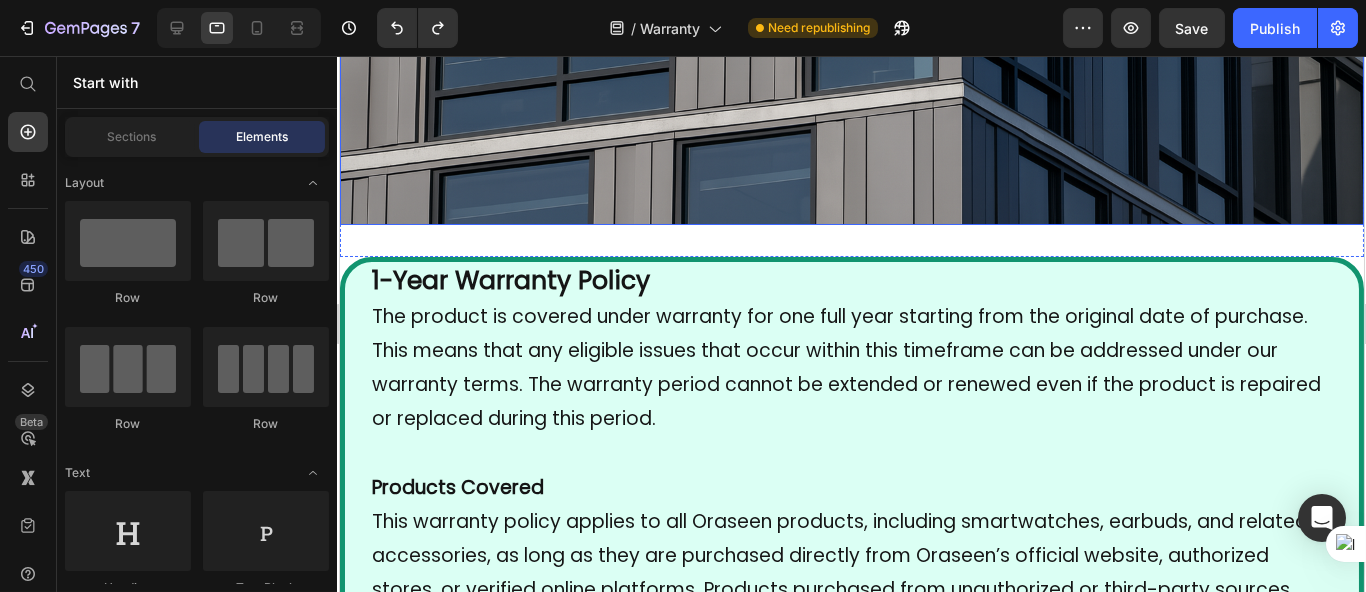 scroll, scrollTop: 667, scrollLeft: 0, axis: vertical 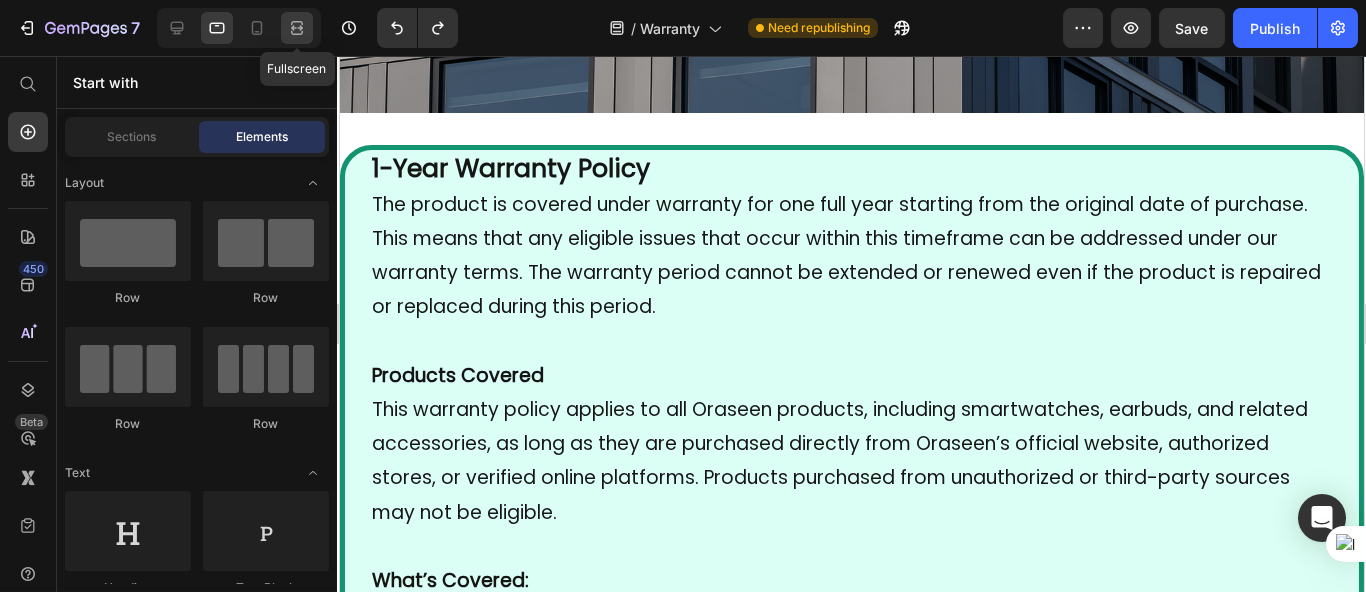 click 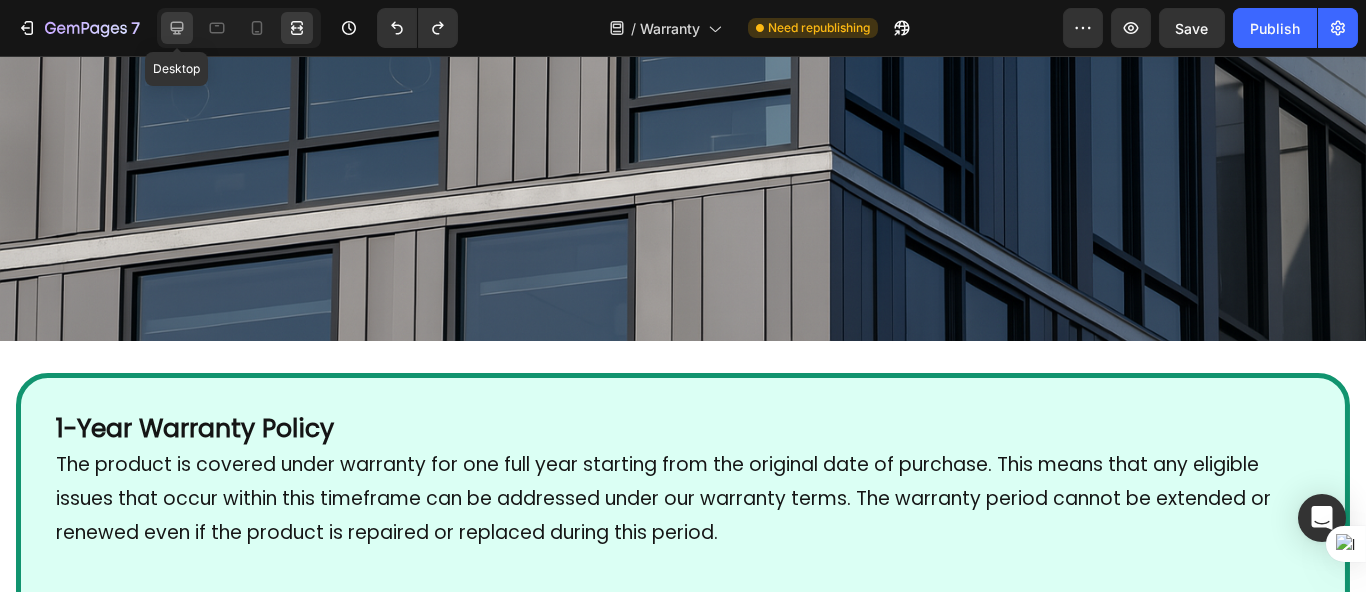 click 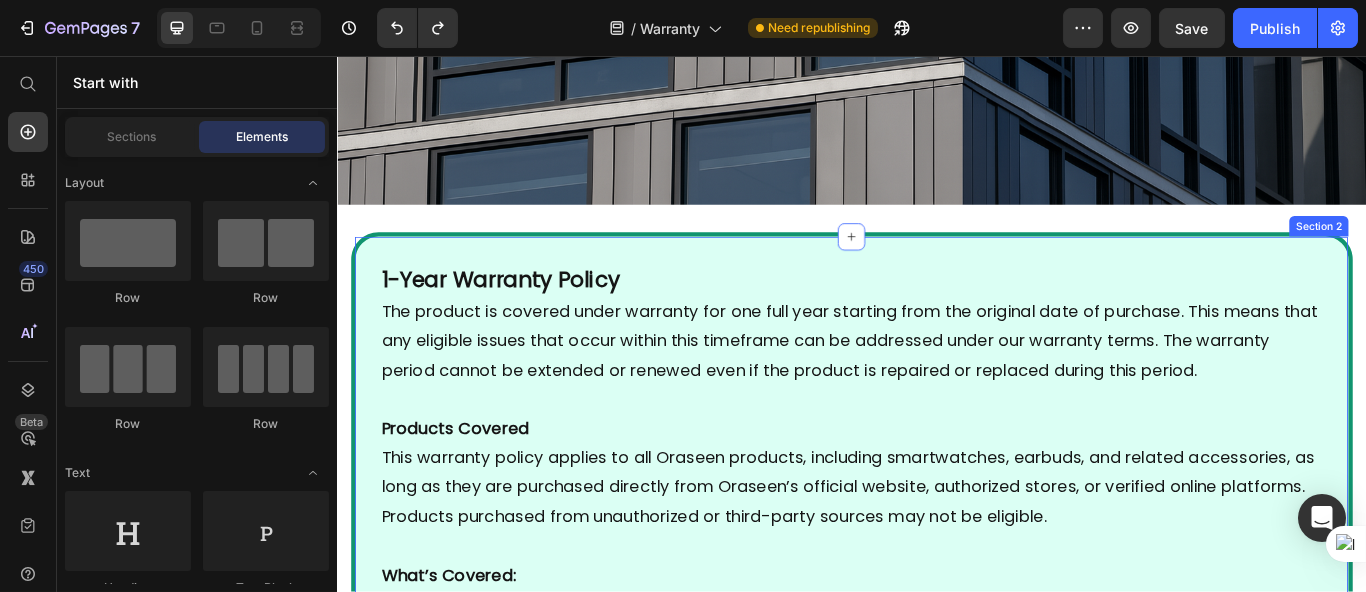 click on "1-Year Warranty Policy The product is covered under warranty for one full year starting from the original date of purchase. This means that any eligible issues that occur within this timeframe can be addressed under our warranty terms. The warranty period cannot be extended or renewed even if the product is repaired or replaced during this period.   Products Covered This warranty policy applies to all Oraseen products, including smartwatches, earbuds, and related accessories, as long as they are purchased directly from Oraseen’s official website, authorized stores, or verified online platforms. Products purchased from unauthorized or third-party sources may not be eligible.   What’s Covered: We will provide free repair or replacement in the event of any manufacturing defects. This includes: Internal component failures not caused by the user Faulty screens (e.g., not displaying properly) Battery-related issues (e.g., not charging or draining abnormally) The defect must be verified by our service team." at bounding box center (936, 1413) 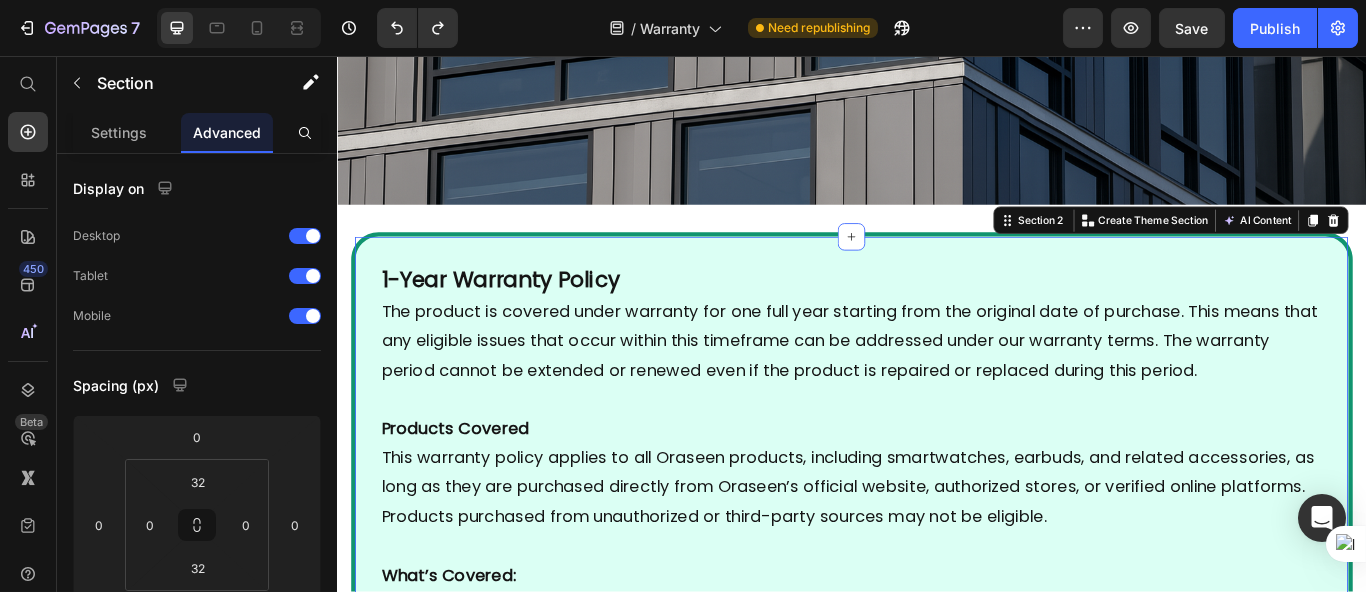 click on "1-Year Warranty Policy The product is covered under warranty for one full year starting from the original date of purchase. This means that any eligible issues that occur within this timeframe can be addressed under our warranty terms. The warranty period cannot be extended or renewed even if the product is repaired or replaced during this period.   Products Covered This warranty policy applies to all Oraseen products, including smartwatches, earbuds, and related accessories, as long as they are purchased directly from Oraseen’s official website, authorized stores, or verified online platforms. Products purchased from unauthorized or third-party sources may not be eligible.   What’s Covered: We will provide free repair or replacement in the event of any manufacturing defects. This includes: Internal component failures not caused by the user Faulty screens (e.g., not displaying properly) Battery-related issues (e.g., not charging or draining abnormally) The defect must be verified by our service team." at bounding box center (936, 1413) 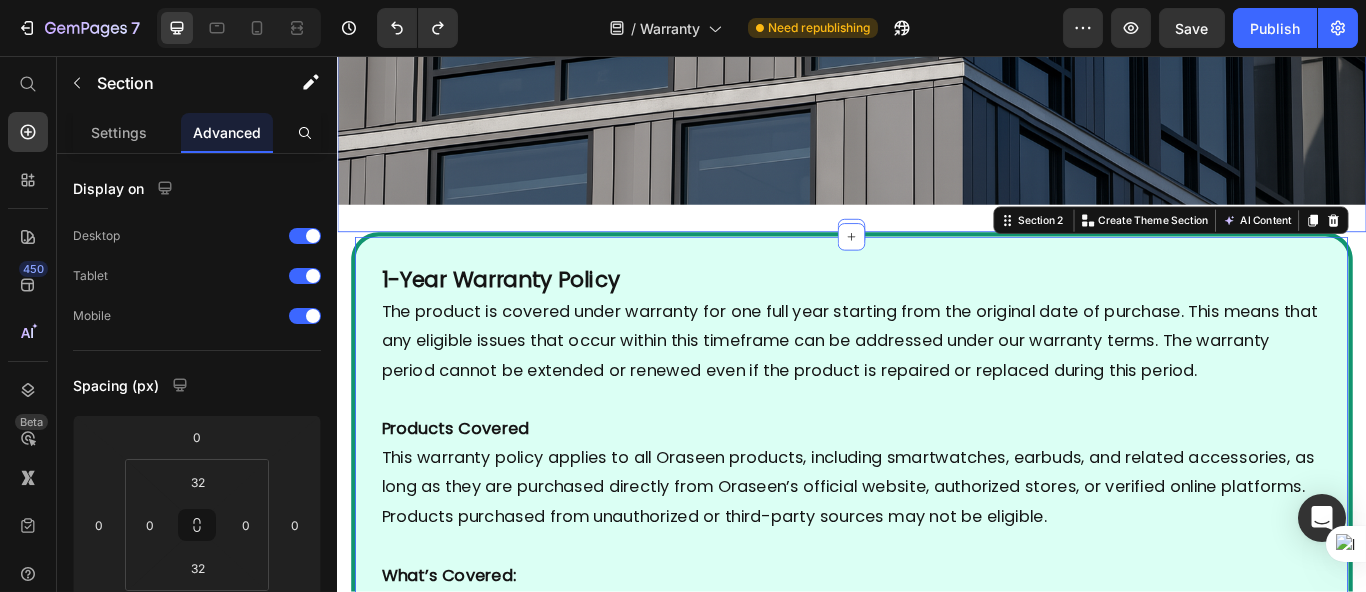 click on "Image Image Section 1" at bounding box center (936, -154) 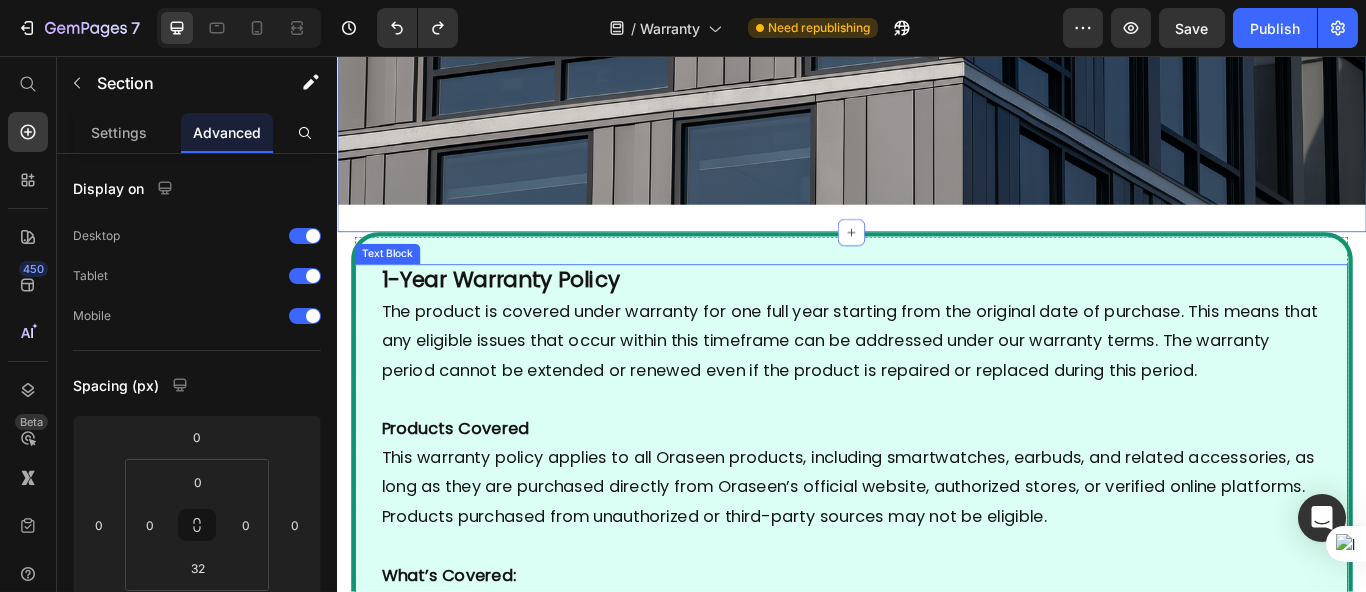 click on "1-Year Warranty Policy" at bounding box center (527, 317) 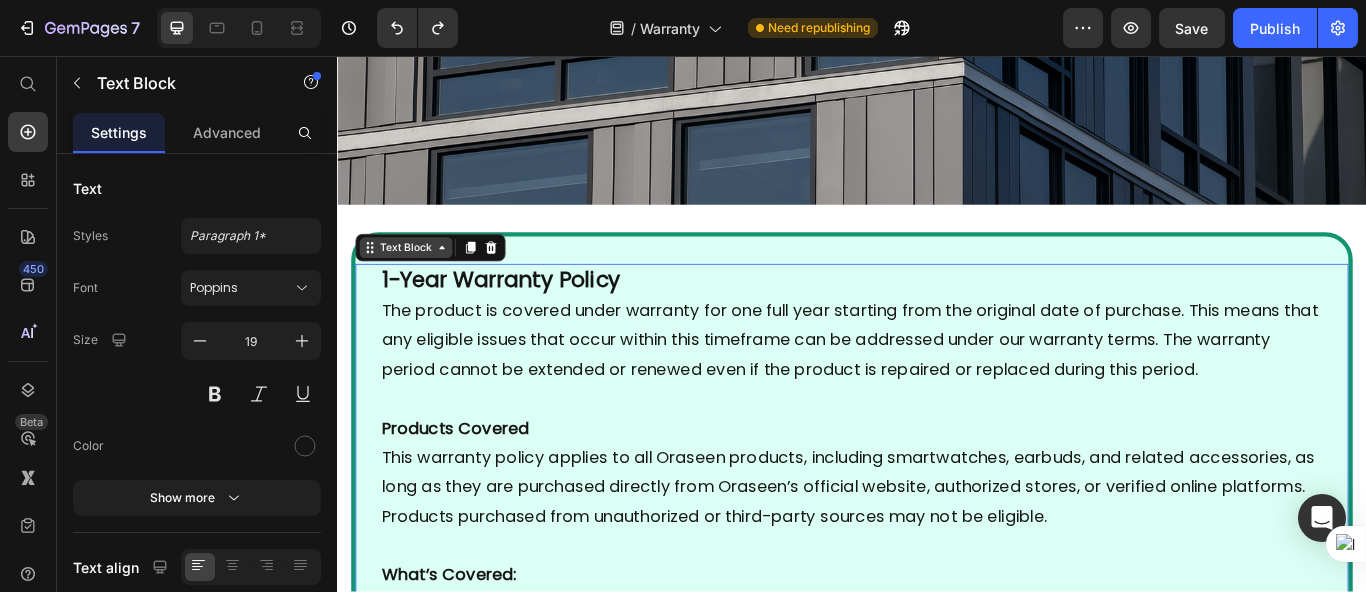 click on "Text Block" at bounding box center (416, 280) 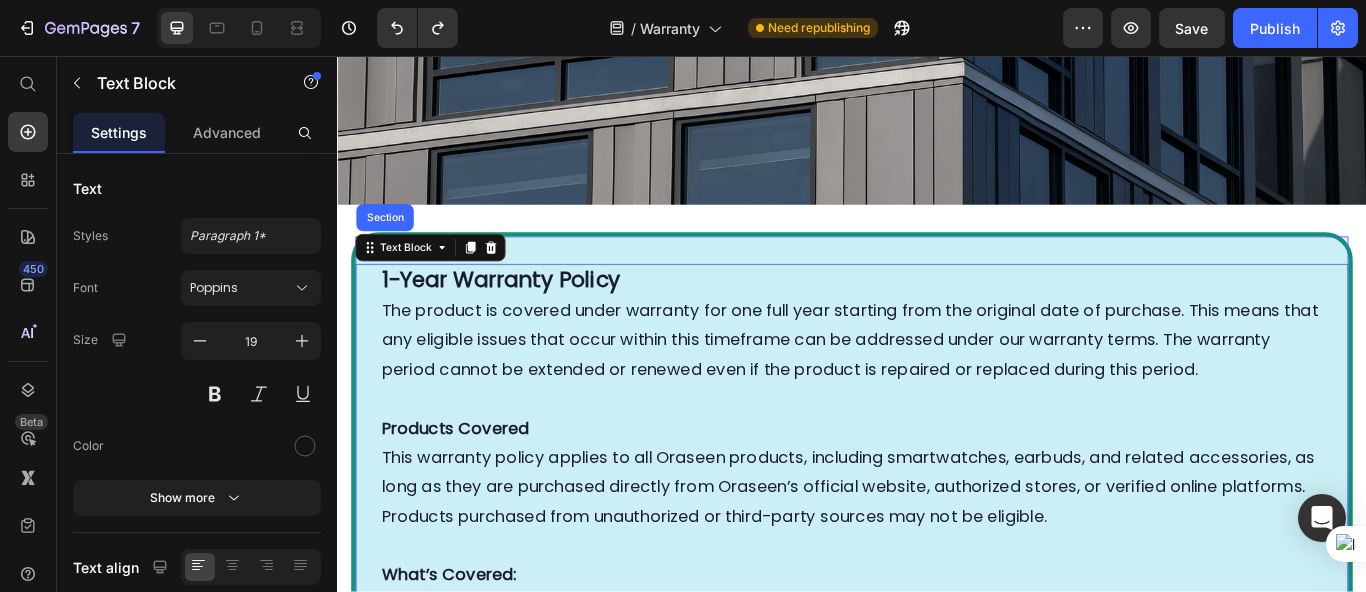 click on "Section" at bounding box center [391, 245] 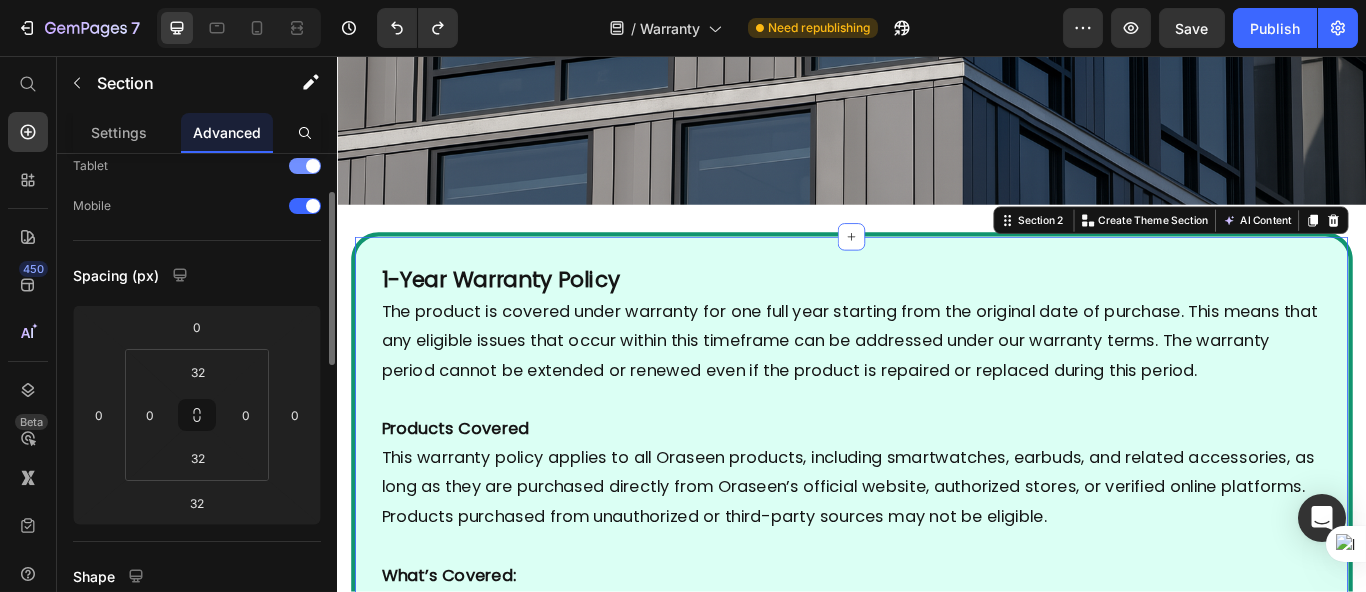 scroll, scrollTop: 221, scrollLeft: 0, axis: vertical 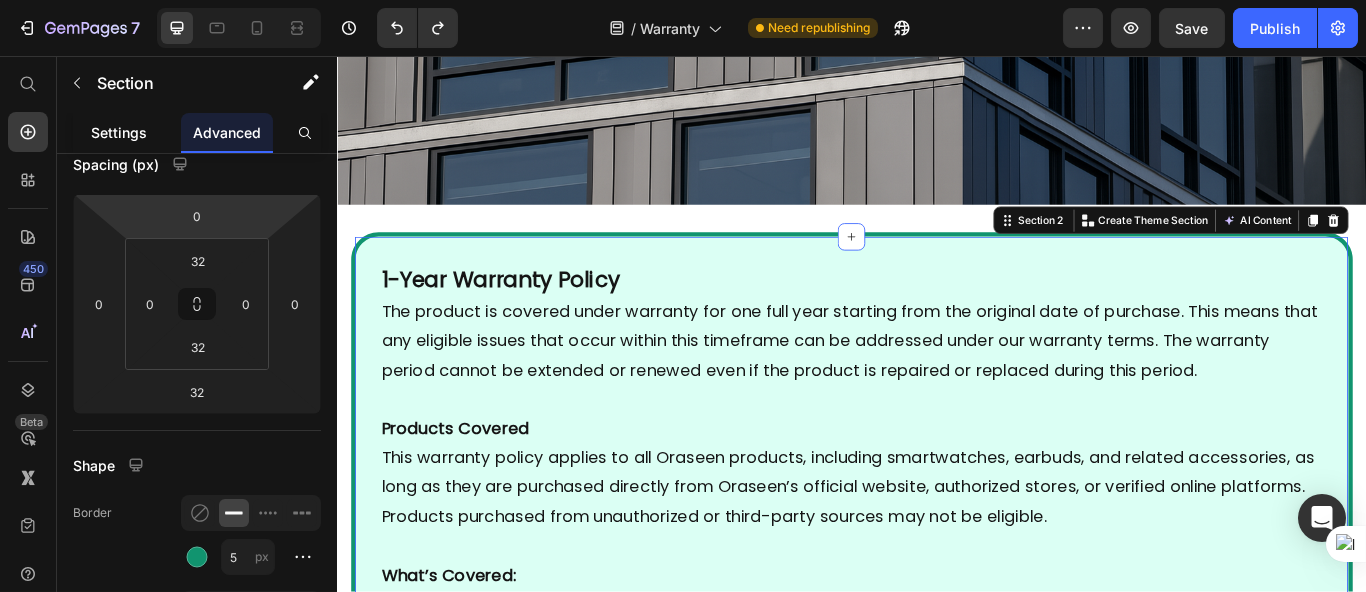 click on "Settings" at bounding box center [119, 132] 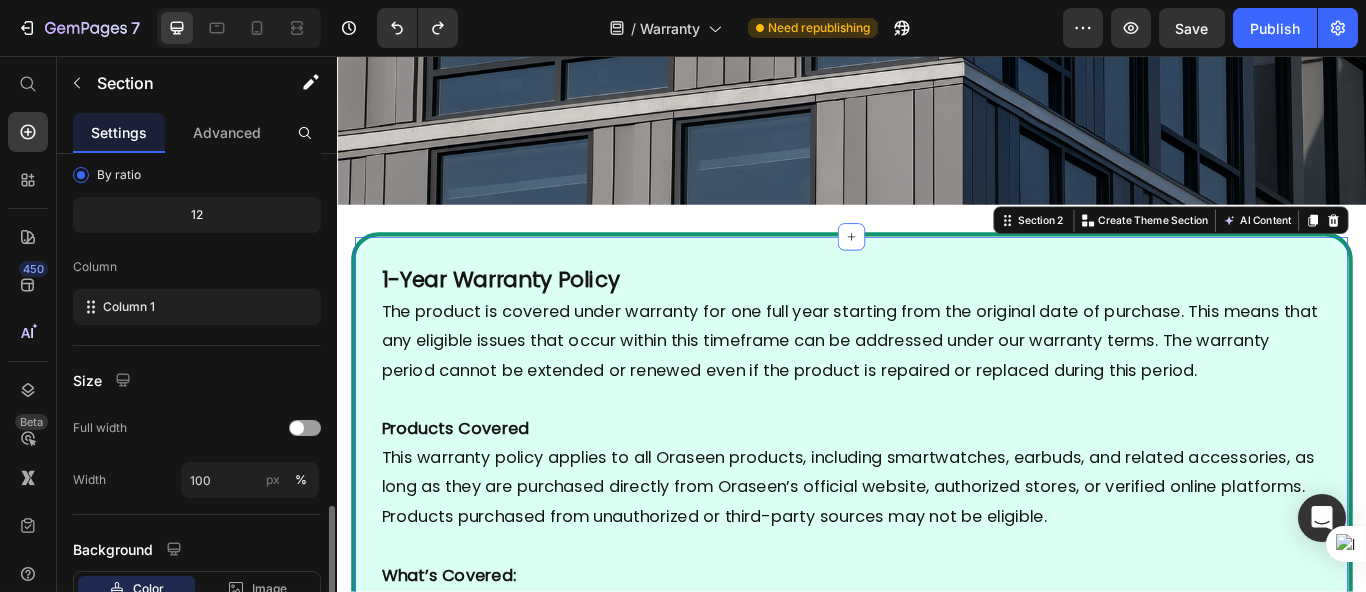 scroll, scrollTop: 363, scrollLeft: 0, axis: vertical 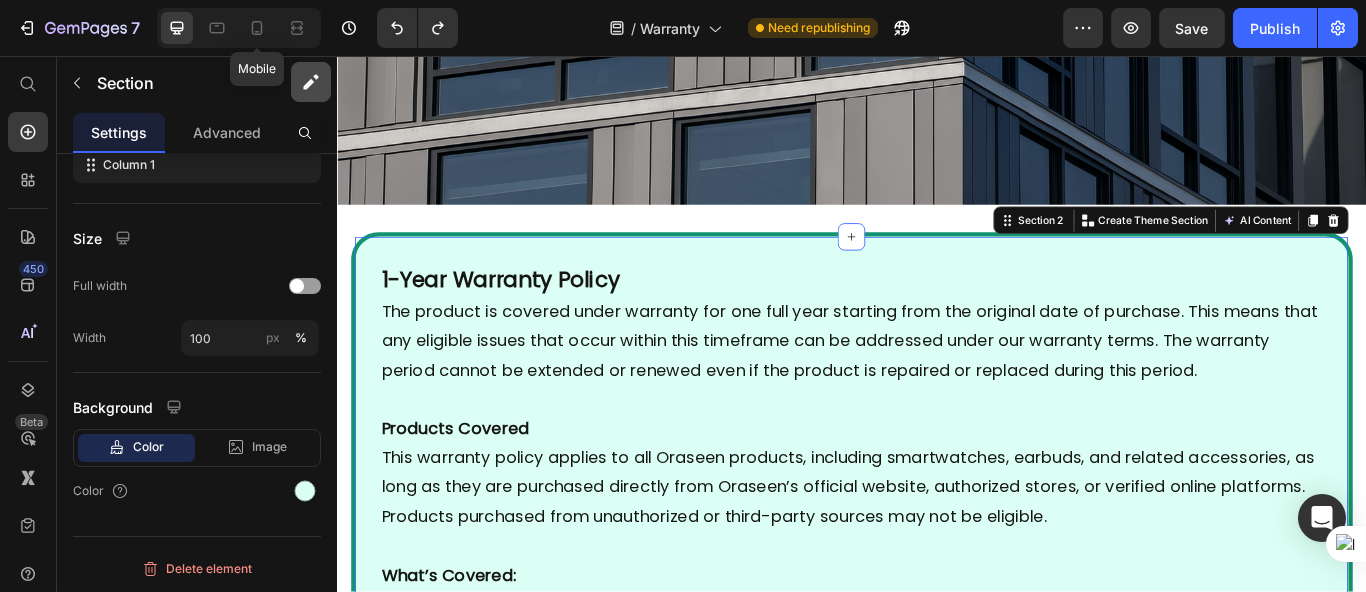 drag, startPoint x: 219, startPoint y: 27, endPoint x: 322, endPoint y: 101, distance: 126.82665 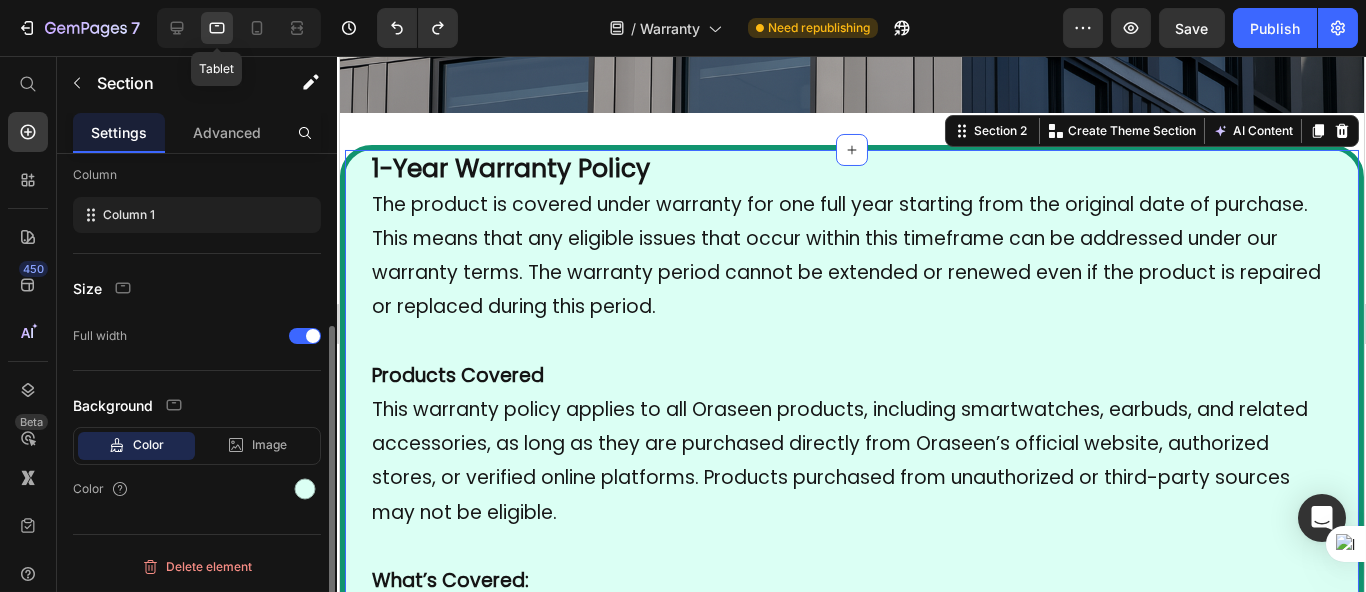 scroll, scrollTop: 267, scrollLeft: 0, axis: vertical 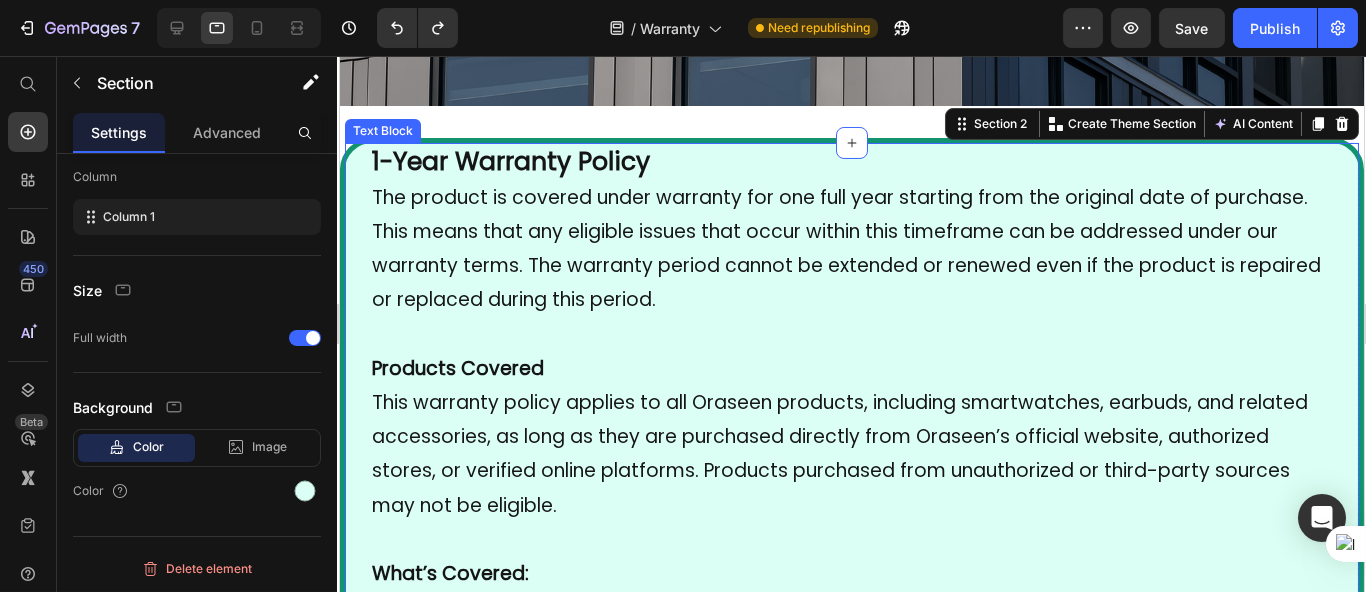 click on "Image Image Section 1" at bounding box center (851, -220) 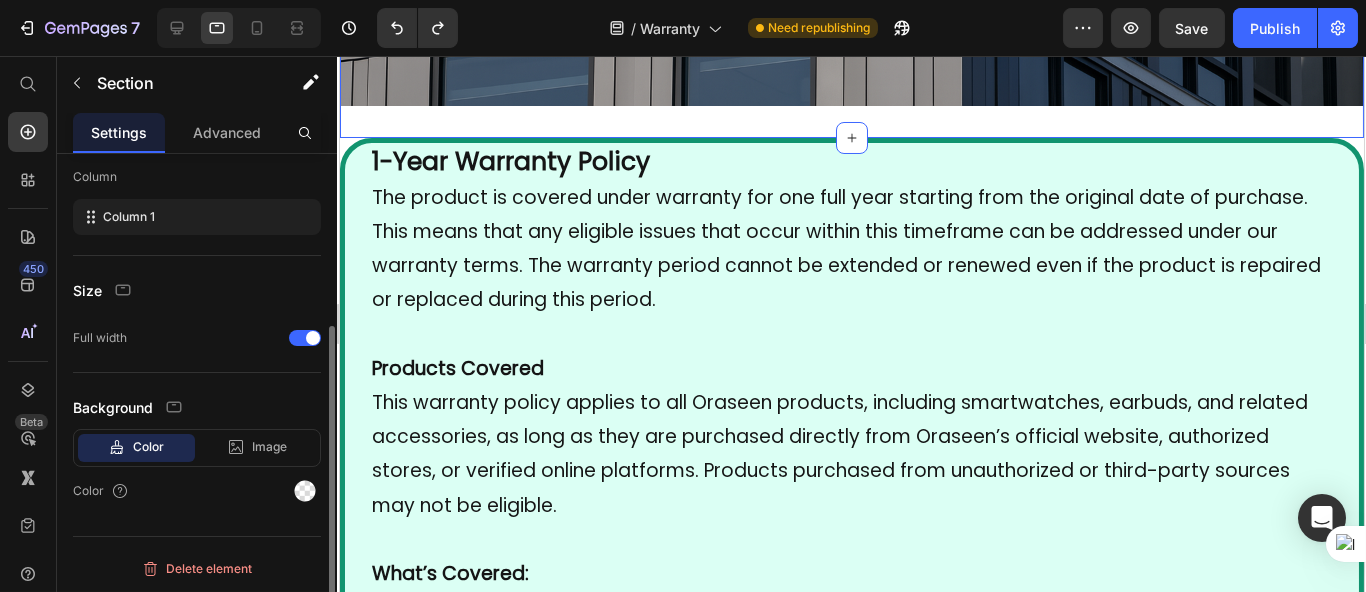 scroll, scrollTop: 266, scrollLeft: 0, axis: vertical 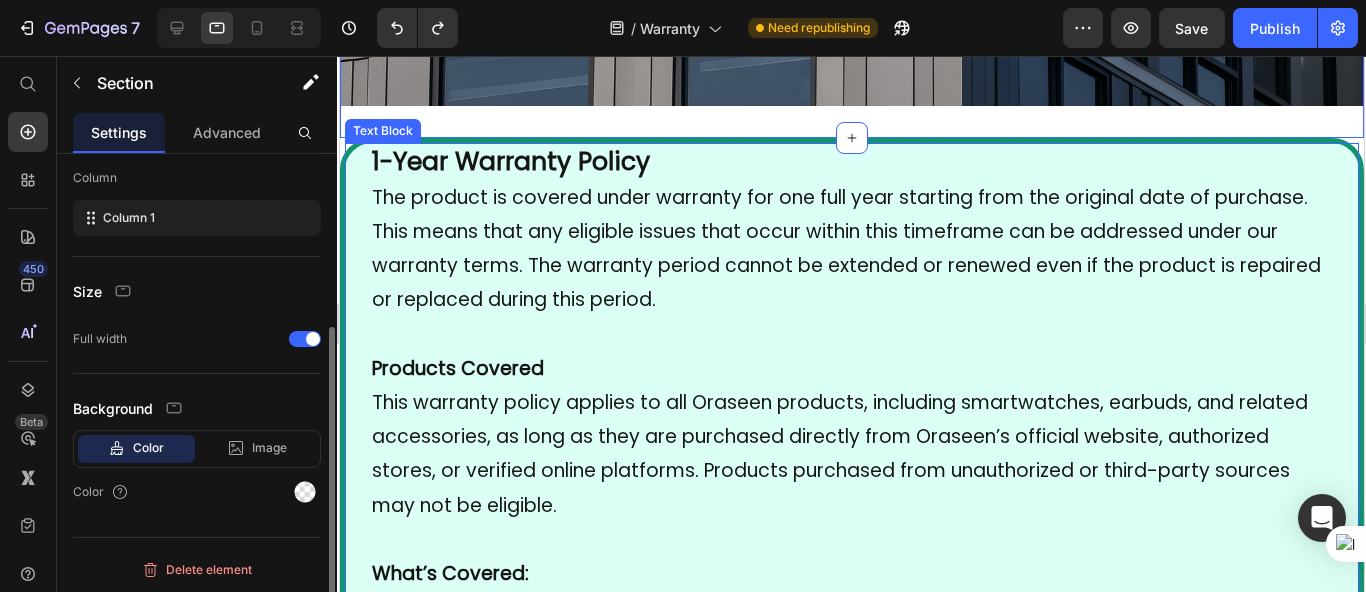 click on "1-Year Warranty Policy" at bounding box center [510, 161] 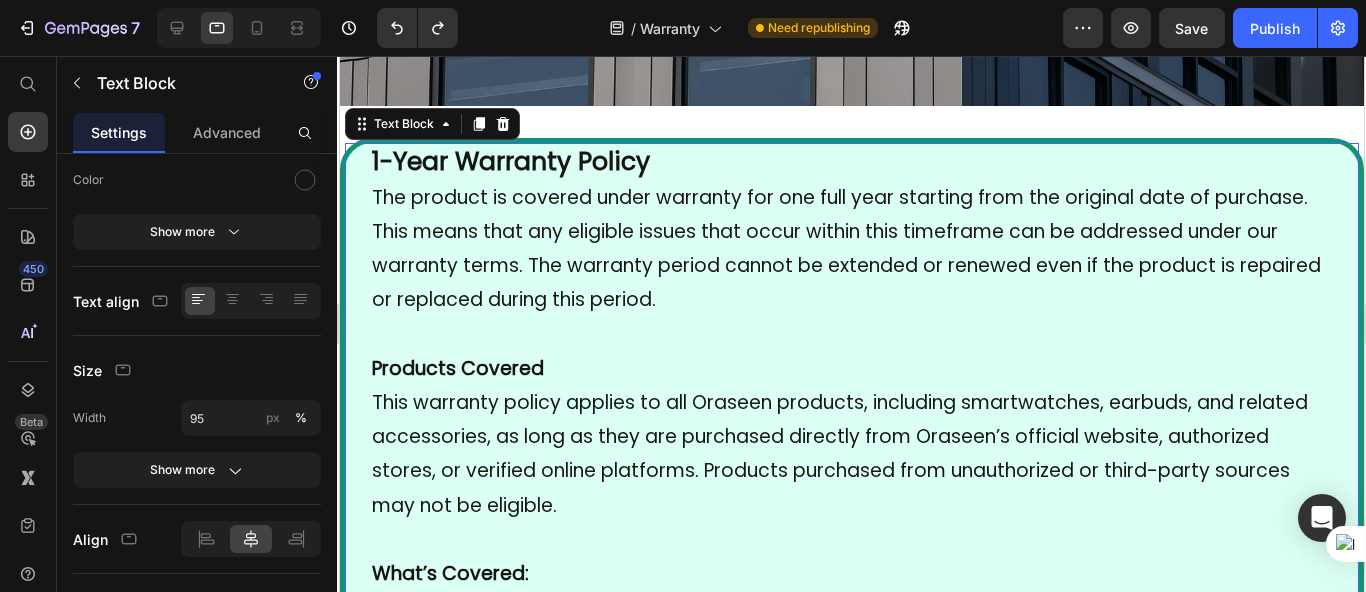 scroll, scrollTop: 0, scrollLeft: 0, axis: both 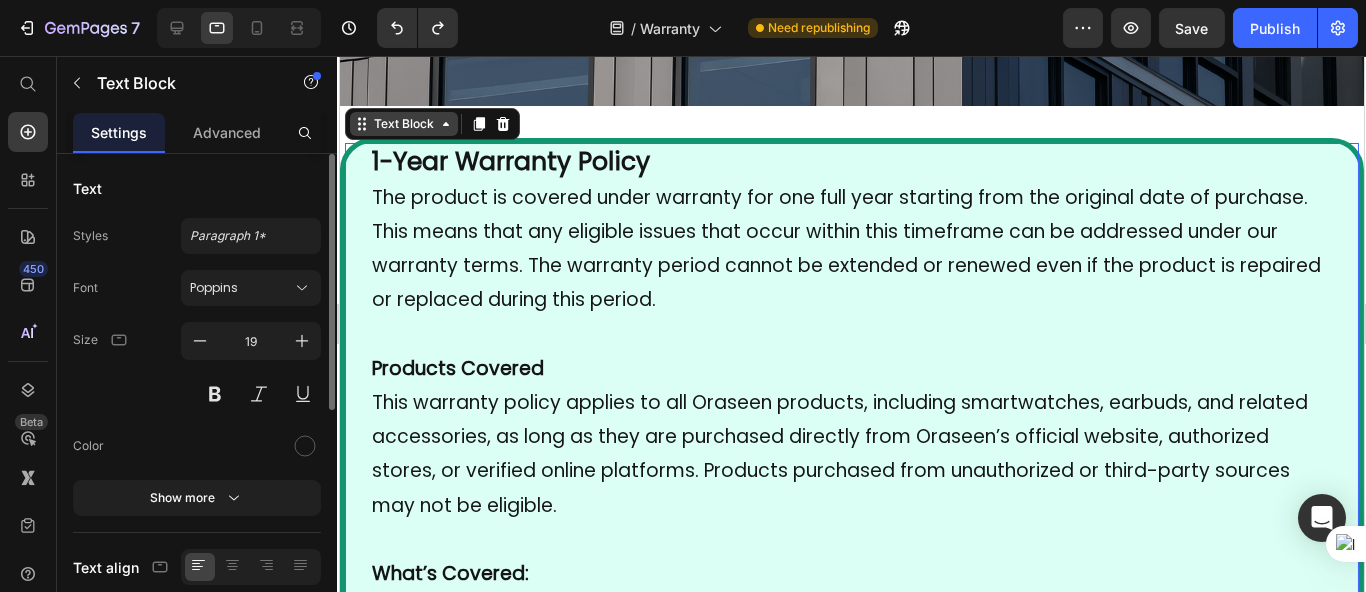 click on "Text Block" at bounding box center [403, 124] 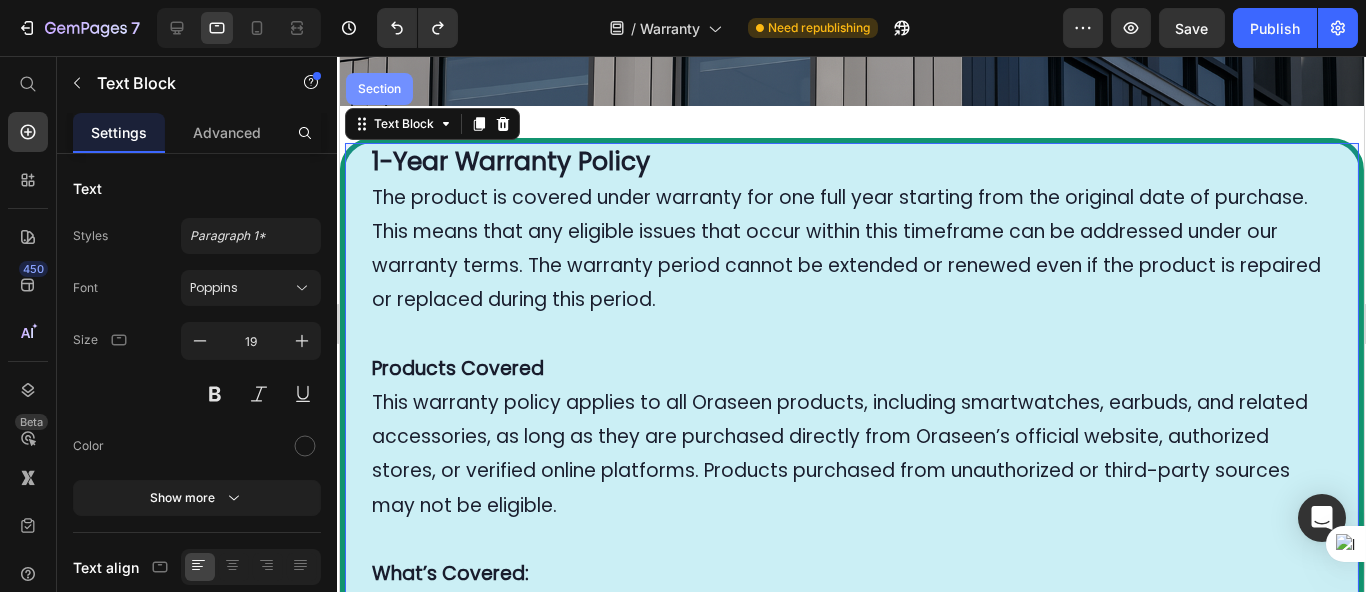 click on "Section" at bounding box center [378, 89] 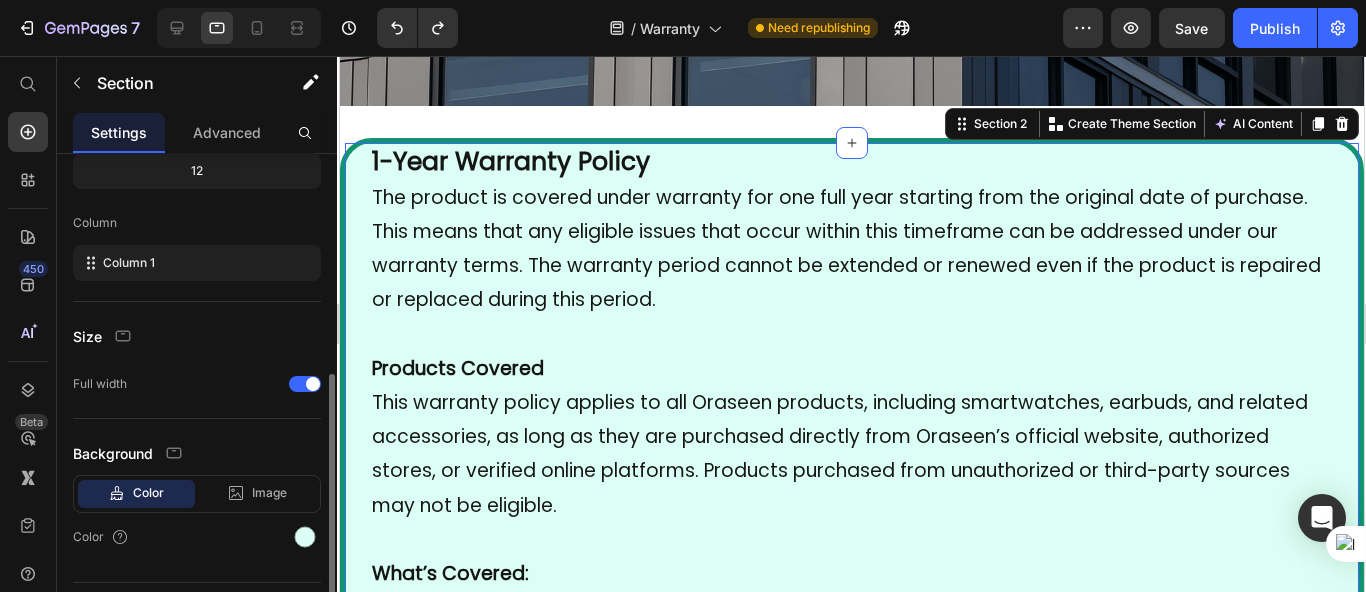 scroll, scrollTop: 267, scrollLeft: 0, axis: vertical 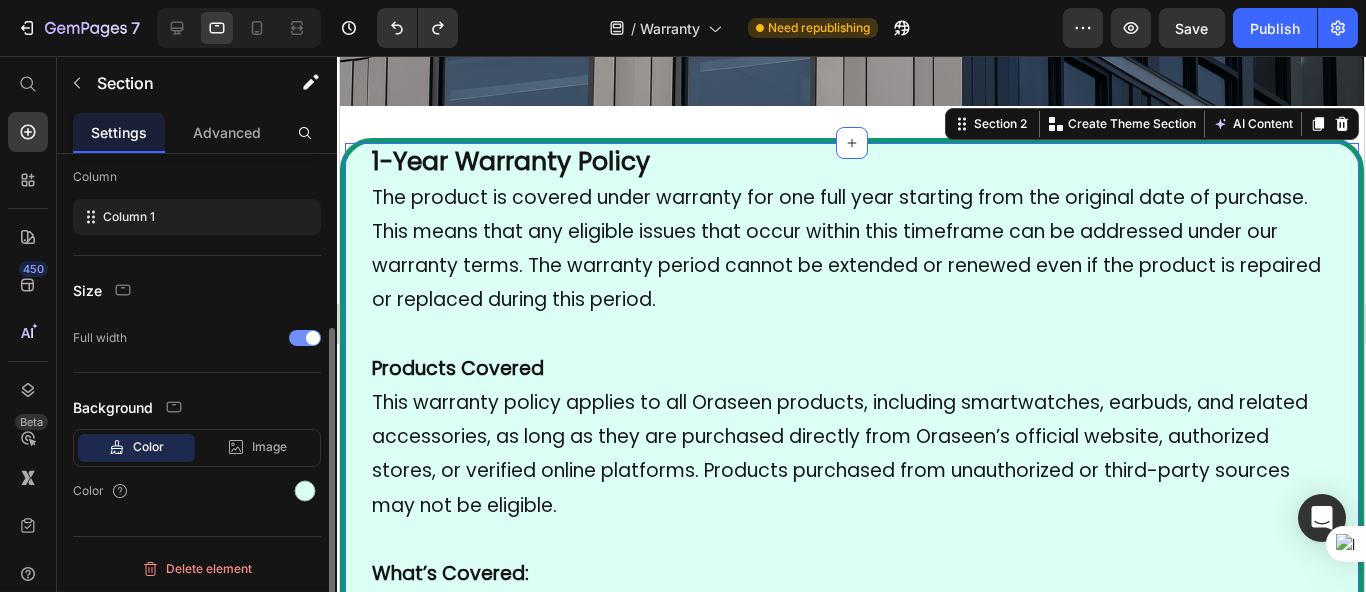 click at bounding box center (305, 338) 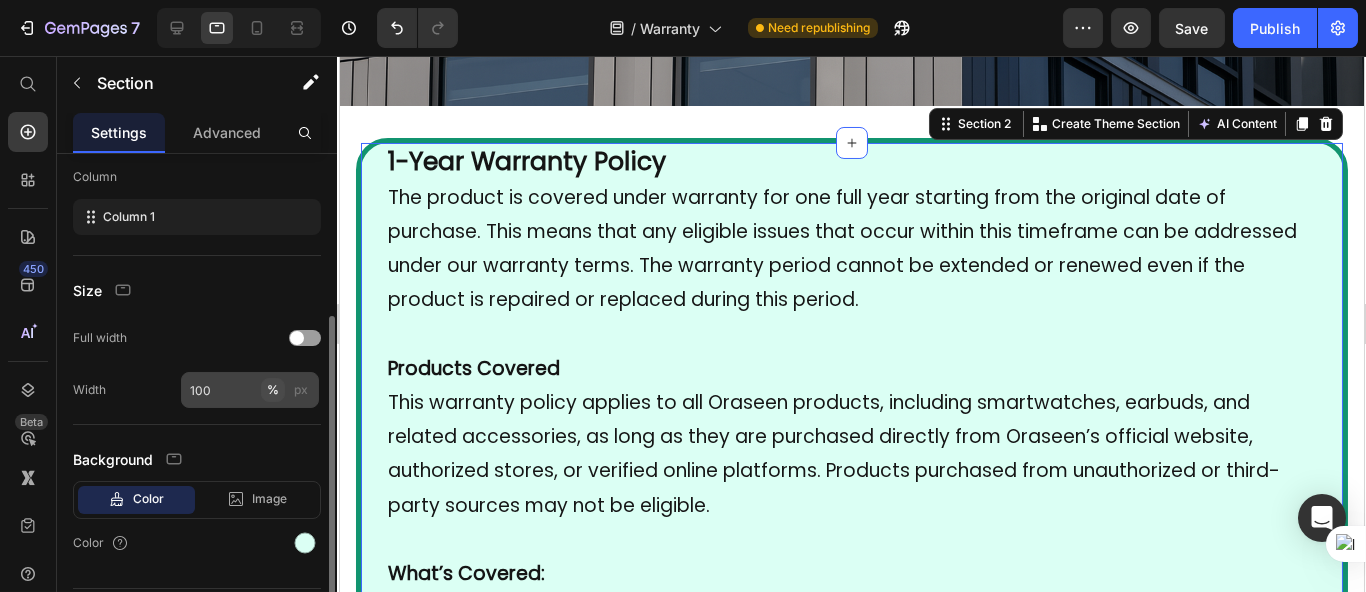 click on "%" at bounding box center (273, 390) 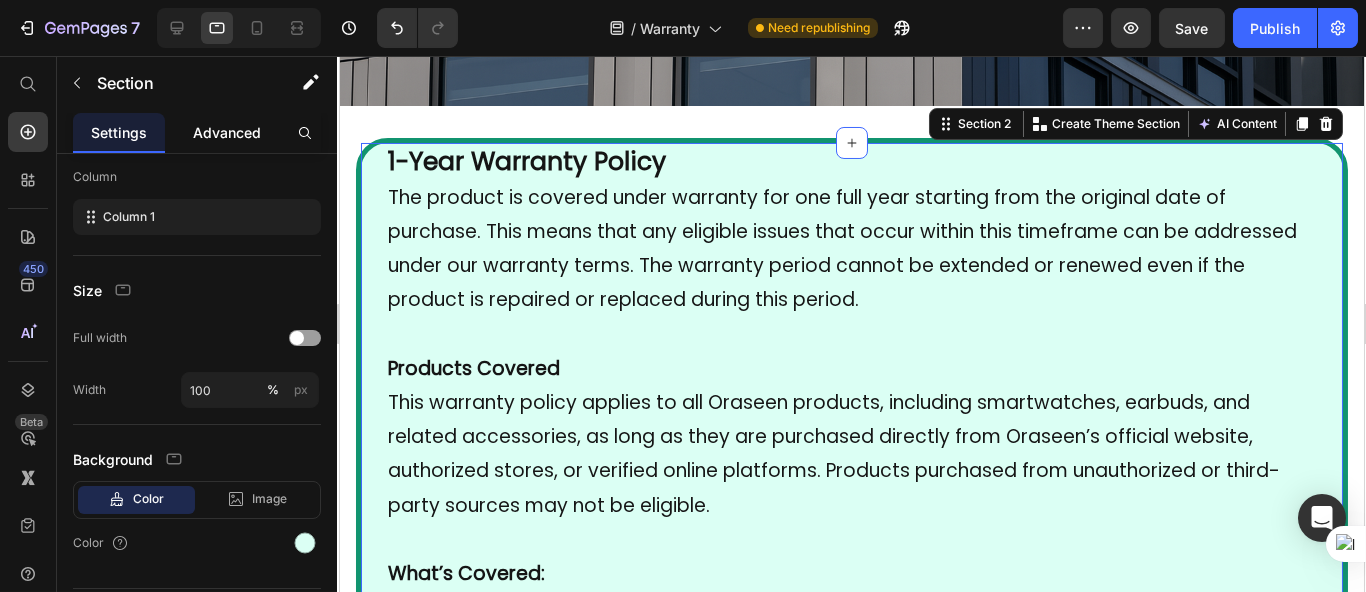 click on "Advanced" at bounding box center (227, 132) 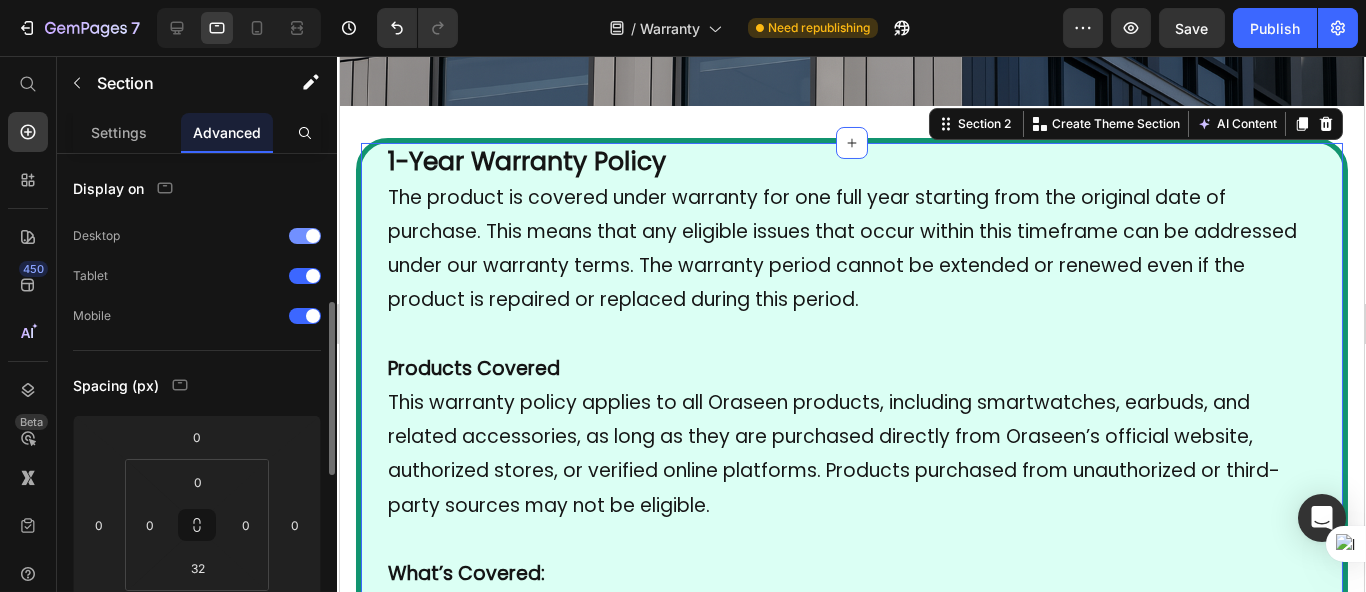 scroll, scrollTop: 221, scrollLeft: 0, axis: vertical 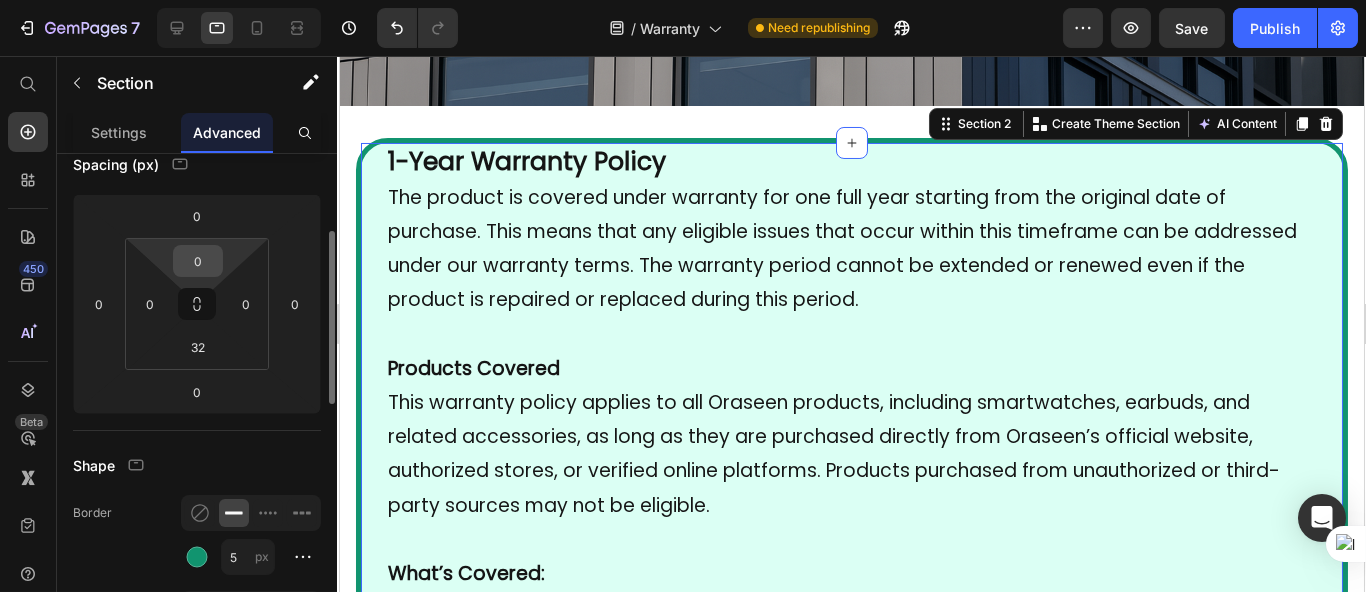 click on "0" at bounding box center (198, 261) 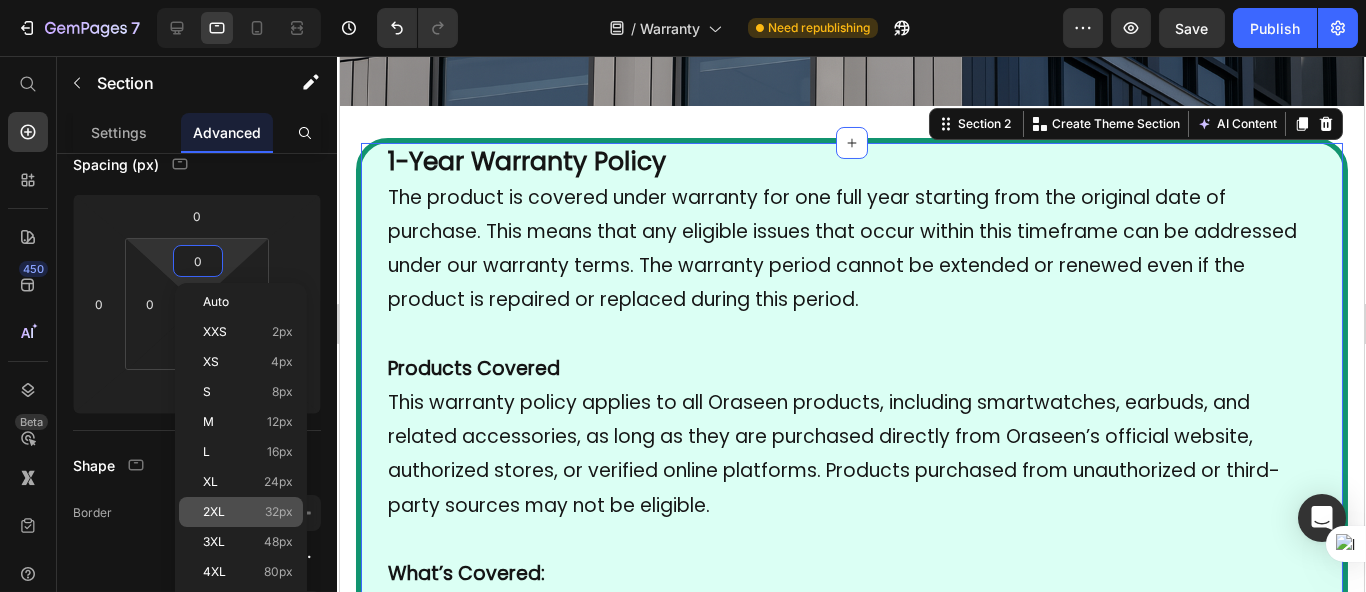 click on "2XL 32px" 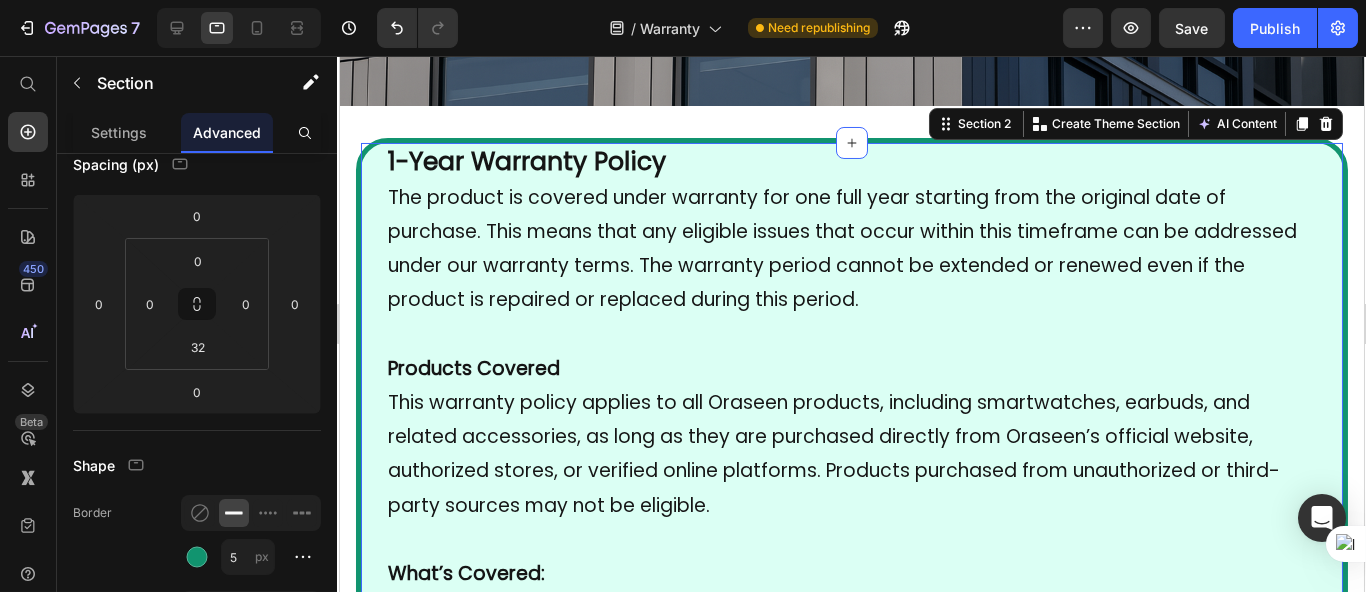 type on "32" 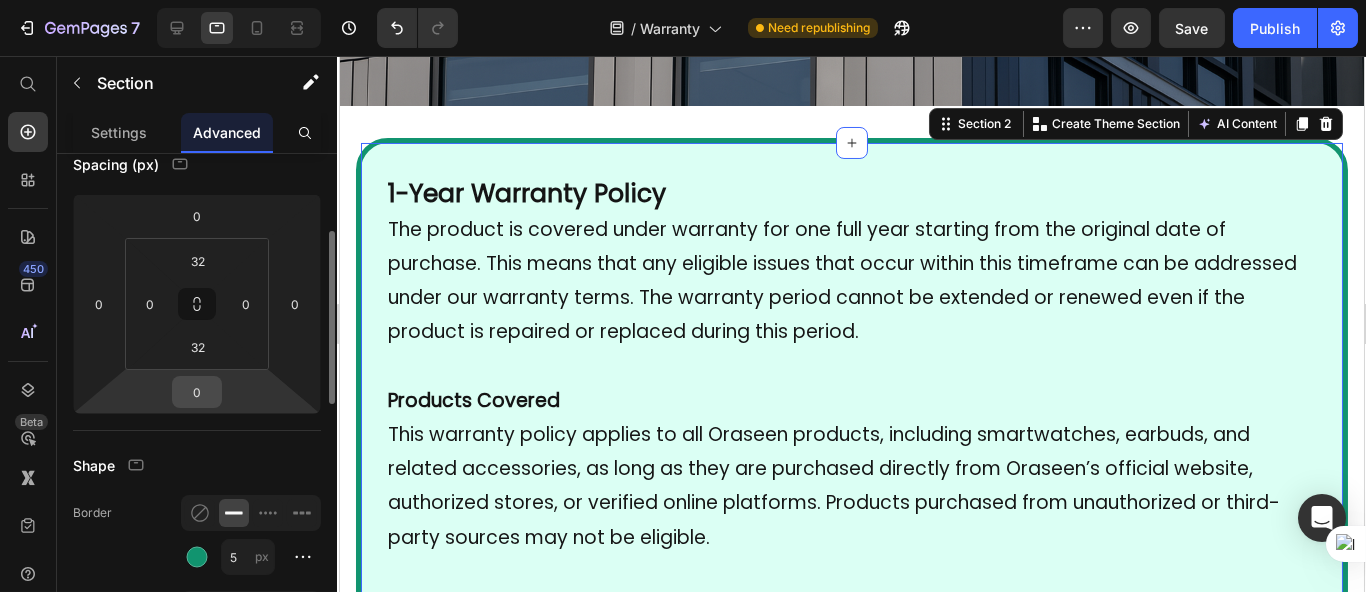 click on "0" at bounding box center [197, 392] 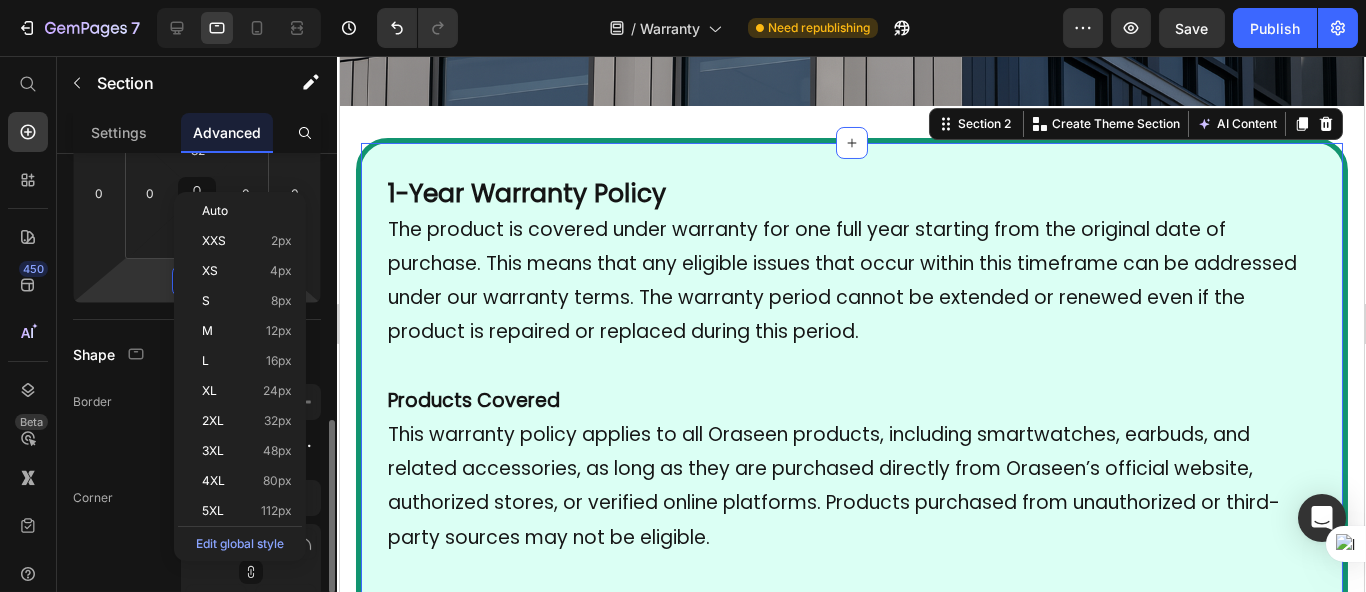 scroll, scrollTop: 443, scrollLeft: 0, axis: vertical 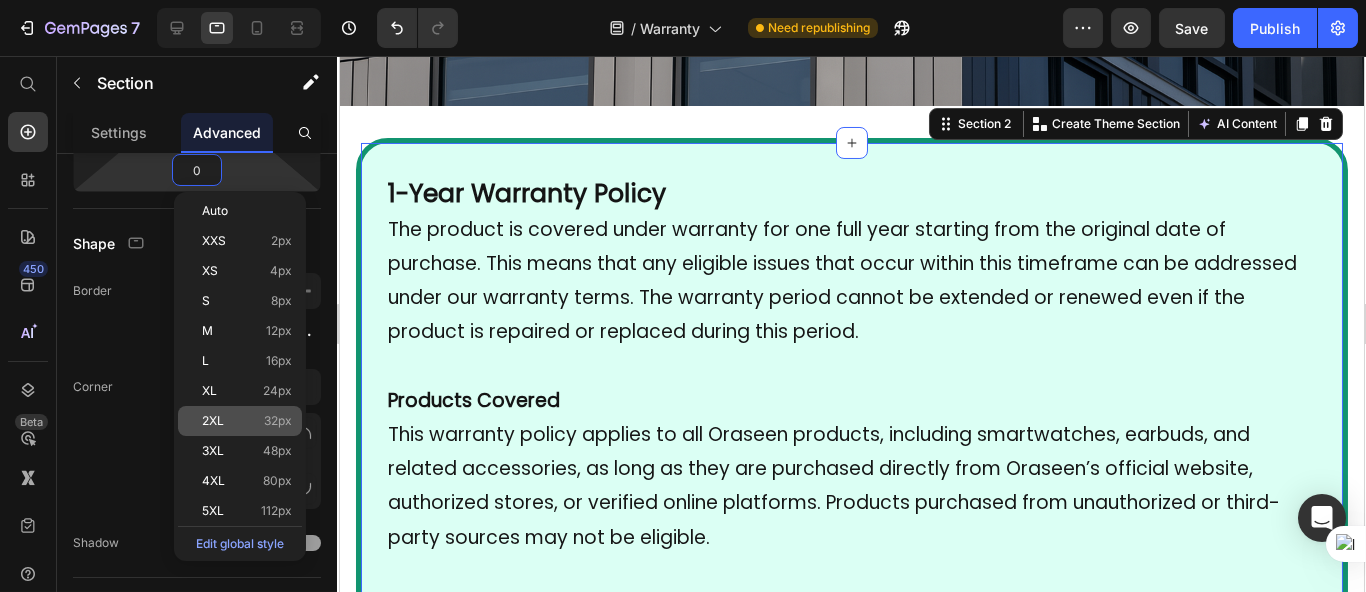 click on "2XL 32px" at bounding box center (247, 421) 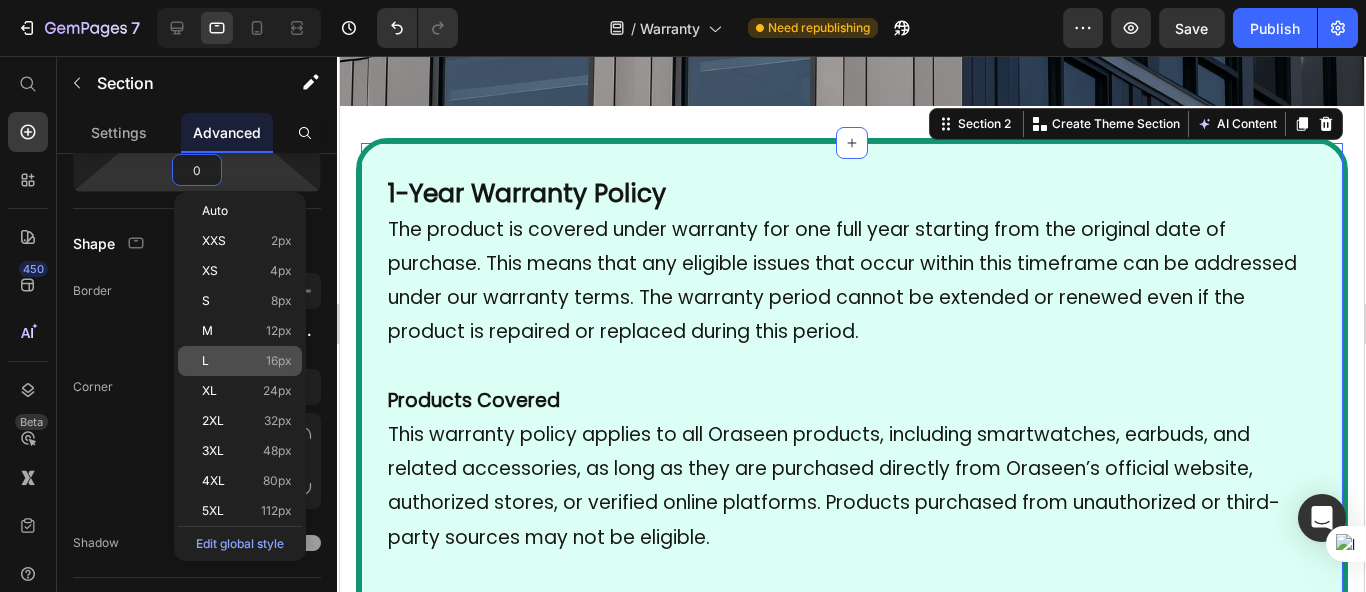 type on "32" 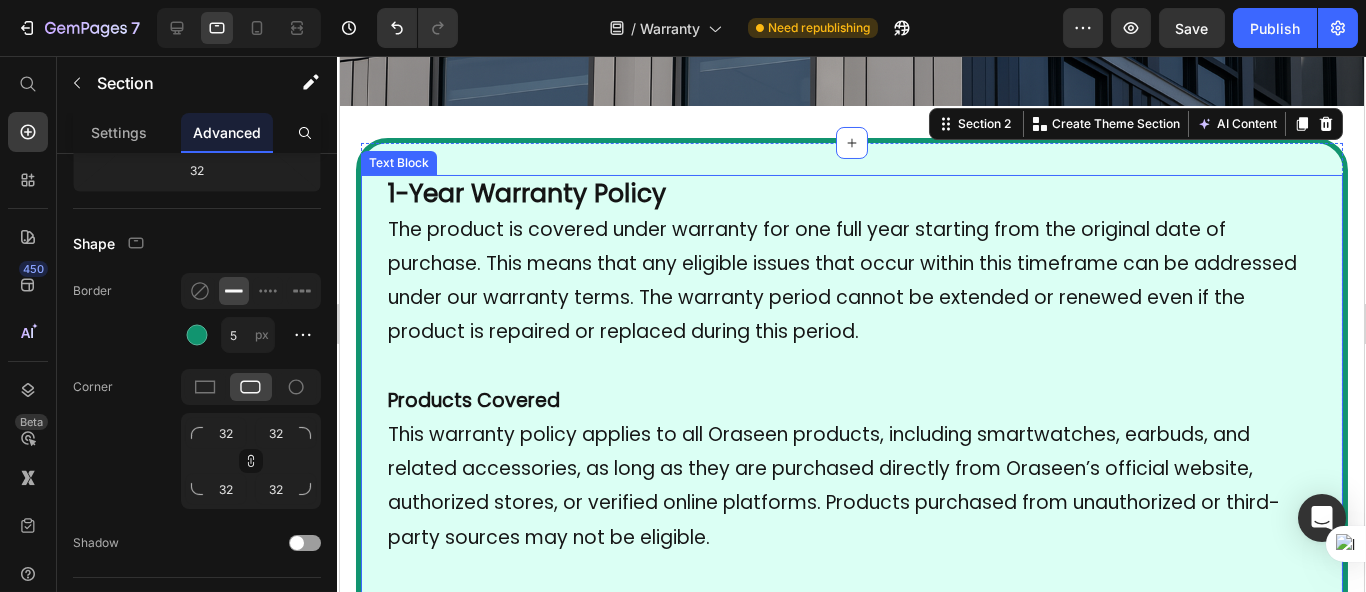 click on "The product is covered under warranty for one full year starting from the original date of purchase. This means that any eligible issues that occur within this timeframe can be addressed under our warranty terms. The warranty period cannot be extended or renewed even if the product is repaired or replaced during this period." at bounding box center (851, 281) 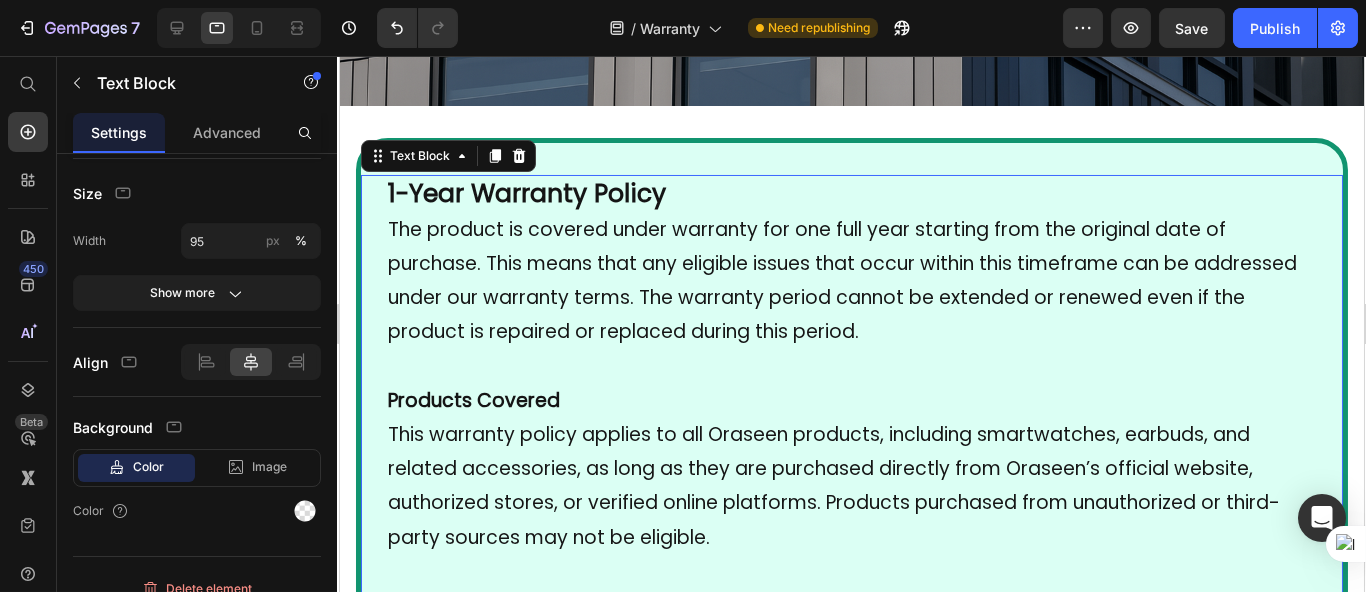 scroll, scrollTop: 0, scrollLeft: 0, axis: both 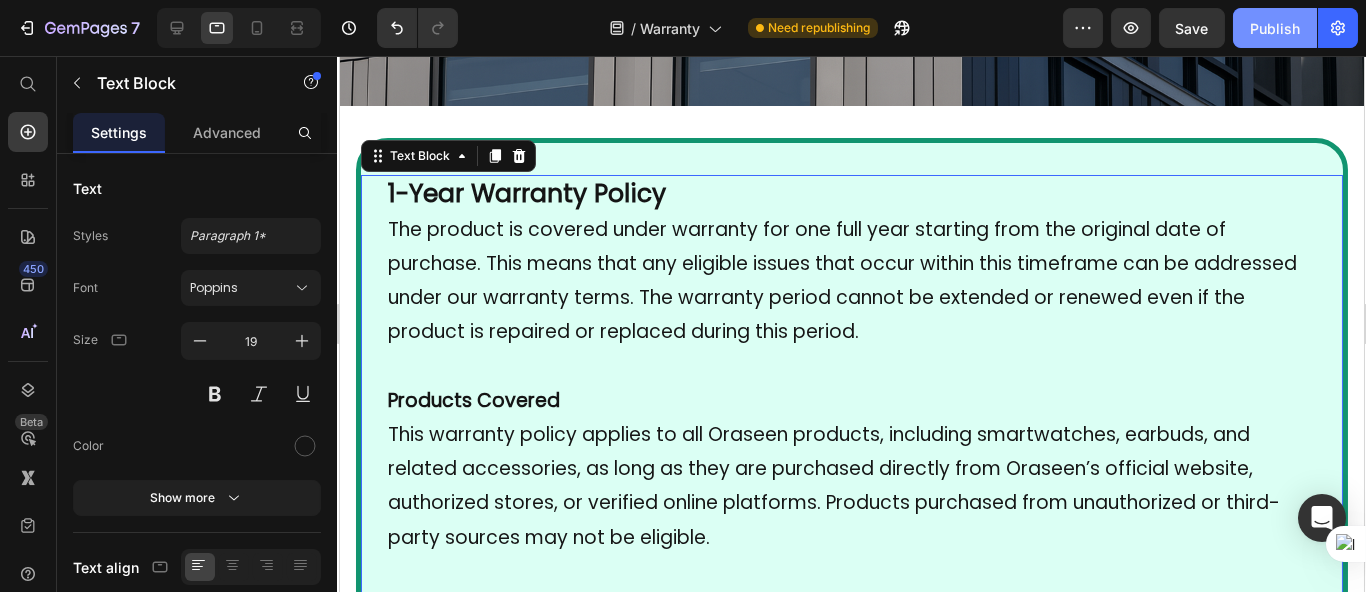 click on "Publish" at bounding box center [1275, 28] 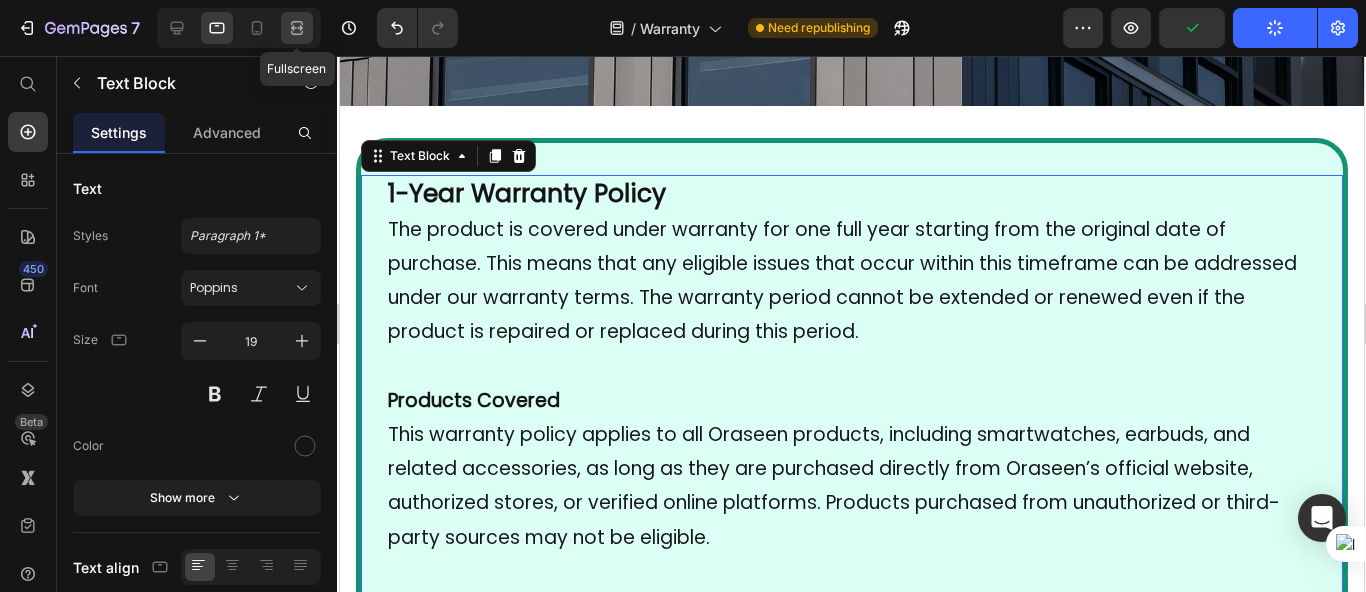 click 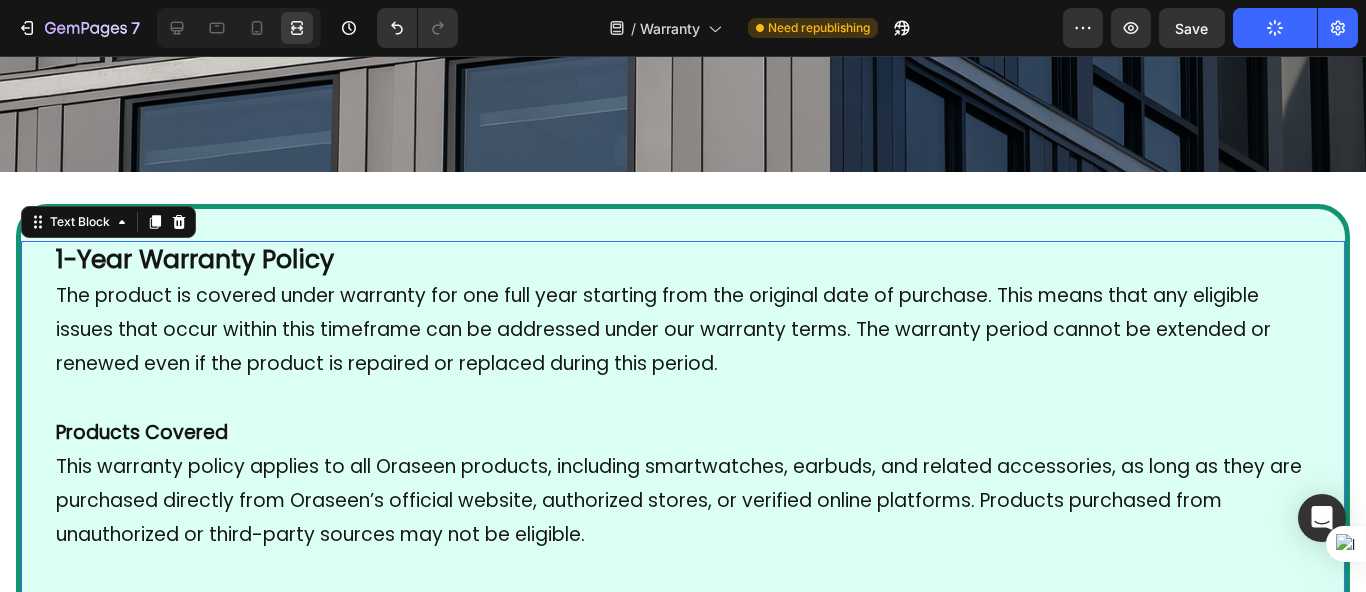 scroll, scrollTop: 726, scrollLeft: 0, axis: vertical 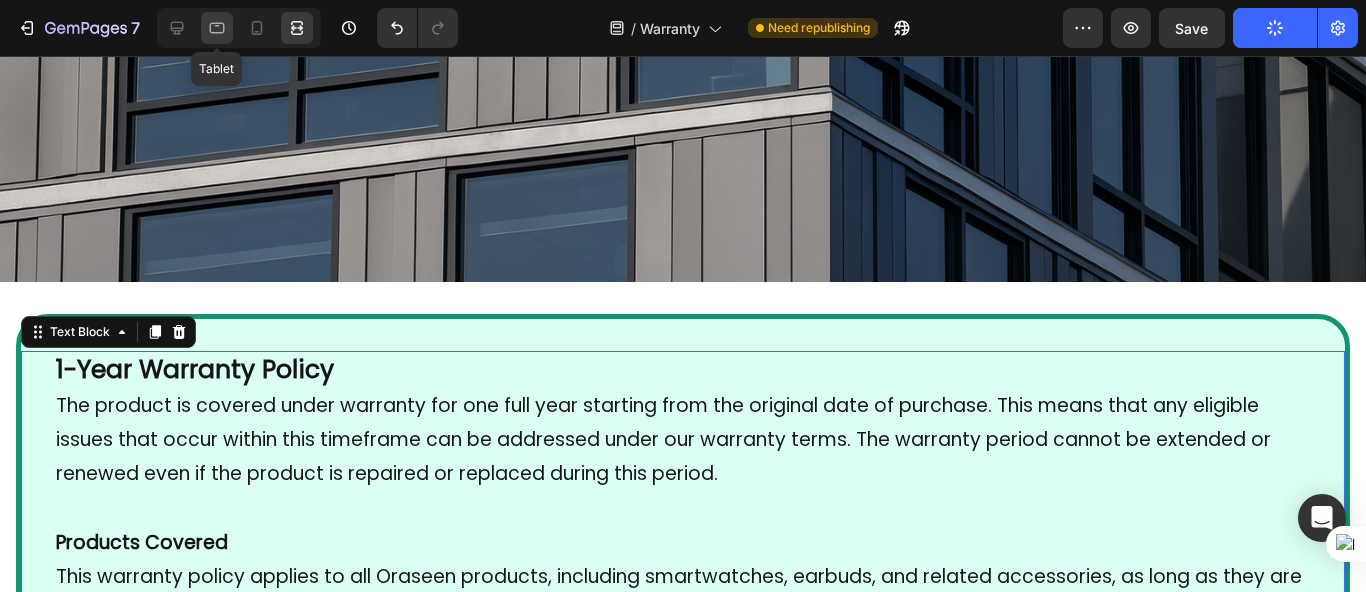 click 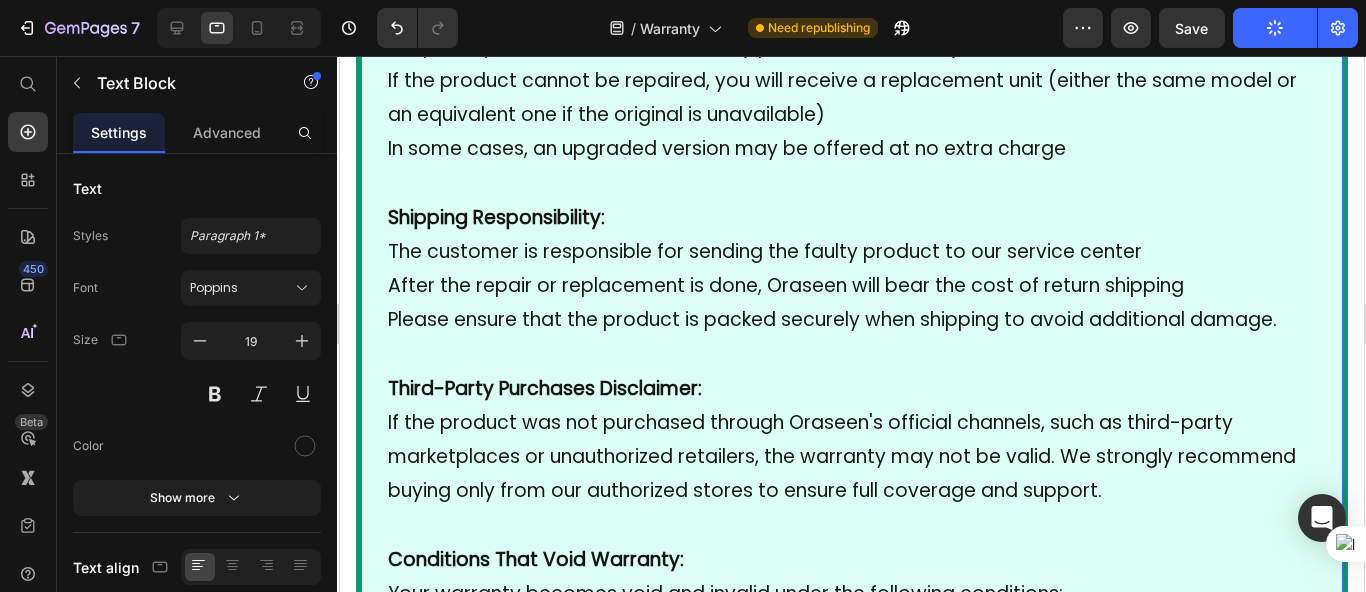 scroll, scrollTop: 2377, scrollLeft: 0, axis: vertical 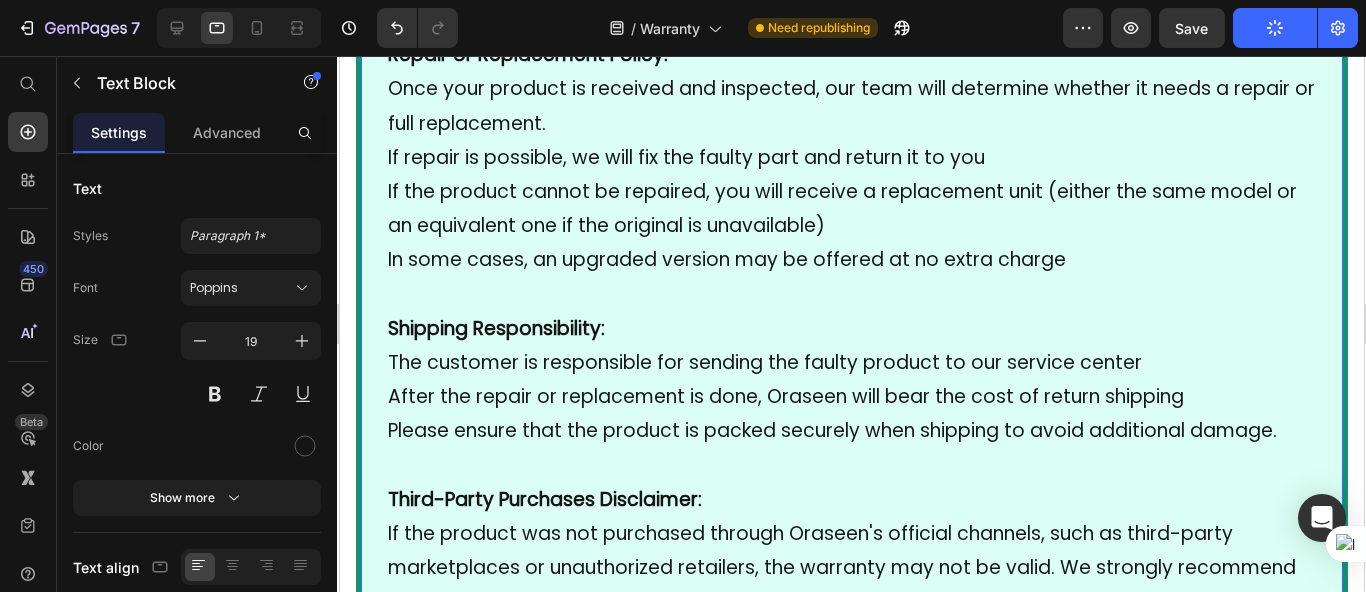 click at bounding box center [239, 28] 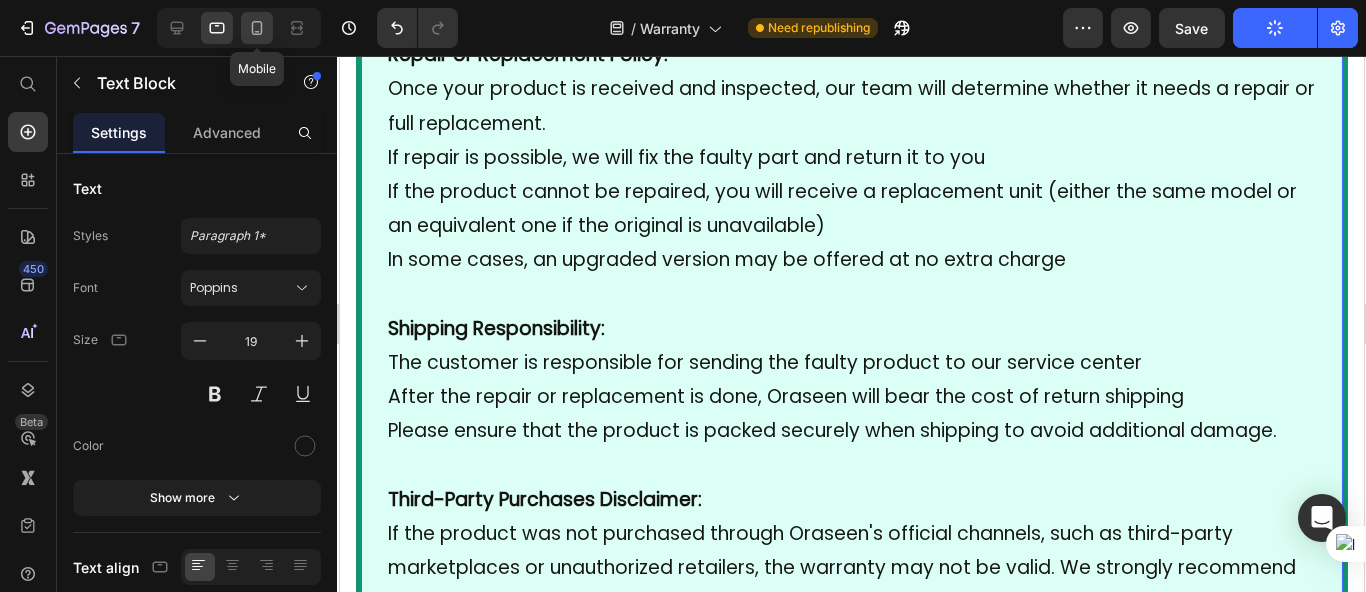click 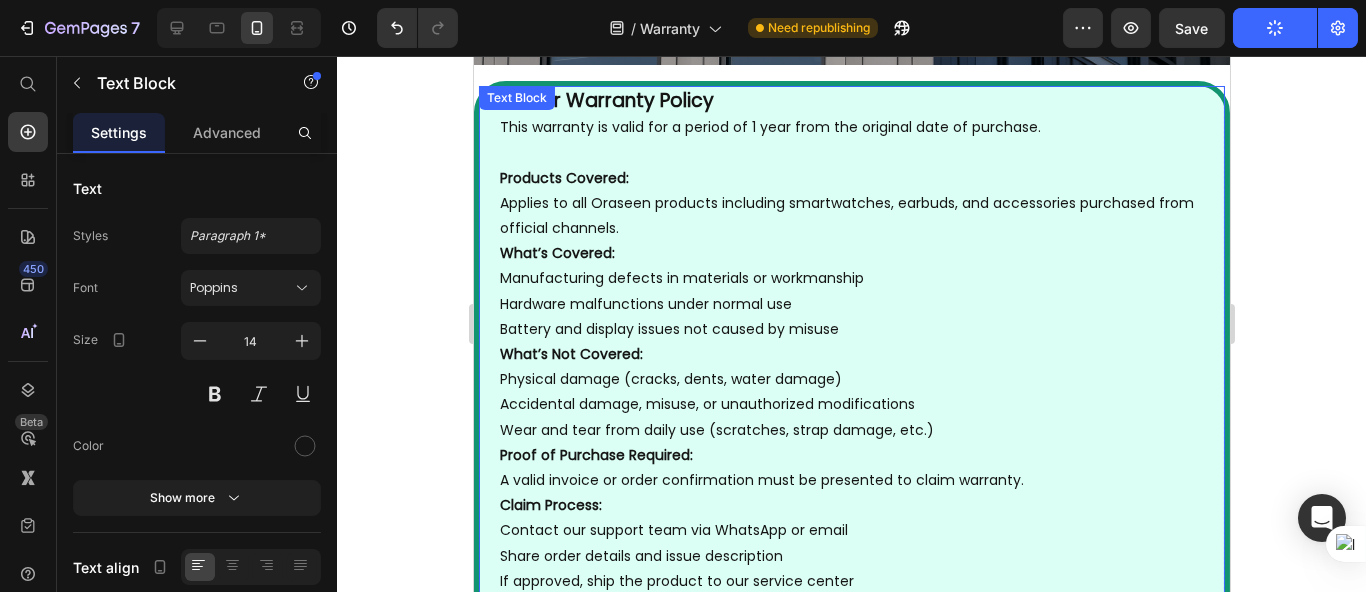scroll, scrollTop: 425, scrollLeft: 0, axis: vertical 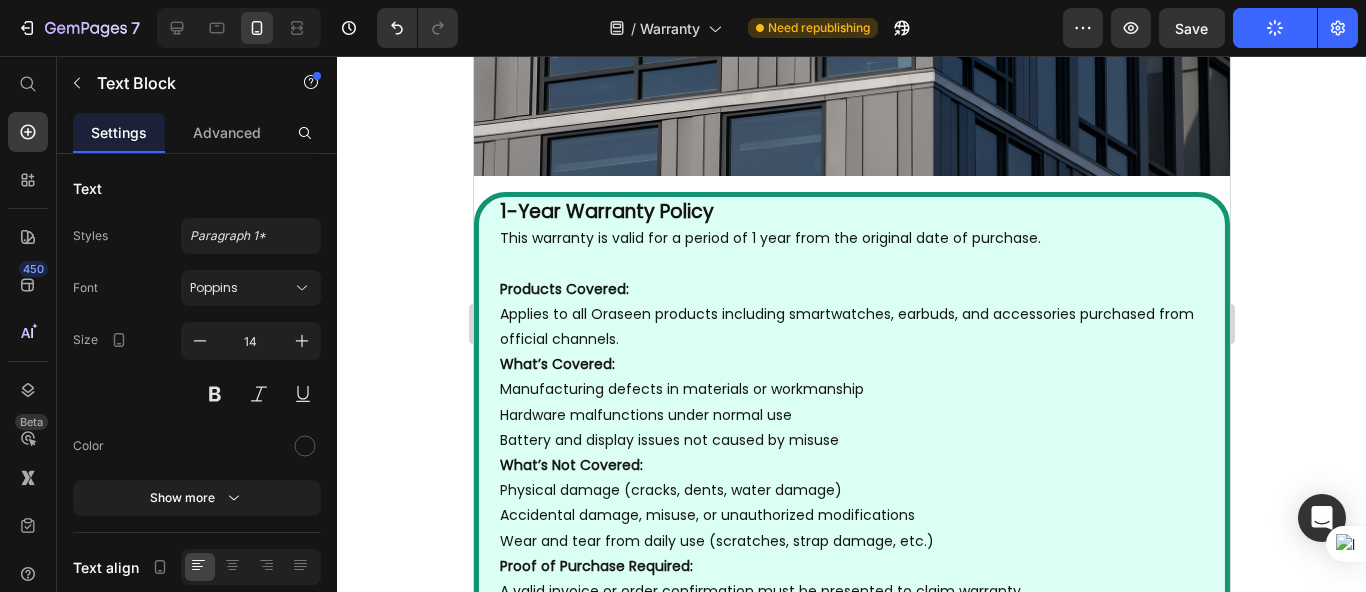 click 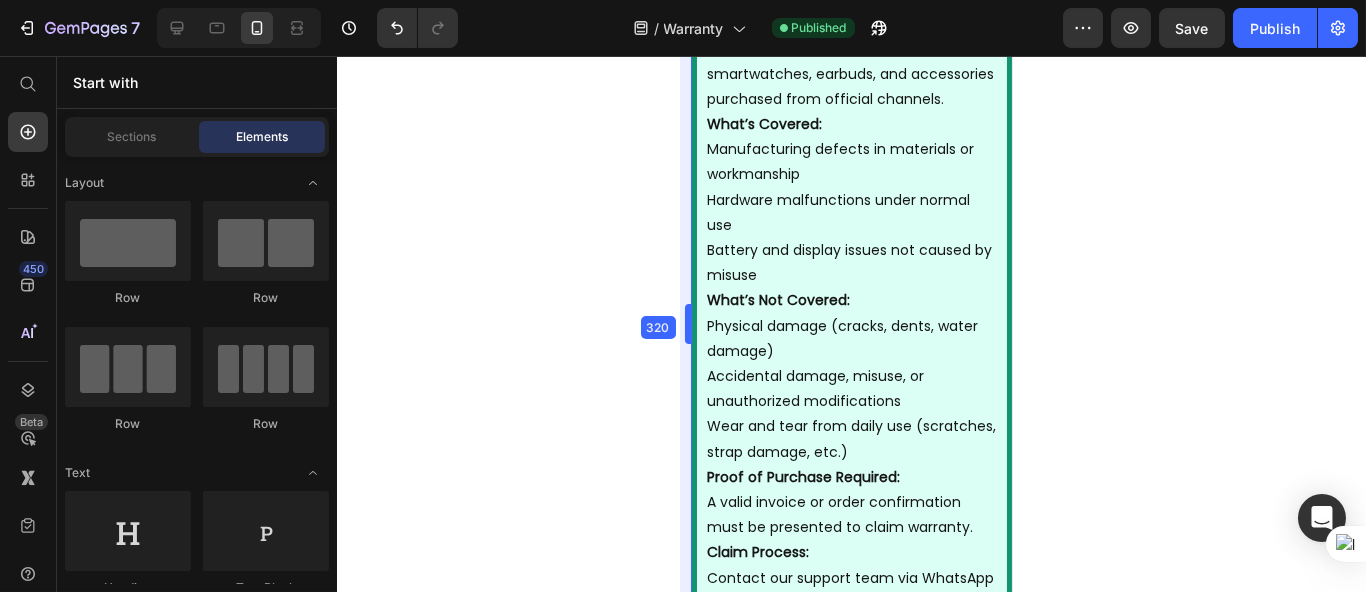 drag, startPoint x: 472, startPoint y: 159, endPoint x: 1029, endPoint y: 75, distance: 563.29834 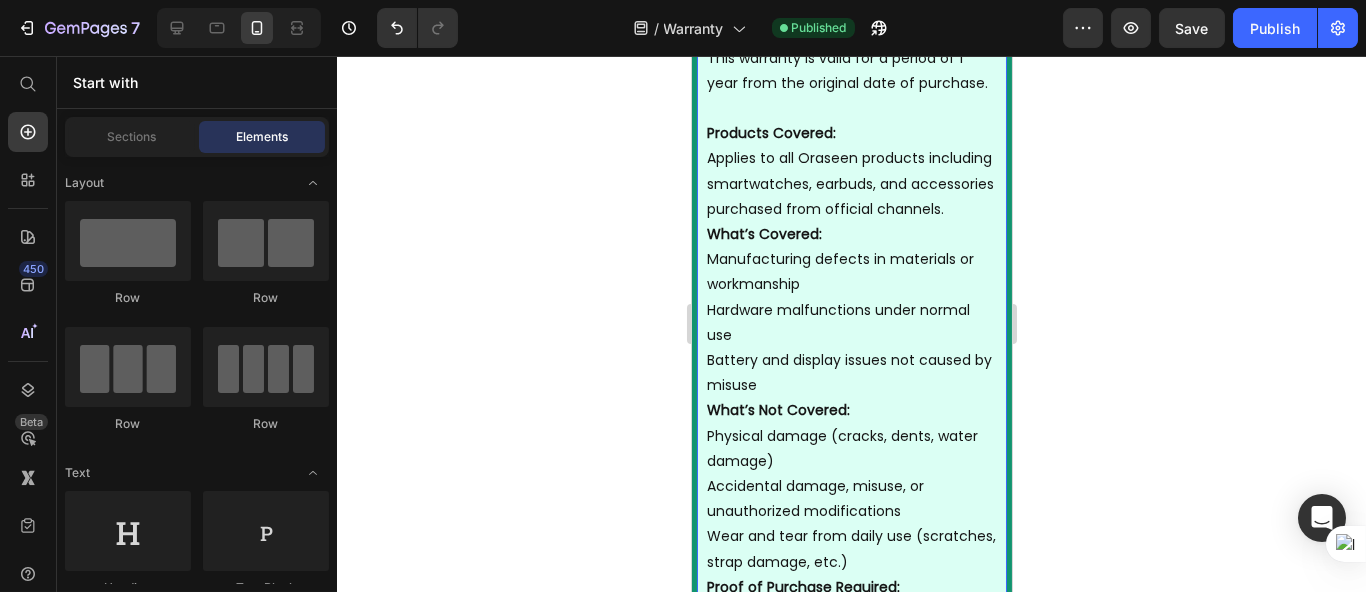 scroll, scrollTop: 0, scrollLeft: 0, axis: both 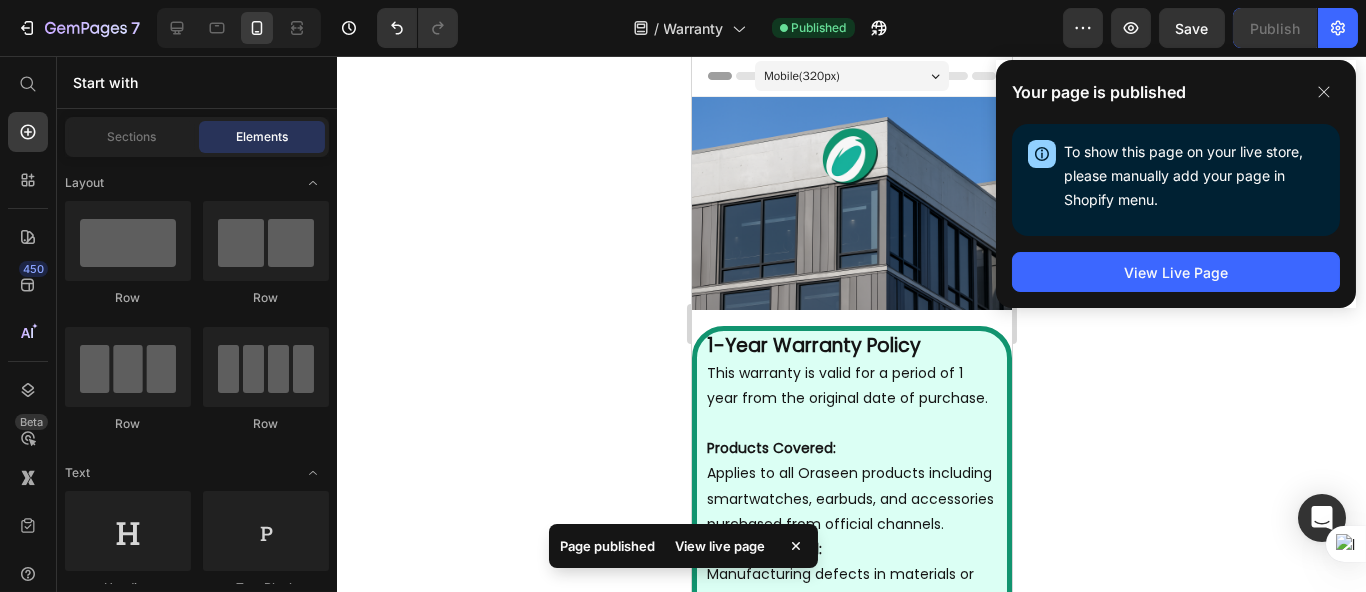 click 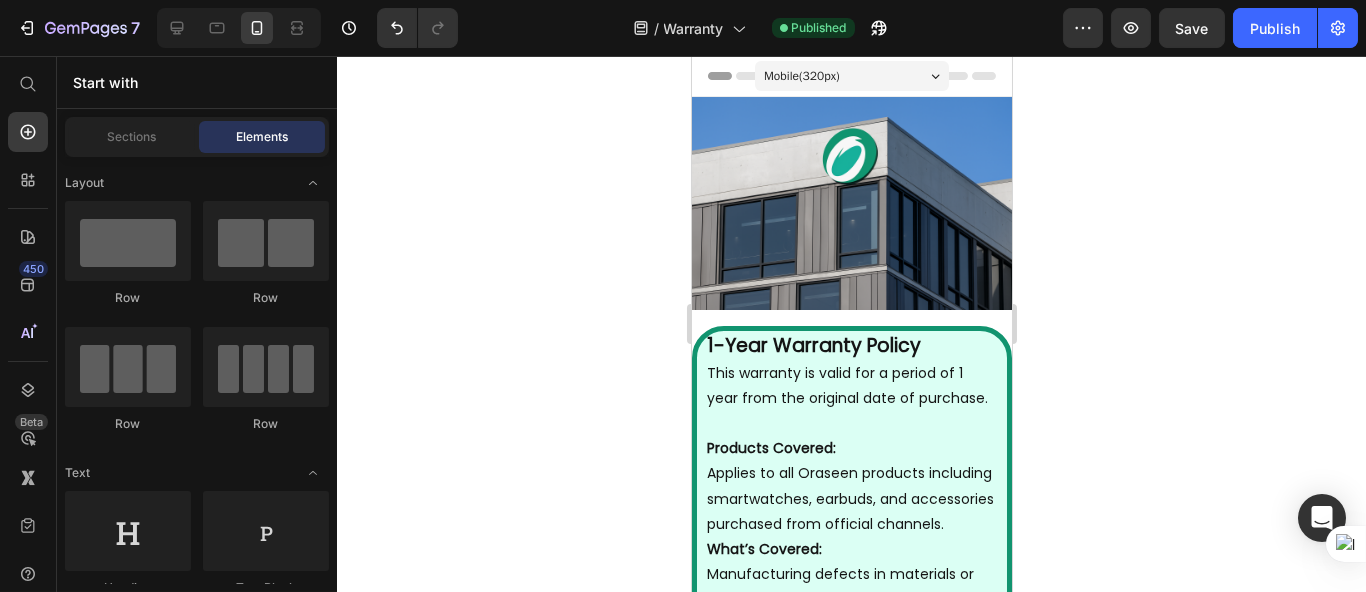 click on "Mobile  ( 320 px)" at bounding box center [801, 76] 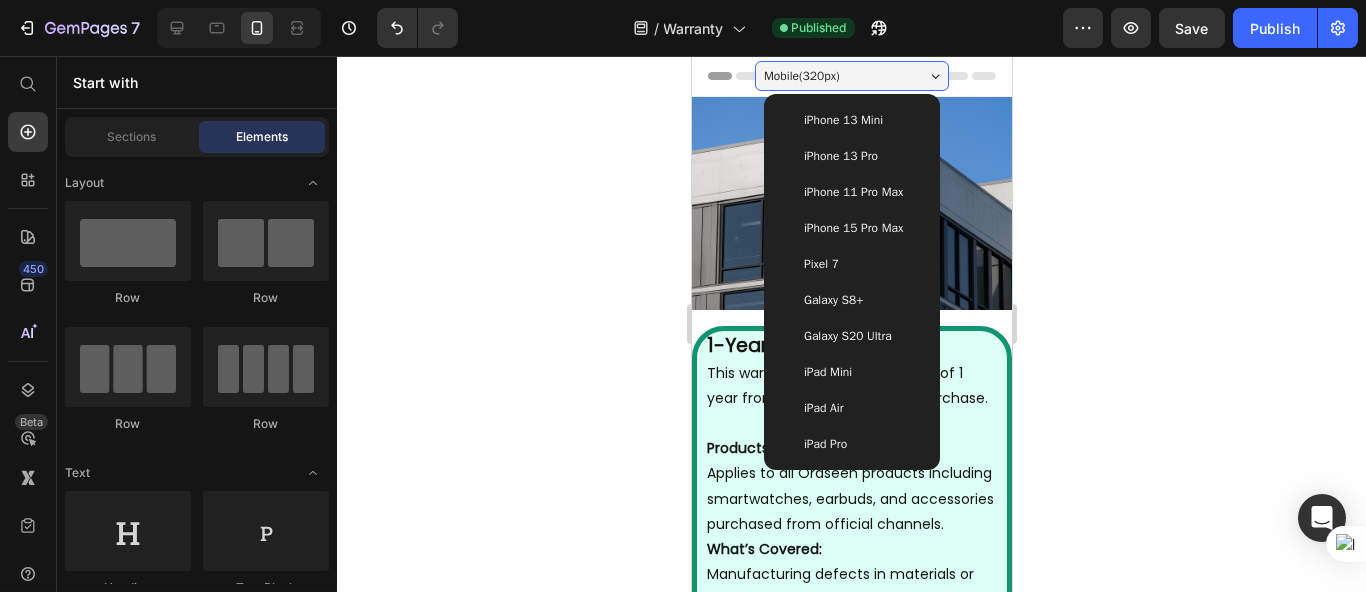 click on "Galaxy S8+" at bounding box center (832, 300) 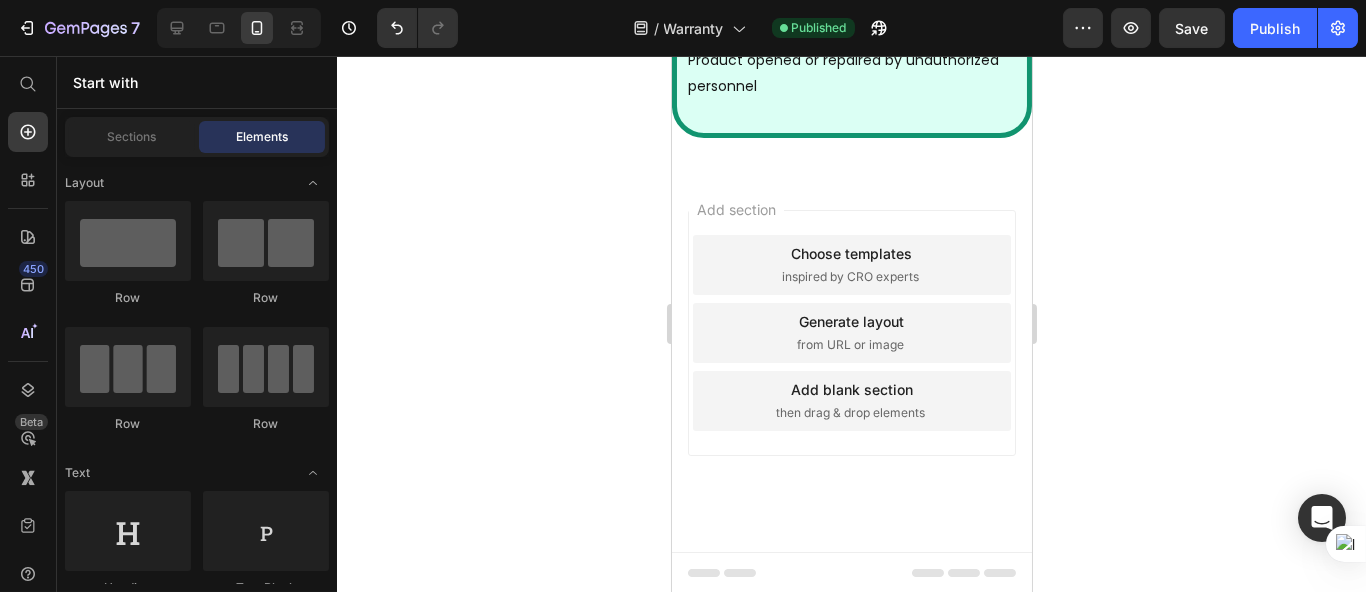 scroll, scrollTop: 1240, scrollLeft: 0, axis: vertical 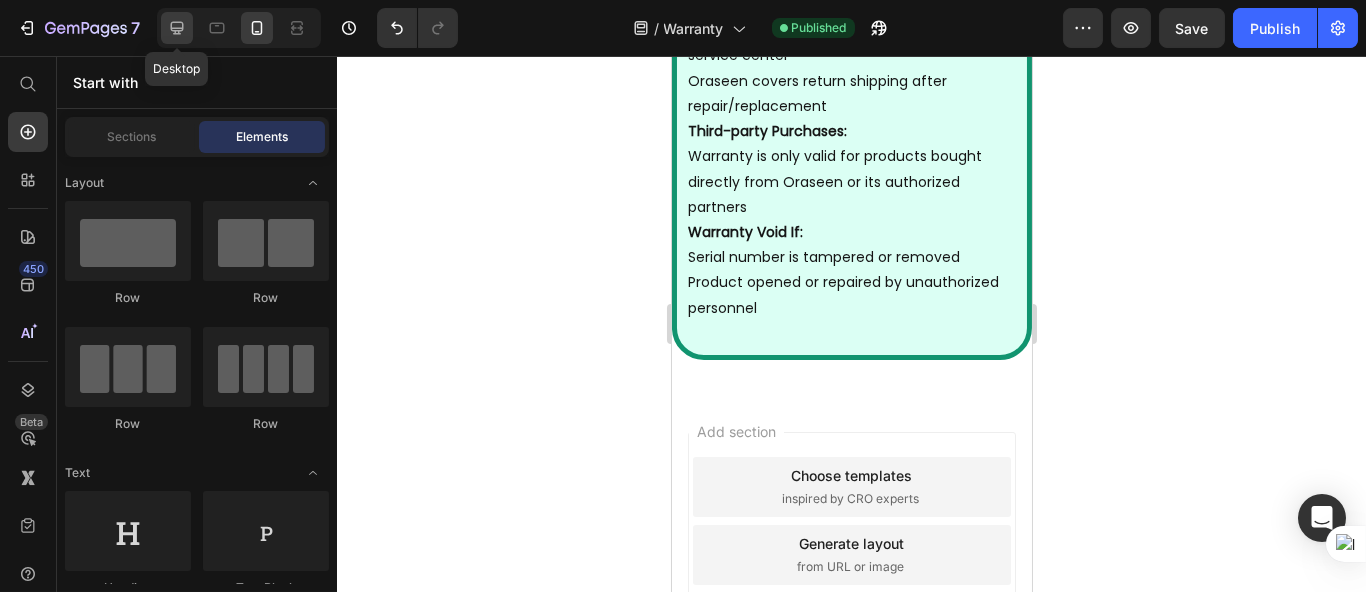 click 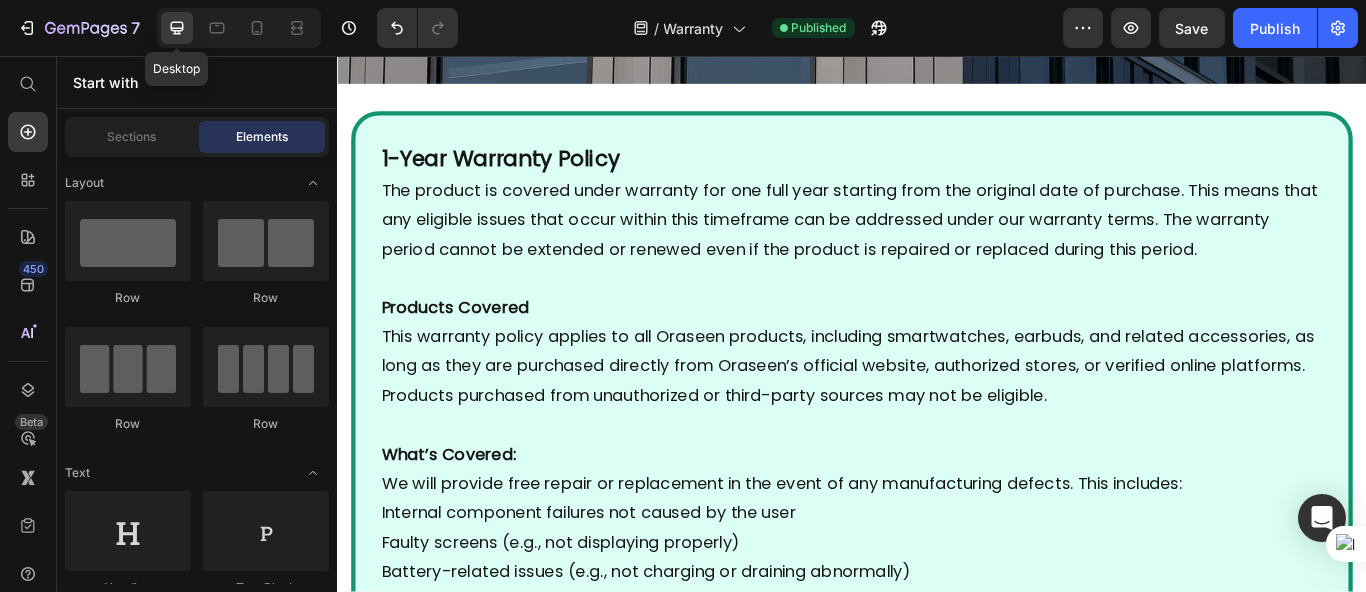 scroll, scrollTop: 1300, scrollLeft: 0, axis: vertical 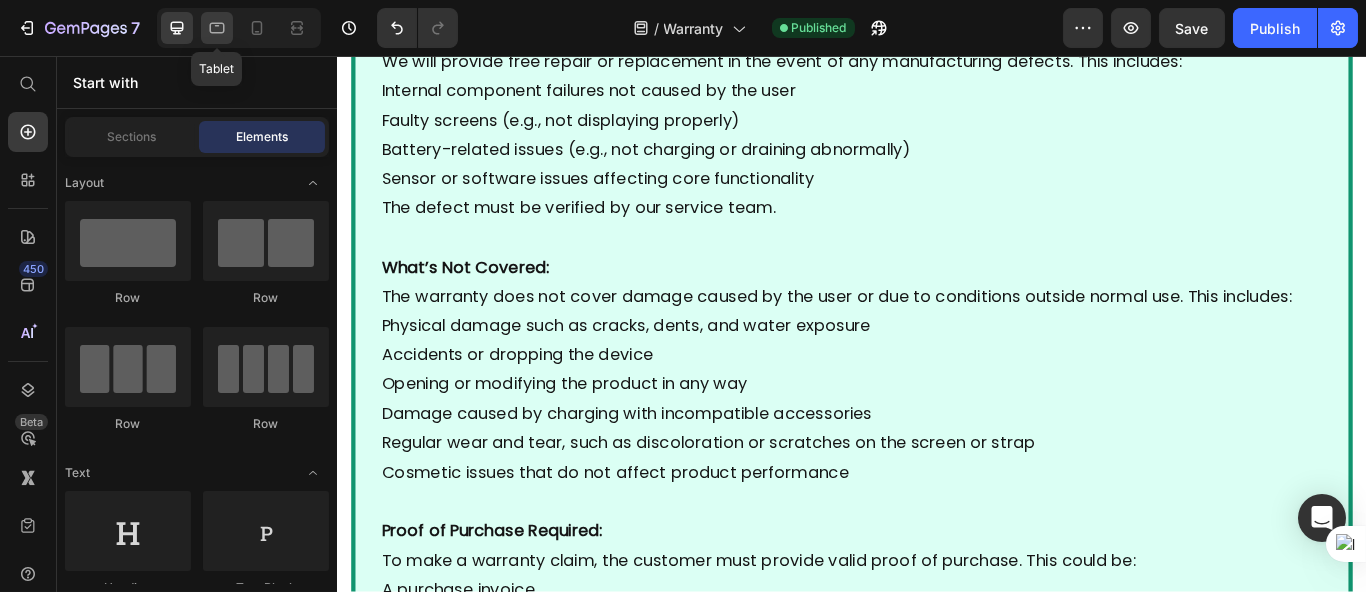click 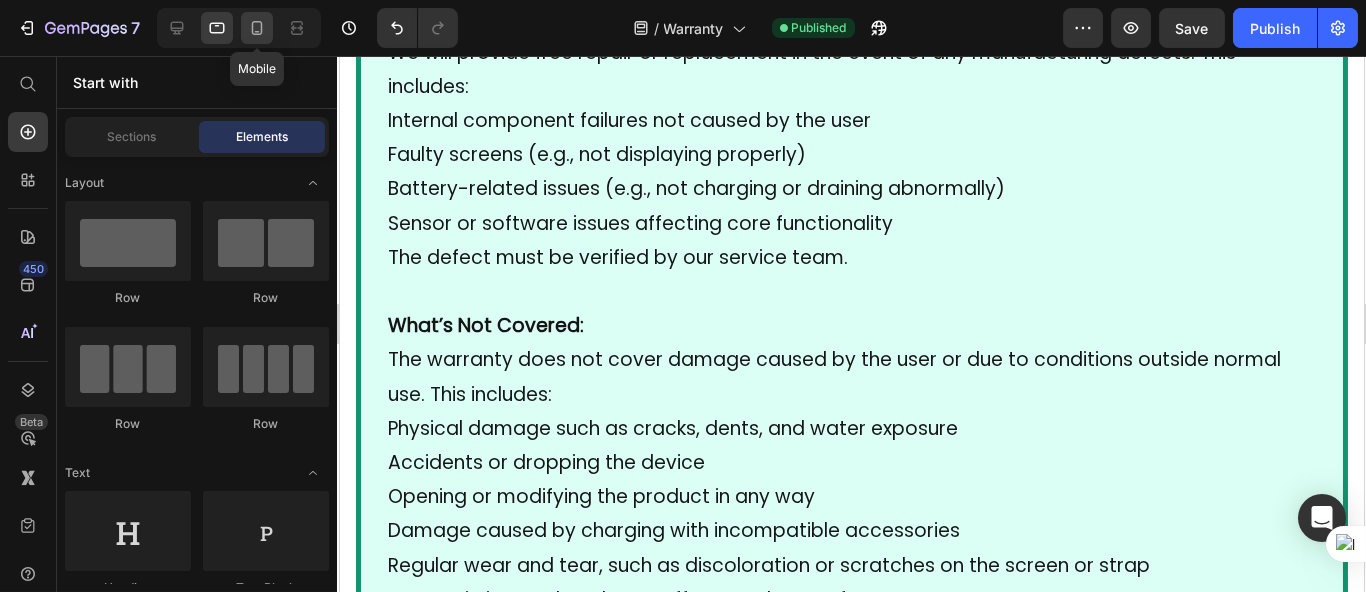 click 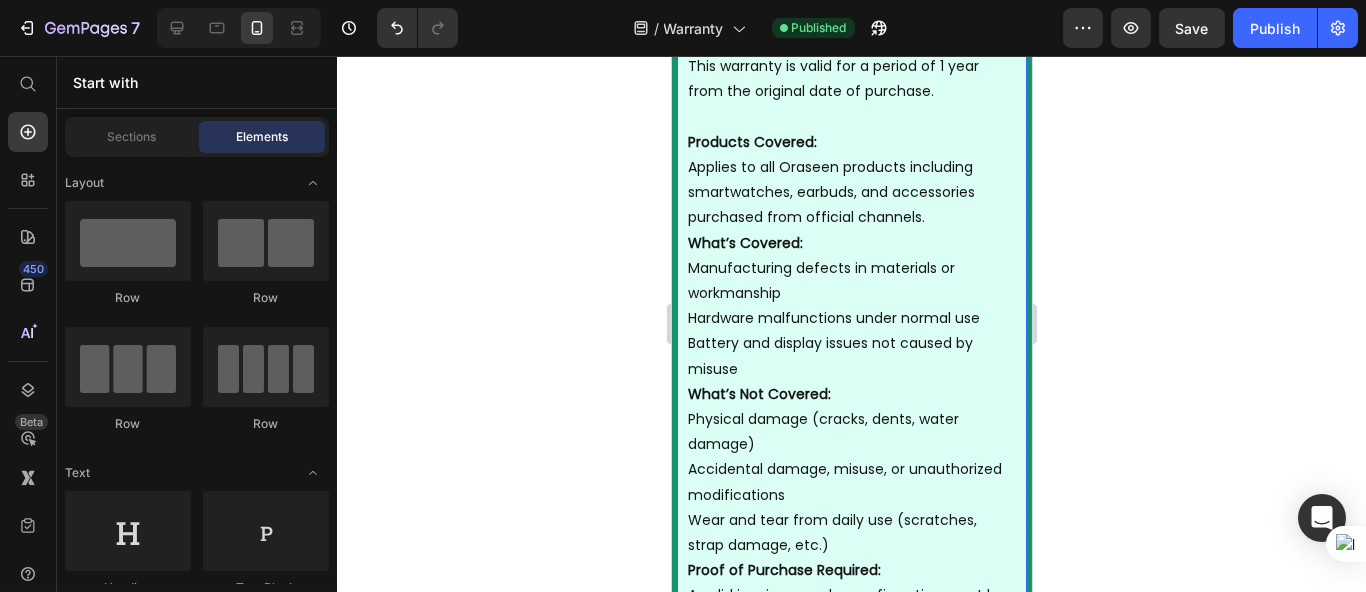 scroll, scrollTop: 110, scrollLeft: 0, axis: vertical 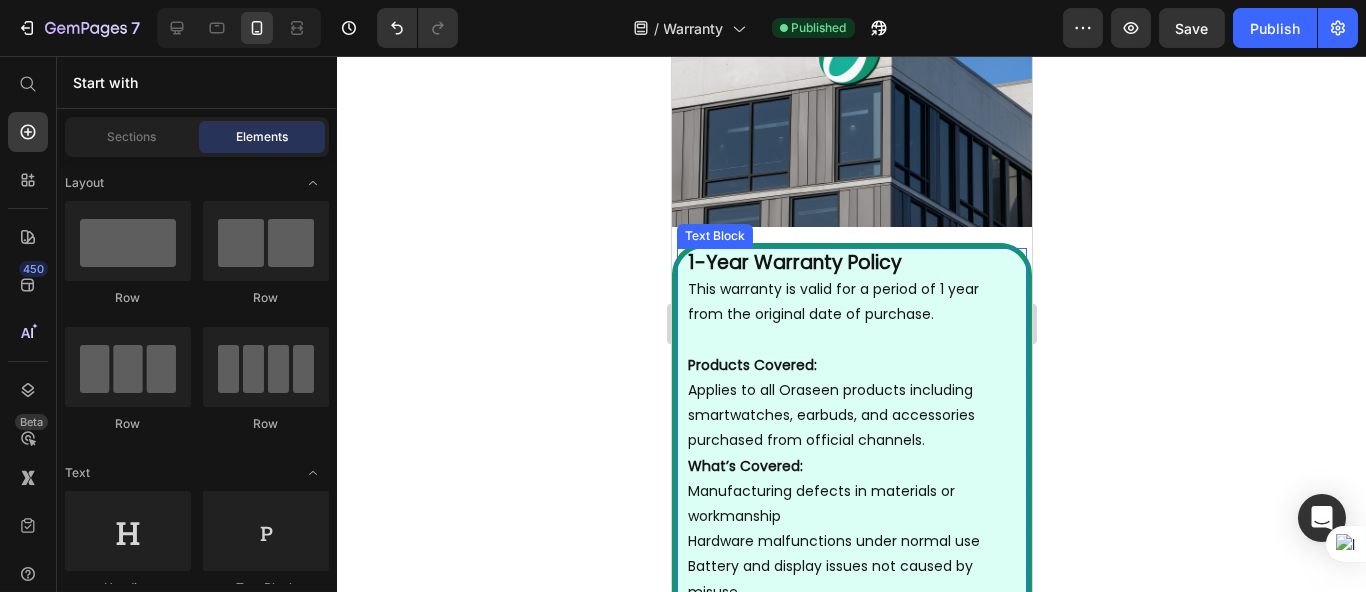 click on "1-Year Warranty Policy" at bounding box center (794, 262) 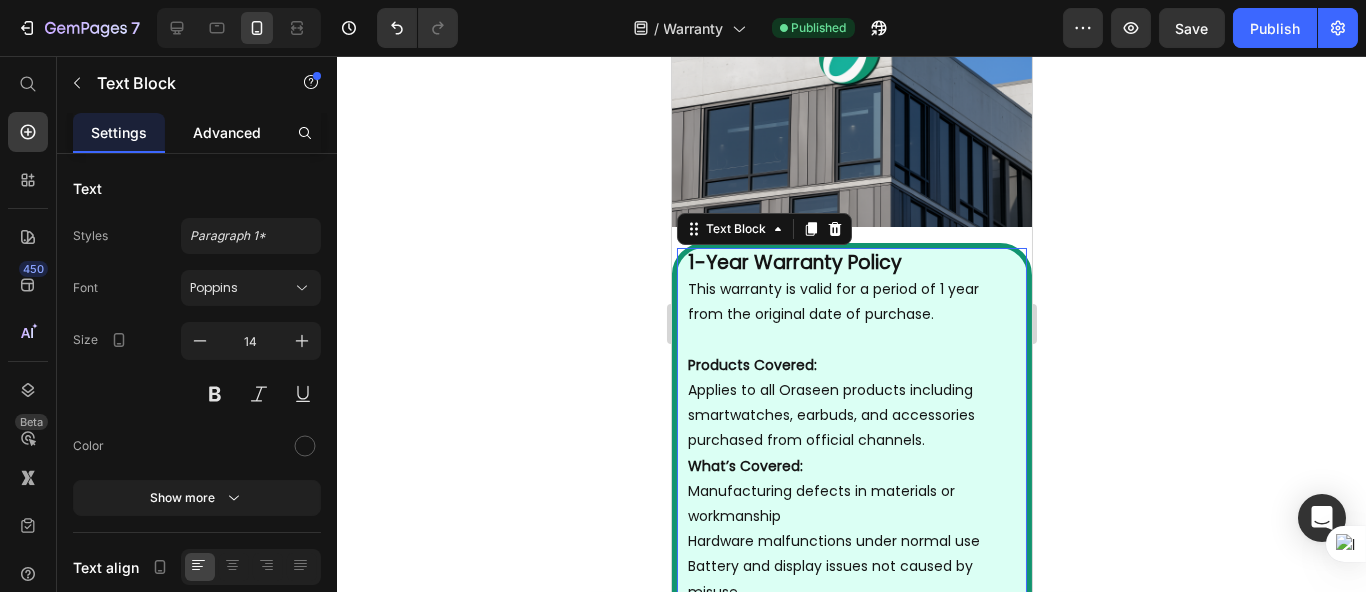 click on "Advanced" at bounding box center [227, 132] 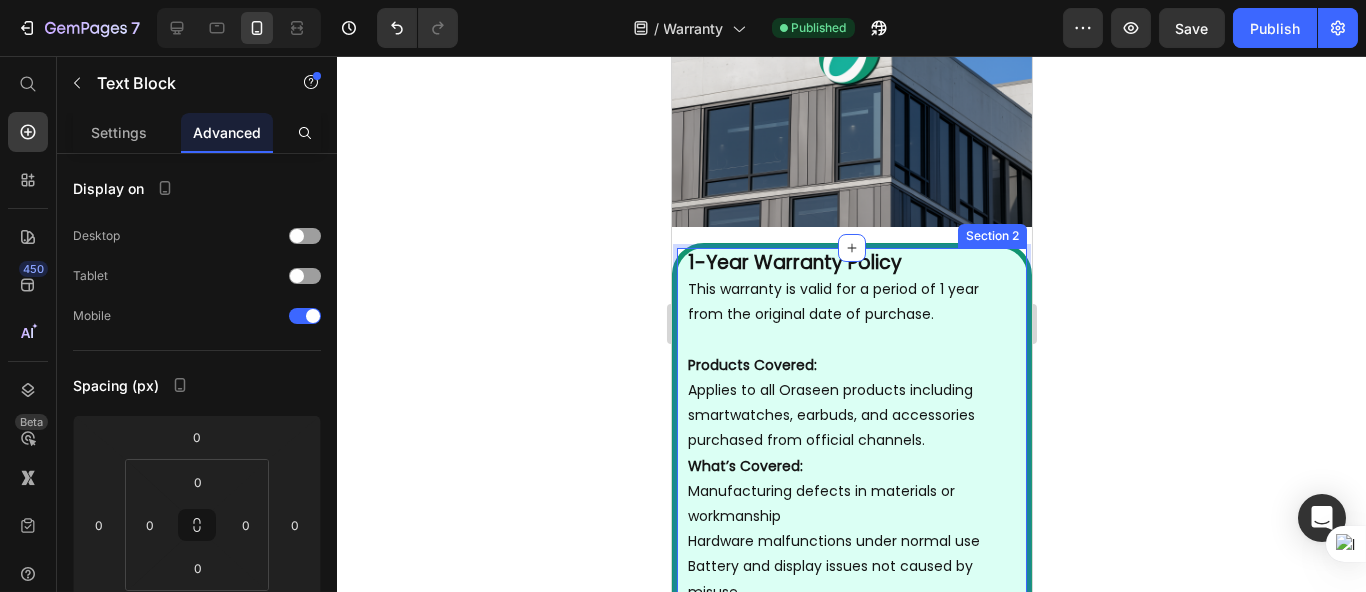 drag, startPoint x: 624, startPoint y: 246, endPoint x: 641, endPoint y: 241, distance: 17.720045 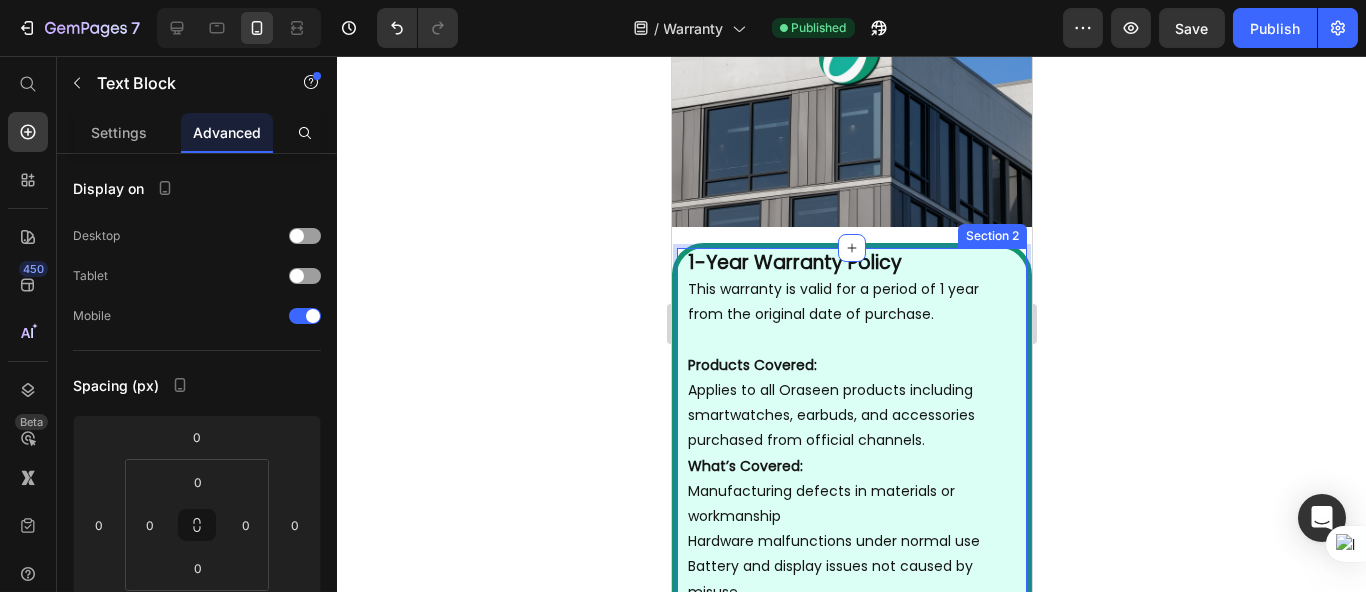 click 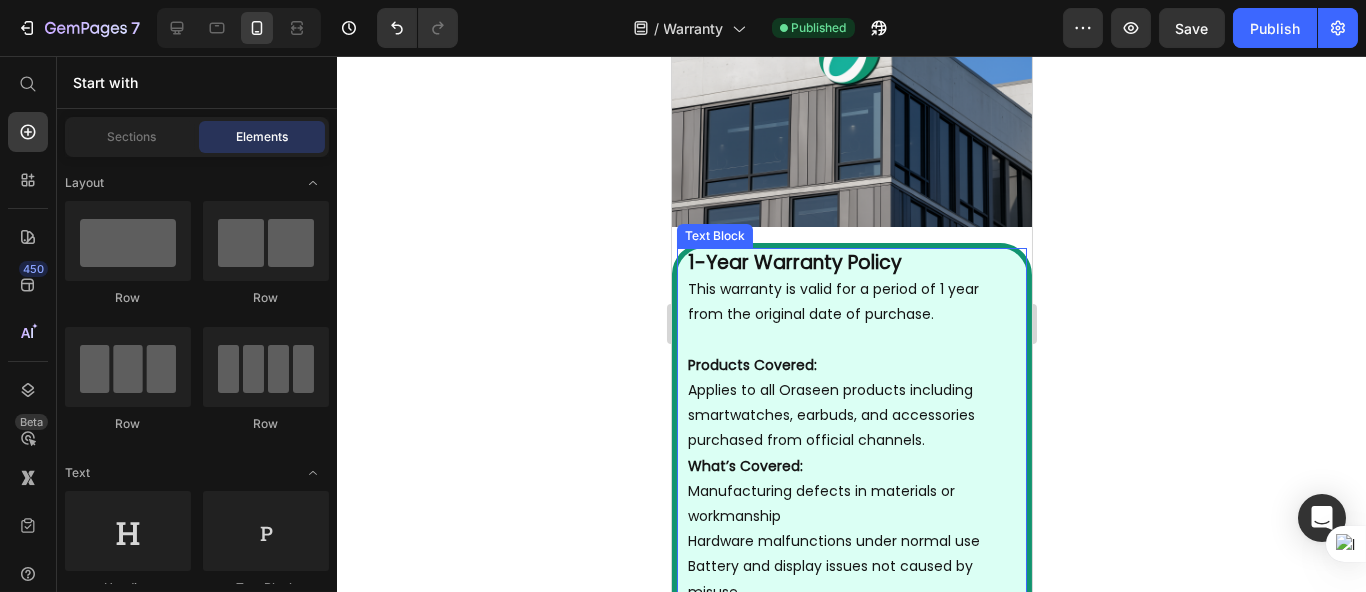 click on "1-Year Warranty Policy" at bounding box center (794, 262) 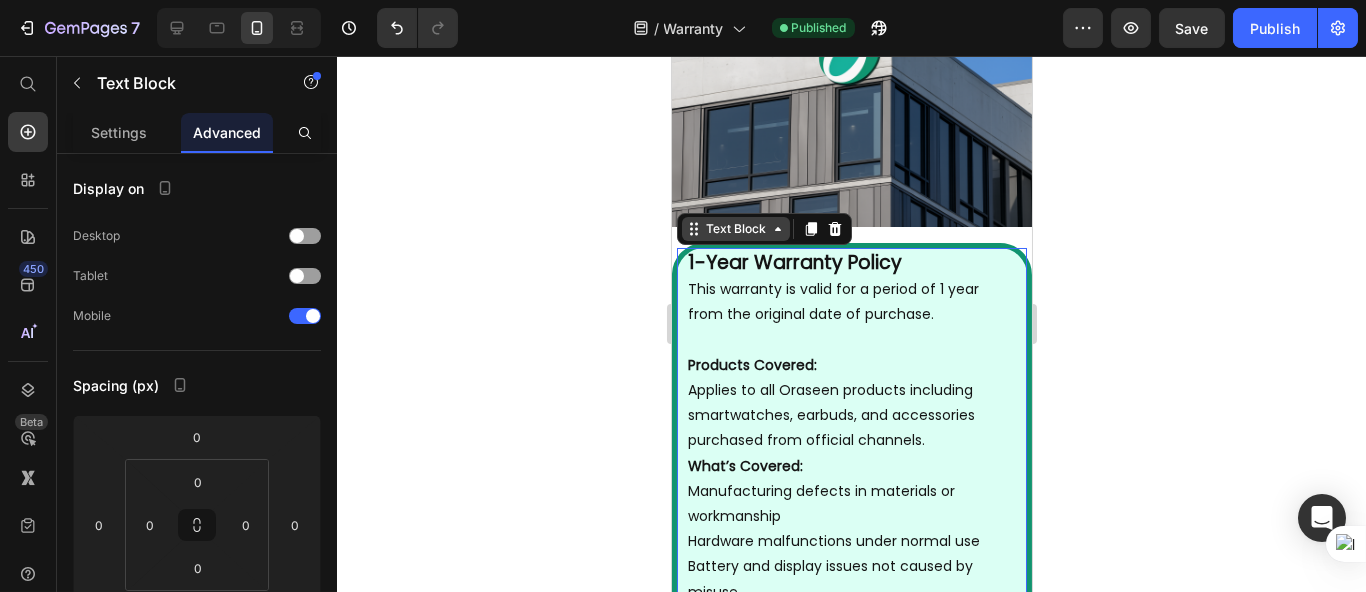 click on "Text Block" at bounding box center (735, 229) 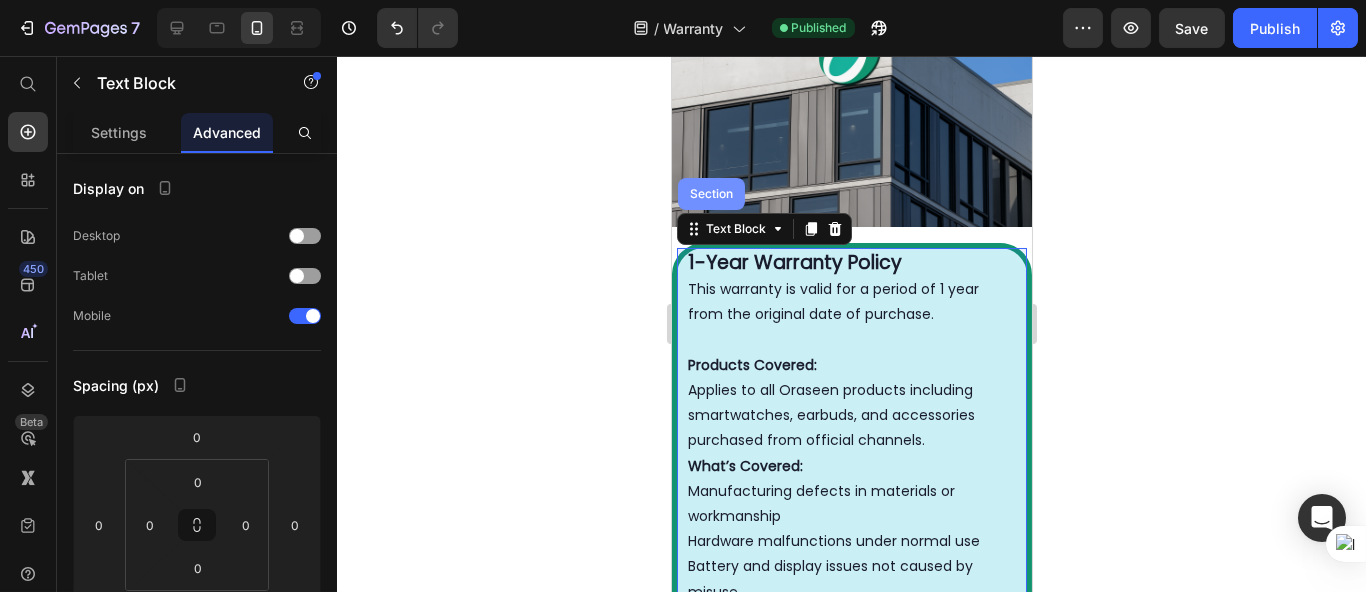 click on "Section" at bounding box center [710, 194] 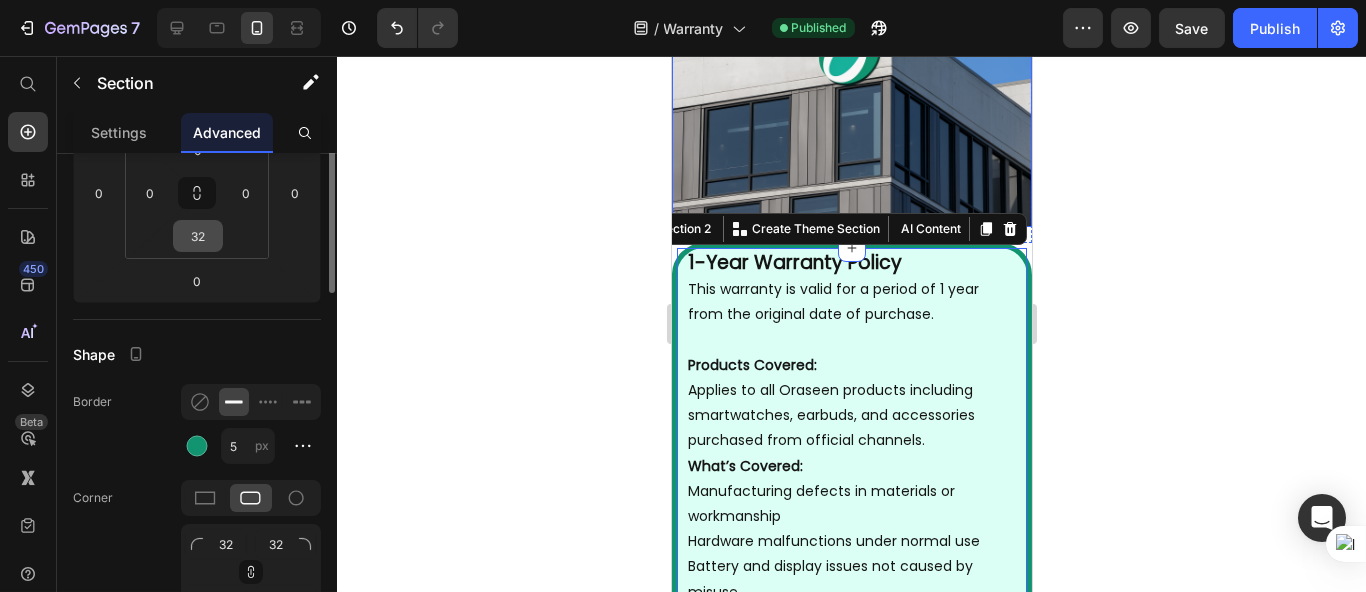 scroll, scrollTop: 221, scrollLeft: 0, axis: vertical 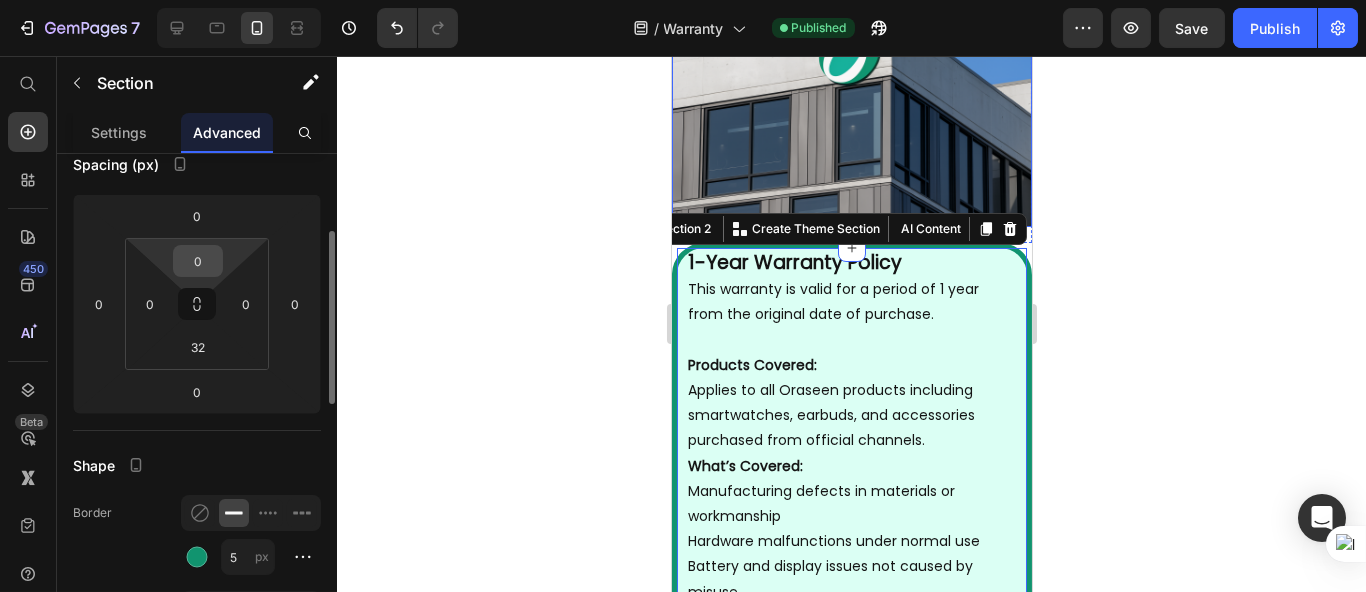 click on "0" at bounding box center (198, 261) 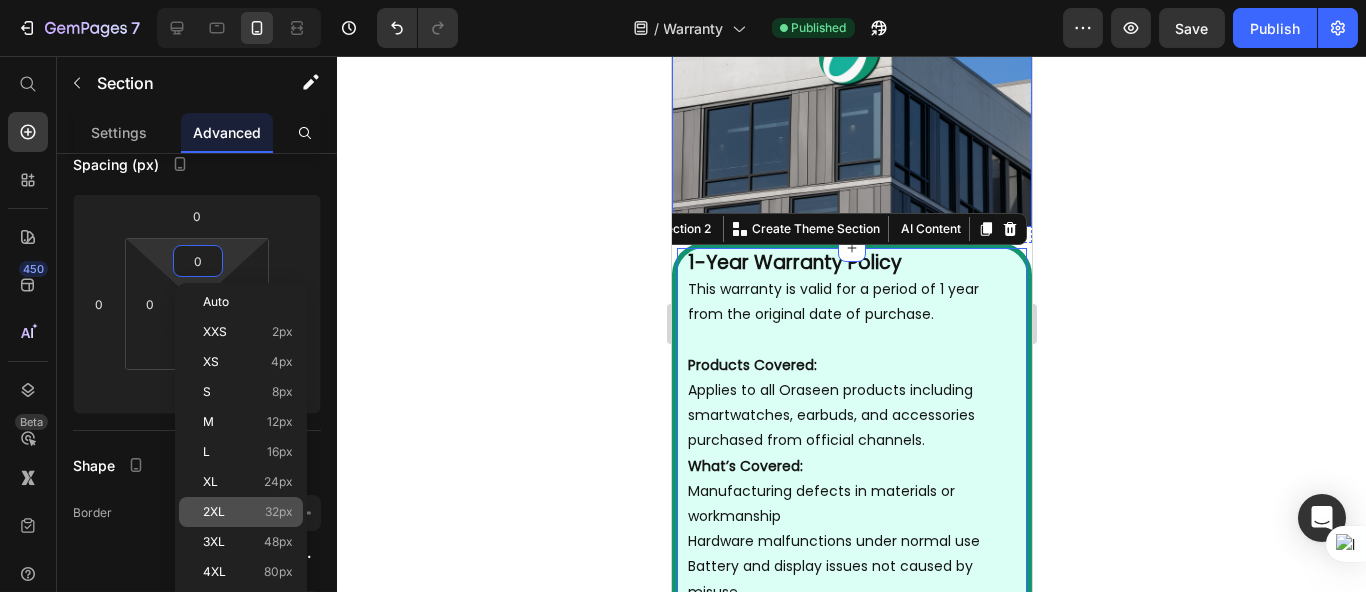 click on "2XL 32px" 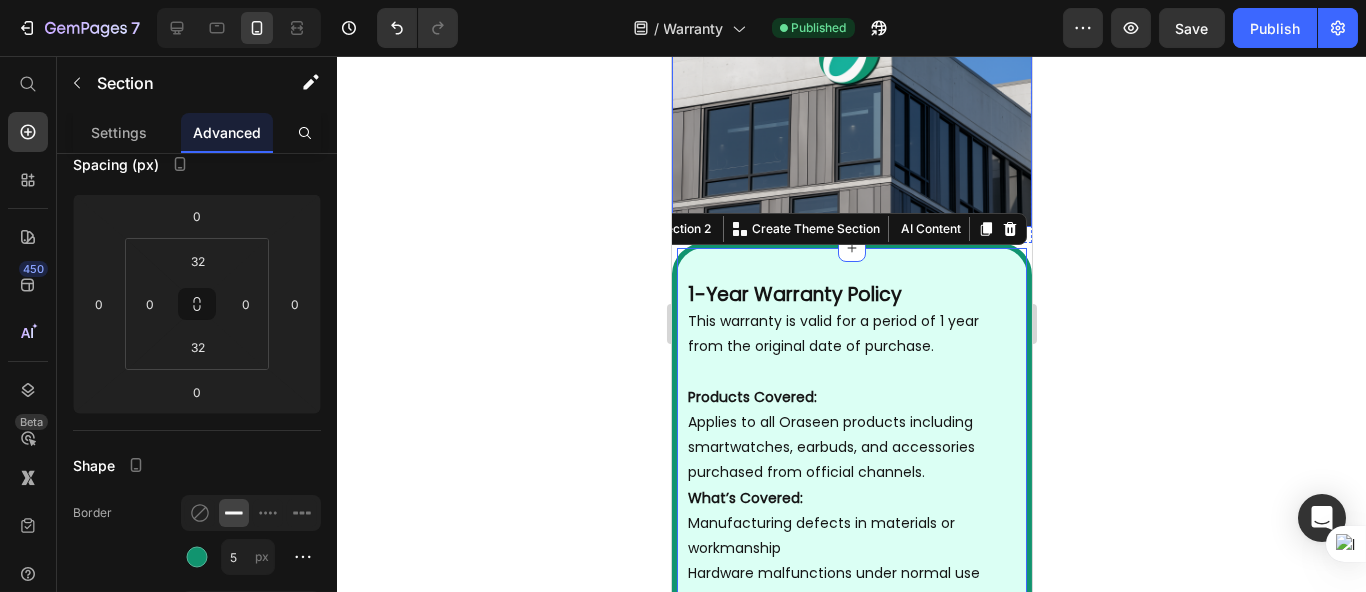 type on "0" 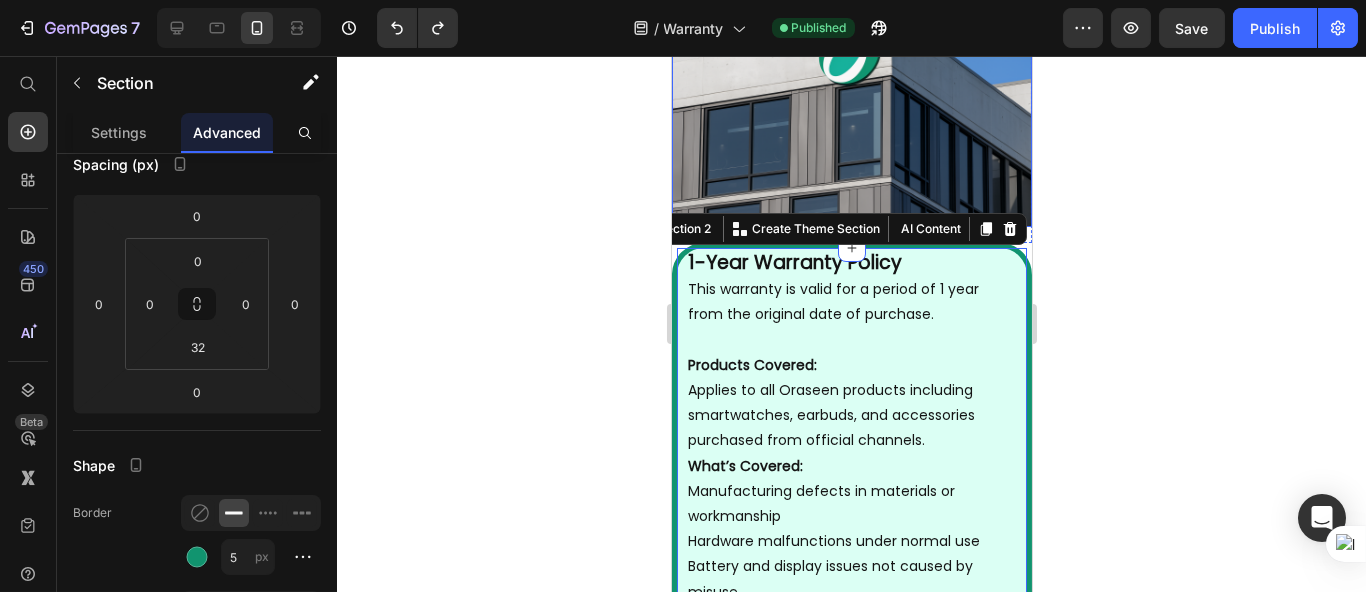 click 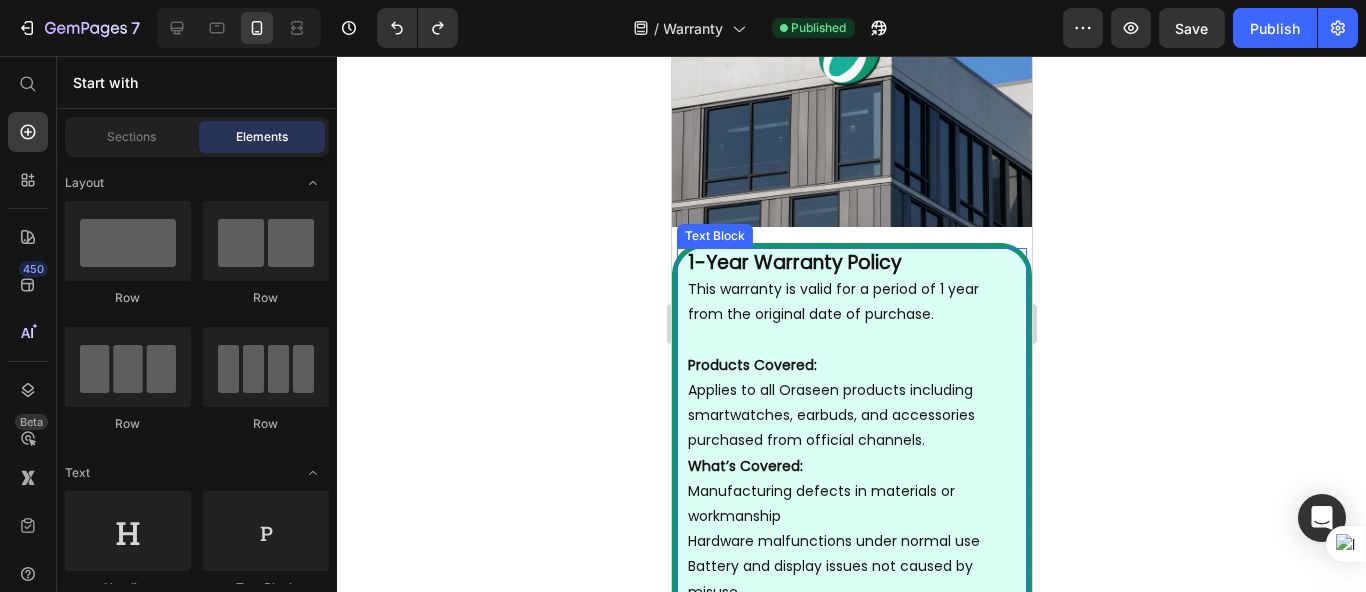 click on "1-Year Warranty Policy" at bounding box center [794, 262] 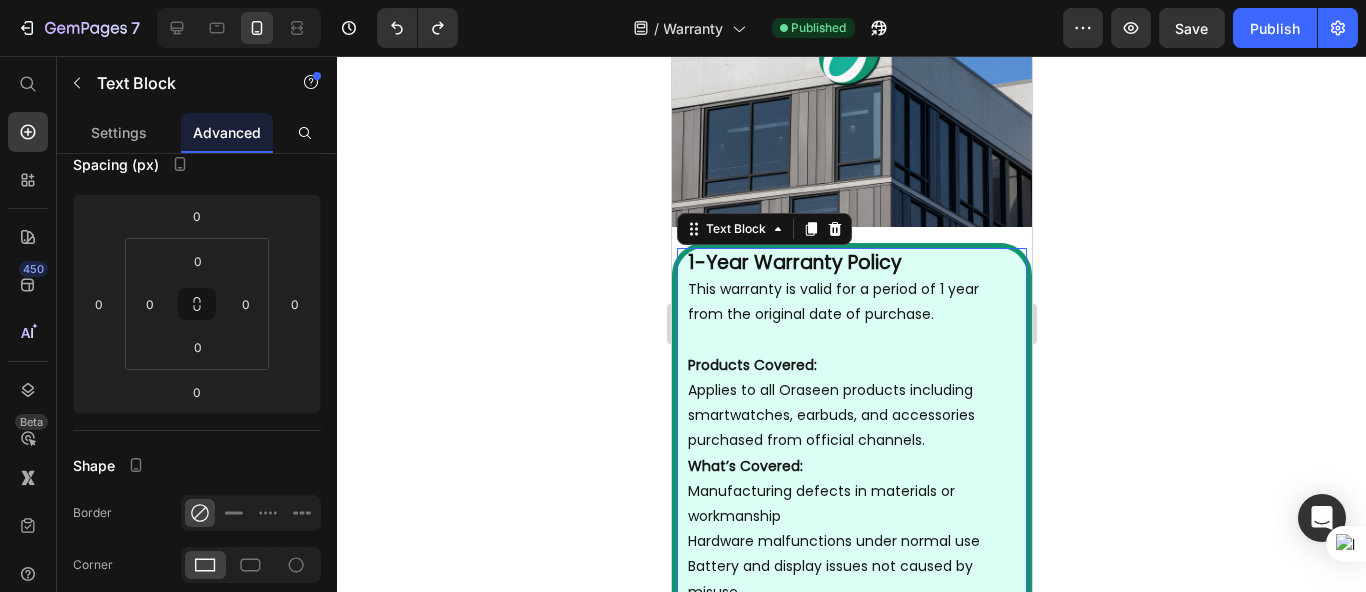 scroll, scrollTop: 0, scrollLeft: 0, axis: both 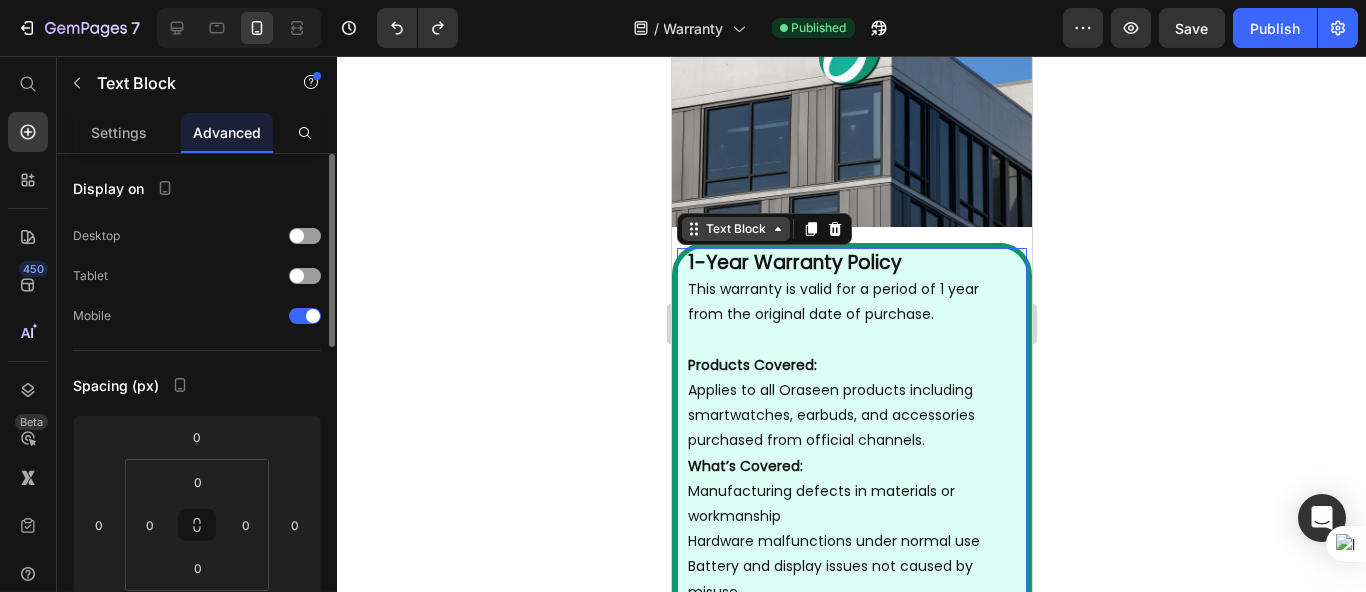 click on "Text Block" at bounding box center (735, 229) 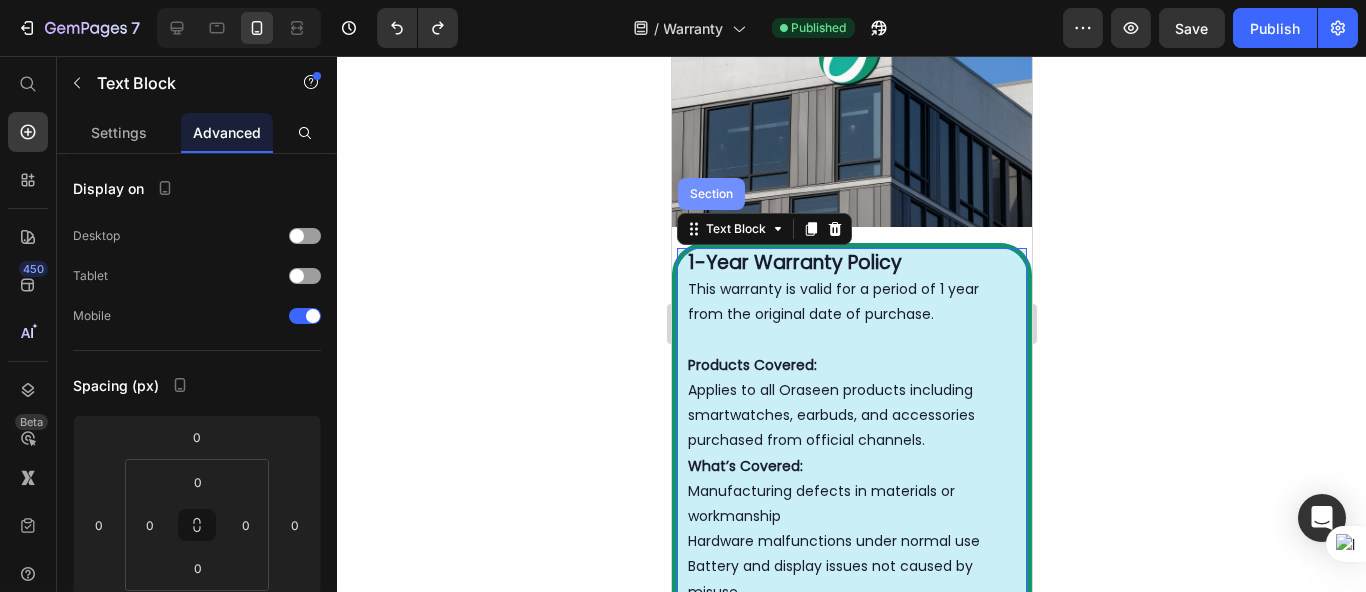 drag, startPoint x: 708, startPoint y: 191, endPoint x: 1029, endPoint y: 375, distance: 369.99594 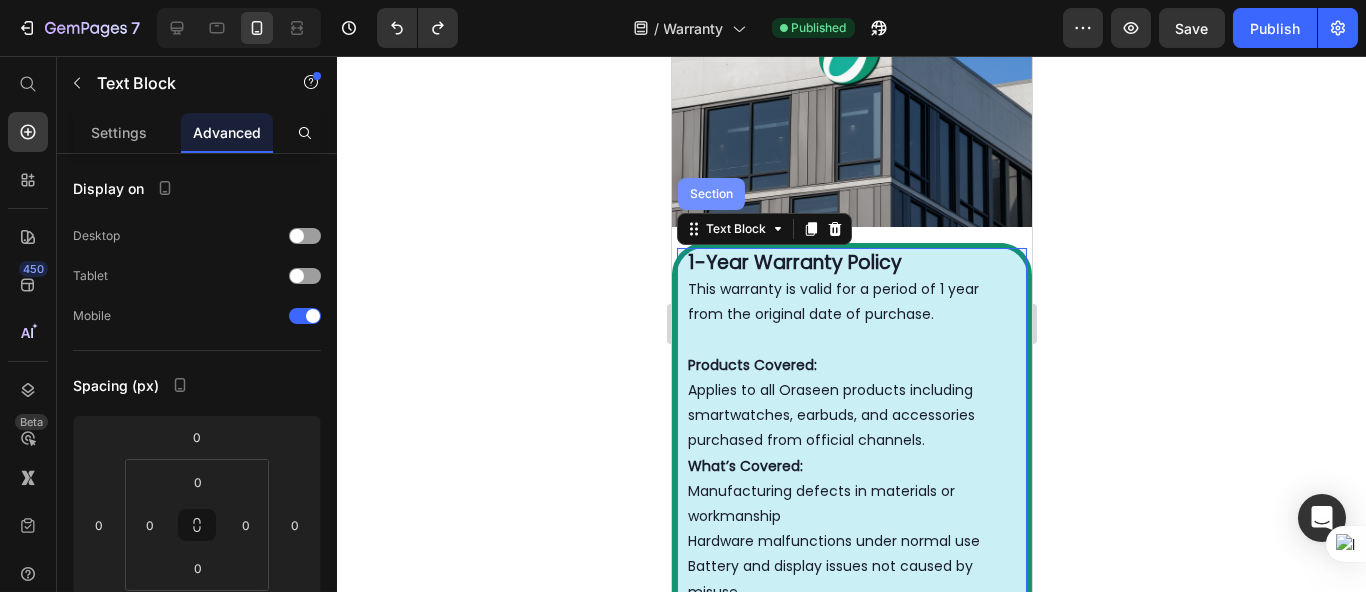 click on "Section" at bounding box center (710, 194) 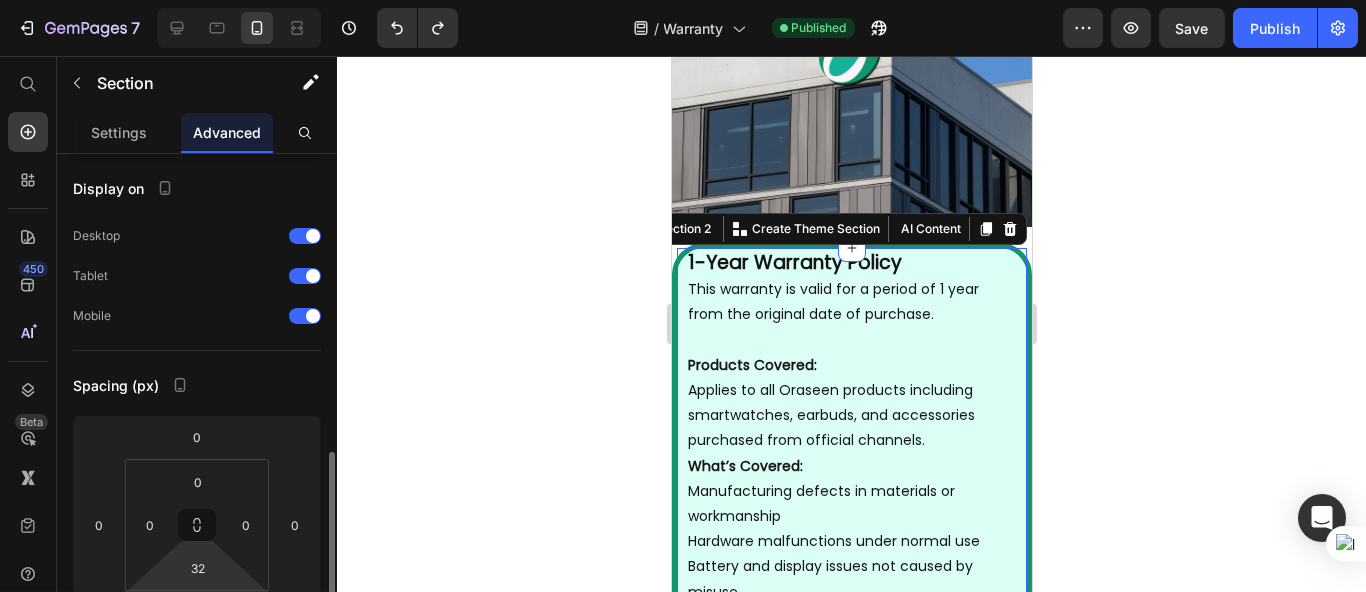 scroll, scrollTop: 221, scrollLeft: 0, axis: vertical 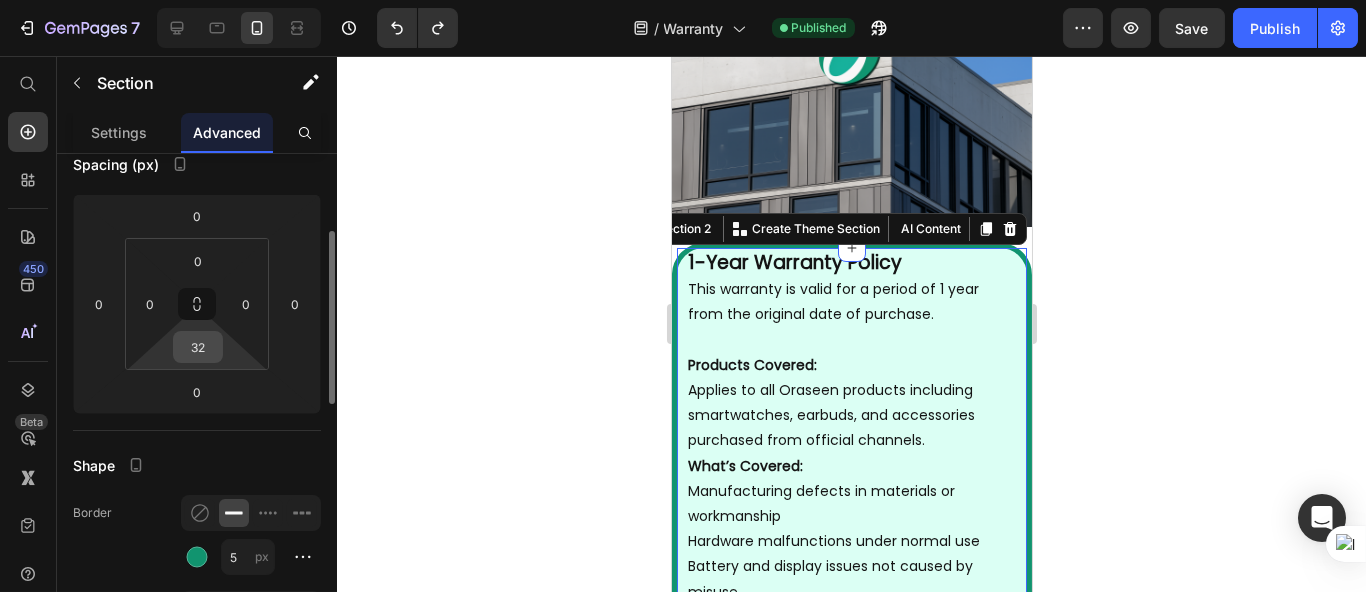 click on "32" at bounding box center (198, 347) 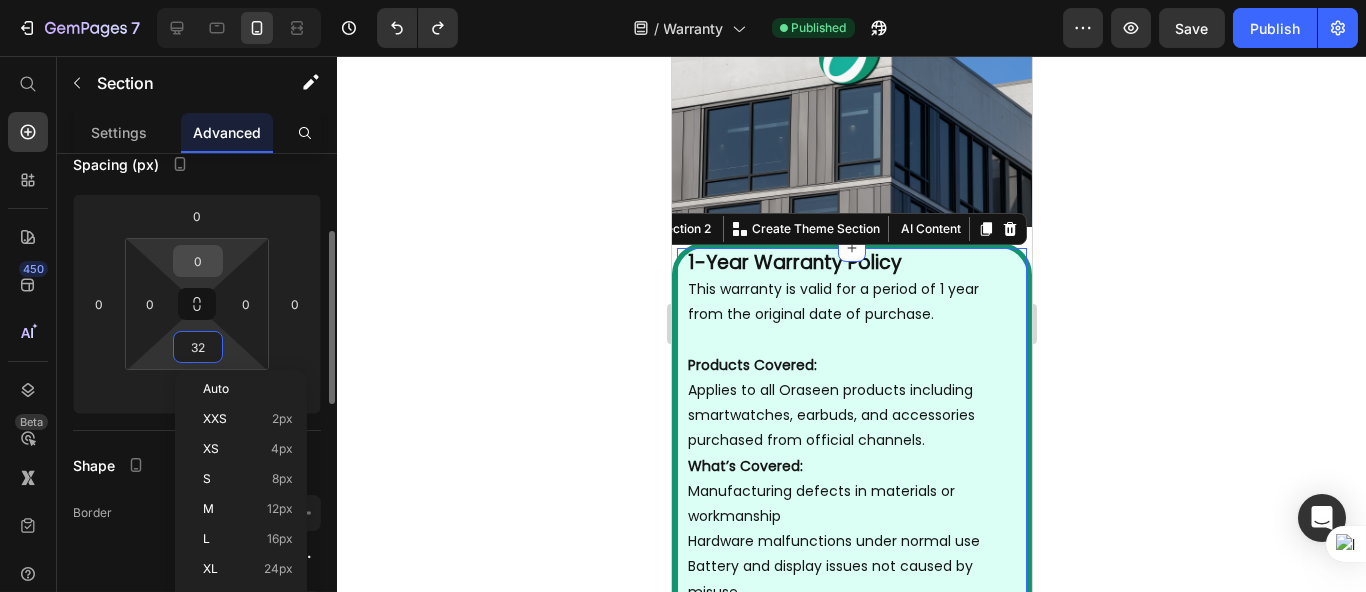 click on "0" at bounding box center [198, 261] 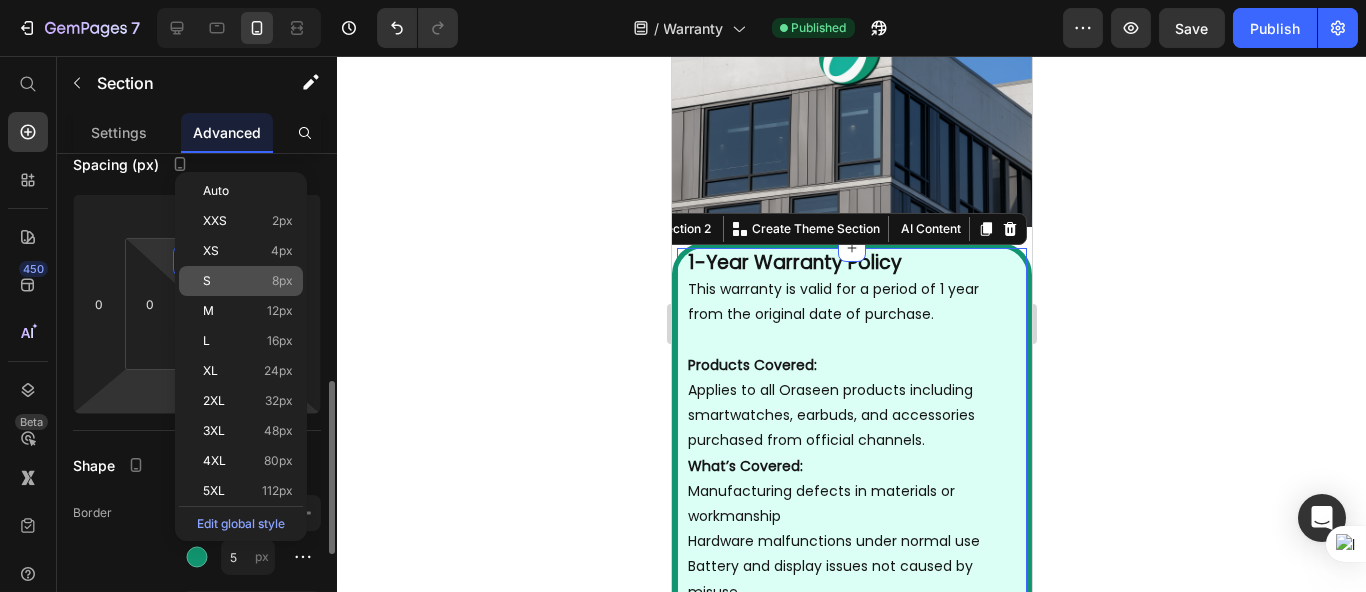 scroll, scrollTop: 332, scrollLeft: 0, axis: vertical 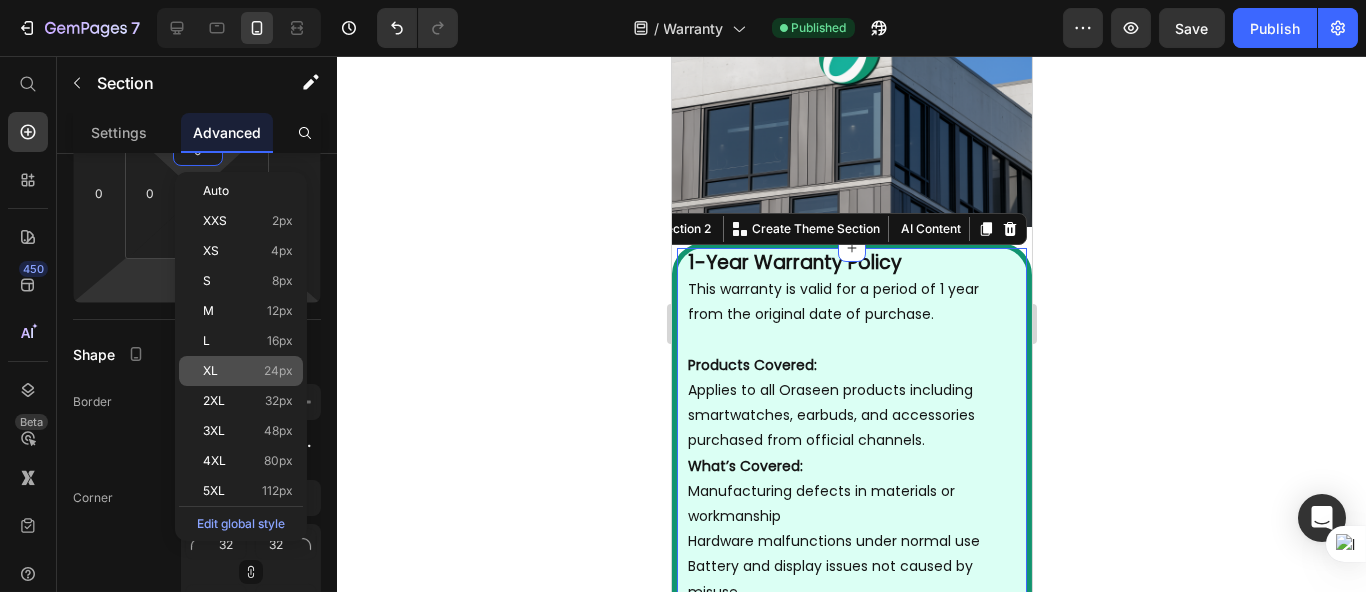 click on "XL 24px" 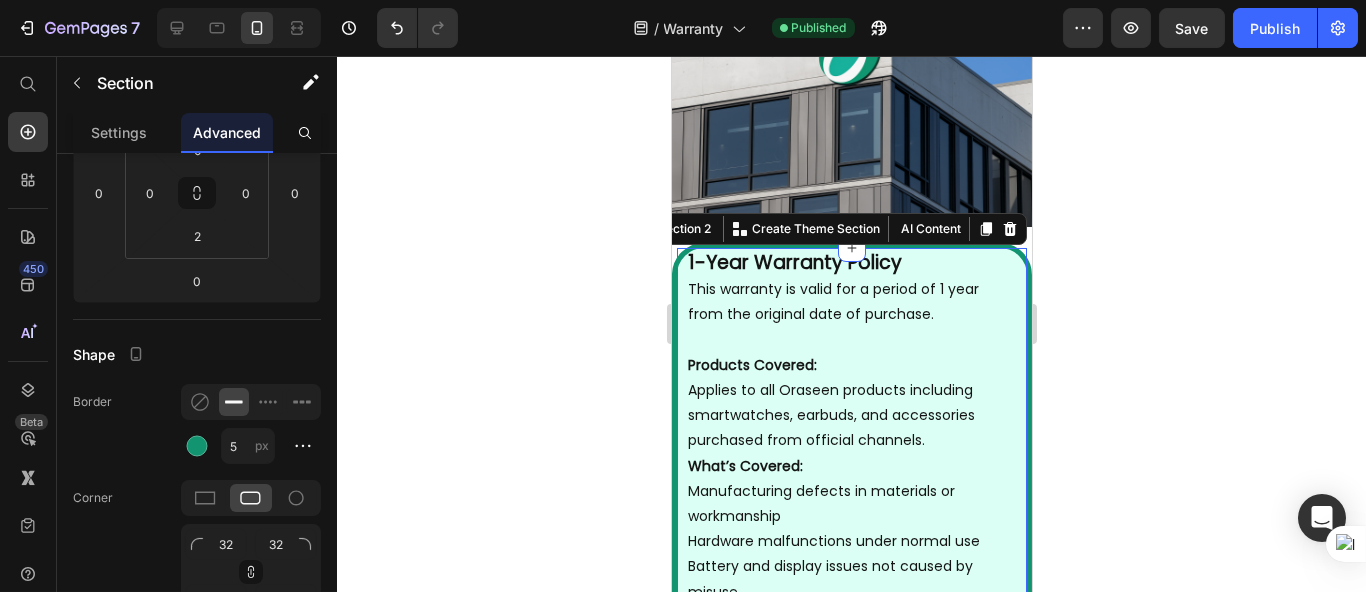 type on "24" 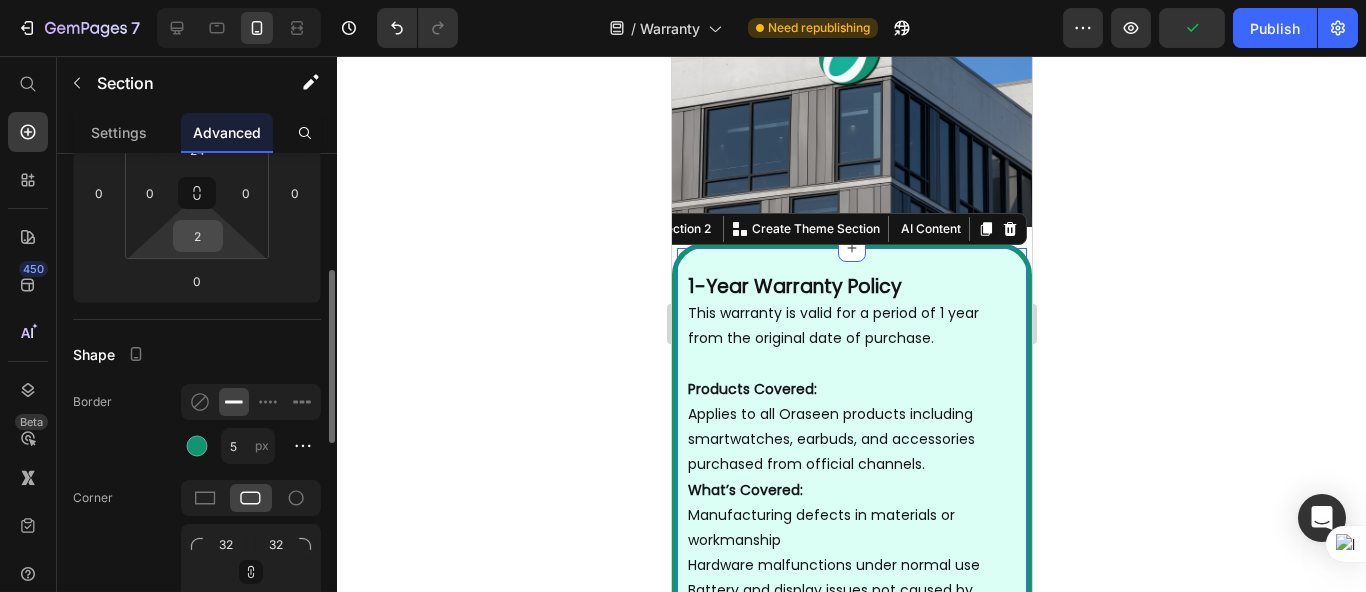 click on "2" at bounding box center (198, 236) 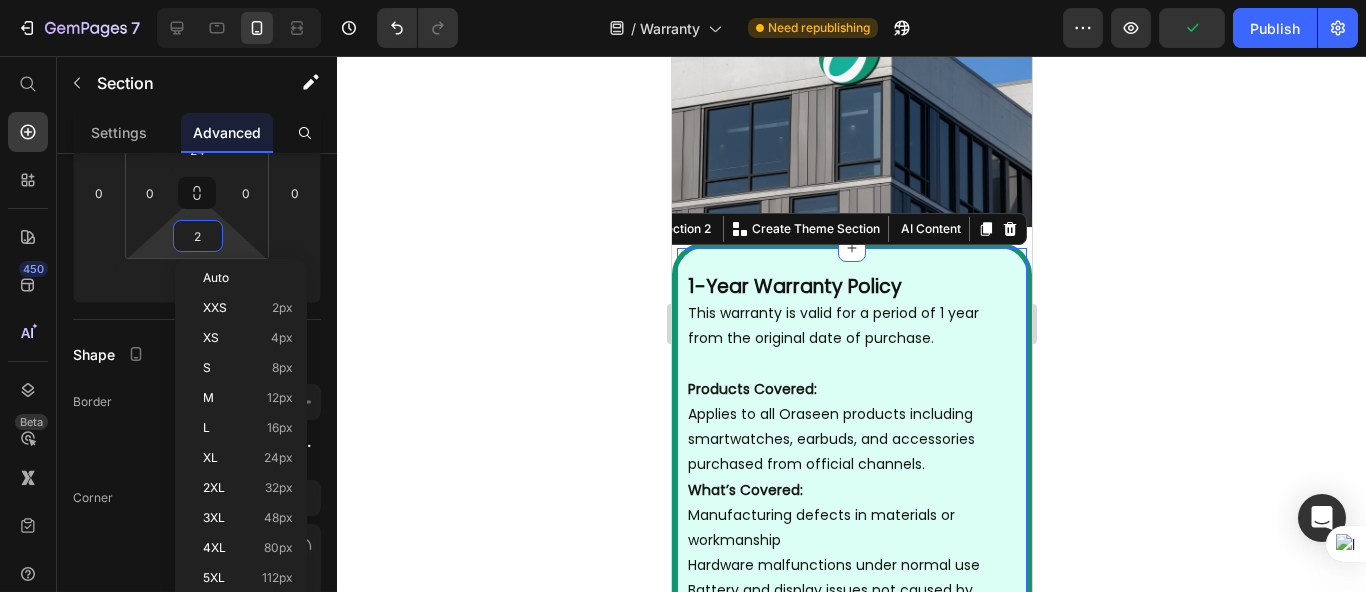click 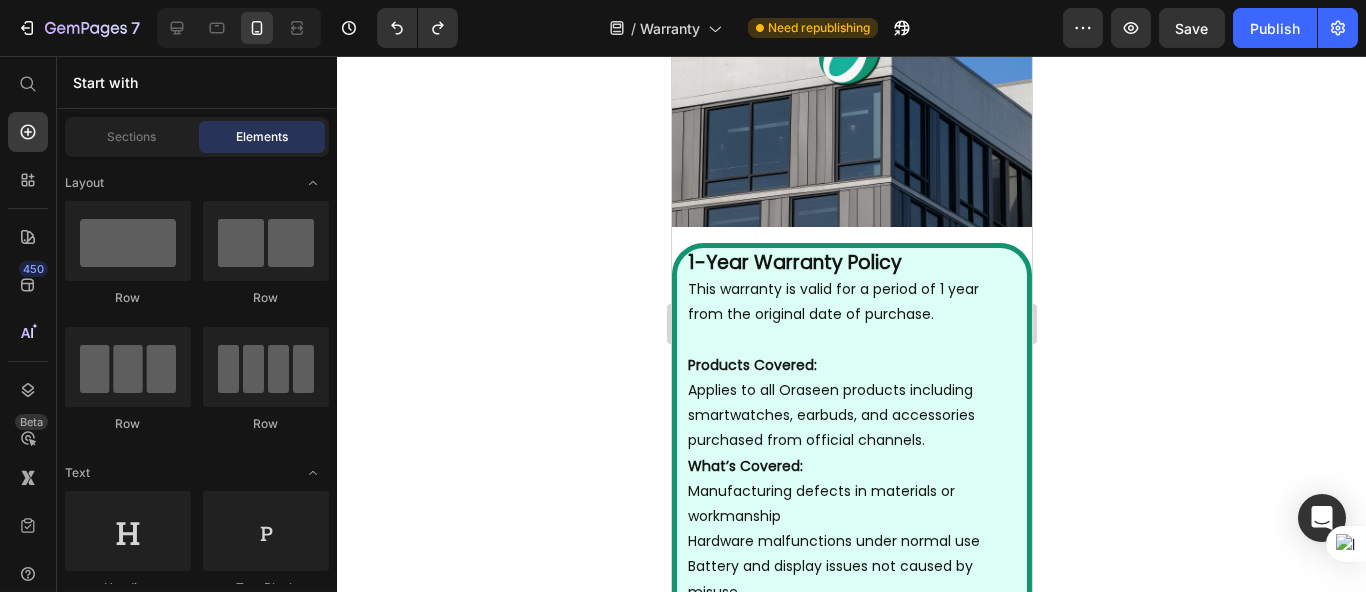 click 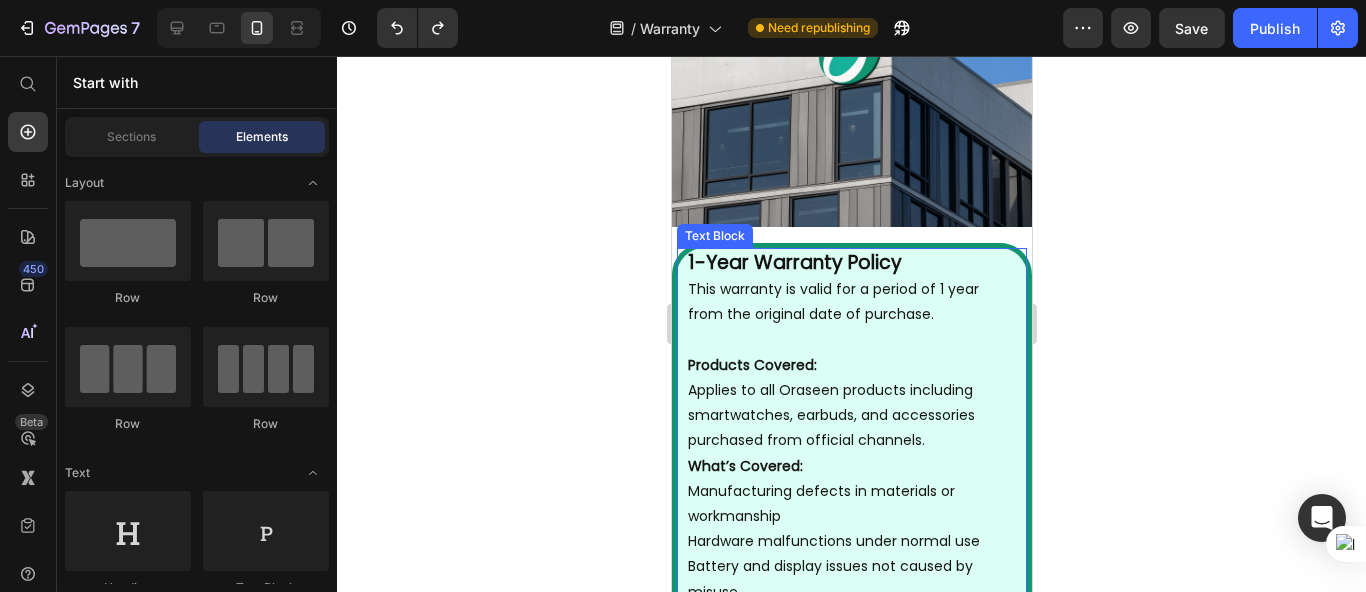 click on "1-Year Warranty Policy" at bounding box center [794, 262] 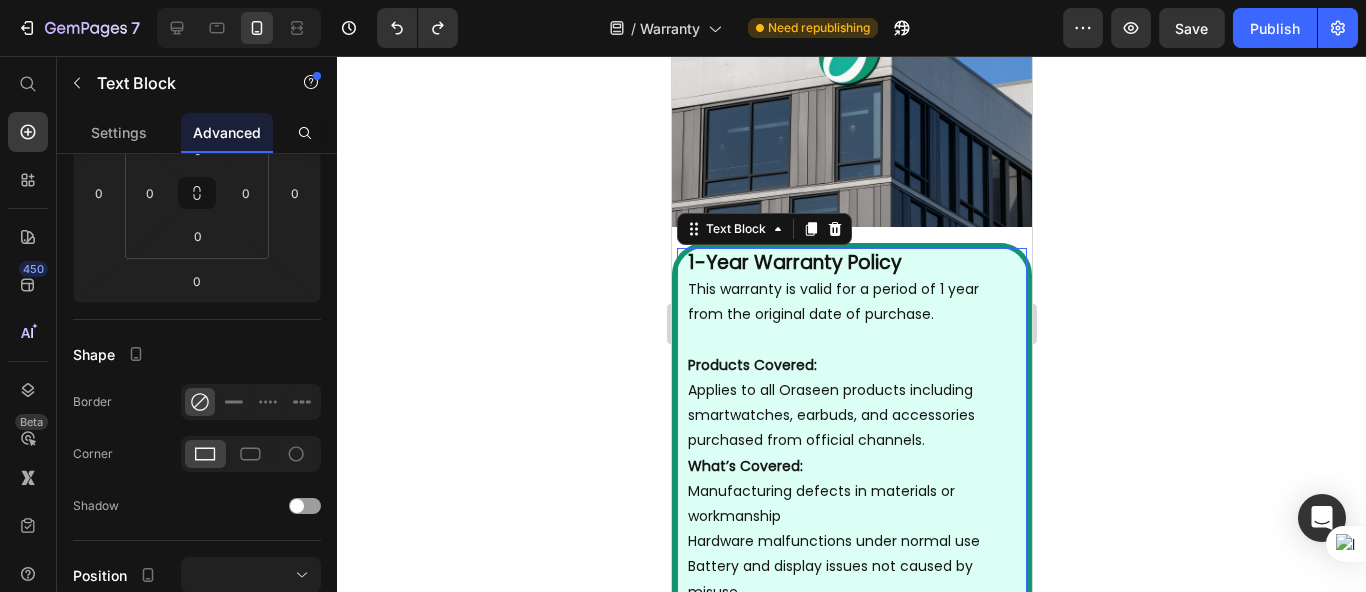 scroll, scrollTop: 0, scrollLeft: 0, axis: both 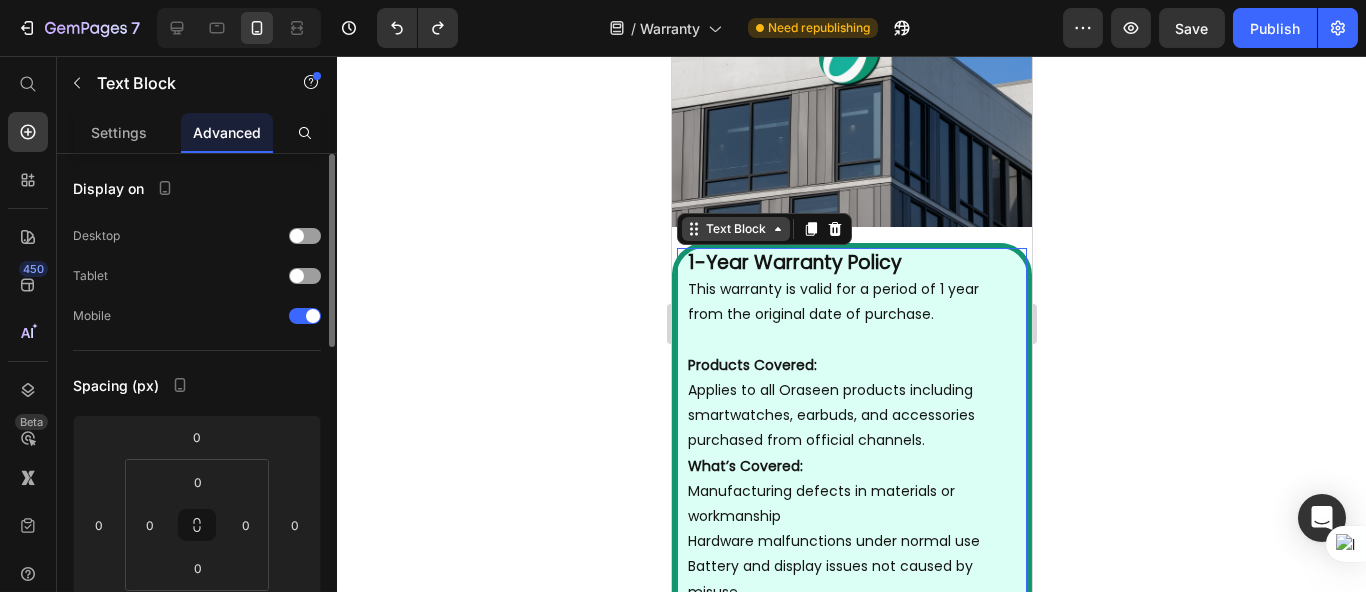 click on "Text Block" at bounding box center (735, 229) 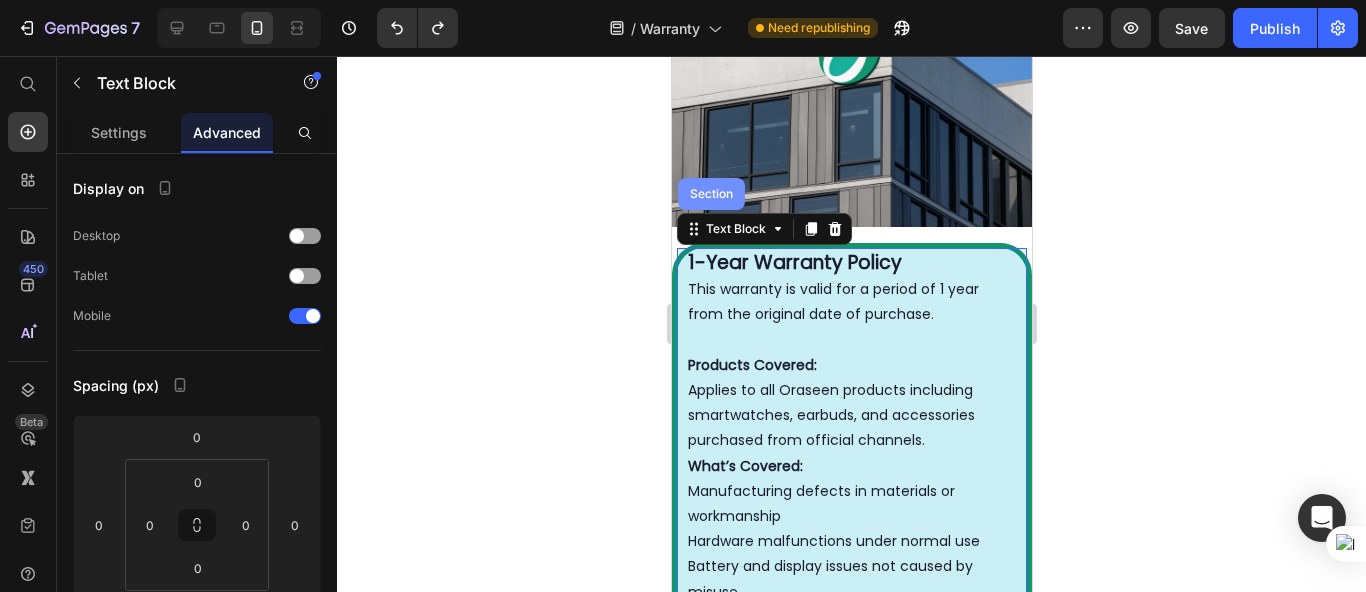 click on "Section" at bounding box center (710, 194) 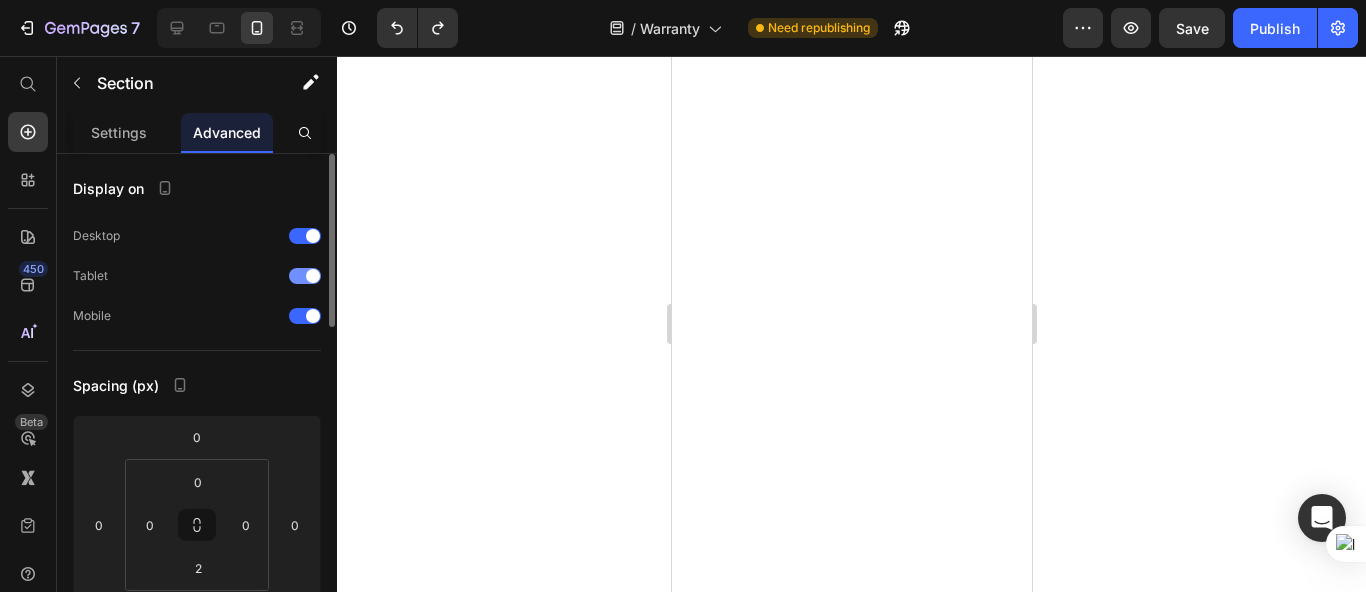 scroll, scrollTop: 0, scrollLeft: 0, axis: both 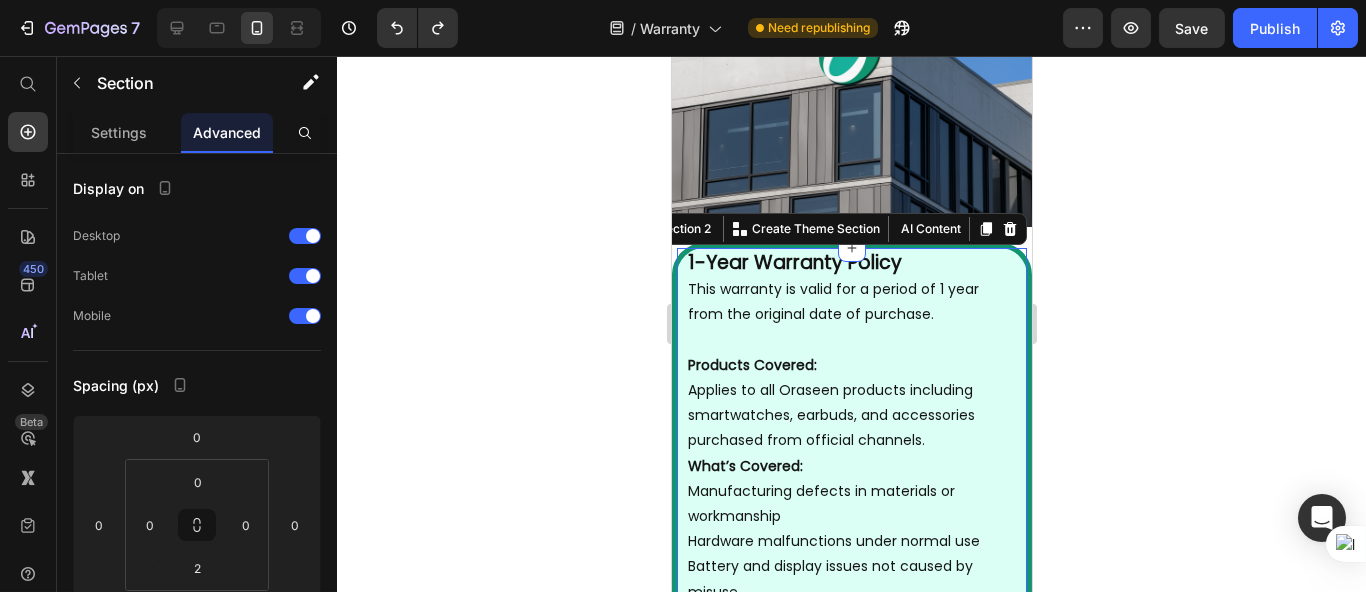 click 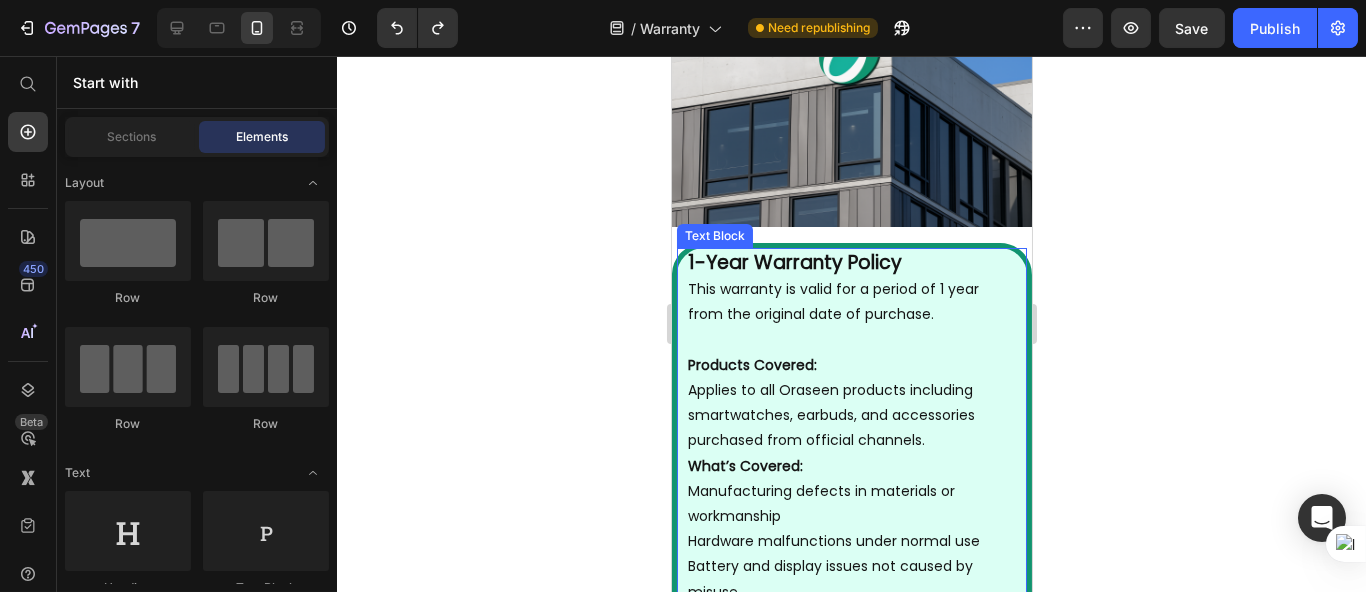 click on "1-Year Warranty Policy" at bounding box center [794, 262] 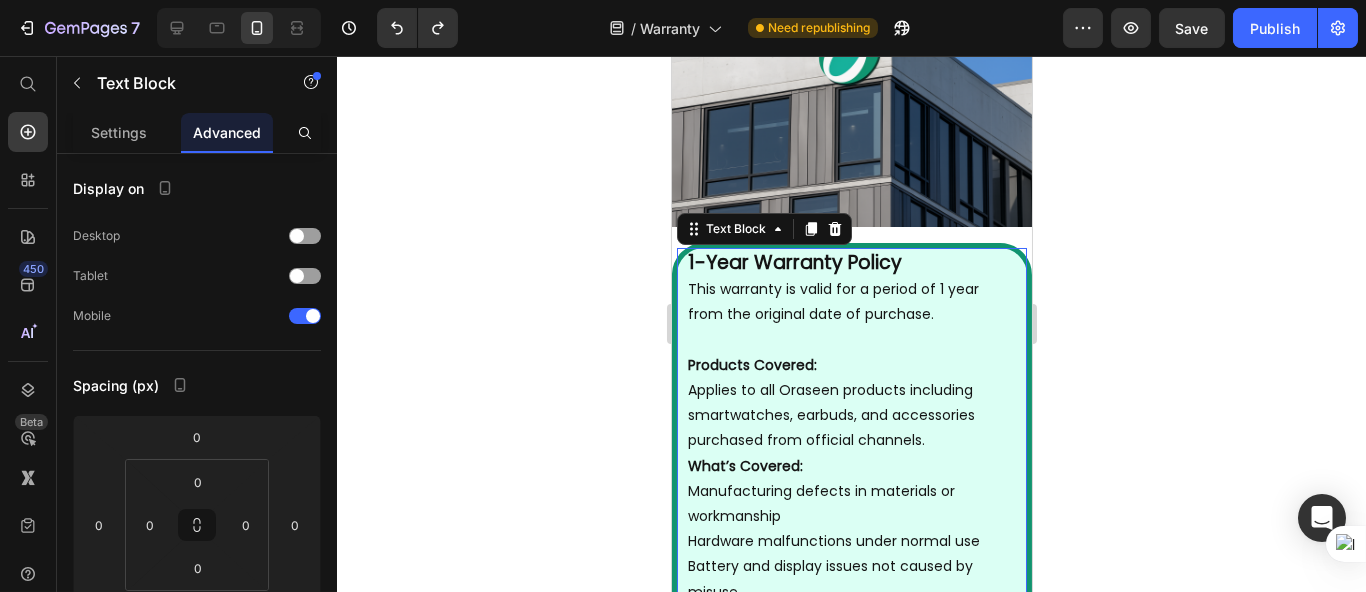 click 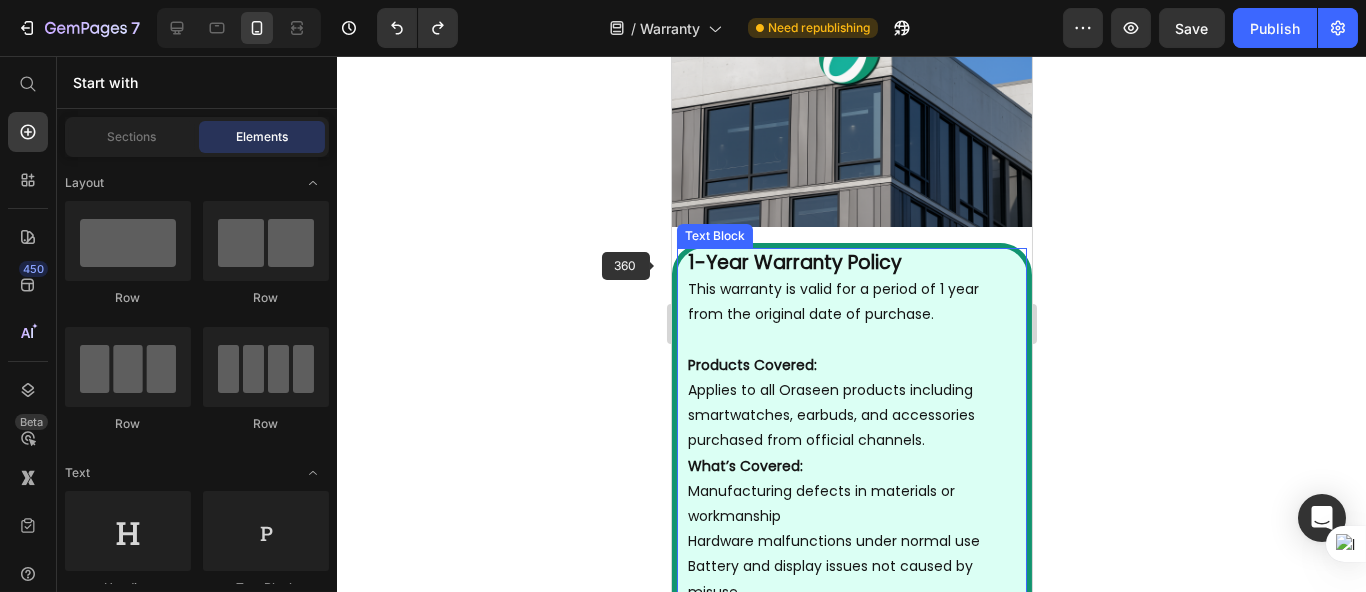 click on "1-Year Warranty Policy" at bounding box center [851, 263] 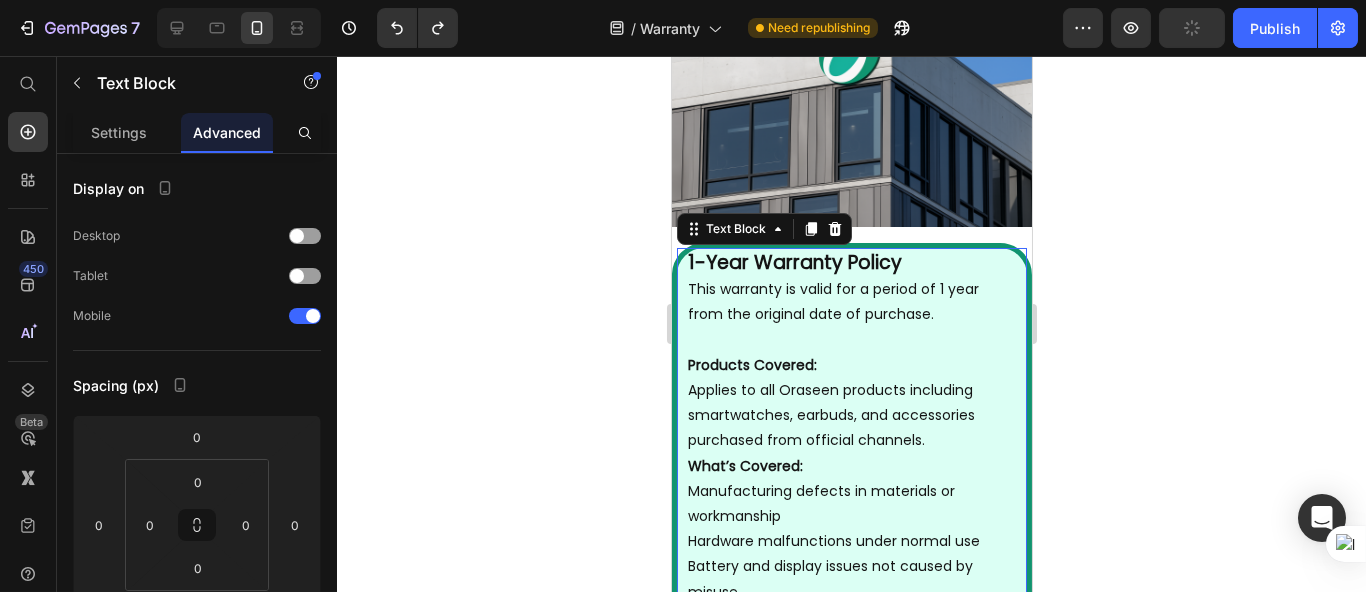 click 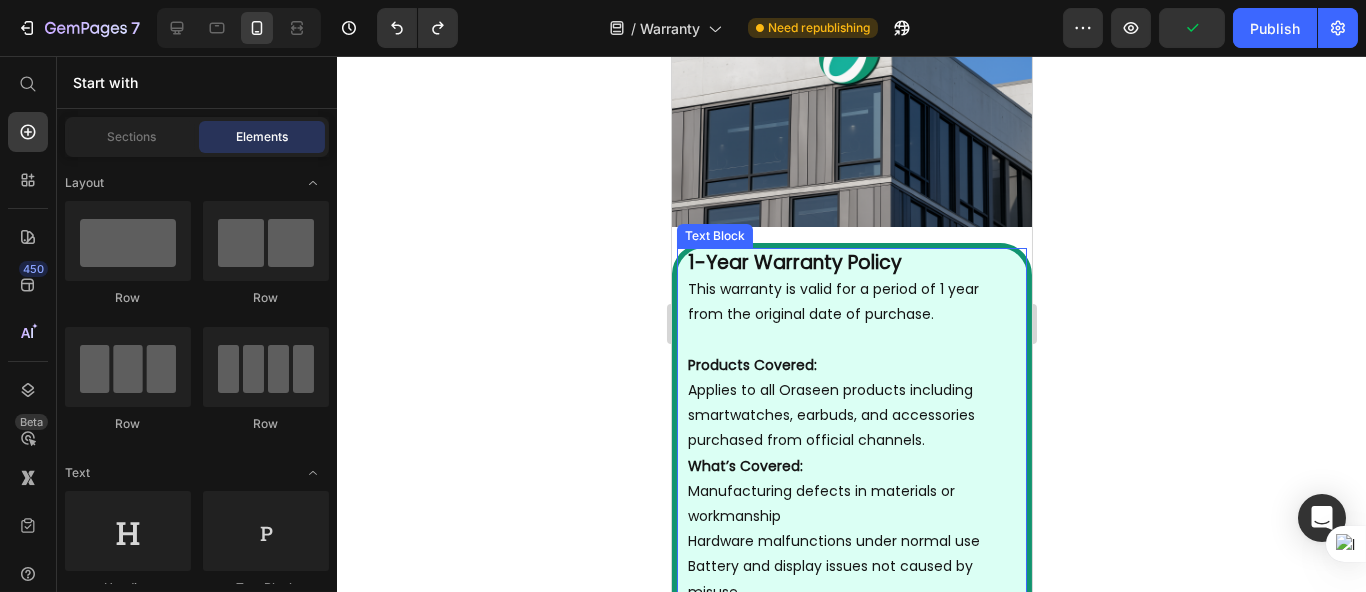 click on "This warranty is valid for a period of 1 year from the original date of purchase." at bounding box center (851, 302) 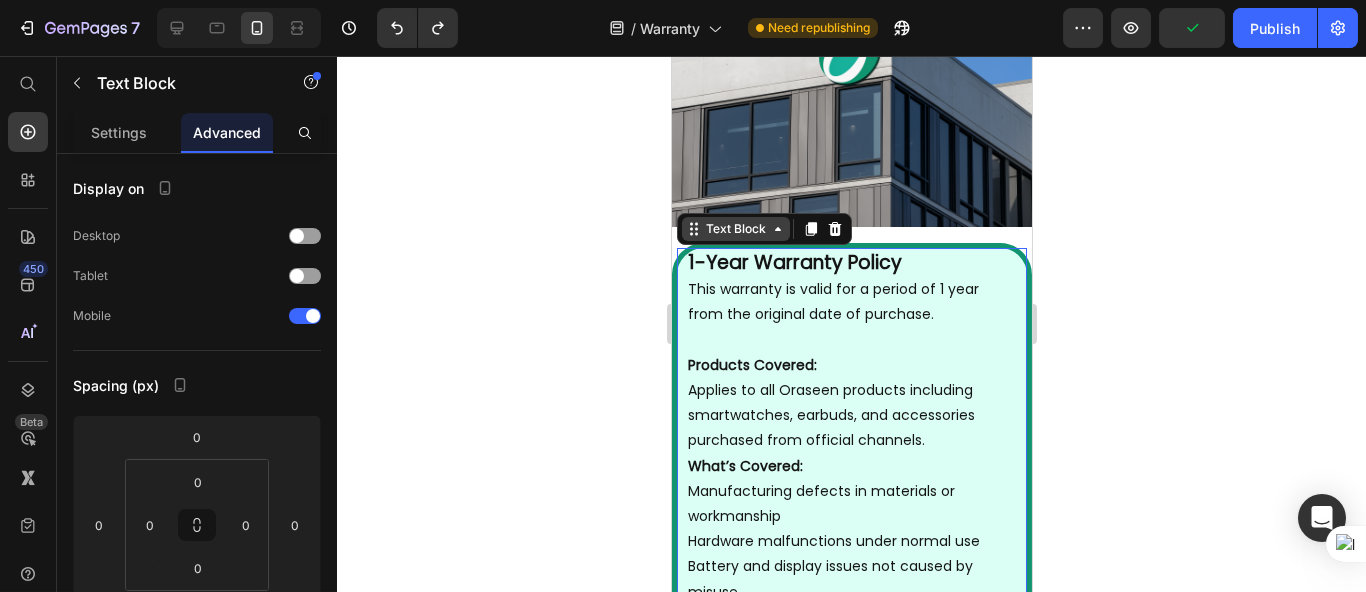 click on "Text Block" at bounding box center (735, 229) 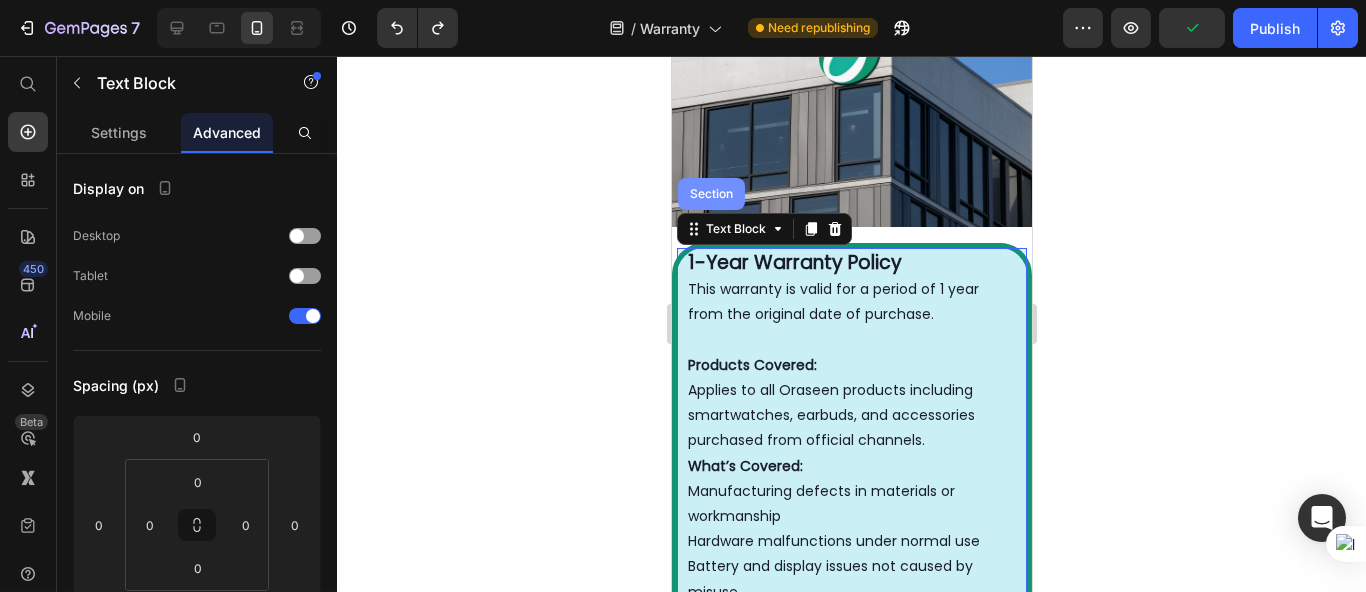 drag, startPoint x: 694, startPoint y: 179, endPoint x: 1105, endPoint y: 299, distance: 428.16 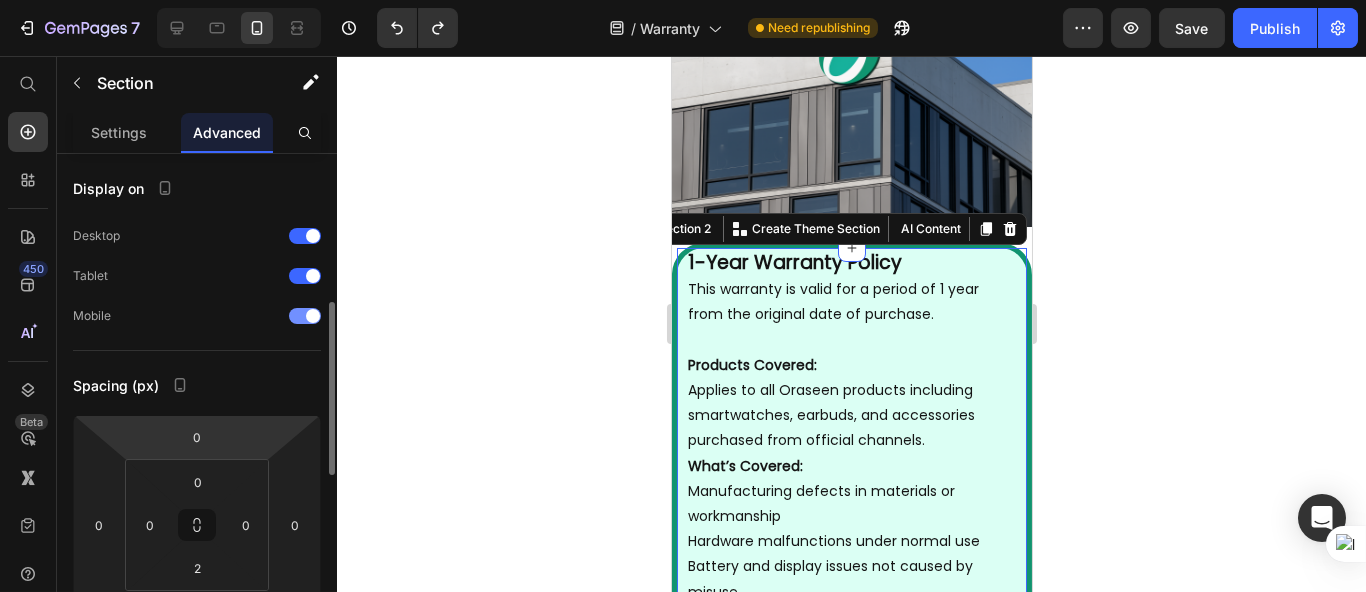 scroll, scrollTop: 110, scrollLeft: 0, axis: vertical 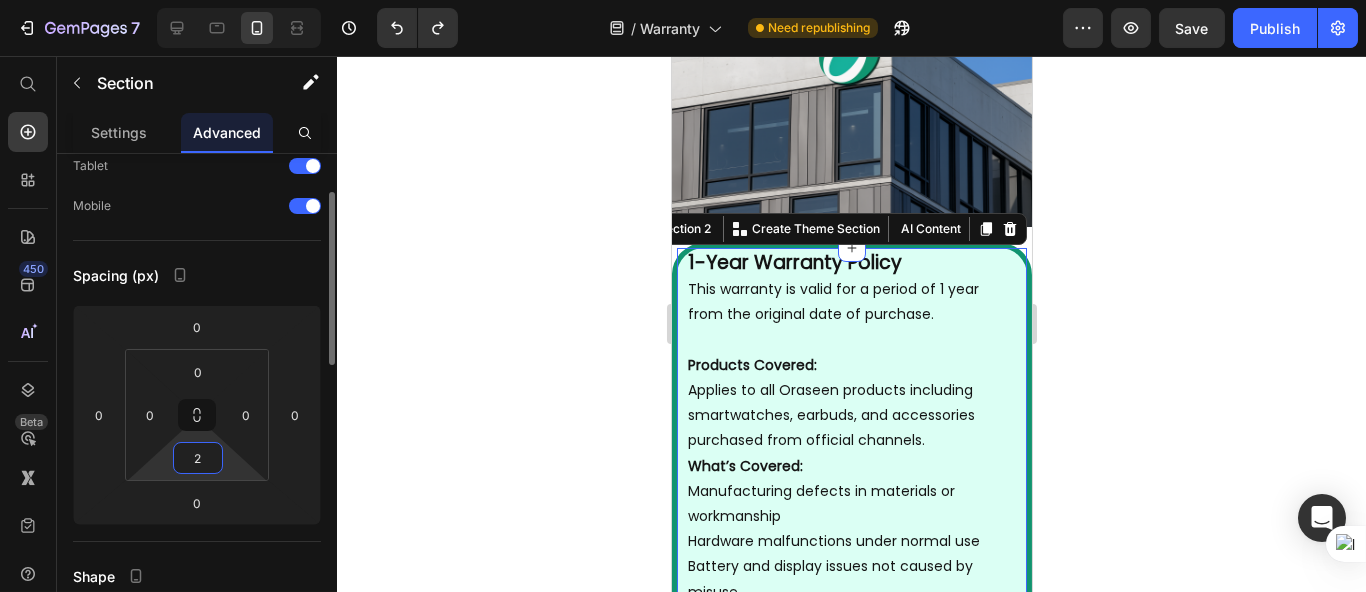 click on "2" at bounding box center [198, 458] 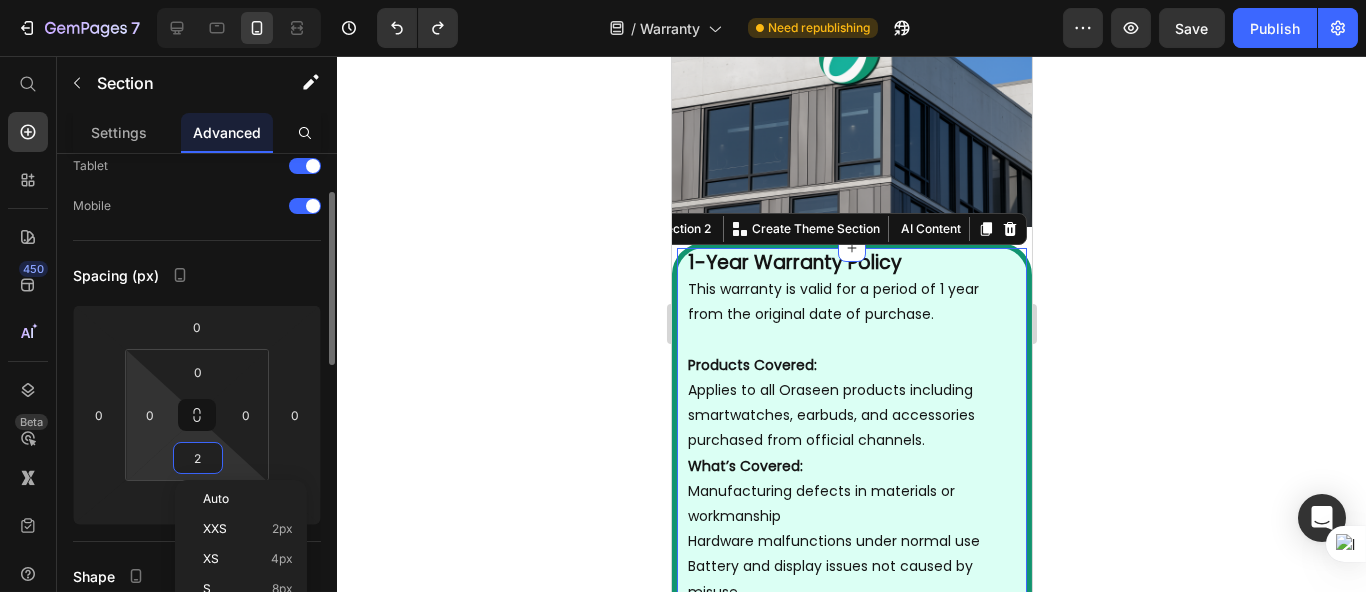 scroll, scrollTop: 332, scrollLeft: 0, axis: vertical 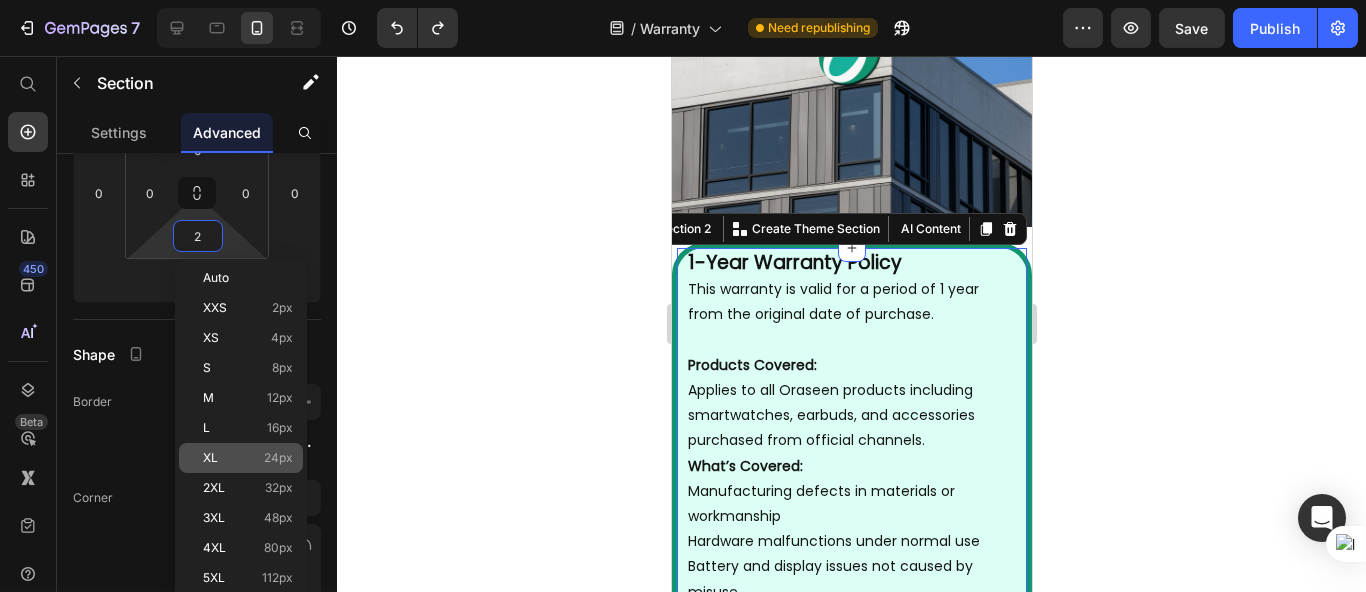 click on "XL 24px" 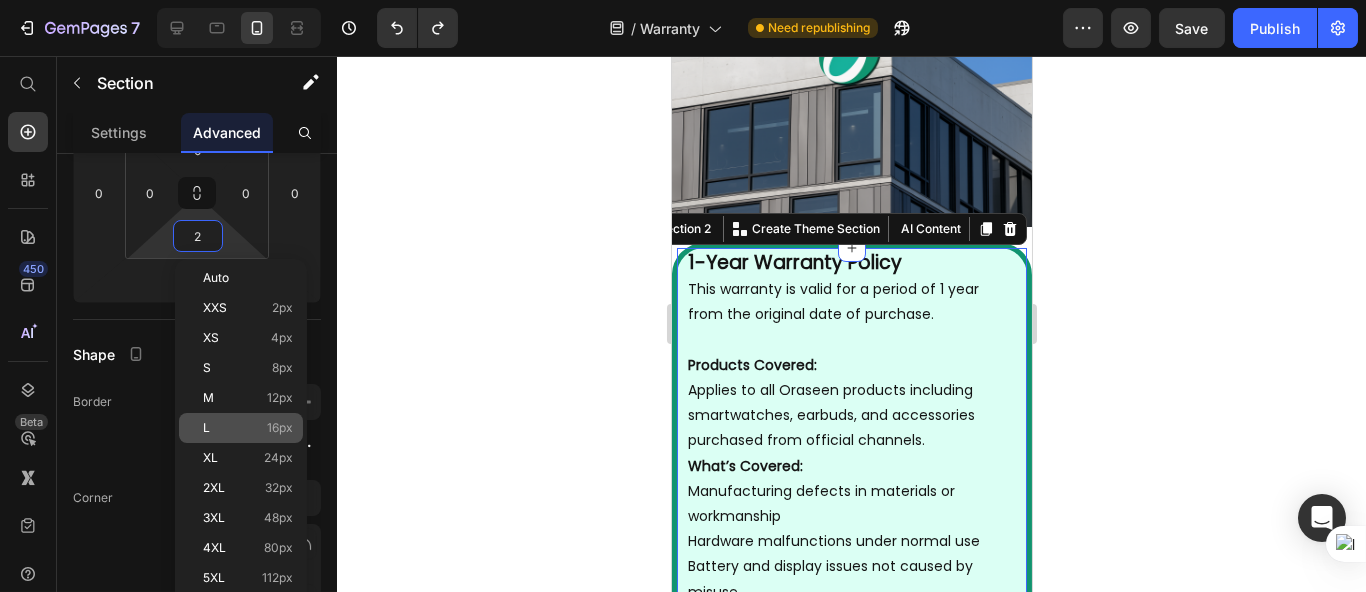 type on "24" 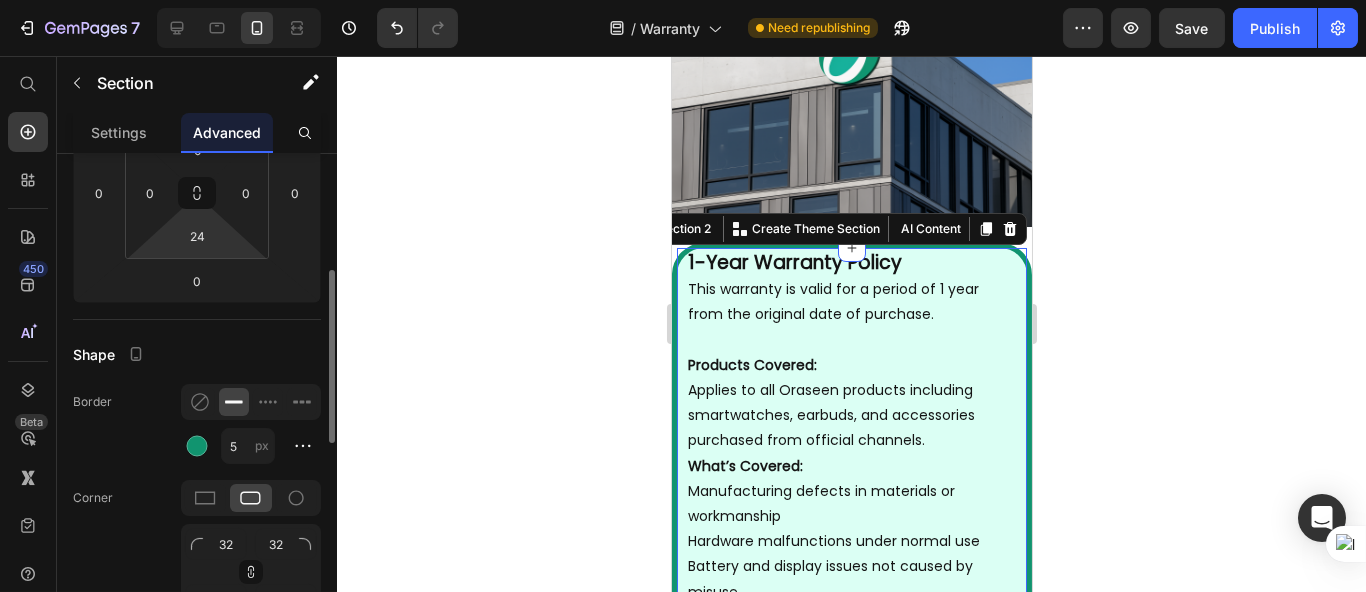 scroll, scrollTop: 221, scrollLeft: 0, axis: vertical 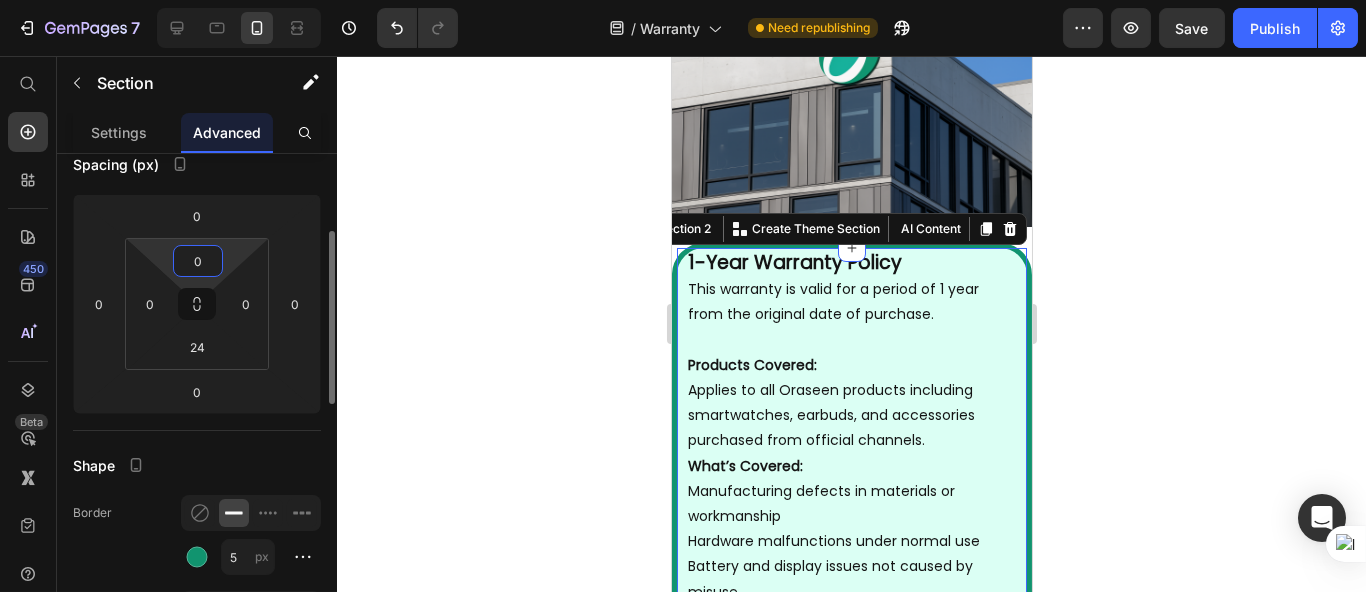 click on "0" at bounding box center [198, 261] 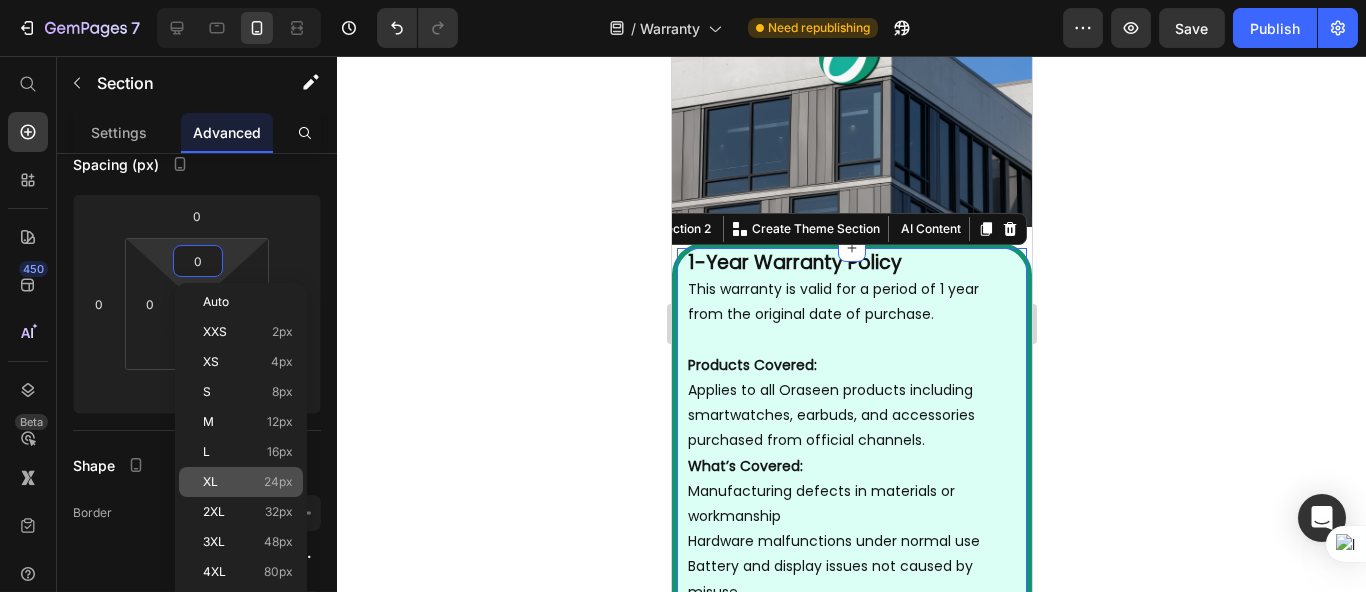 click on "XL" at bounding box center (210, 482) 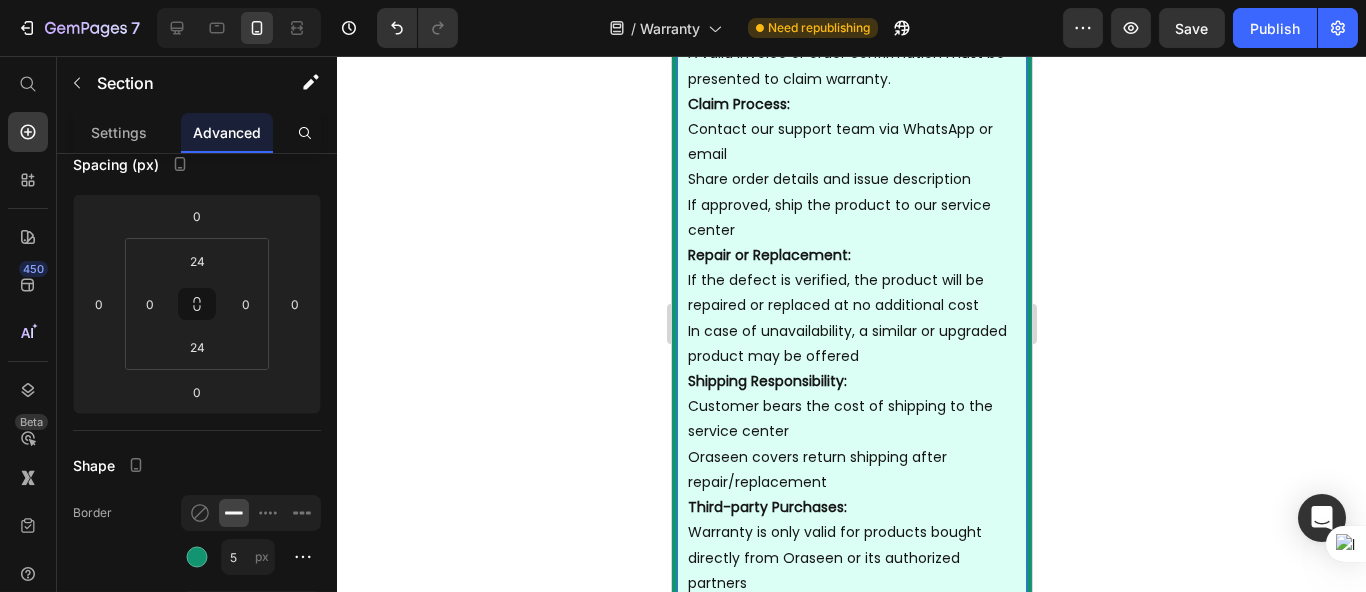 scroll, scrollTop: 1479, scrollLeft: 0, axis: vertical 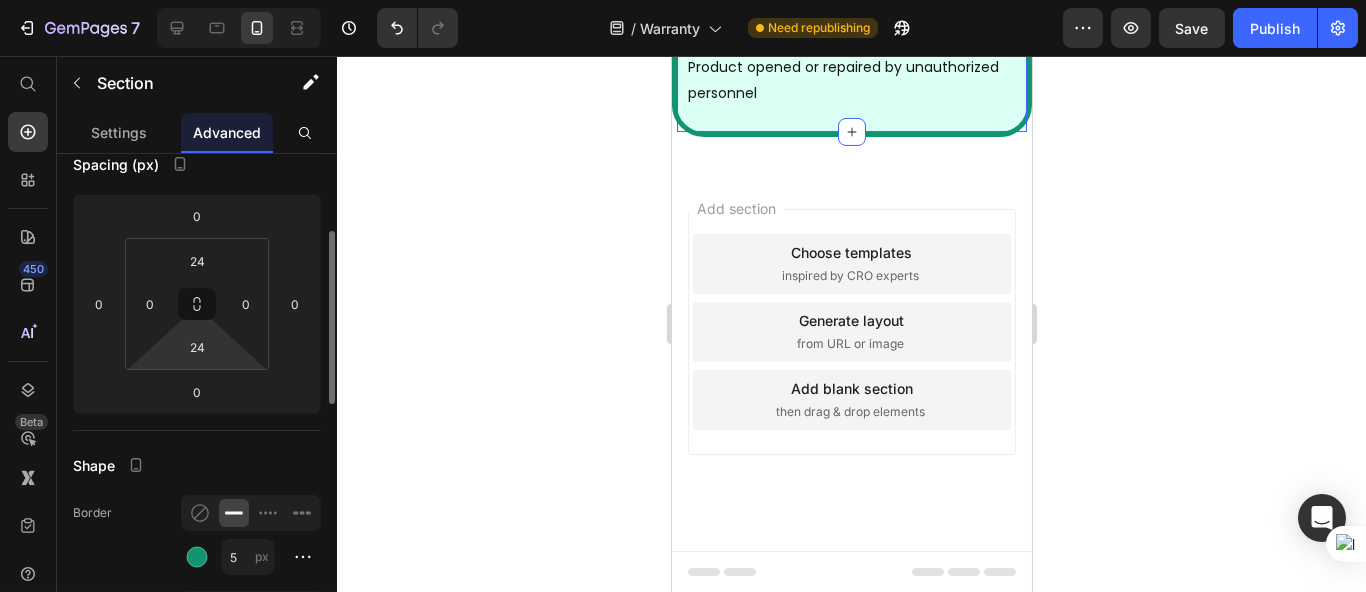 type on "0" 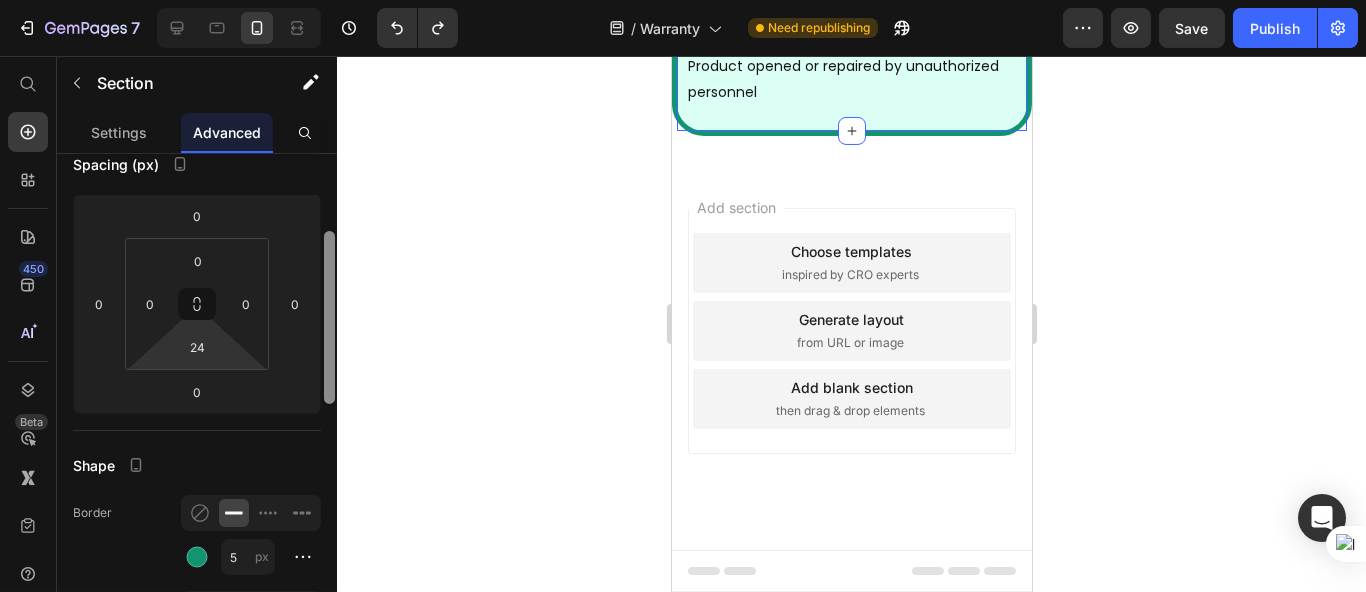scroll, scrollTop: 1454, scrollLeft: 0, axis: vertical 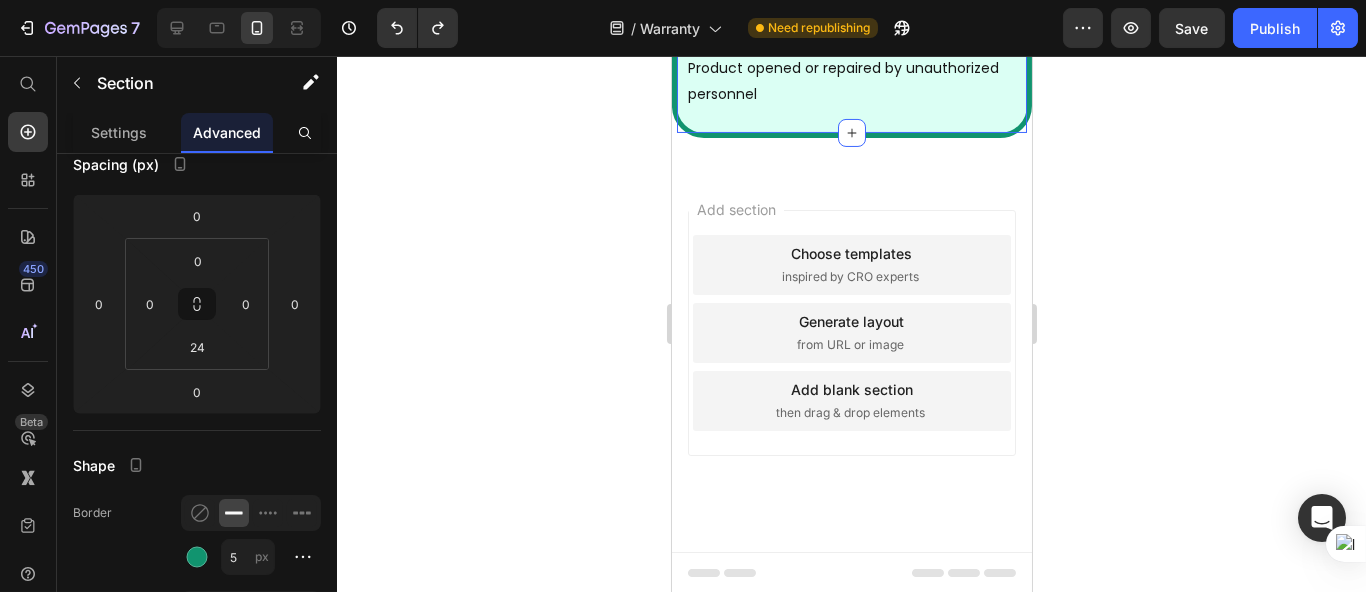 type on "2" 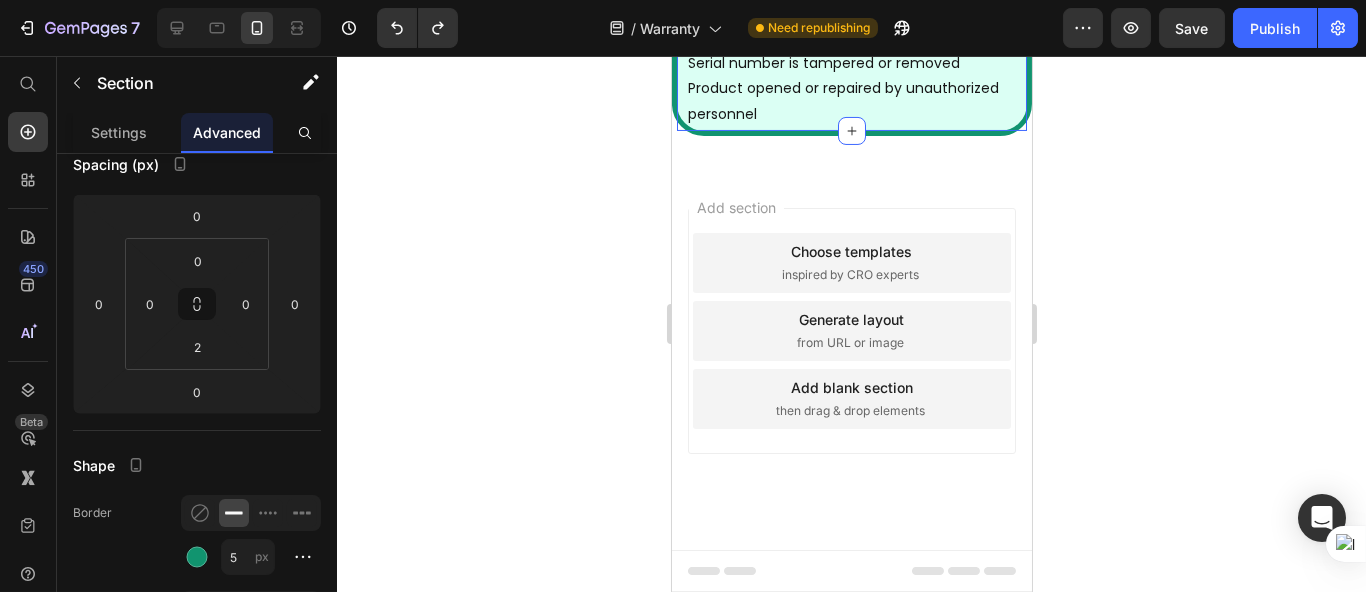 scroll, scrollTop: 1432, scrollLeft: 0, axis: vertical 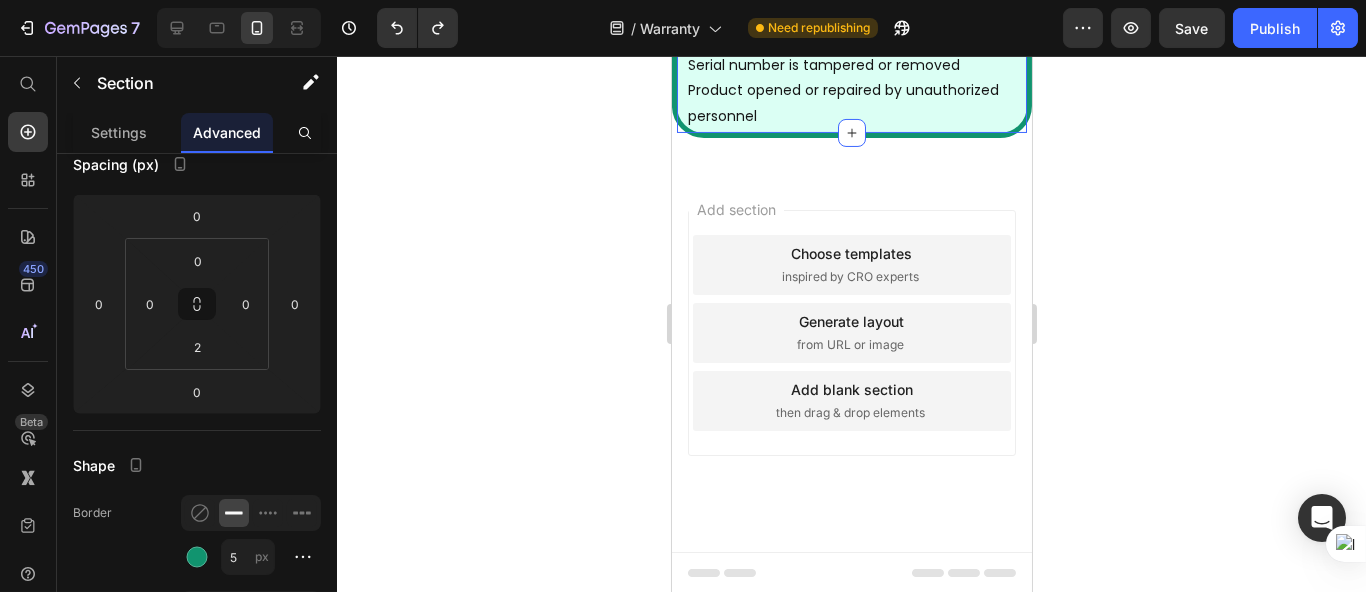 click 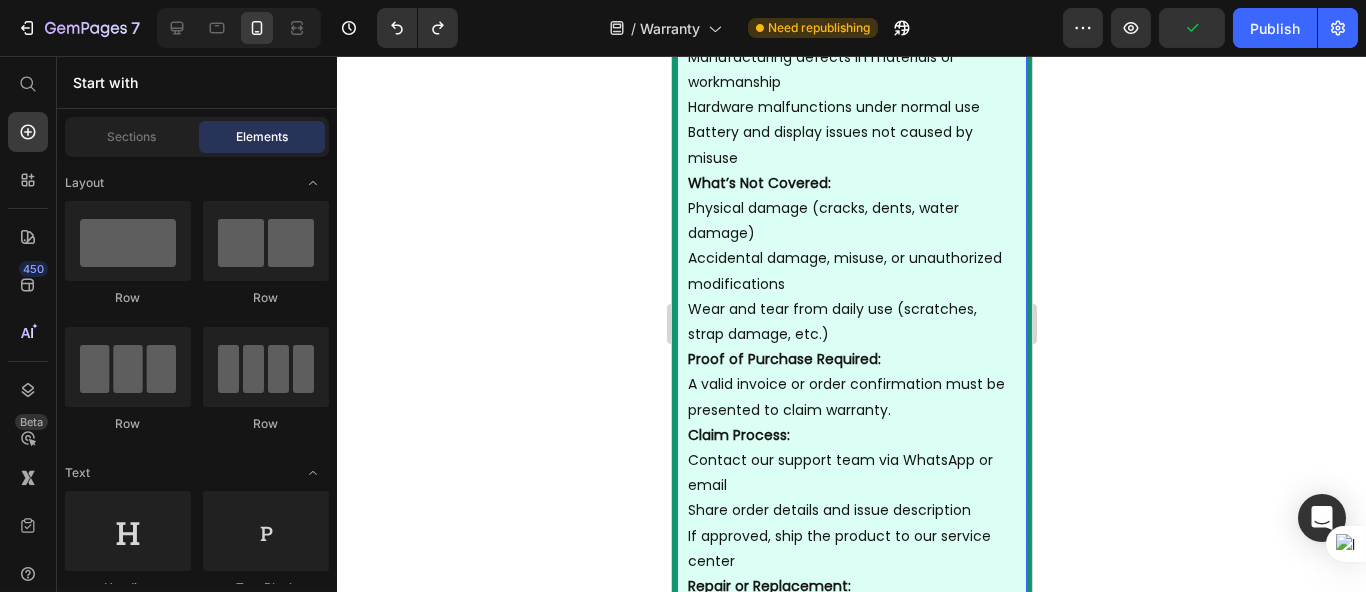 scroll, scrollTop: 0, scrollLeft: 0, axis: both 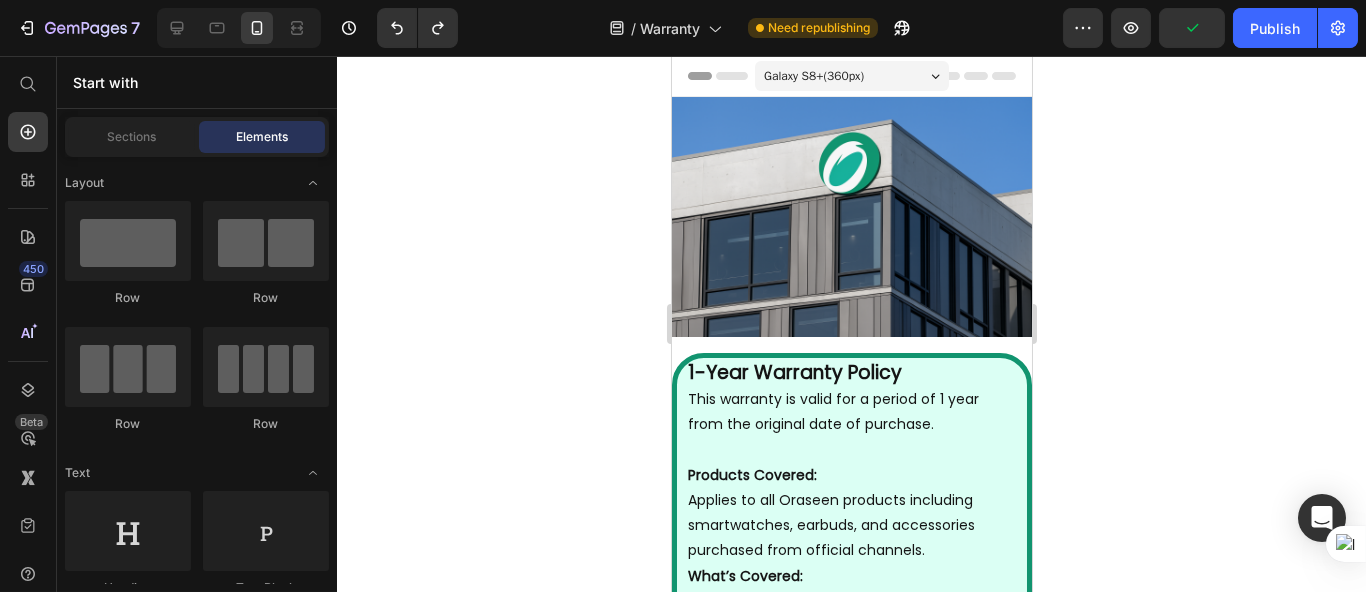 click 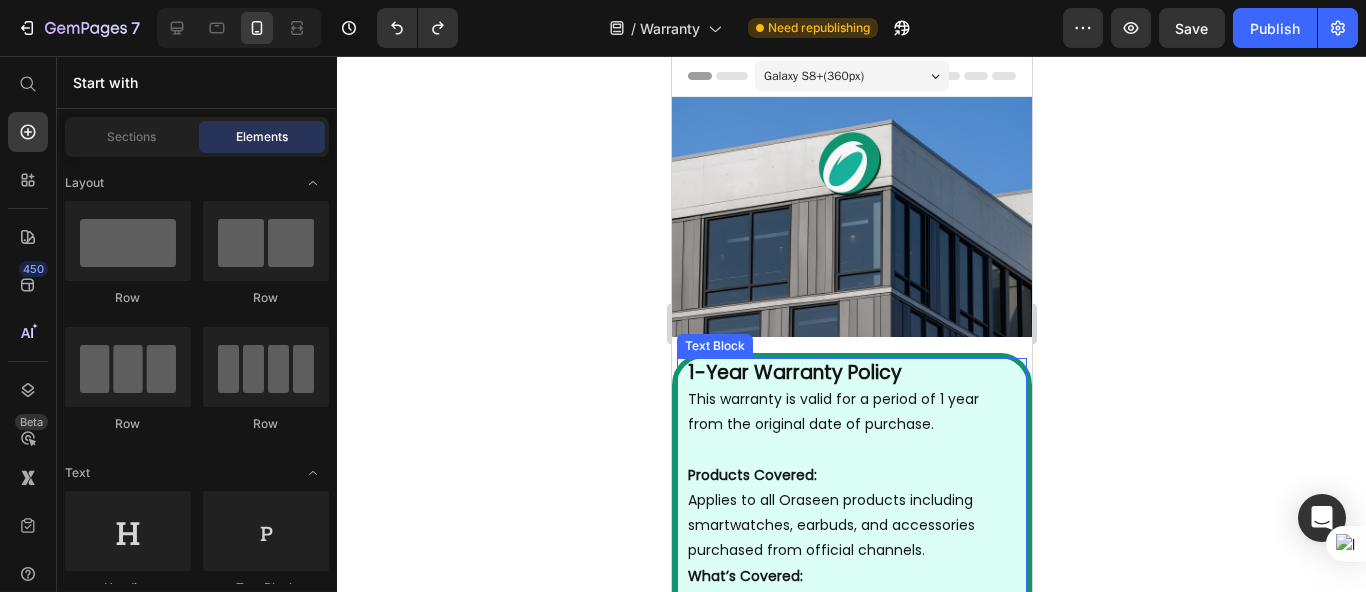 click on "1-Year Warranty Policy" at bounding box center [794, 372] 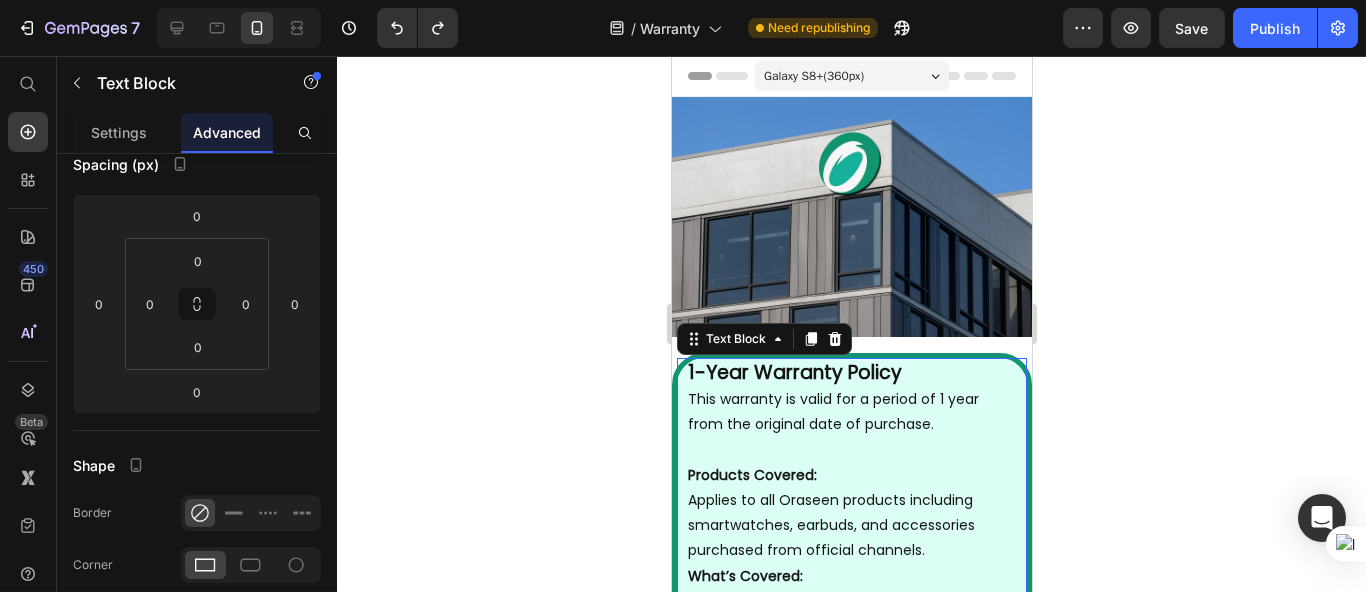 scroll, scrollTop: 0, scrollLeft: 0, axis: both 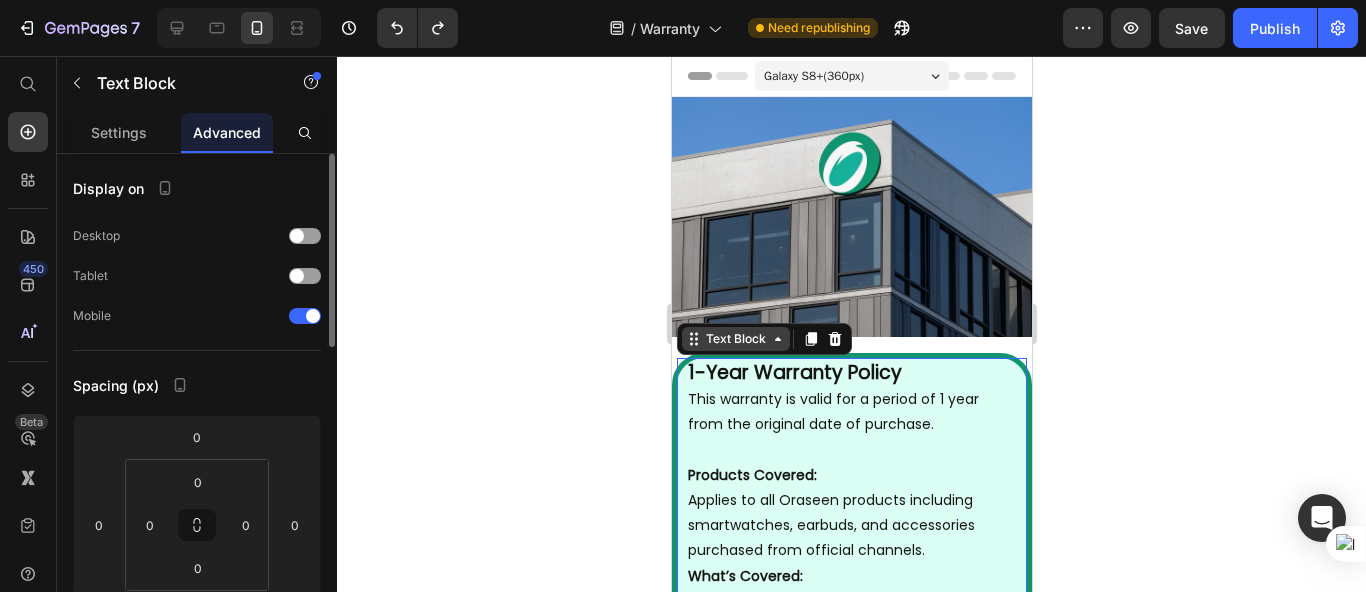 click on "Text Block" at bounding box center (735, 339) 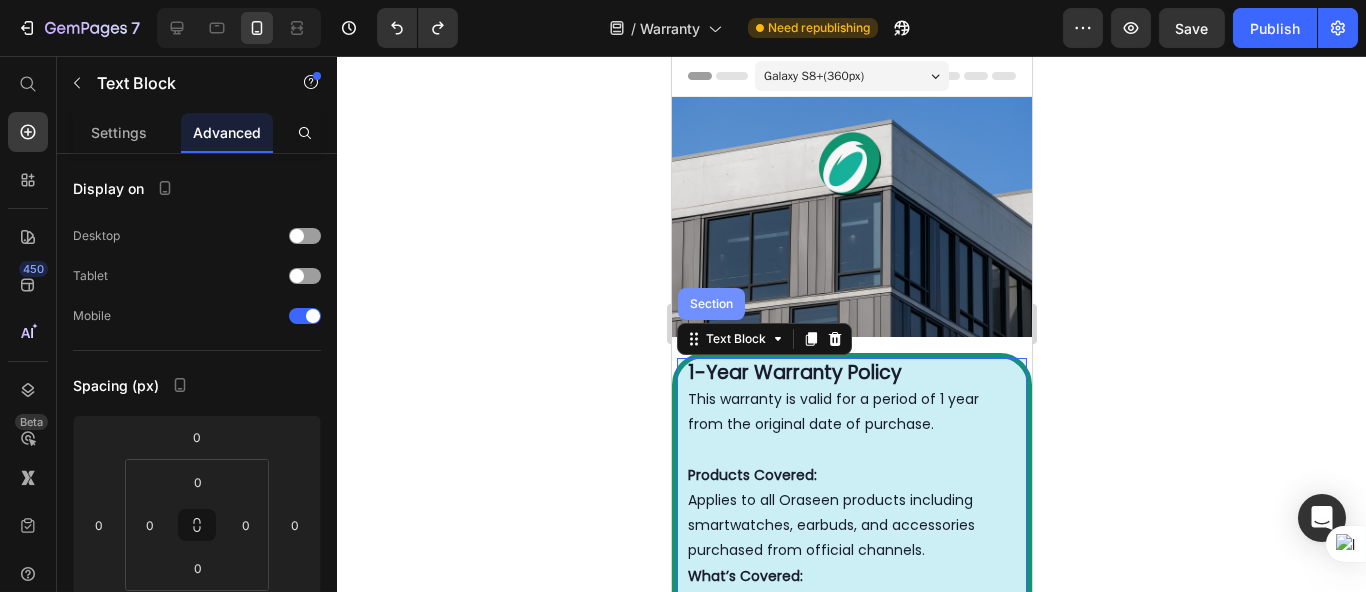 drag, startPoint x: 710, startPoint y: 302, endPoint x: 1226, endPoint y: 398, distance: 524.85425 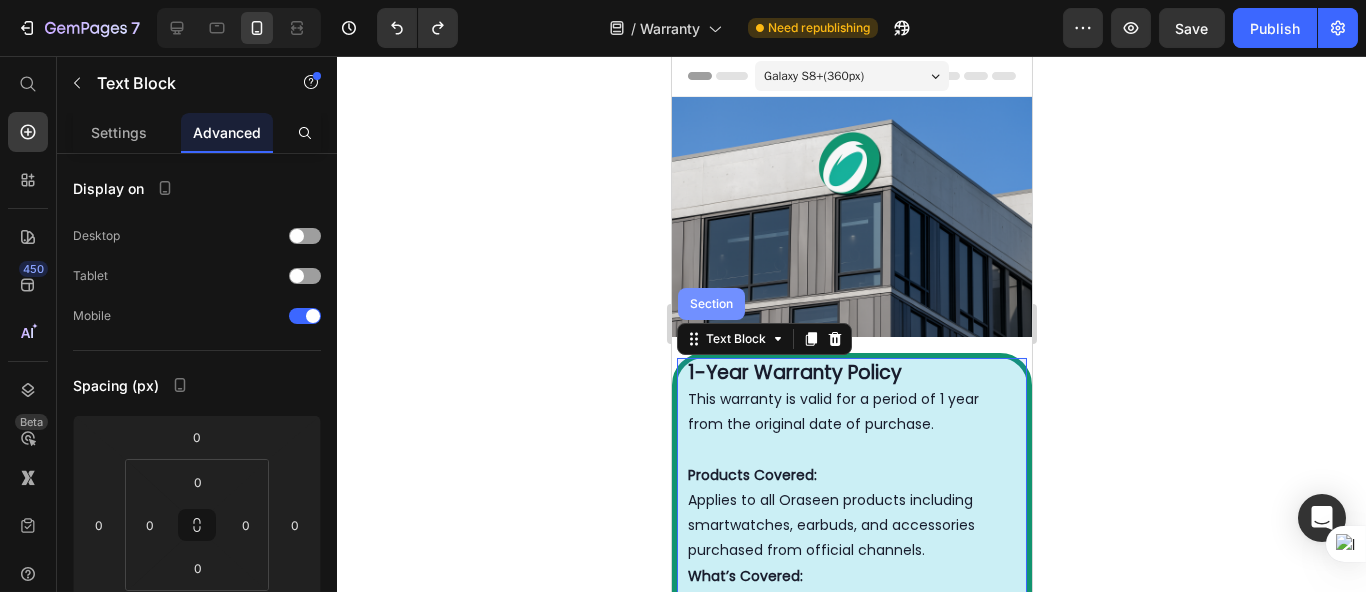 click on "Section" at bounding box center [710, 304] 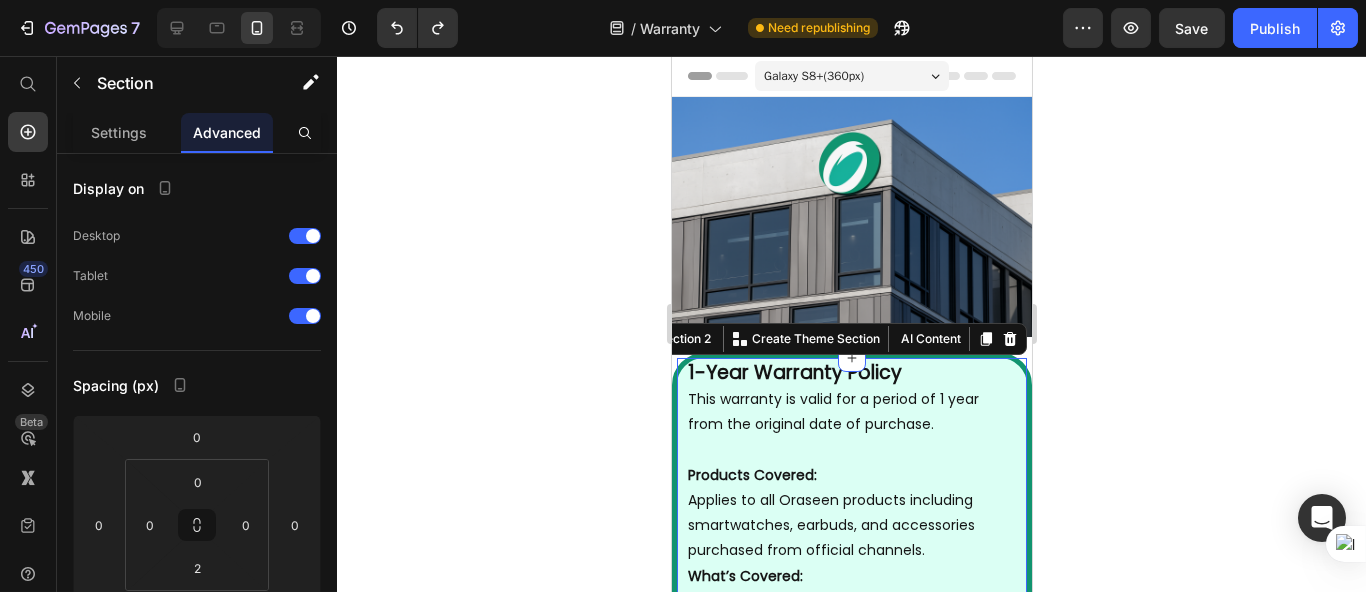 click 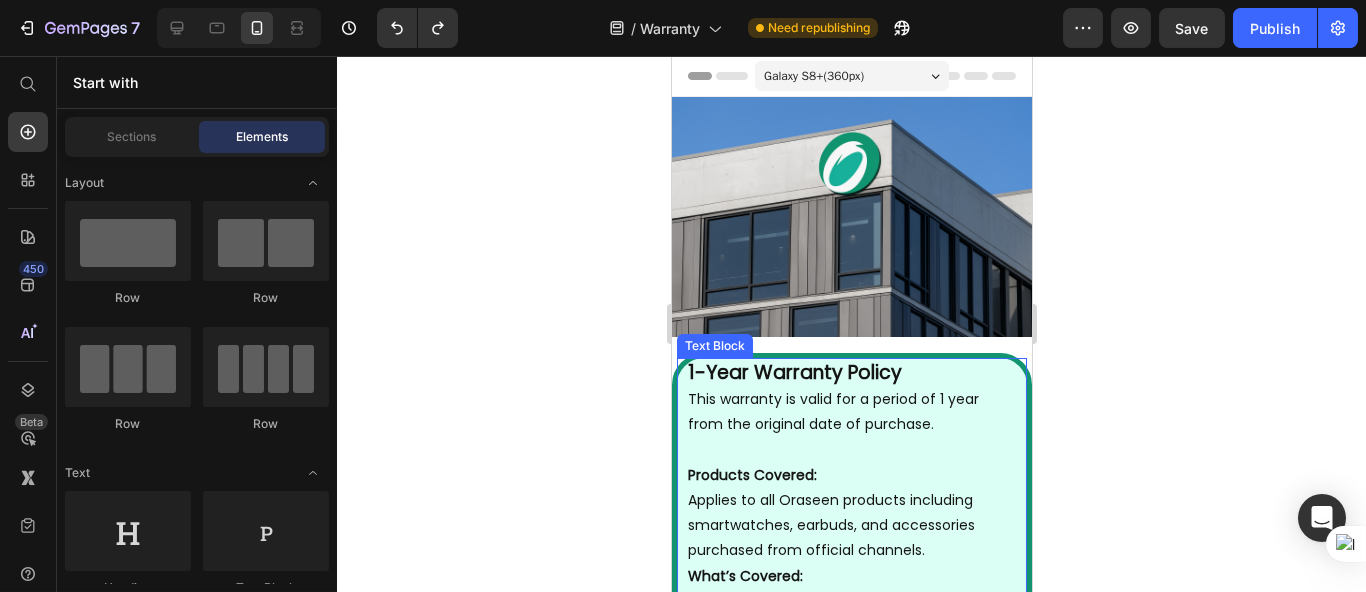 click on "This warranty is valid for a period of 1 year from the original date of purchase." at bounding box center [851, 412] 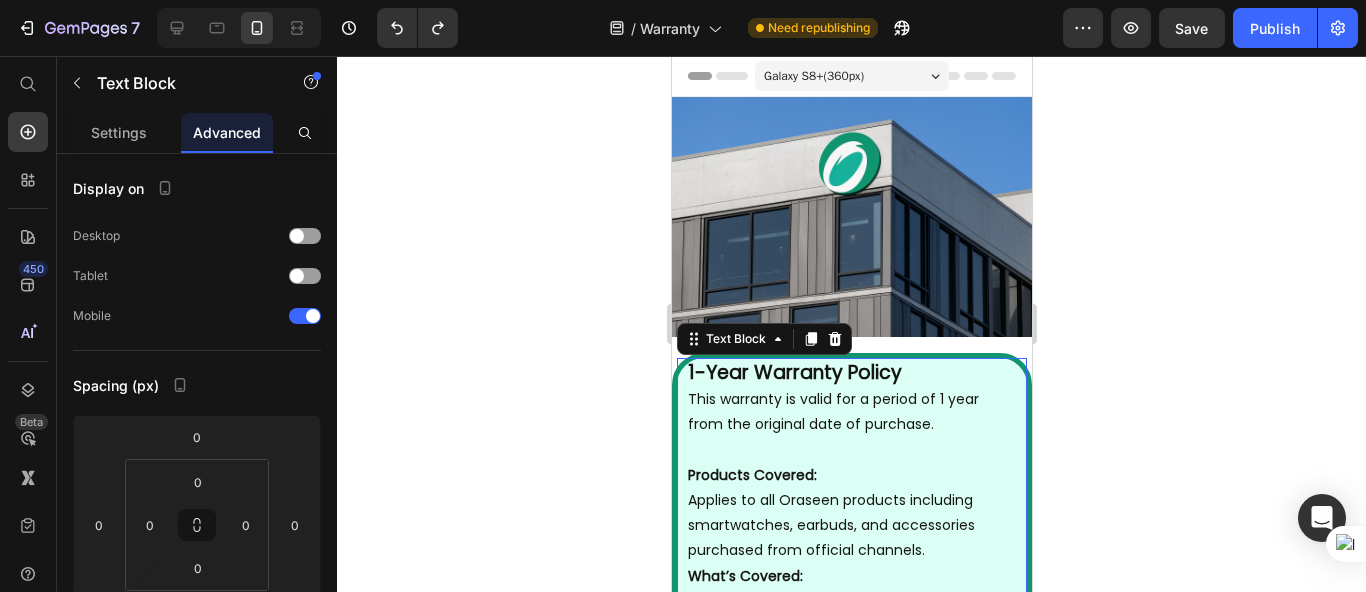 click 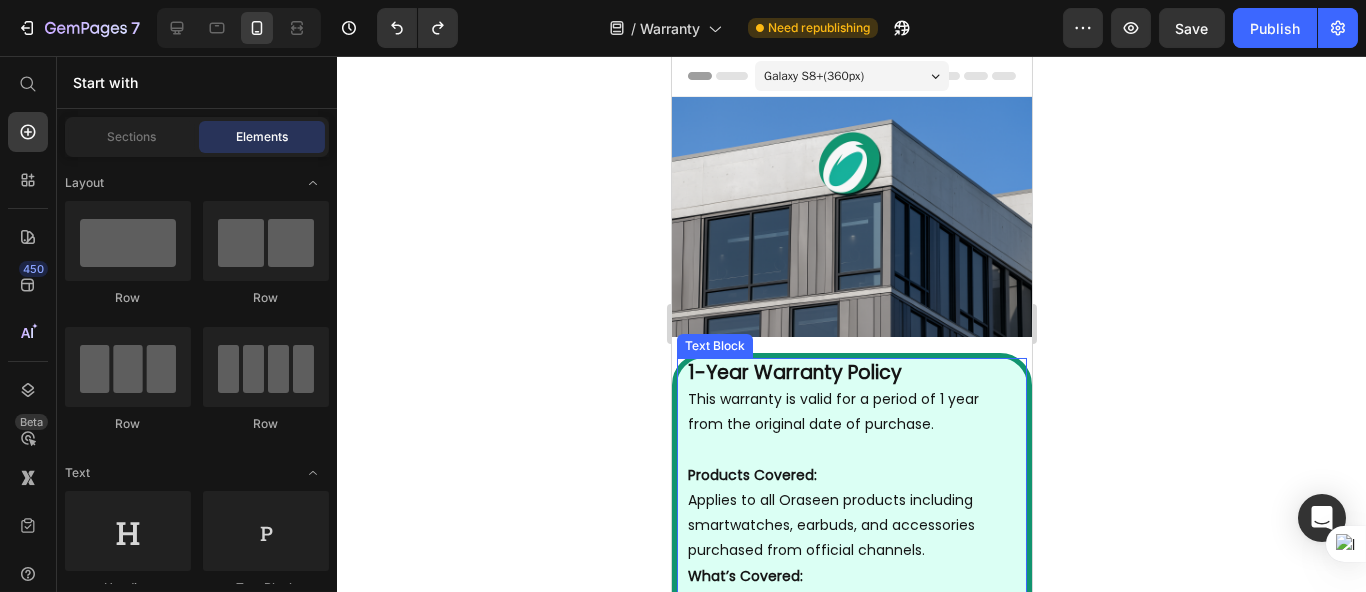 click on "This warranty is valid for a period of 1 year from the original date of purchase." at bounding box center (851, 412) 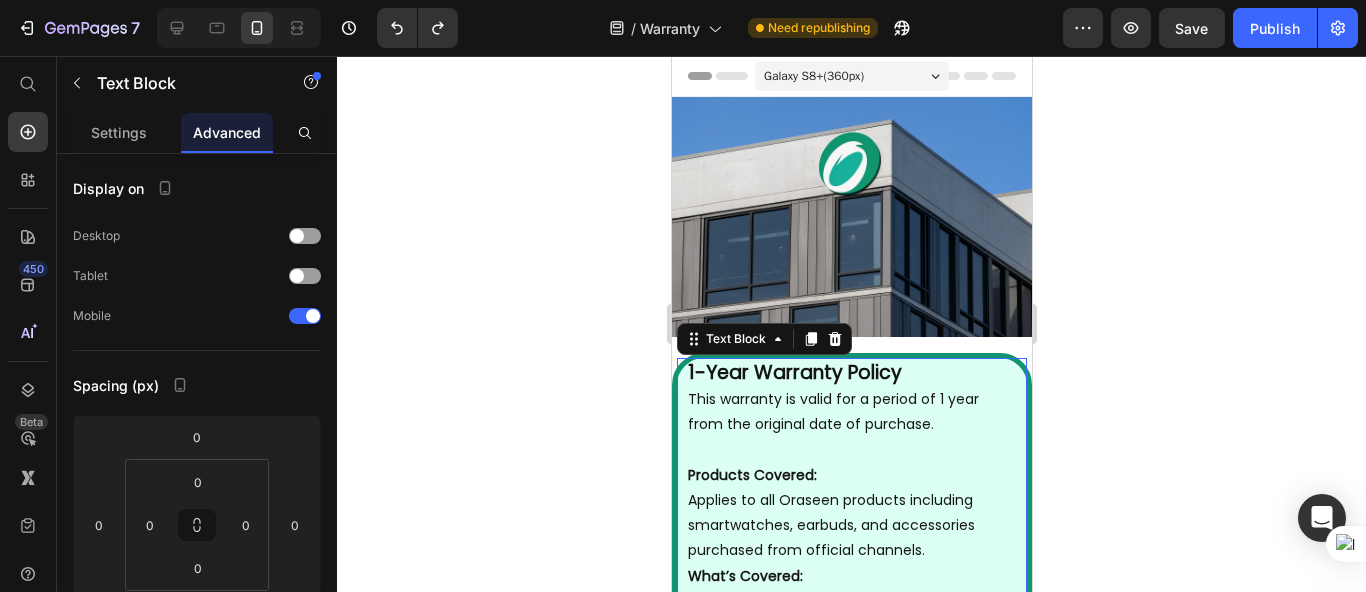click 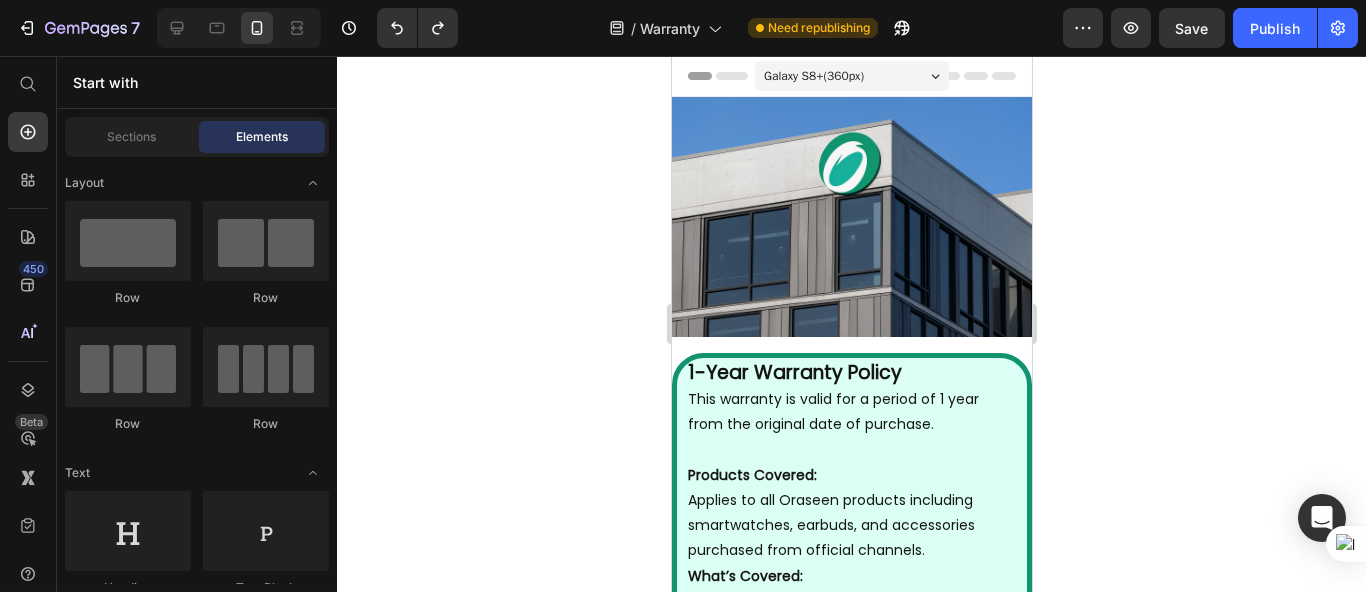 click on "This warranty is valid for a period of 1 year from the original date of purchase." at bounding box center (851, 412) 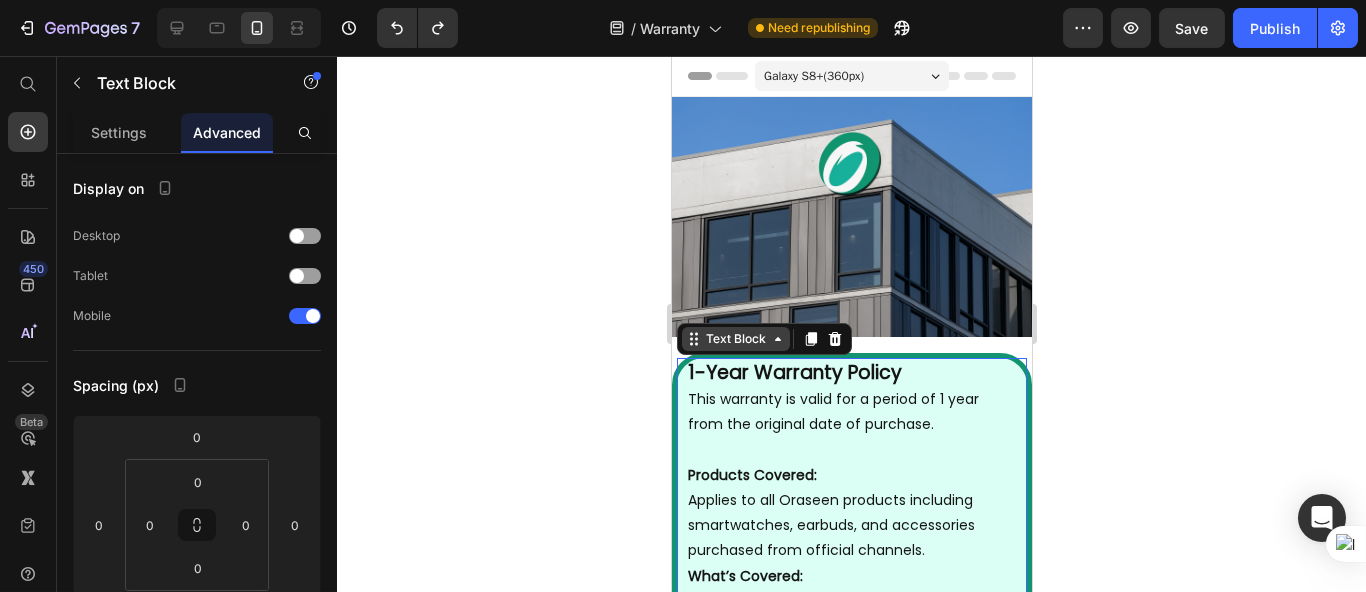 click on "Text Block" at bounding box center [735, 339] 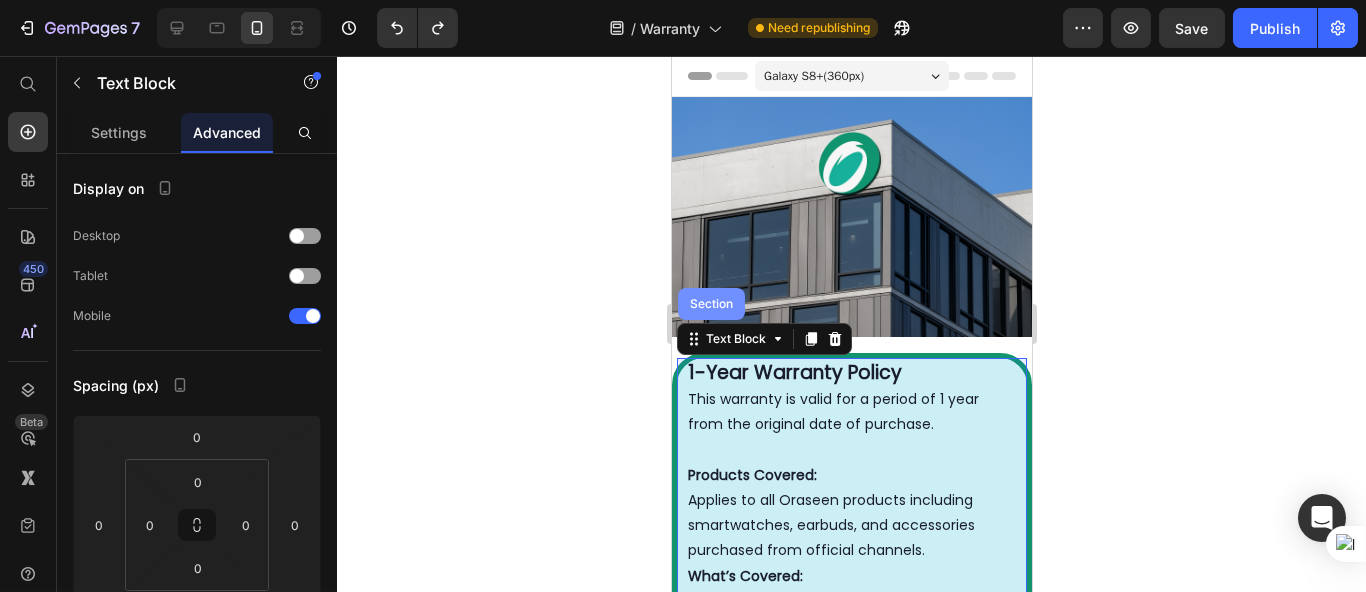click on "Section" at bounding box center [710, 304] 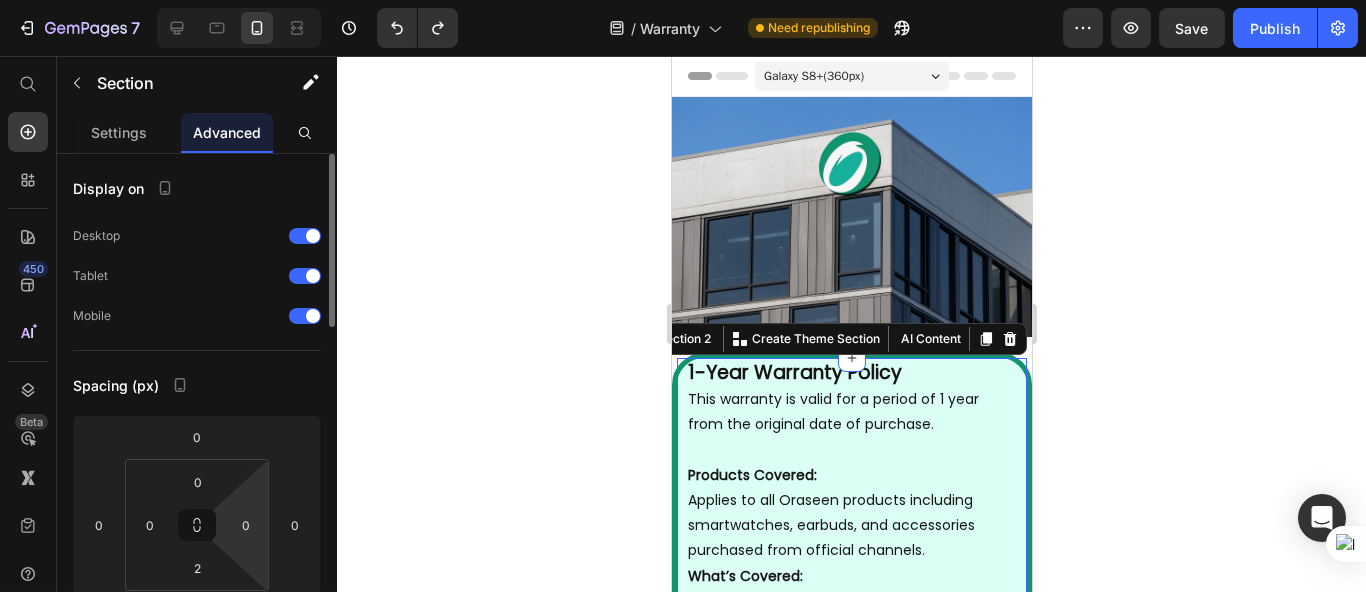 scroll, scrollTop: 221, scrollLeft: 0, axis: vertical 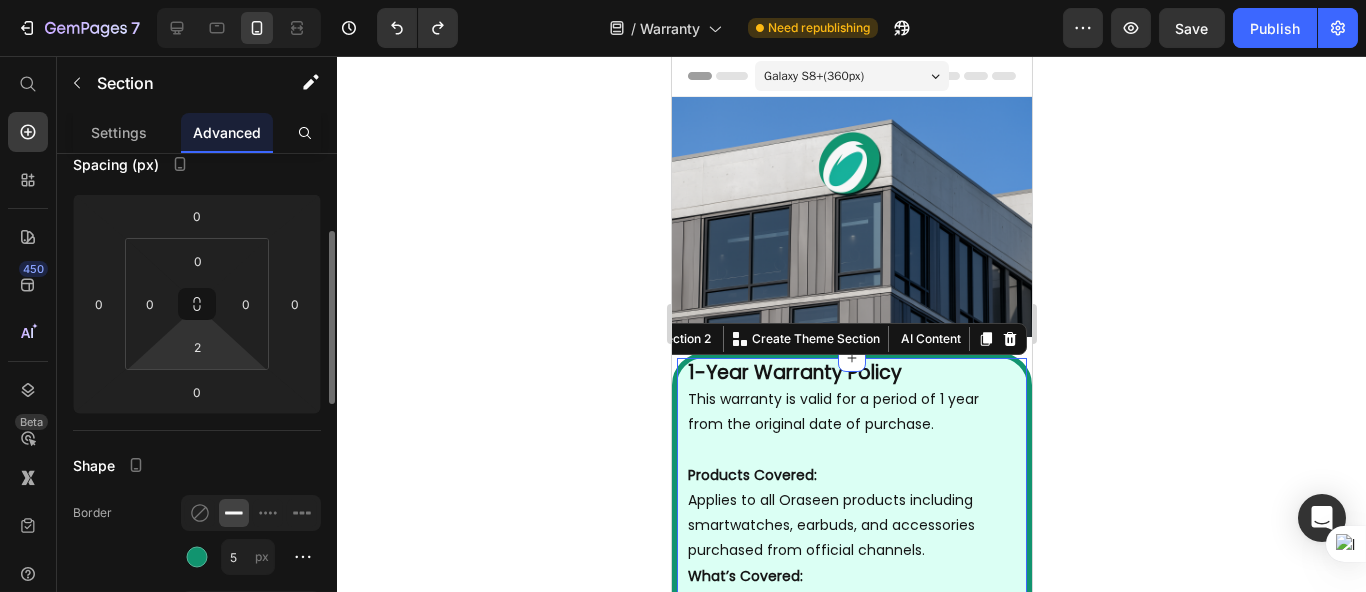 click on "0 0 2 0" at bounding box center [197, 304] 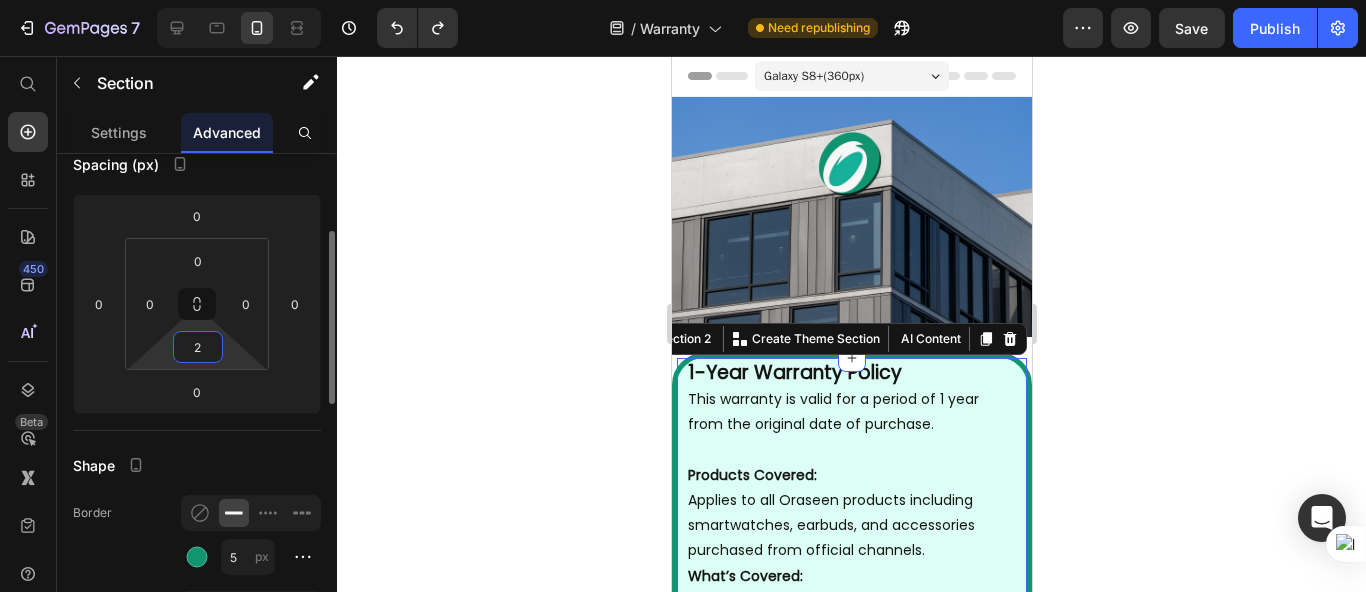 click on "2" at bounding box center [198, 347] 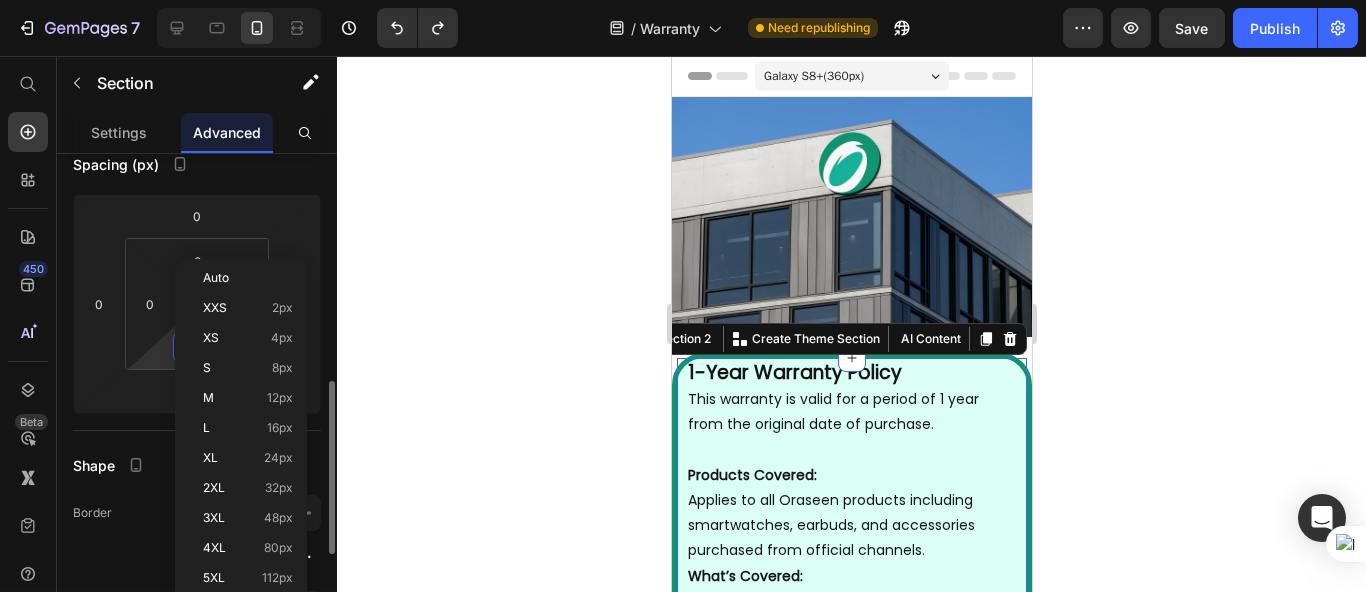 scroll, scrollTop: 332, scrollLeft: 0, axis: vertical 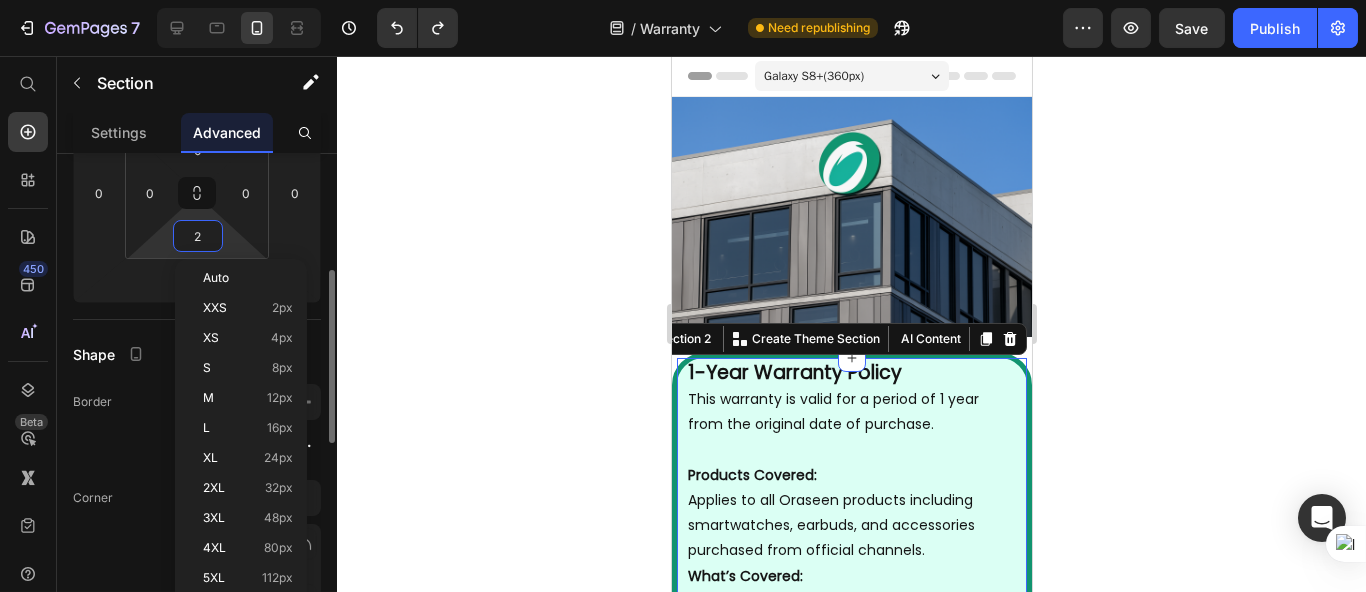 click on "2" at bounding box center (198, 236) 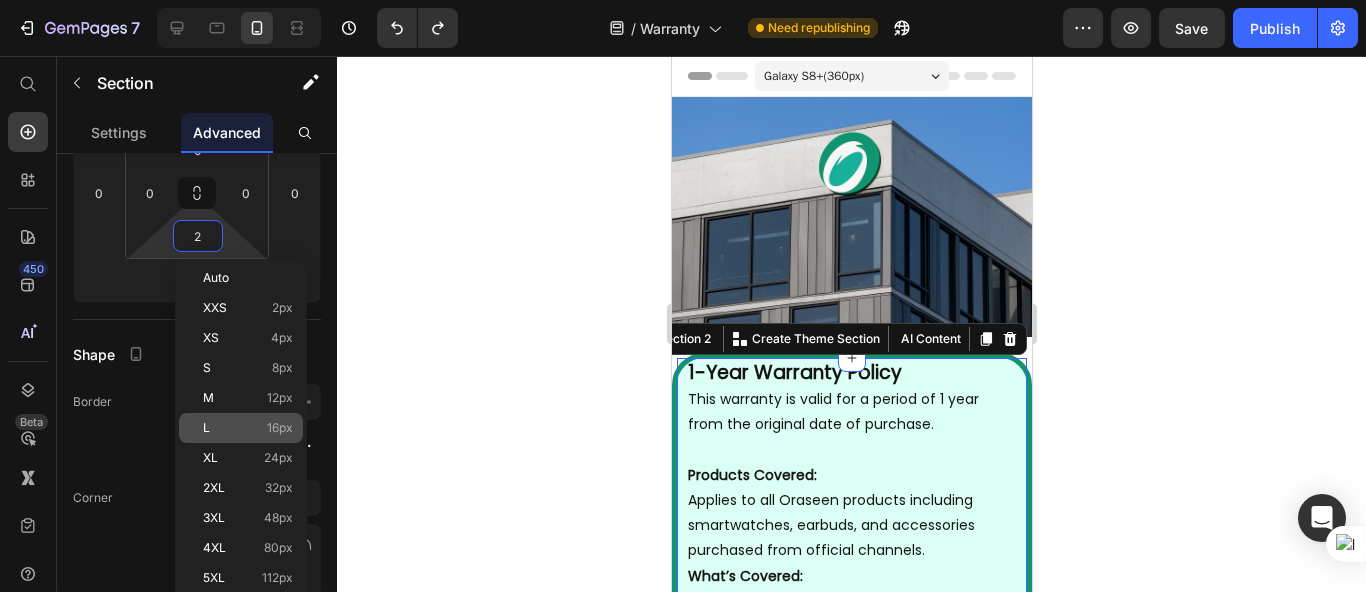 click on "L 16px" at bounding box center [248, 428] 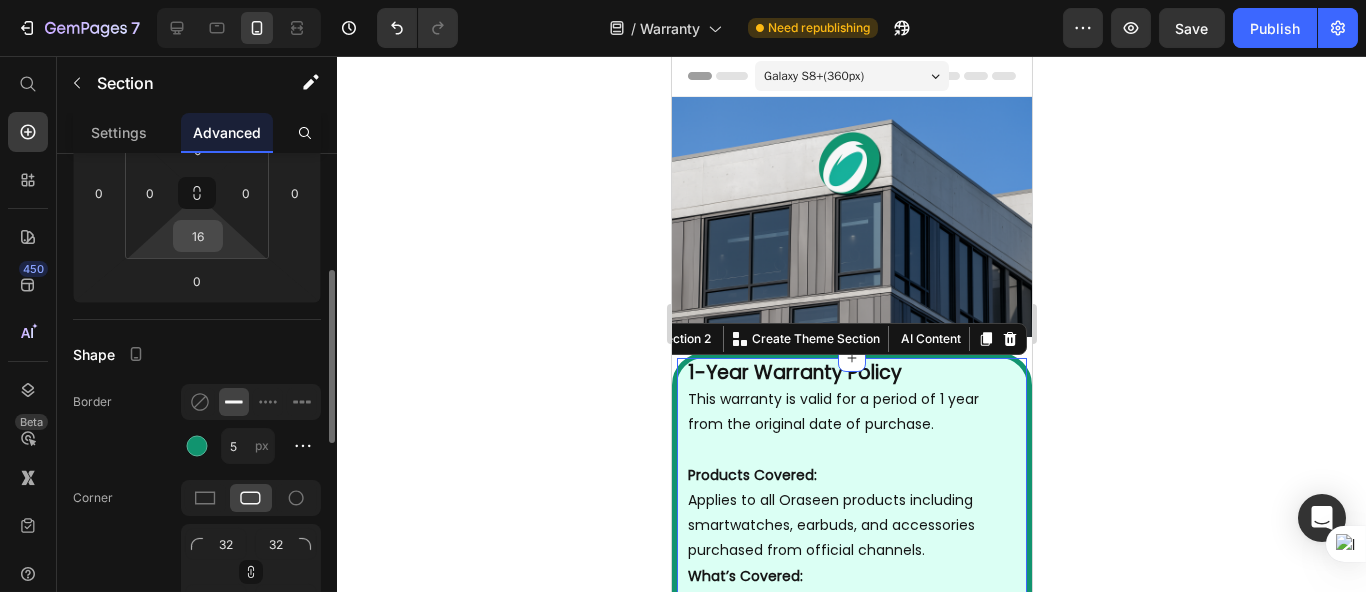 scroll, scrollTop: 221, scrollLeft: 0, axis: vertical 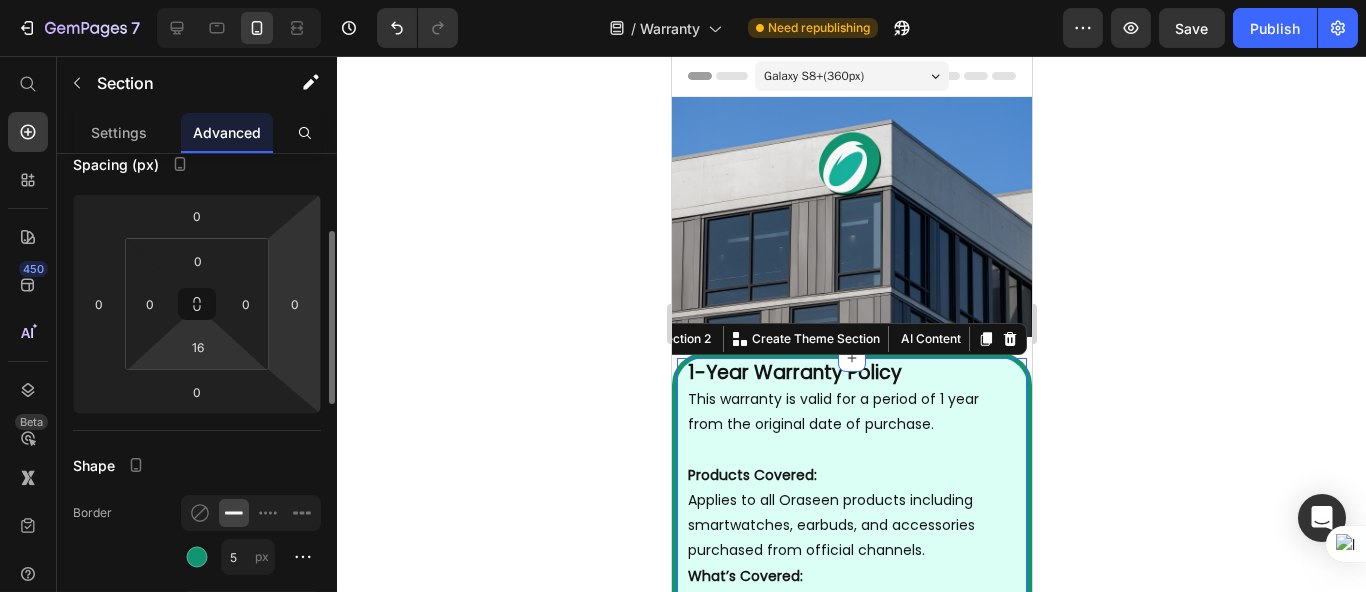 type on "2" 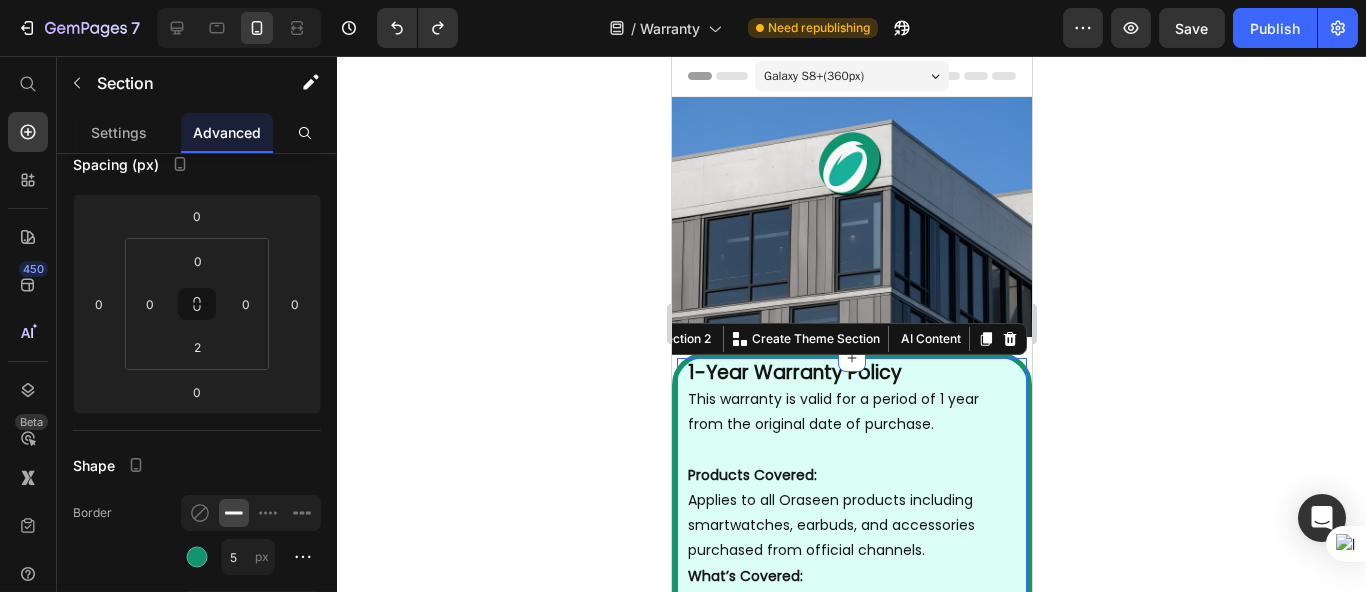 click 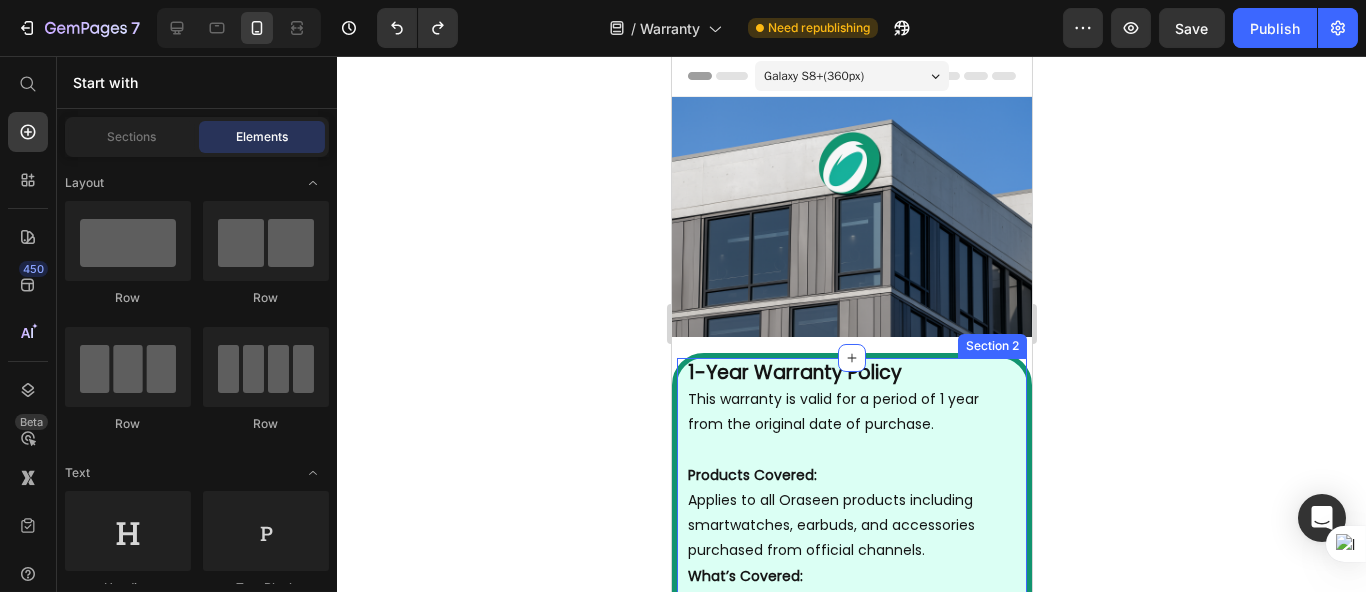 click on "1-Year Warranty Policy" at bounding box center (794, 372) 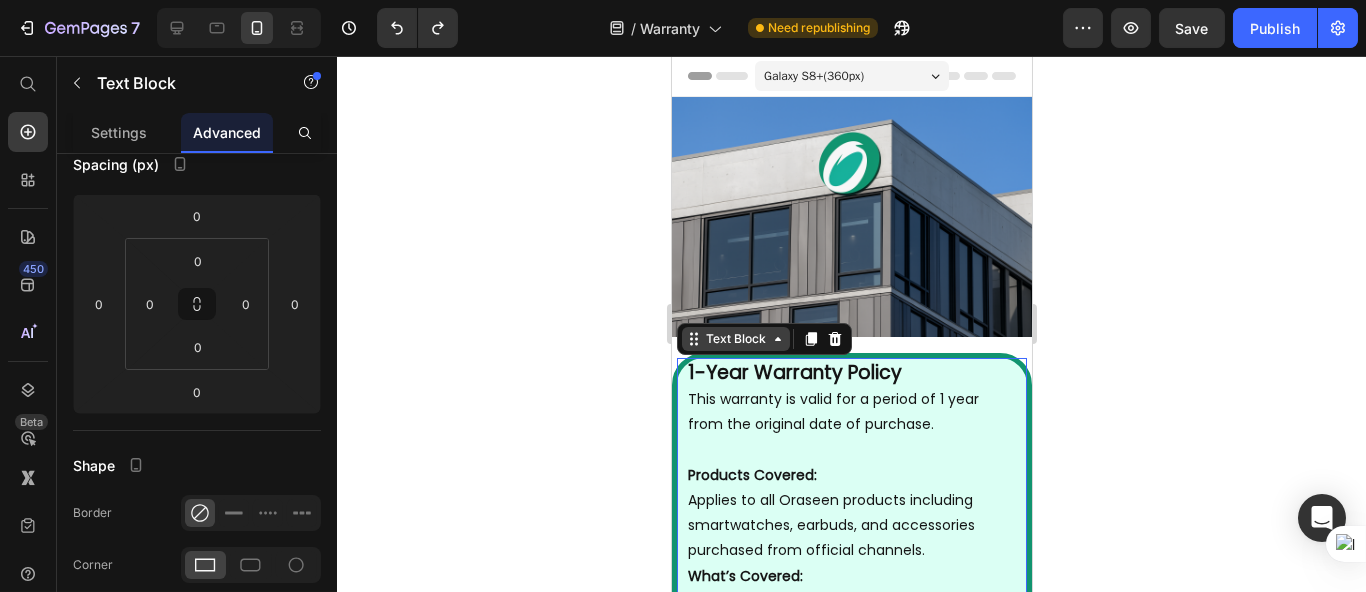 scroll, scrollTop: 0, scrollLeft: 0, axis: both 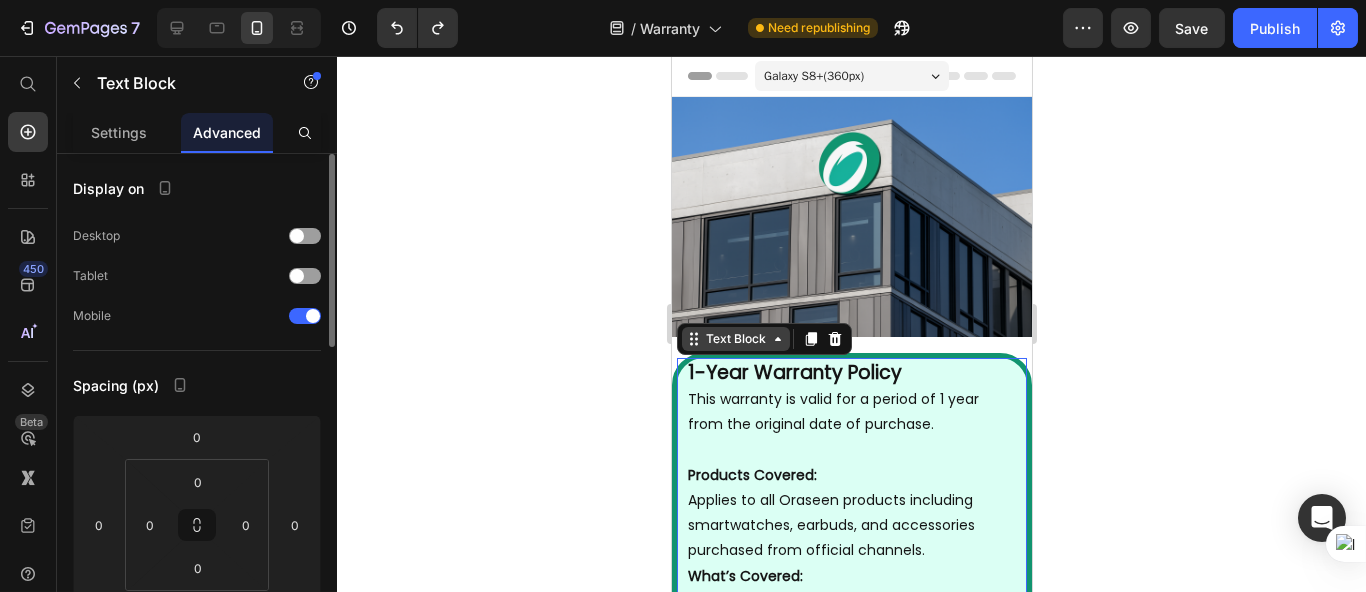 click on "Text Block" at bounding box center [735, 339] 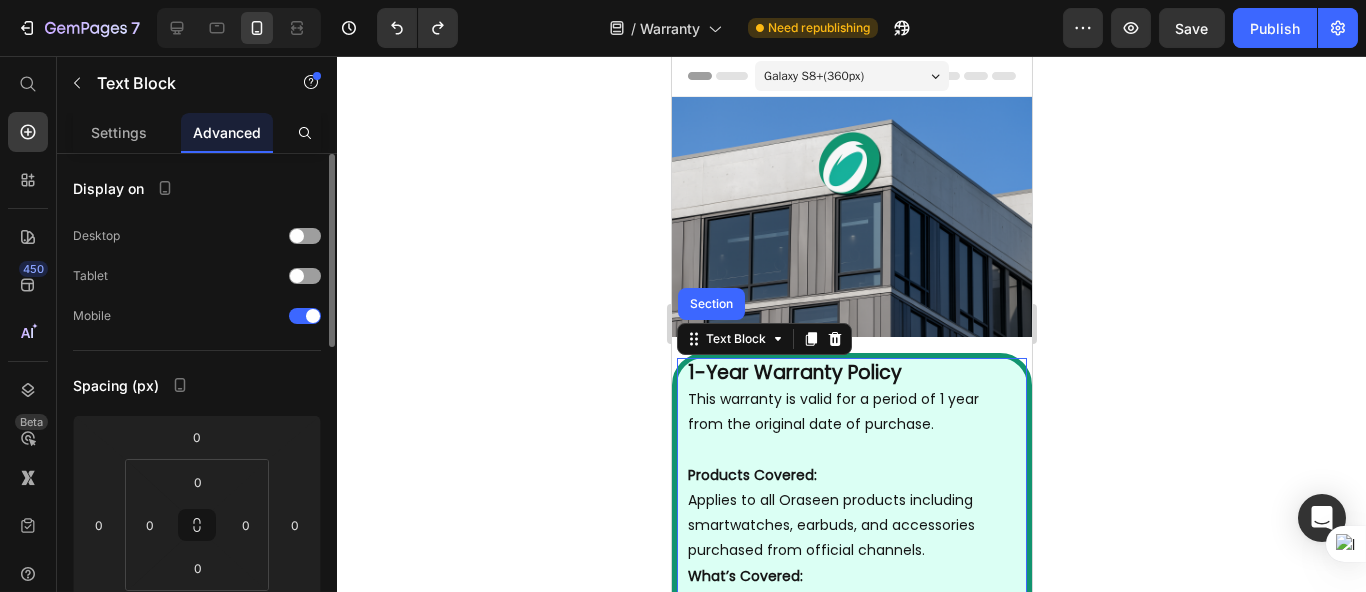 click 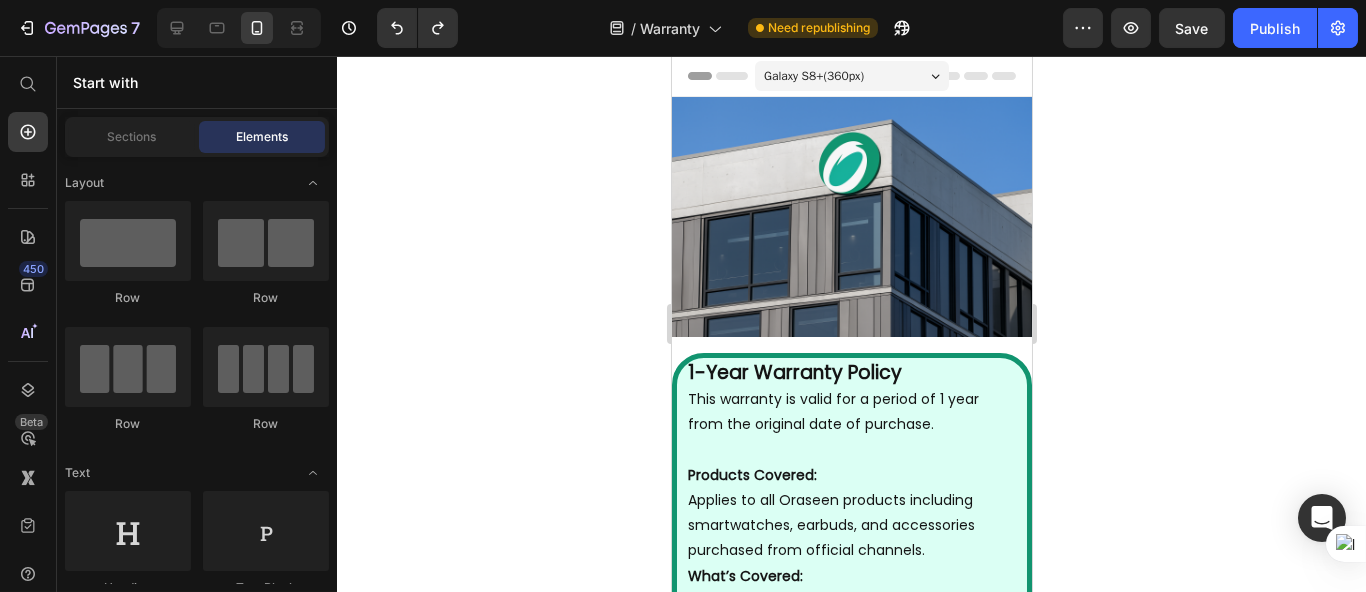 click 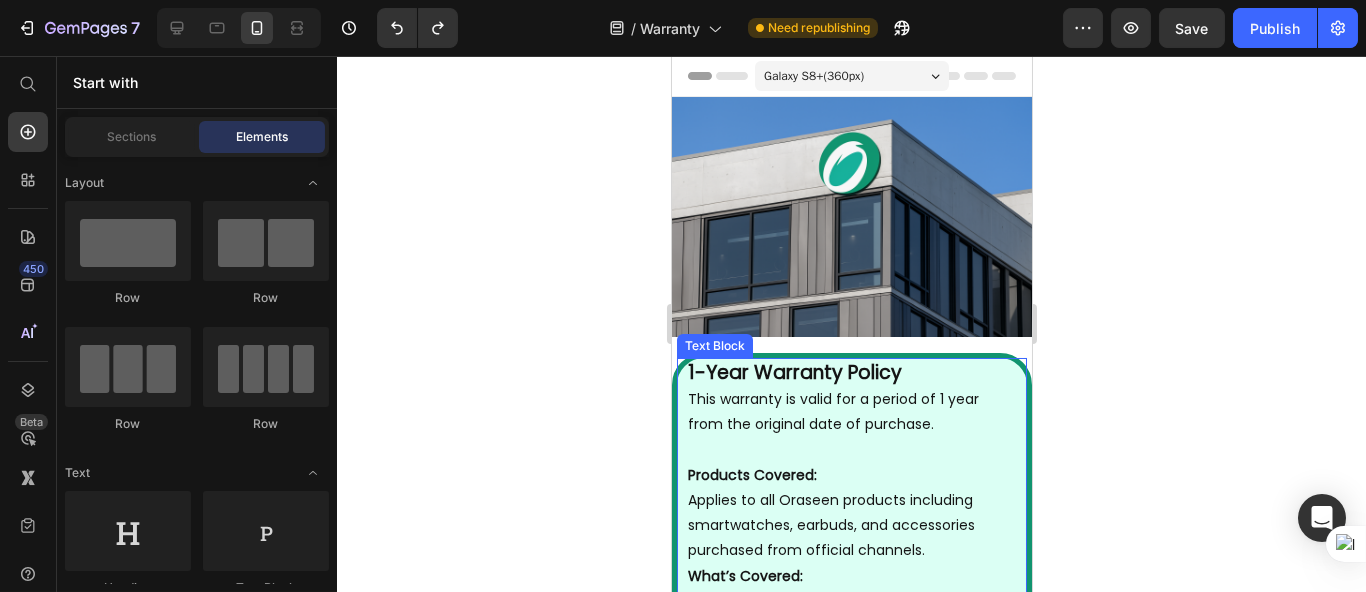 click on "1-Year Warranty Policy" at bounding box center [794, 372] 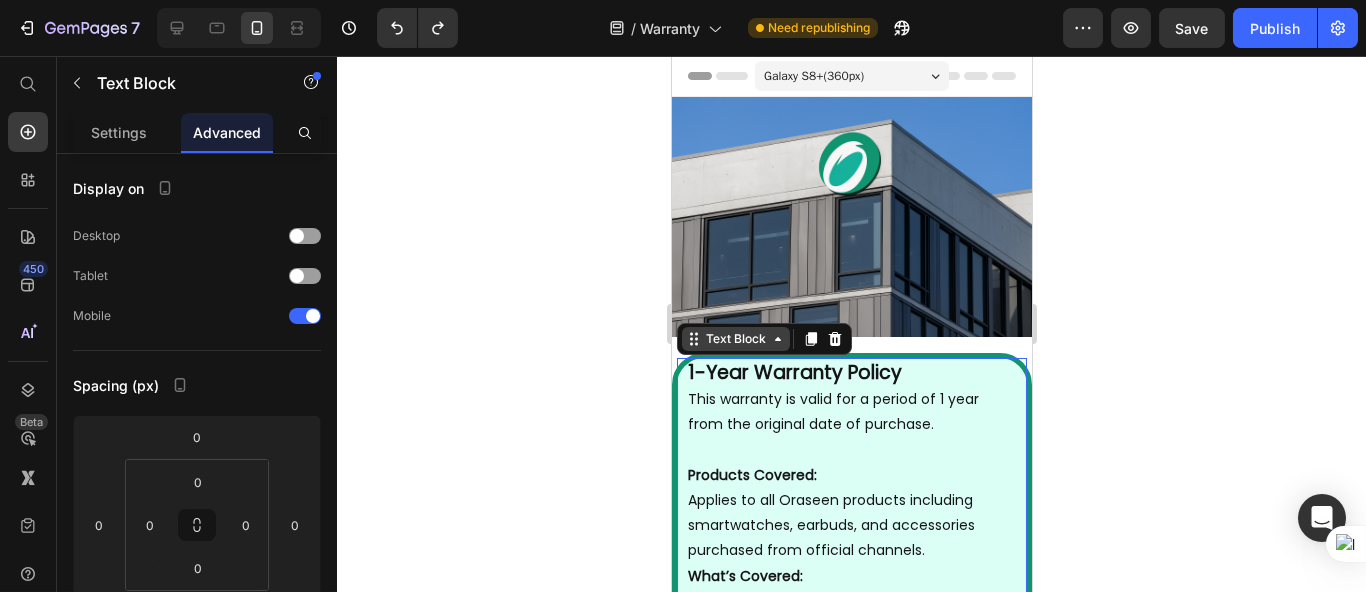 click on "Text Block" at bounding box center [735, 339] 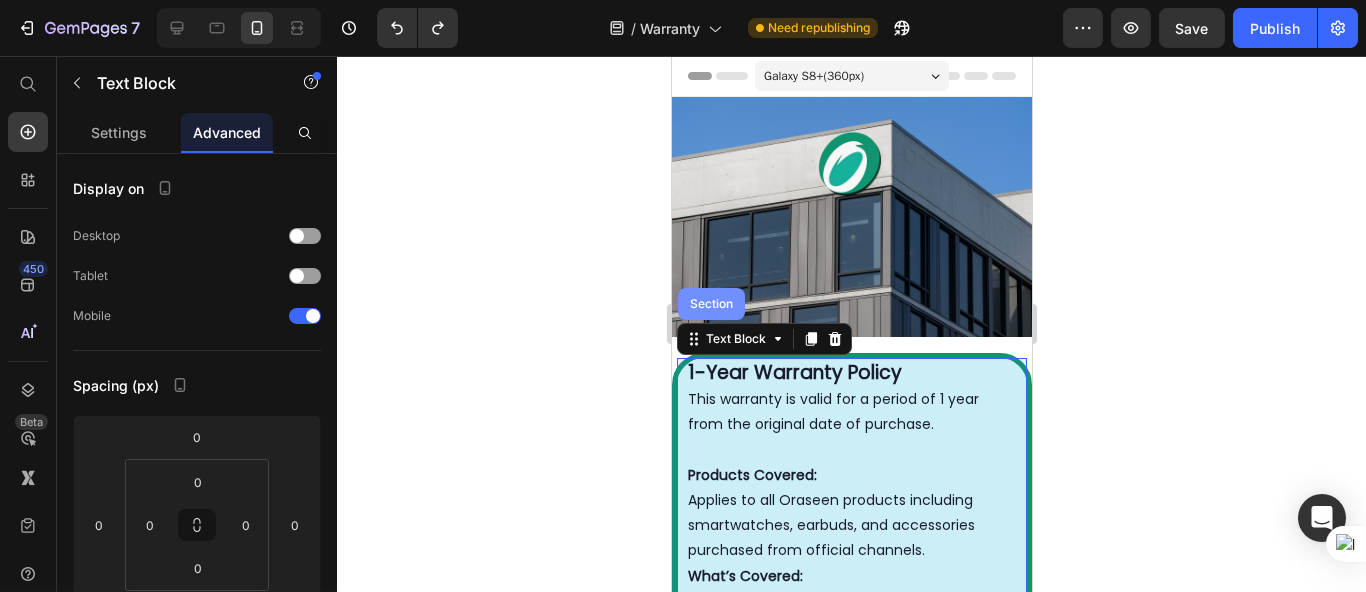 click on "Section" at bounding box center [710, 304] 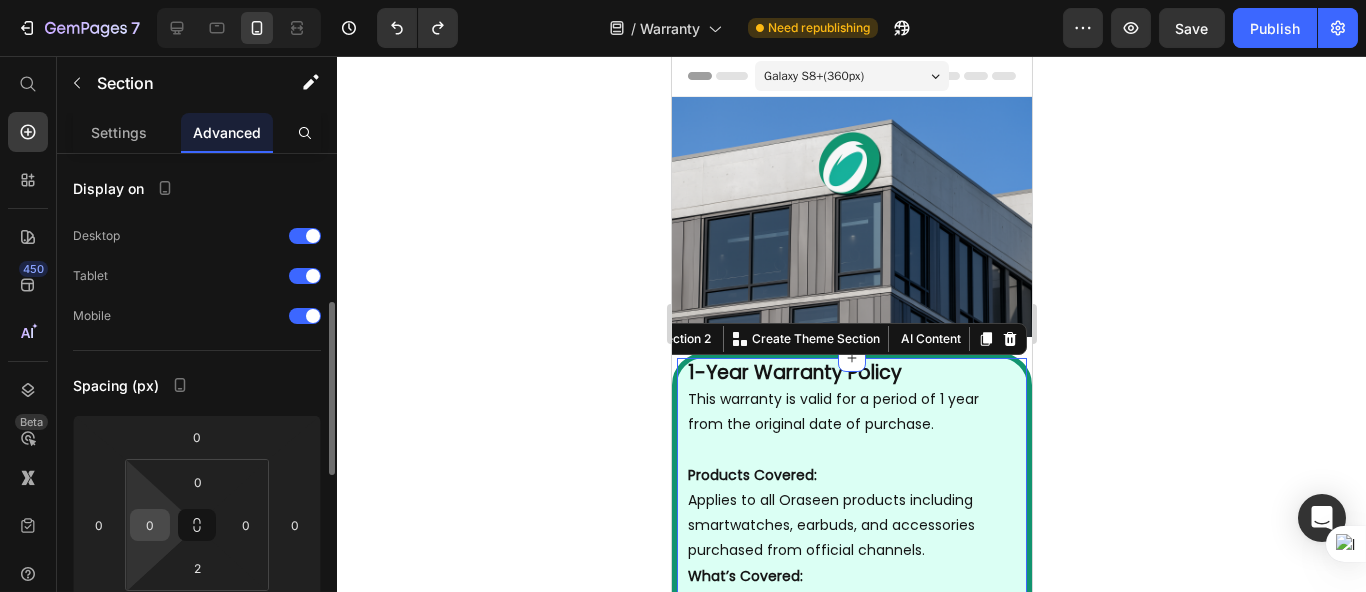 scroll, scrollTop: 110, scrollLeft: 0, axis: vertical 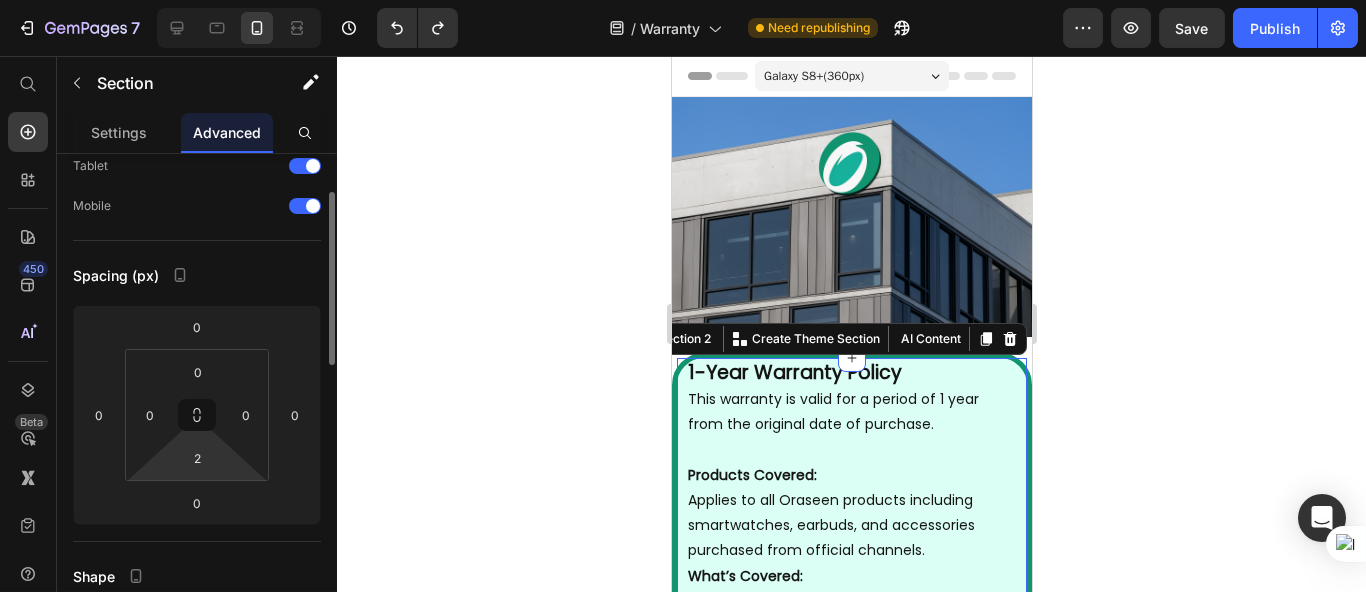 click on "7  Version history  /  Warranty Need republishing Preview  Save   Publish  450 Beta Start with Sections Elements Hero Section Product Detail Brands Trusted Badges Guarantee Product Breakdown How to use Testimonials Compare Bundle FAQs Social Proof Brand Story Product List Collection Blog List Contact Sticky Add to Cart Custom Footer Browse Library 450 Layout
Row
Row
Row
Row Text
Heading
Text Block Button
Button
Button
Sticky Back to top Media
Image
Image" at bounding box center (683, 0) 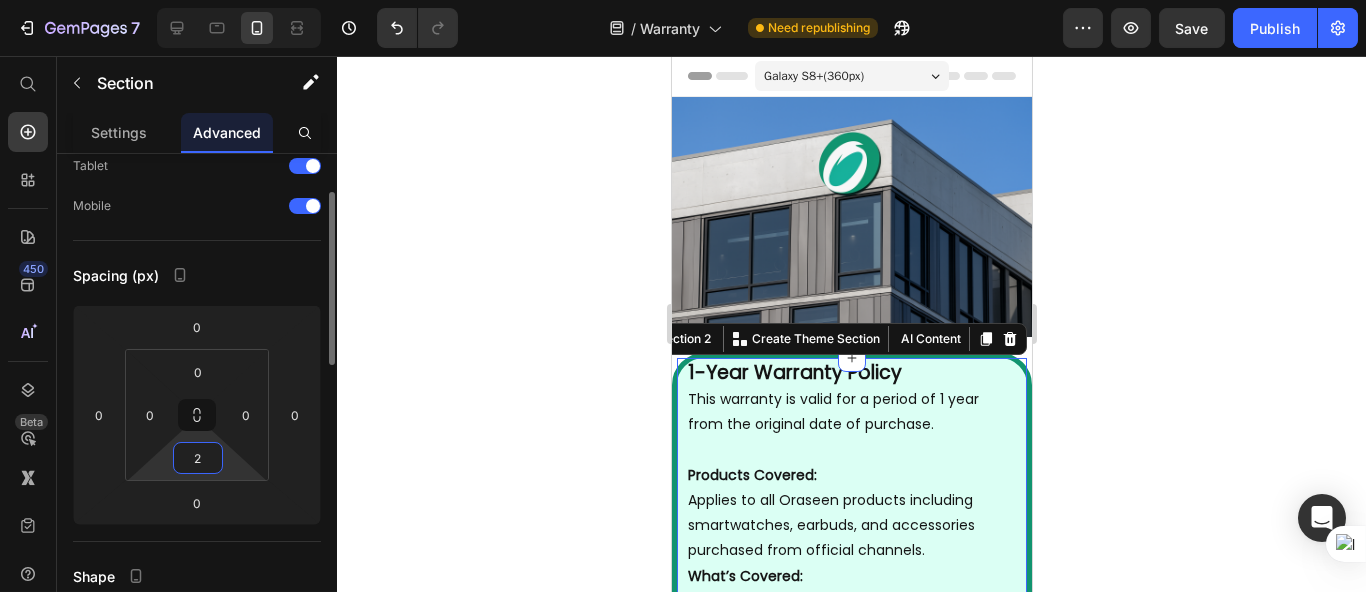 click on "2" at bounding box center [198, 458] 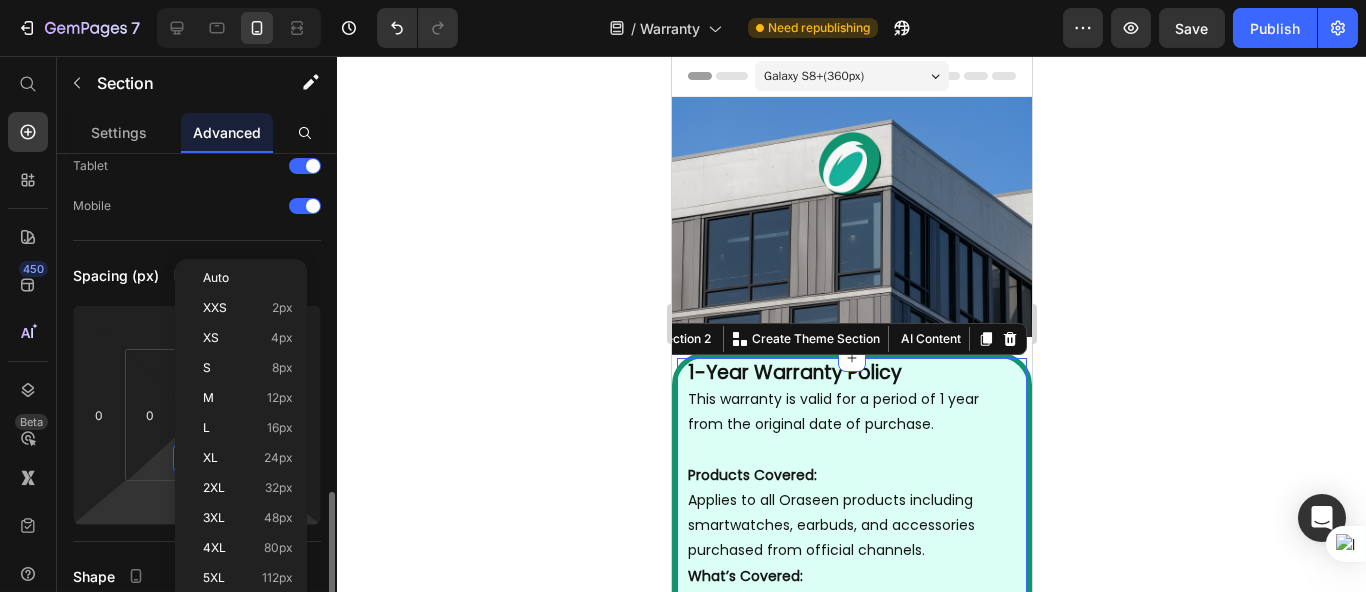 scroll, scrollTop: 332, scrollLeft: 0, axis: vertical 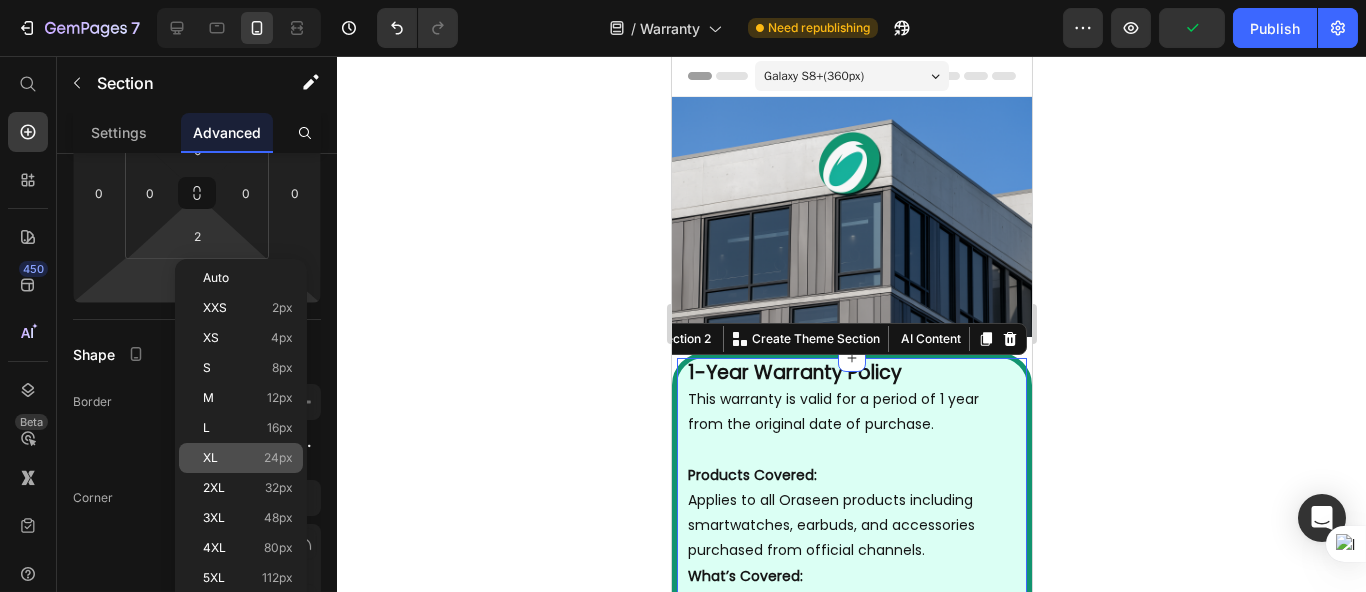 click on "XL 24px" 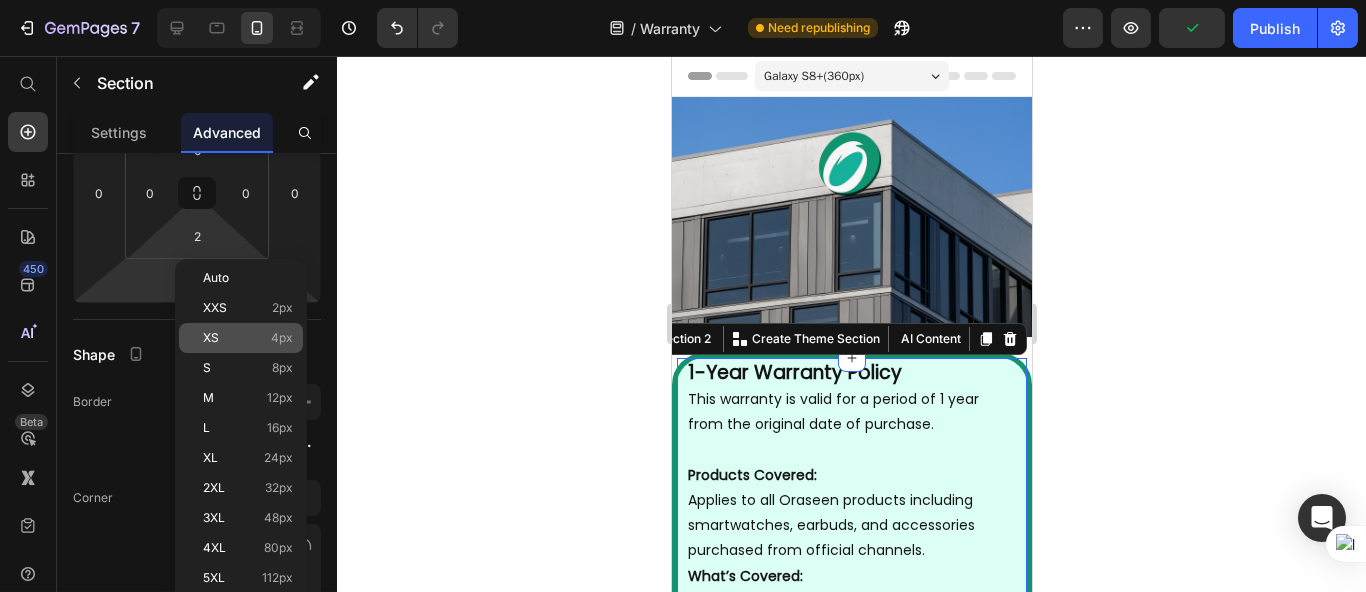 type on "24" 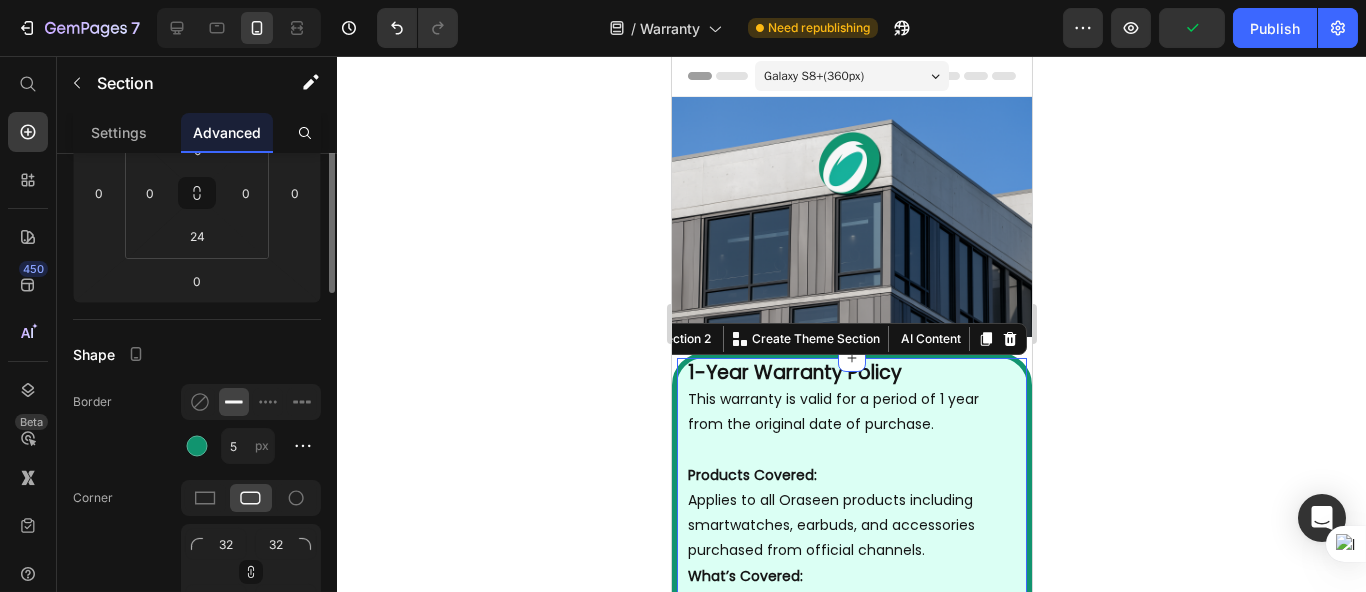 scroll, scrollTop: 221, scrollLeft: 0, axis: vertical 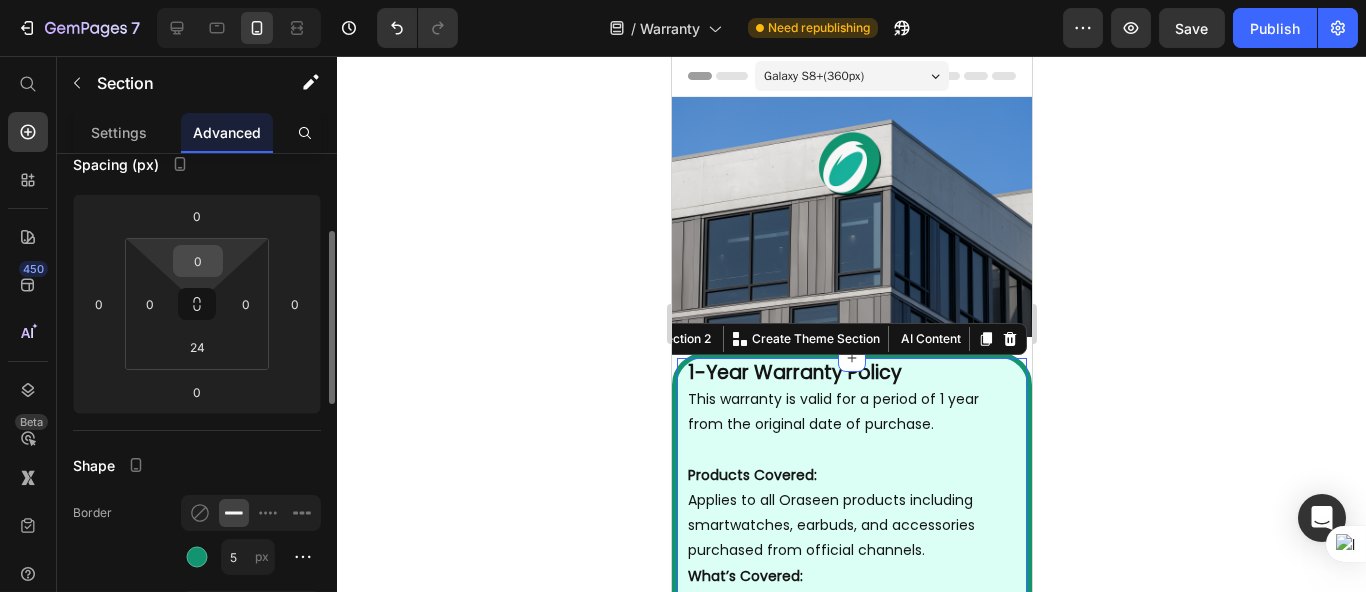 click on "0" at bounding box center [198, 261] 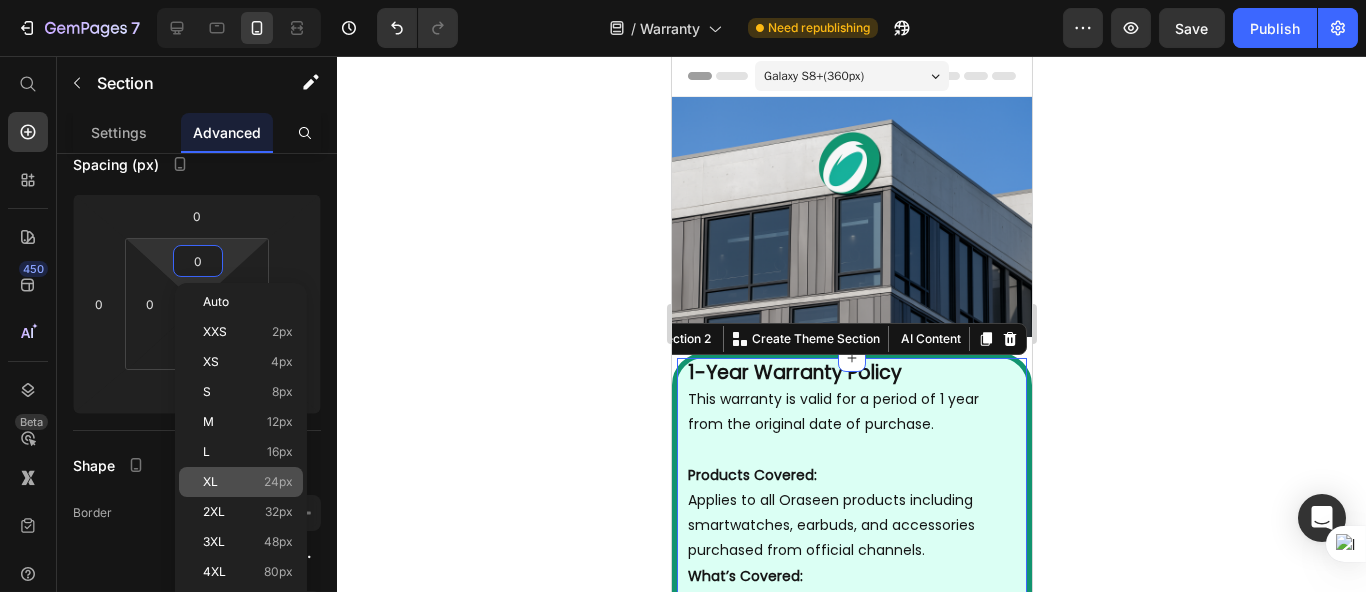 click on "XL 24px" 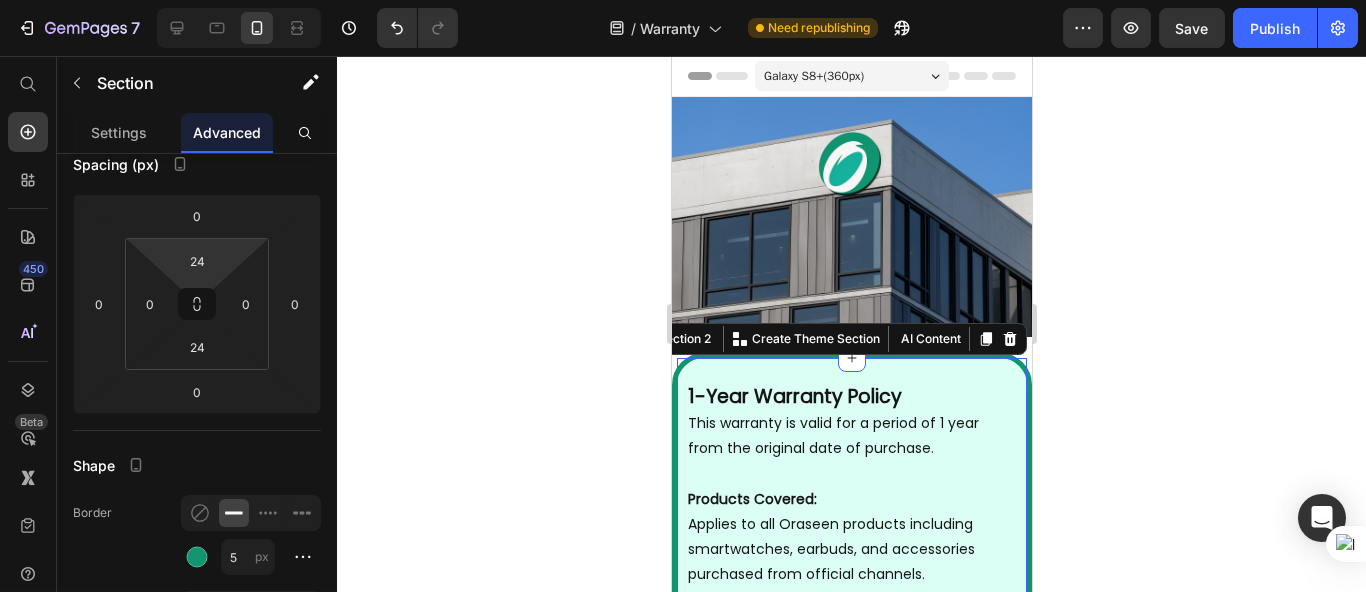 type on "0" 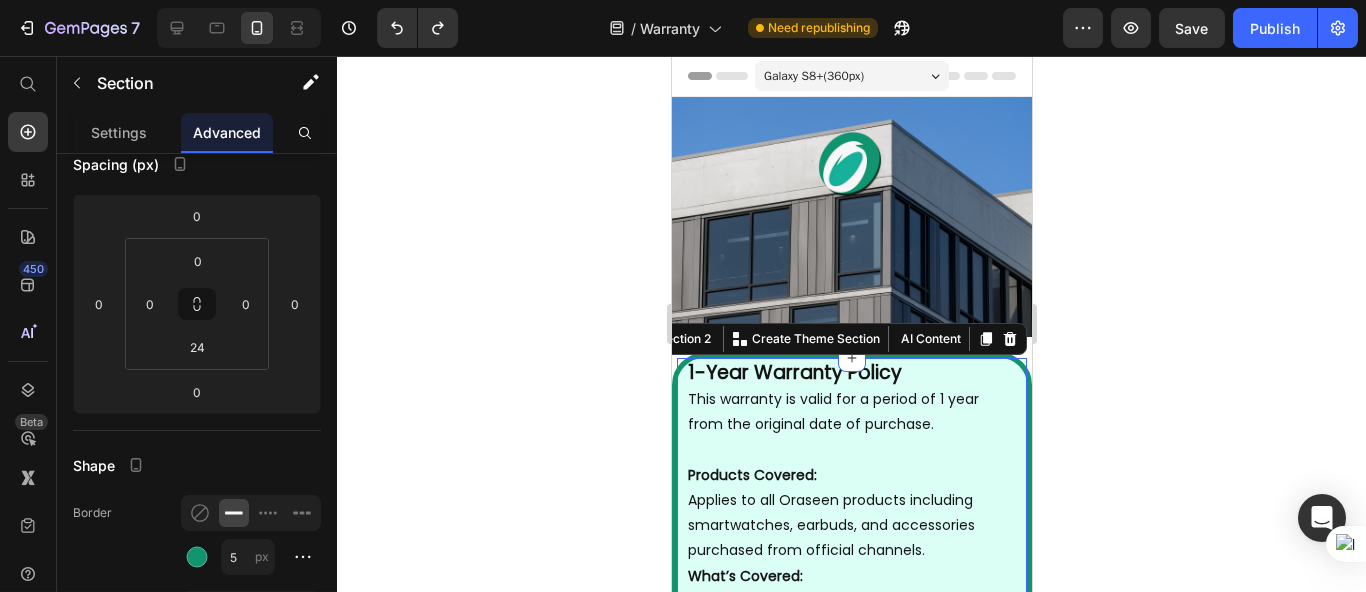 click 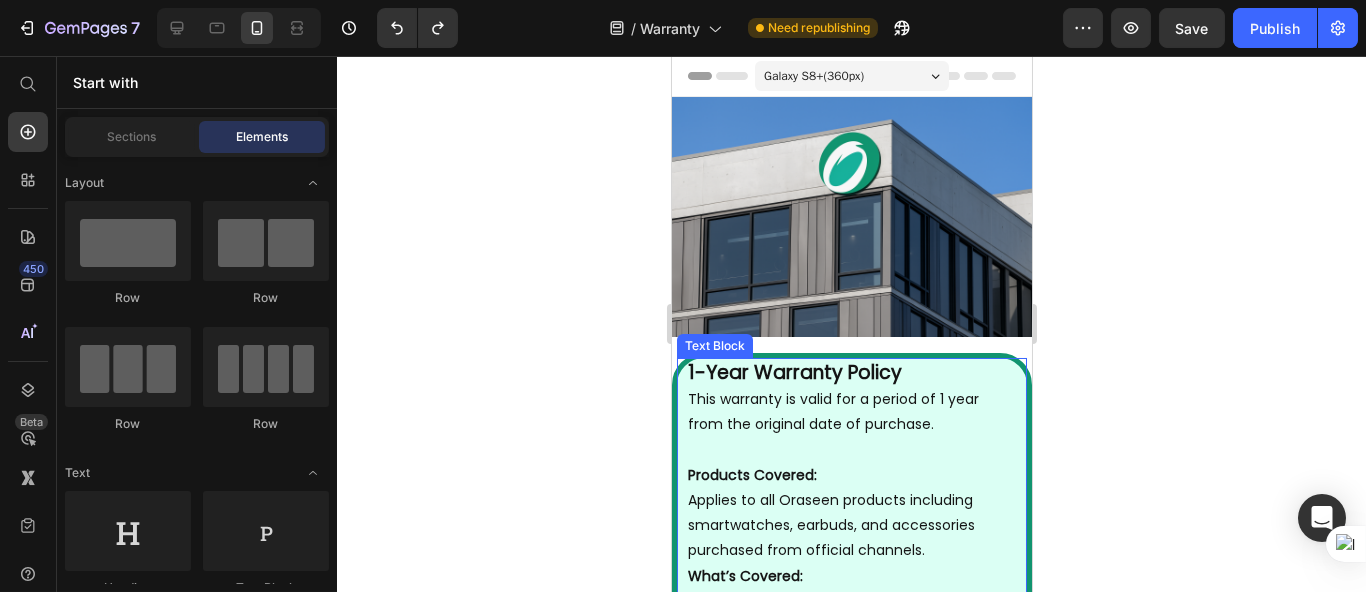 click on "1-Year Warranty Policy" at bounding box center (794, 372) 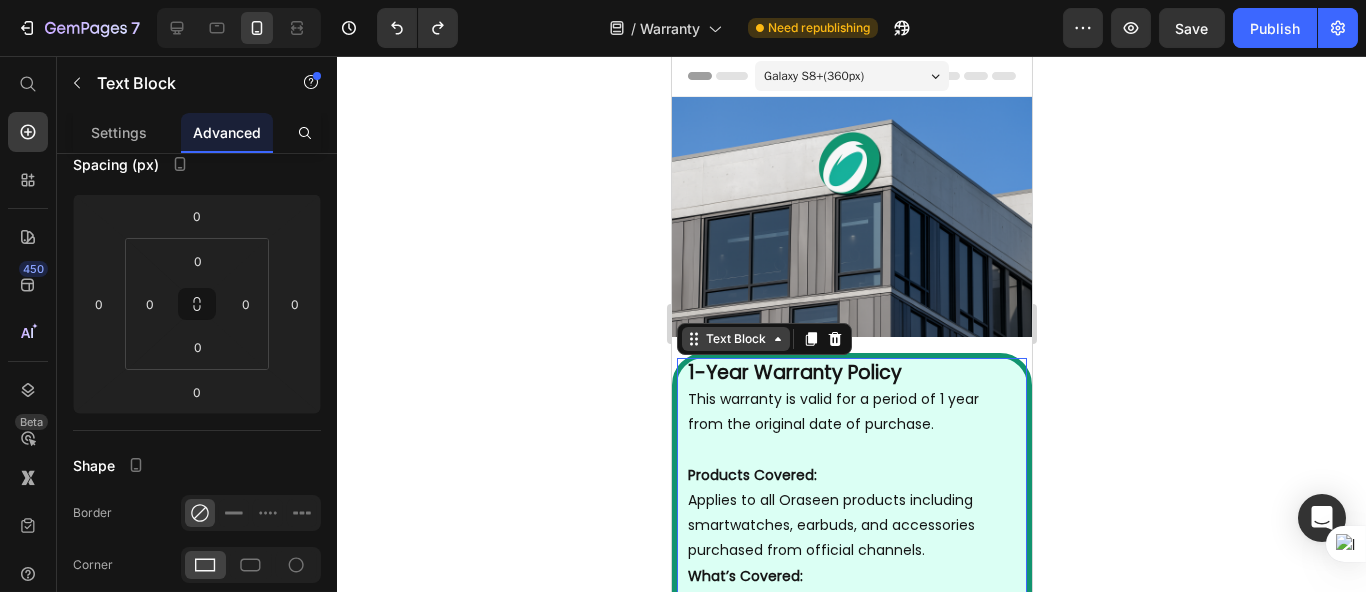 scroll, scrollTop: 0, scrollLeft: 0, axis: both 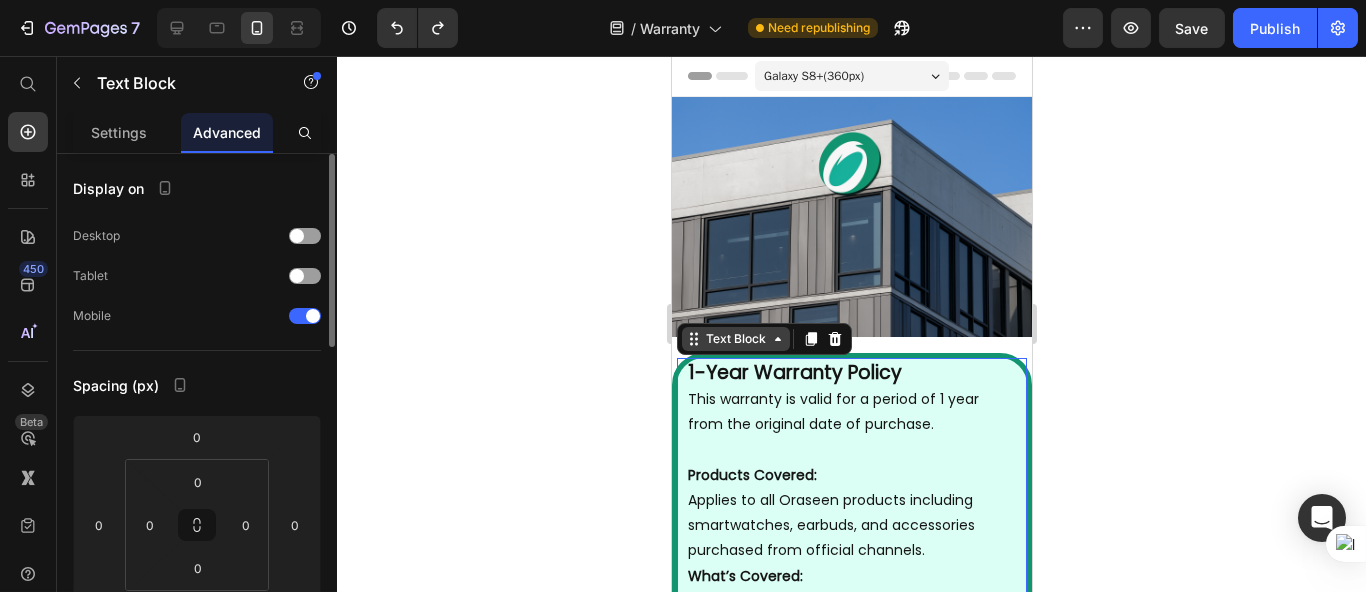 click 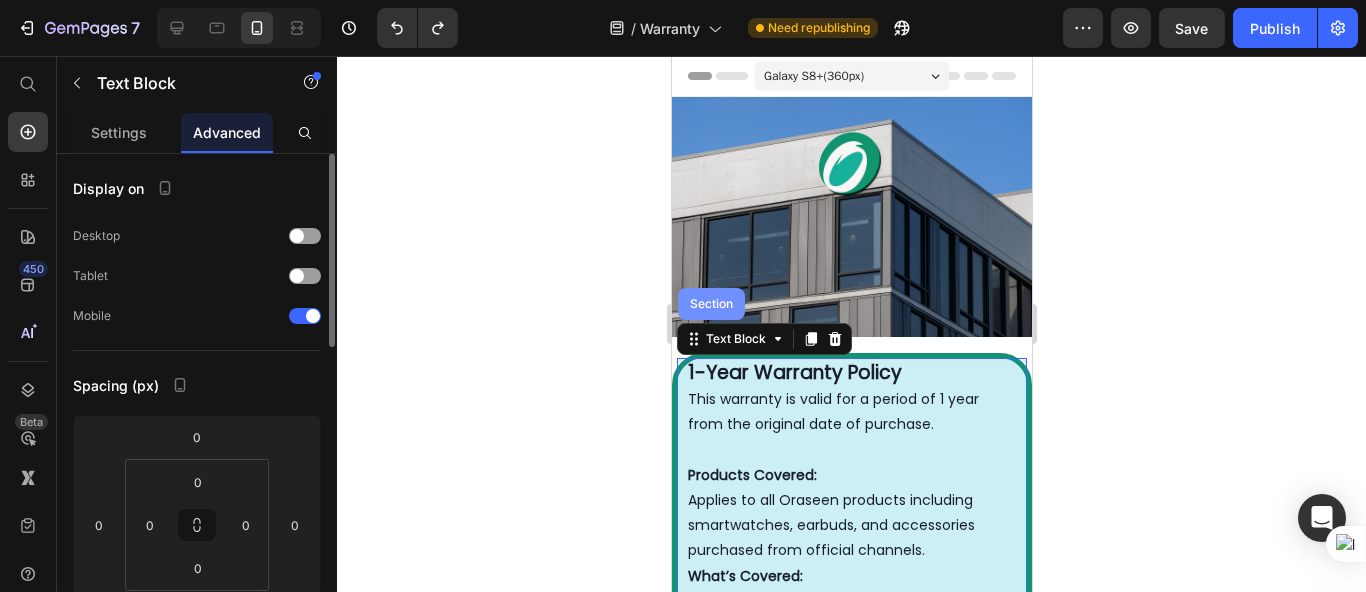 drag, startPoint x: 711, startPoint y: 306, endPoint x: 1315, endPoint y: 370, distance: 607.3813 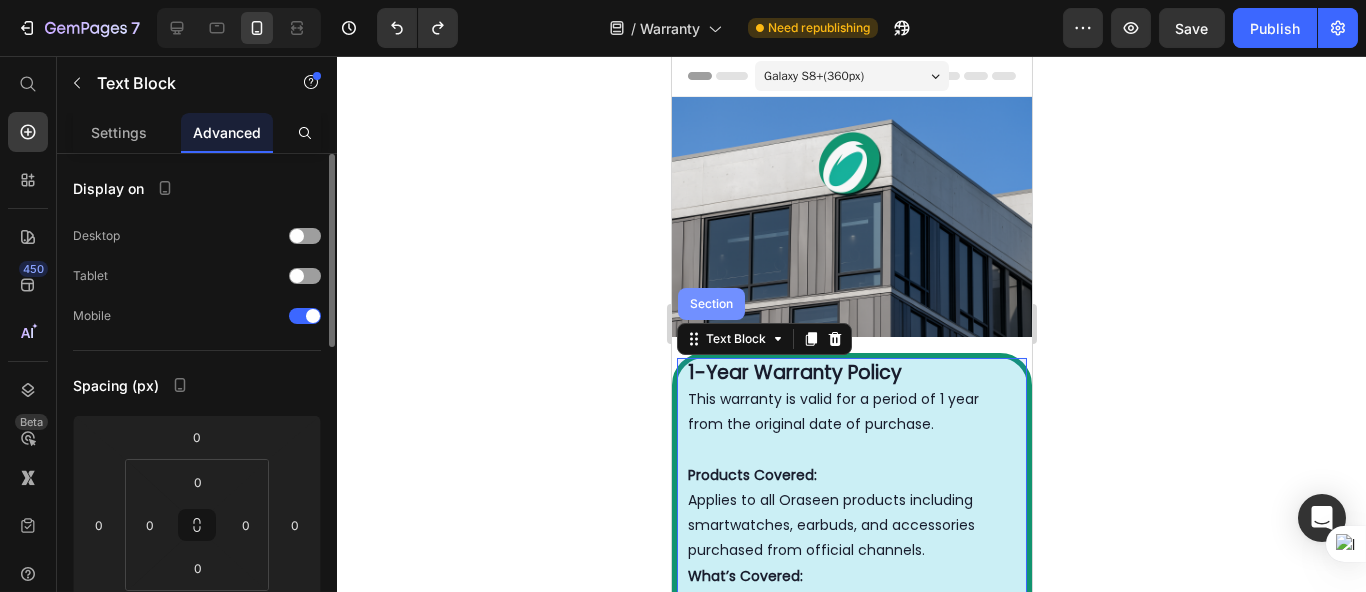 click on "Section" at bounding box center (710, 304) 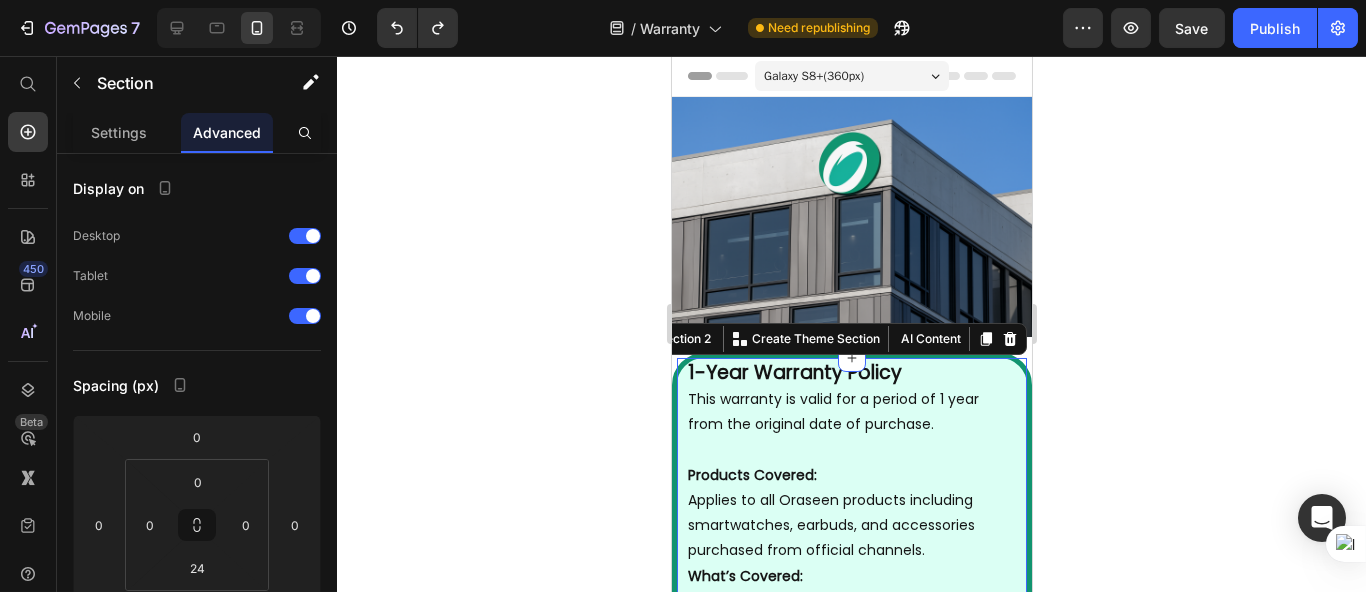 click 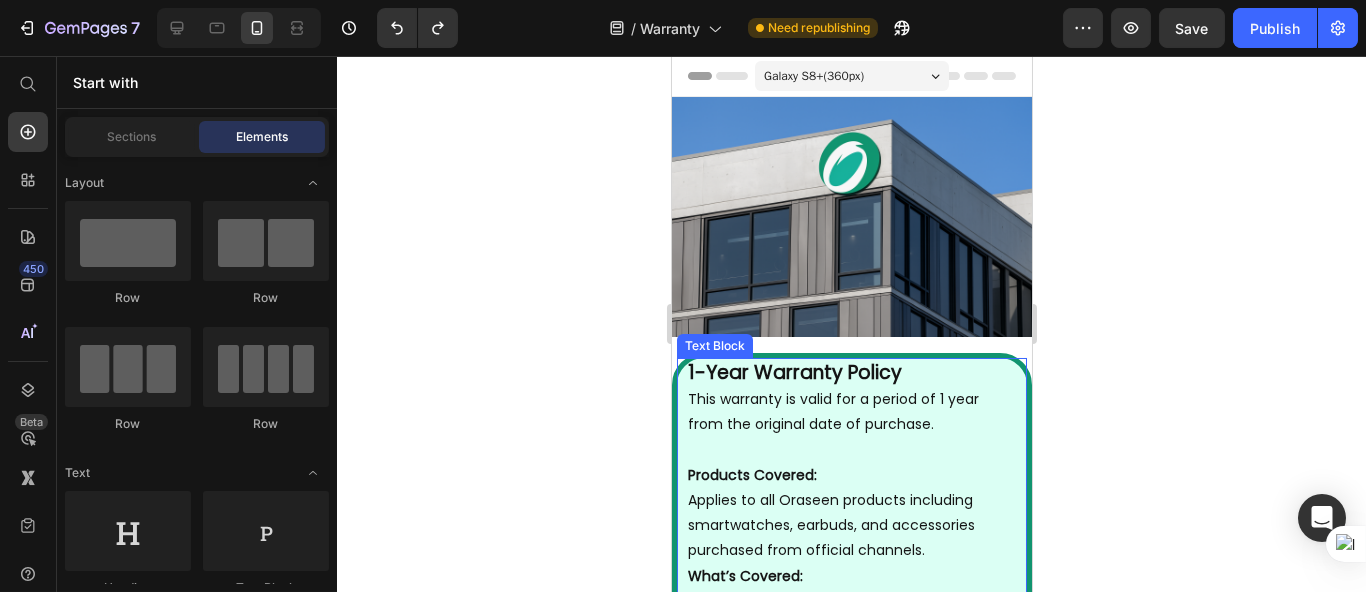 click on "1-Year Warranty Policy" at bounding box center (794, 372) 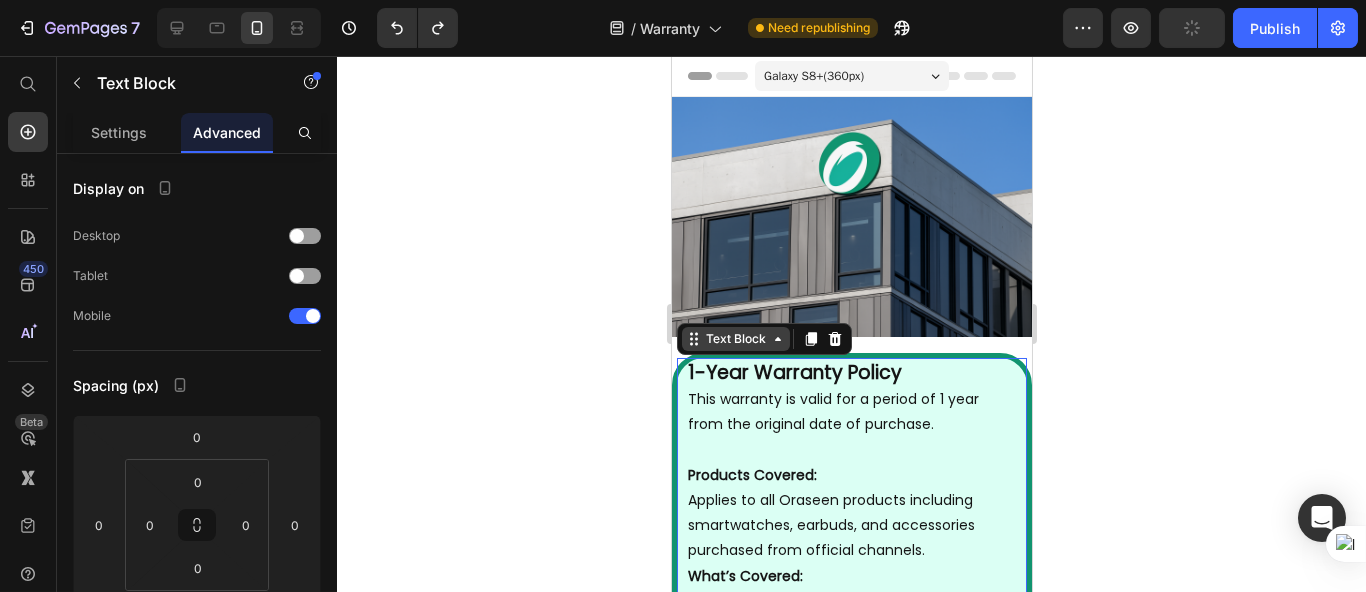 click on "Text Block" at bounding box center [735, 339] 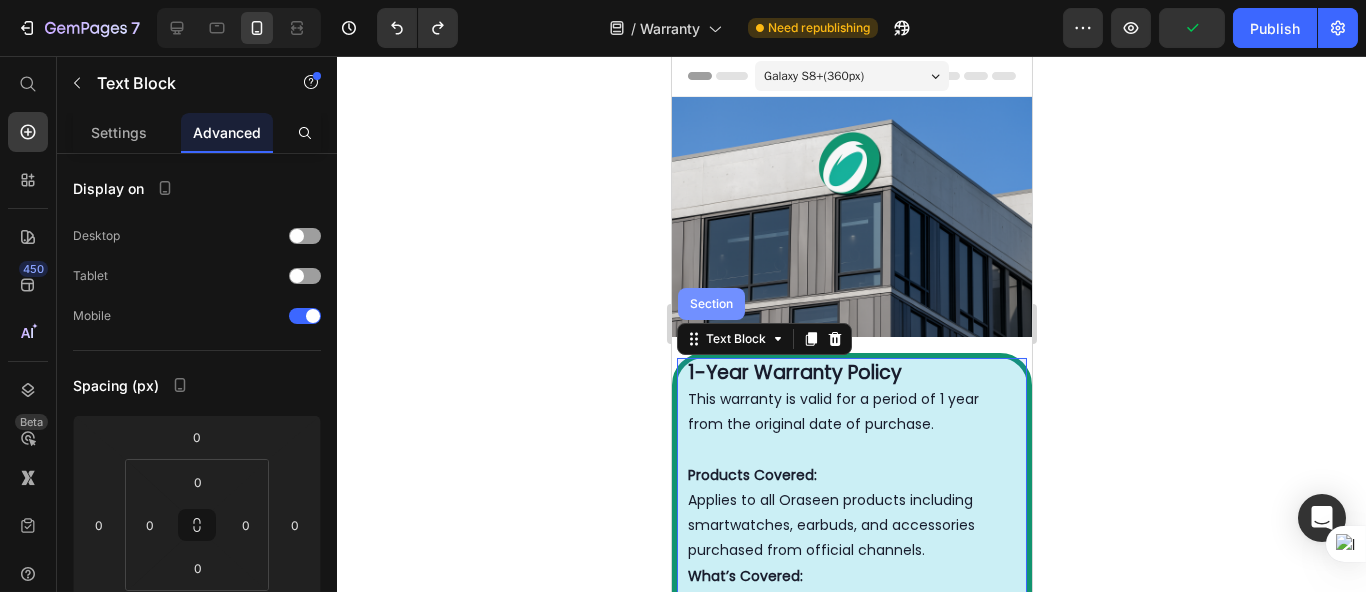 click on "Section" at bounding box center (710, 304) 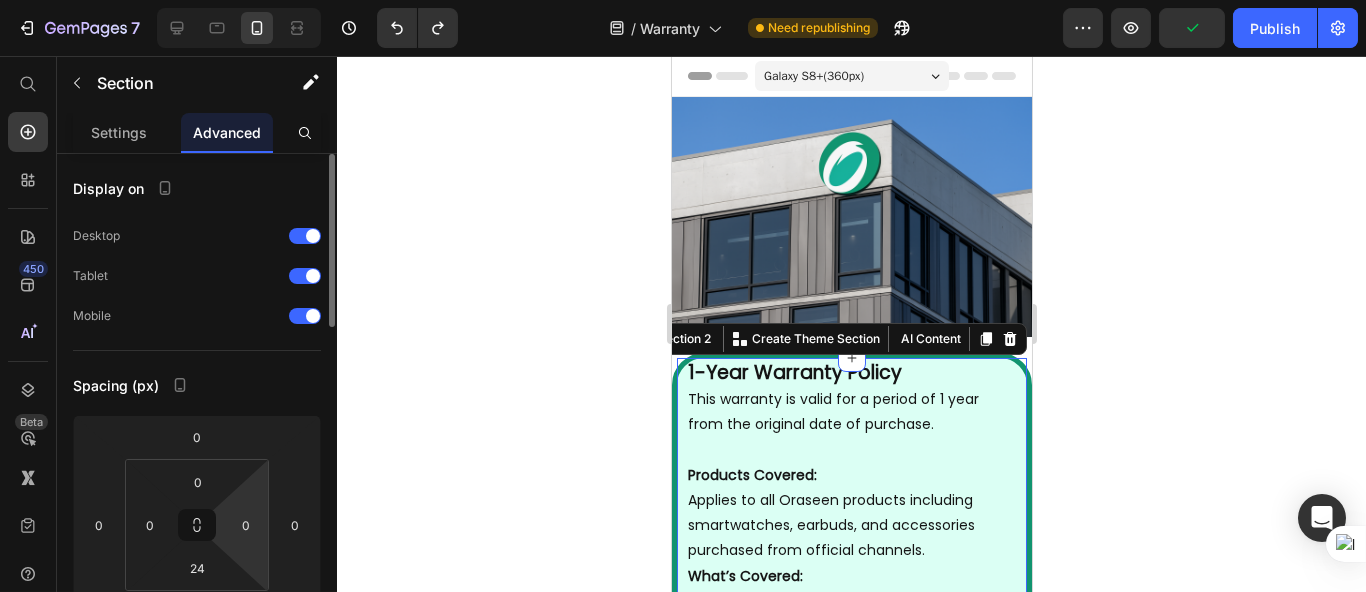 scroll, scrollTop: 110, scrollLeft: 0, axis: vertical 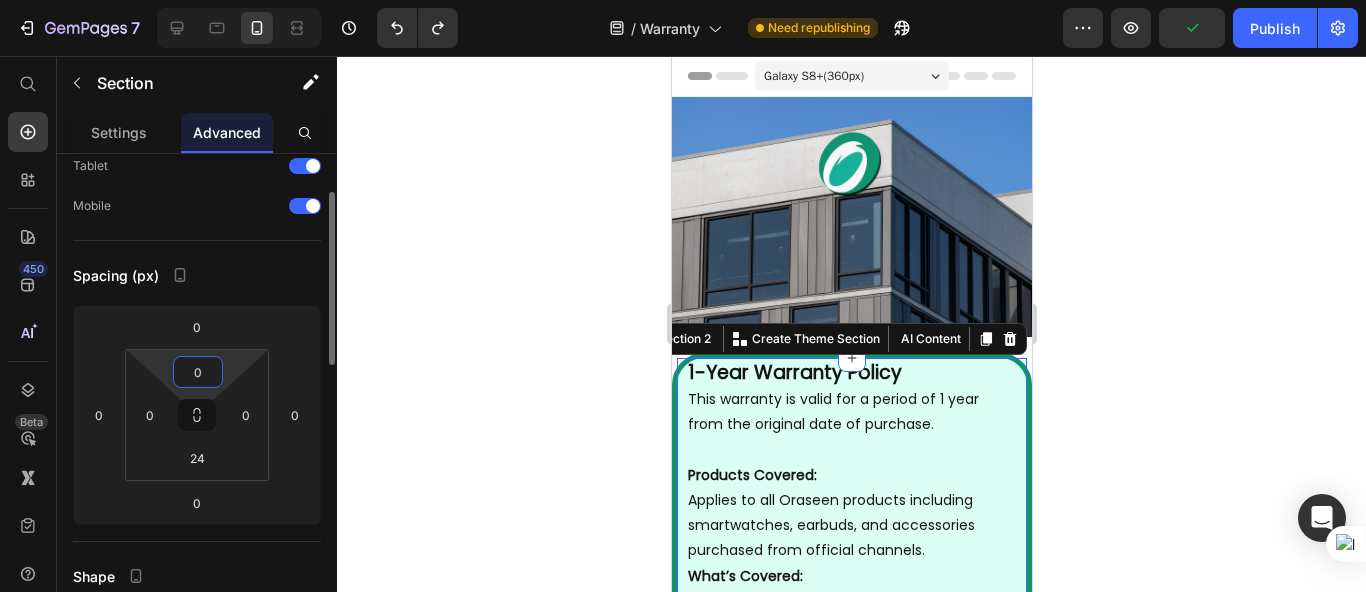 click on "0" at bounding box center [198, 372] 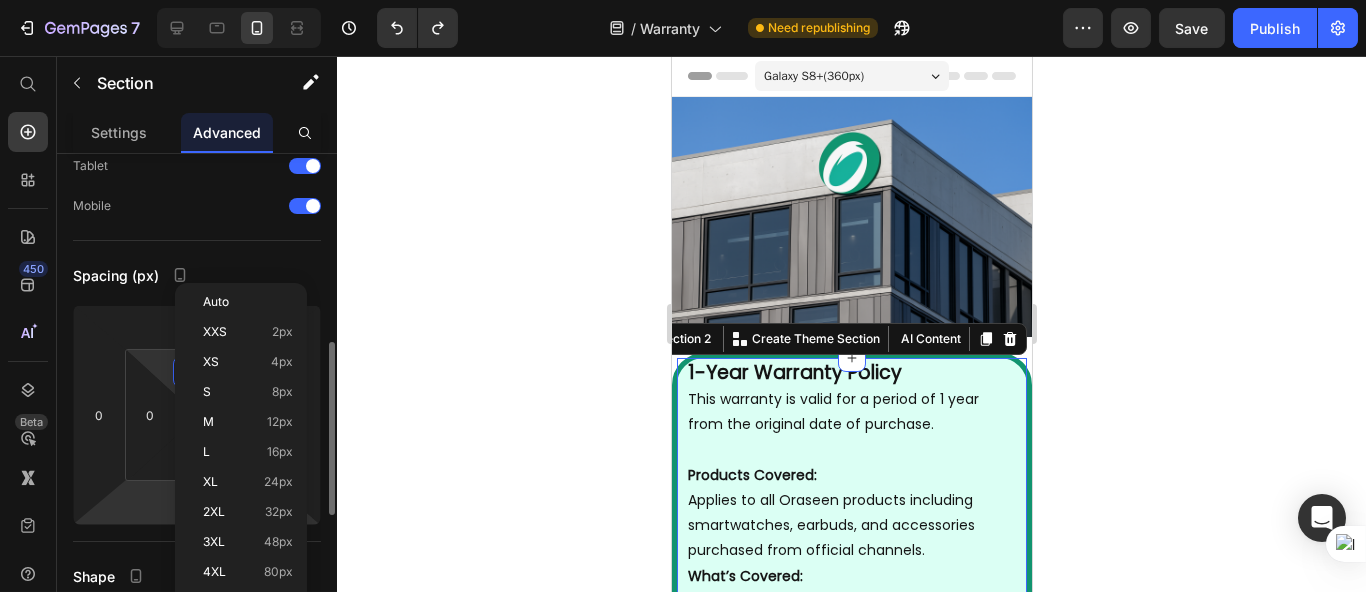 scroll, scrollTop: 221, scrollLeft: 0, axis: vertical 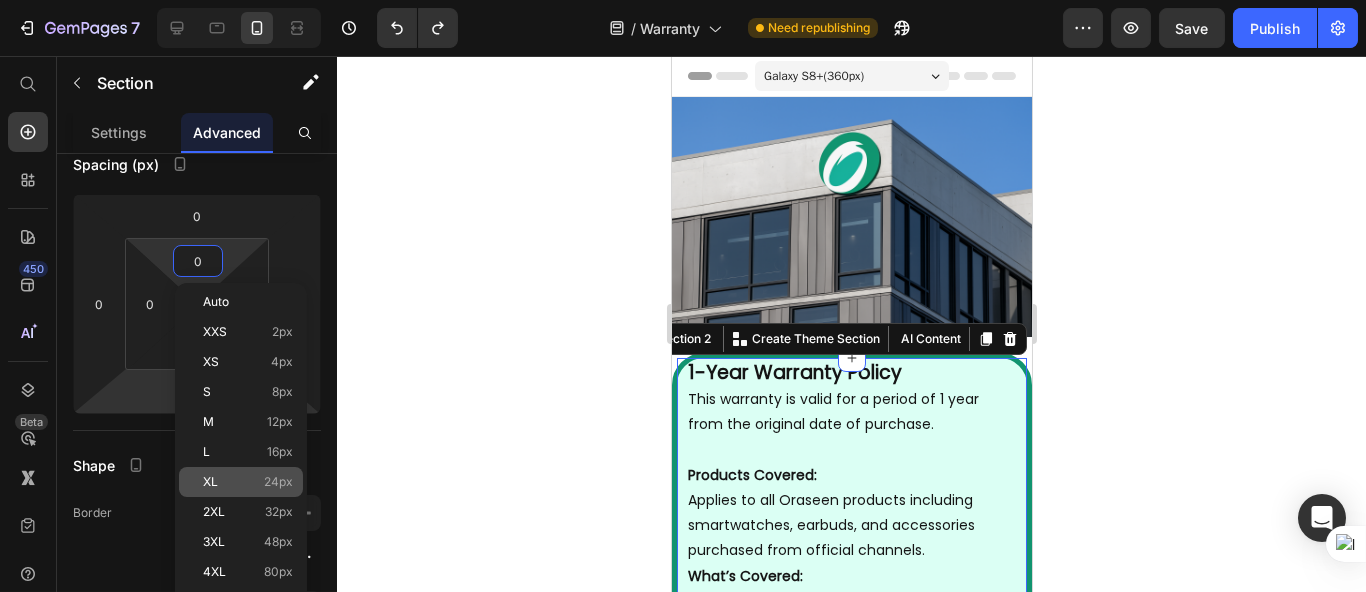 click on "XL 24px" at bounding box center [248, 482] 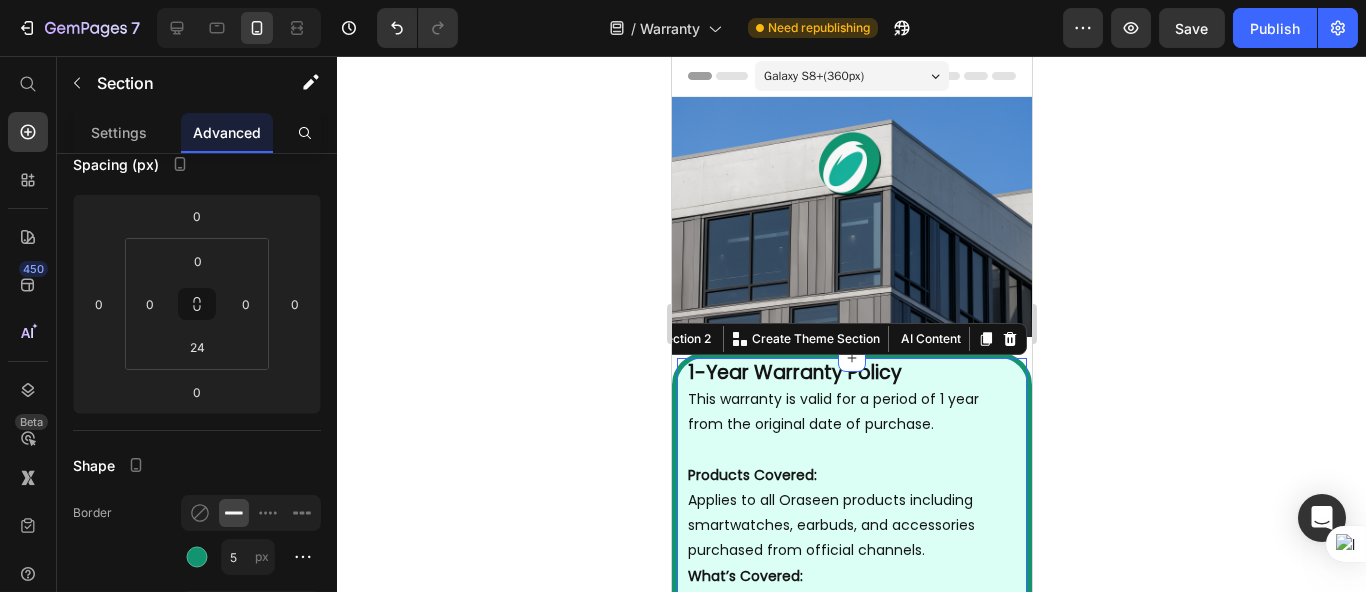 type on "24" 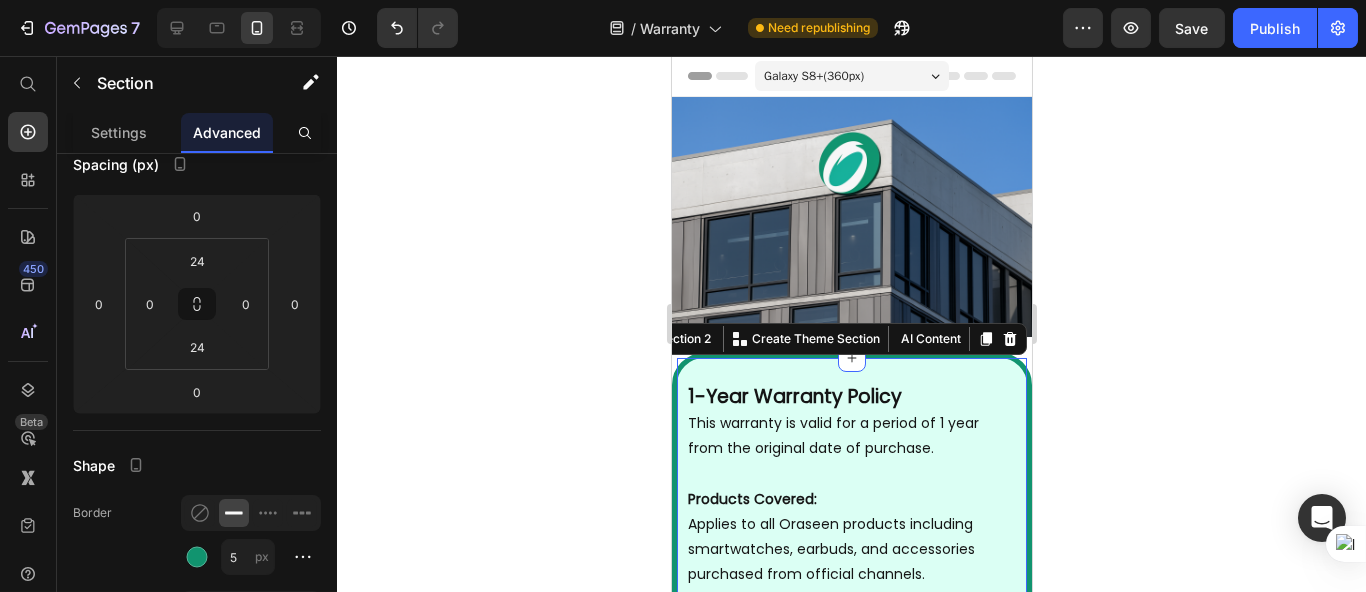 click 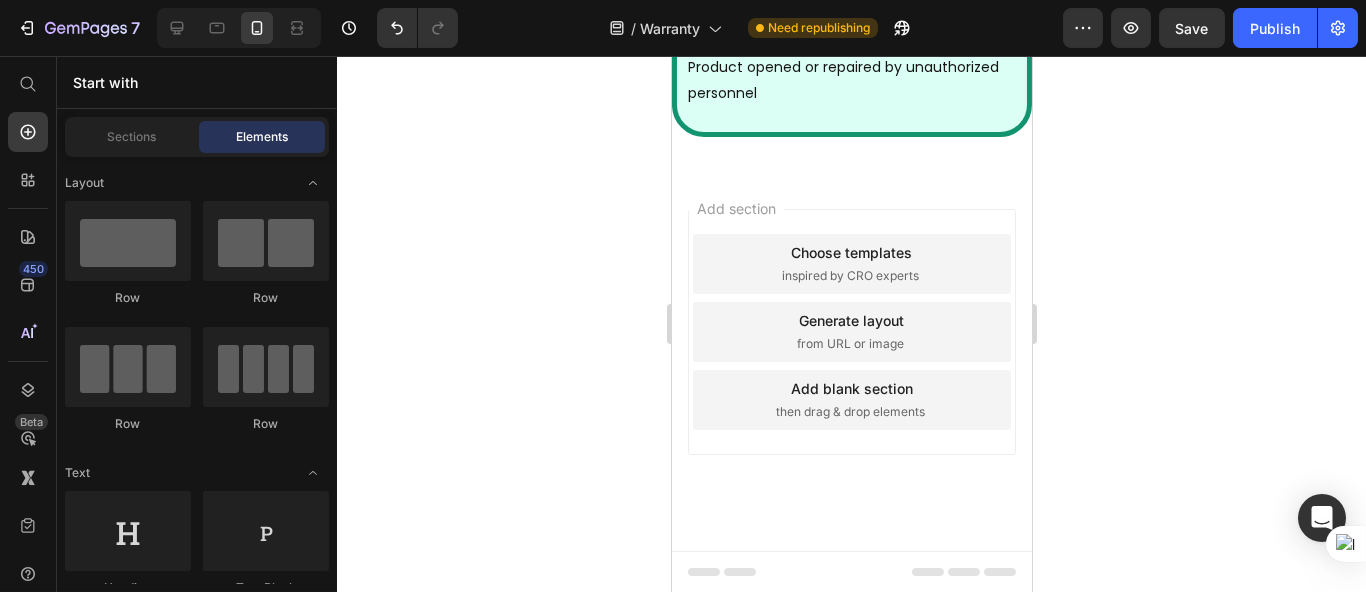 scroll, scrollTop: 1368, scrollLeft: 0, axis: vertical 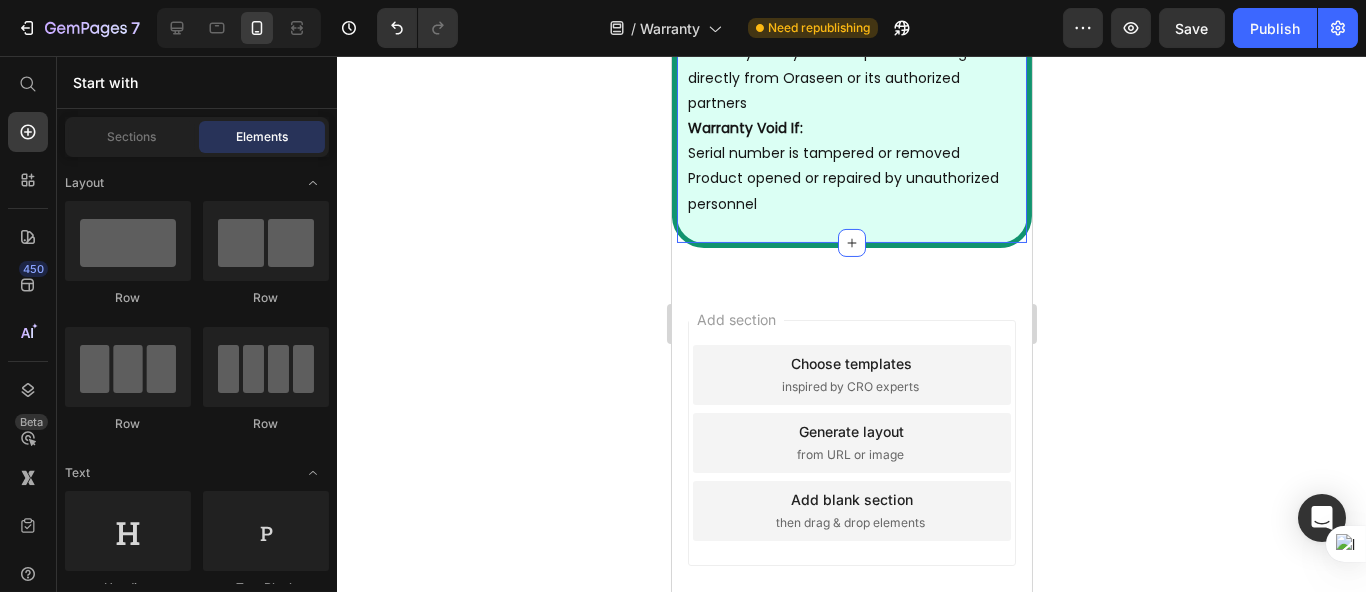 click on "1-Year Warranty Policy The product is covered under warranty for one full year starting from the original date of purchase. This means that any eligible issues that occur within this timeframe can be addressed under our warranty terms. The warranty period cannot be extended or renewed even if the product is repaired or replaced during this period.   Products Covered This warranty policy applies to all Oraseen products, including smartwatches, earbuds, and related accessories, as long as they are purchased directly from Oraseen’s official website, authorized stores, or verified online platforms. Products purchased from unauthorized or third-party sources may not be eligible.   What’s Covered: We will provide free repair or replacement in the event of any manufacturing defects. This includes: Internal component failures not caused by the user Faulty screens (e.g., not displaying properly) Battery-related issues (e.g., not charging or draining abnormally) The defect must be verified by our service team." at bounding box center (851, -389) 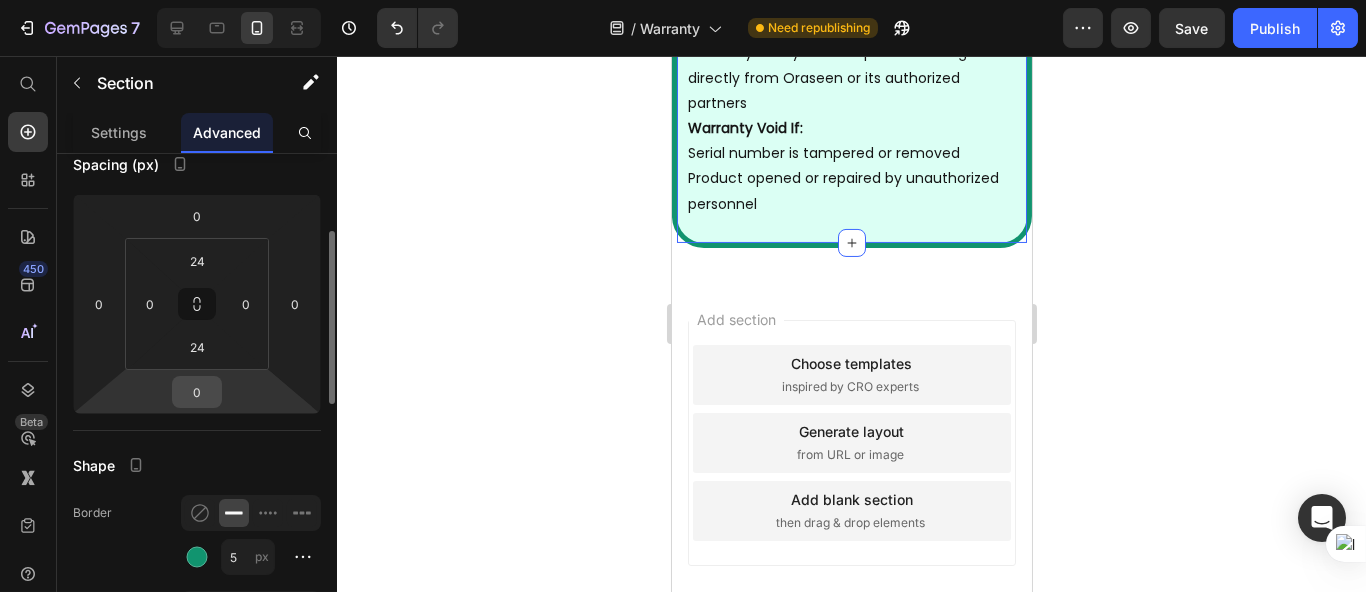 click on "0" at bounding box center [197, 392] 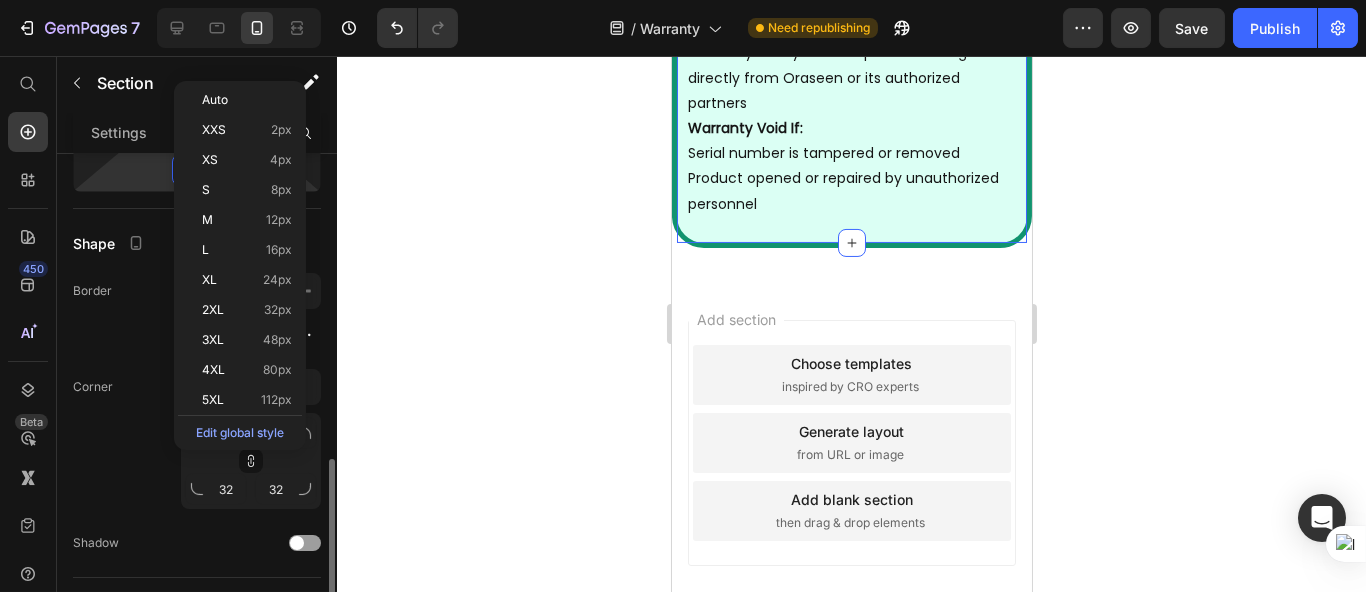scroll, scrollTop: 554, scrollLeft: 0, axis: vertical 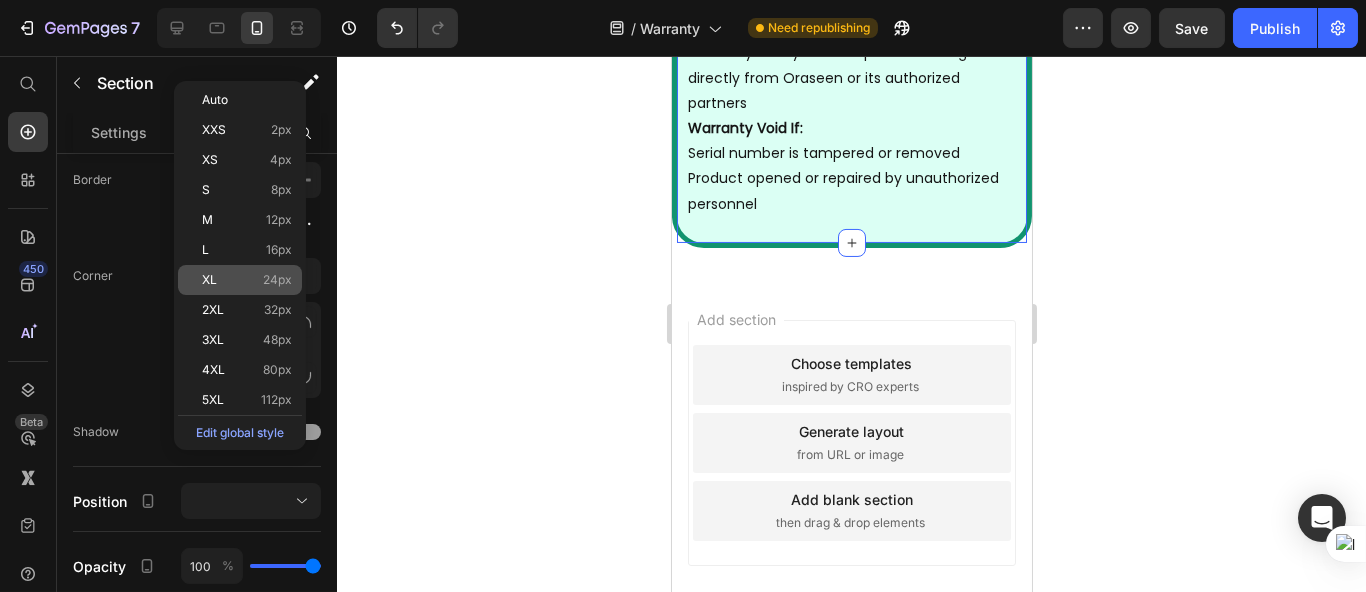 click on "XL 24px" 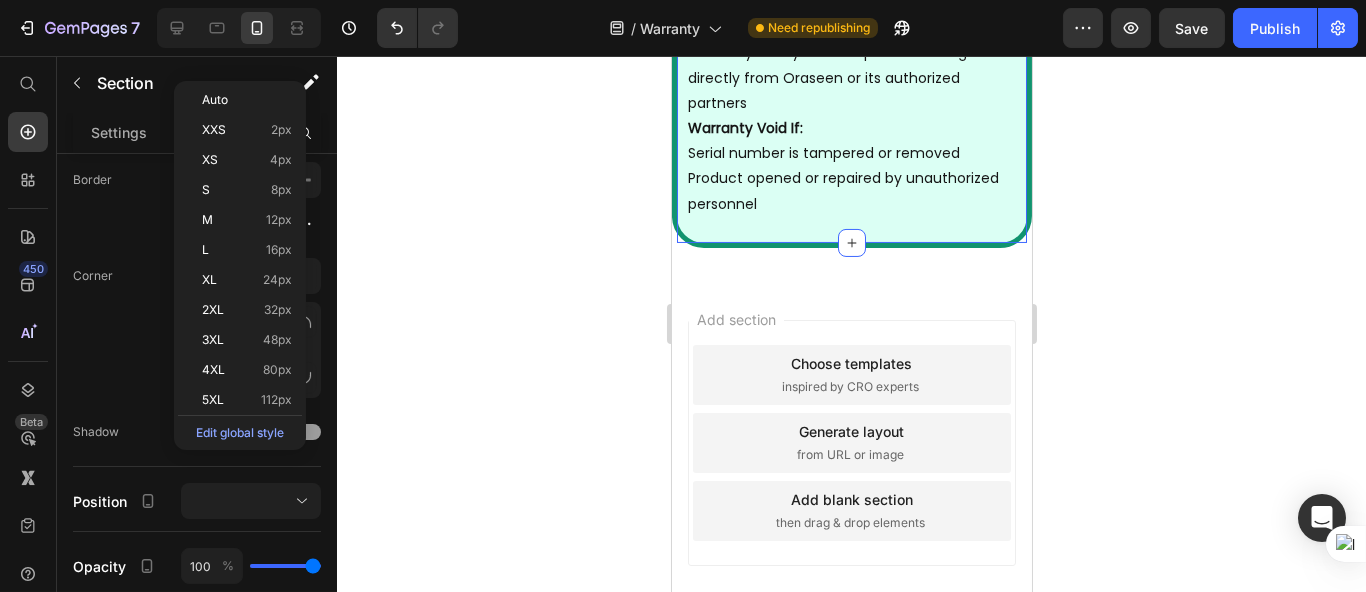 type on "24" 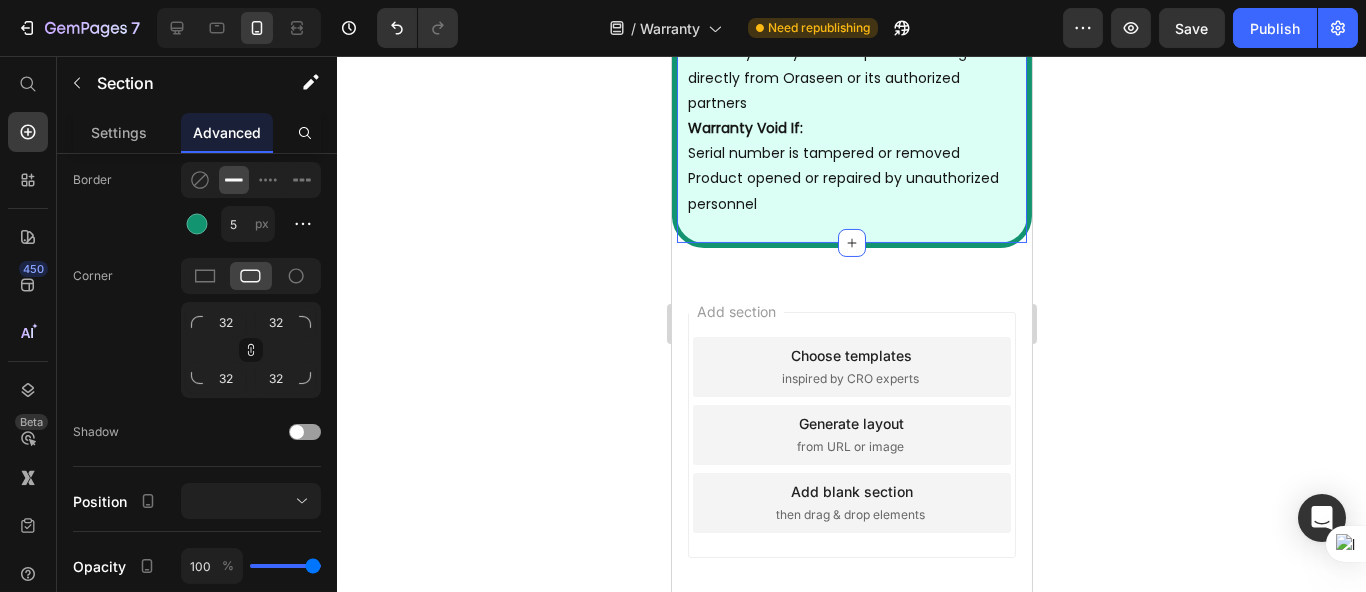 click 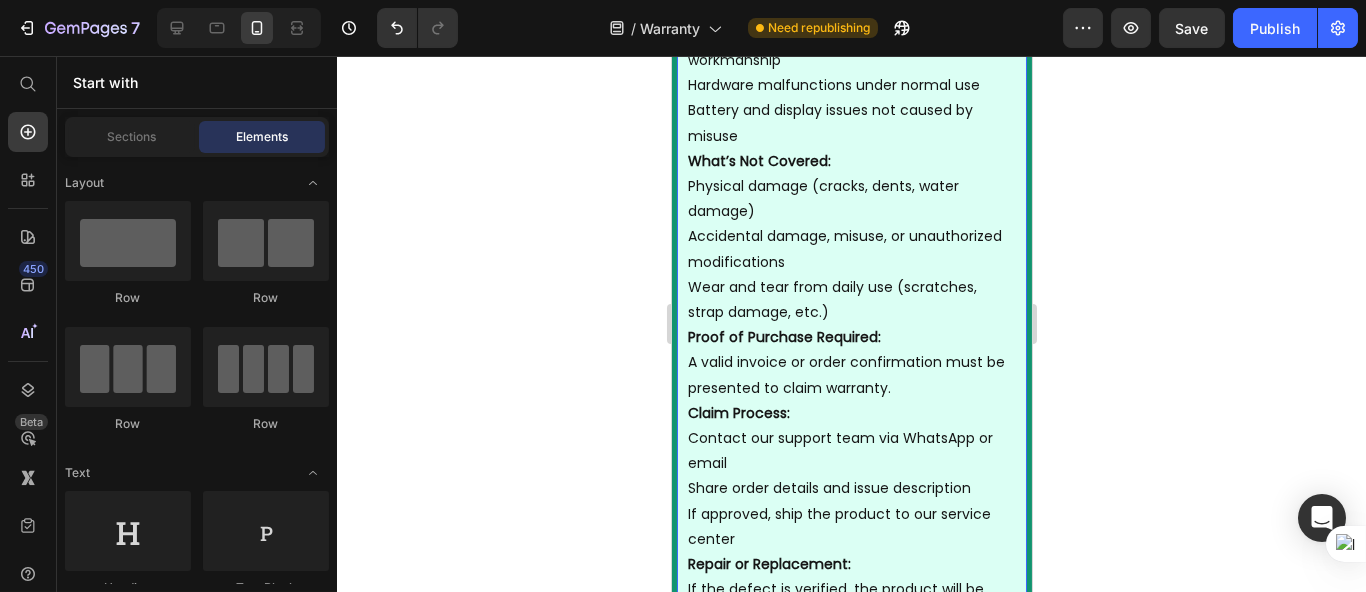scroll, scrollTop: 0, scrollLeft: 0, axis: both 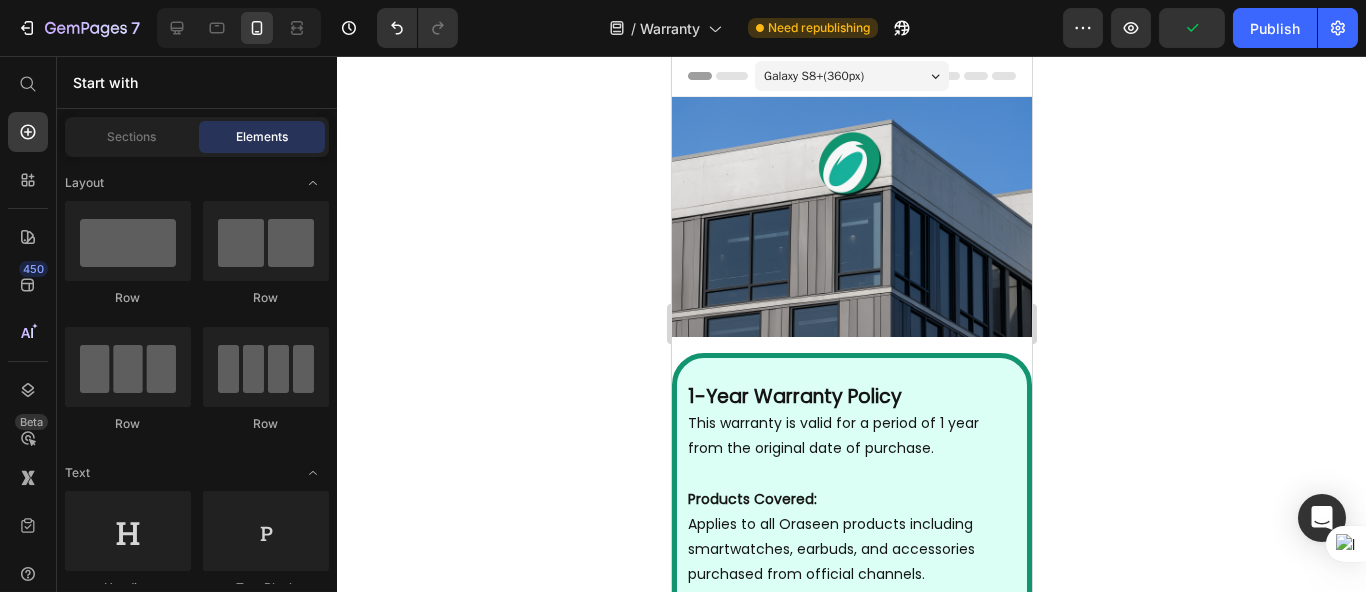 click 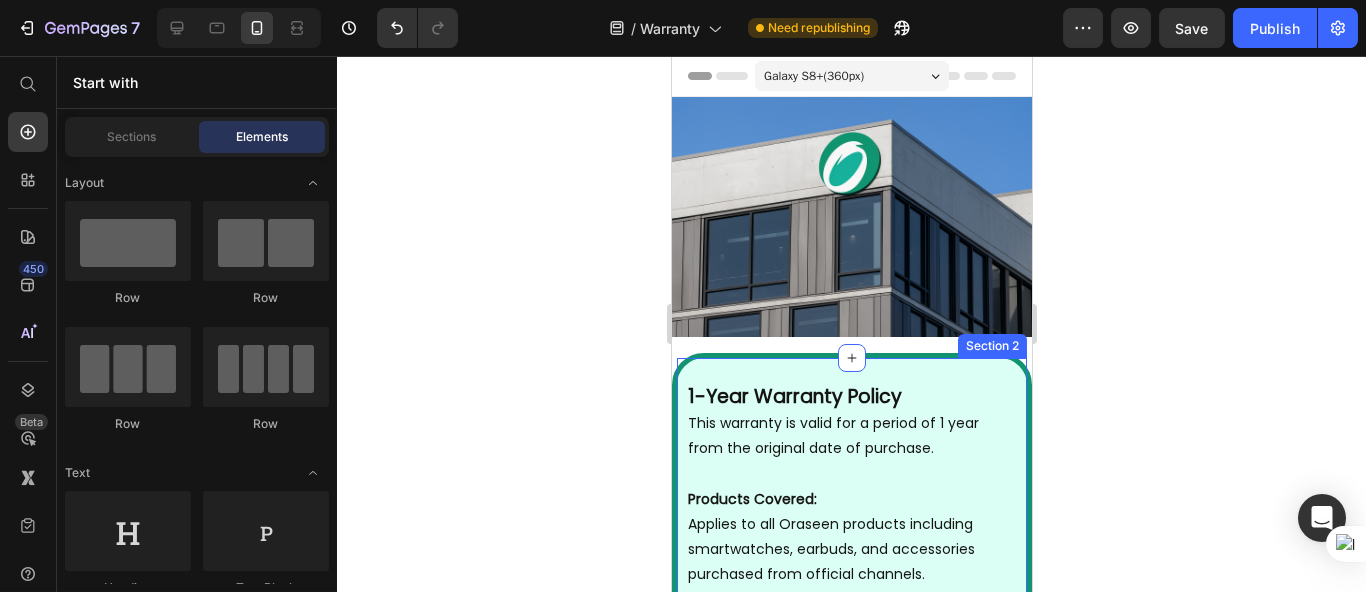 click on "1-Year Warranty Policy The product is covered under warranty for one full year starting from the original date of purchase. This means that any eligible issues that occur within this timeframe can be addressed under our warranty terms. The warranty period cannot be extended or renewed even if the product is repaired or replaced during this period.   Products Covered This warranty policy applies to all Oraseen products, including smartwatches, earbuds, and related accessories, as long as they are purchased directly from Oraseen’s official website, authorized stores, or verified online platforms. Products purchased from unauthorized or third-party sources may not be eligible.   What’s Covered: We will provide free repair or replacement in the event of any manufacturing defects. This includes: Internal component failures not caused by the user Faulty screens (e.g., not displaying properly) Battery-related issues (e.g., not charging or draining abnormally) The defect must be verified by our service team." at bounding box center [851, 990] 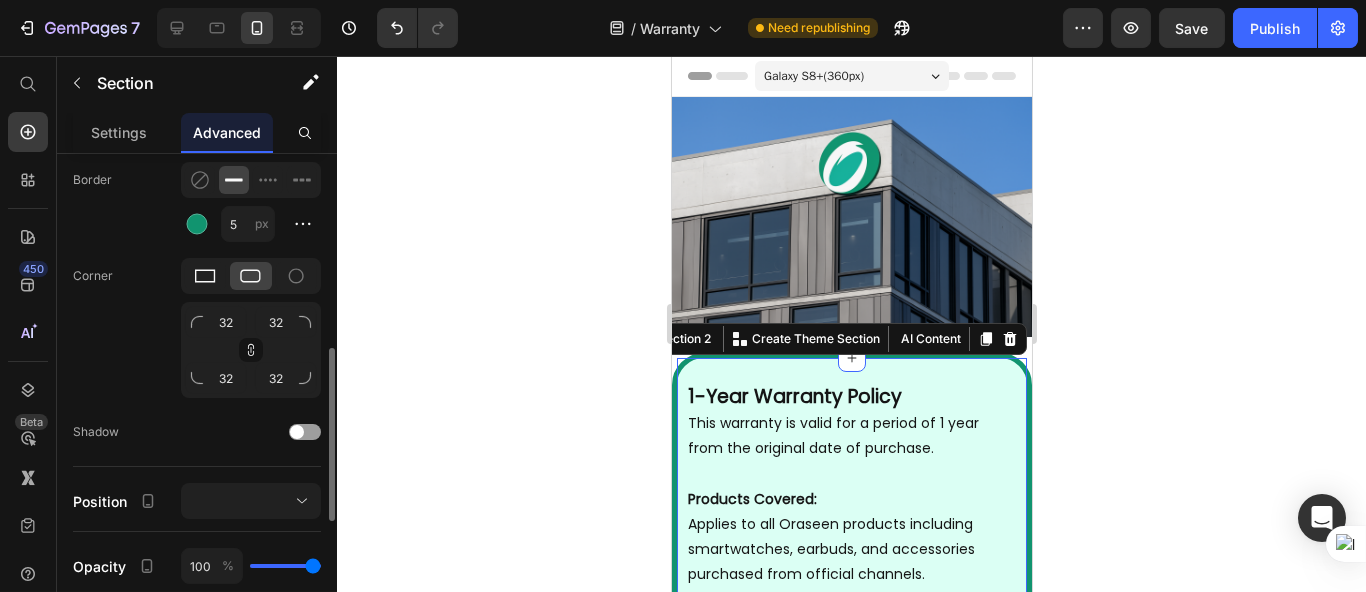 click 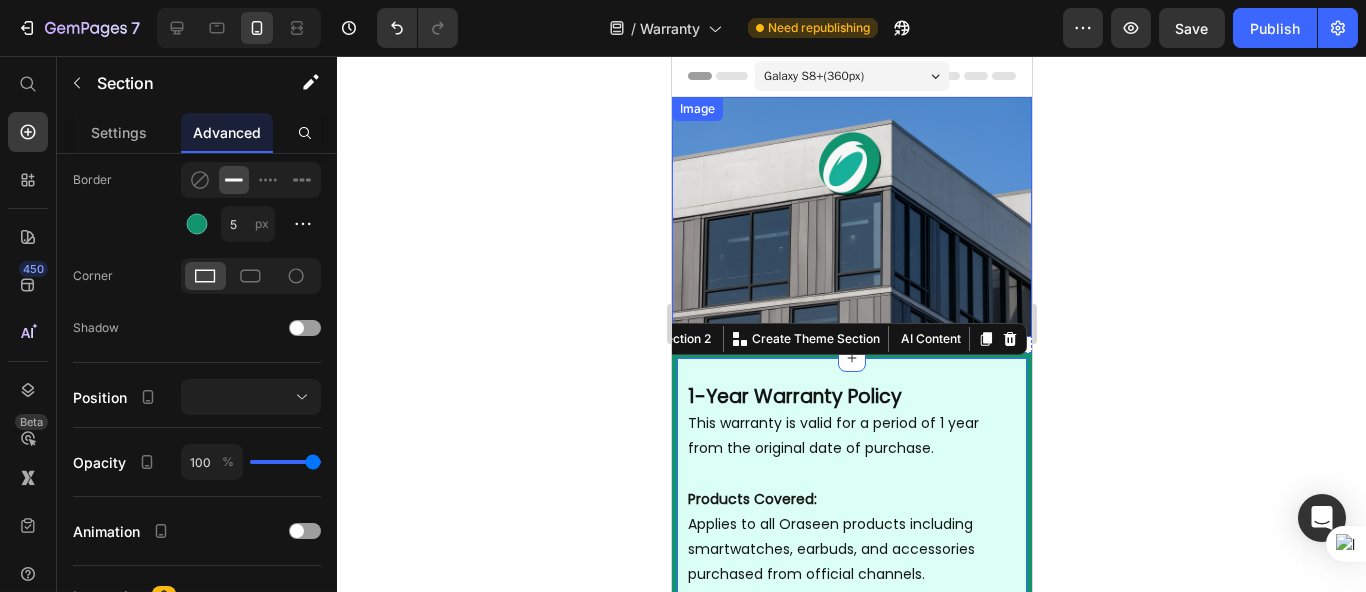 click 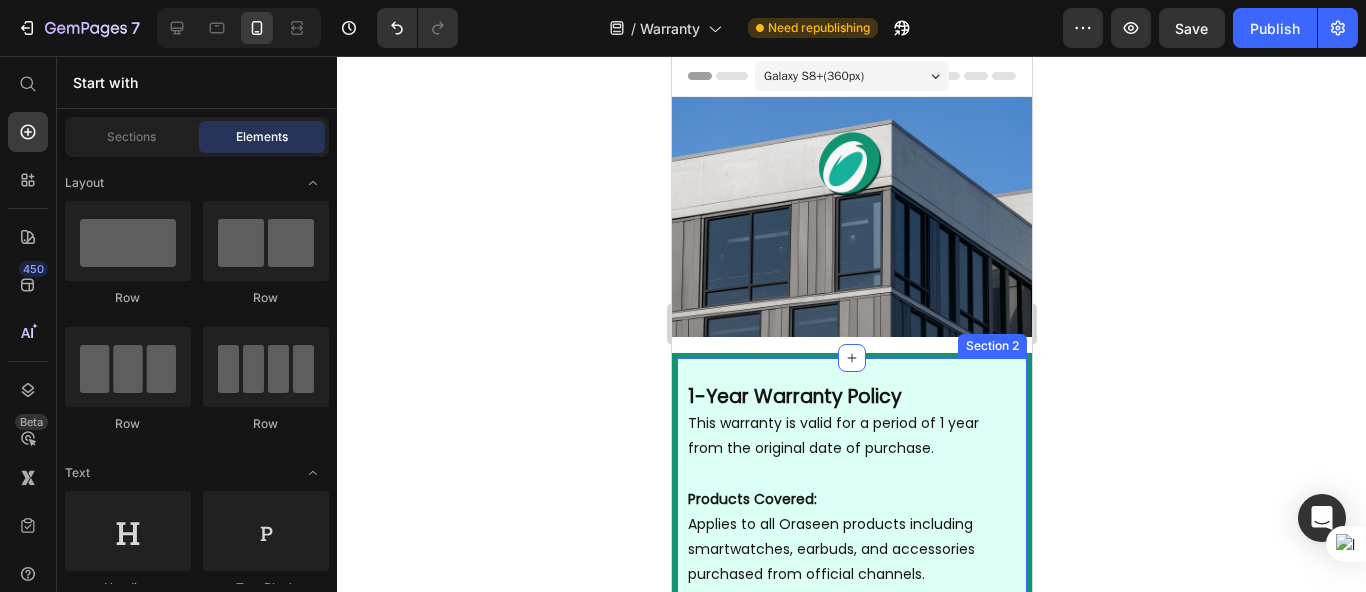 click on "1-Year Warranty Policy The product is covered under warranty for one full year starting from the original date of purchase. This means that any eligible issues that occur within this timeframe can be addressed under our warranty terms. The warranty period cannot be extended or renewed even if the product is repaired or replaced during this period.   Products Covered This warranty policy applies to all Oraseen products, including smartwatches, earbuds, and related accessories, as long as they are purchased directly from Oraseen’s official website, authorized stores, or verified online platforms. Products purchased from unauthorized or third-party sources may not be eligible.   What’s Covered: We will provide free repair or replacement in the event of any manufacturing defects. This includes: Internal component failures not caused by the user Faulty screens (e.g., not displaying properly) Battery-related issues (e.g., not charging or draining abnormally) The defect must be verified by our service team." at bounding box center (851, 990) 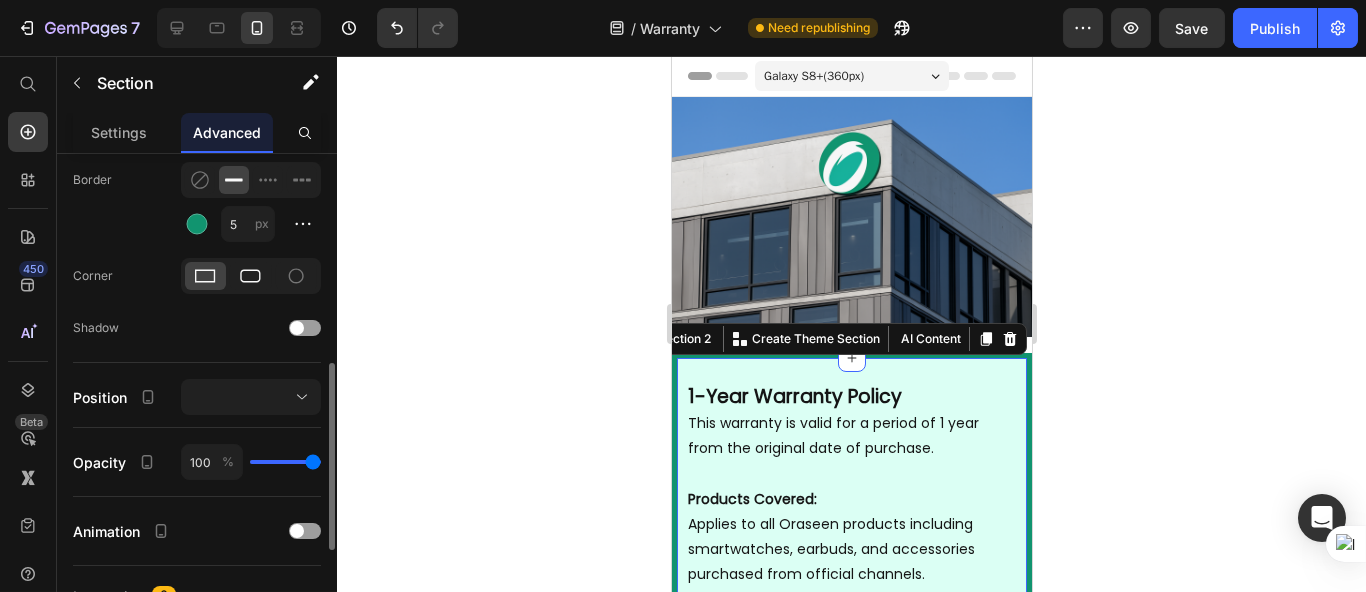 click 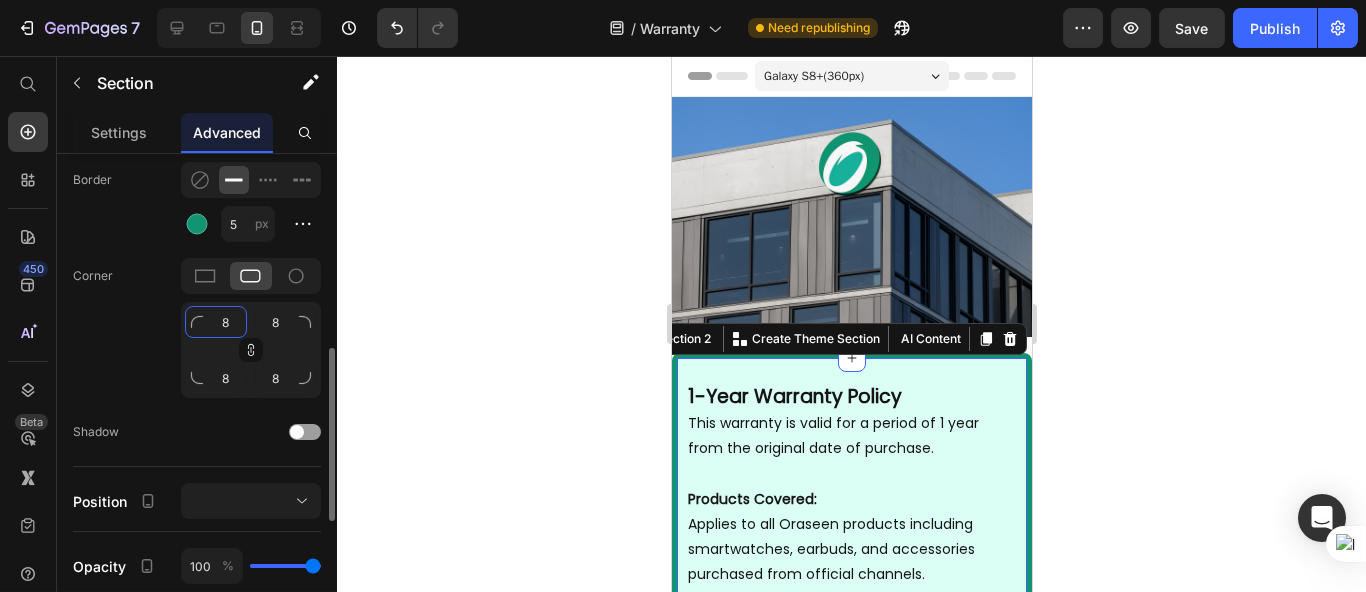 click on "8" 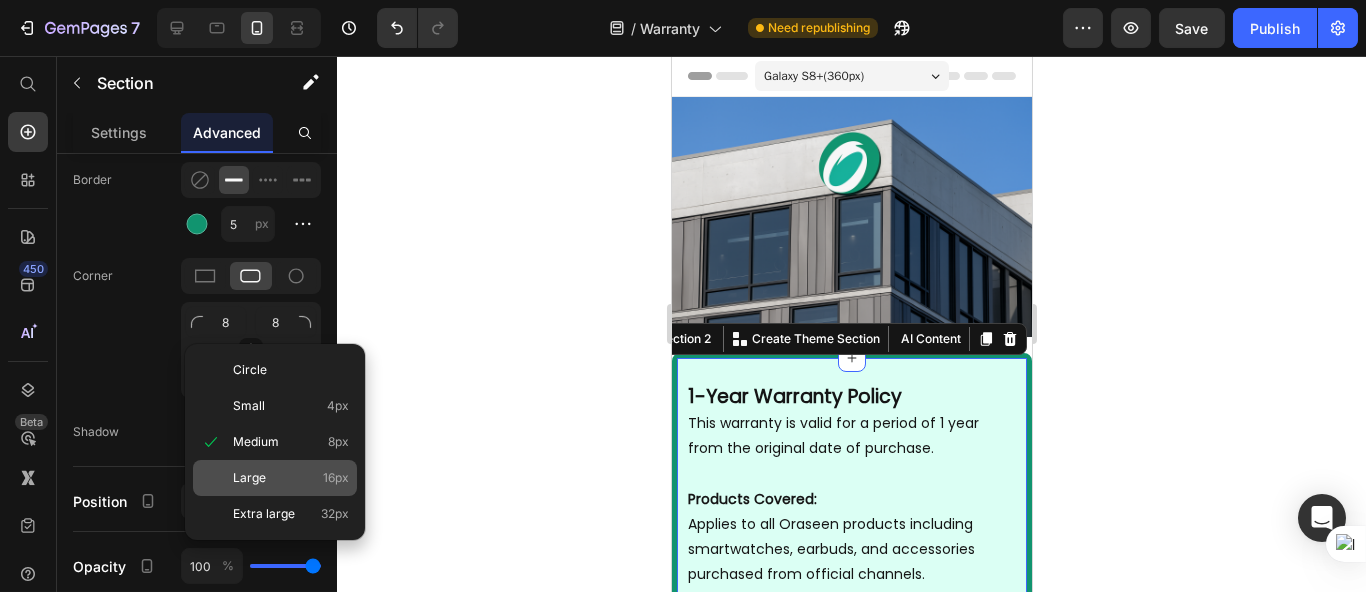 click on "Large" at bounding box center (249, 478) 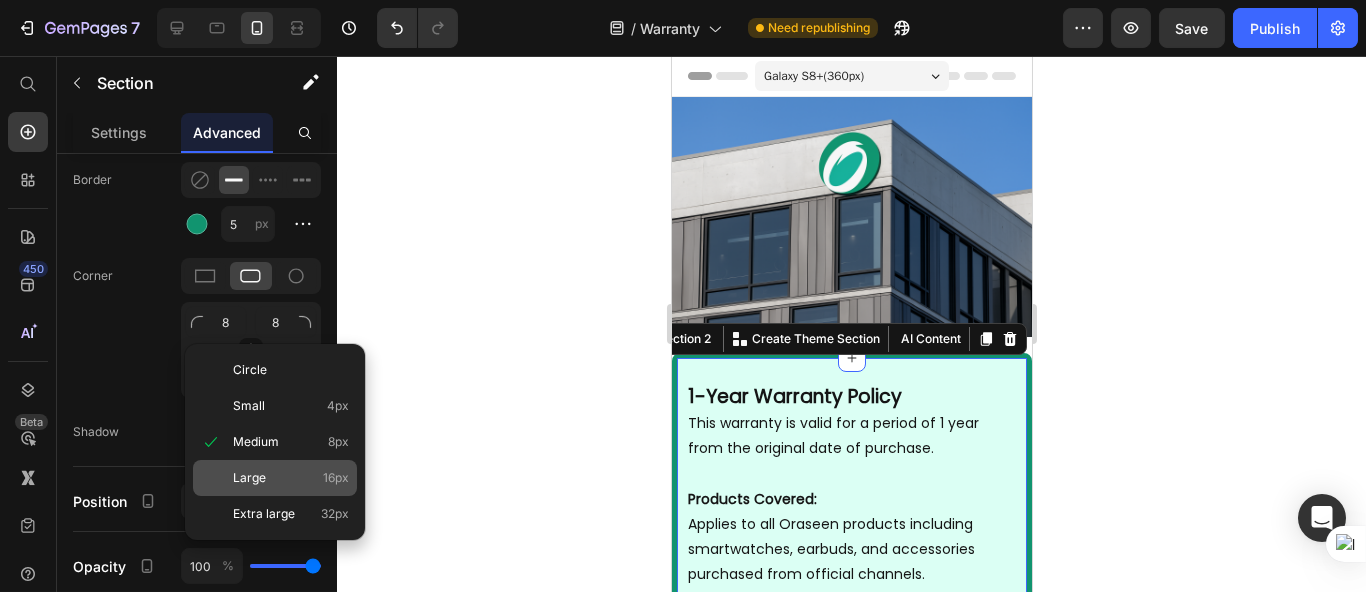 type on "16" 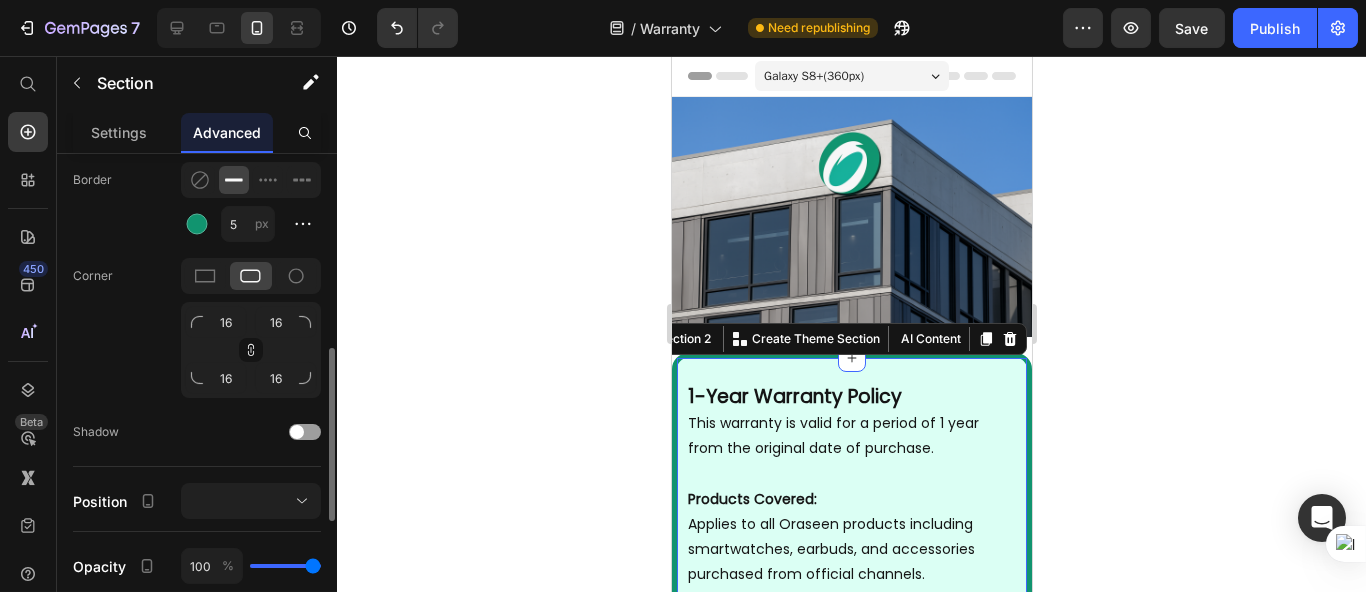 scroll, scrollTop: 443, scrollLeft: 0, axis: vertical 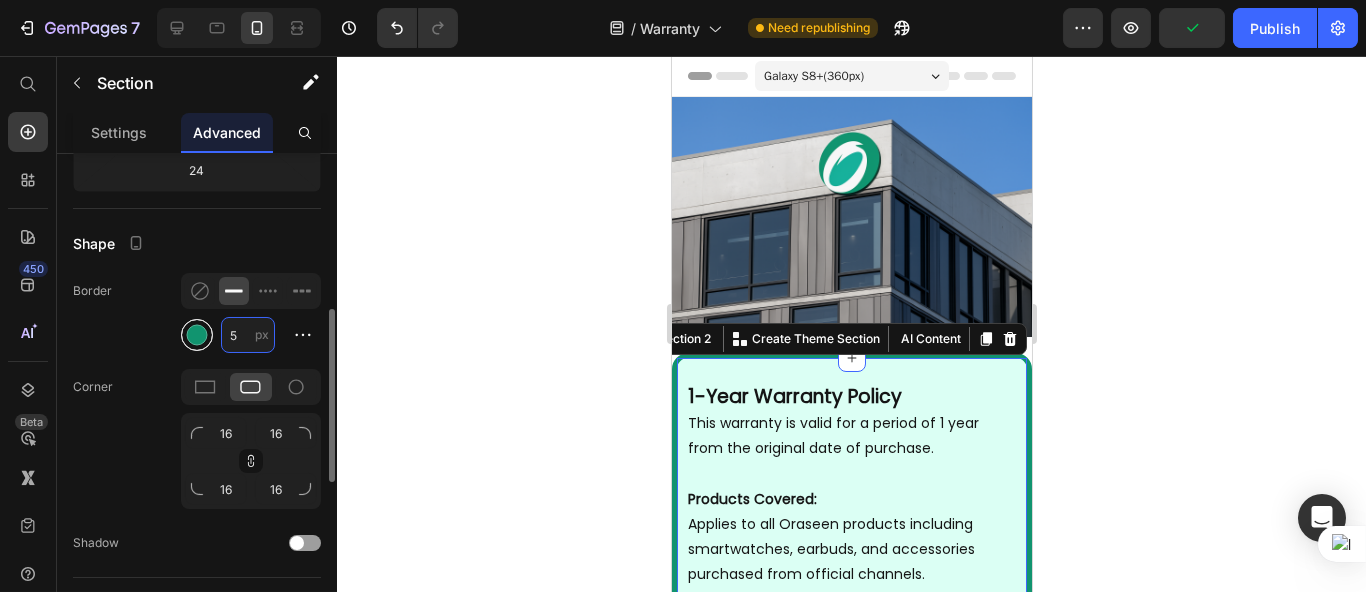 type on "4" 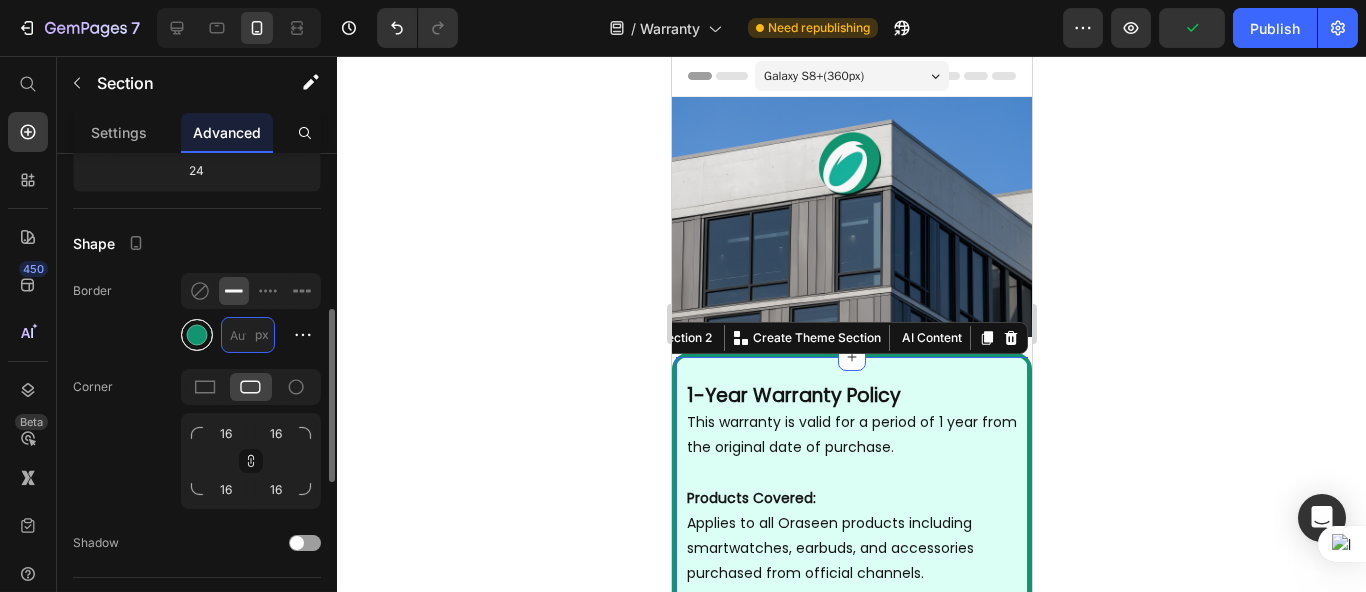 type on "3" 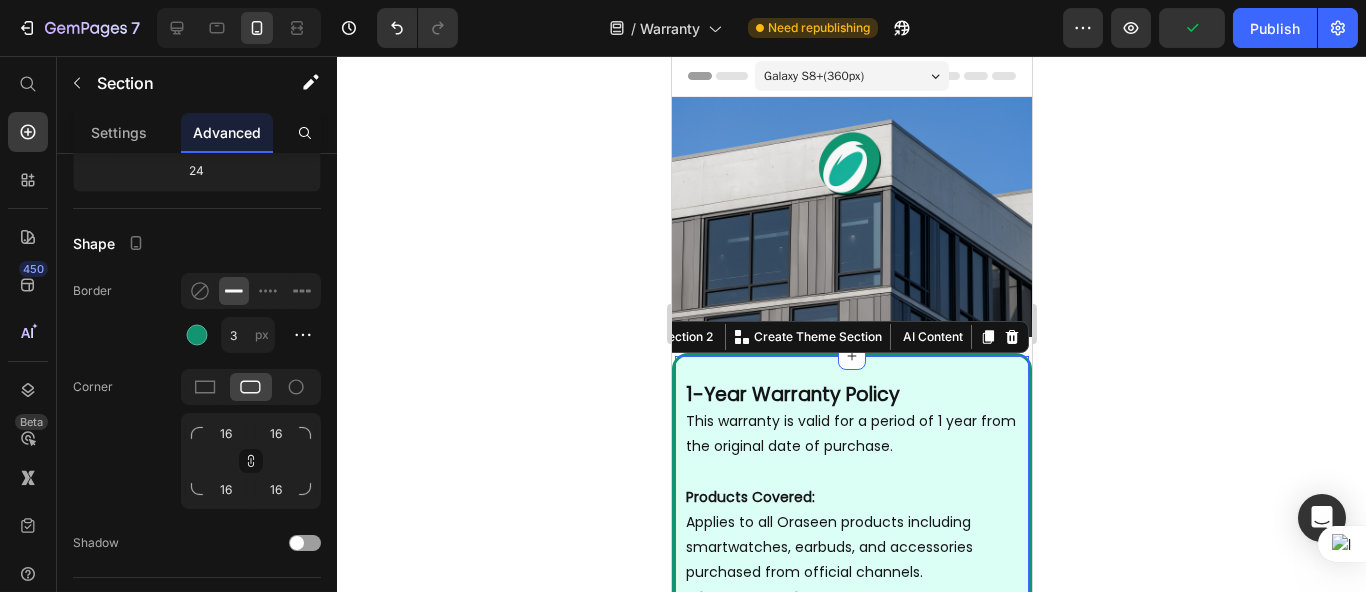click 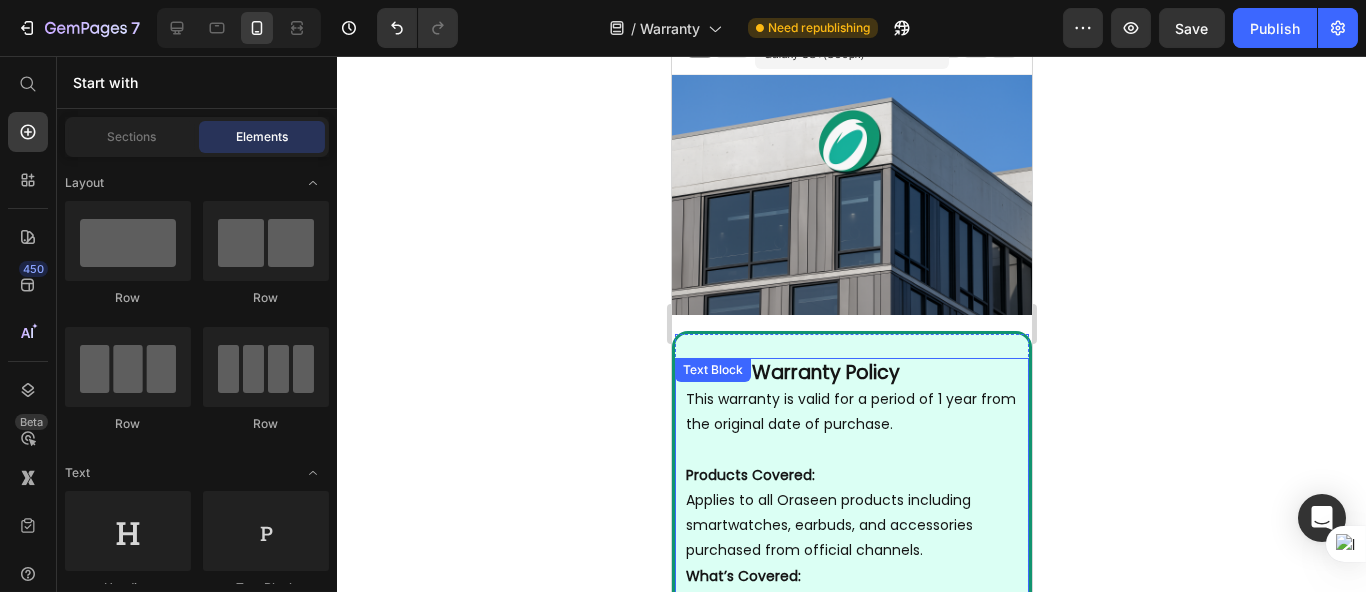 scroll, scrollTop: 0, scrollLeft: 0, axis: both 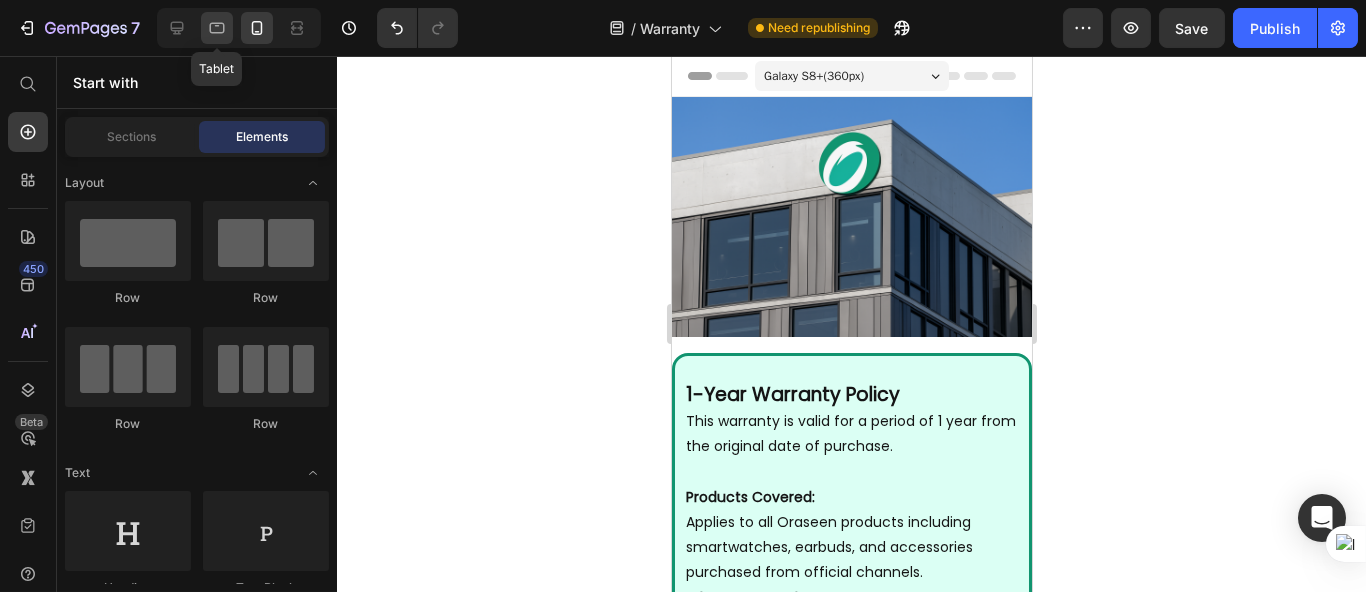 click 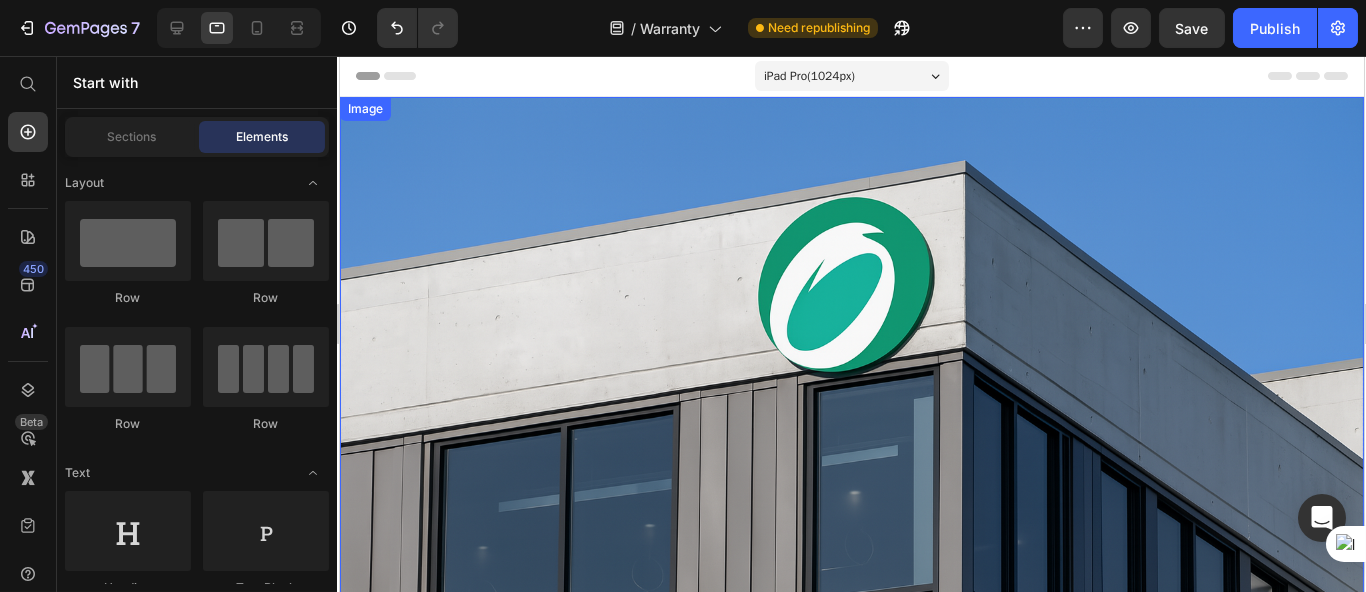 scroll, scrollTop: 444, scrollLeft: 0, axis: vertical 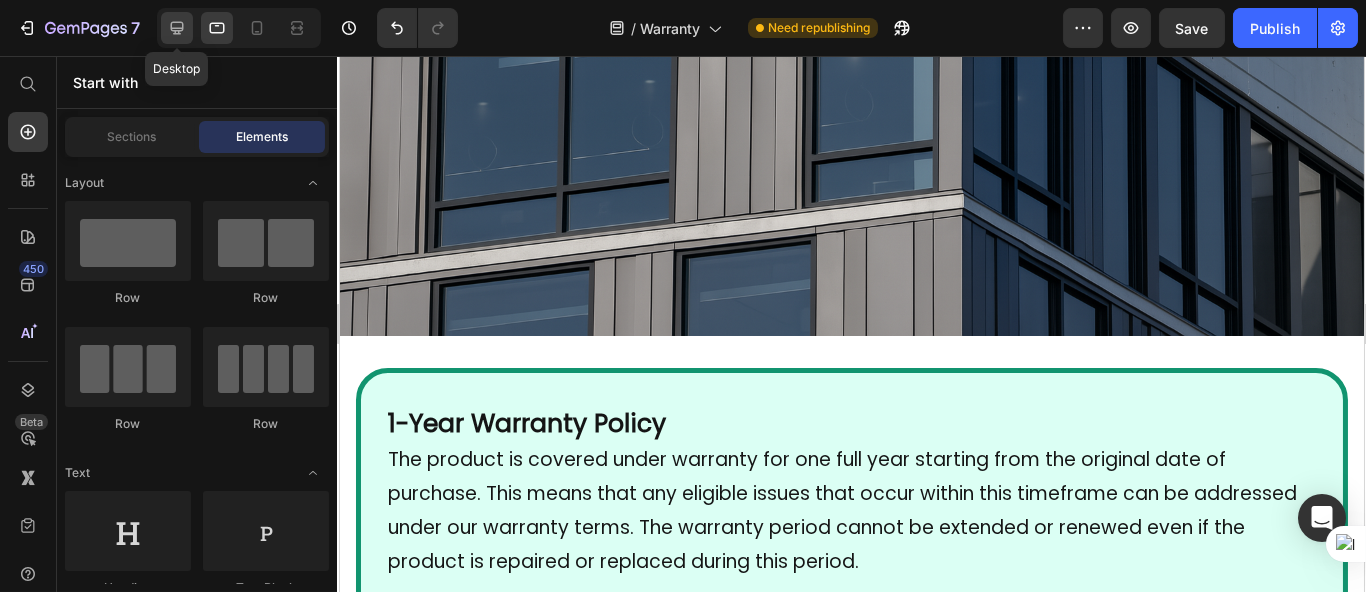 click 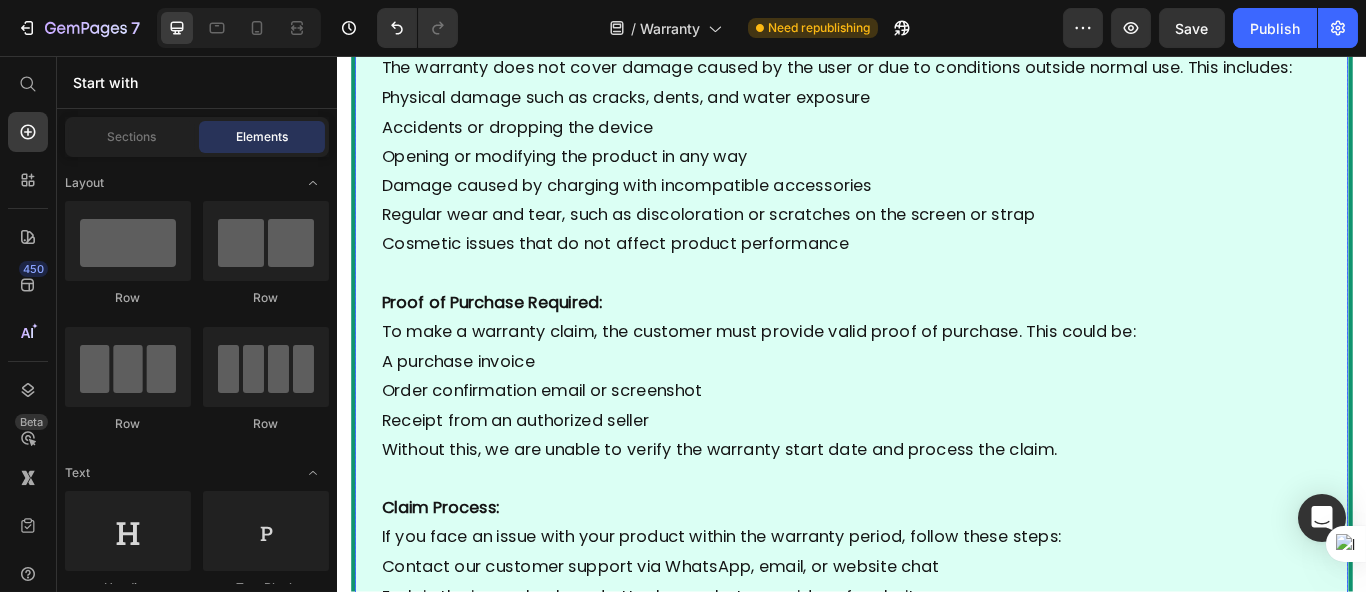 scroll, scrollTop: 1777, scrollLeft: 0, axis: vertical 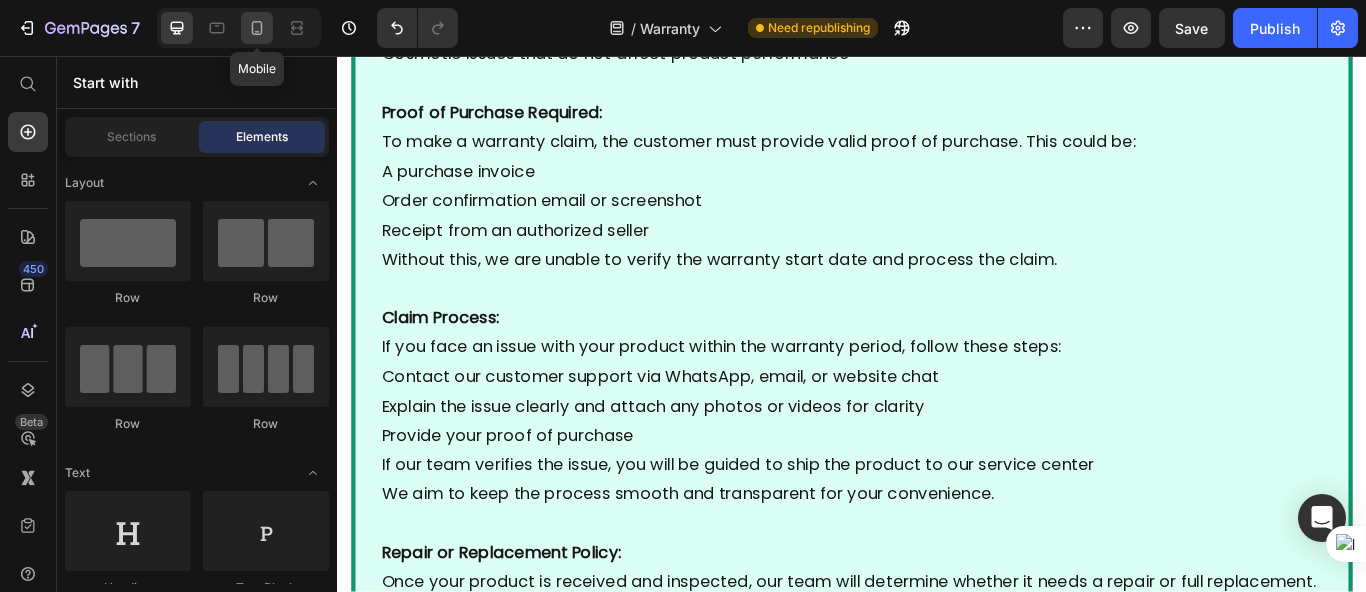 click 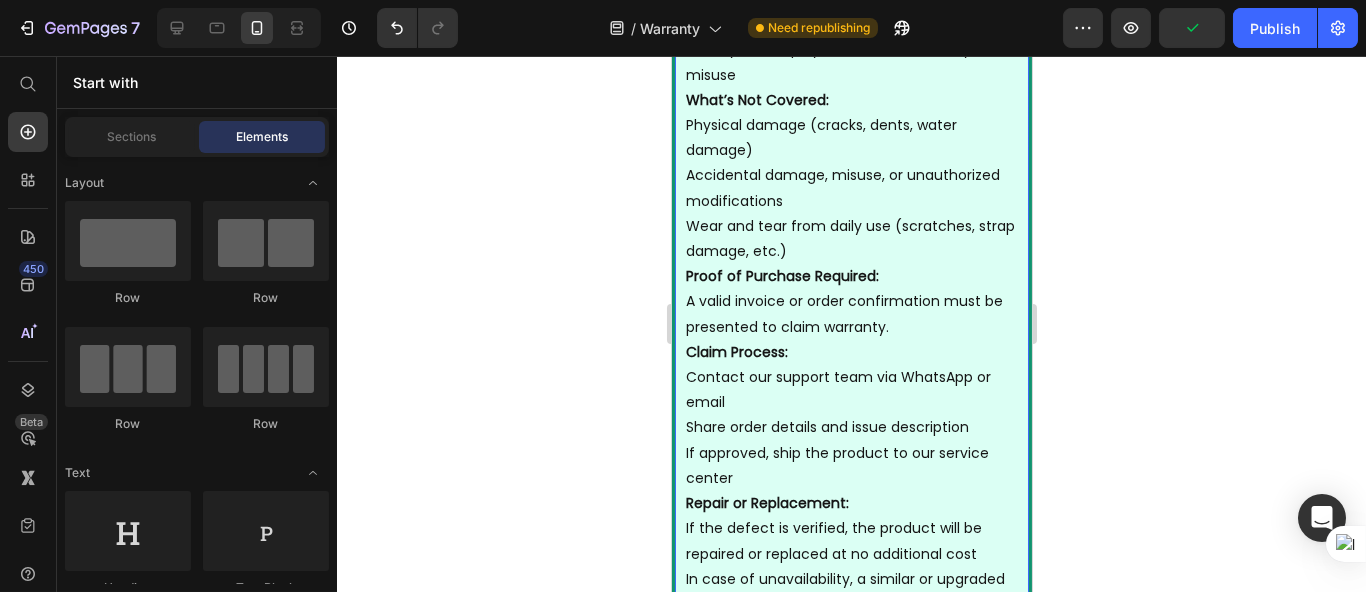 scroll, scrollTop: 205, scrollLeft: 0, axis: vertical 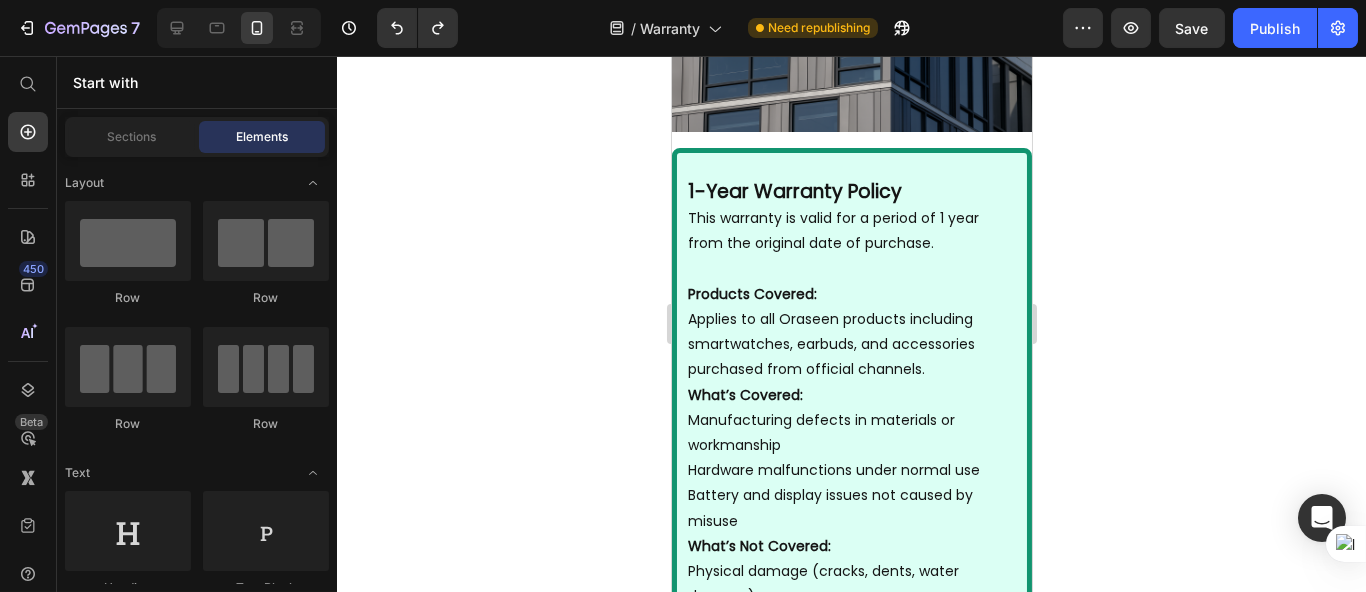drag, startPoint x: 544, startPoint y: 243, endPoint x: 639, endPoint y: 189, distance: 109.27488 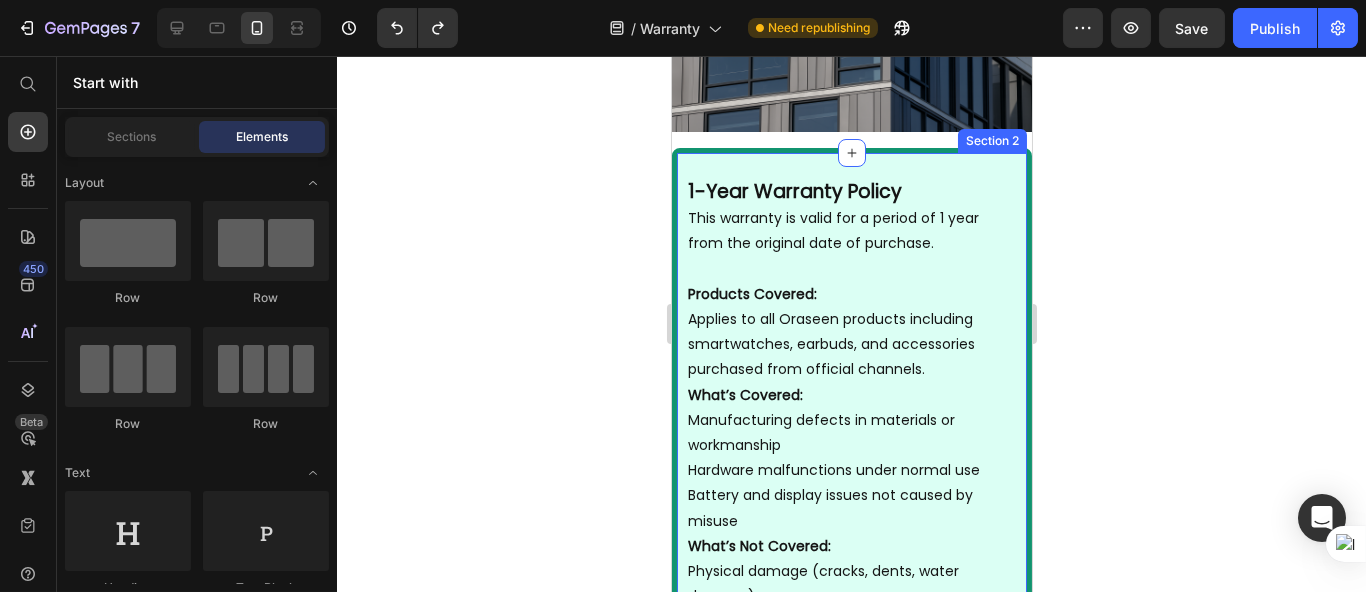 click on "1-Year Warranty Policy The product is covered under warranty for one full year starting from the original date of purchase. This means that any eligible issues that occur within this timeframe can be addressed under our warranty terms. The warranty period cannot be extended or renewed even if the product is repaired or replaced during this period.   Products Covered This warranty policy applies to all Oraseen products, including smartwatches, earbuds, and related accessories, as long as they are purchased directly from Oraseen’s official website, authorized stores, or verified online platforms. Products purchased from unauthorized or third-party sources may not be eligible.   What’s Covered: We will provide free repair or replacement in the event of any manufacturing defects. This includes: Internal component failures not caused by the user Faulty screens (e.g., not displaying properly) Battery-related issues (e.g., not charging or draining abnormally) The defect must be verified by our service team." at bounding box center [851, 785] 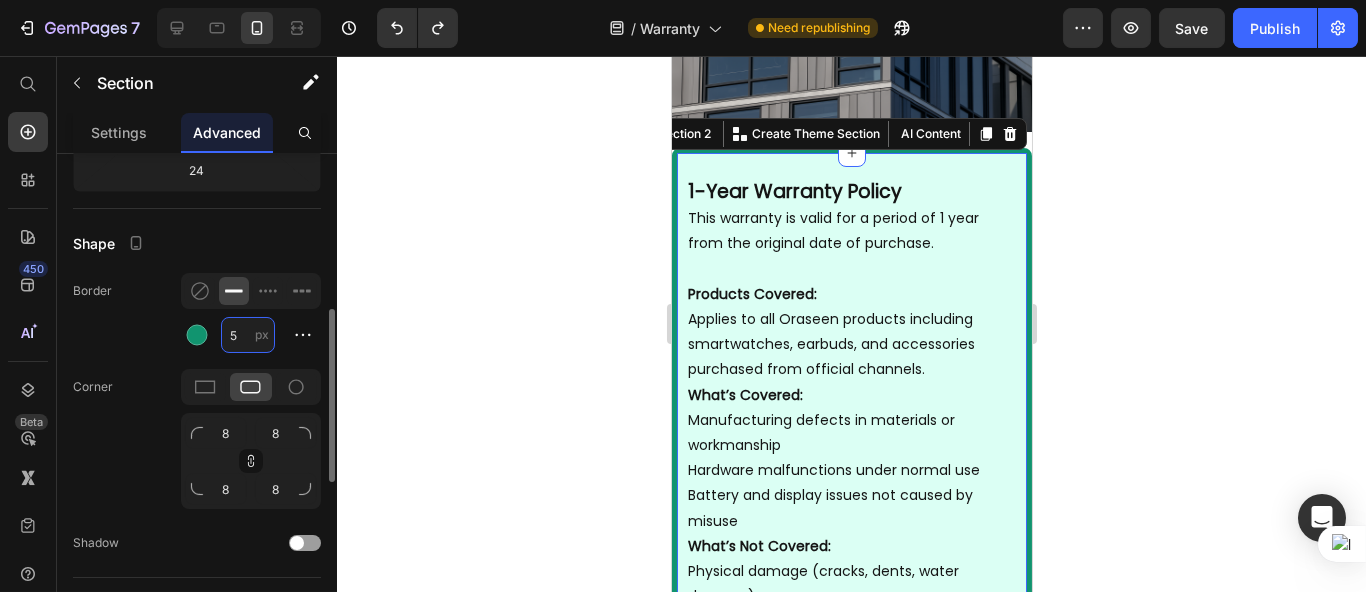 click on "5" at bounding box center (248, 335) 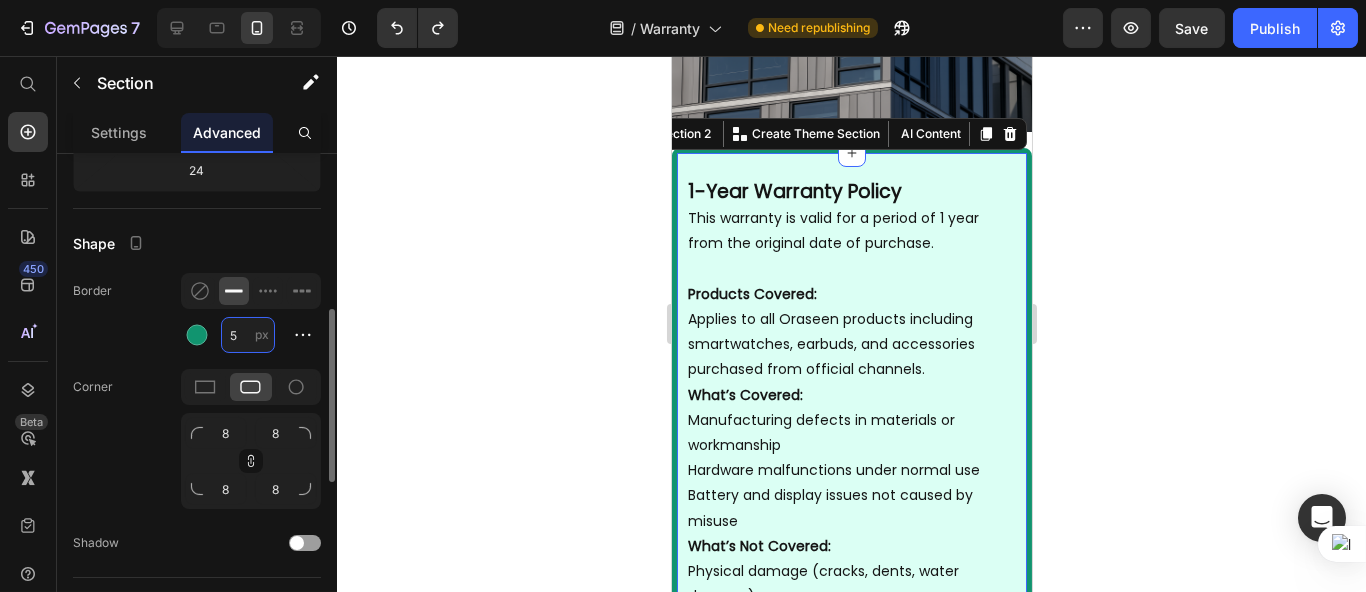 type on "4" 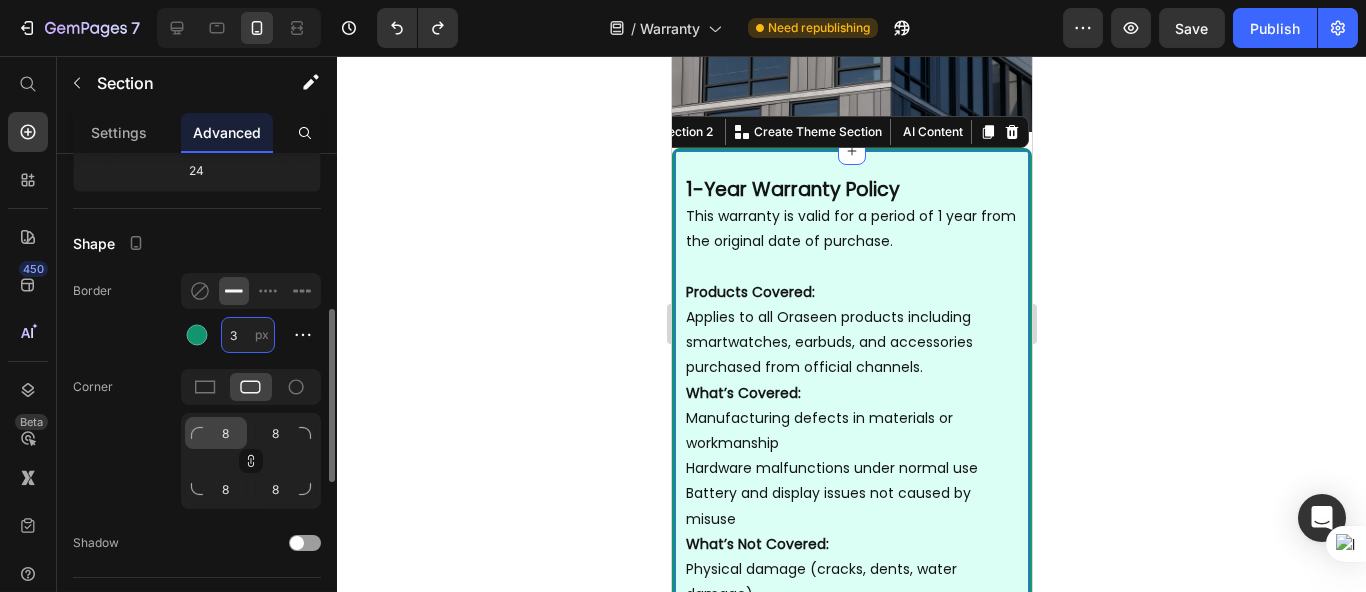 type on "3" 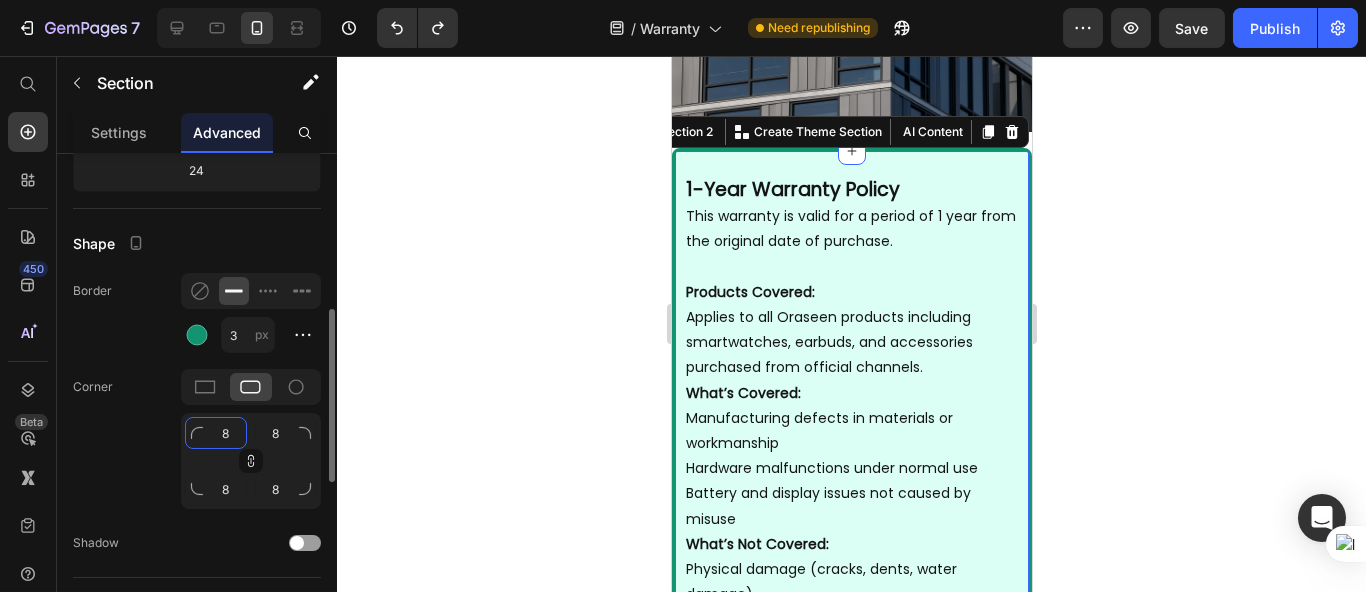 click on "8" 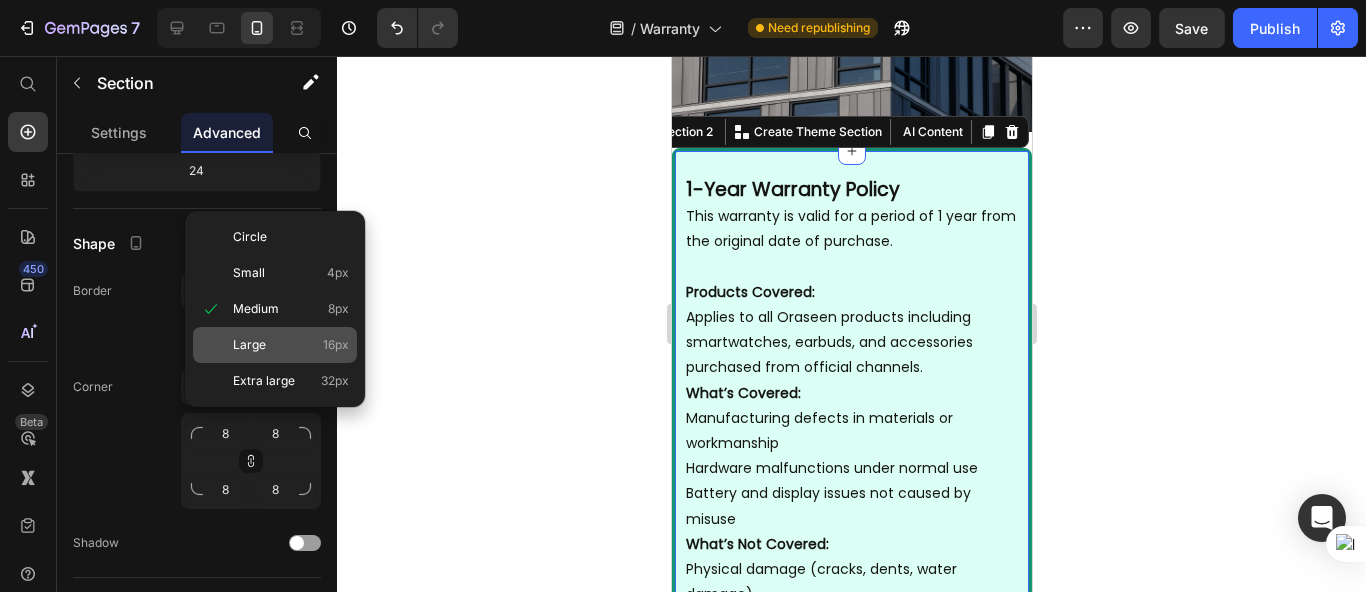click on "Large" at bounding box center [249, 345] 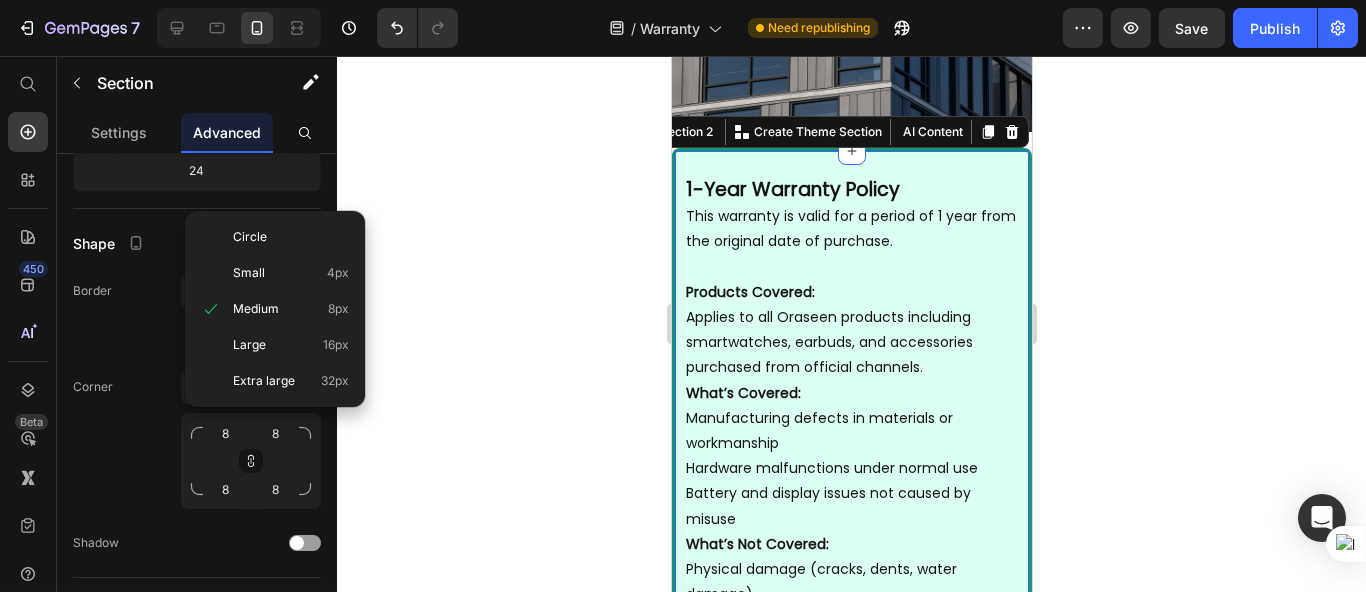 type on "16" 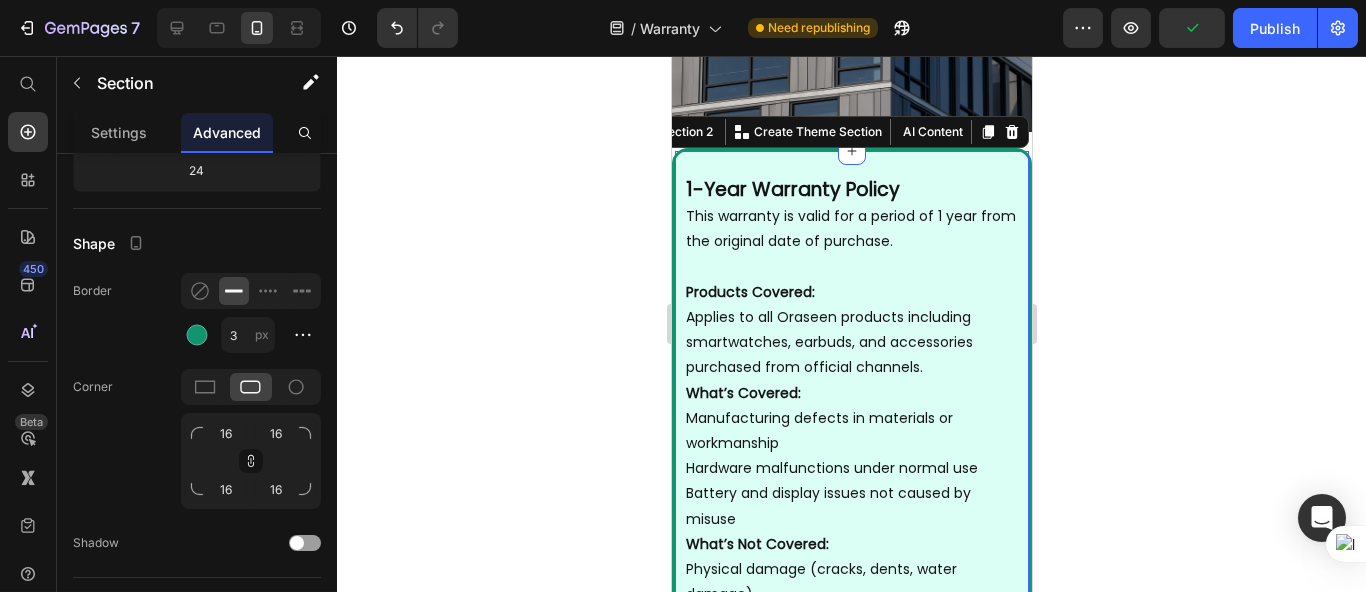 click 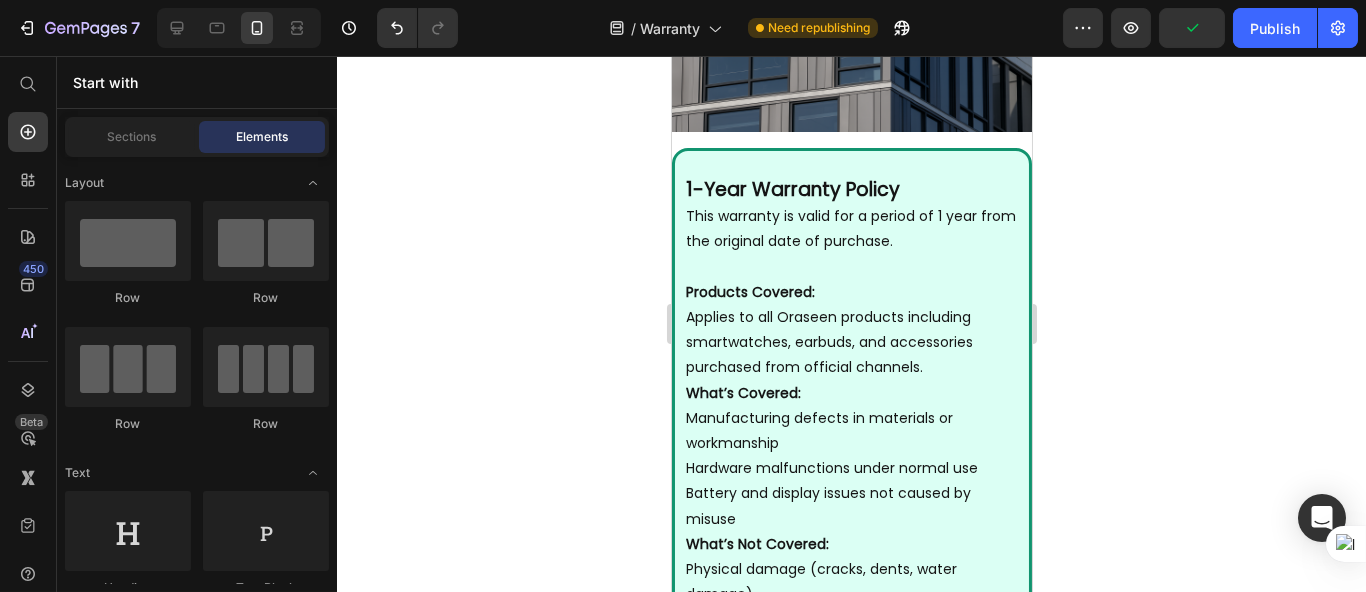 click 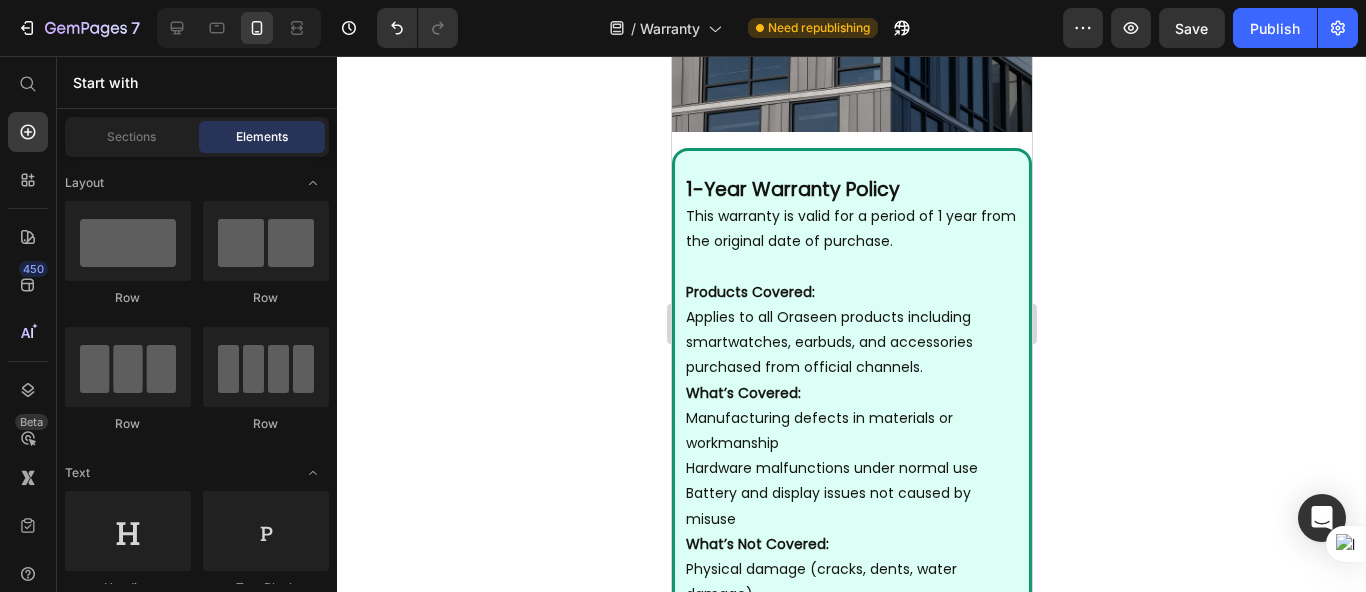 click 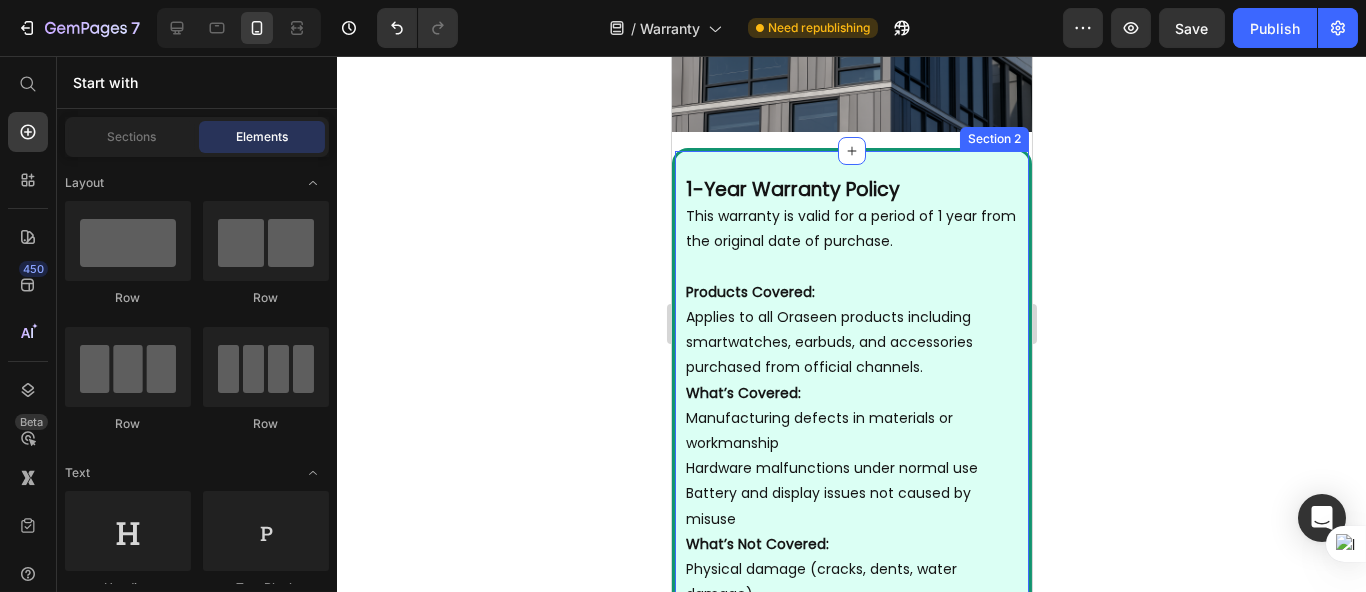 click on "1-Year Warranty Policy The product is covered under warranty for one full year starting from the original date of purchase. This means that any eligible issues that occur within this timeframe can be addressed under our warranty terms. The warranty period cannot be extended or renewed even if the product is repaired or replaced during this period.   Products Covered This warranty policy applies to all Oraseen products, including smartwatches, earbuds, and related accessories, as long as they are purchased directly from Oraseen’s official website, authorized stores, or verified online platforms. Products purchased from unauthorized or third-party sources may not be eligible.   What’s Covered: We will provide free repair or replacement in the event of any manufacturing defects. This includes: Internal component failures not caused by the user Faulty screens (e.g., not displaying properly) Battery-related issues (e.g., not charging or draining abnormally) The defect must be verified by our service team." at bounding box center [851, 783] 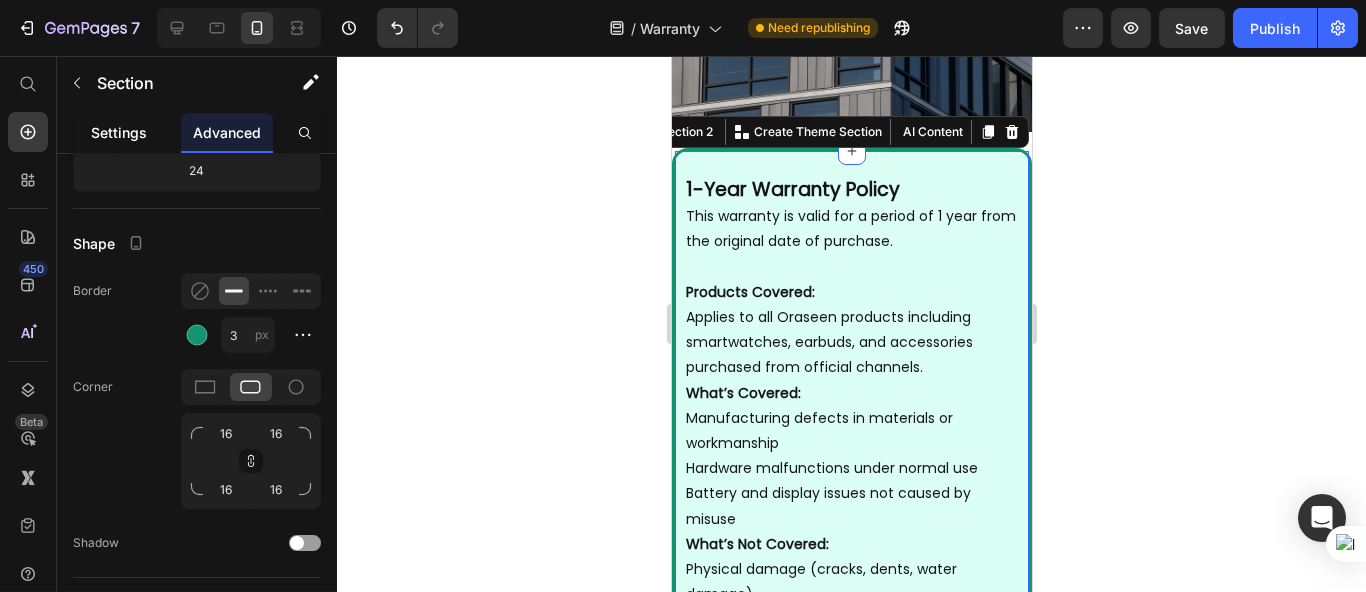 drag, startPoint x: 138, startPoint y: 133, endPoint x: 152, endPoint y: 150, distance: 22.022715 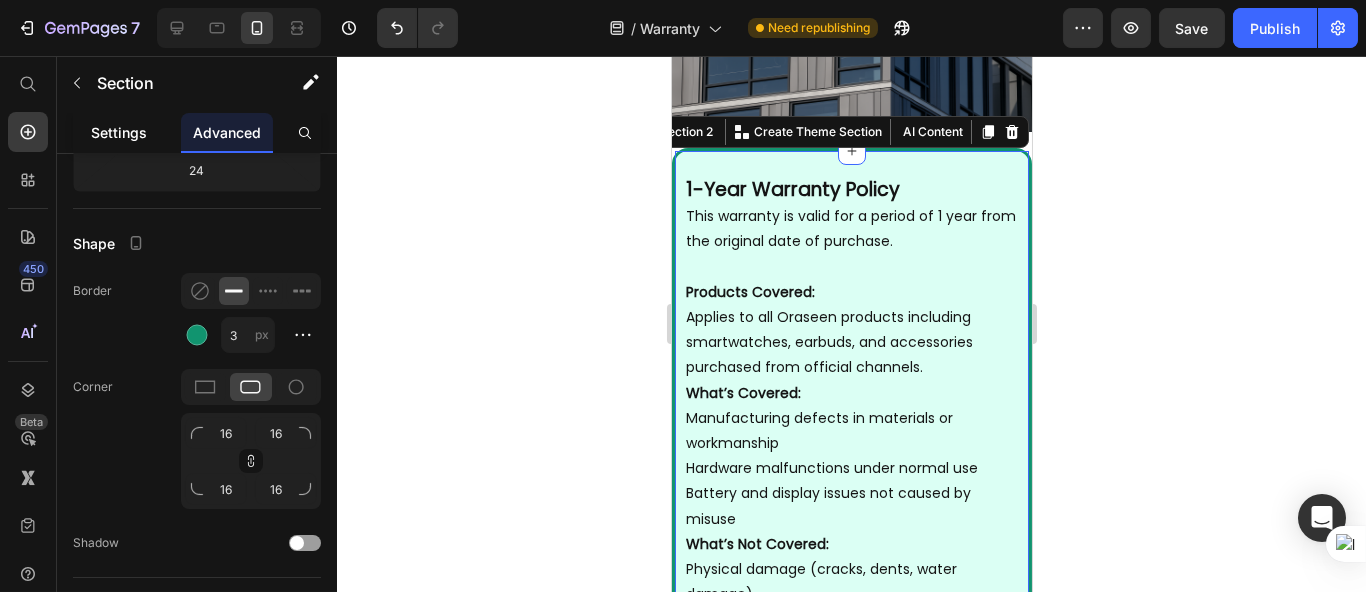 click on "Settings" at bounding box center [119, 132] 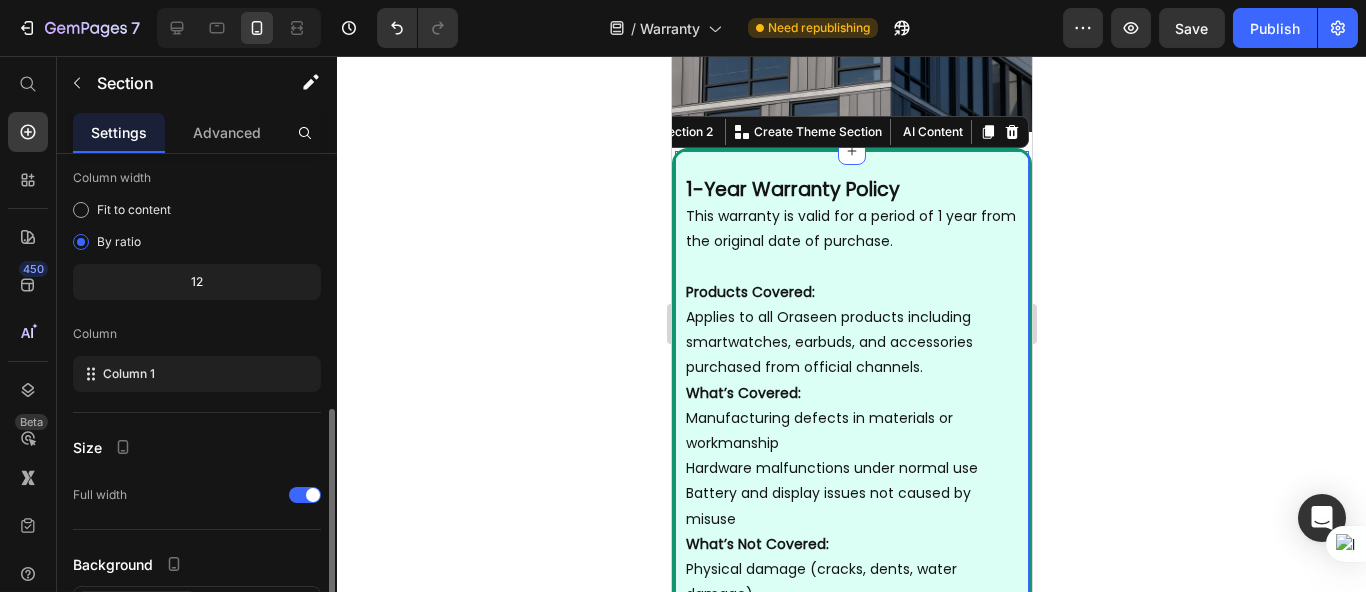 scroll, scrollTop: 221, scrollLeft: 0, axis: vertical 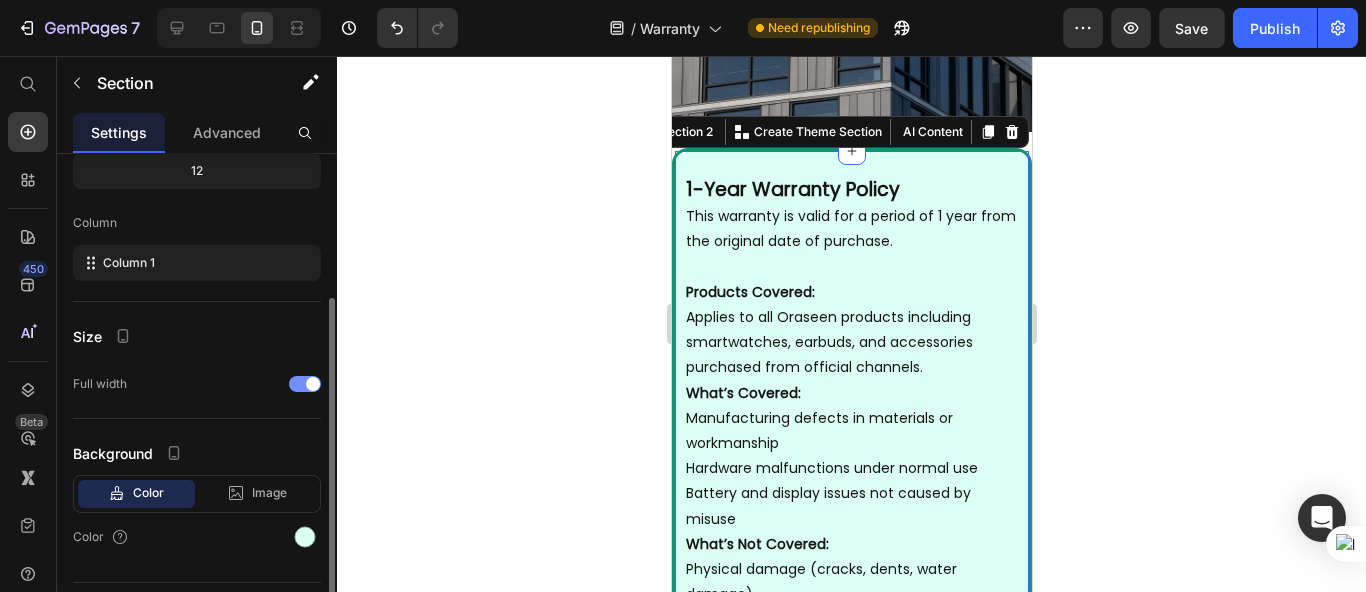 click at bounding box center (305, 384) 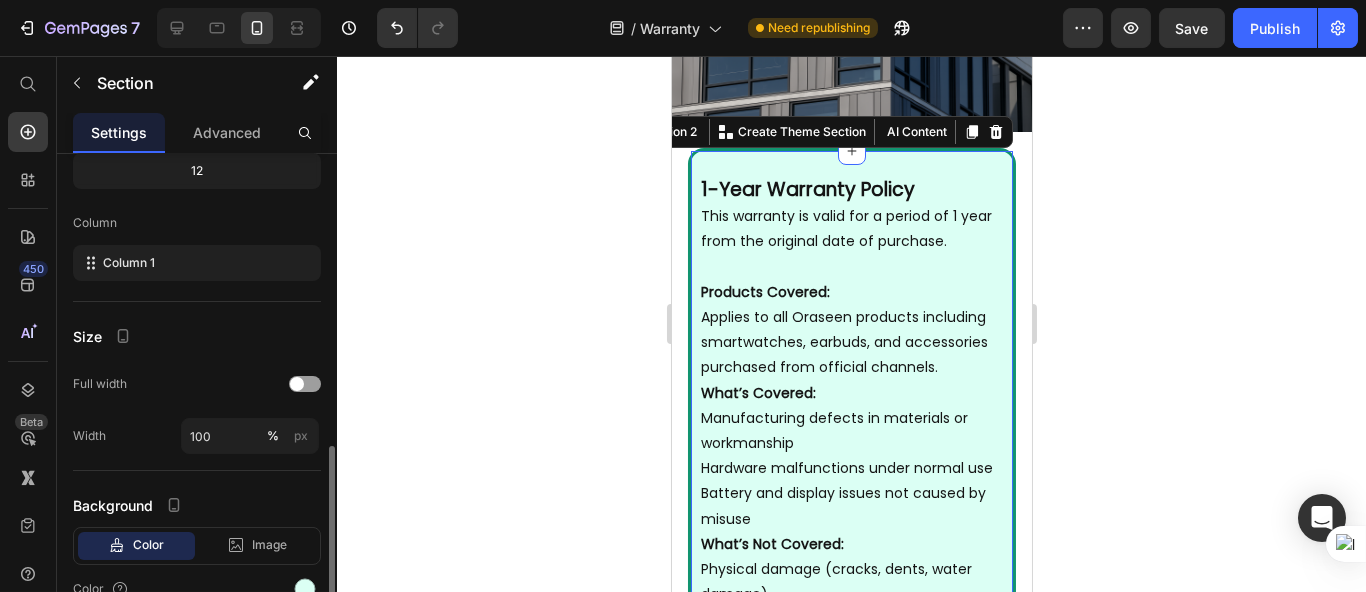 scroll, scrollTop: 319, scrollLeft: 0, axis: vertical 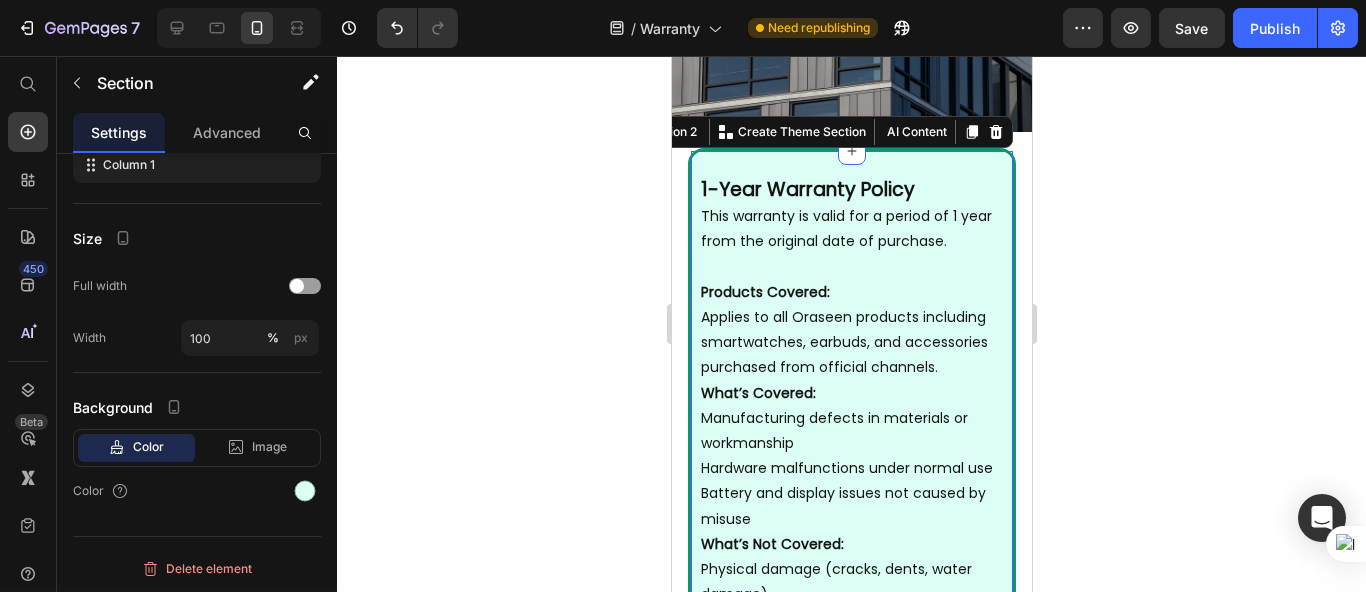 click 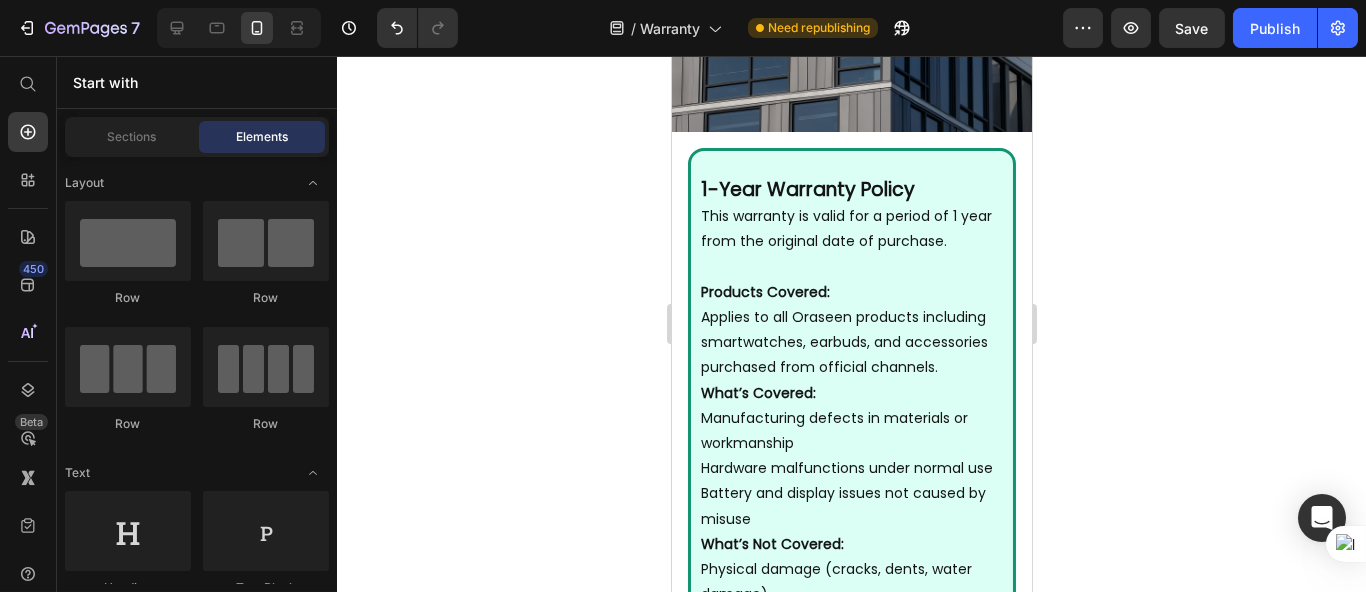 click 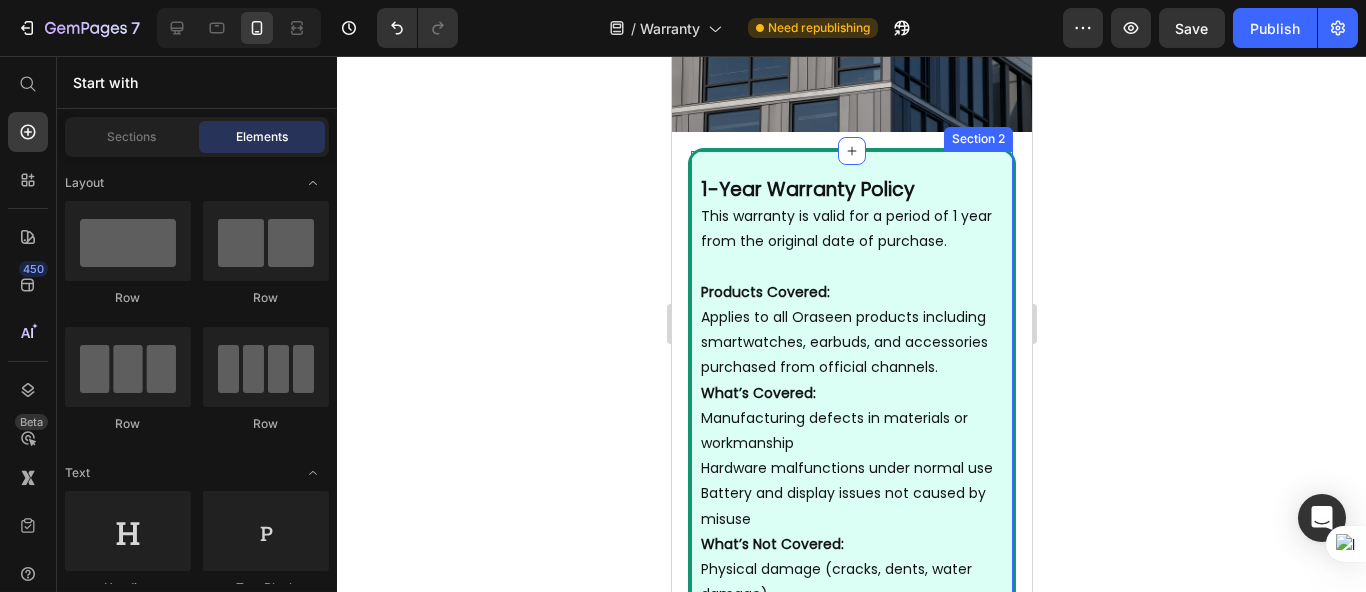 click on "1-Year Warranty Policy The product is covered under warranty for one full year starting from the original date of purchase. This means that any eligible issues that occur within this timeframe can be addressed under our warranty terms. The warranty period cannot be extended or renewed even if the product is repaired or replaced during this period.   Products Covered This warranty policy applies to all Oraseen products, including smartwatches, earbuds, and related accessories, as long as they are purchased directly from Oraseen’s official website, authorized stores, or verified online platforms. Products purchased from unauthorized or third-party sources may not be eligible.   What’s Covered: We will provide free repair or replacement in the event of any manufacturing defects. This includes: Internal component failures not caused by the user Faulty screens (e.g., not displaying properly) Battery-related issues (e.g., not charging or draining abnormally) The defect must be verified by our service team." at bounding box center [851, 783] 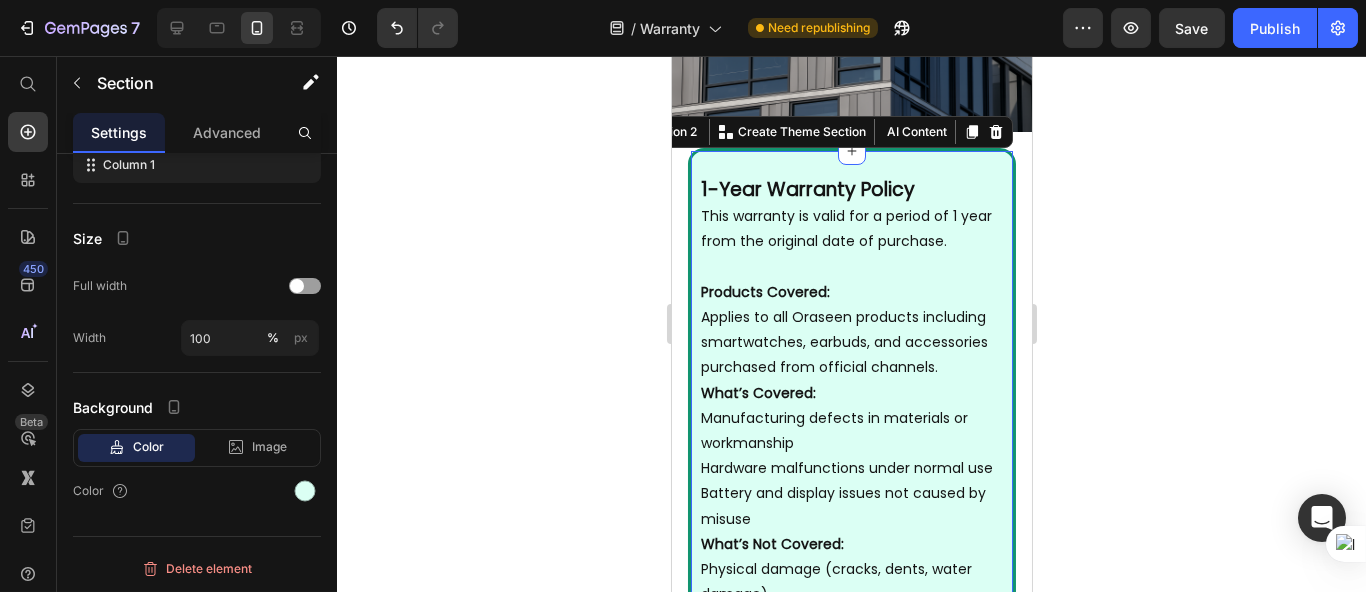 click 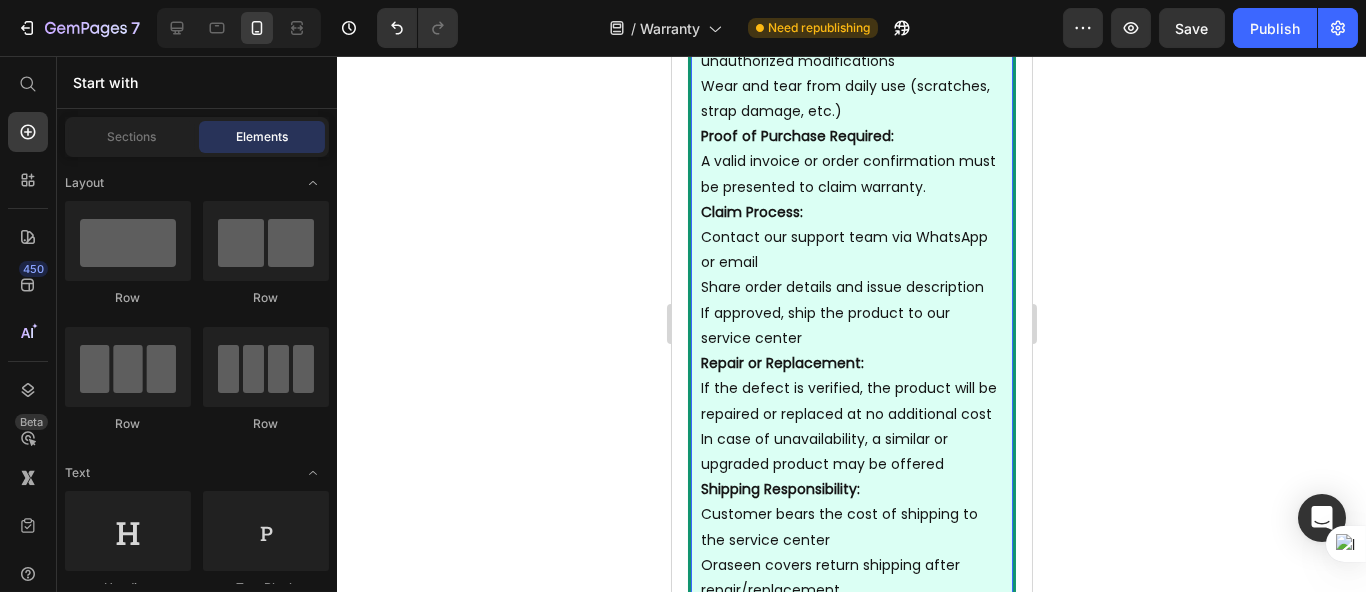 scroll, scrollTop: 0, scrollLeft: 0, axis: both 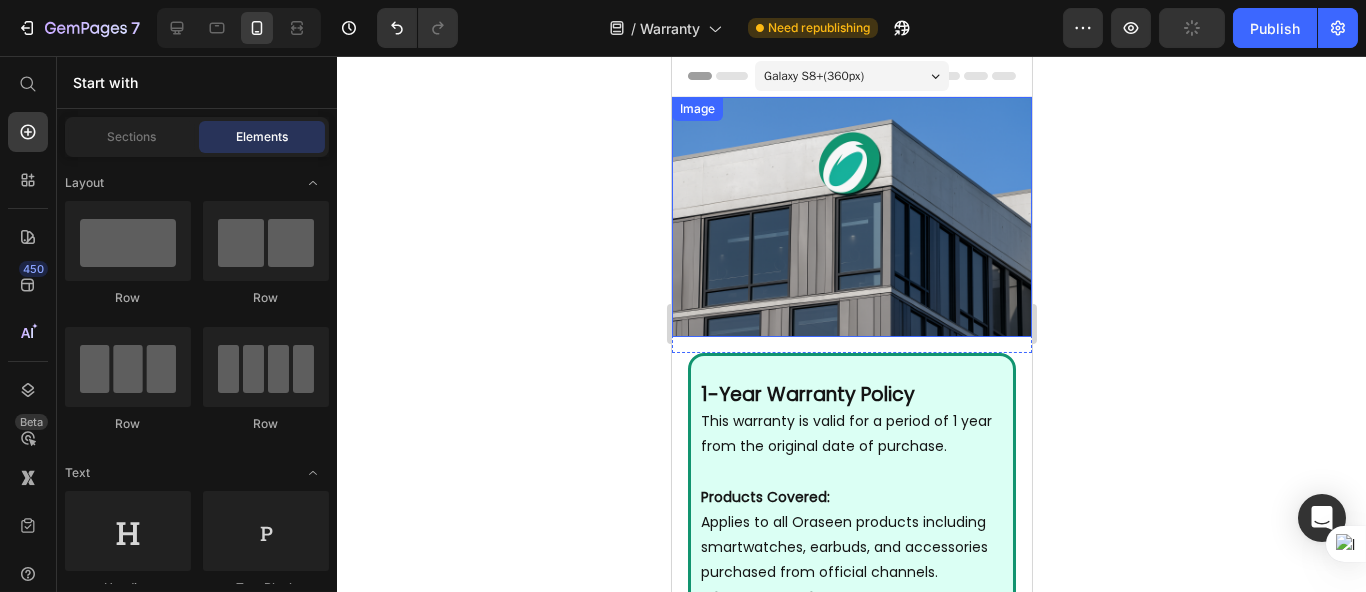 click 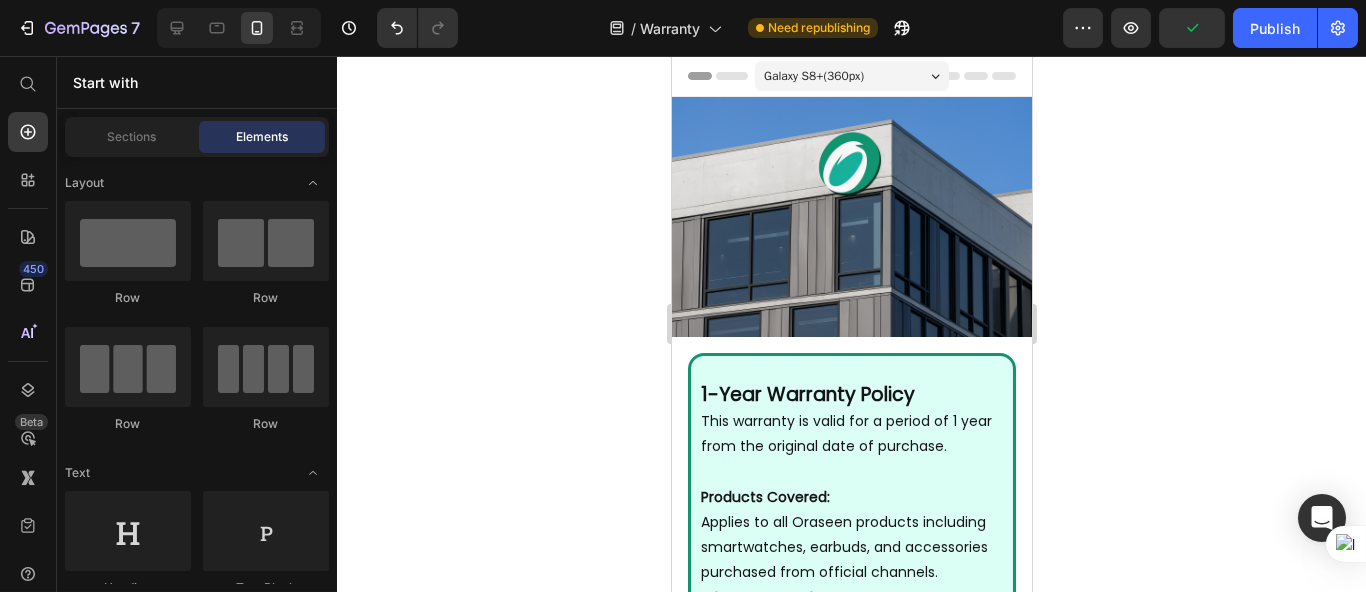 click 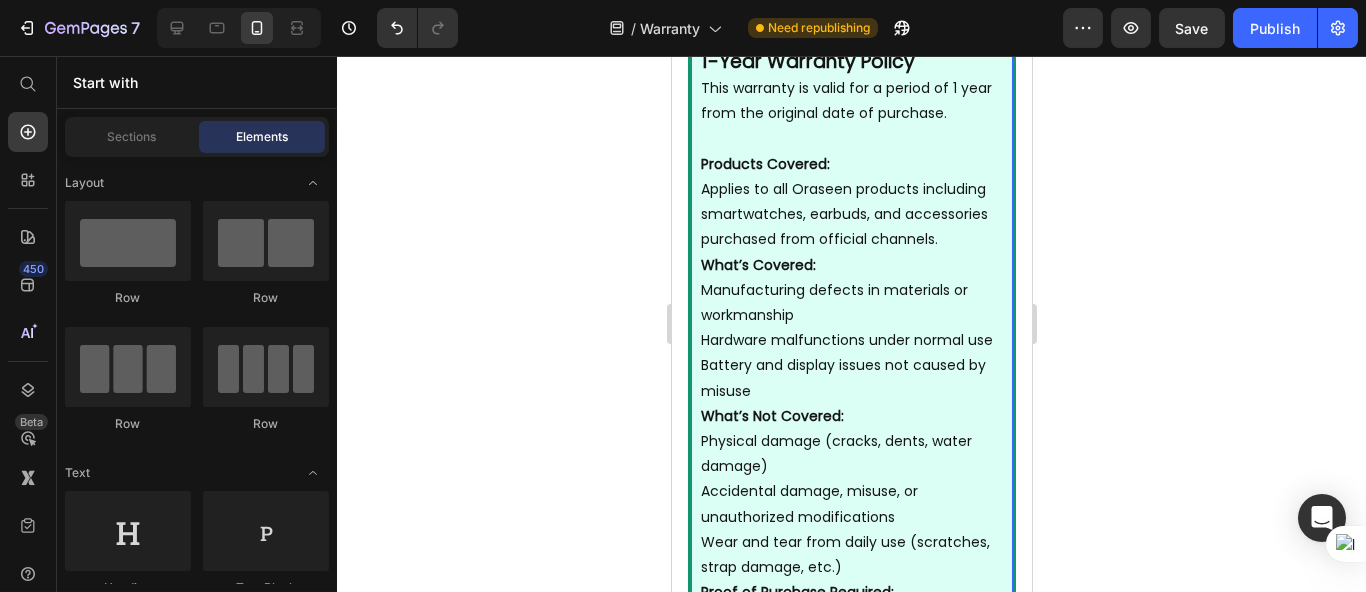 scroll, scrollTop: 0, scrollLeft: 0, axis: both 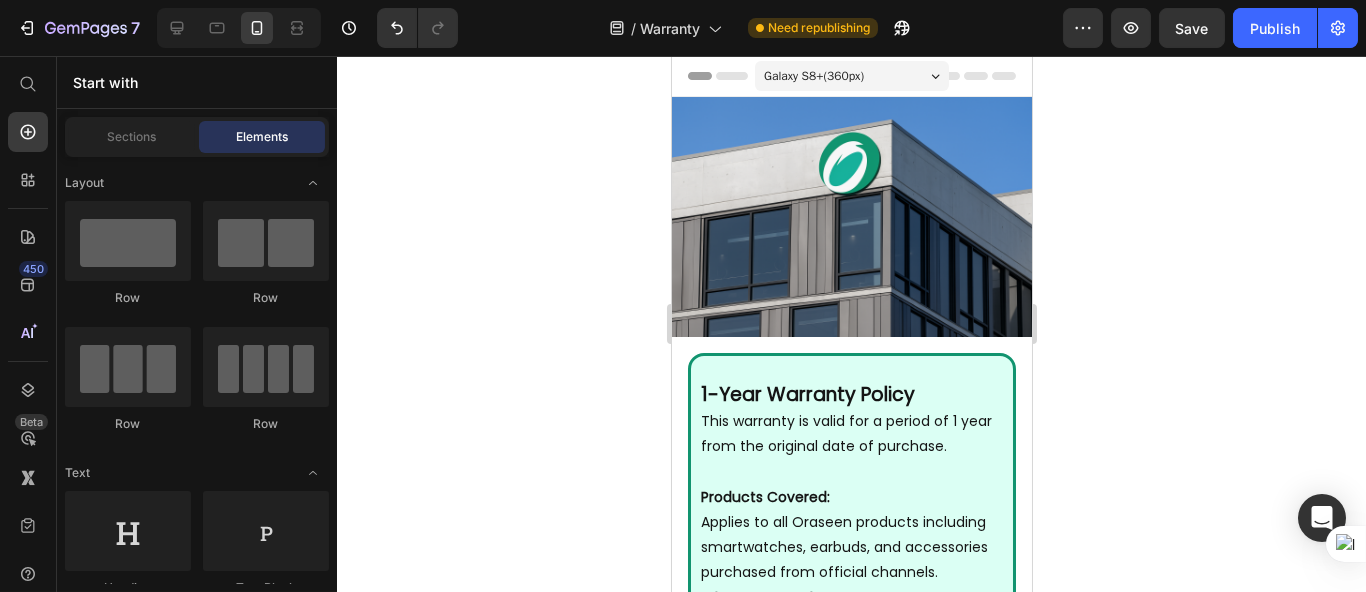 click 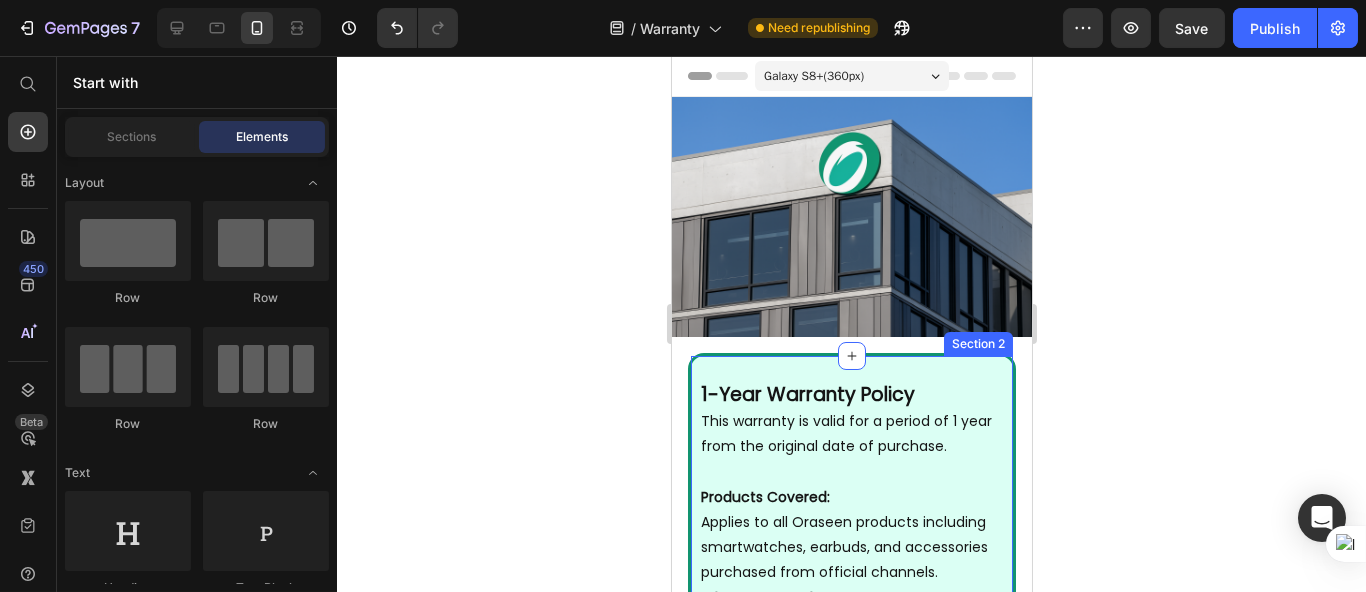 scroll, scrollTop: 222, scrollLeft: 0, axis: vertical 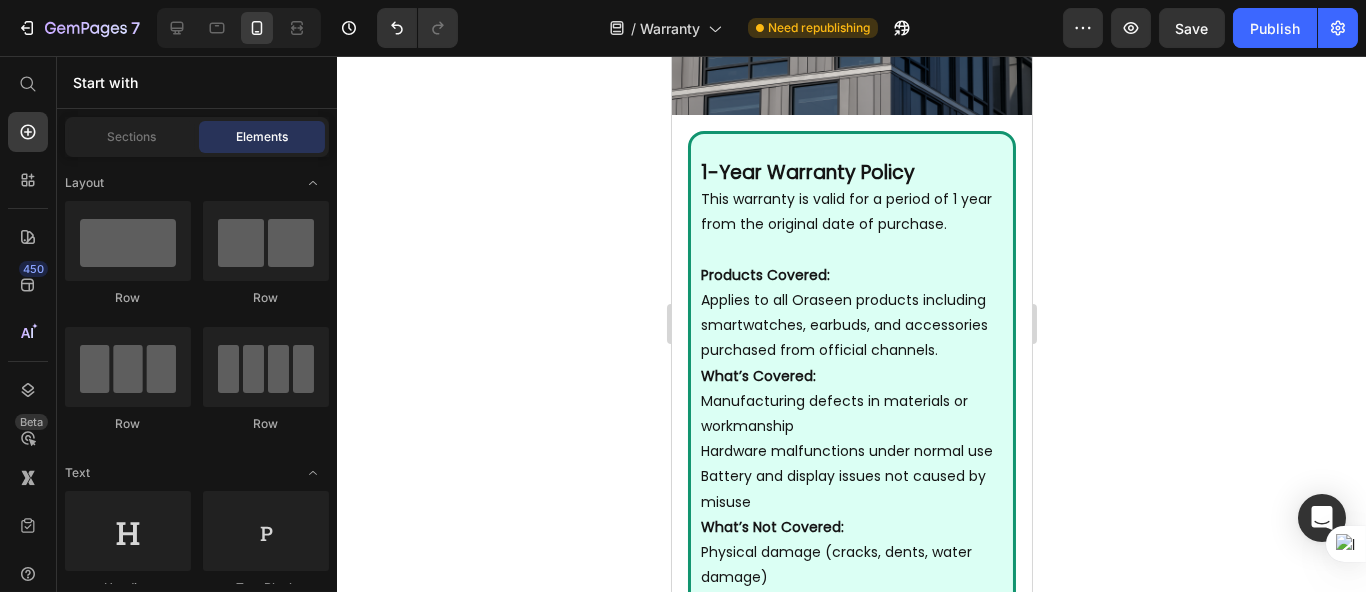 click 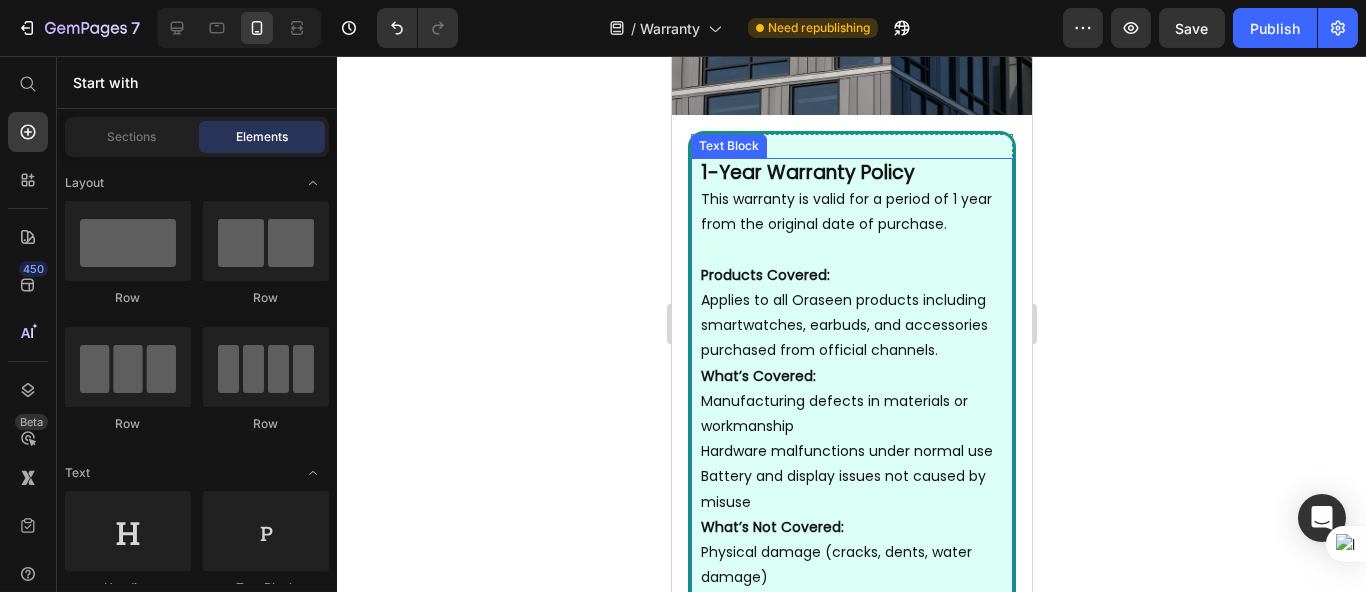 click on "1-Year Warranty Policy" at bounding box center [851, 173] 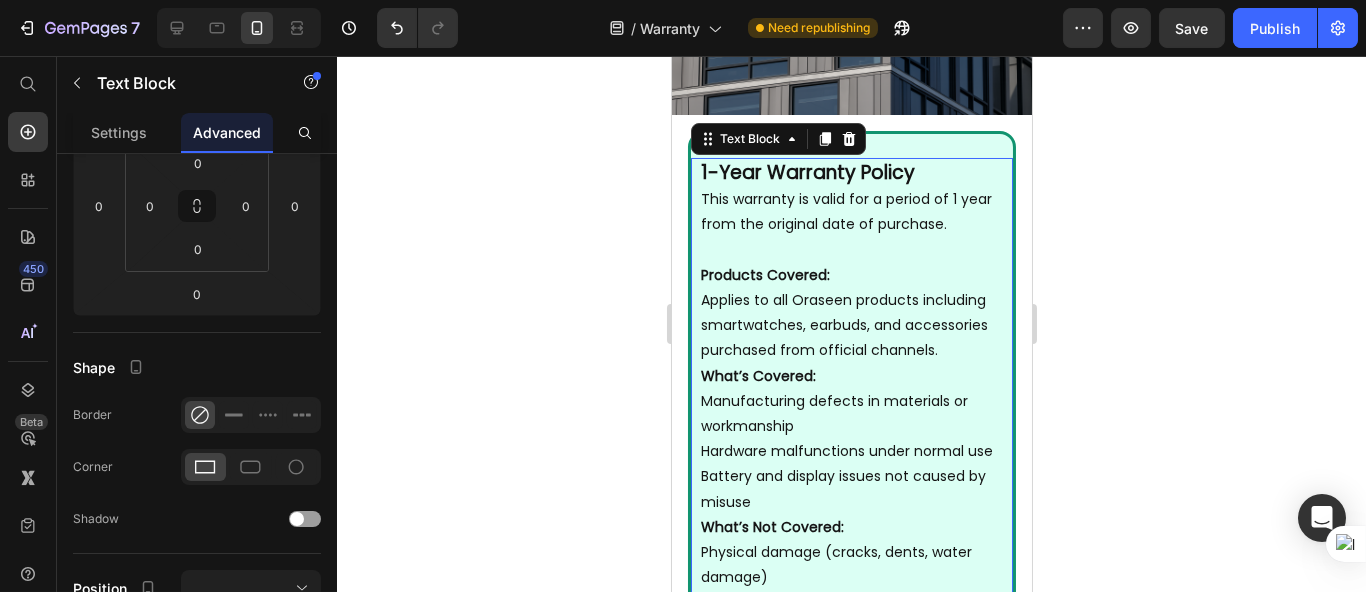 scroll, scrollTop: 0, scrollLeft: 0, axis: both 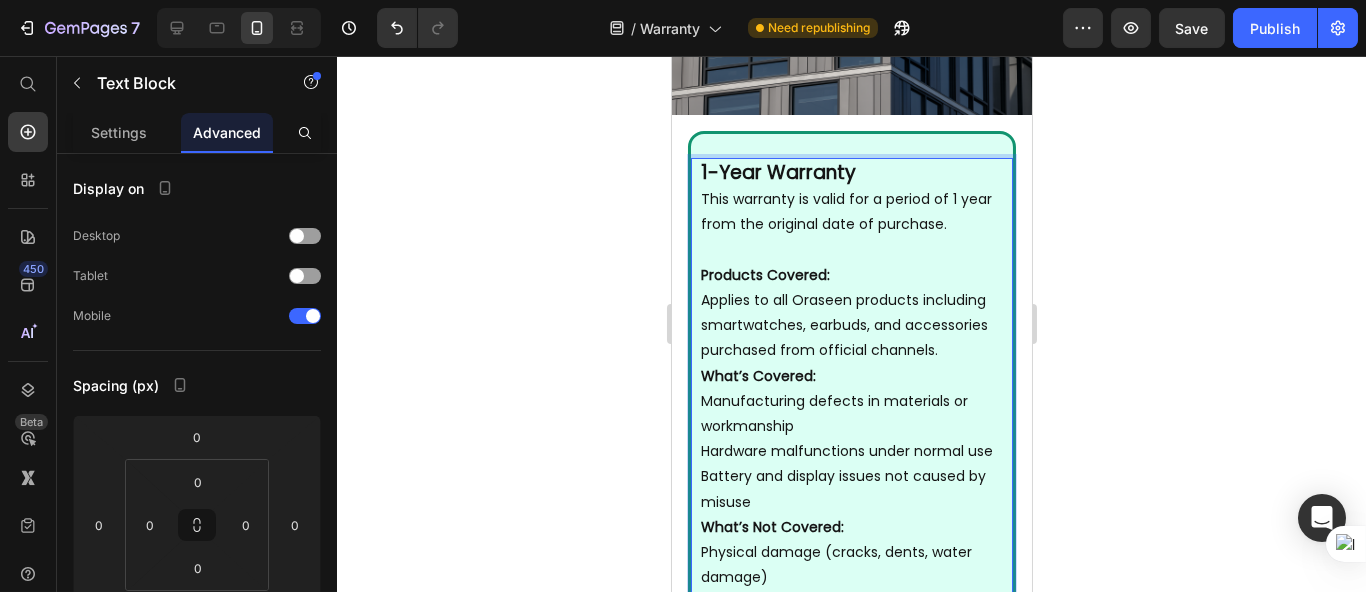 click on "Products Covered:" at bounding box center [764, 275] 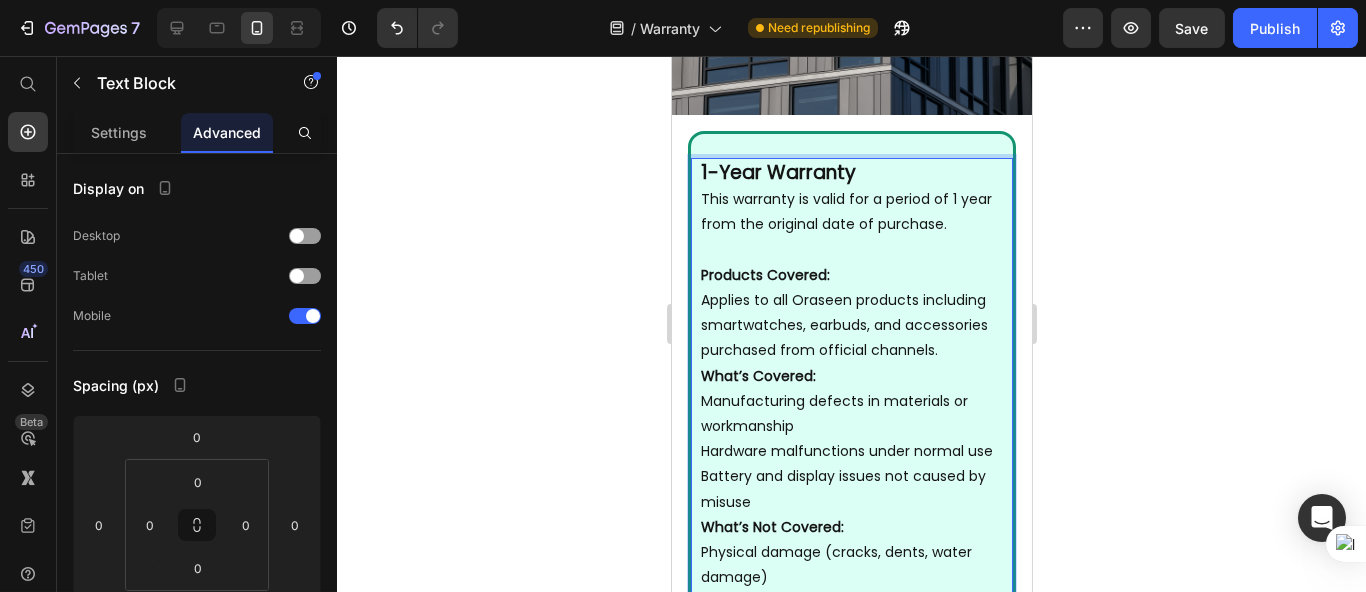 click at bounding box center (851, 250) 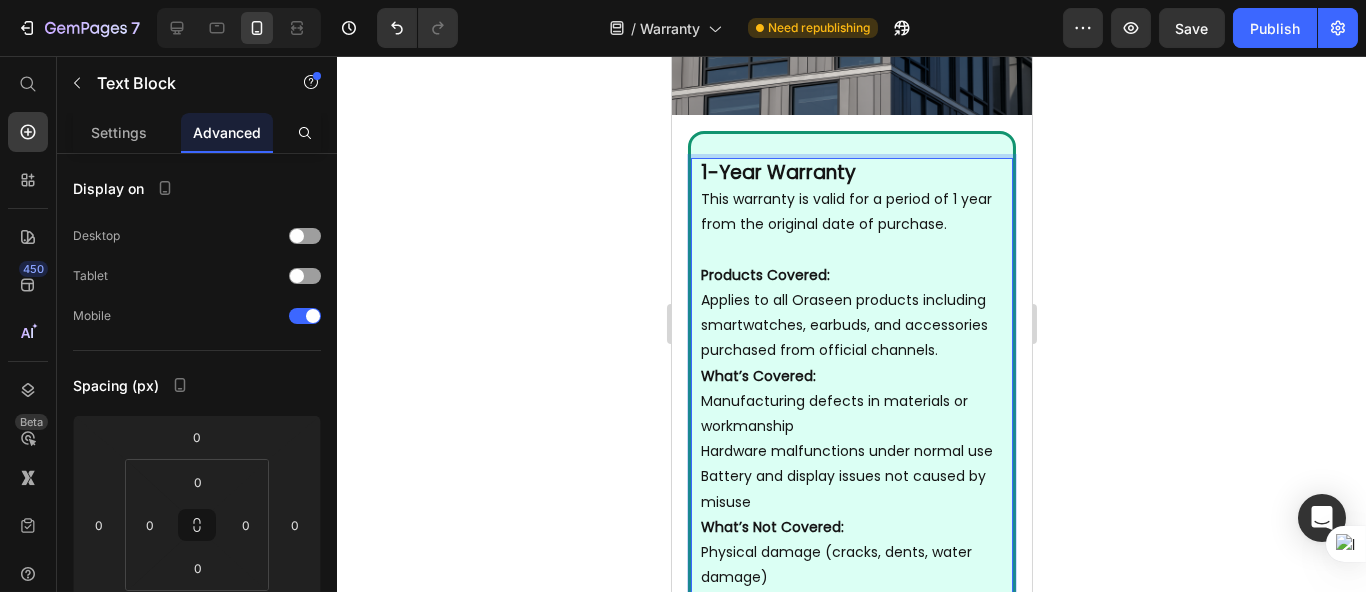 click on "This warranty is valid for a period of 1 year from the original date of purchase." at bounding box center (851, 212) 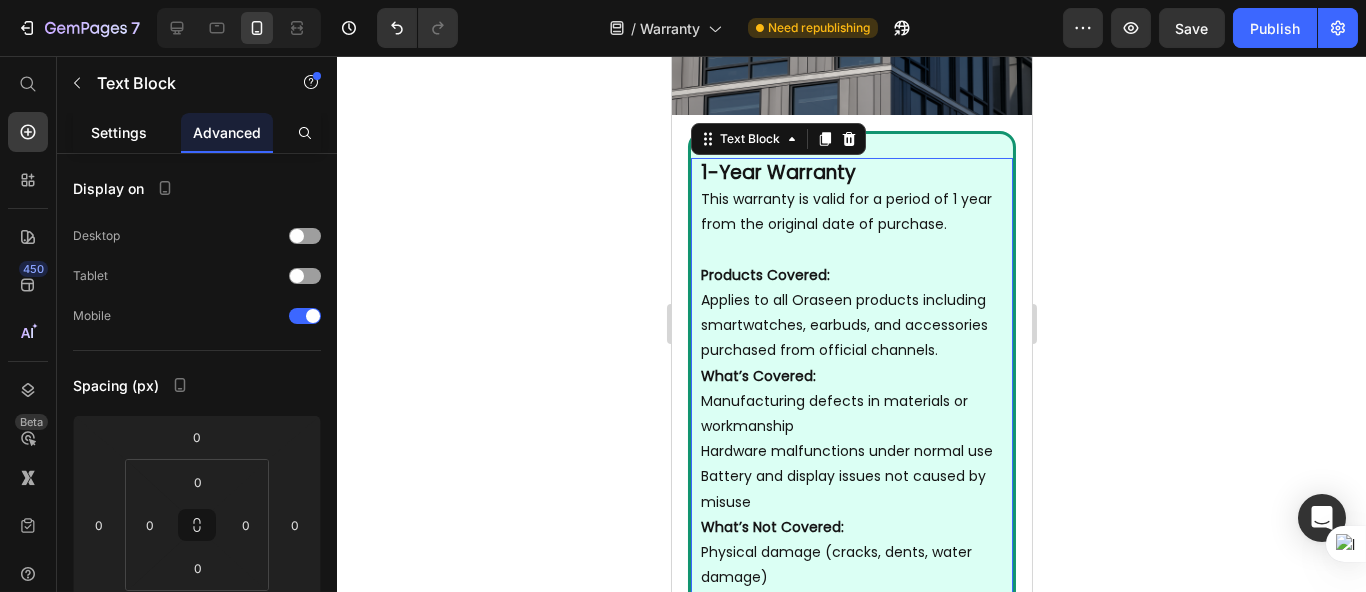 click on "Settings" 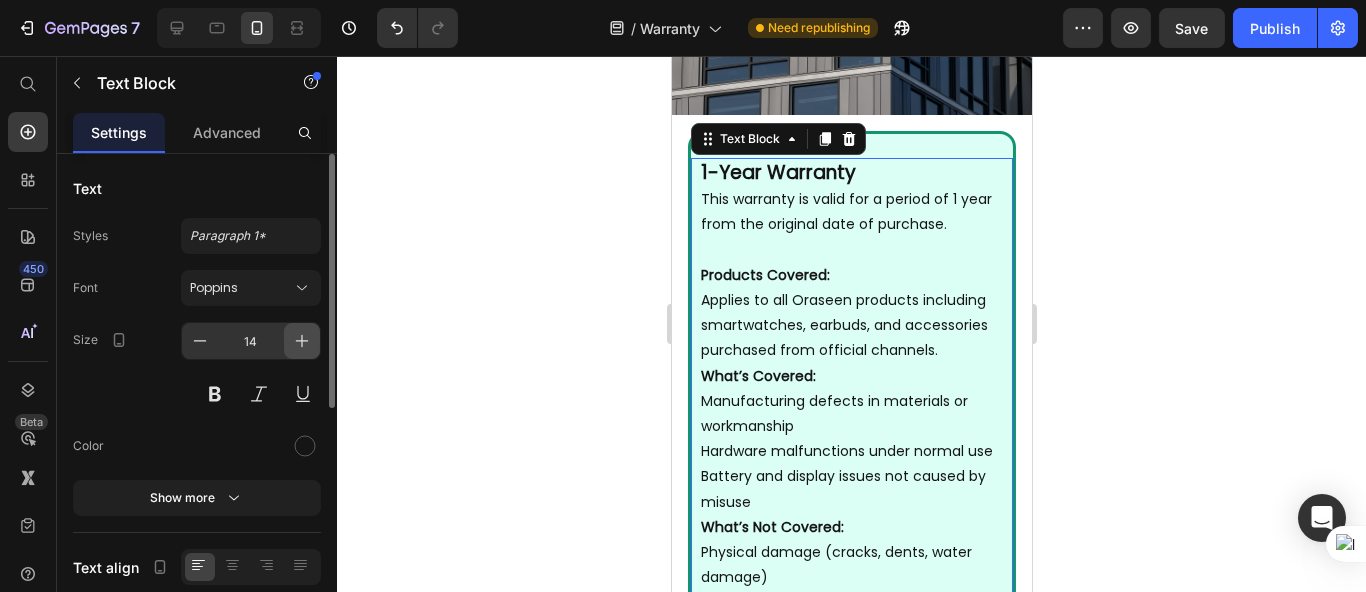 click 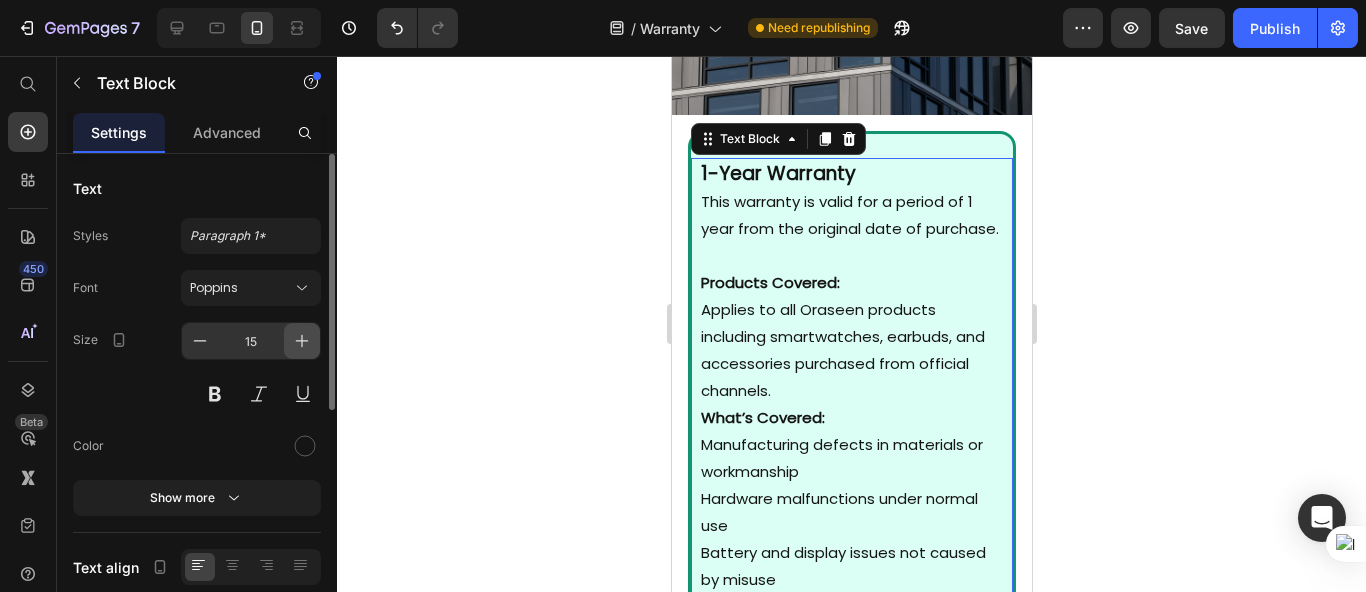 click 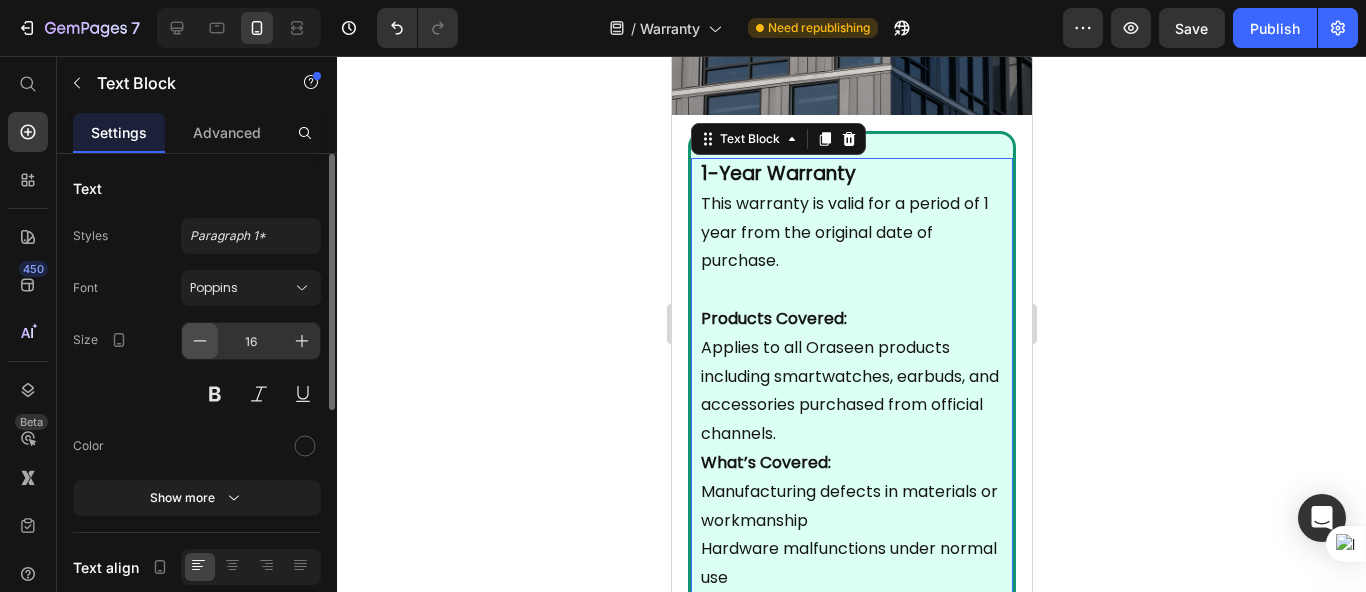 click at bounding box center [200, 341] 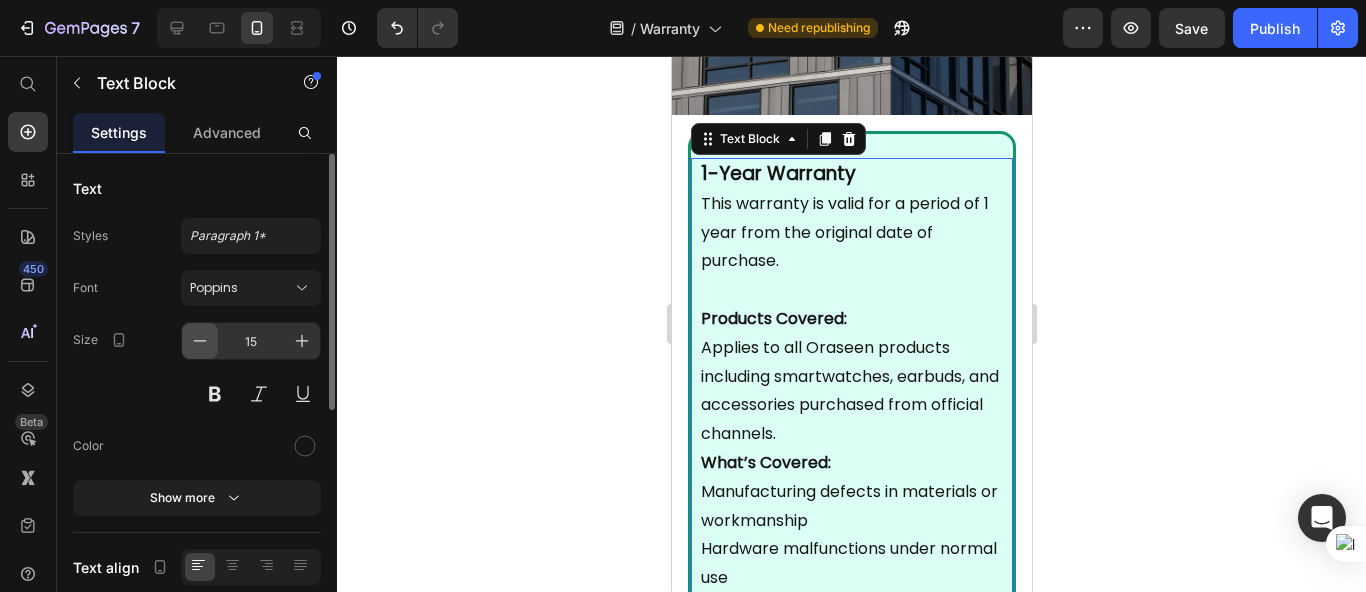 click at bounding box center [200, 341] 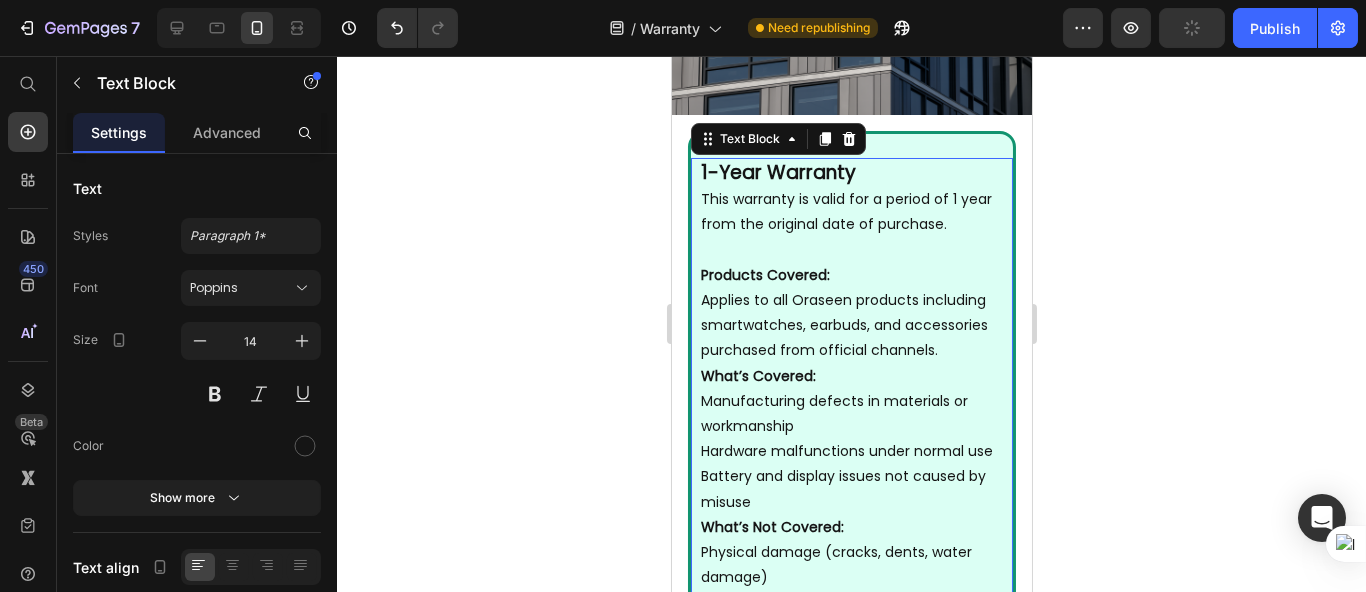 click 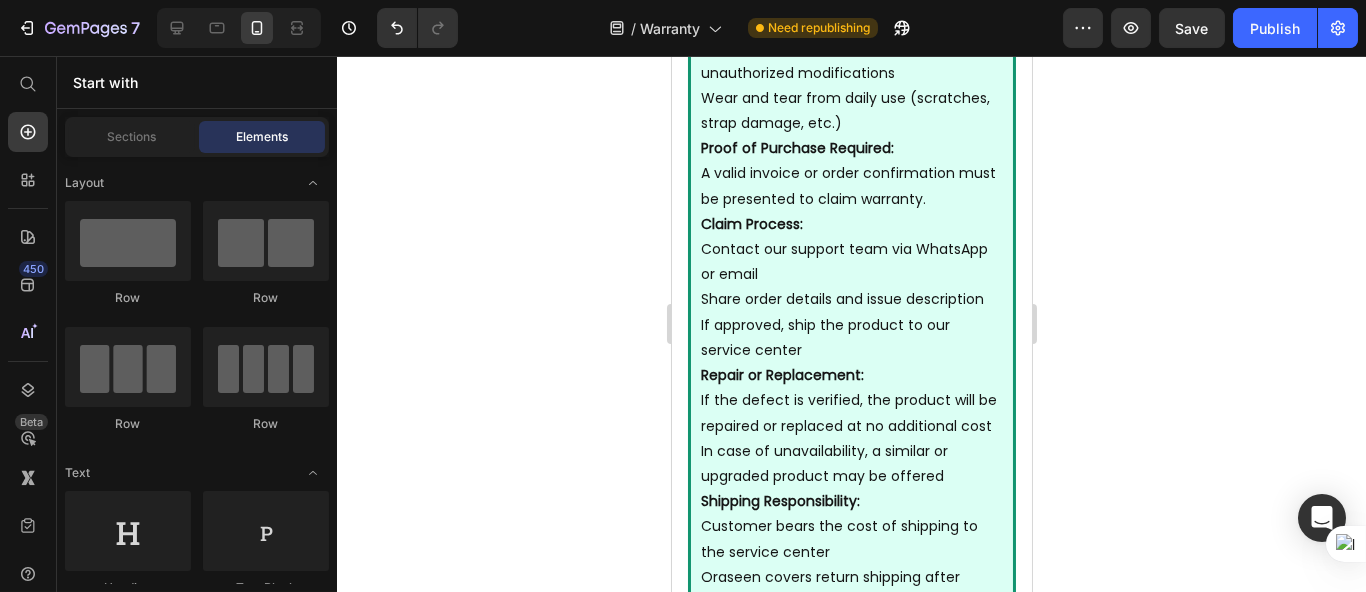 scroll, scrollTop: 0, scrollLeft: 0, axis: both 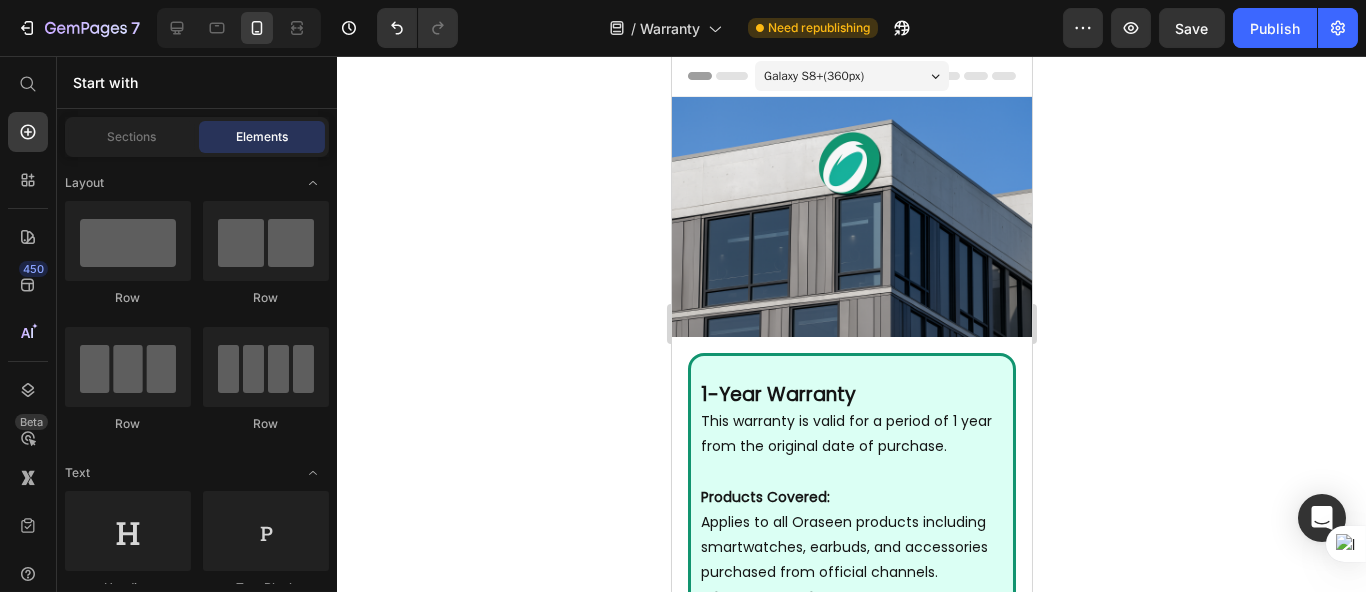 click 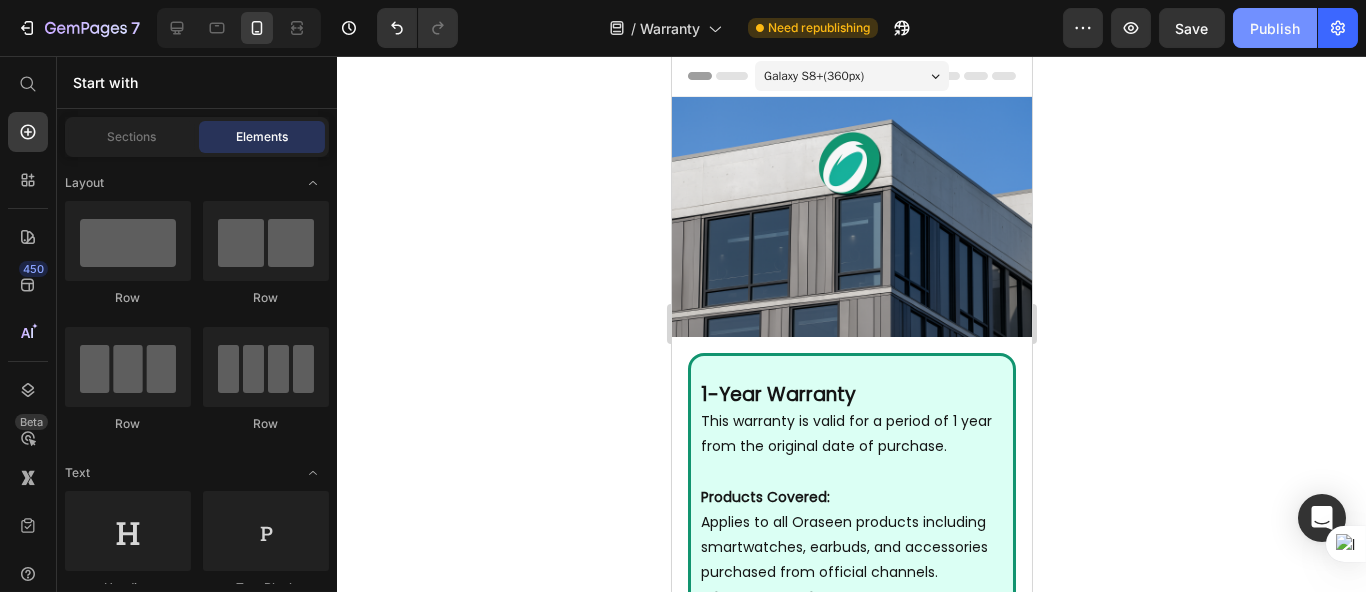 click on "Publish" 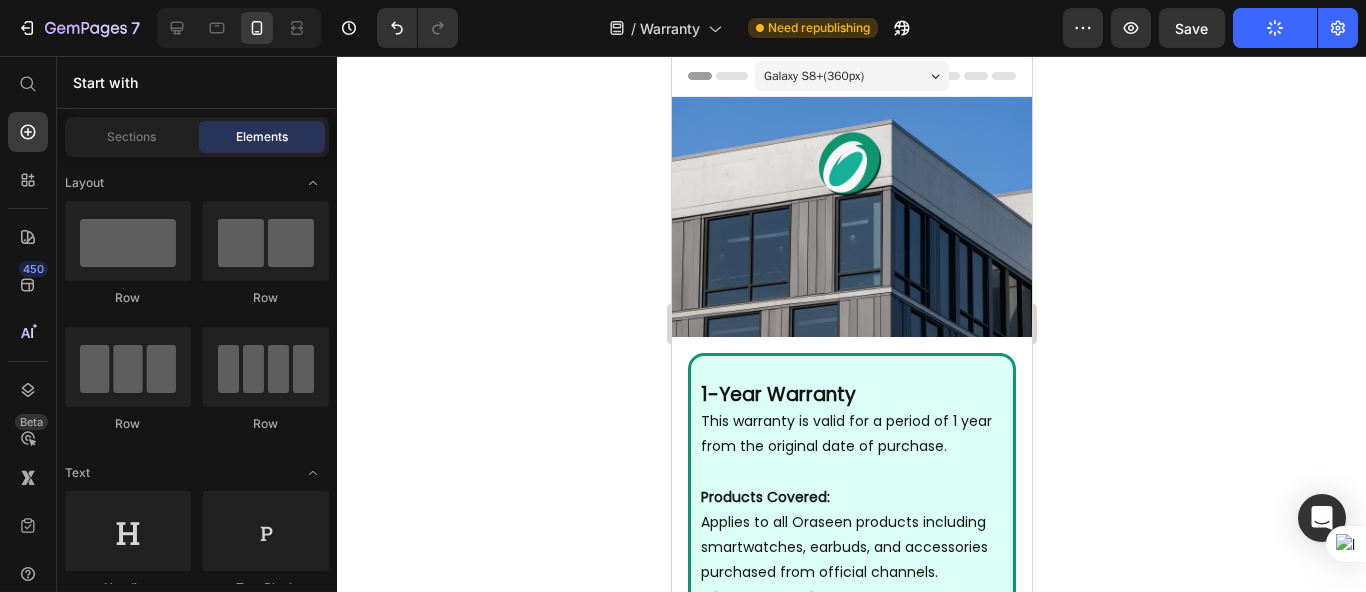 click 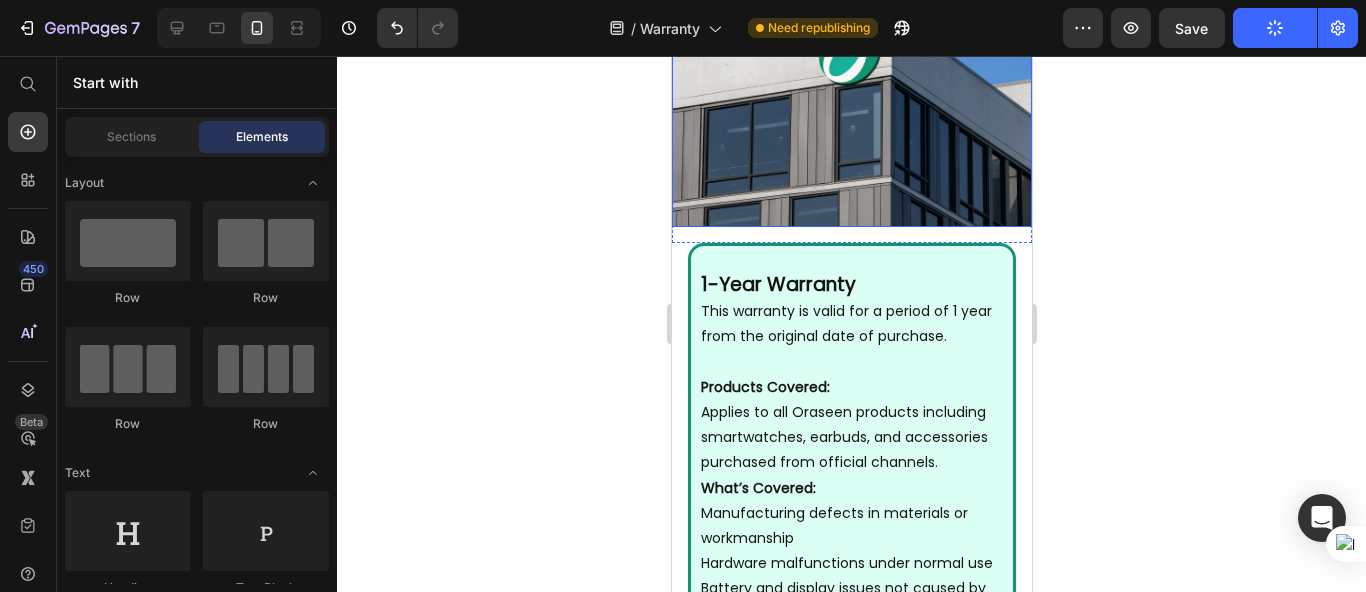 scroll, scrollTop: 222, scrollLeft: 0, axis: vertical 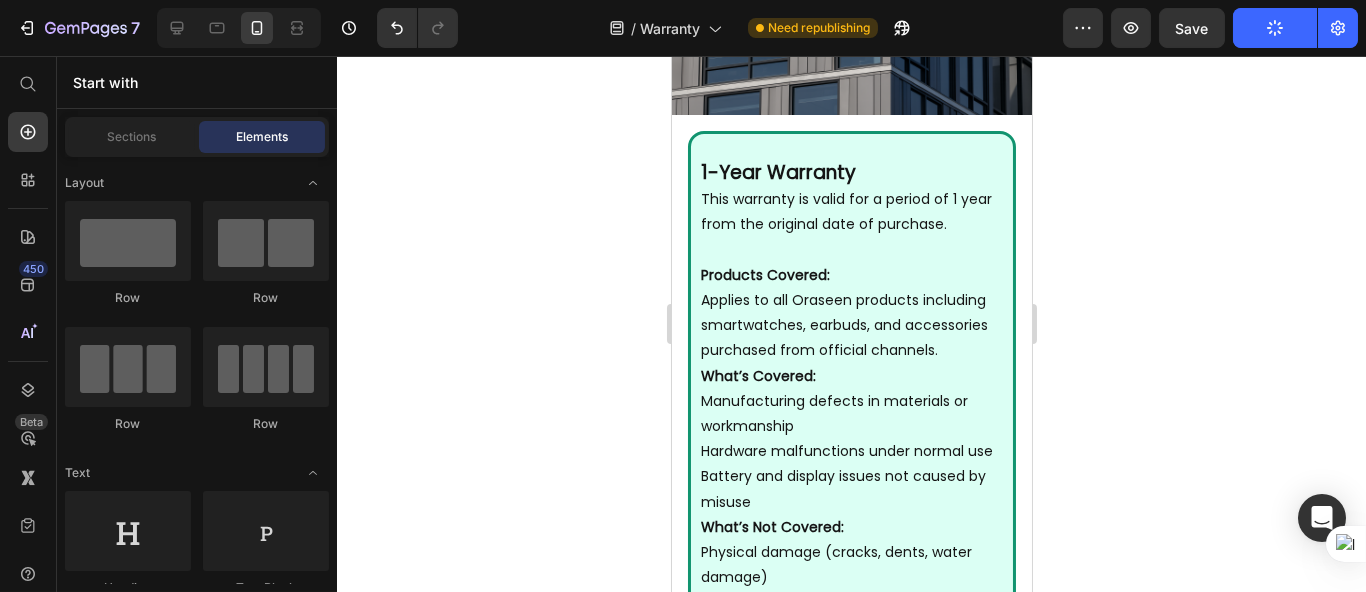 click 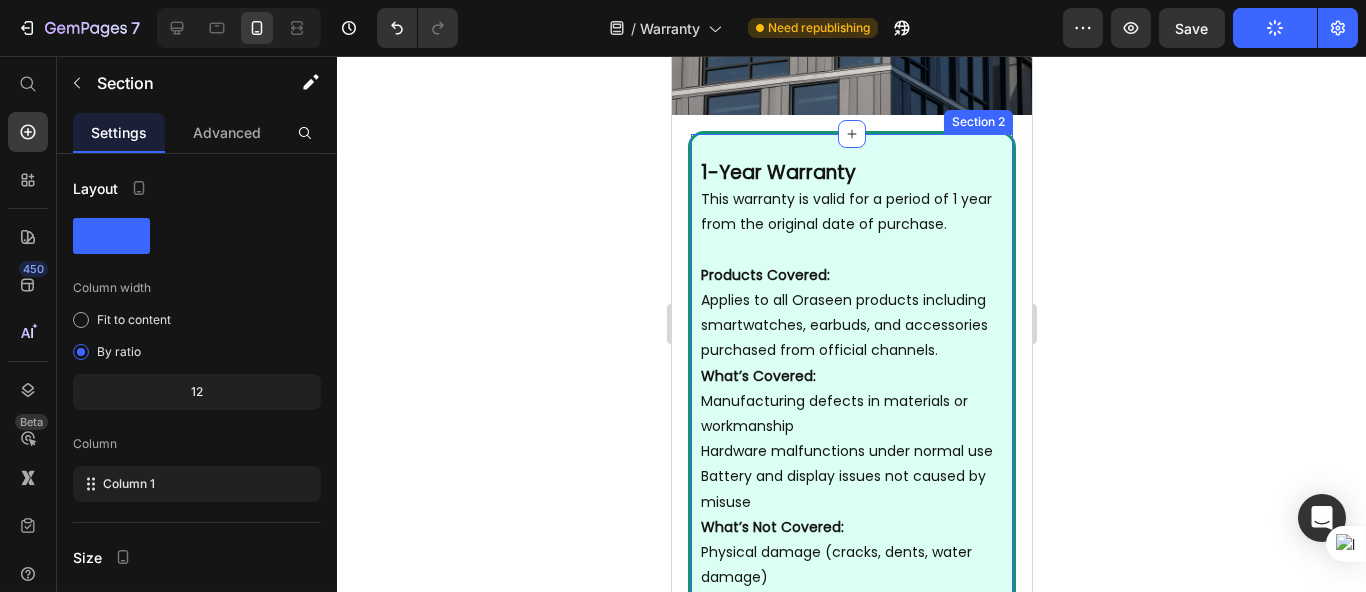 click on "1-Year Warranty Policy The product is covered under warranty for one full year starting from the original date of purchase. This means that any eligible issues that occur within this timeframe can be addressed under our warranty terms. The warranty period cannot be extended or renewed even if the product is repaired or replaced during this period.   Products Covered This warranty policy applies to all Oraseen products, including smartwatches, earbuds, and related accessories, as long as they are purchased directly from Oraseen’s official website, authorized stores, or verified online platforms. Products purchased from unauthorized or third-party sources may not be eligible.   What’s Covered: We will provide free repair or replacement in the event of any manufacturing defects. This includes: Internal component failures not caused by the user Faulty screens (e.g., not displaying properly) Battery-related issues (e.g., not charging or draining abnormally) The defect must be verified by our service team." at bounding box center [851, 766] 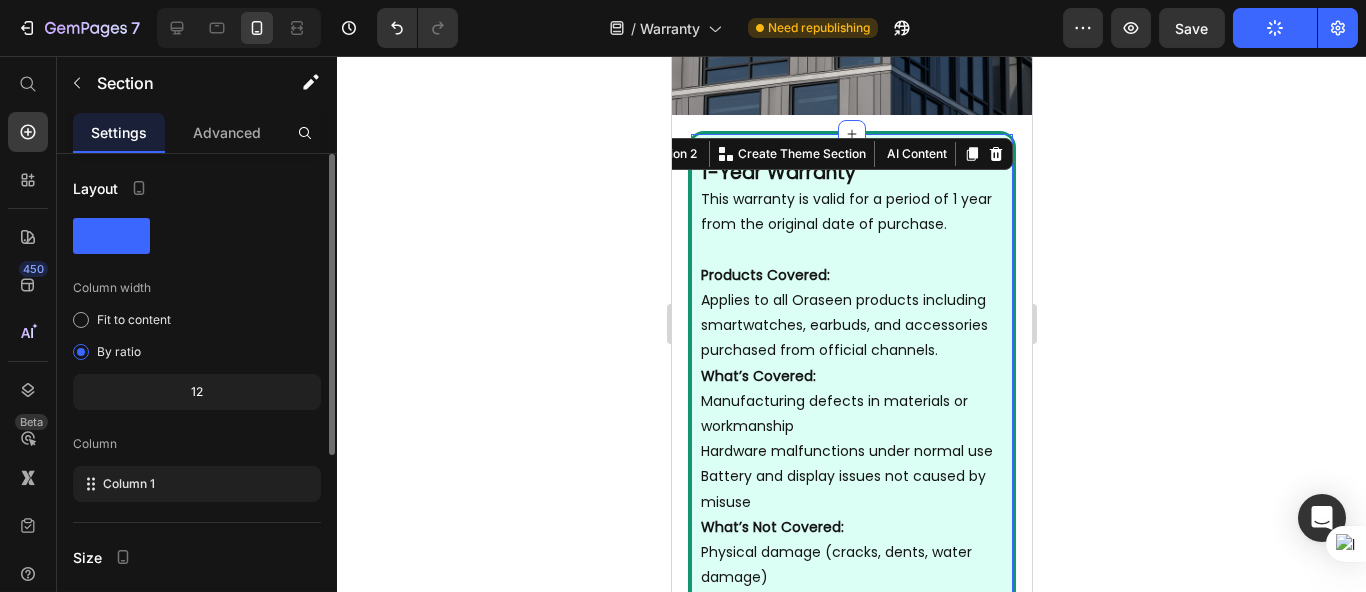 scroll, scrollTop: 319, scrollLeft: 0, axis: vertical 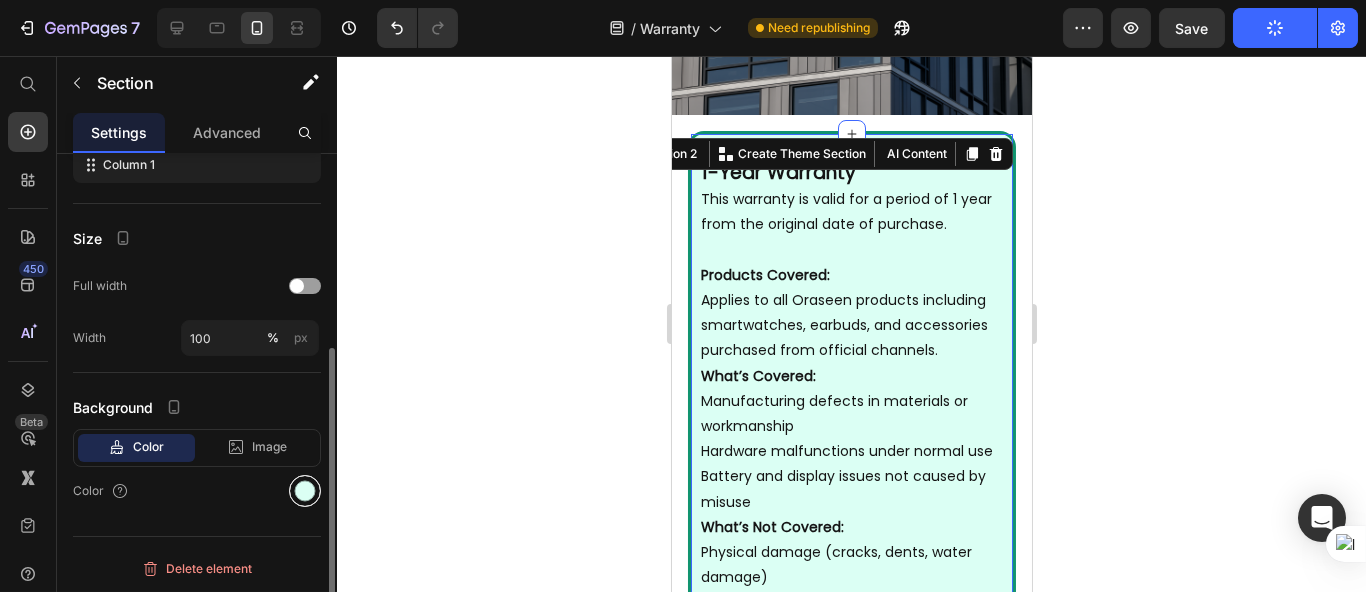 click at bounding box center [305, 491] 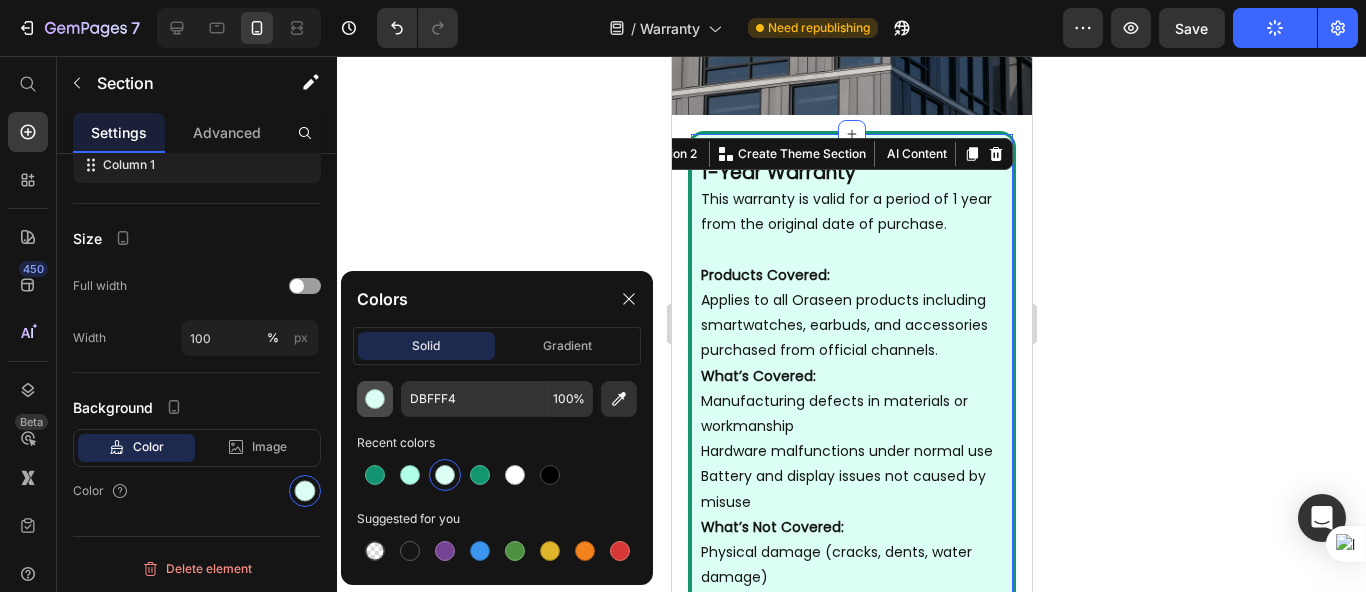 click at bounding box center (375, 399) 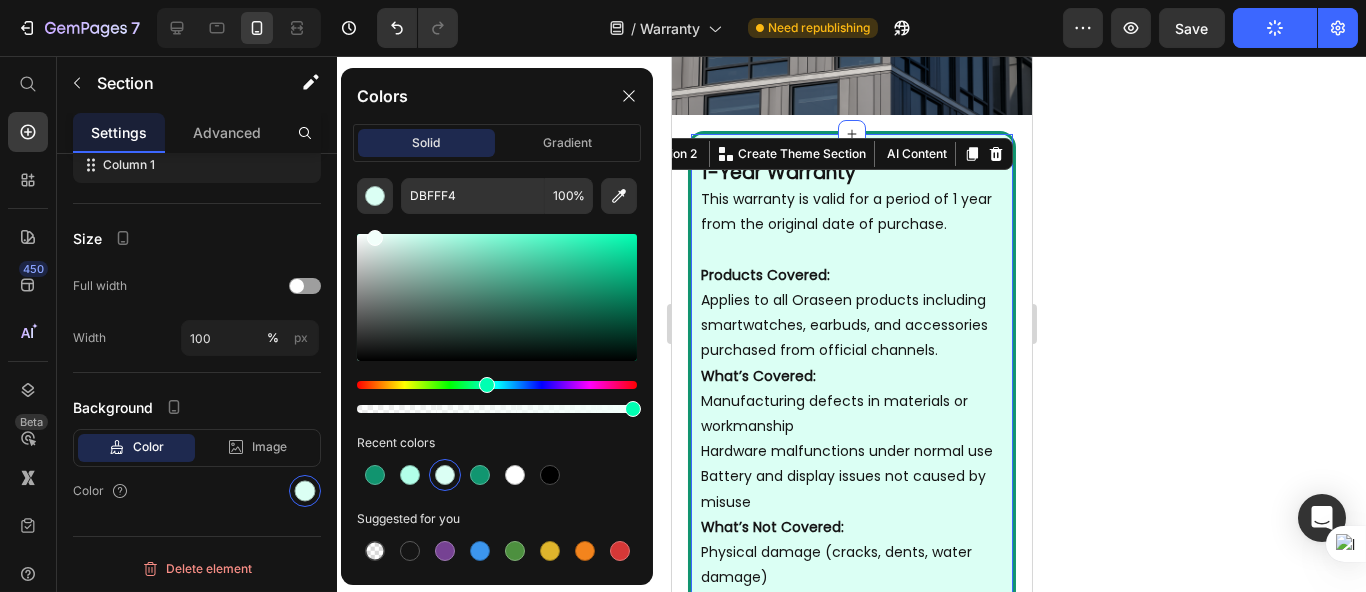 drag, startPoint x: 393, startPoint y: 274, endPoint x: 371, endPoint y: 223, distance: 55.542778 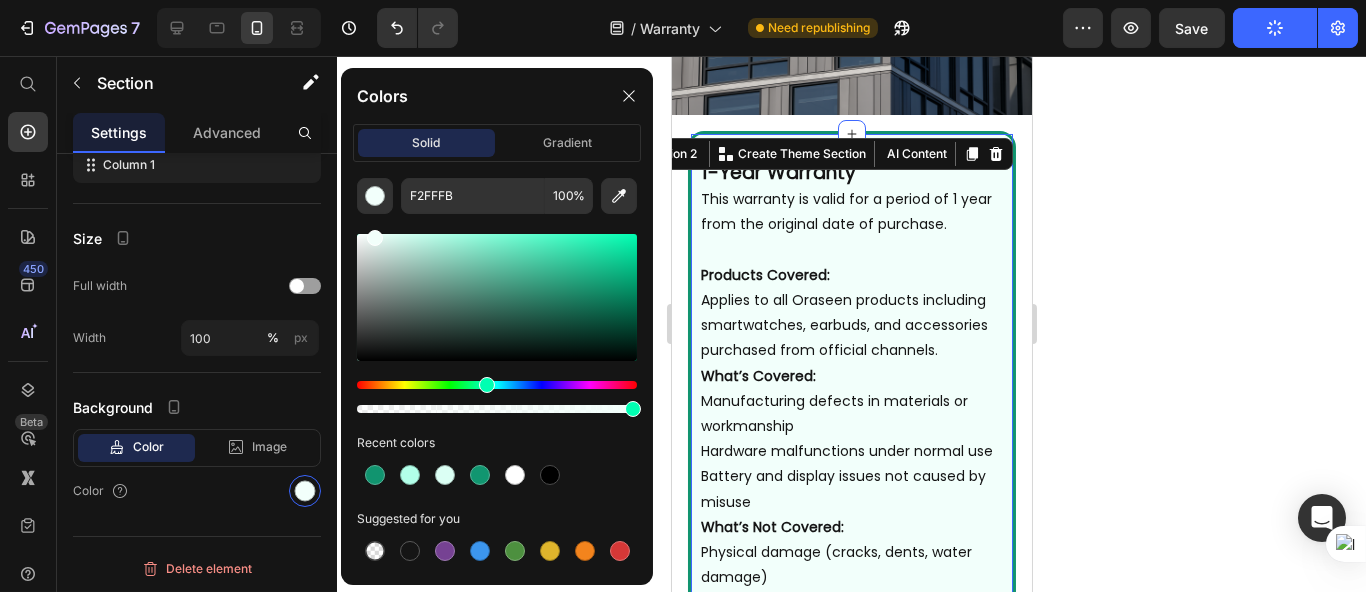 click 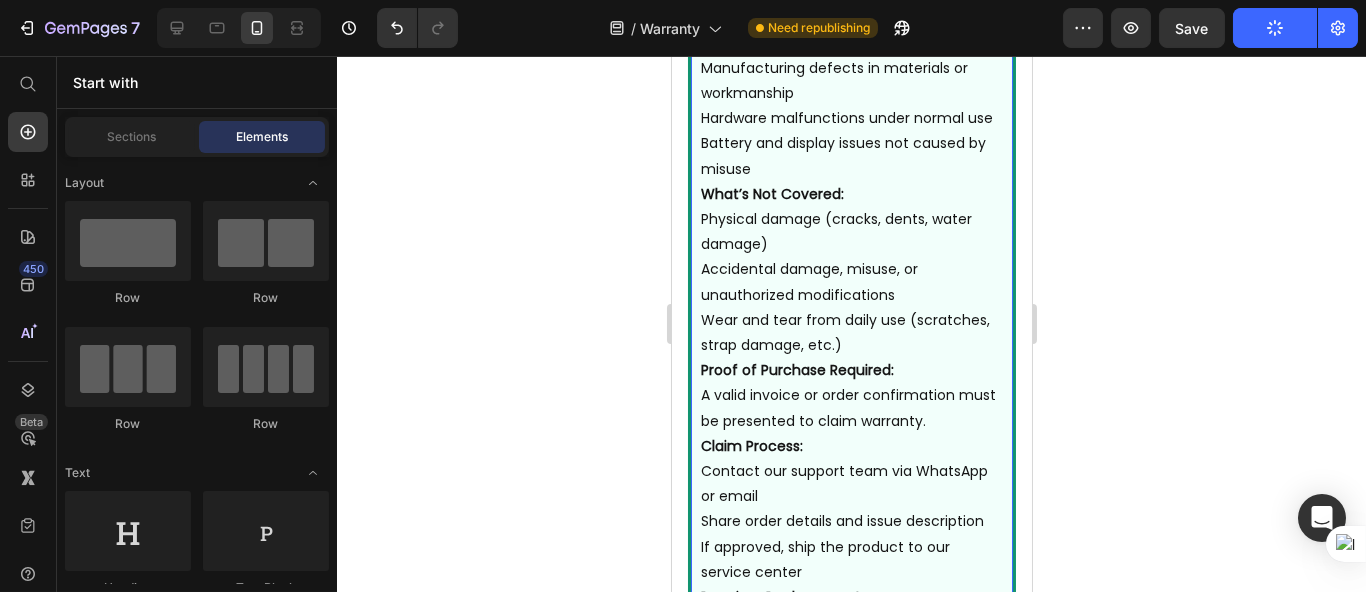 scroll, scrollTop: 667, scrollLeft: 0, axis: vertical 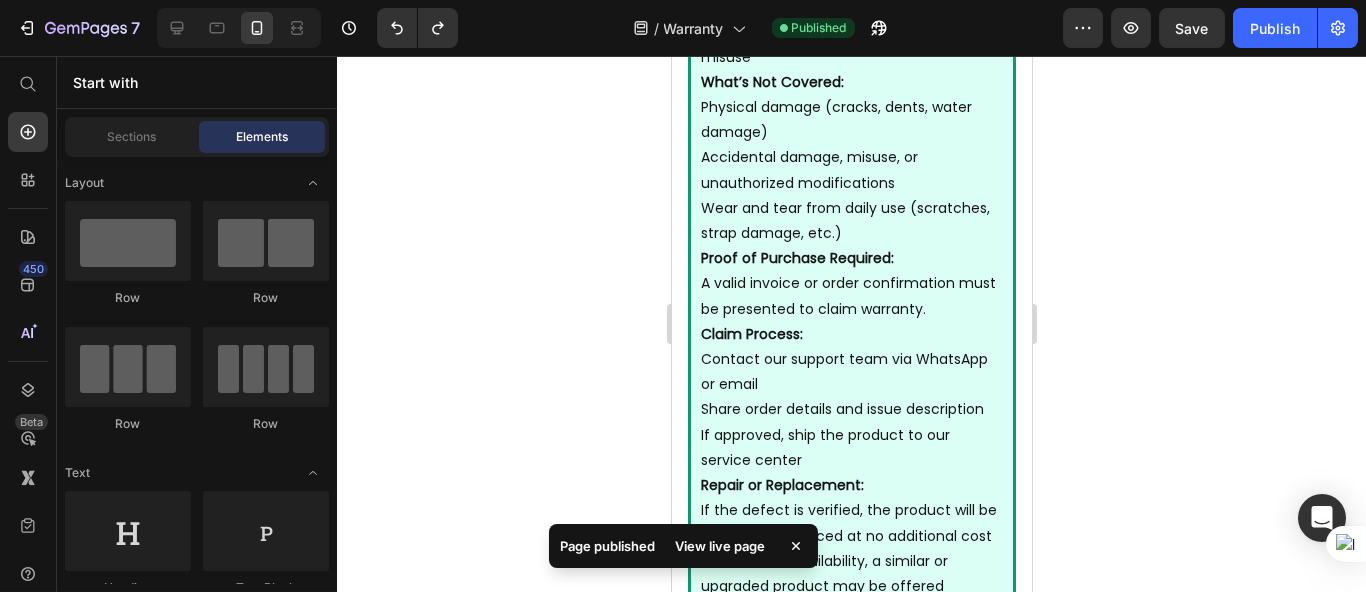 click 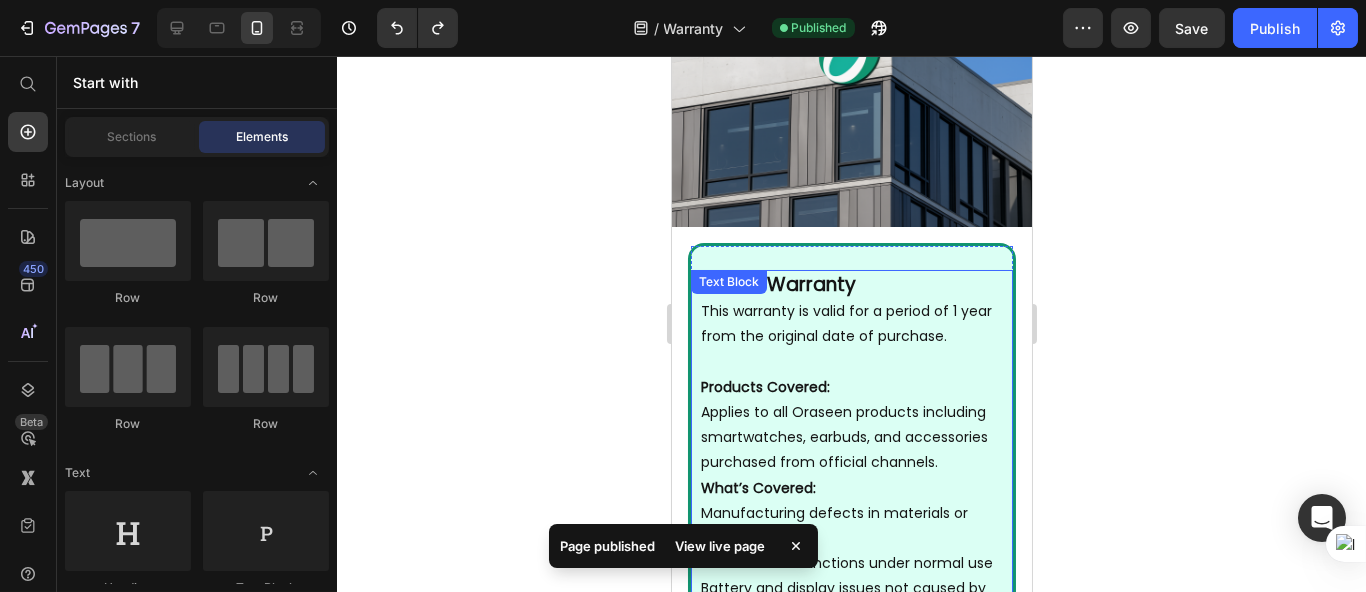 scroll, scrollTop: 0, scrollLeft: 0, axis: both 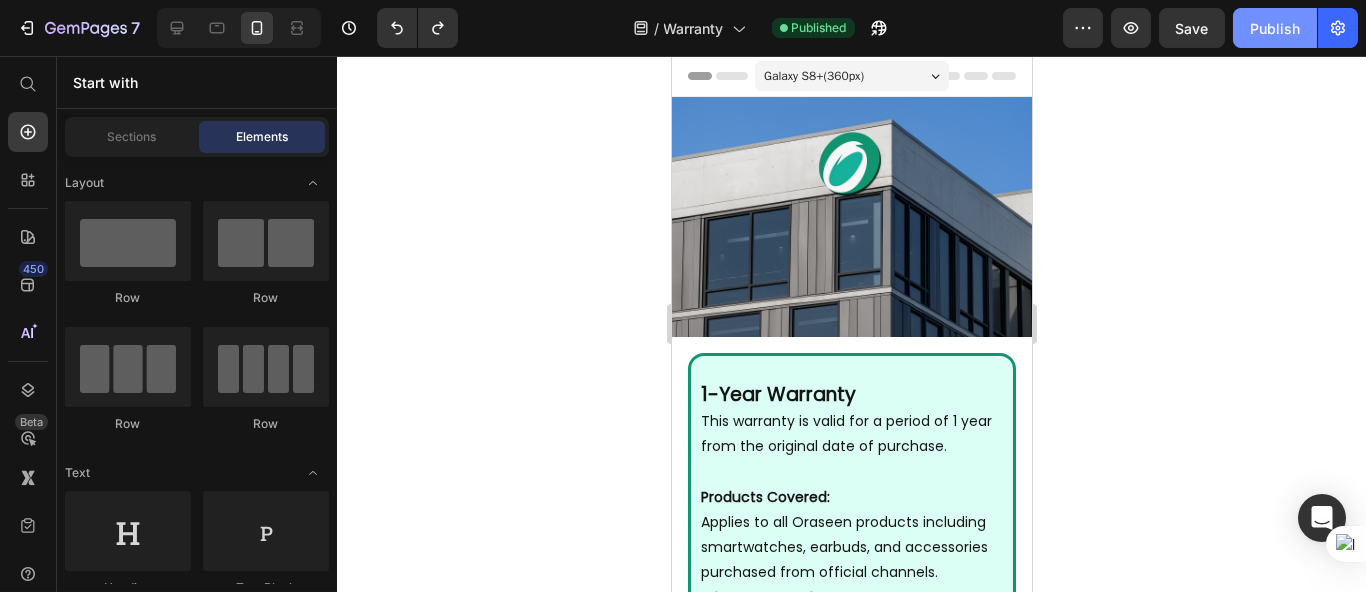 click on "Publish" at bounding box center (1275, 28) 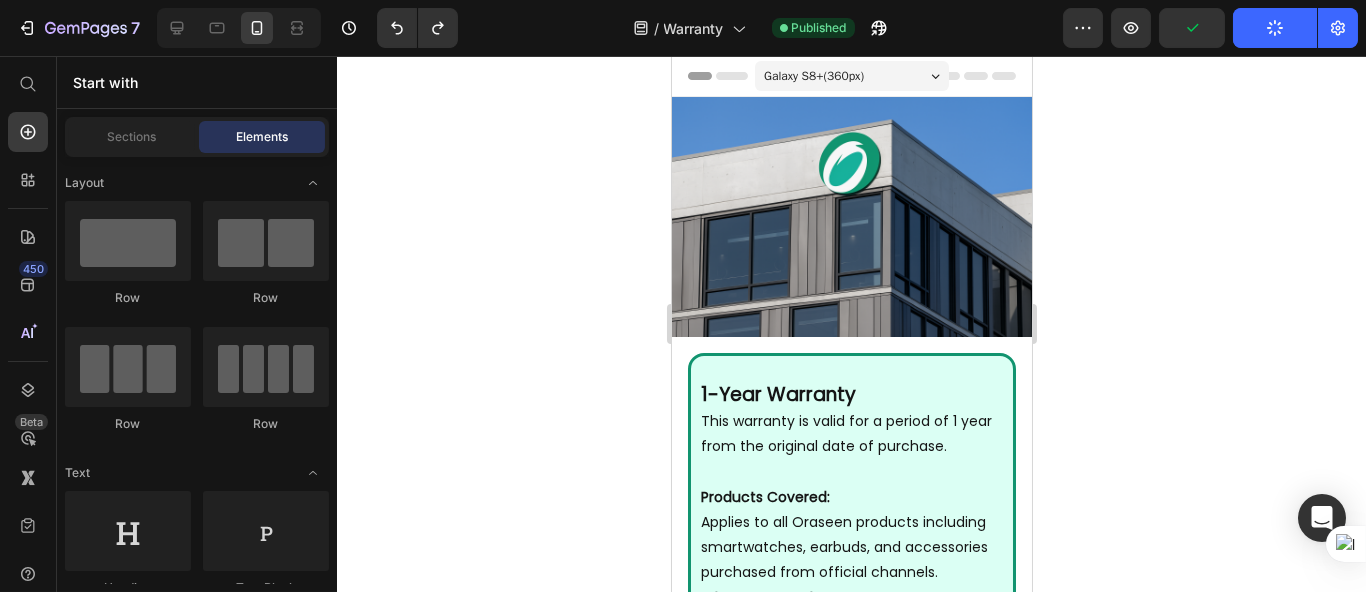 click 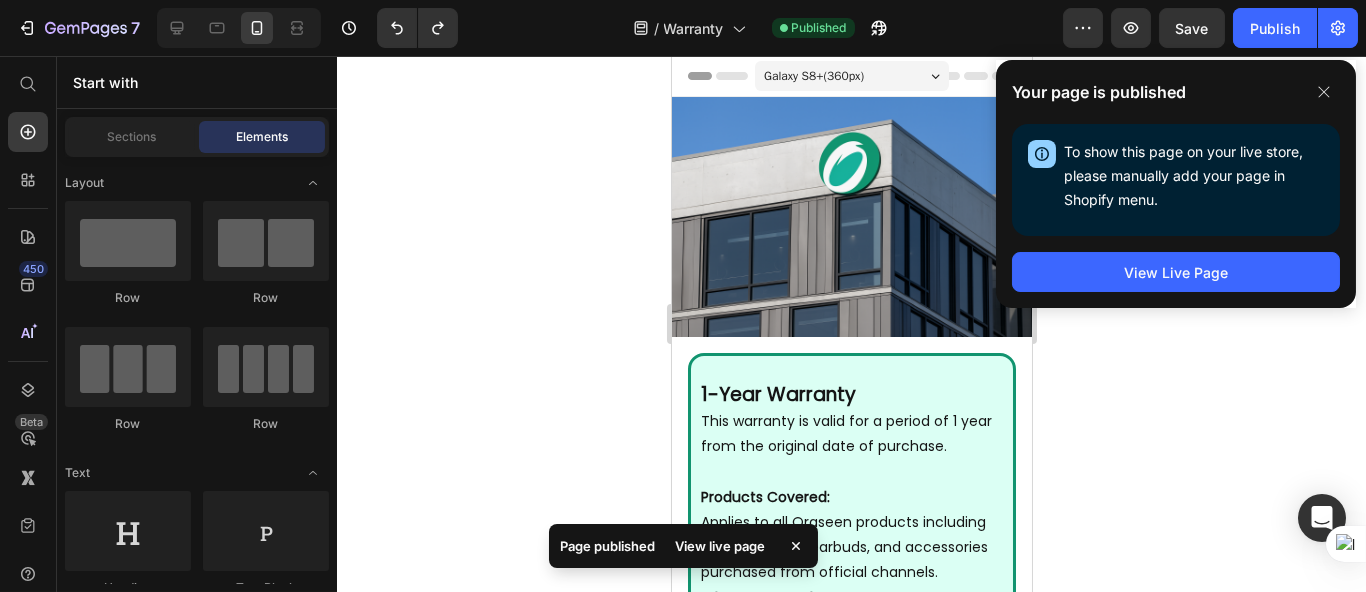 click 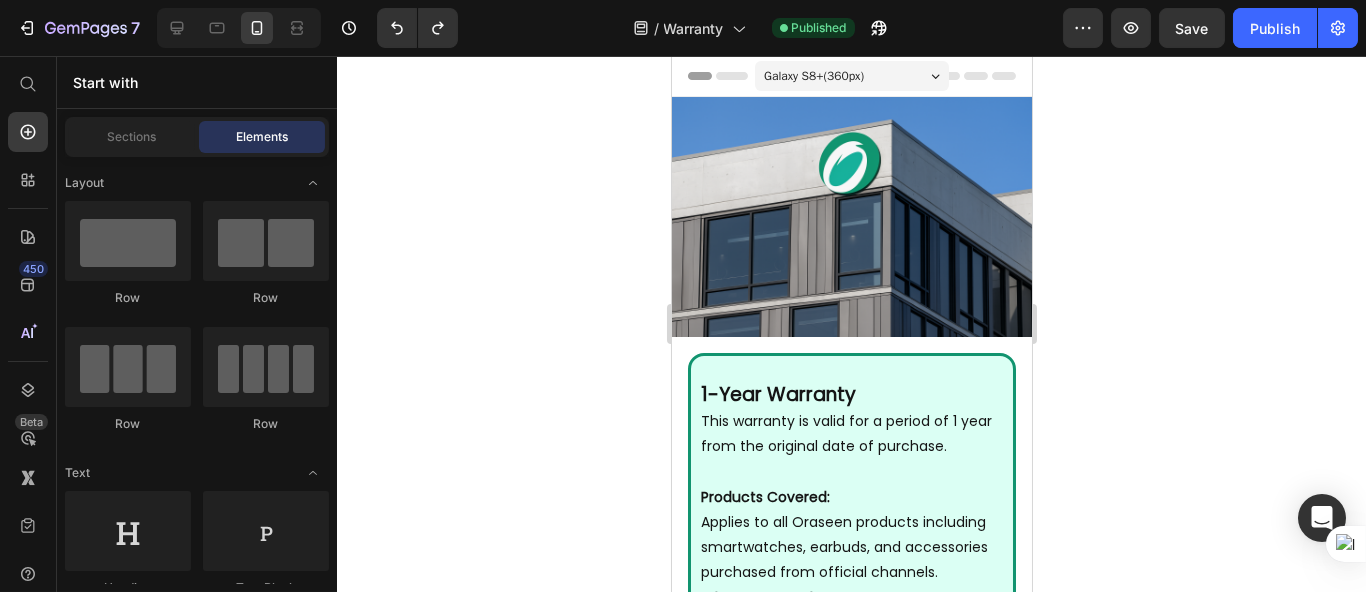 click 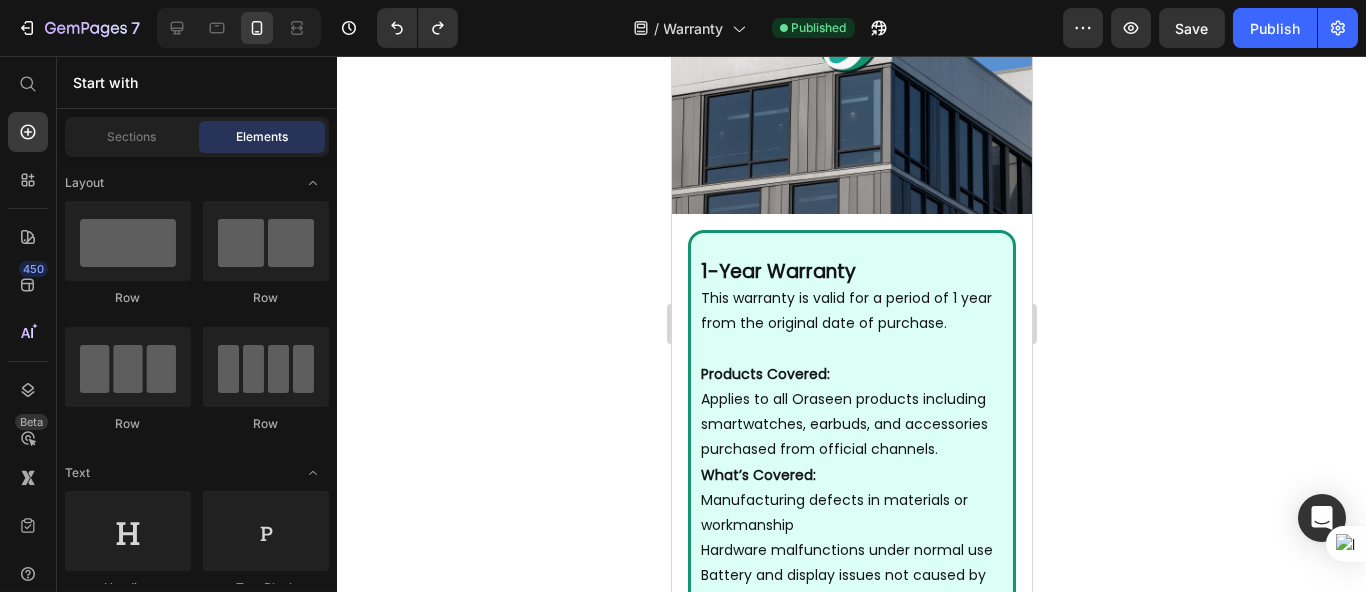 scroll, scrollTop: 0, scrollLeft: 0, axis: both 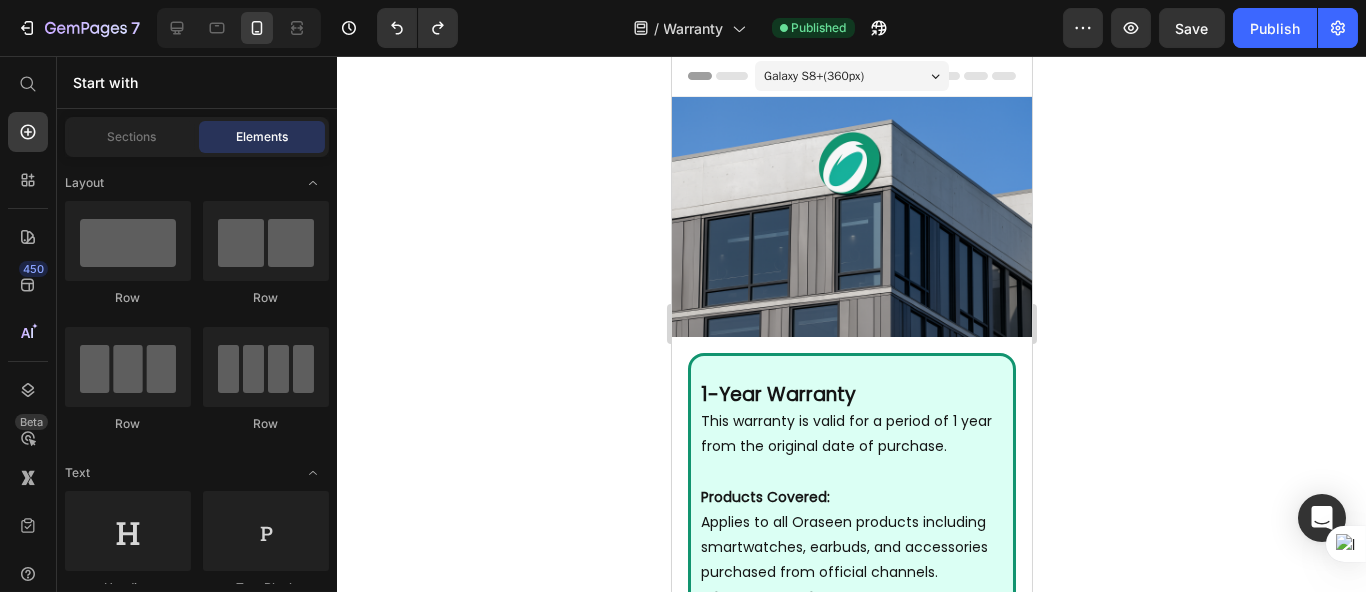 click 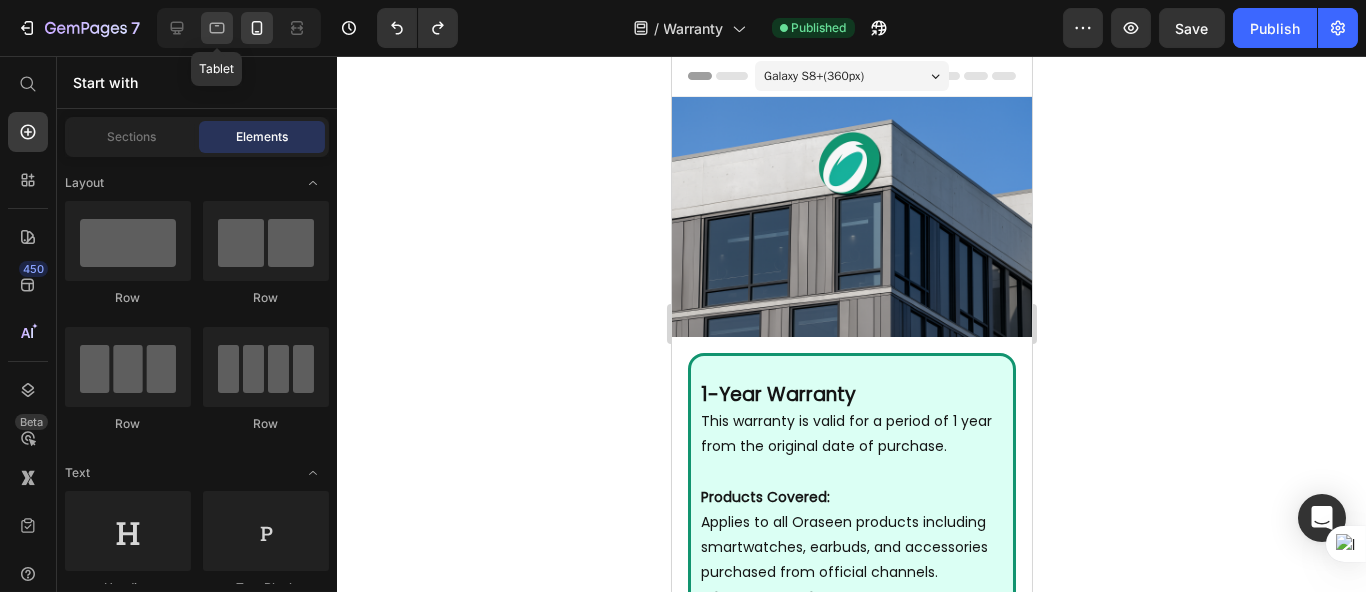 click 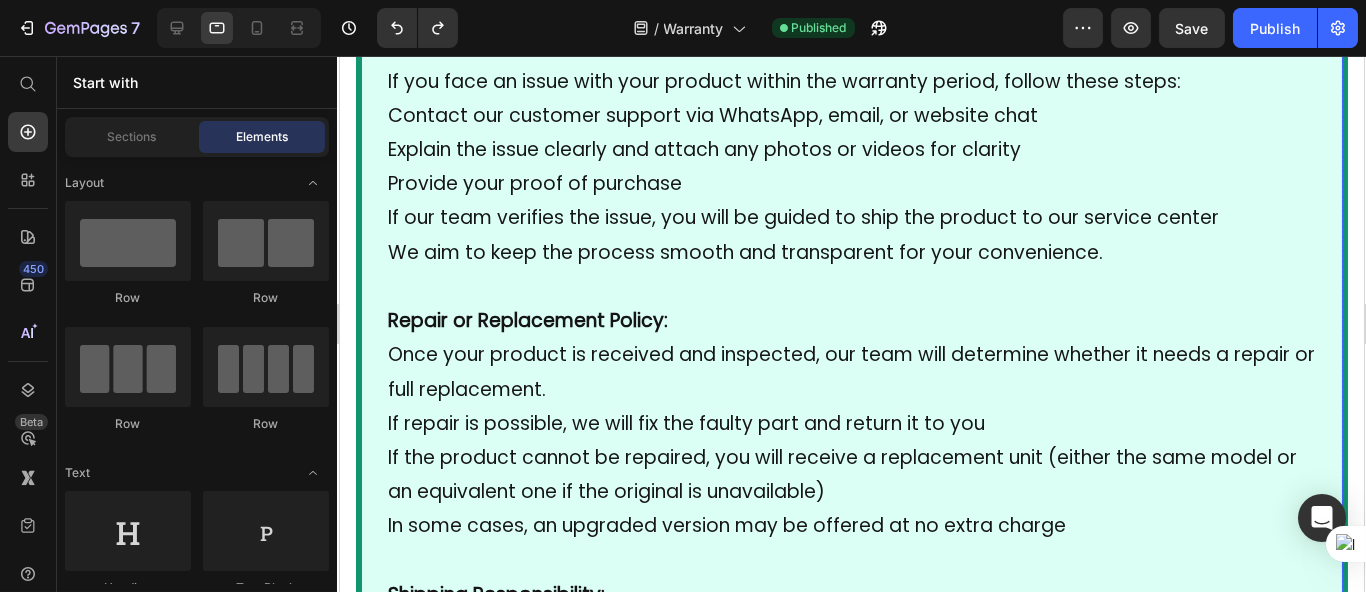 scroll, scrollTop: 2777, scrollLeft: 0, axis: vertical 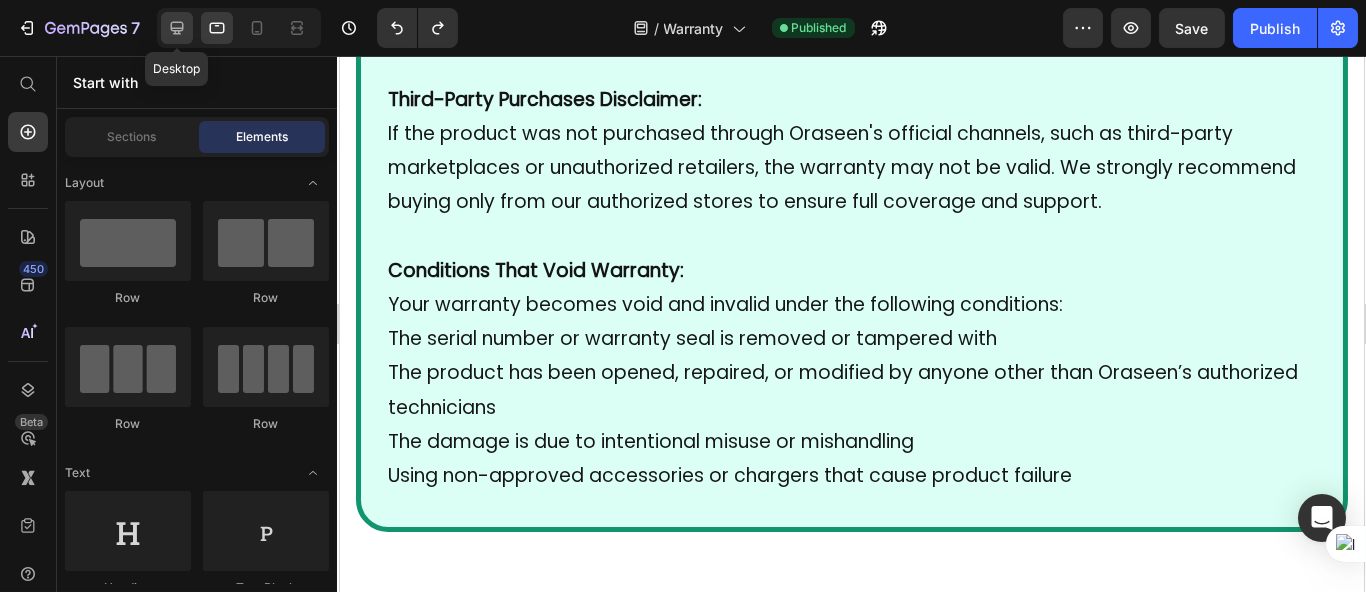 click 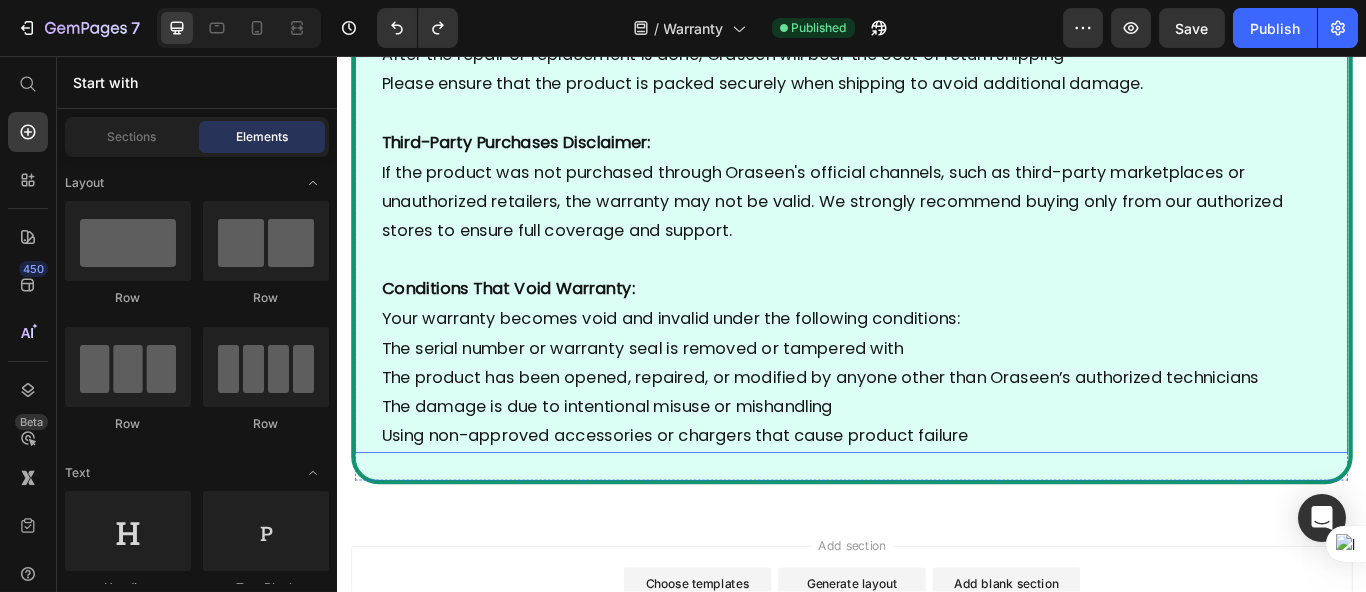 scroll, scrollTop: 2892, scrollLeft: 0, axis: vertical 